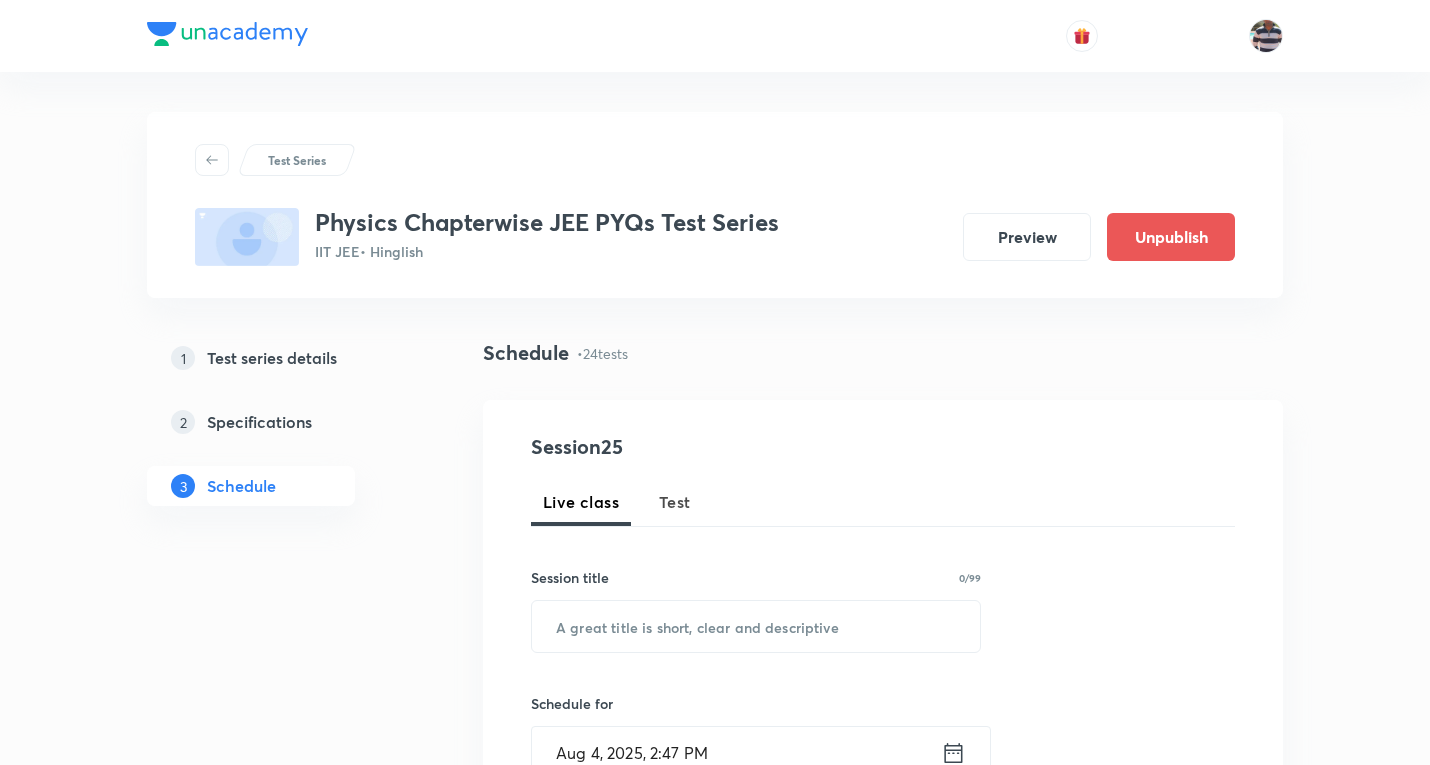 scroll, scrollTop: 5270, scrollLeft: 0, axis: vertical 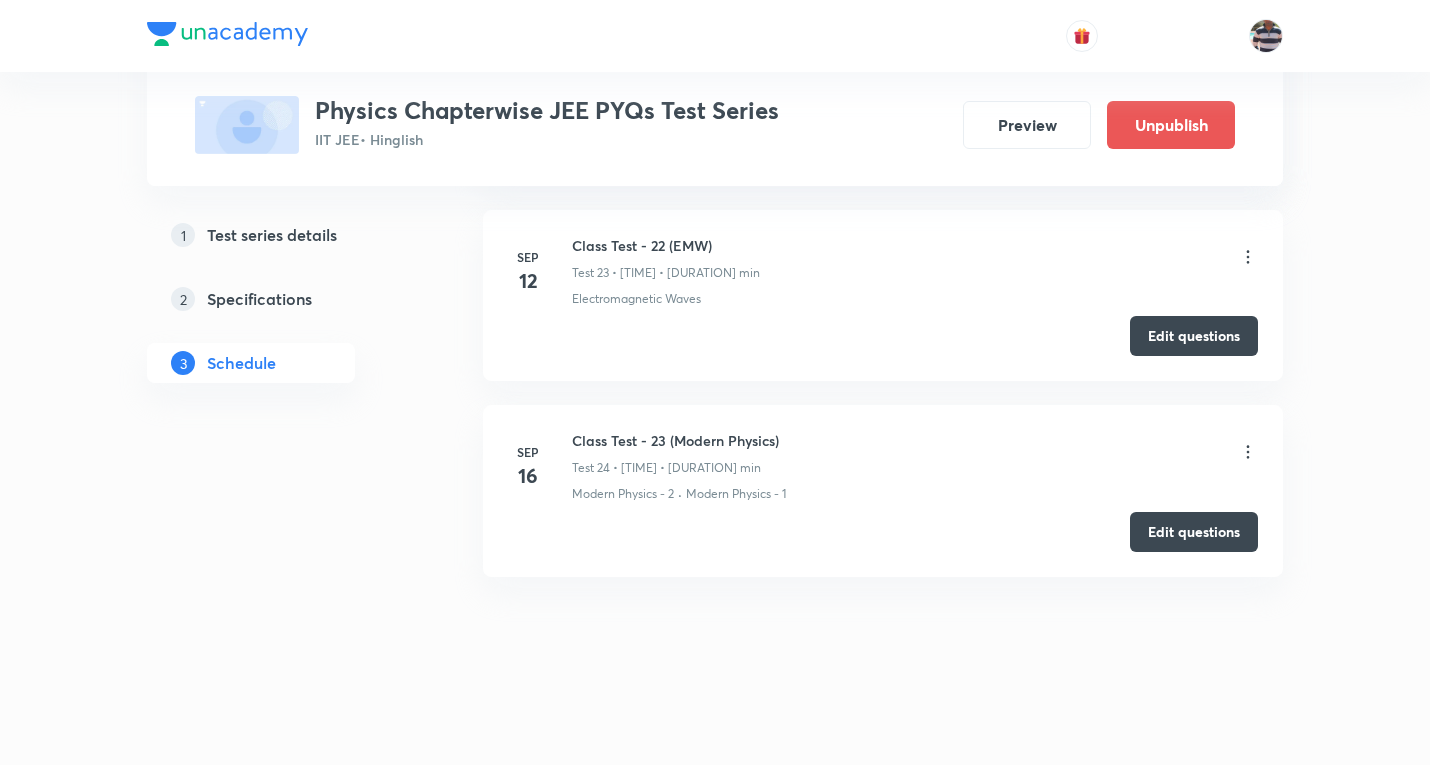 click on "Schedule •  24  tests Session  25 Live class Test Session title 0/99 ​ Schedule for Aug 4, 2025, 2:47 PM ​ Duration (in minutes) ​ Sub-concepts ​ Add Cancel Jul 1 Class Test - 1 (Unit and Dimension) Test 1 • 11:00 AM • 50 min Unit and Dimension Edit questions Jul 4 Class Test - 2 (Vector) Test 2 • 11:00 AM • 50 min Position Vector, Velocity and Acceleration Vector Edit questions Jul 8 Class Test - 3 (Kinemaits) Test 3 • 11:00 AM • 50 min Kinematics-2D Edit questions Jul 11 Class Test - 4 (NLM & Friction) Test 4 • 11:00 AM • 50 min Particle Kinematics Edit questions Jul 15 Class Test - 5 (Circular Motion) Test 5 • 11:00 AM • 50 min Circular Motion in Vertical Plane Edit questions Jul 18 Class Test - 6 (Work, Energy & Power) Test 6 • 11:00 AM • 50 min Work, Power & Energy Edit questions Jul 22 Class Test - 7 (Centre of Mass) Test 7 • 11:00 AM • 50 min Kinematics-2D Edit questions Jul 25 Class Test - 8 (Rotational Motion) Test 8 • 11:00 AM • 50 min Rotational Motion Jul" at bounding box center [883, -2102] 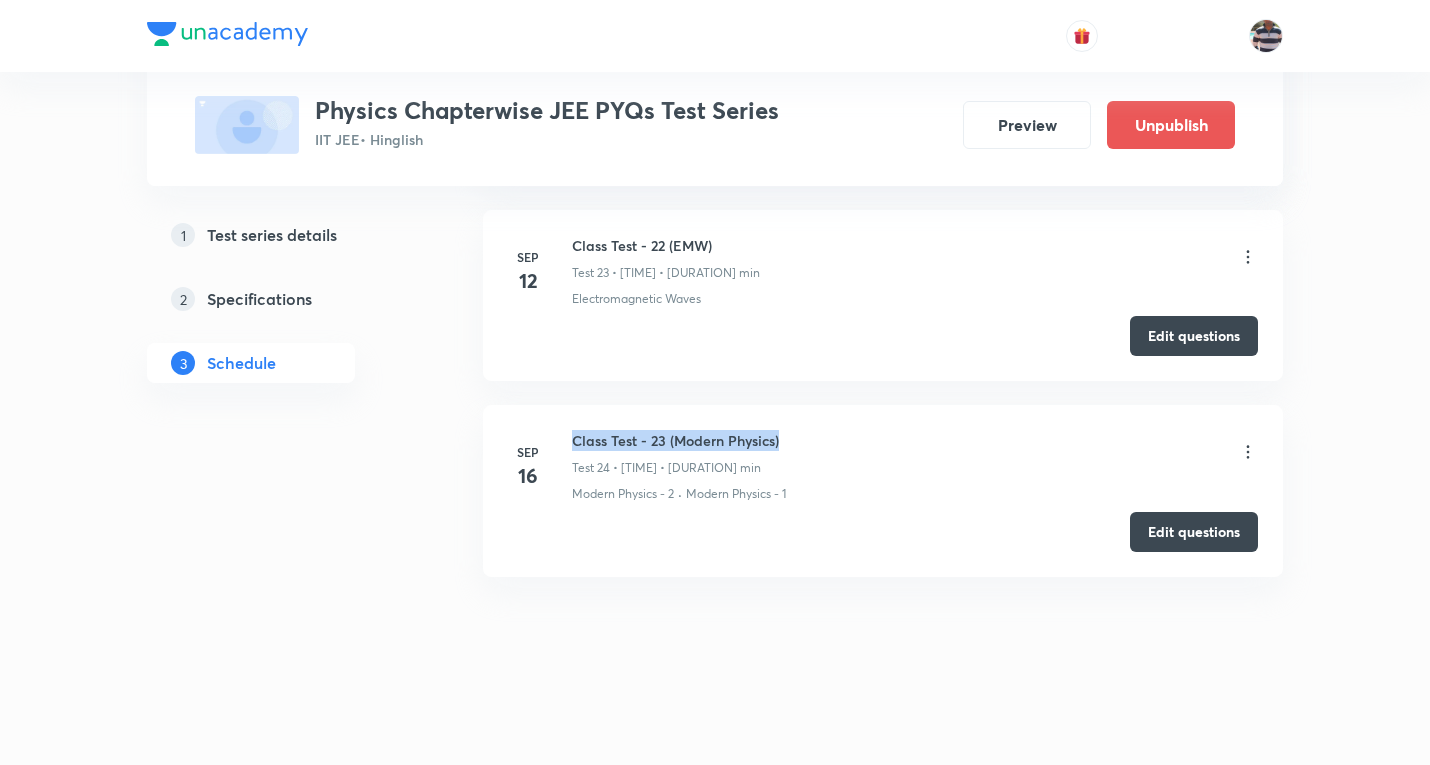 drag, startPoint x: 578, startPoint y: 439, endPoint x: 570, endPoint y: 427, distance: 14.422205 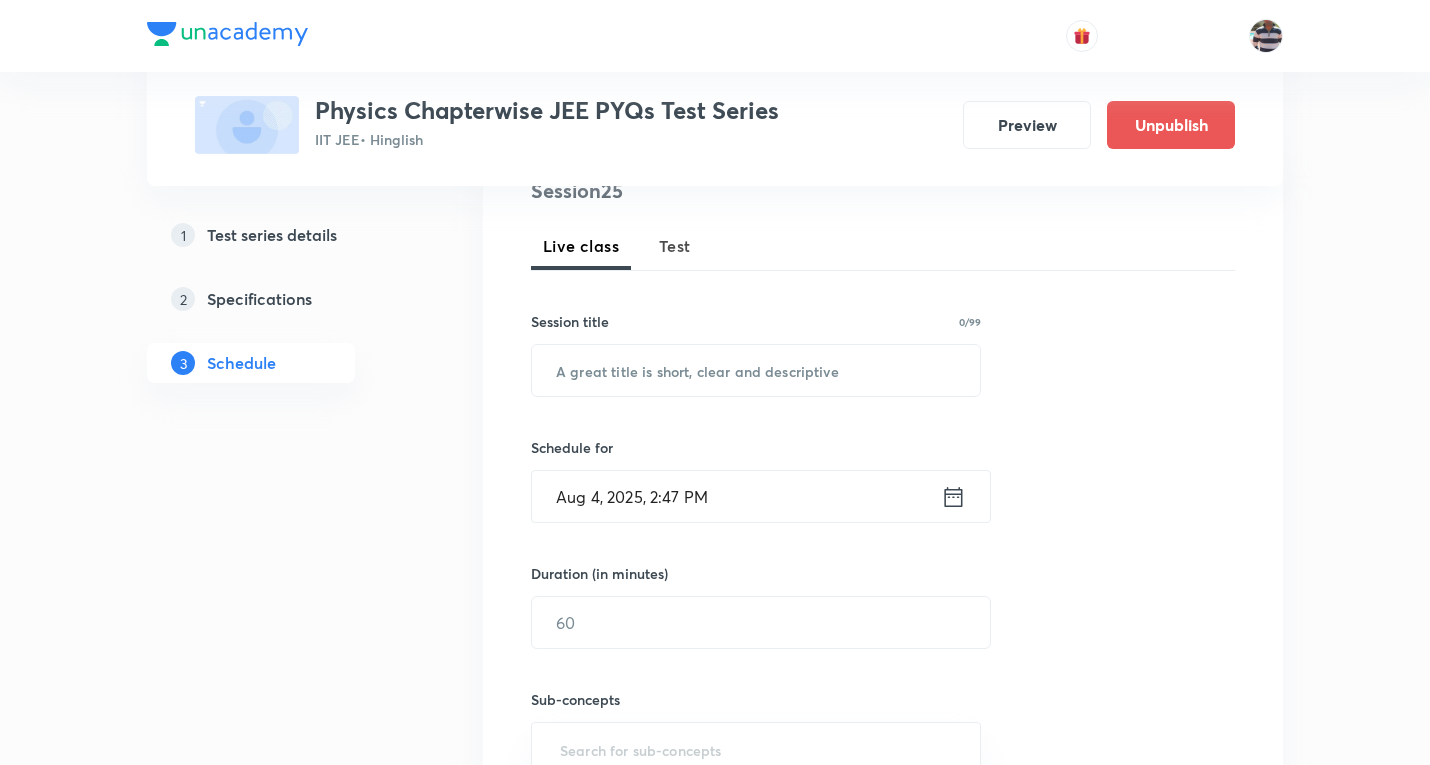 scroll, scrollTop: 0, scrollLeft: 0, axis: both 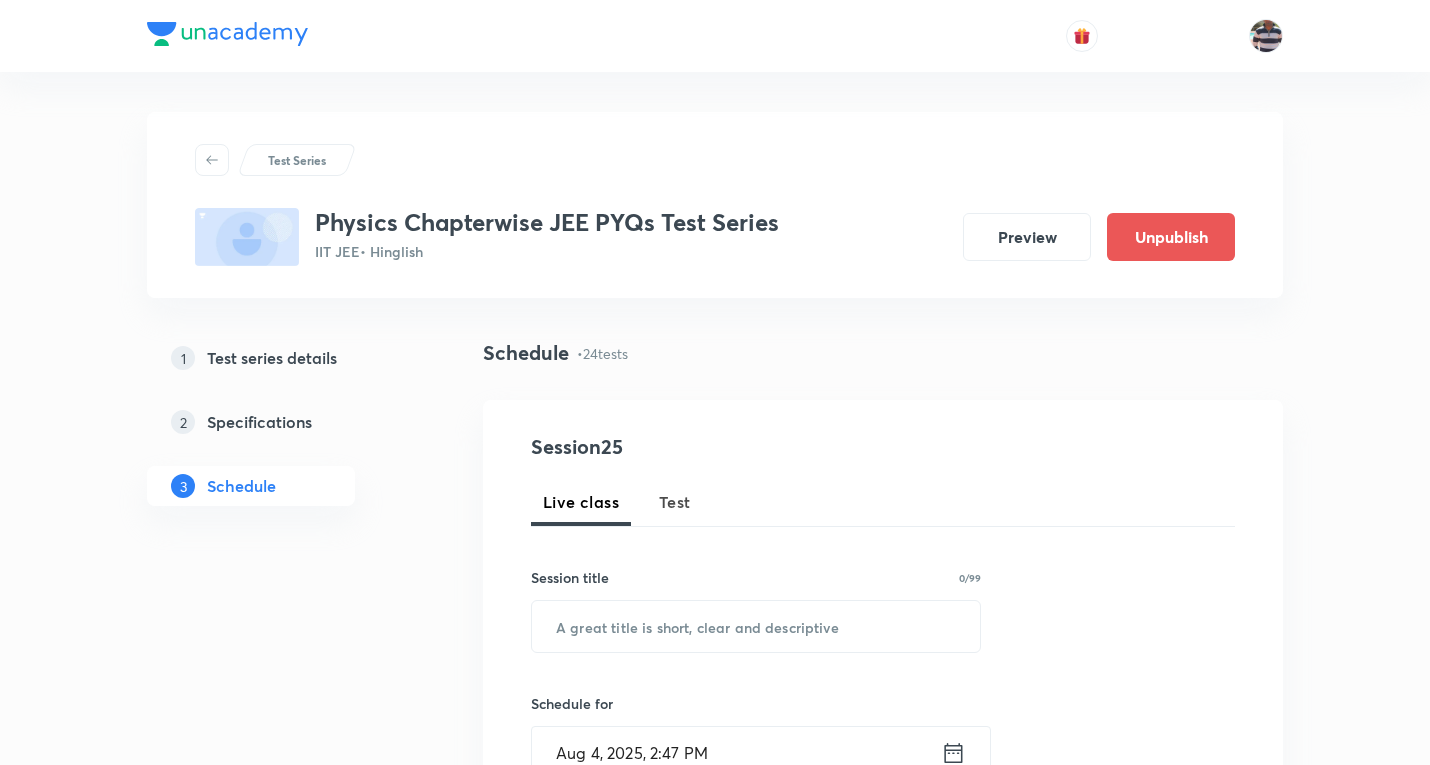 click on "Test" at bounding box center (675, 502) 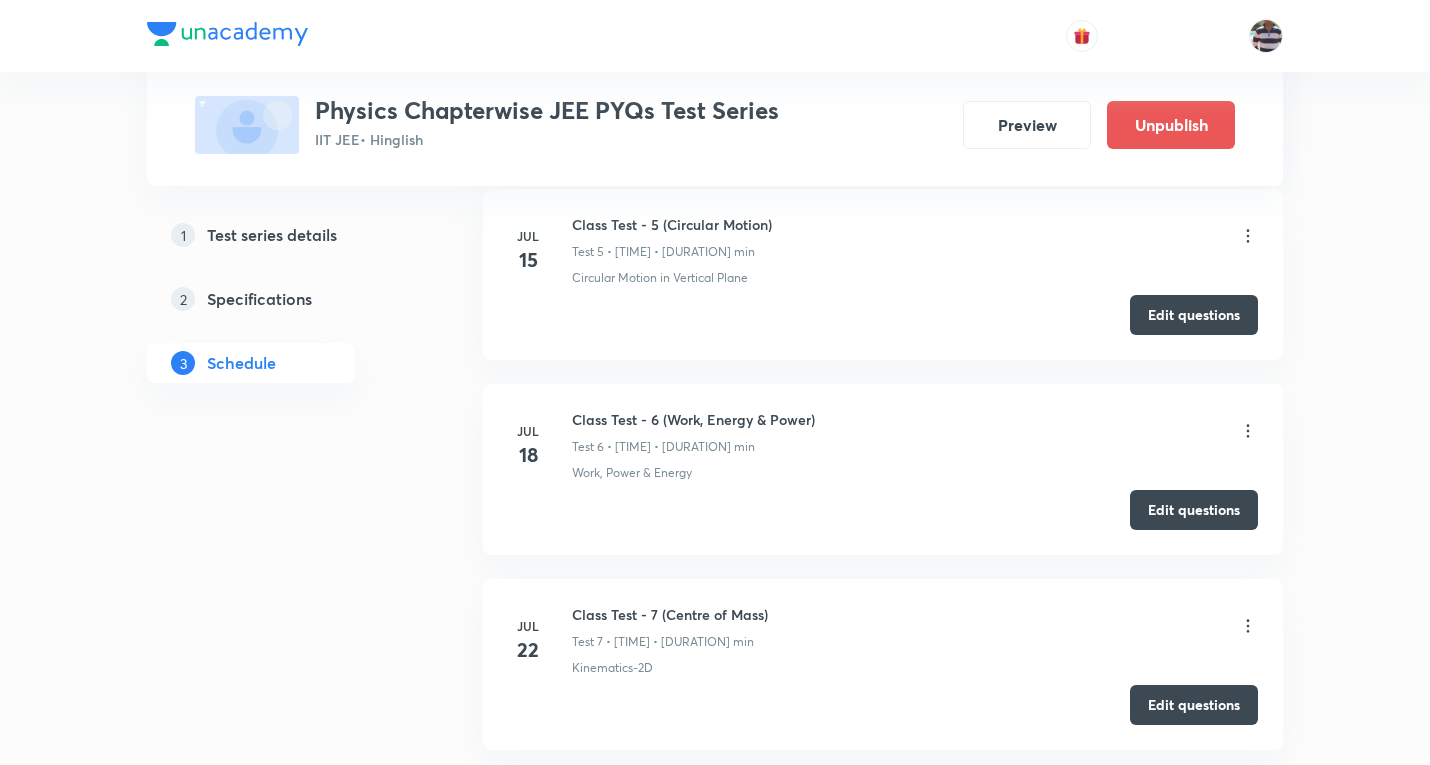 type 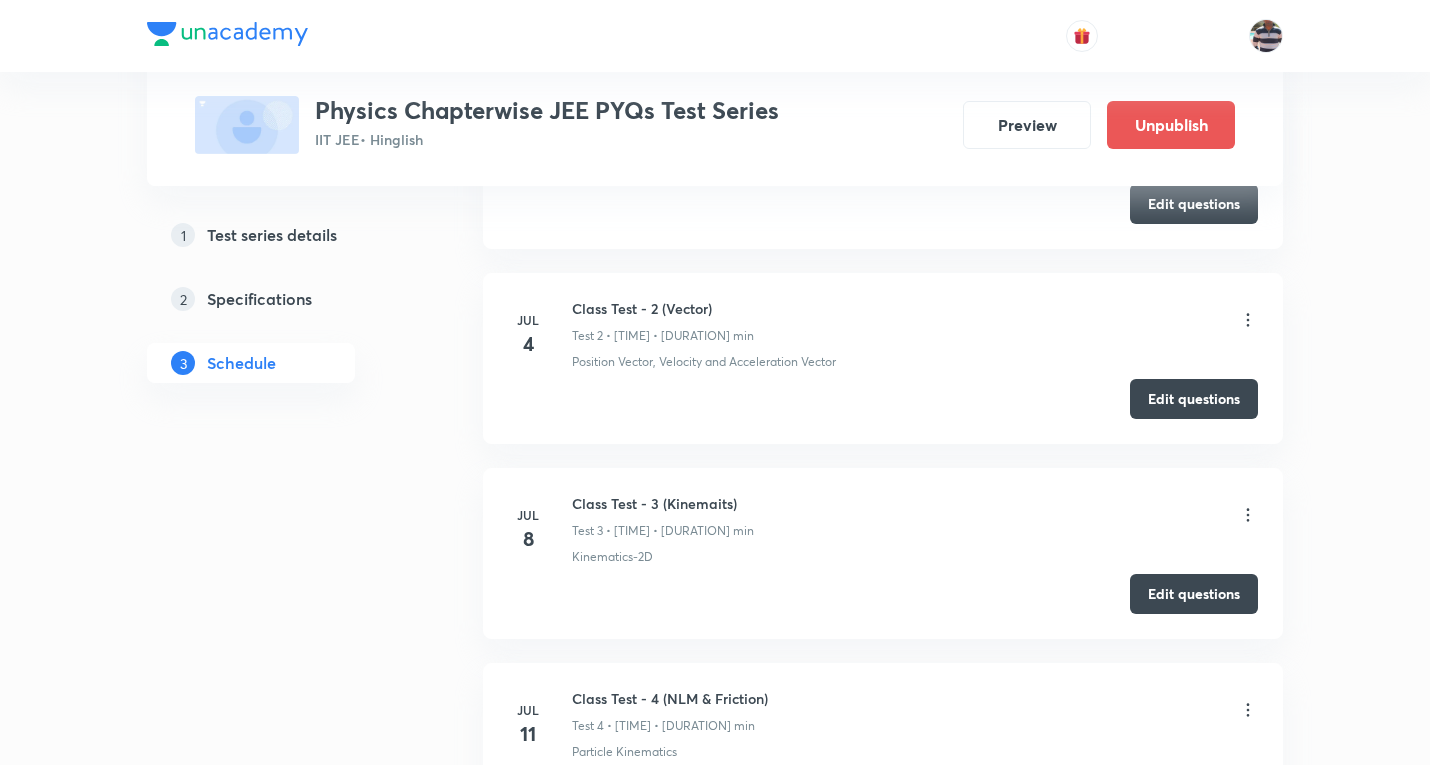 scroll, scrollTop: 0, scrollLeft: 0, axis: both 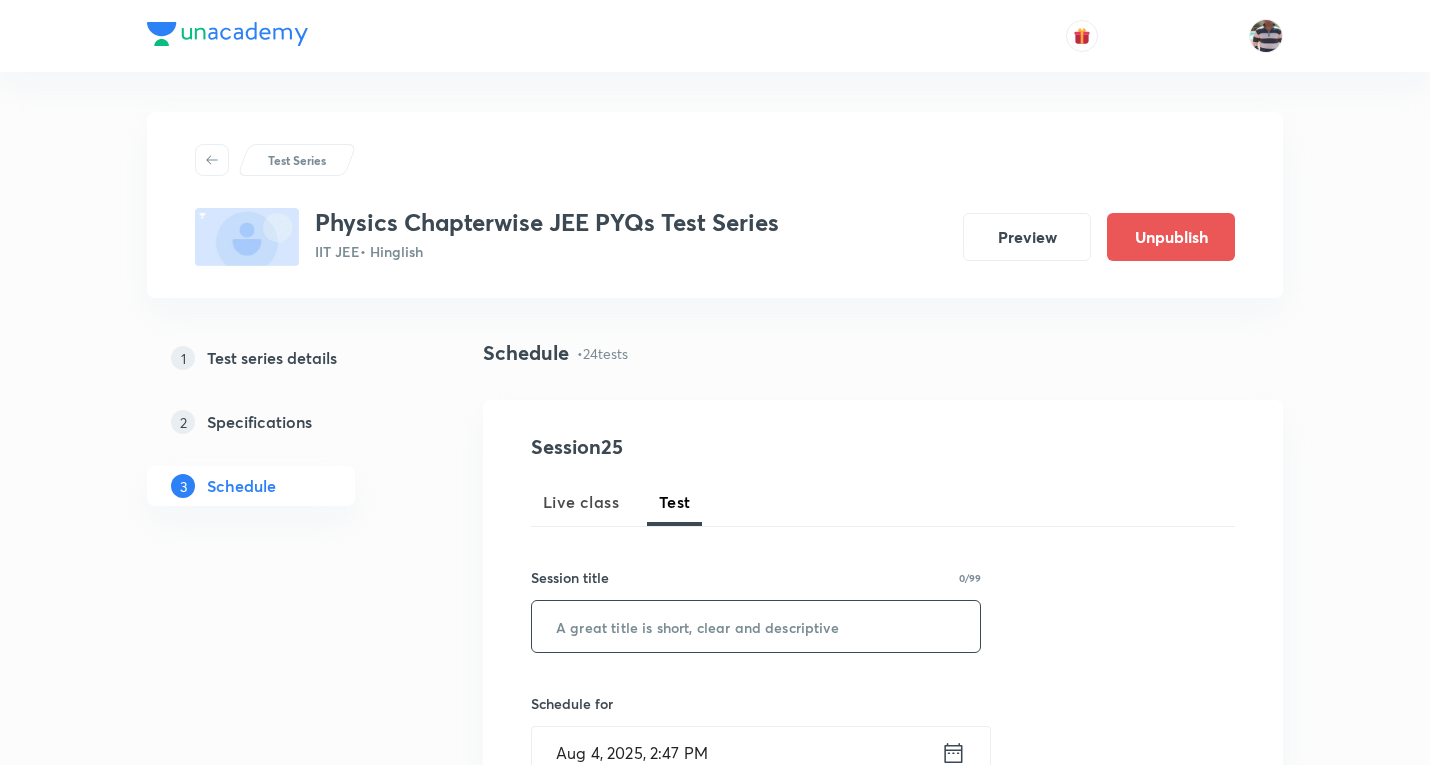 click at bounding box center (756, 626) 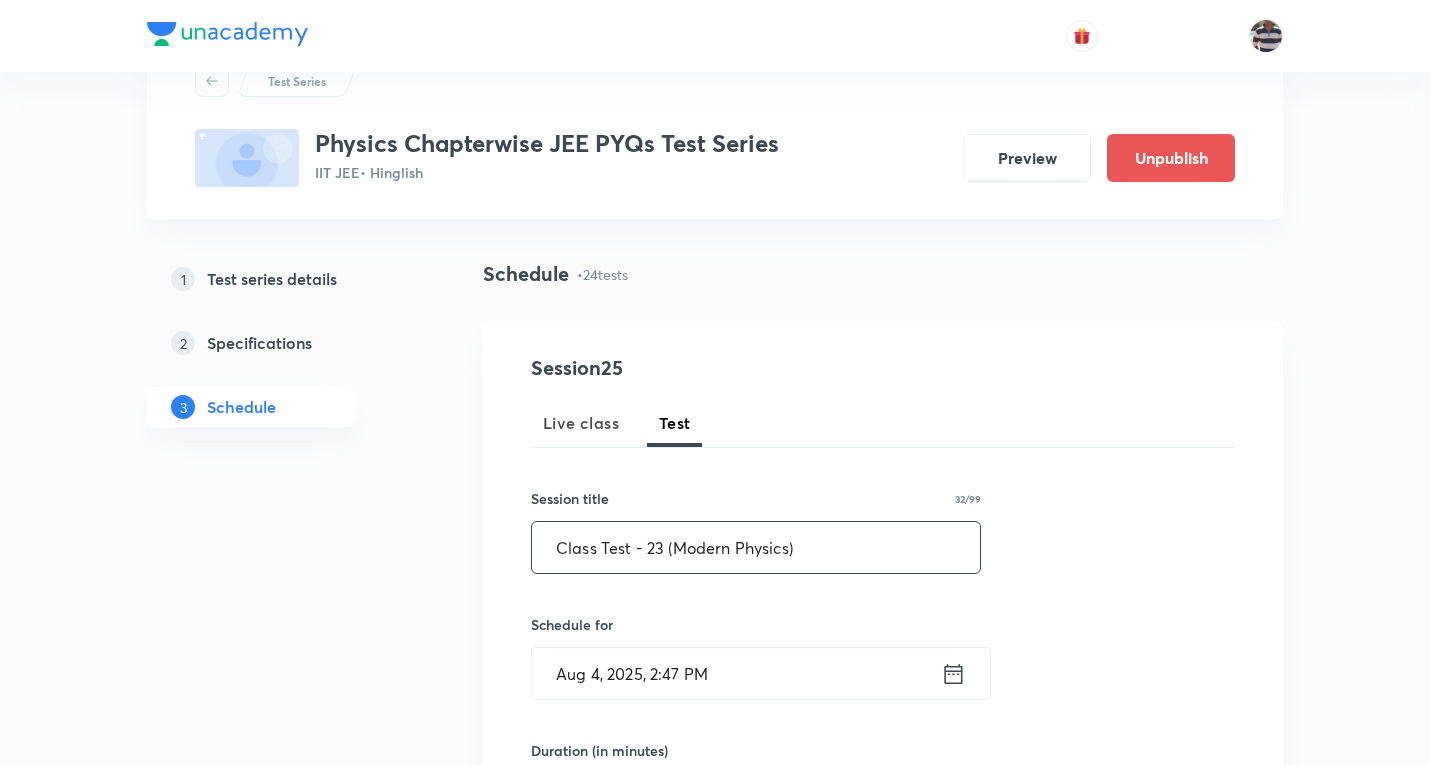 scroll, scrollTop: 200, scrollLeft: 0, axis: vertical 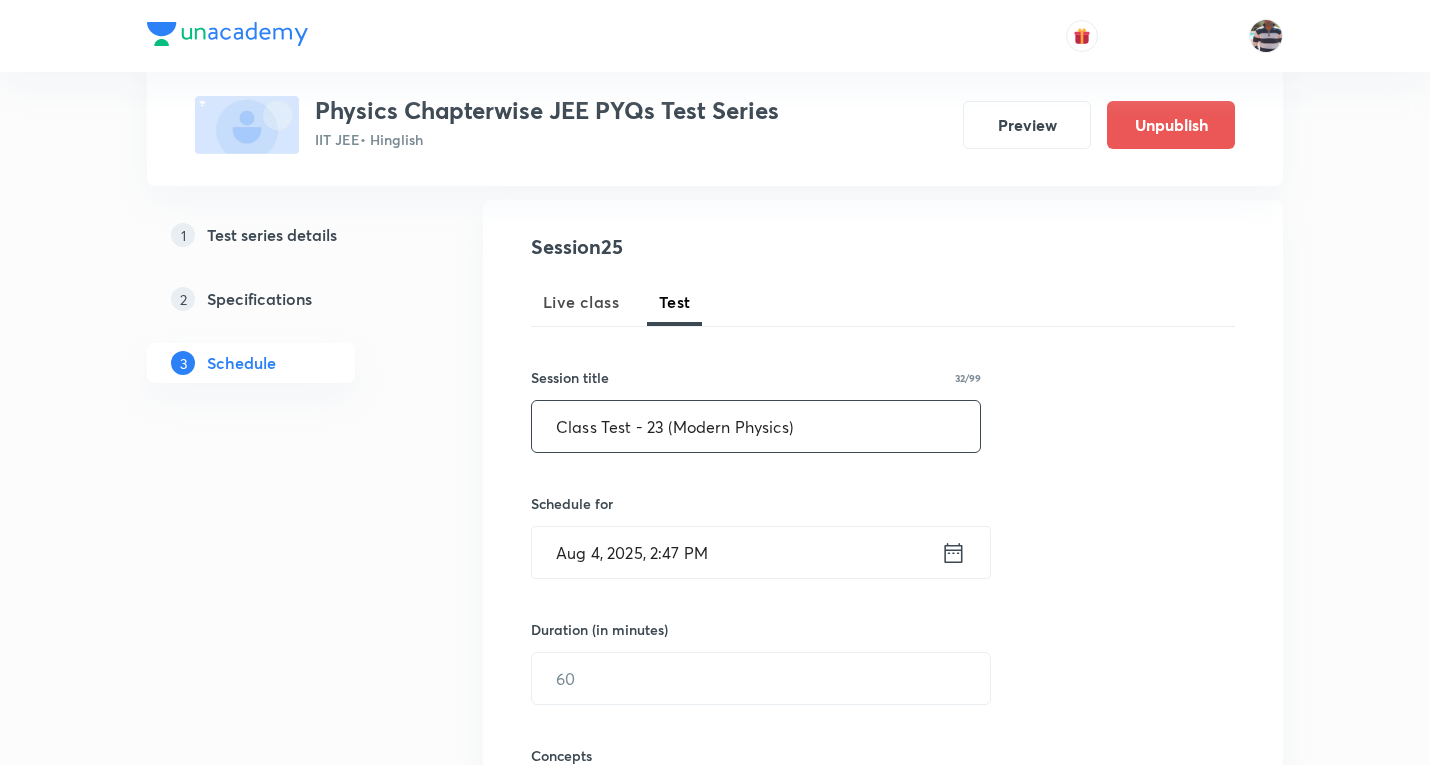 click on "Class Test - 23 (Modern Physics)" at bounding box center (756, 426) 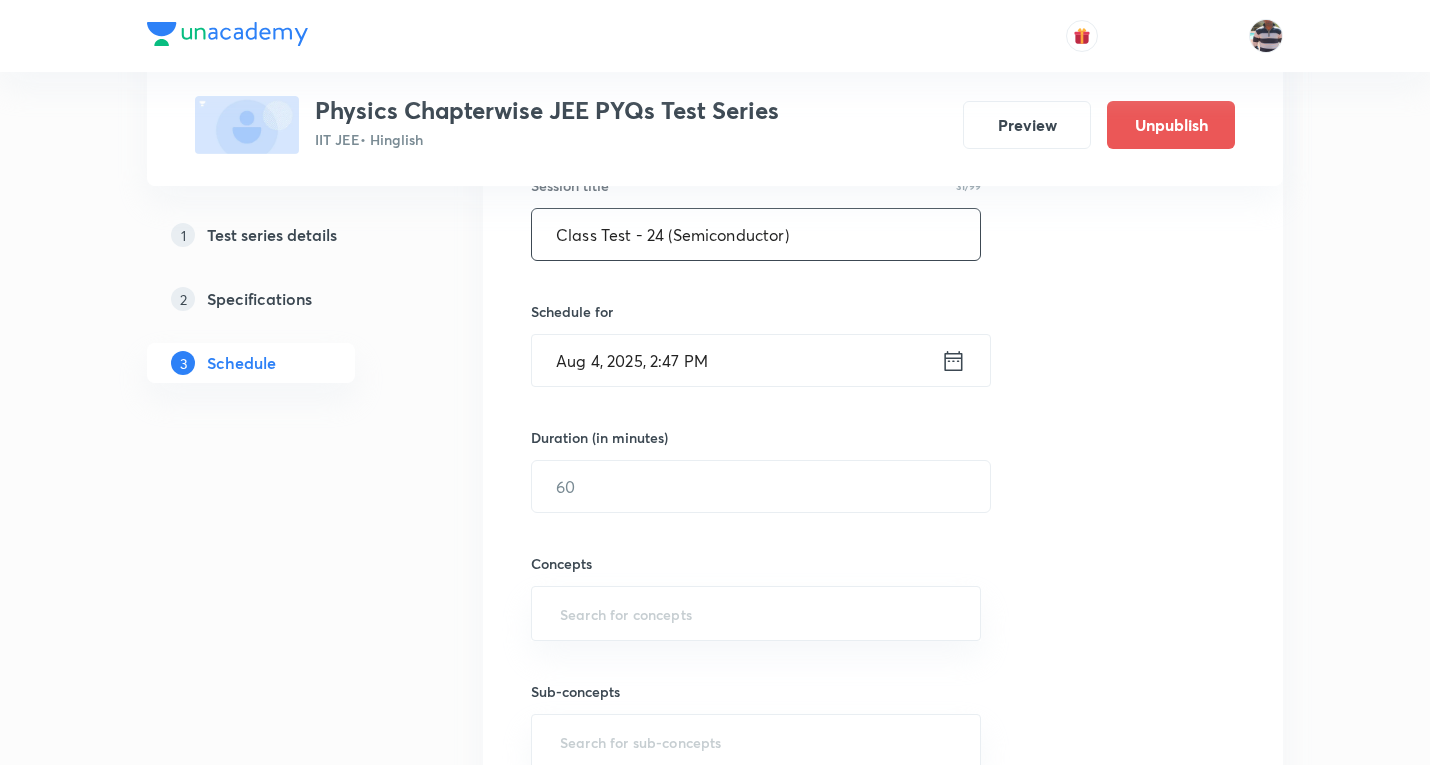 scroll, scrollTop: 400, scrollLeft: 0, axis: vertical 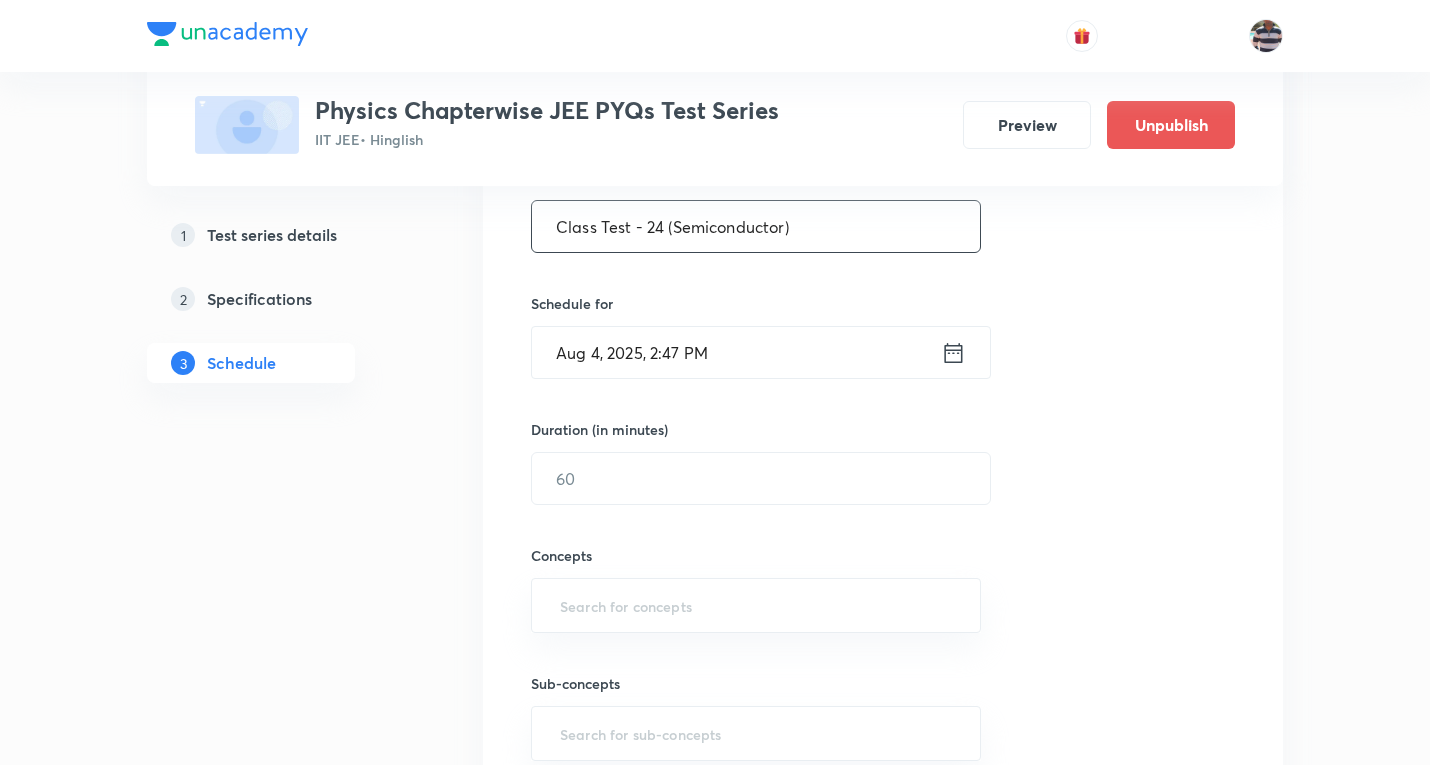 type on "Class Test - 24 (Semiconductor)" 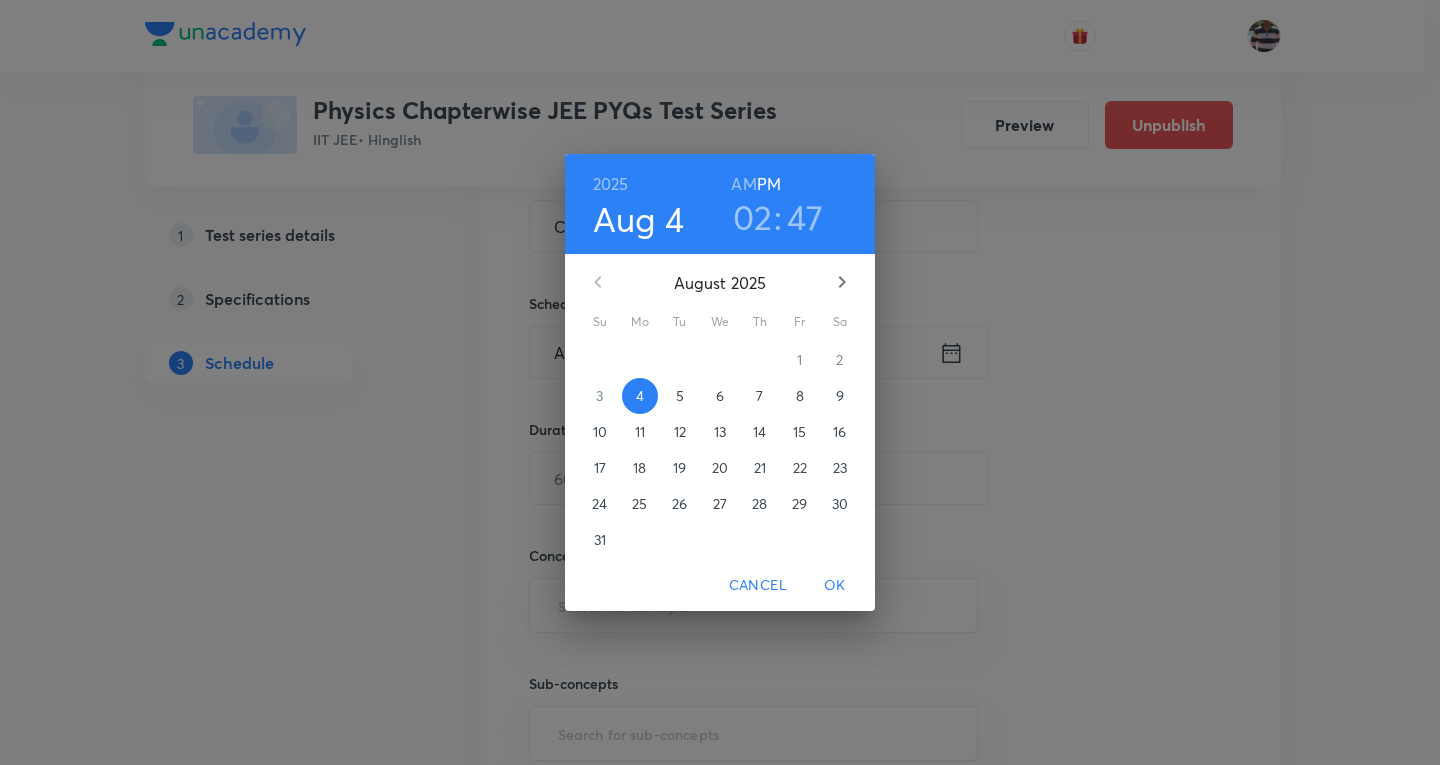 click on "2025 Aug 4 02 : 47 AM PM August 2025 Su Mo Tu We Th Fr Sa 27 28 29 30 31 1 2 3 4 5 6 7 8 9 10 11 12 13 14 15 16 17 18 19 20 21 22 23 24 25 26 27 28 29 30 31 1 2 3 4 5 6 Cancel OK" at bounding box center (720, 382) 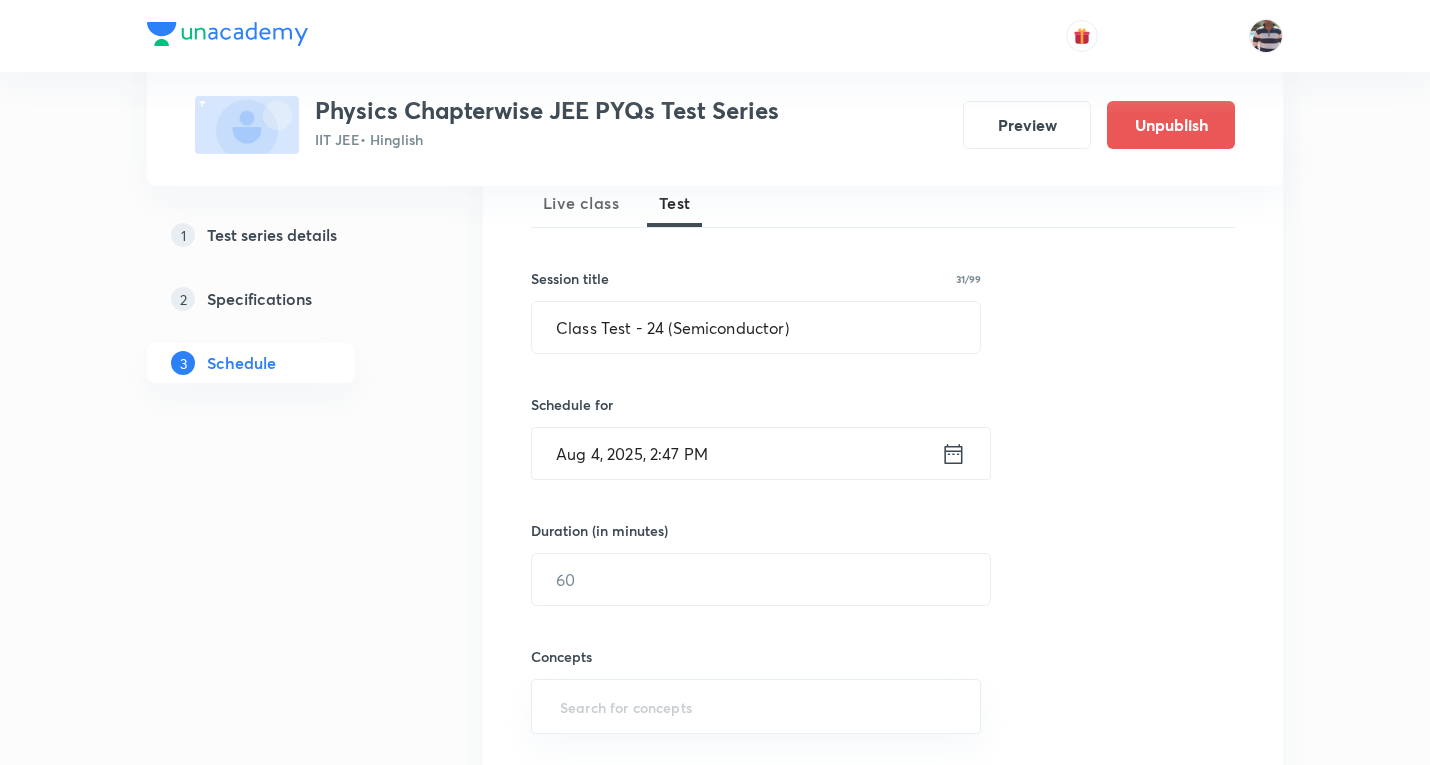 scroll, scrollTop: 300, scrollLeft: 0, axis: vertical 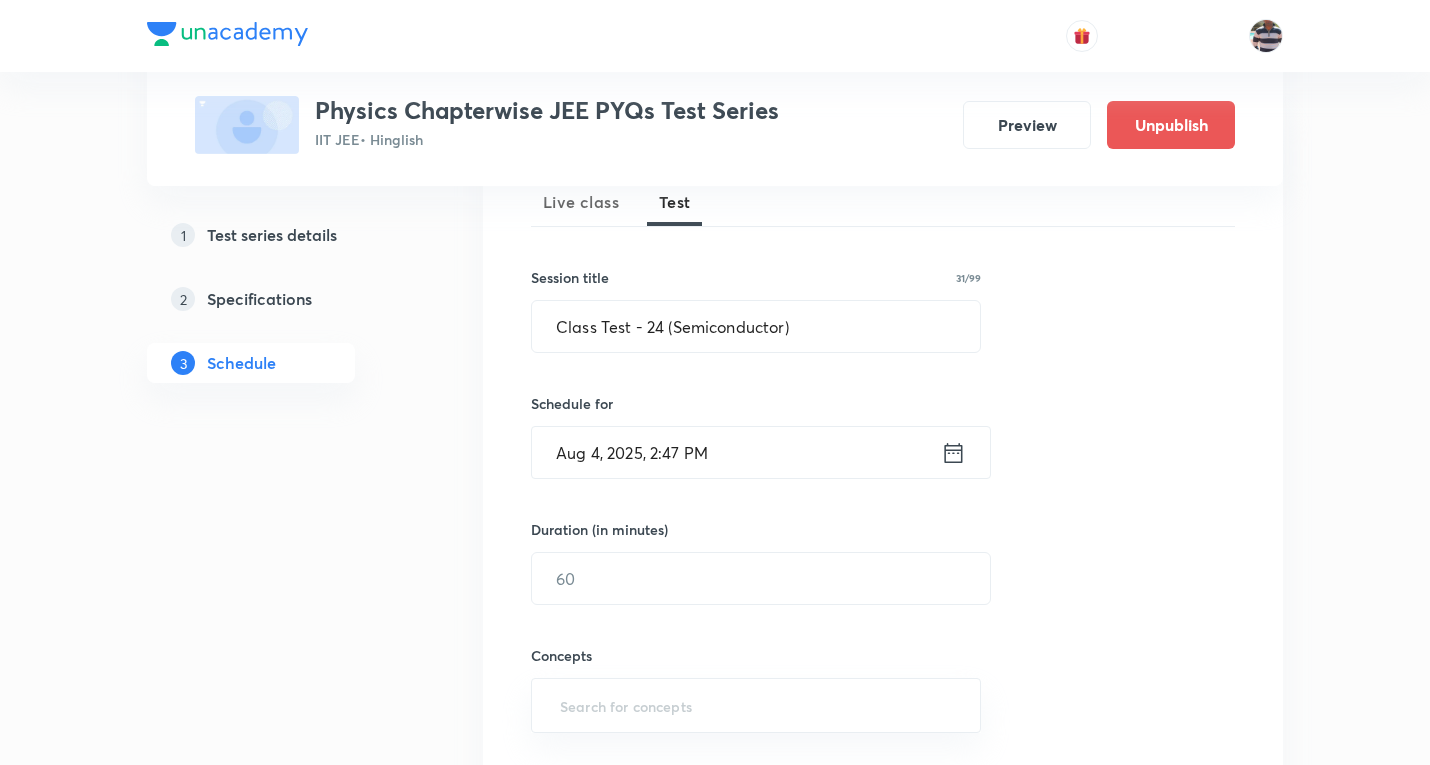 click on "Aug 4, 2025, 2:47 PM" at bounding box center [736, 452] 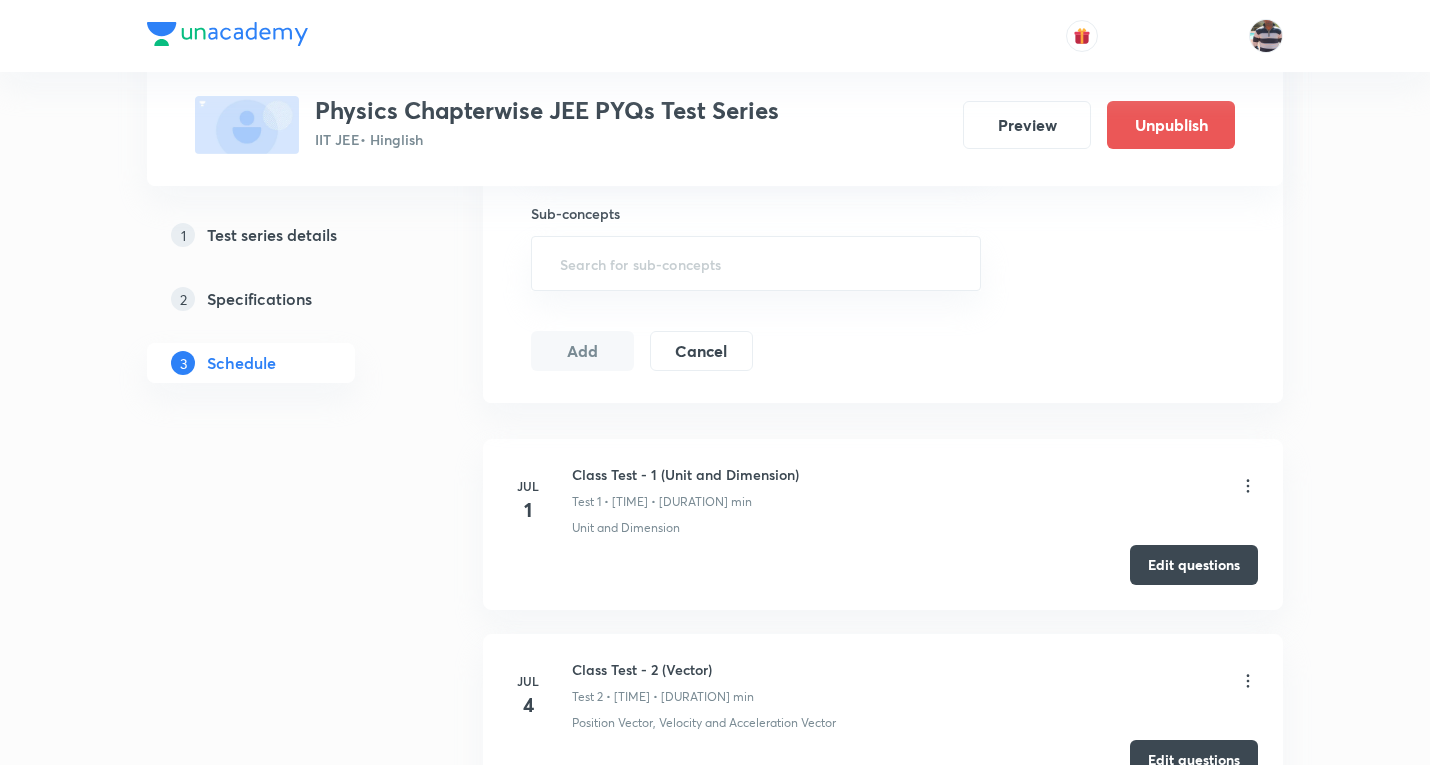 scroll, scrollTop: 0, scrollLeft: 0, axis: both 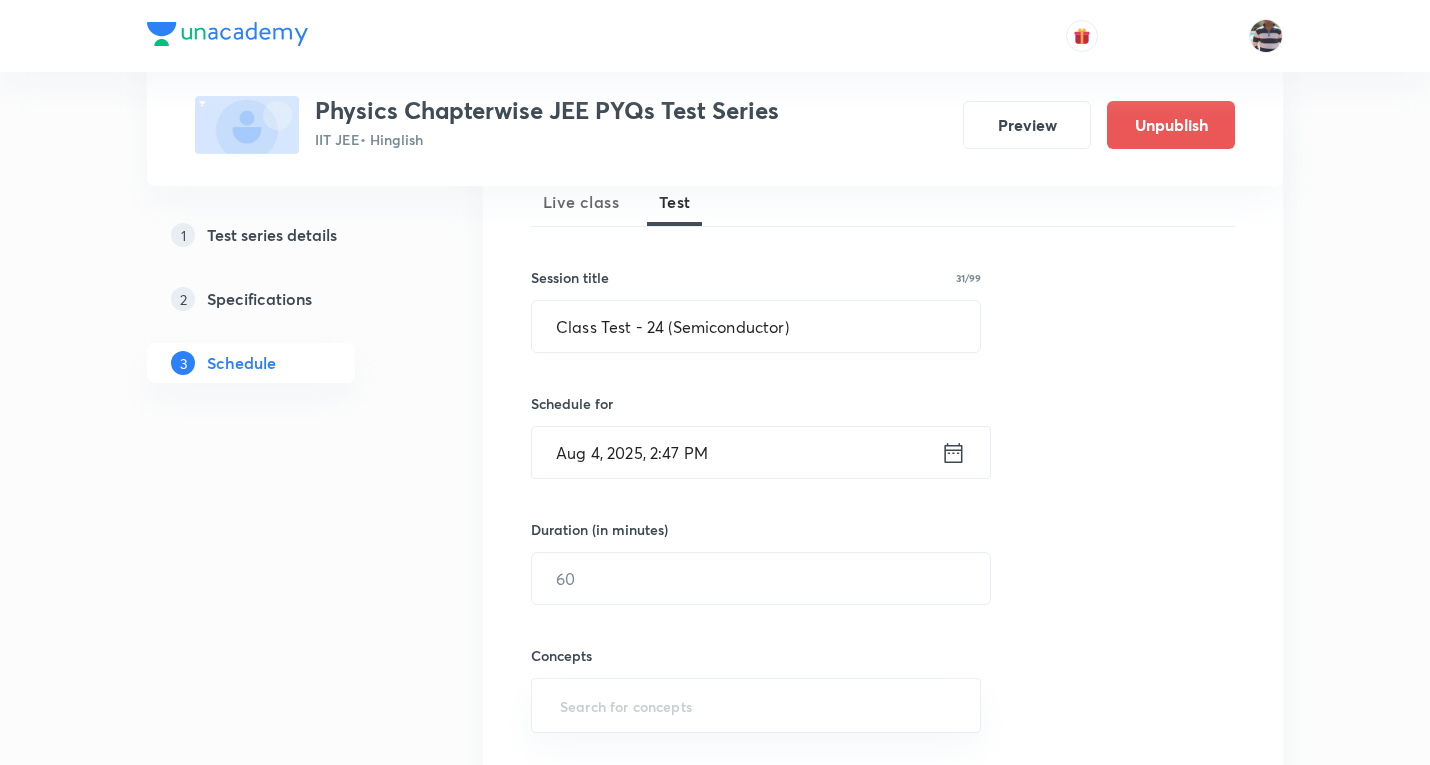 click on "Aug 4, 2025, 2:47 PM" at bounding box center [736, 452] 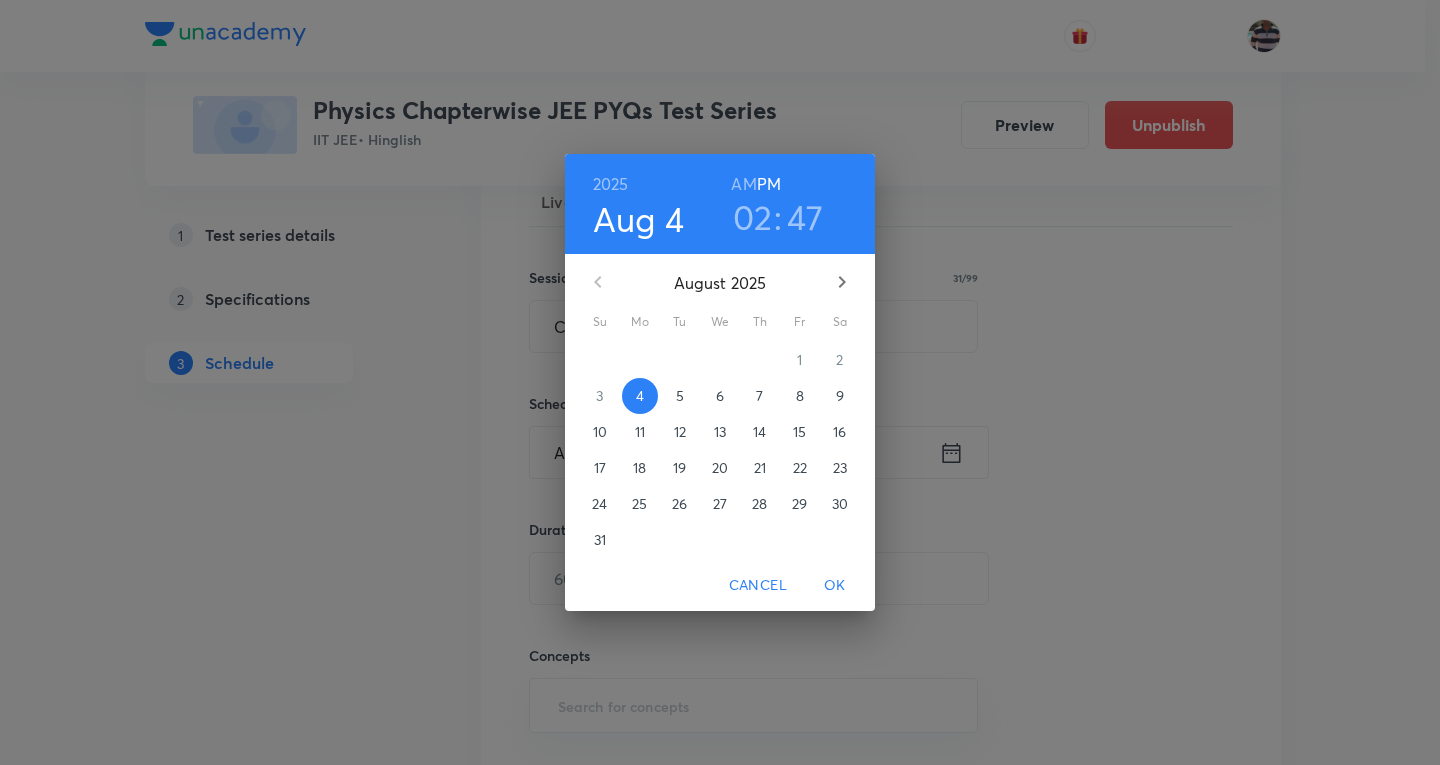 click on "18" at bounding box center [640, 468] 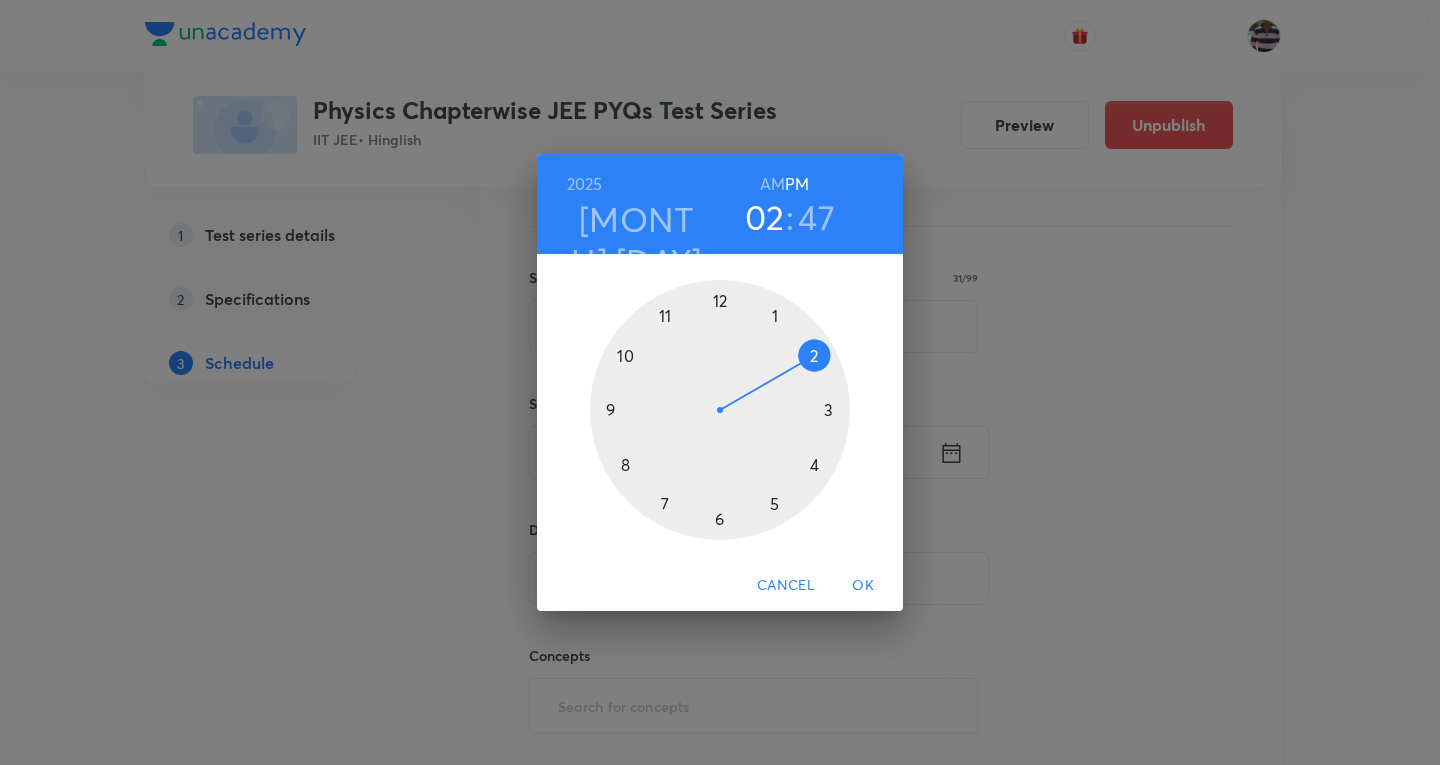 click on "Aug 18" at bounding box center [636, 240] 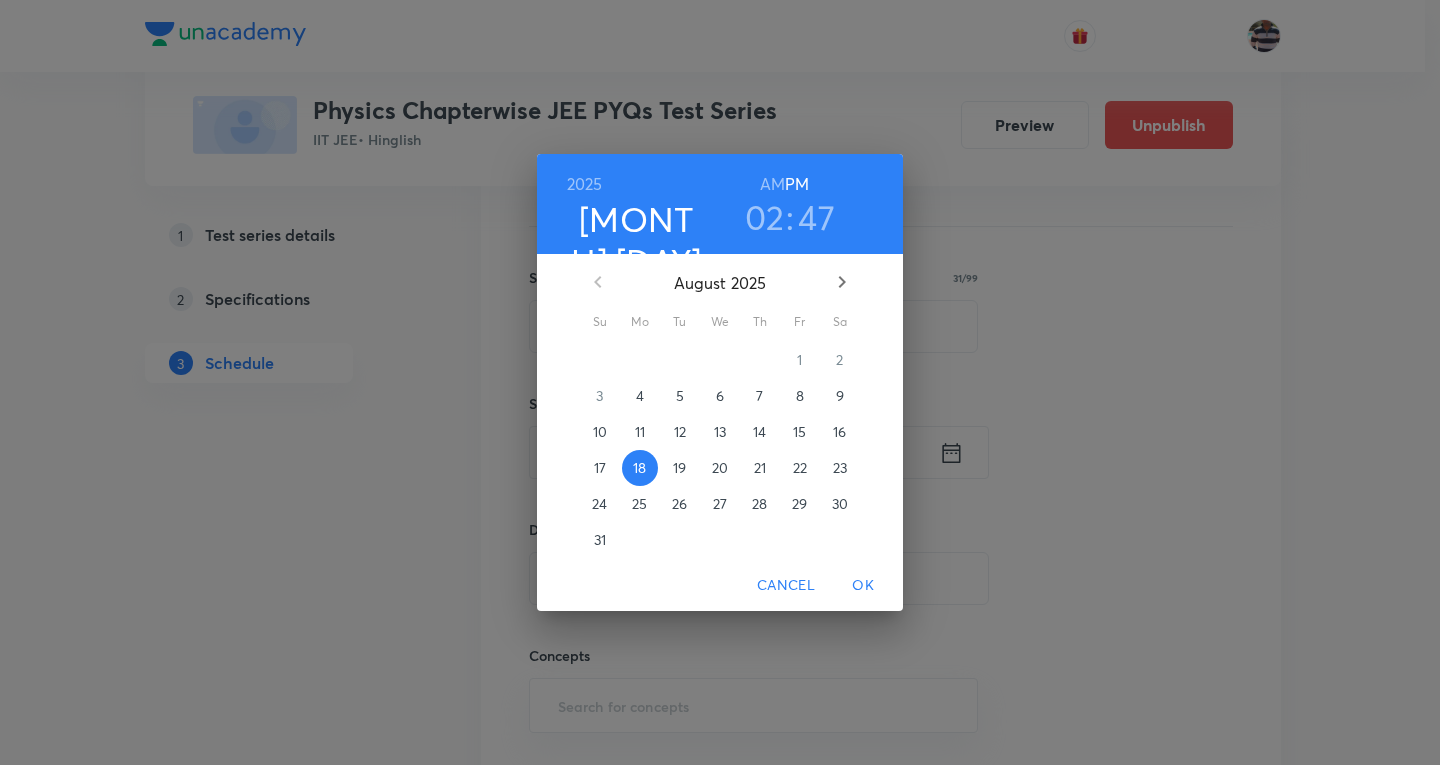 click 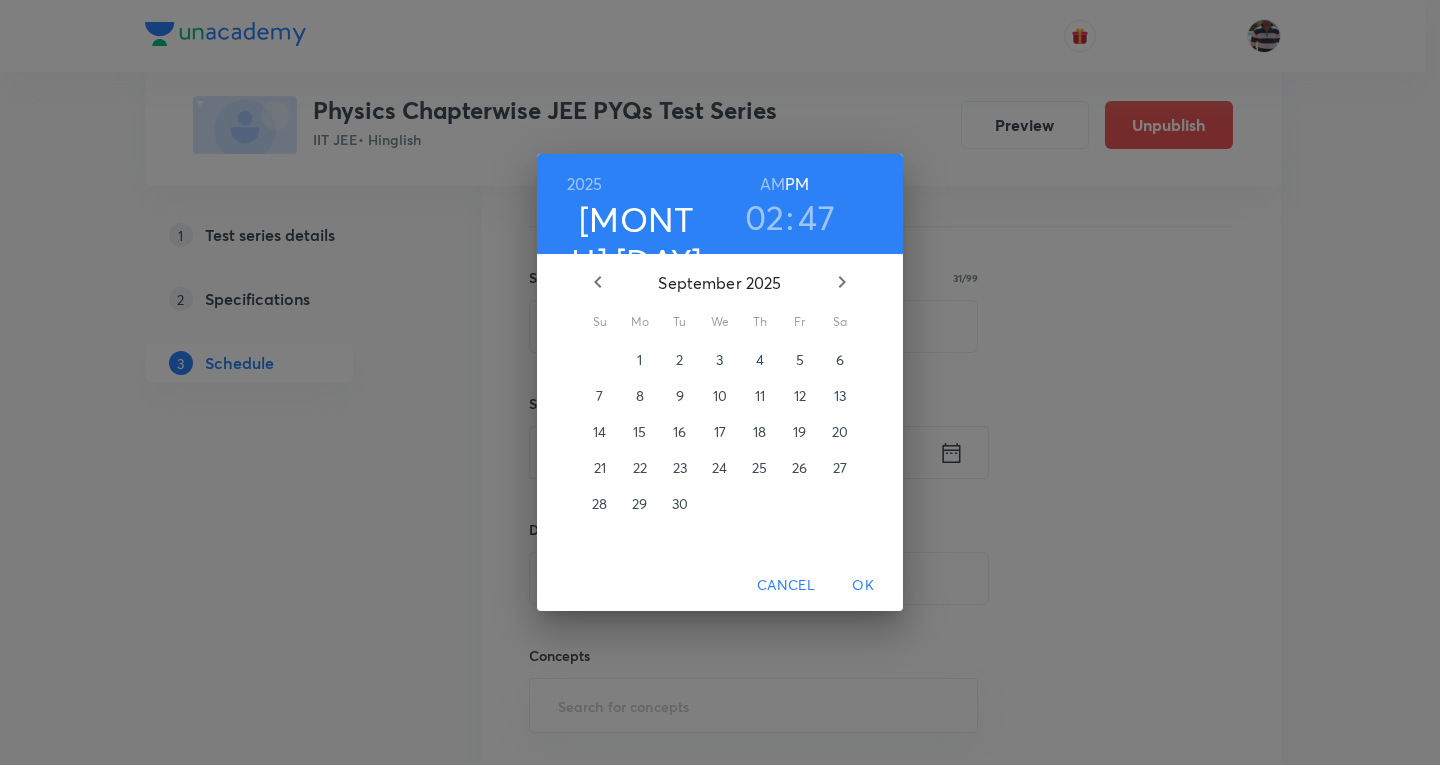 click on "18" at bounding box center [759, 432] 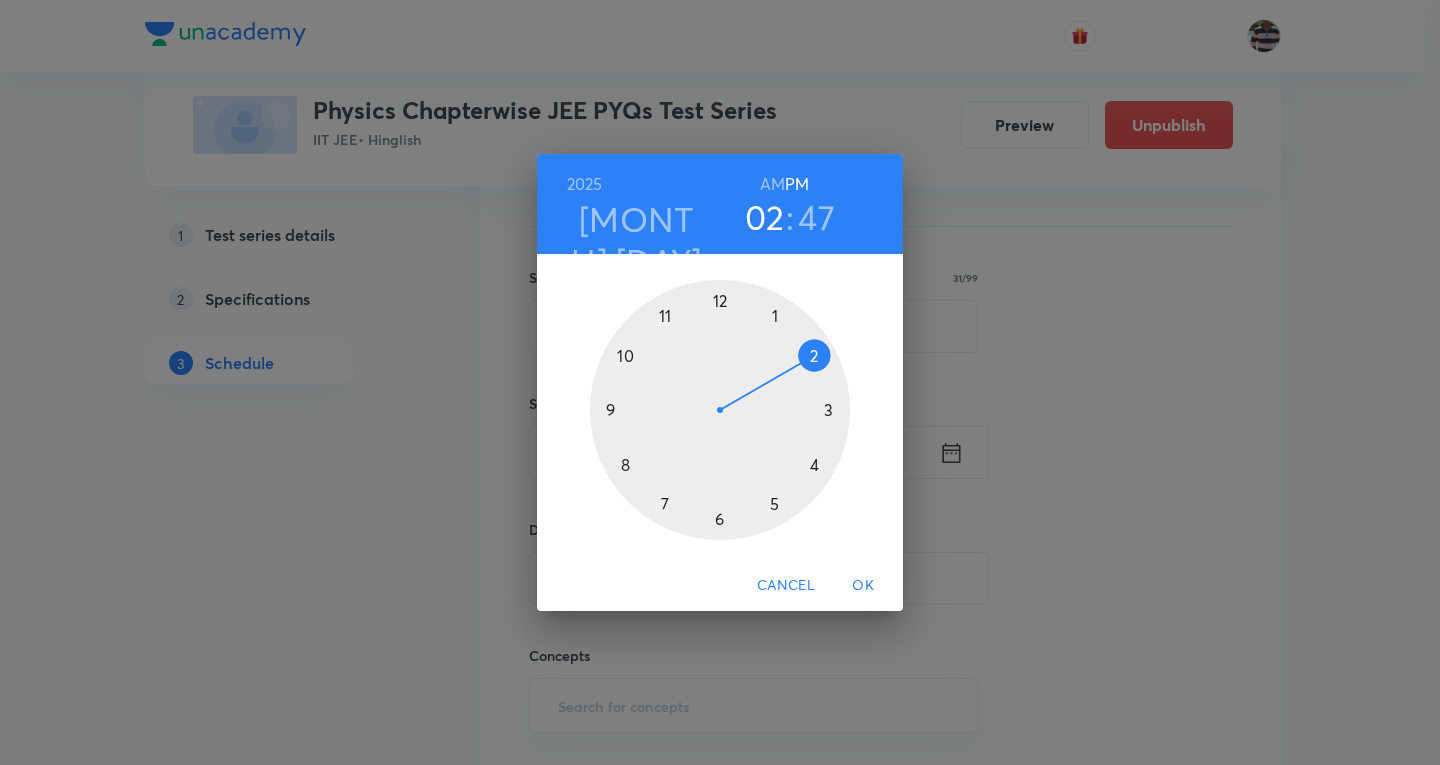 click at bounding box center [720, 410] 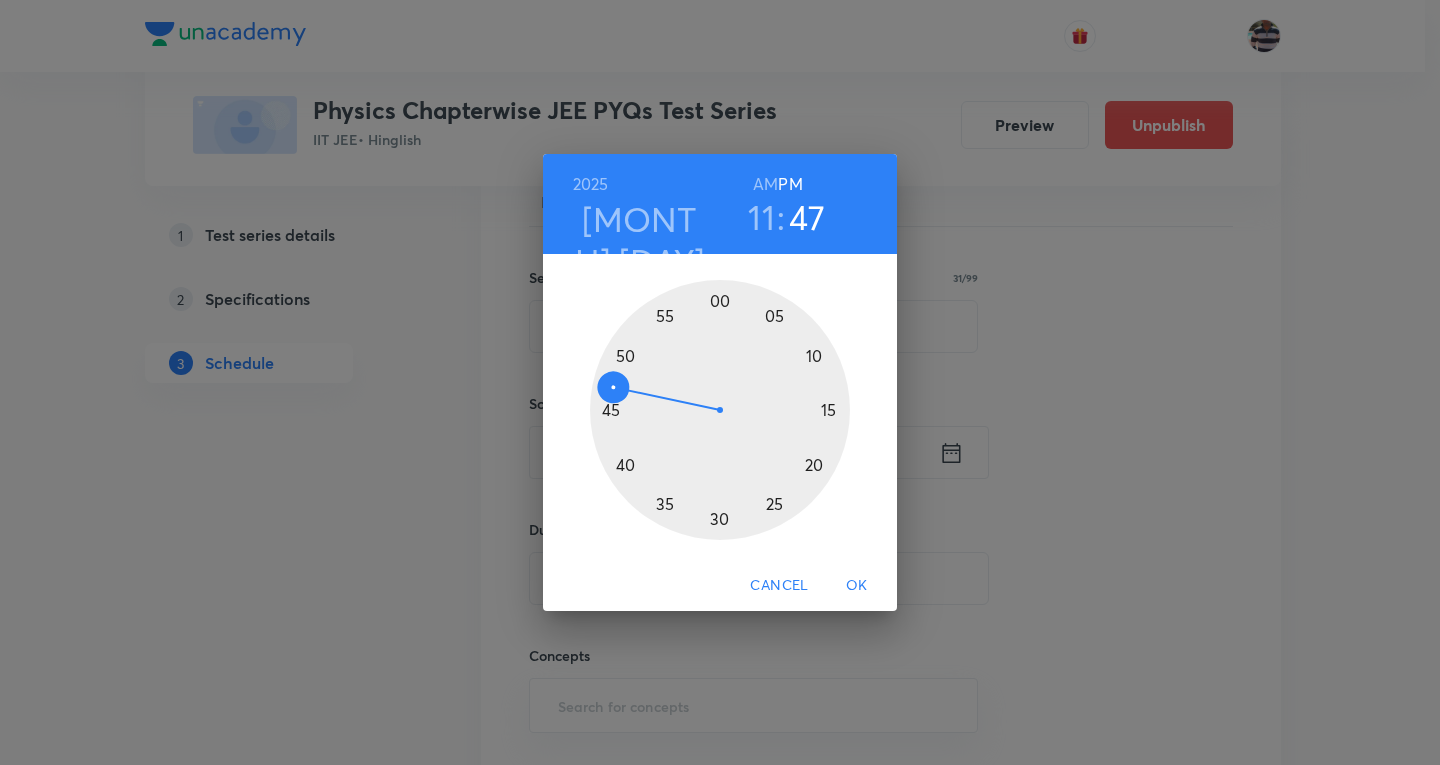 click on "AM" at bounding box center (765, 184) 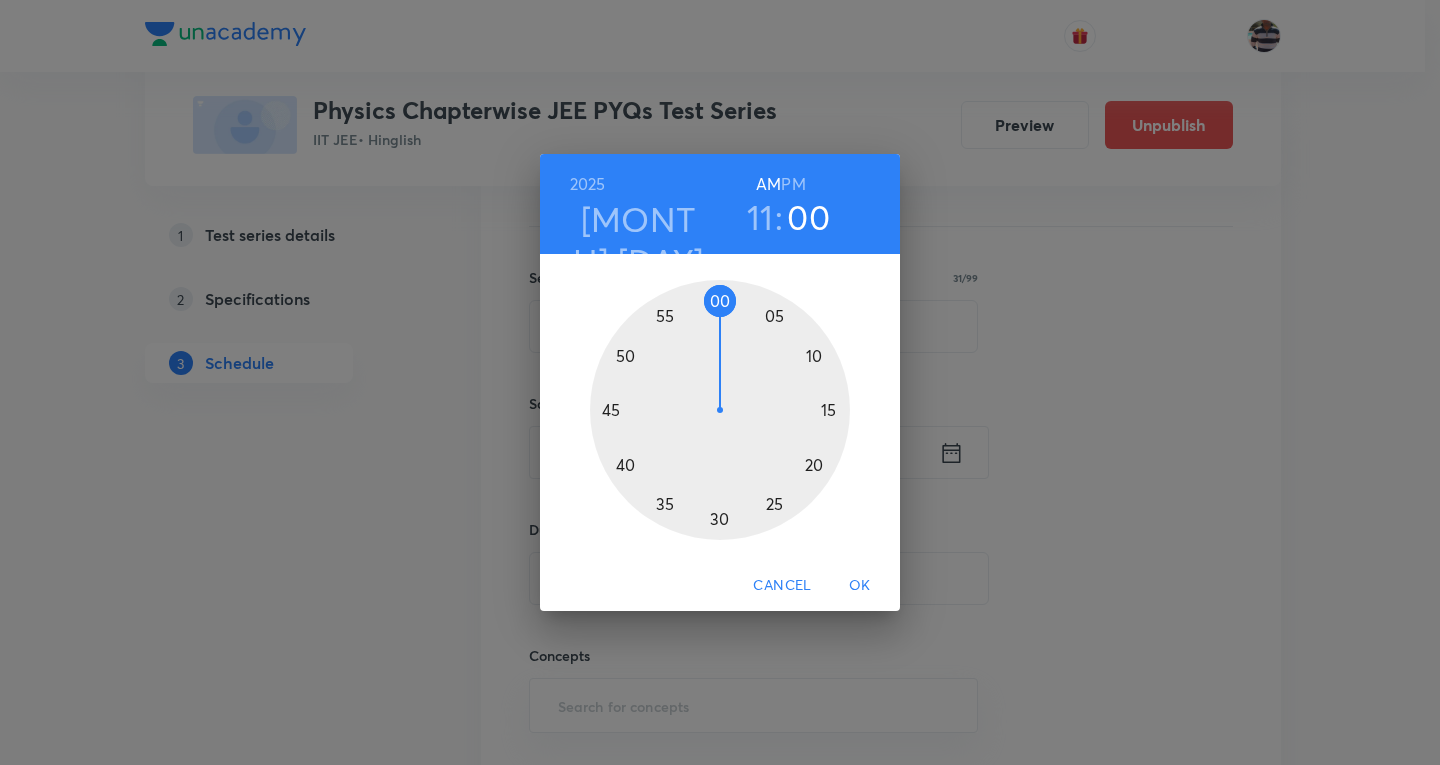 drag, startPoint x: 615, startPoint y: 383, endPoint x: 719, endPoint y: 349, distance: 109.41663 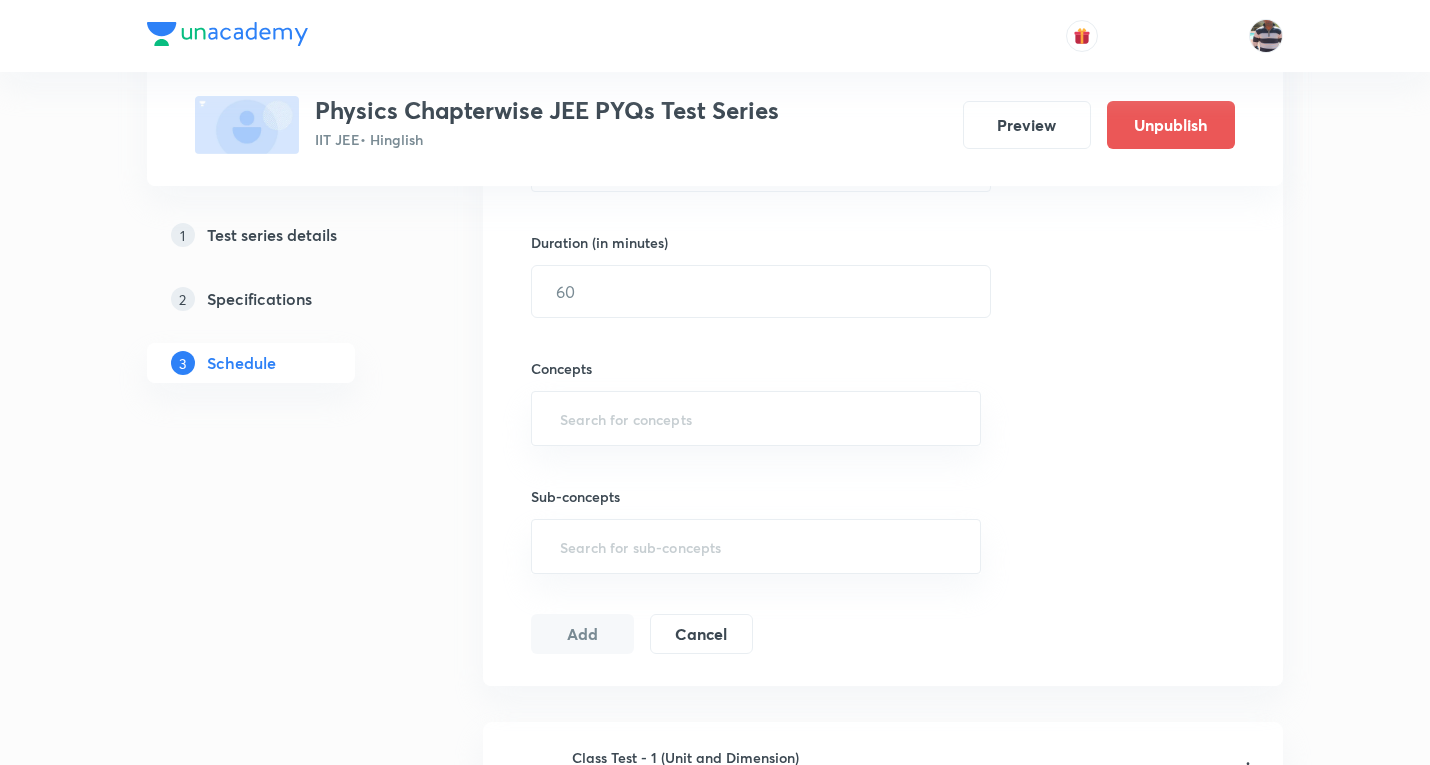 scroll, scrollTop: 600, scrollLeft: 0, axis: vertical 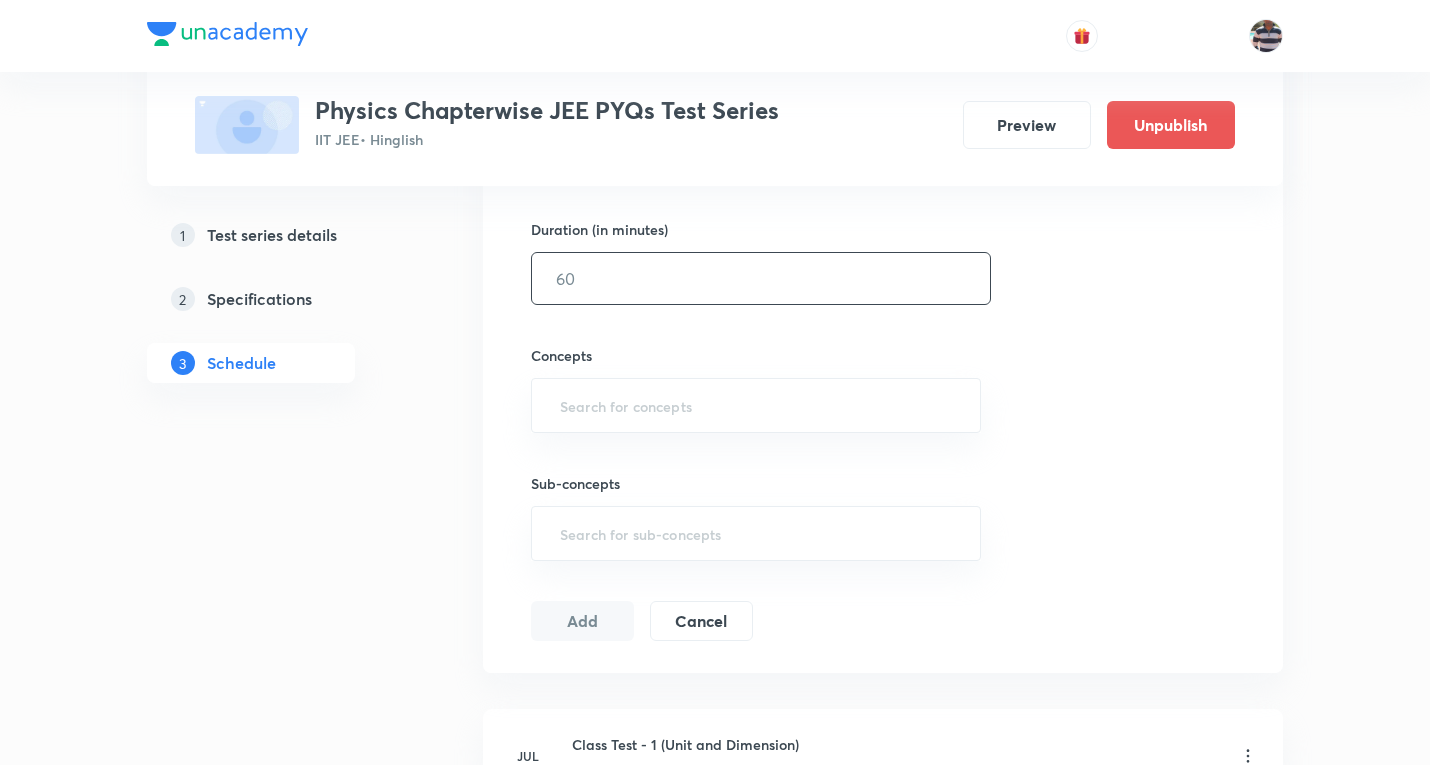 click at bounding box center [761, 278] 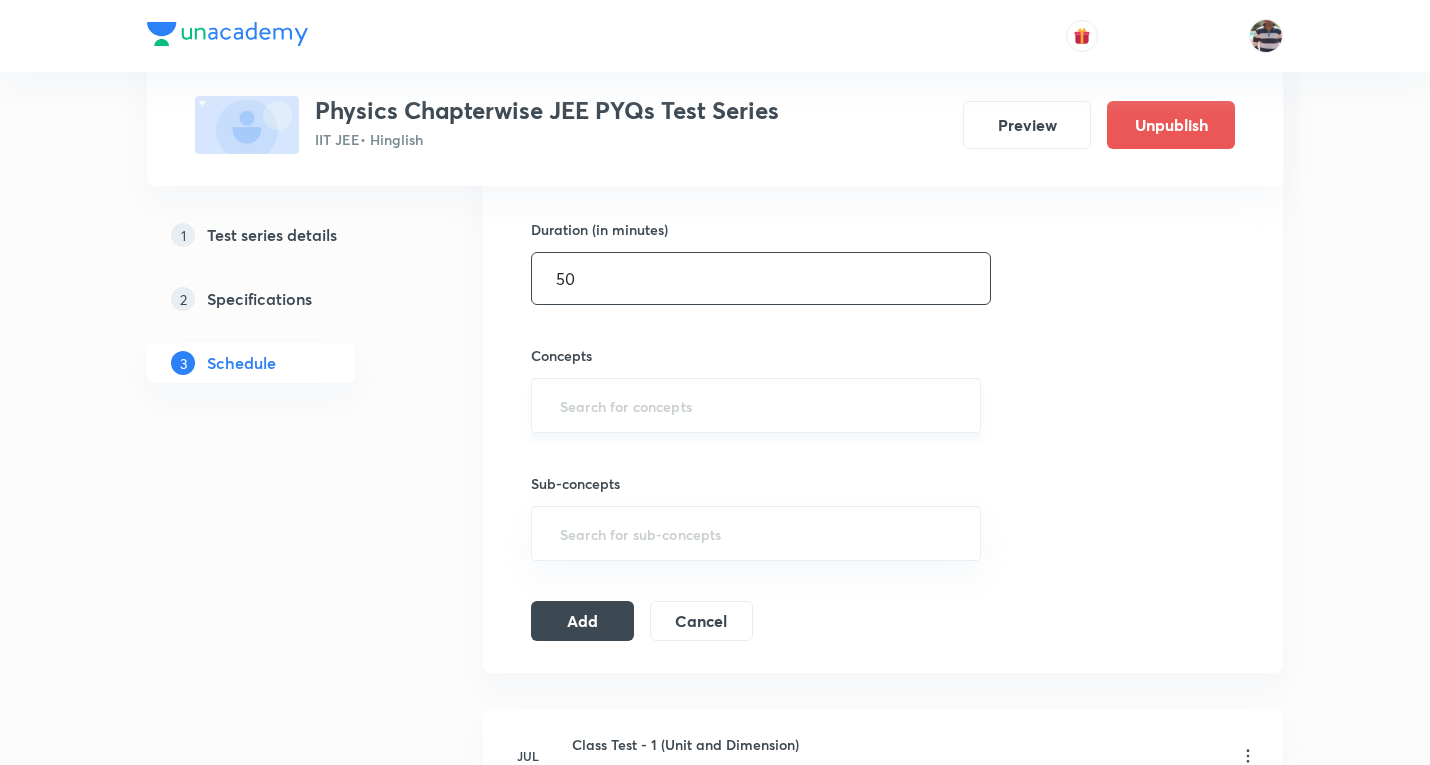 type on "50" 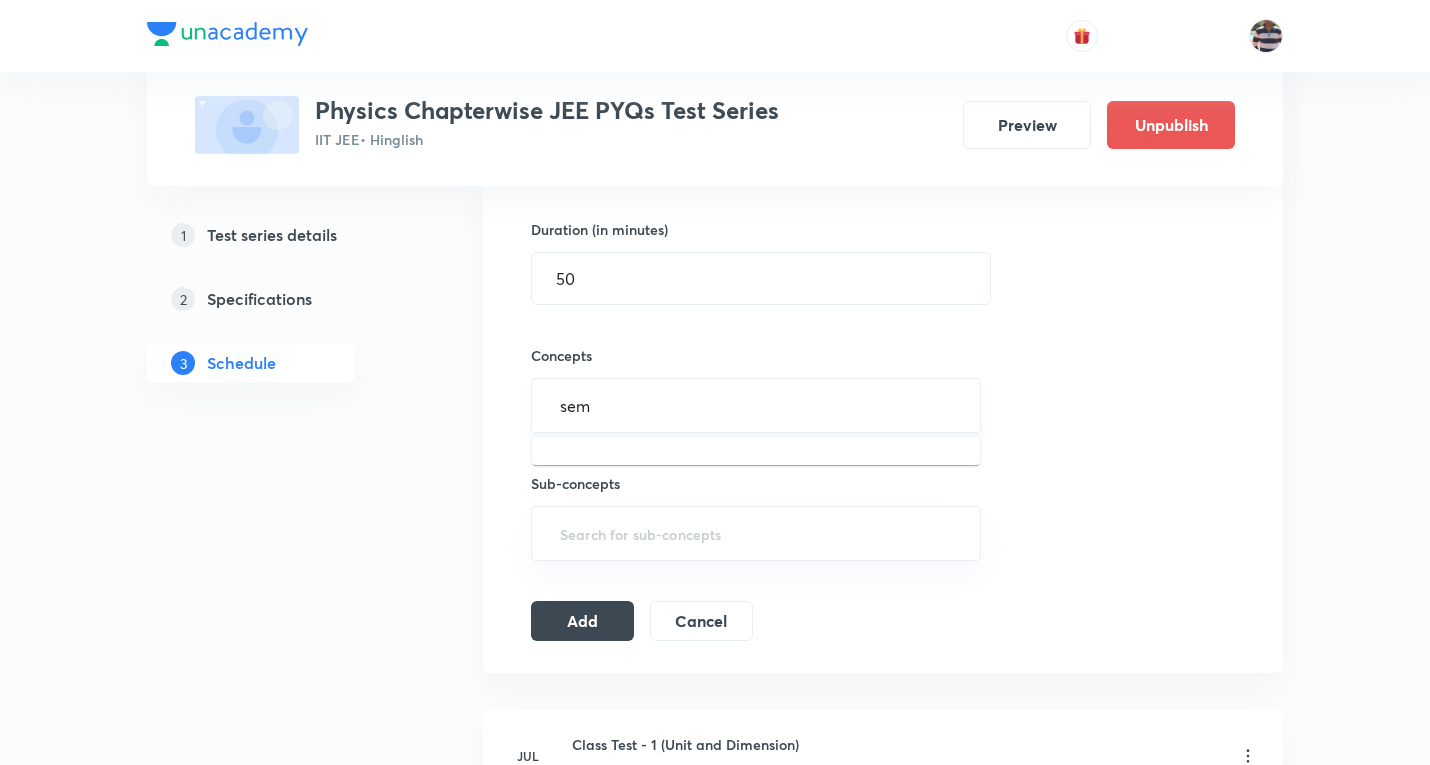 type on "semi" 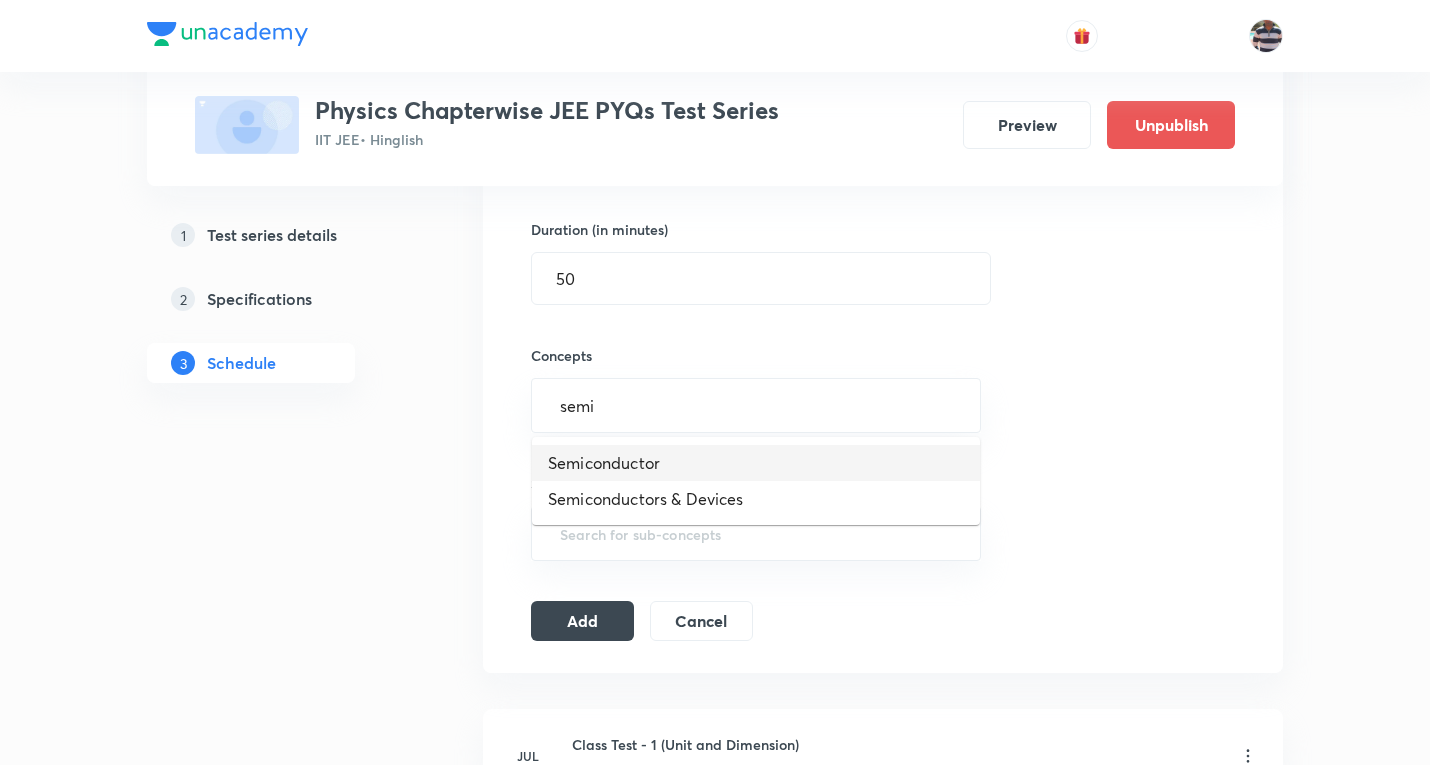 click on "Semiconductor" at bounding box center [756, 463] 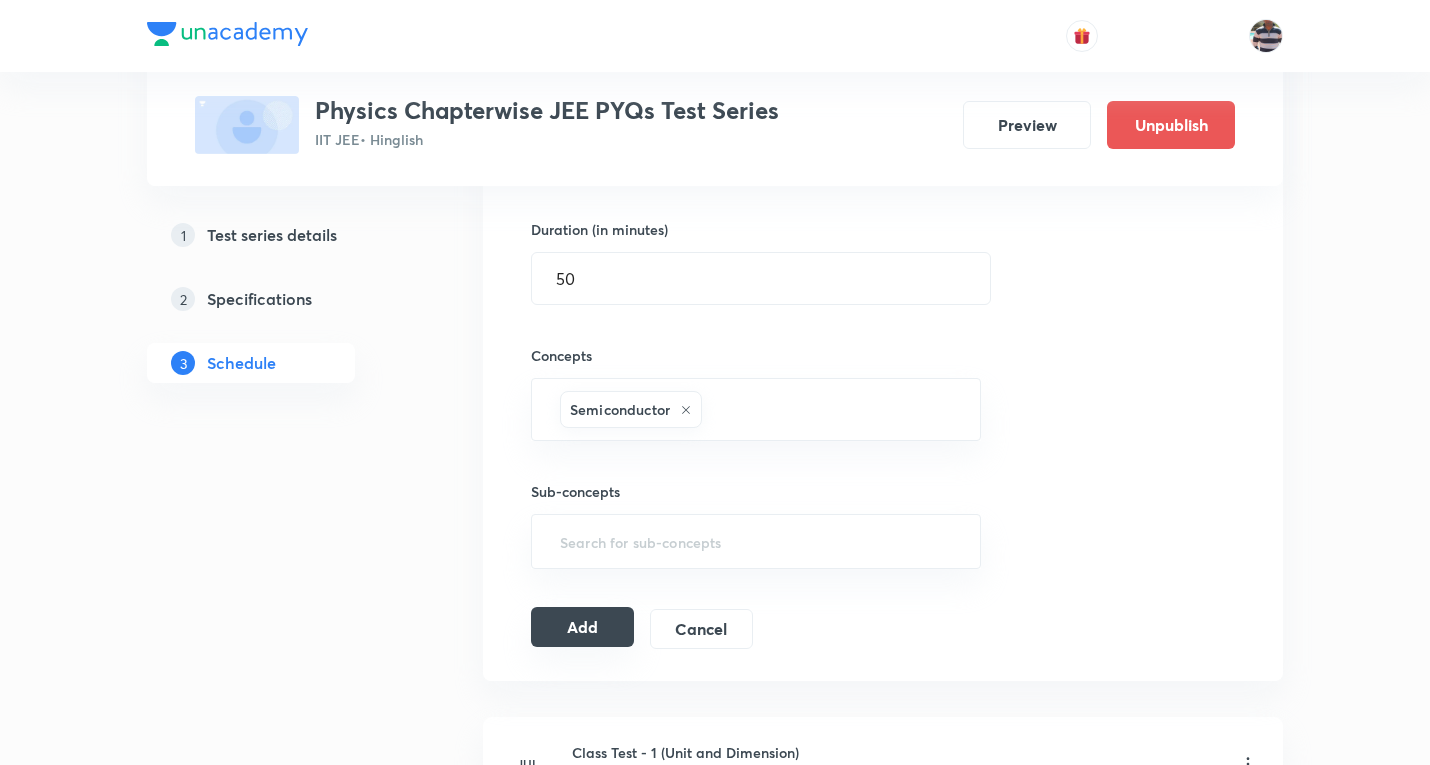 click on "Add" at bounding box center [582, 627] 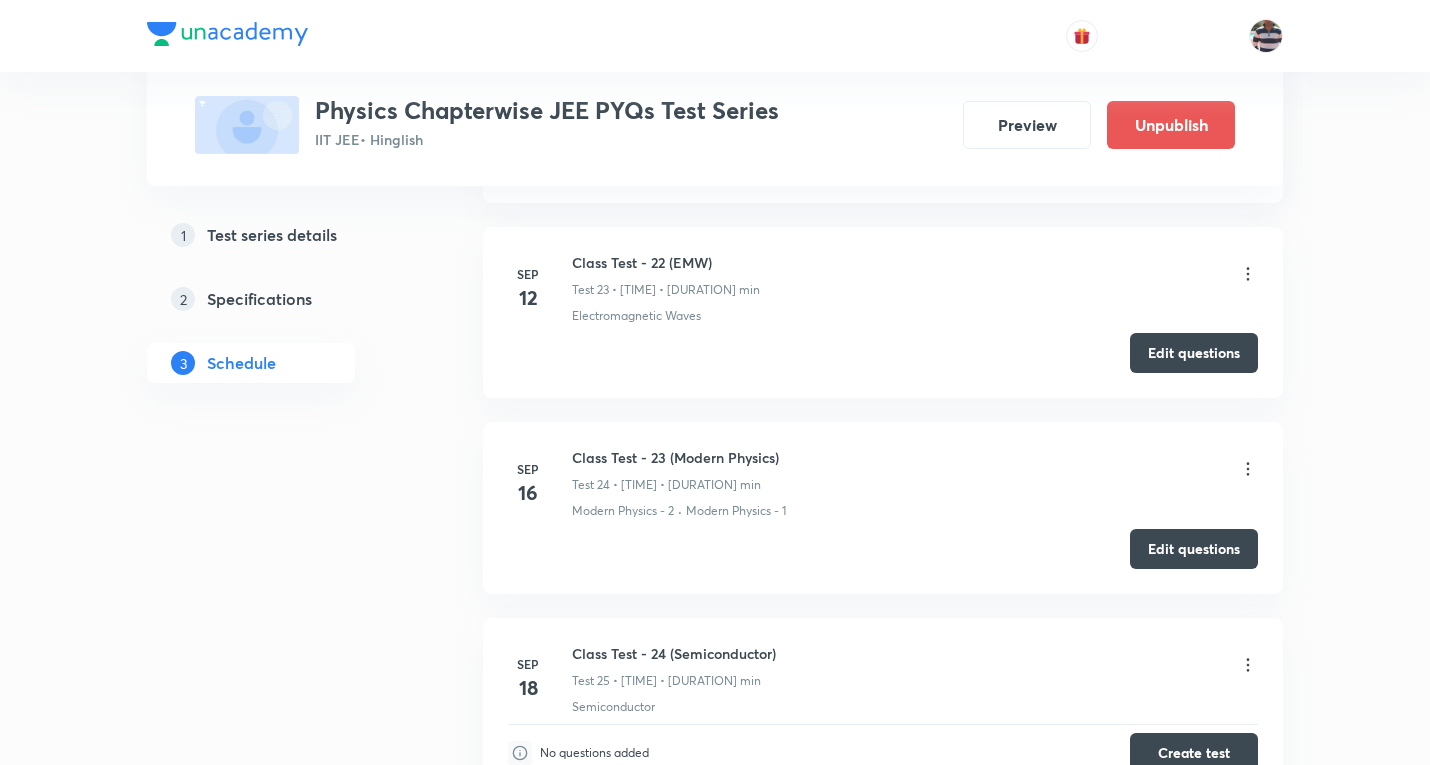 scroll, scrollTop: 4813, scrollLeft: 0, axis: vertical 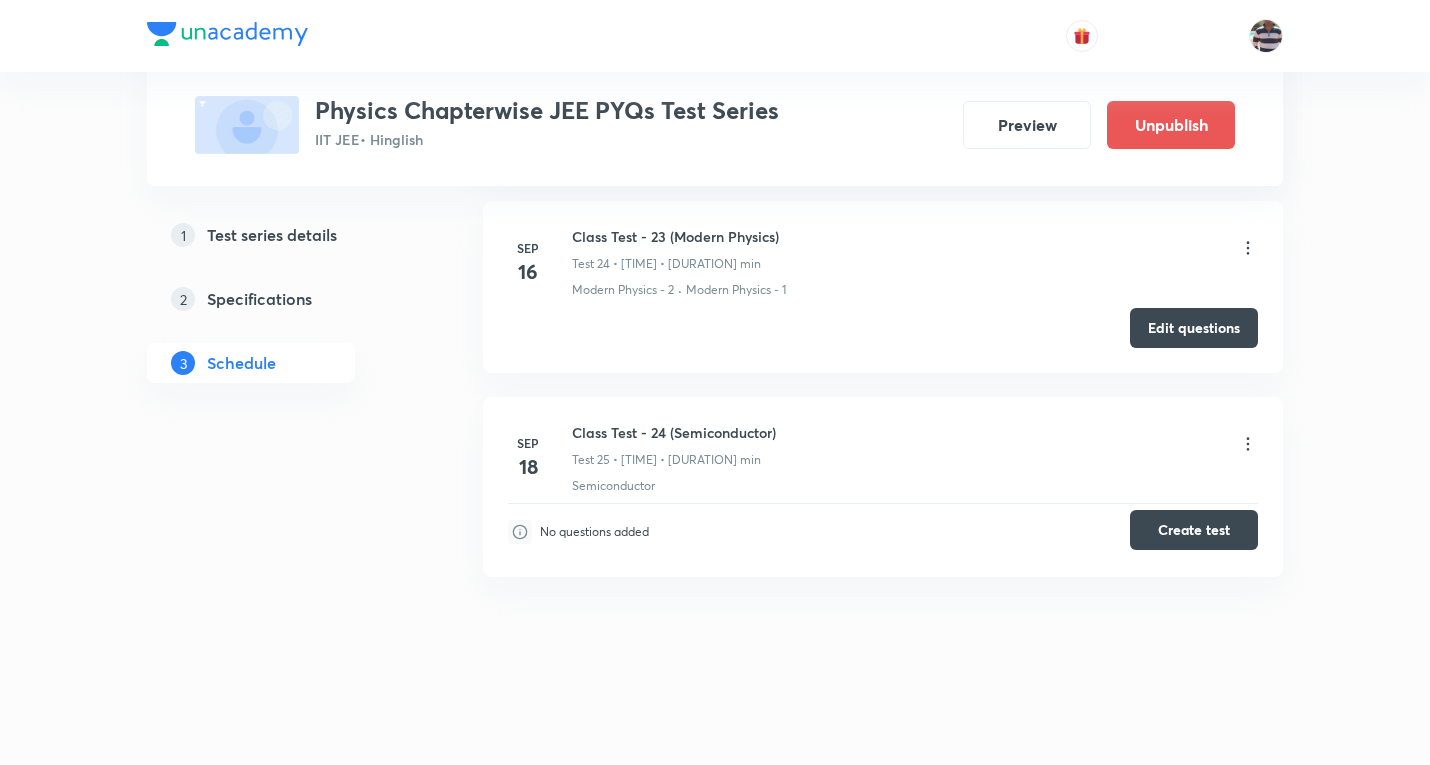 click on "Create test" at bounding box center (1194, 530) 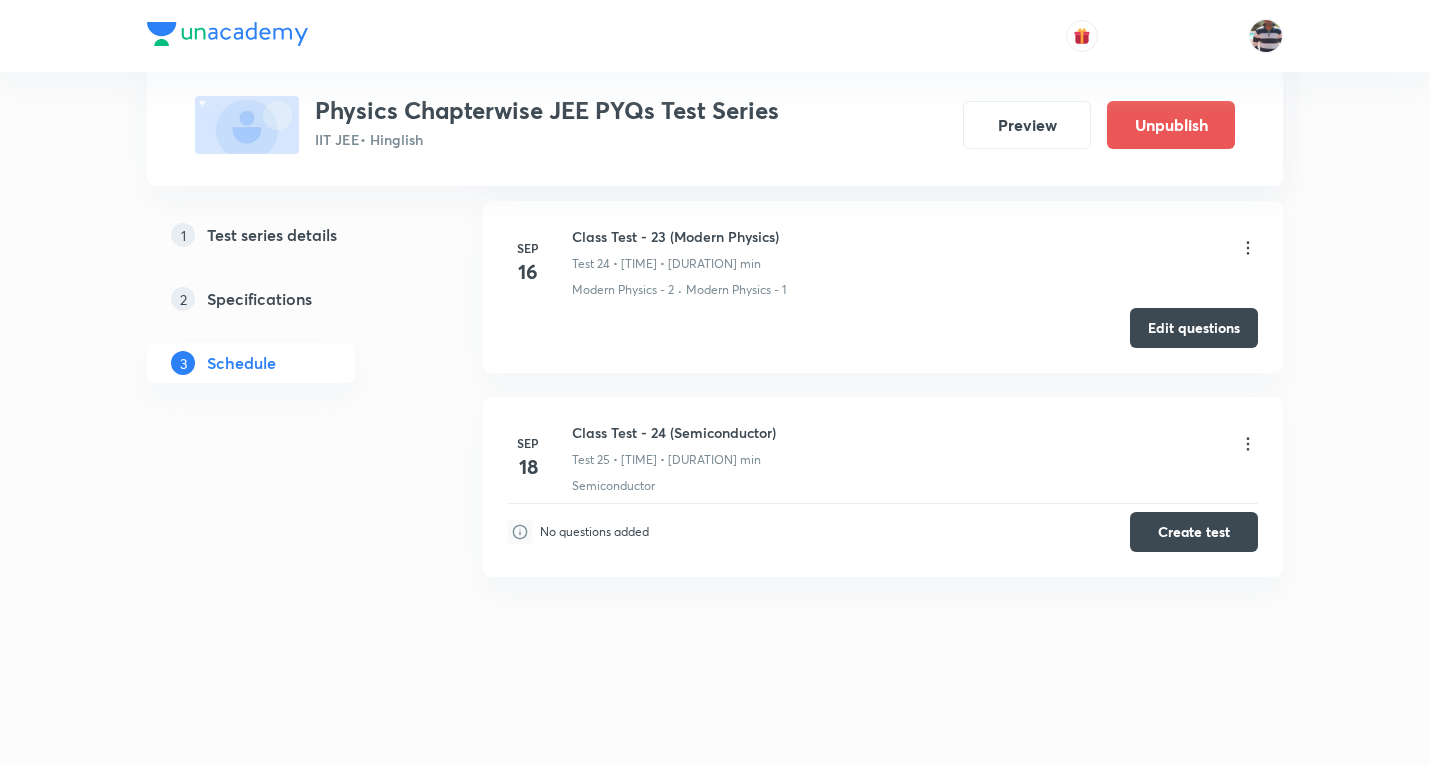 type 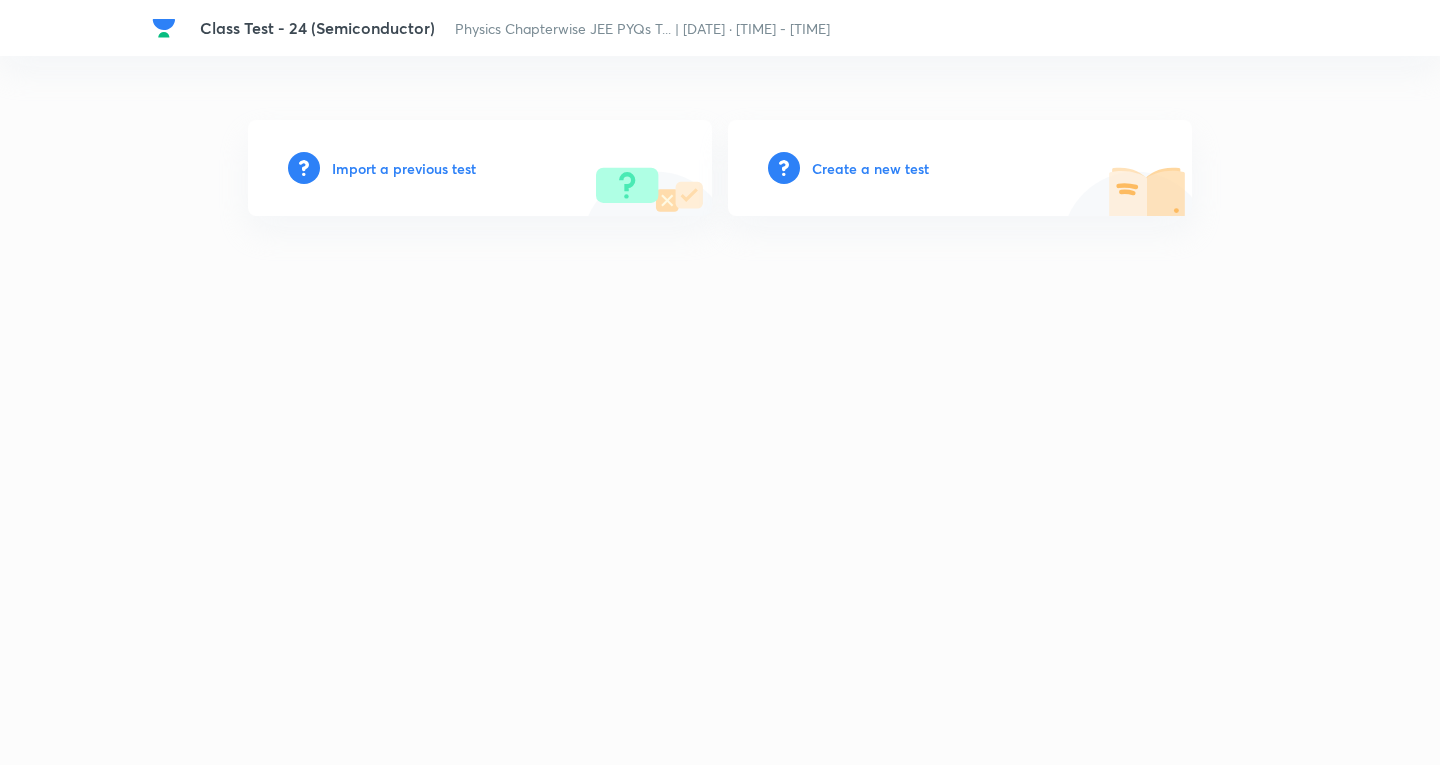 scroll, scrollTop: 0, scrollLeft: 0, axis: both 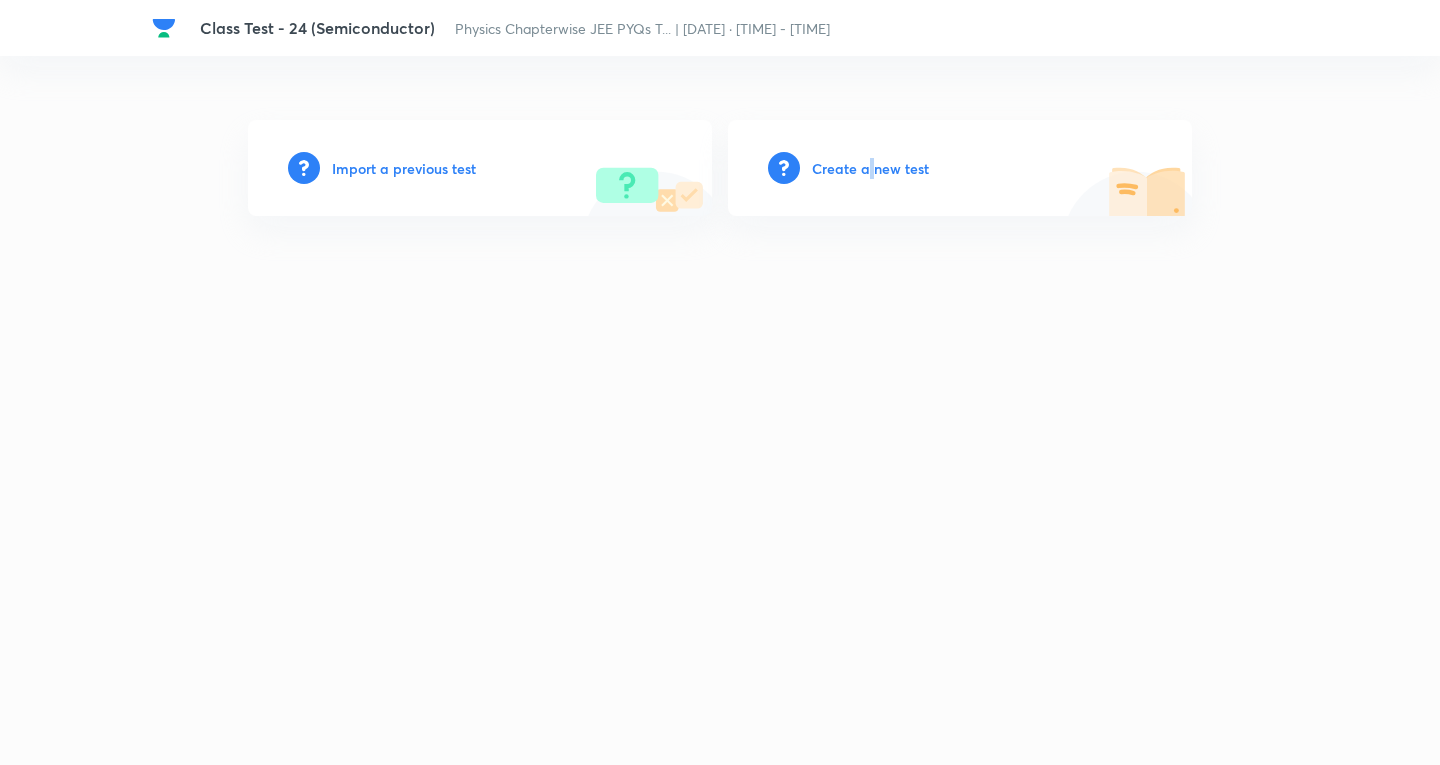 click on "Create a new test" at bounding box center (870, 168) 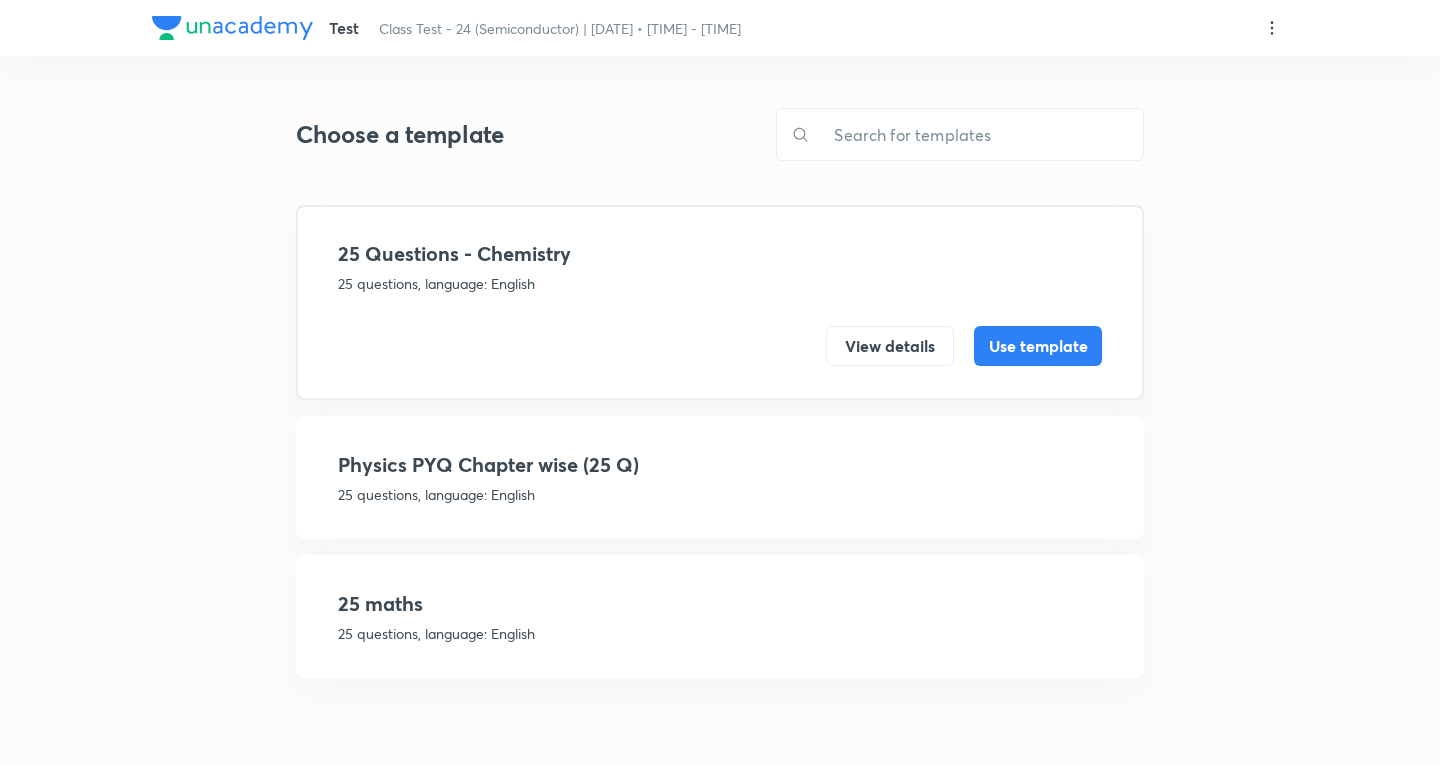 click on "Physics PYQ Chapter wise (25 Q)" at bounding box center [720, 465] 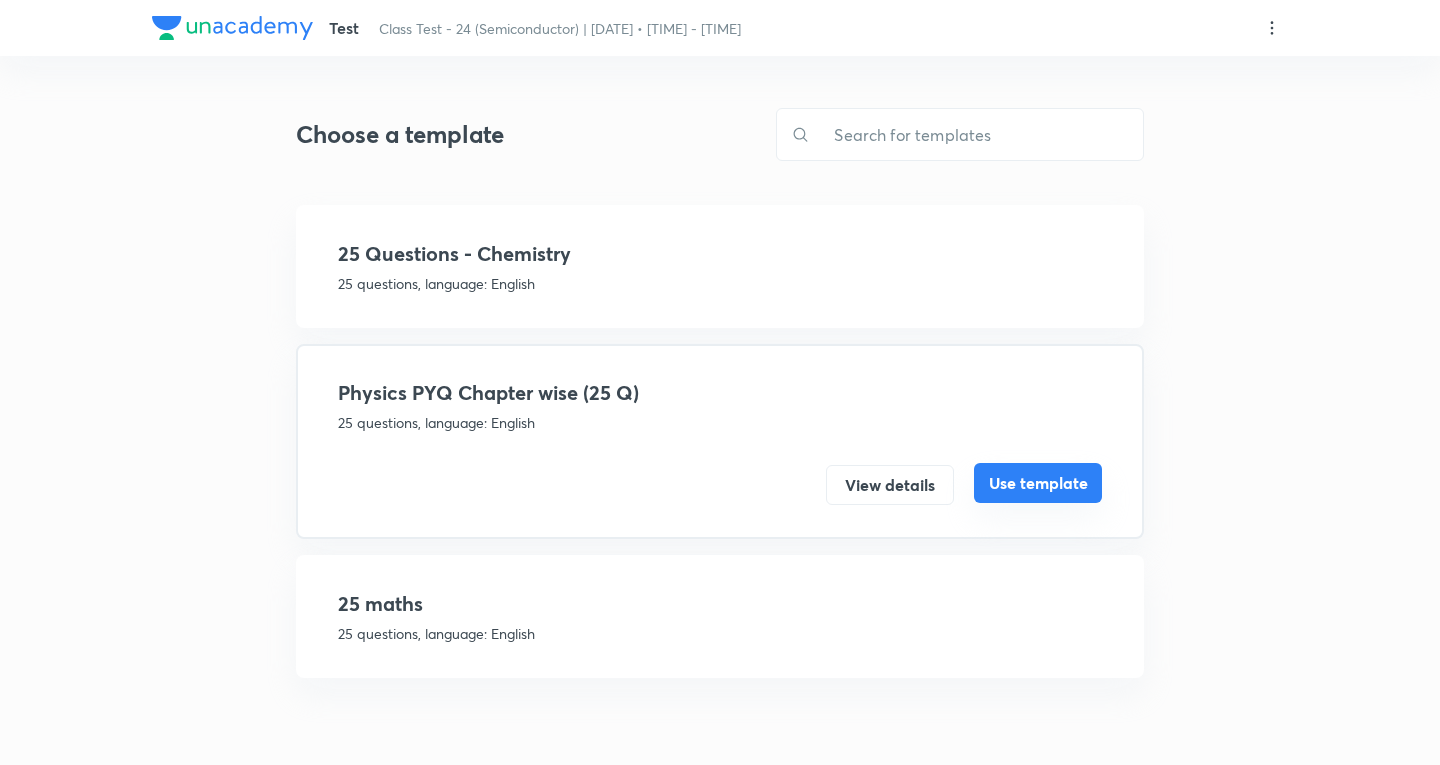 click on "Use template" at bounding box center [1038, 483] 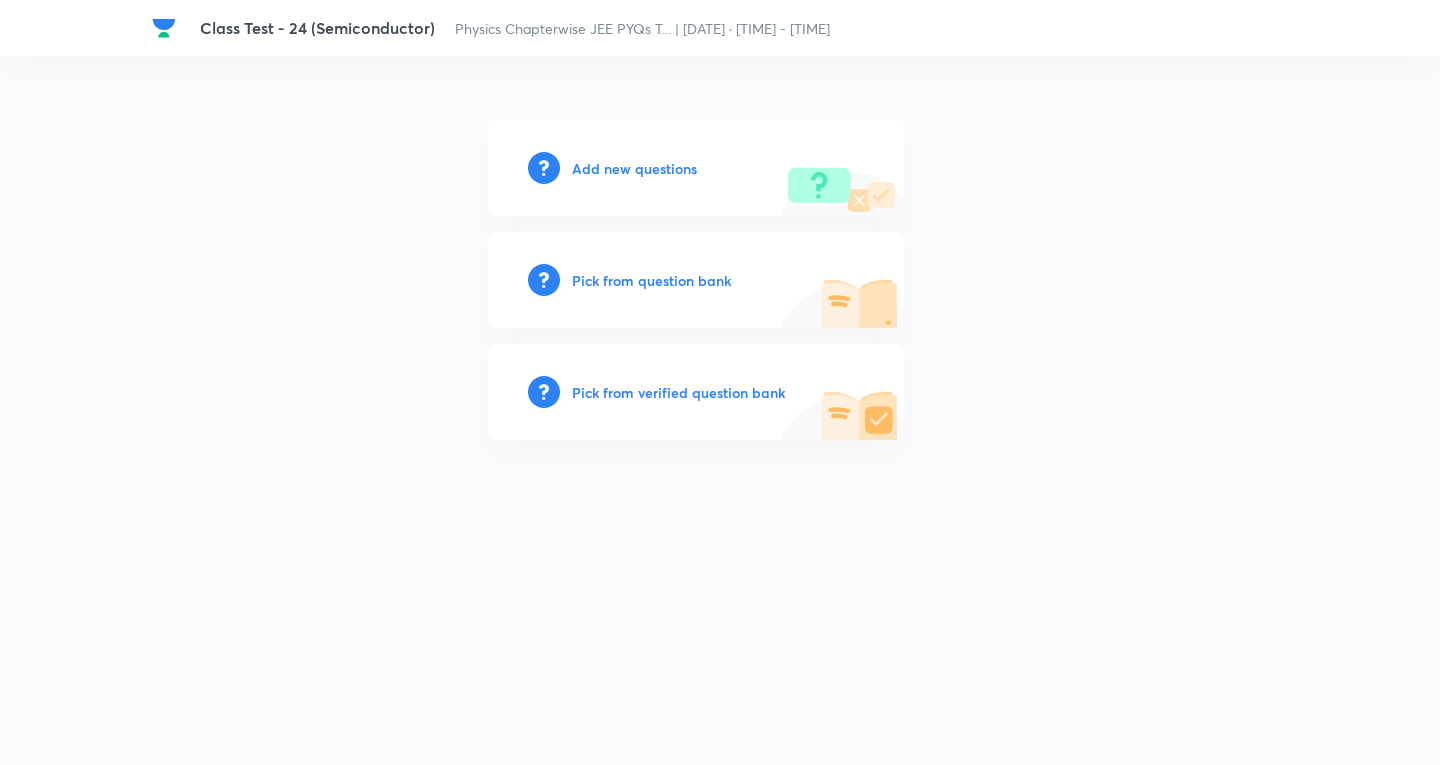 click on "Add new questions" at bounding box center (634, 168) 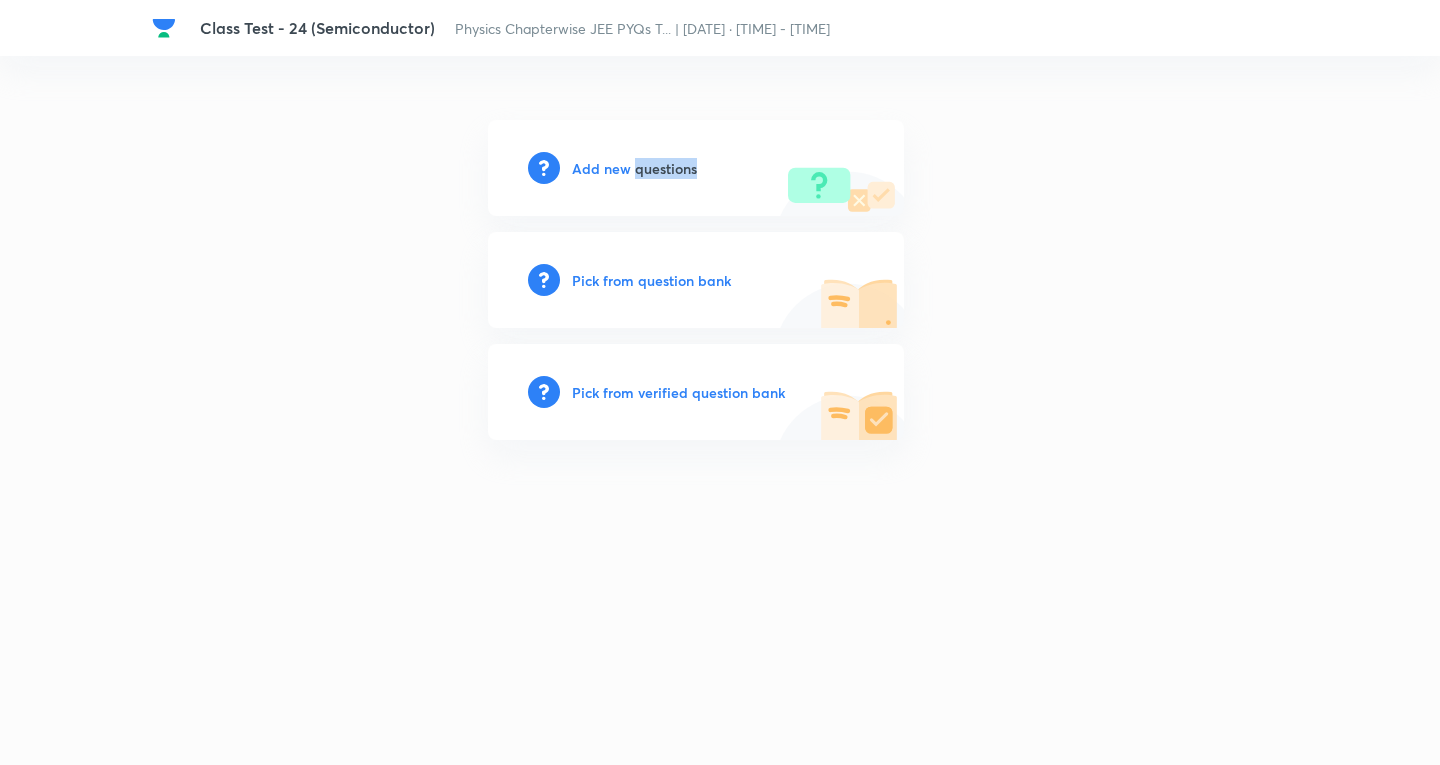 click on "Add new questions" at bounding box center [634, 168] 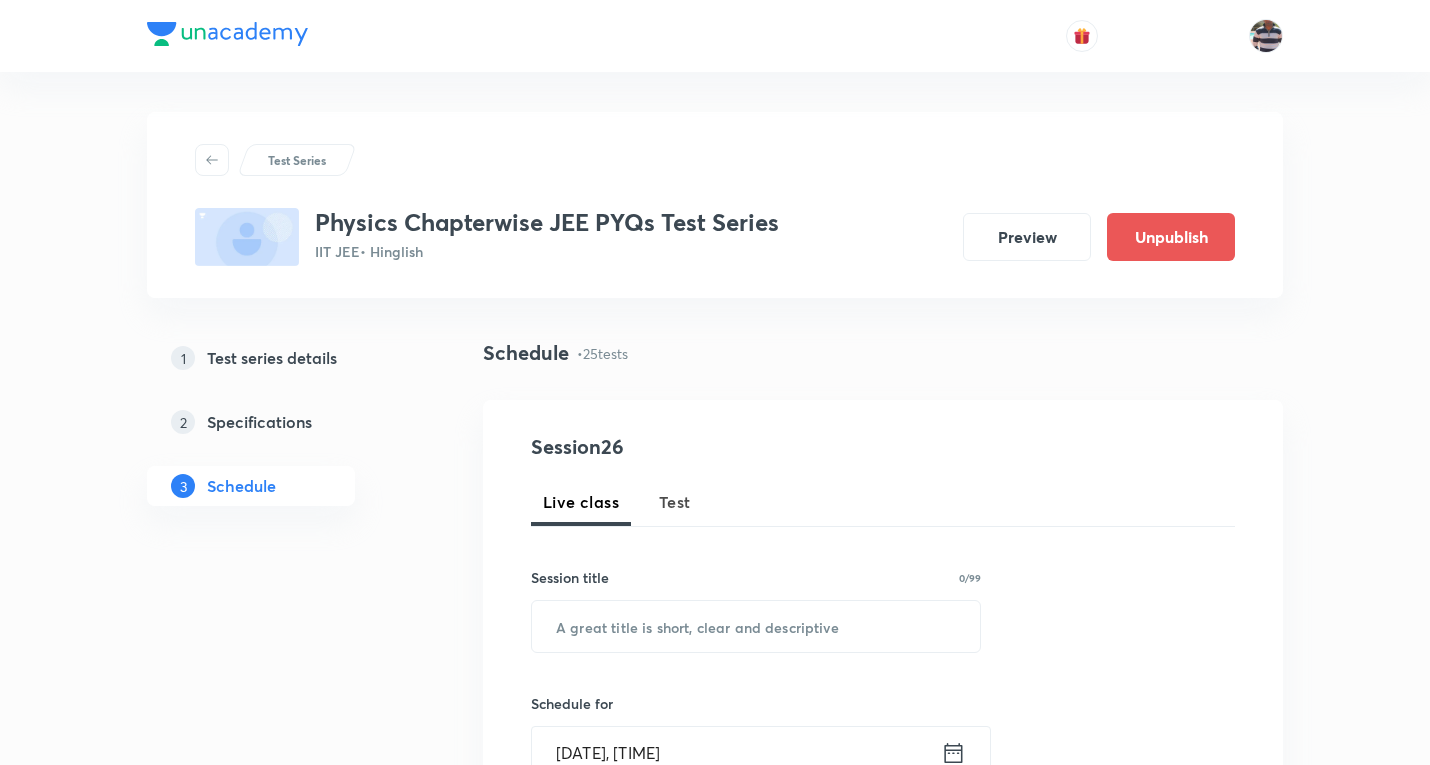 scroll, scrollTop: 4813, scrollLeft: 0, axis: vertical 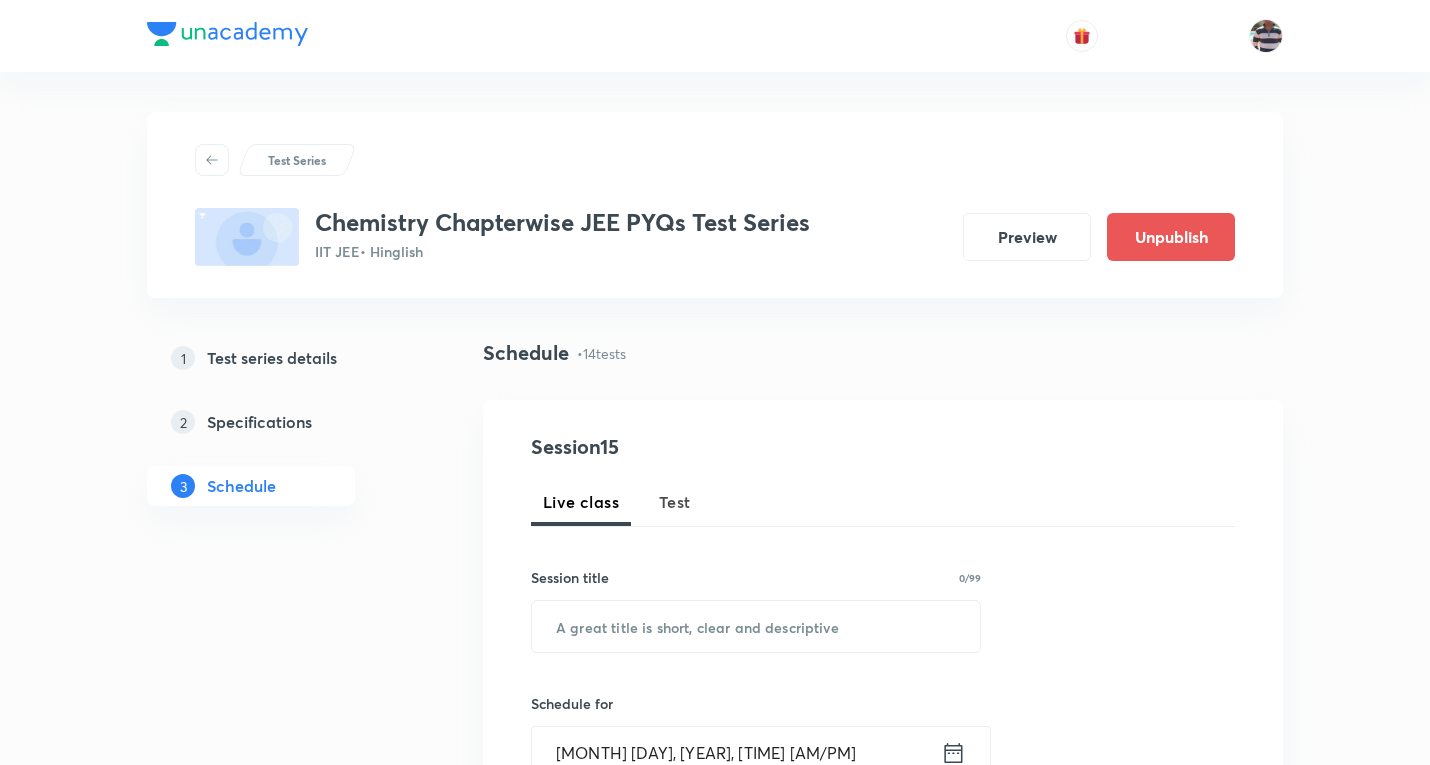 click on "Test" at bounding box center [675, 502] 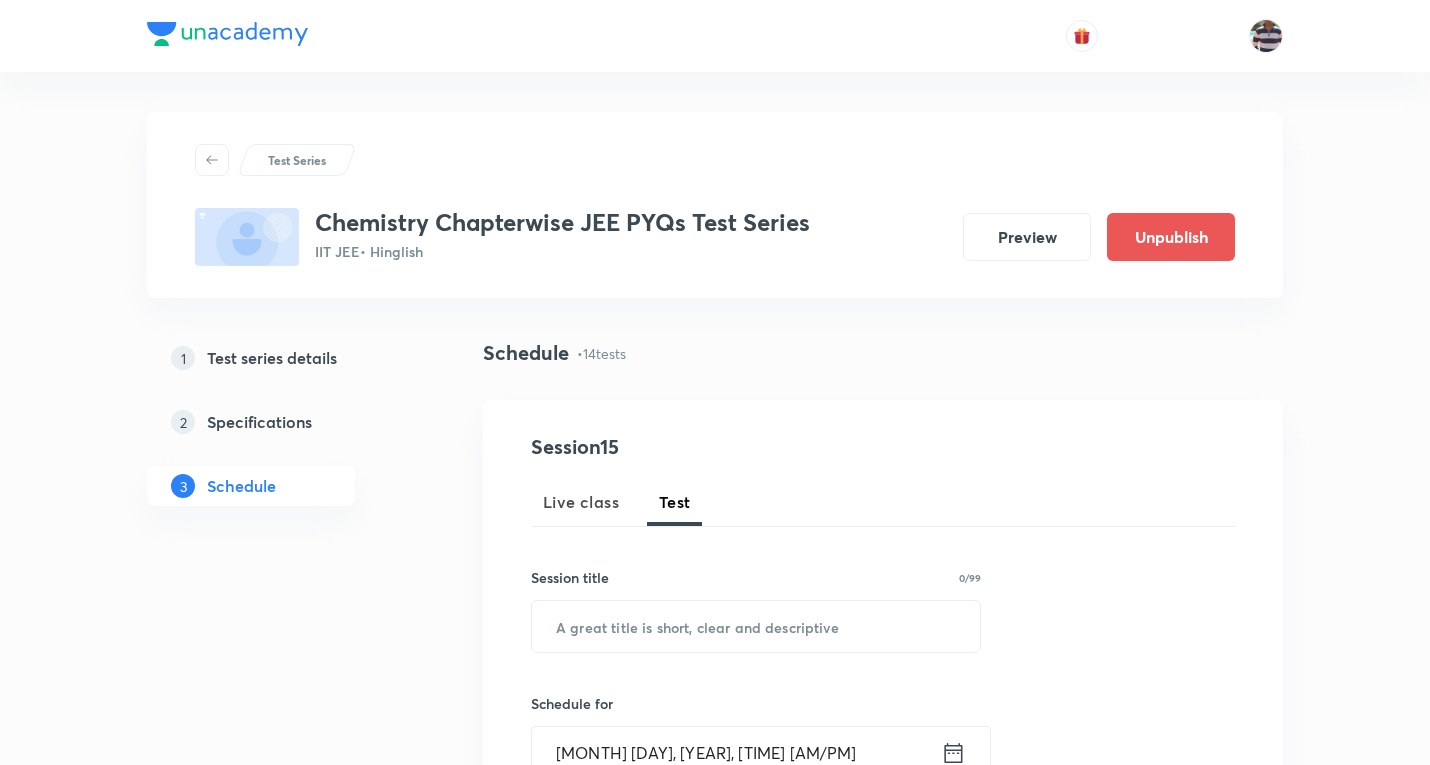 type 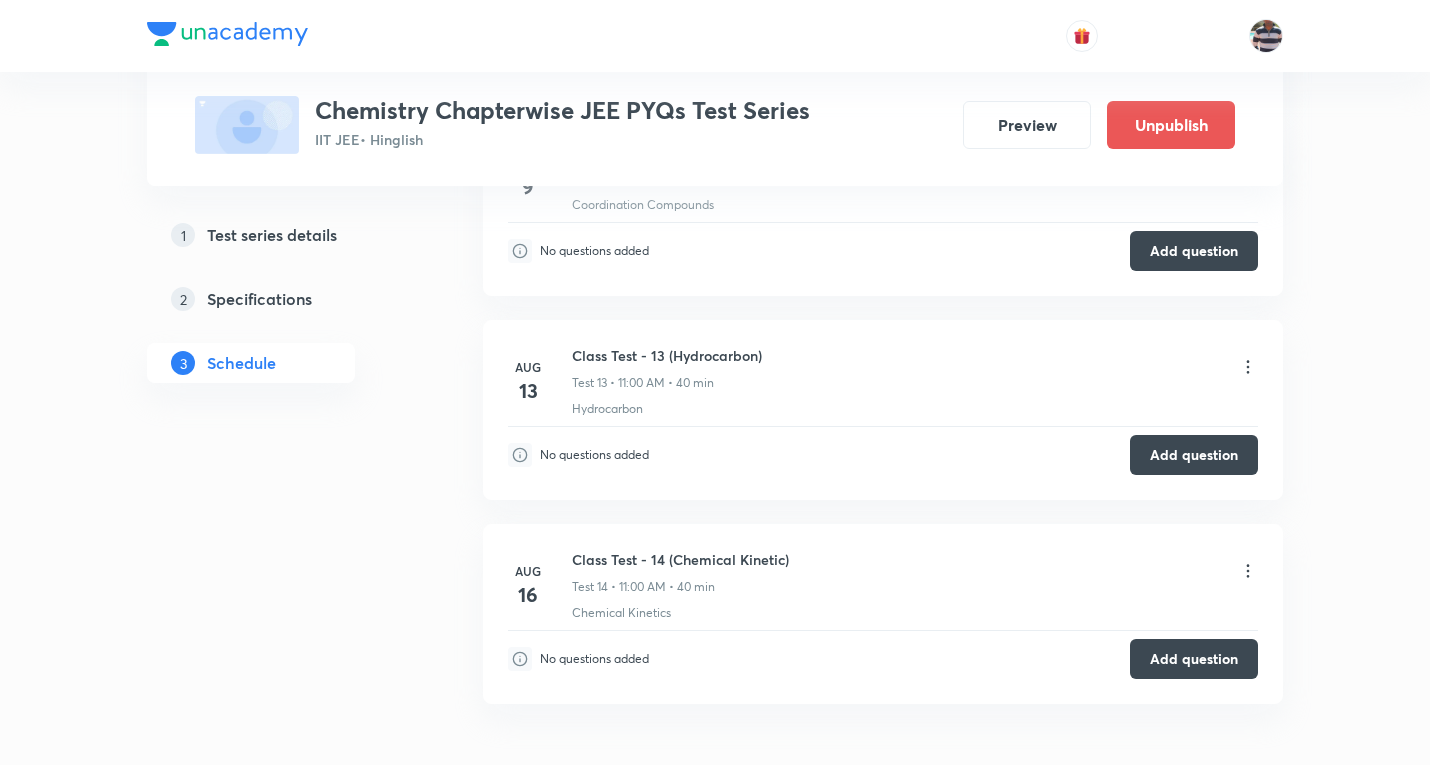 scroll, scrollTop: 3474, scrollLeft: 0, axis: vertical 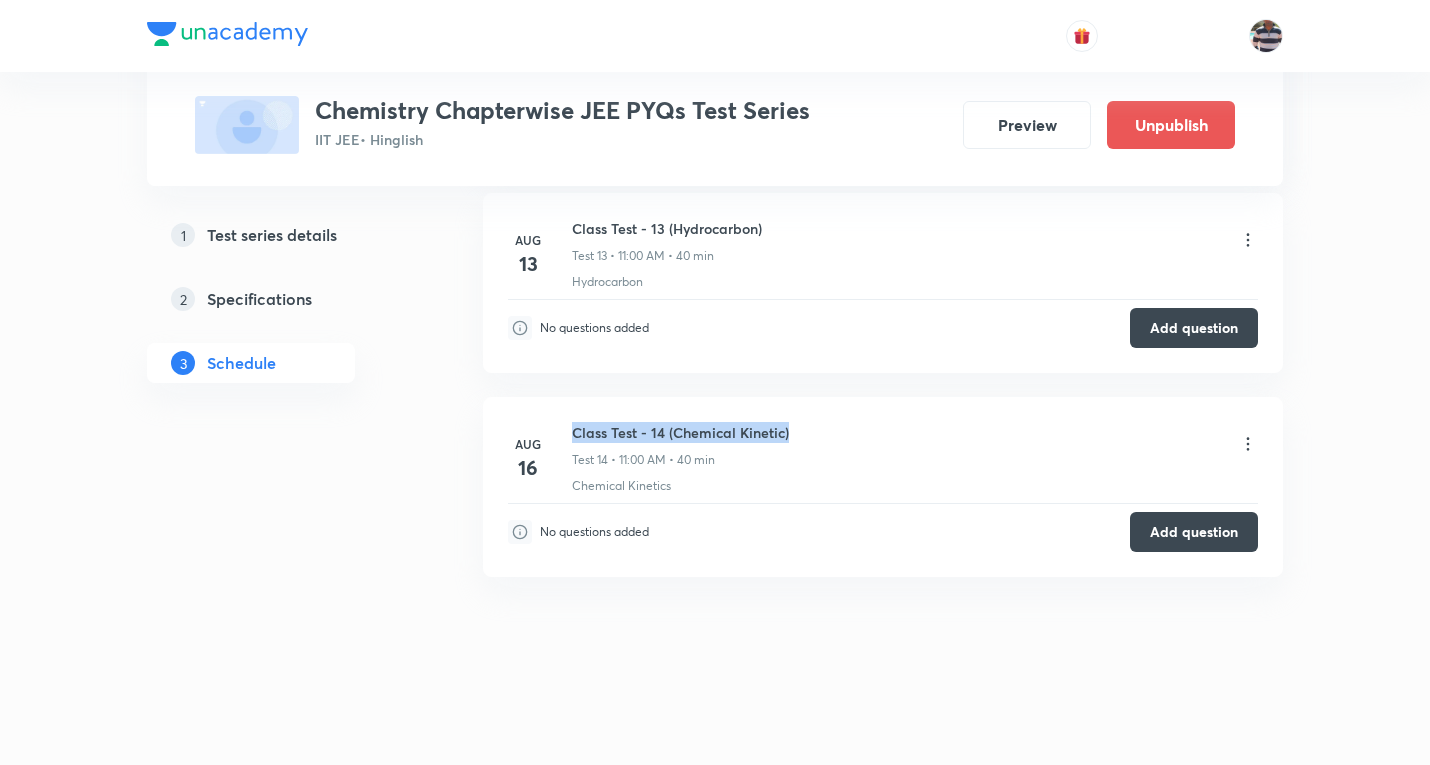 drag, startPoint x: 801, startPoint y: 435, endPoint x: 572, endPoint y: 428, distance: 229.10696 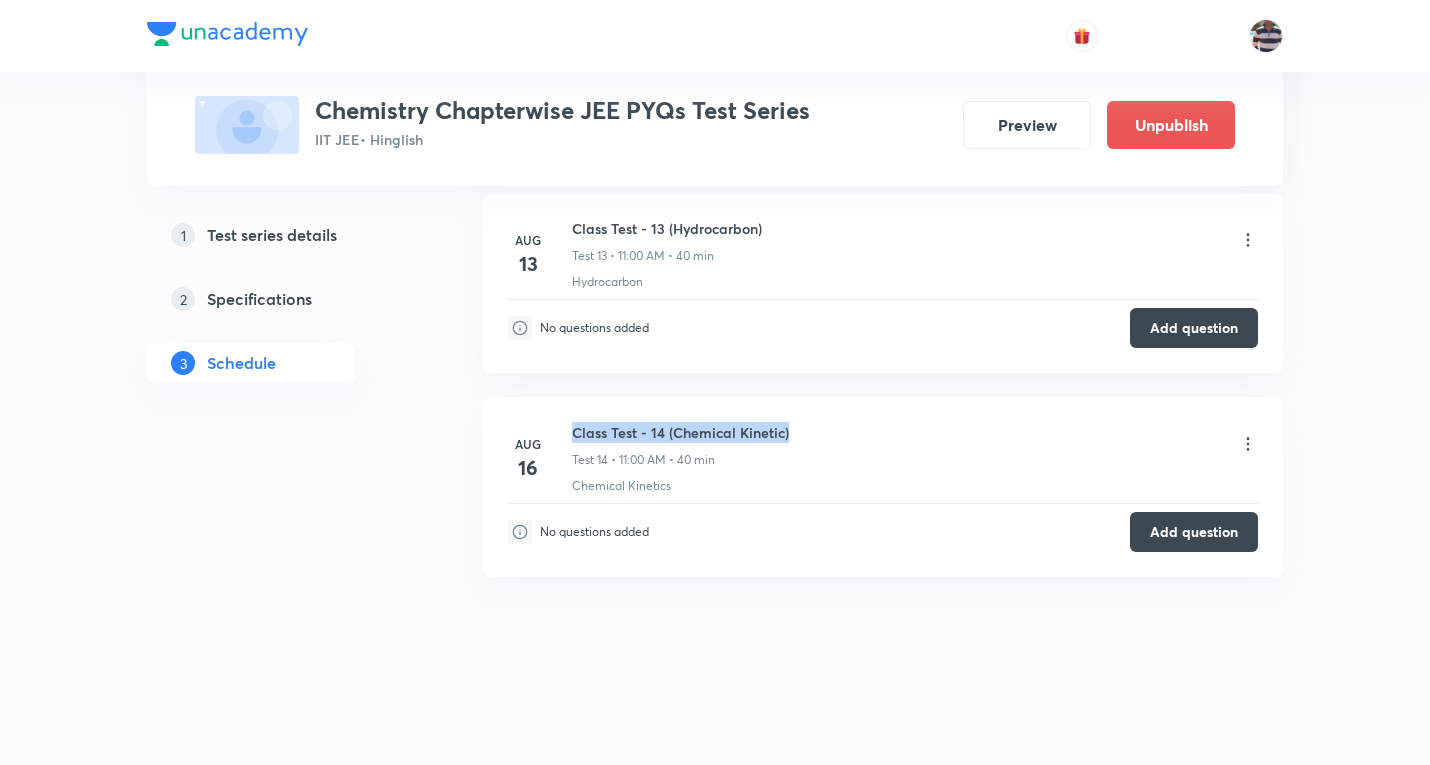 copy on "Class Test - 14 (Chemical Kinetic)" 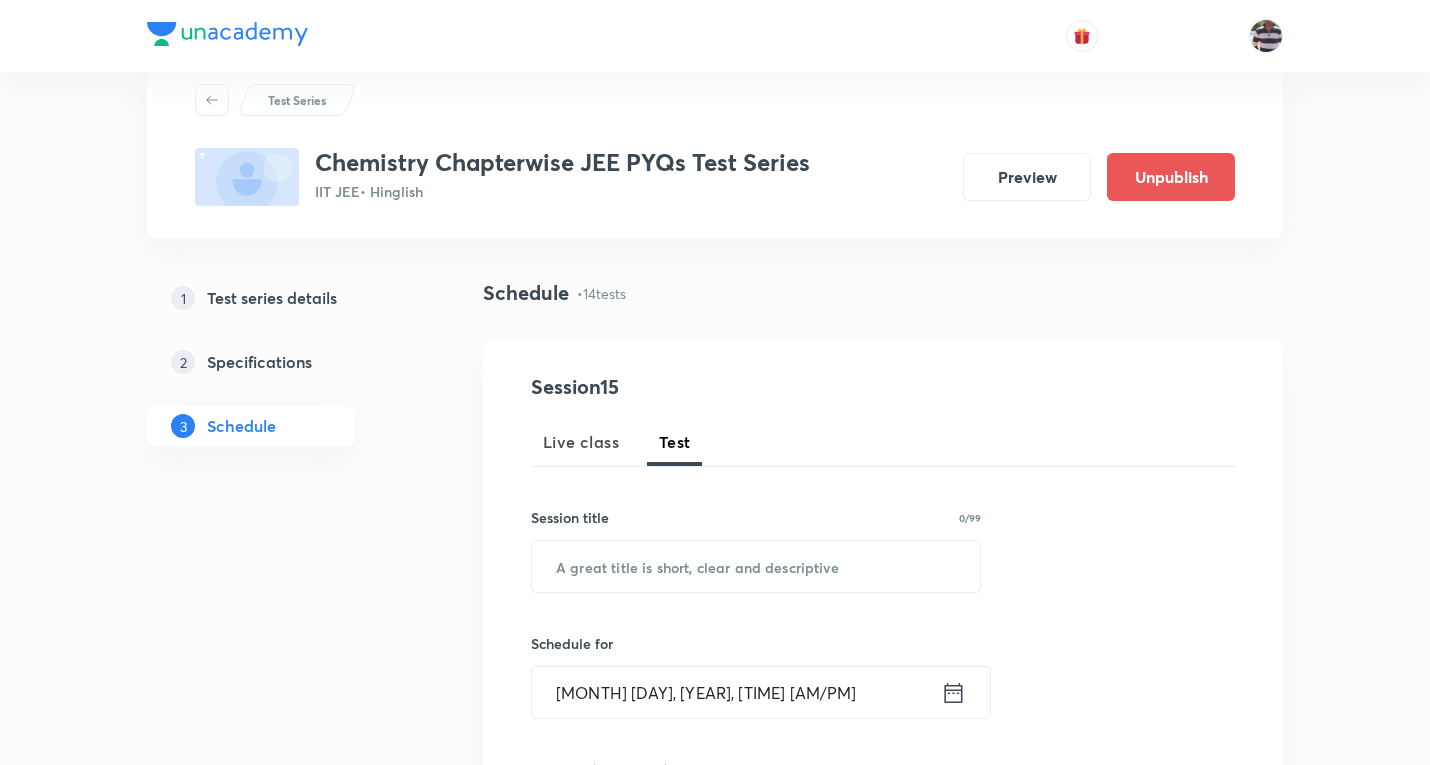scroll, scrollTop: 0, scrollLeft: 0, axis: both 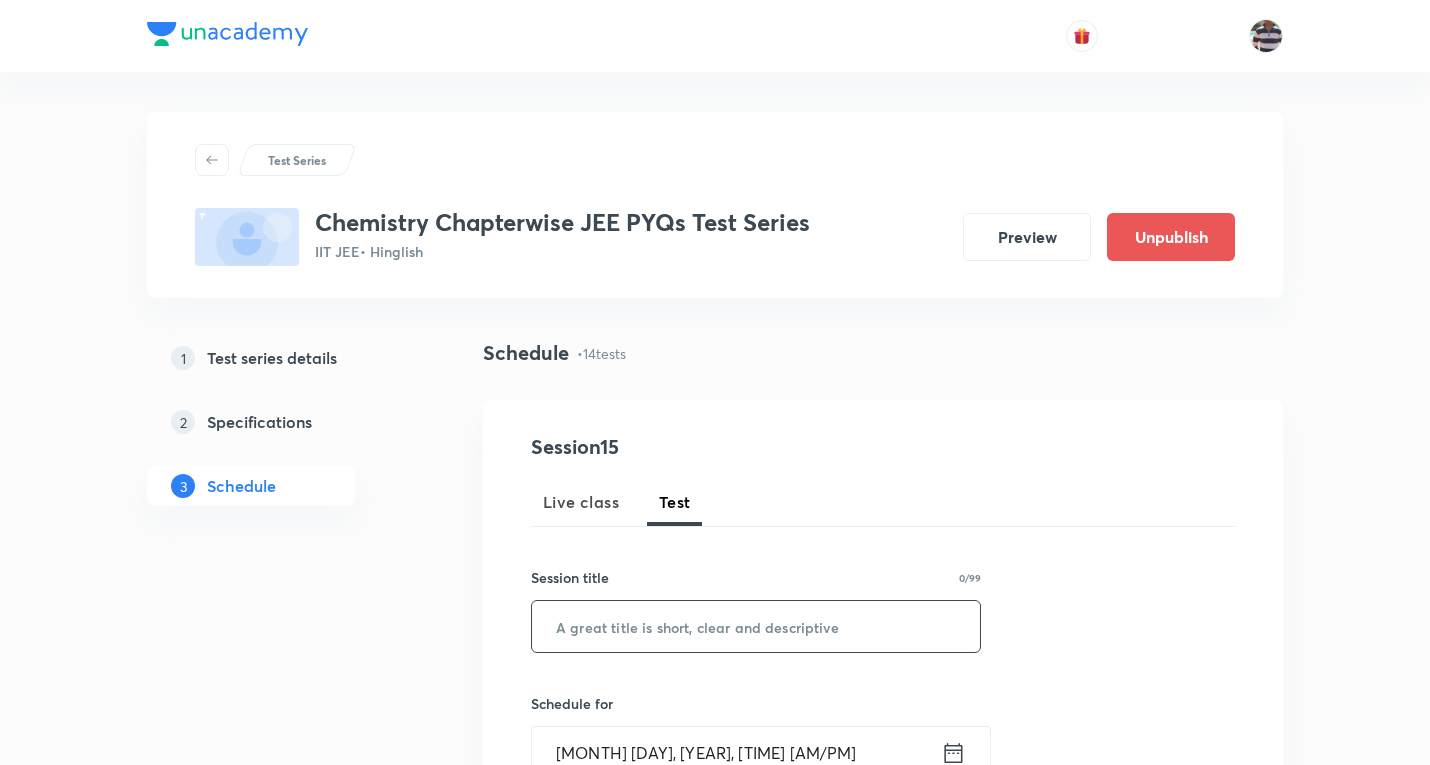 click at bounding box center (756, 626) 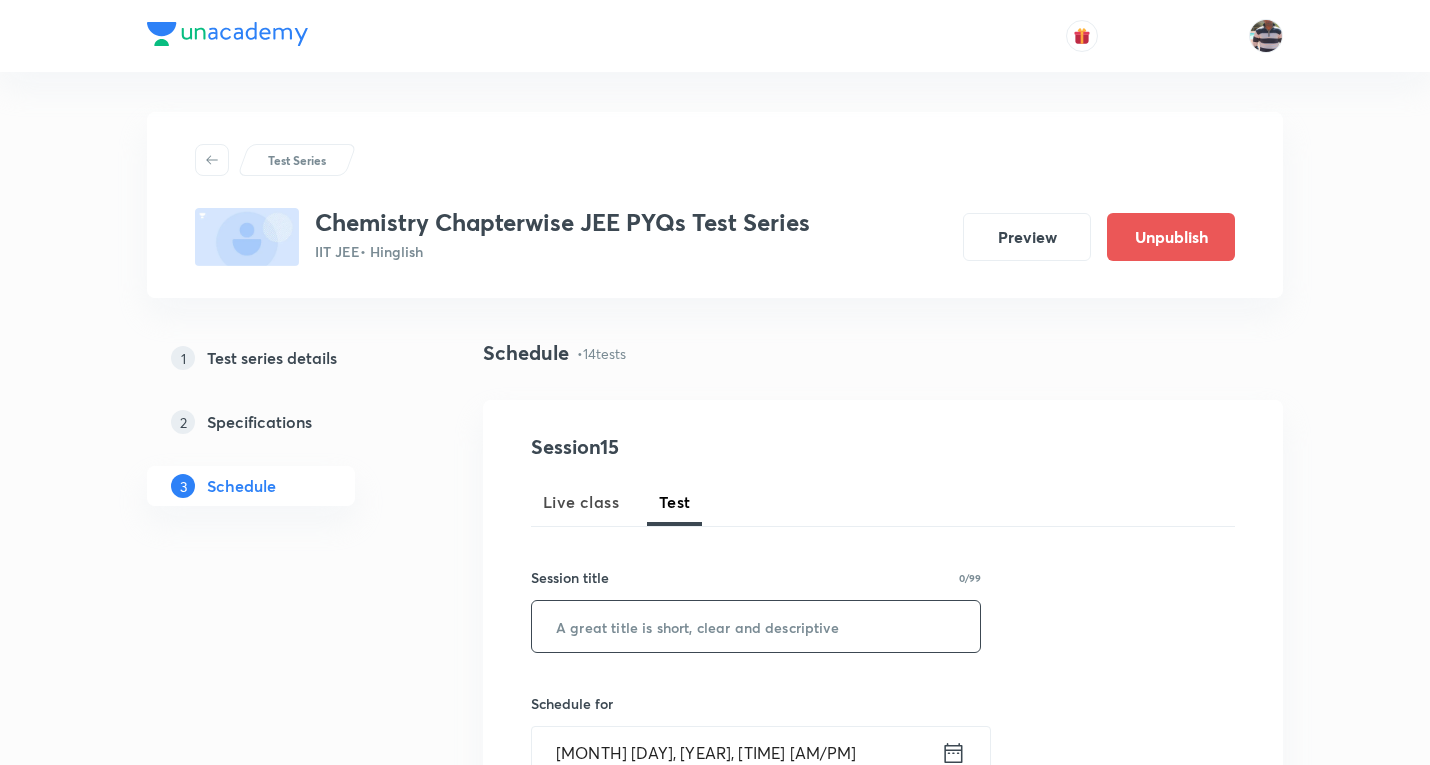 paste on "Class Test - 14 (Chemical Kinetic)" 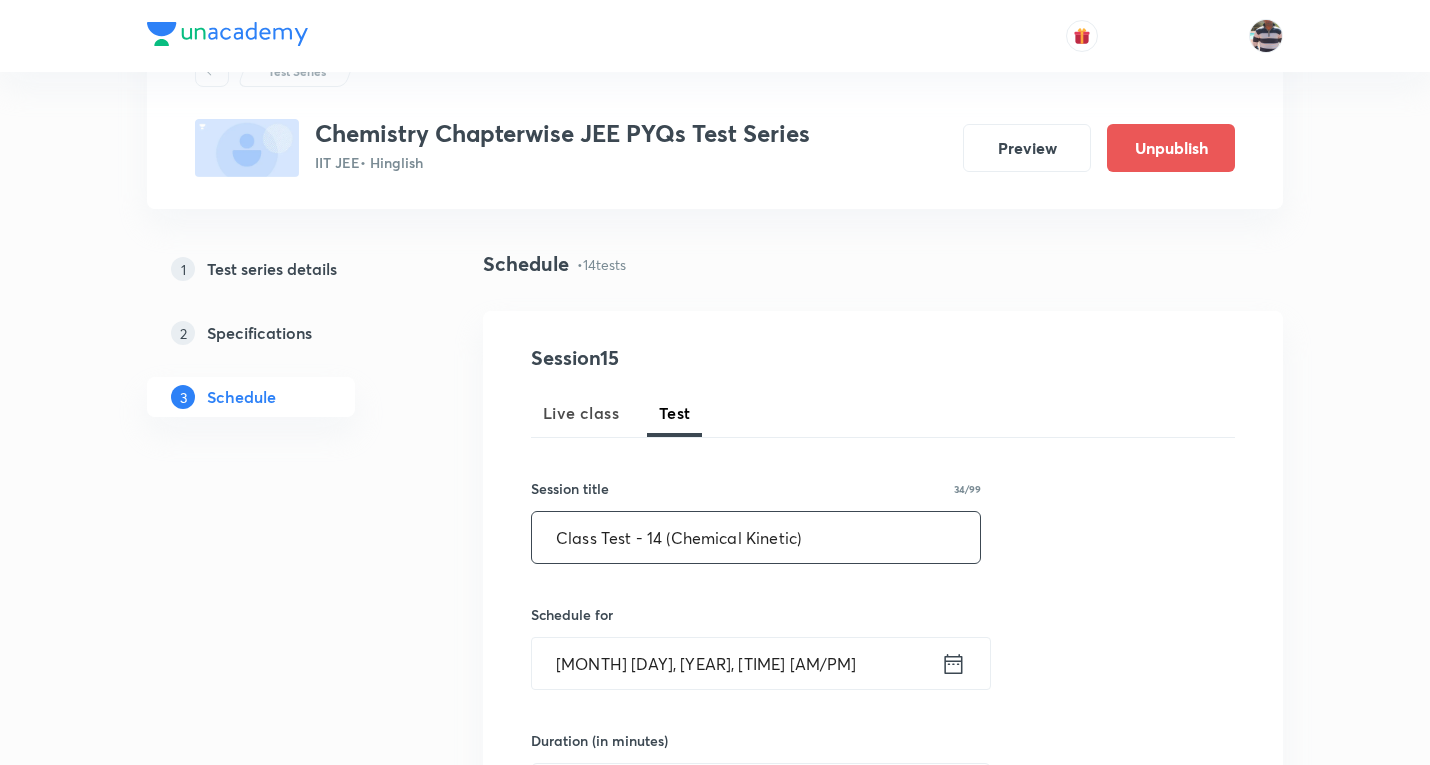 scroll, scrollTop: 300, scrollLeft: 0, axis: vertical 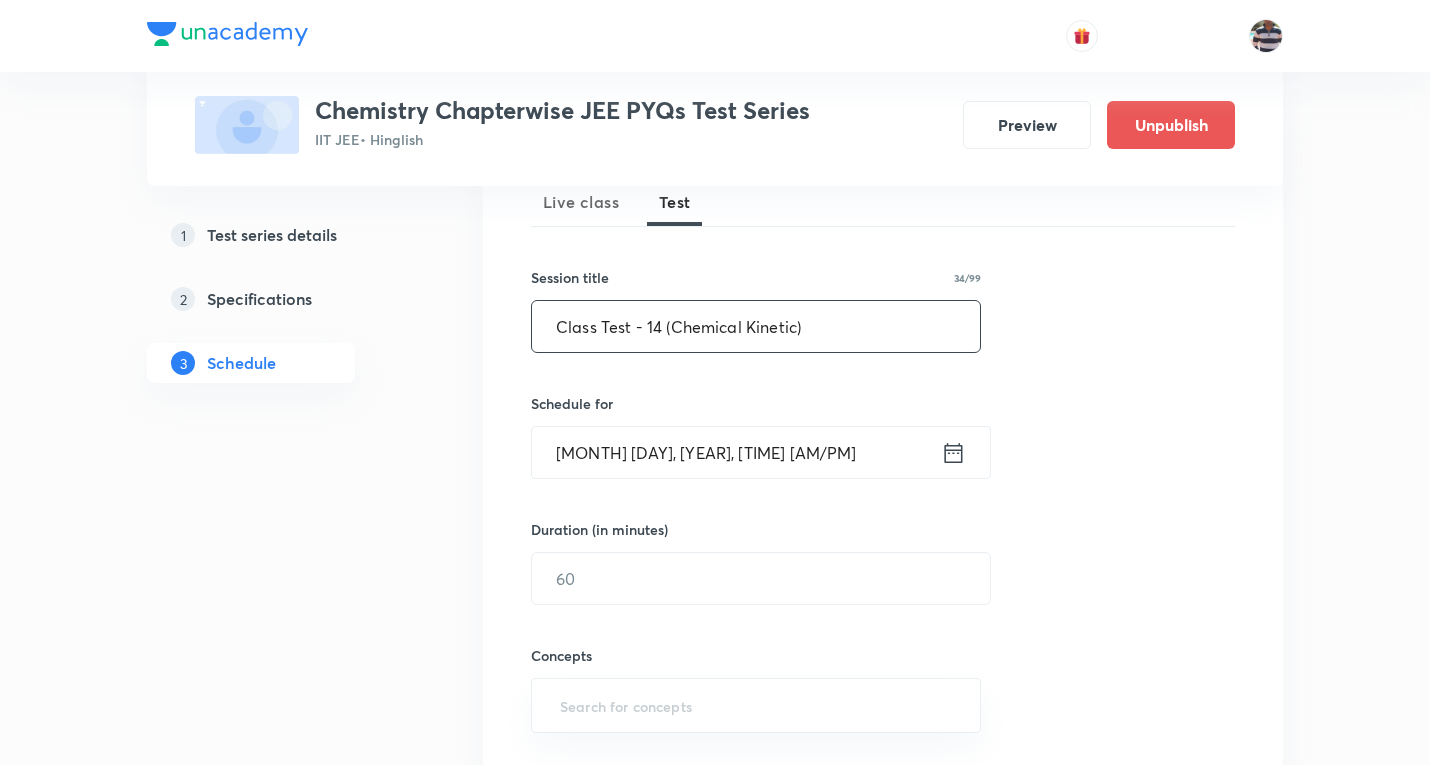 click on "Class Test - 14 (Chemical Kinetic)" at bounding box center (756, 326) 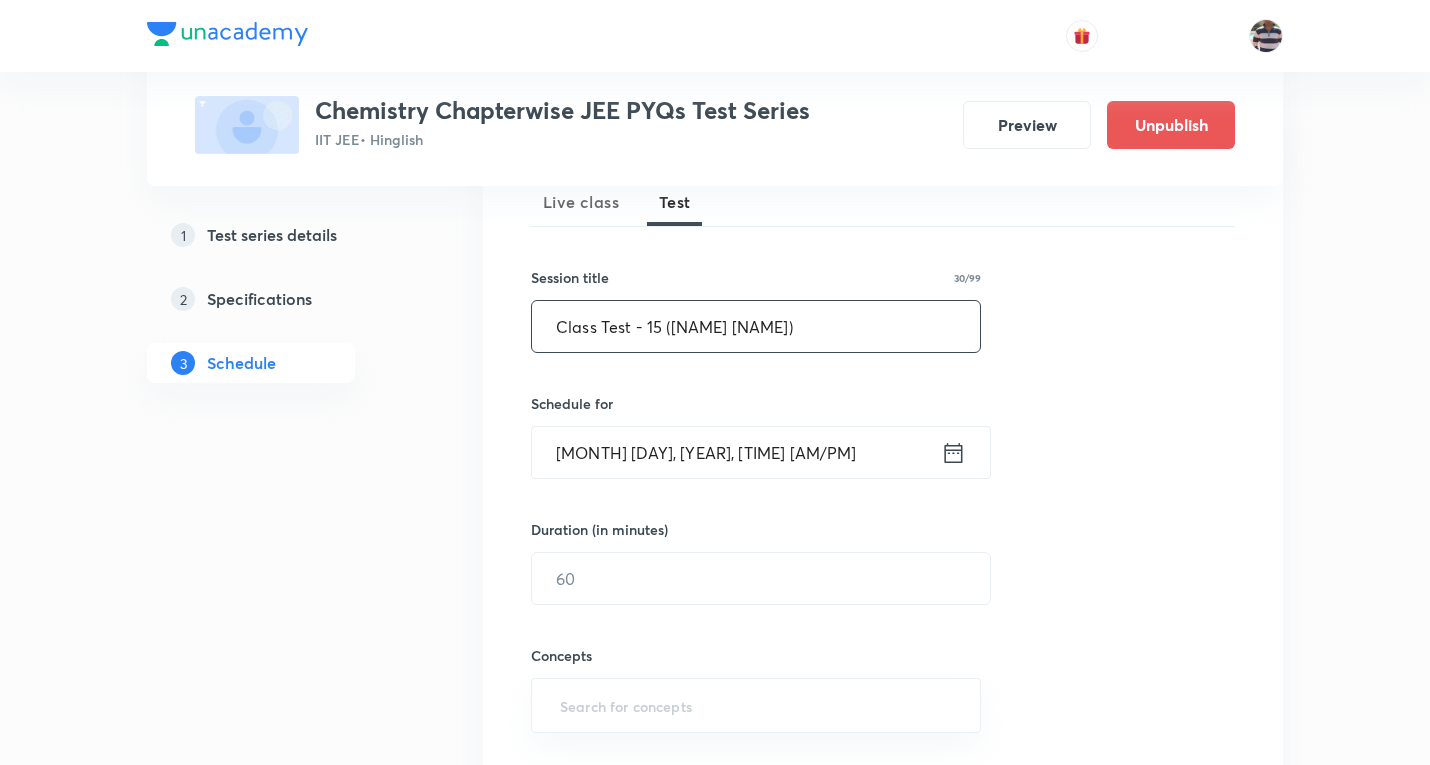 type on "Class Test - 15 (Sal Analysis)" 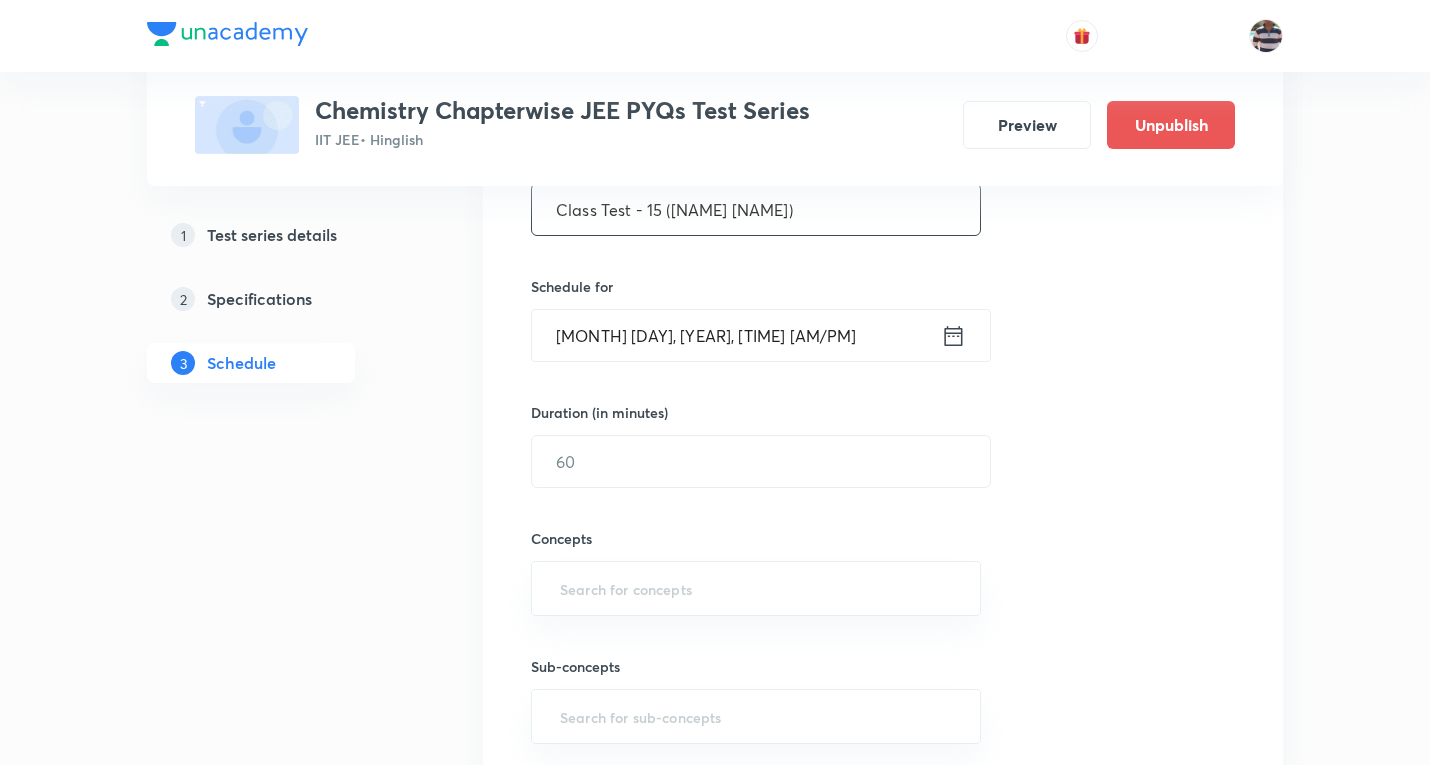 scroll, scrollTop: 400, scrollLeft: 0, axis: vertical 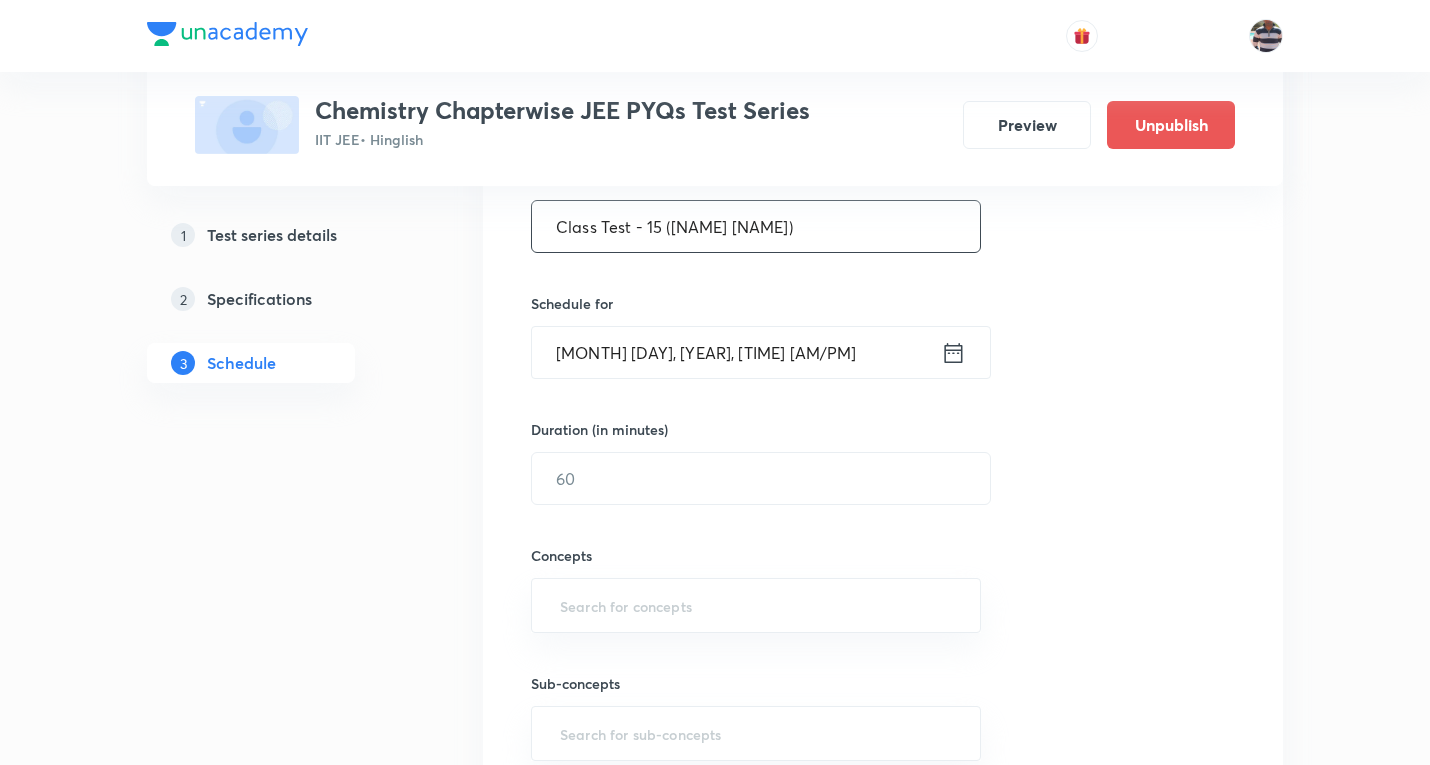 click on "Aug 4, 2025, 4:41 PM" at bounding box center (736, 352) 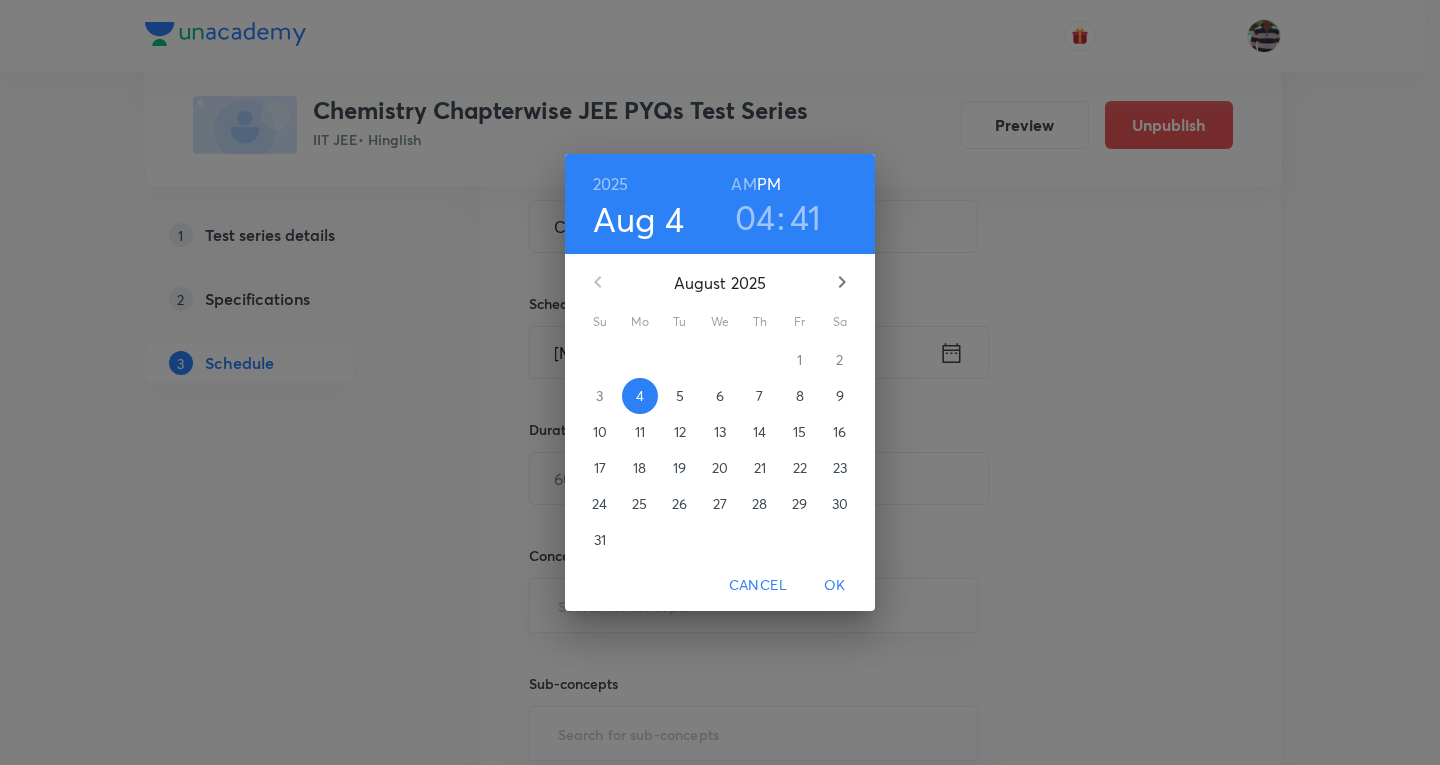 click on "18" at bounding box center [639, 468] 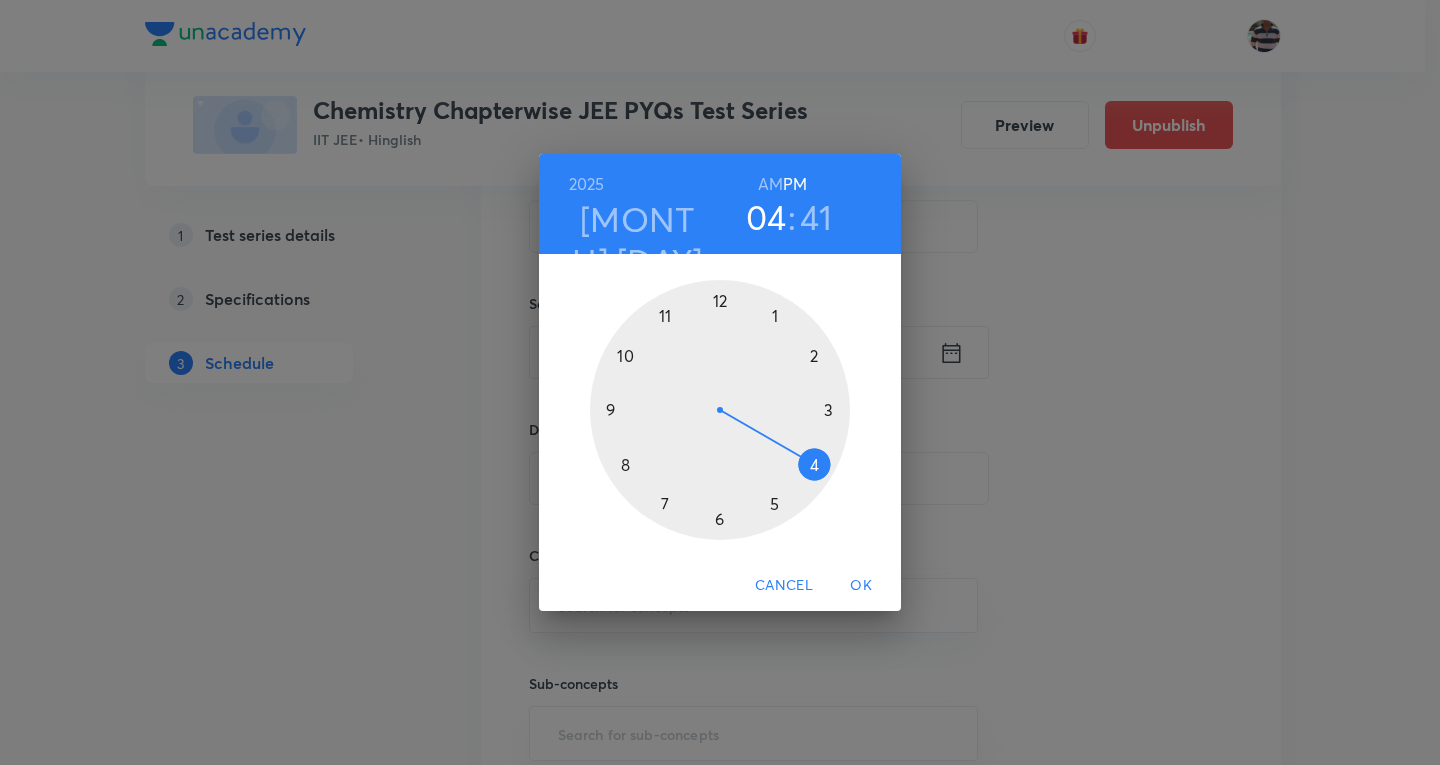 click at bounding box center [720, 410] 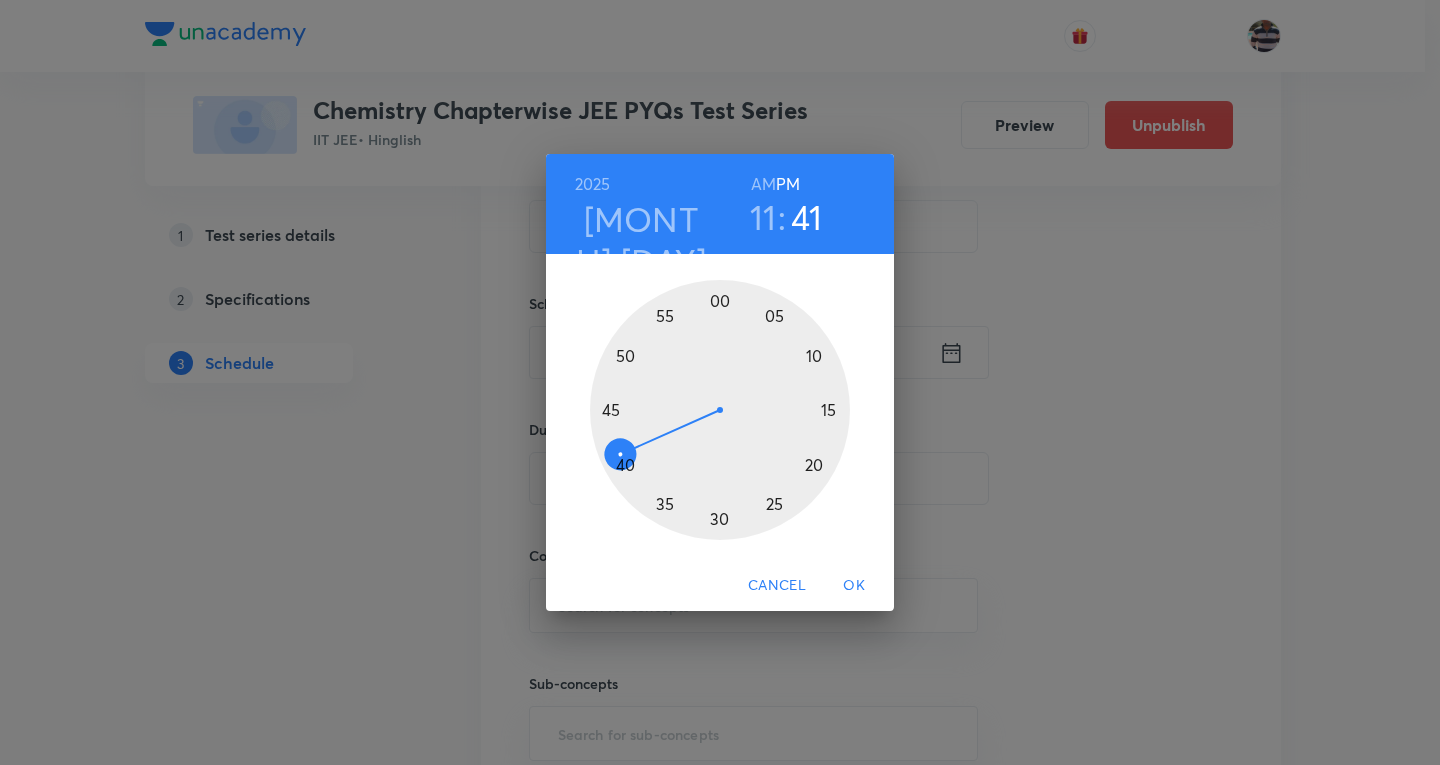 click on "AM" at bounding box center (763, 184) 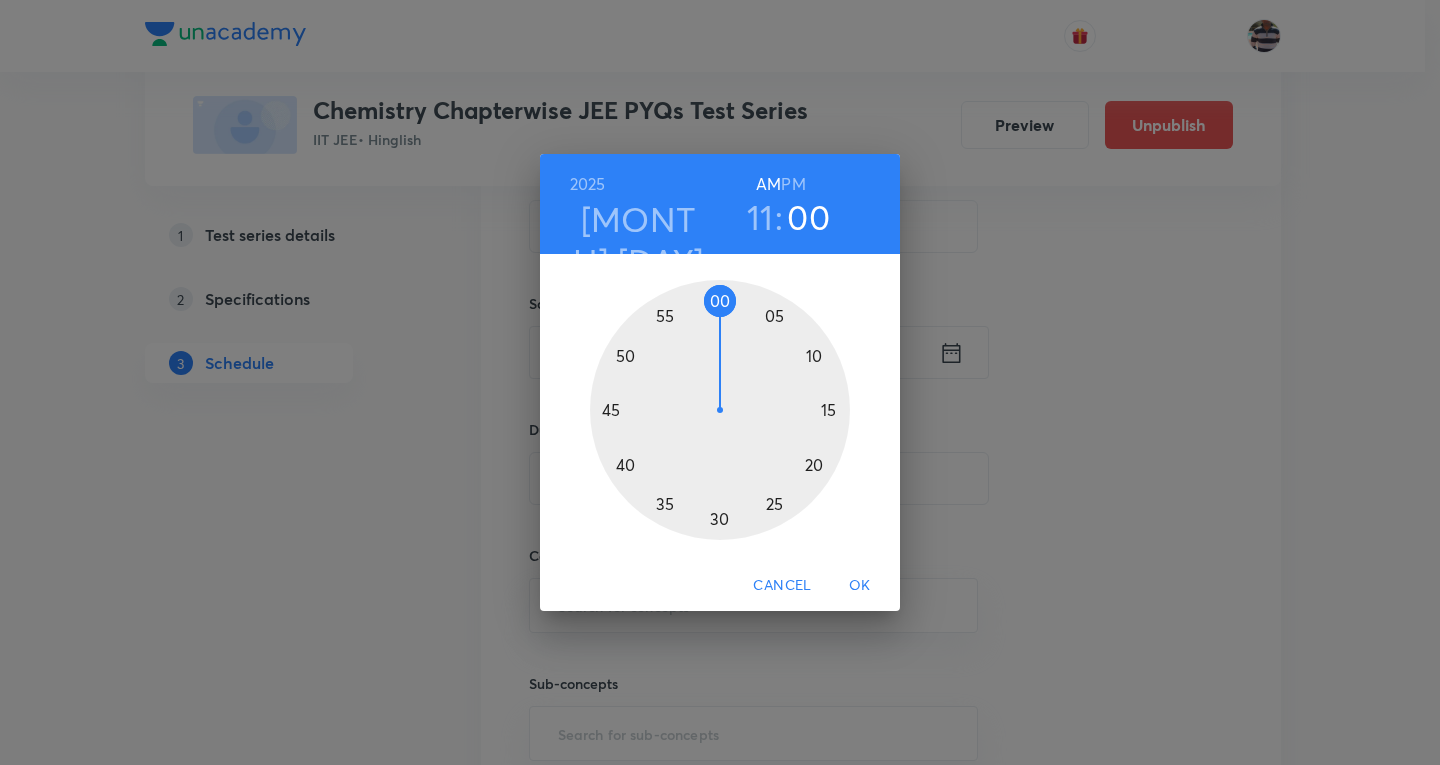 drag, startPoint x: 619, startPoint y: 425, endPoint x: 717, endPoint y: 343, distance: 127.78106 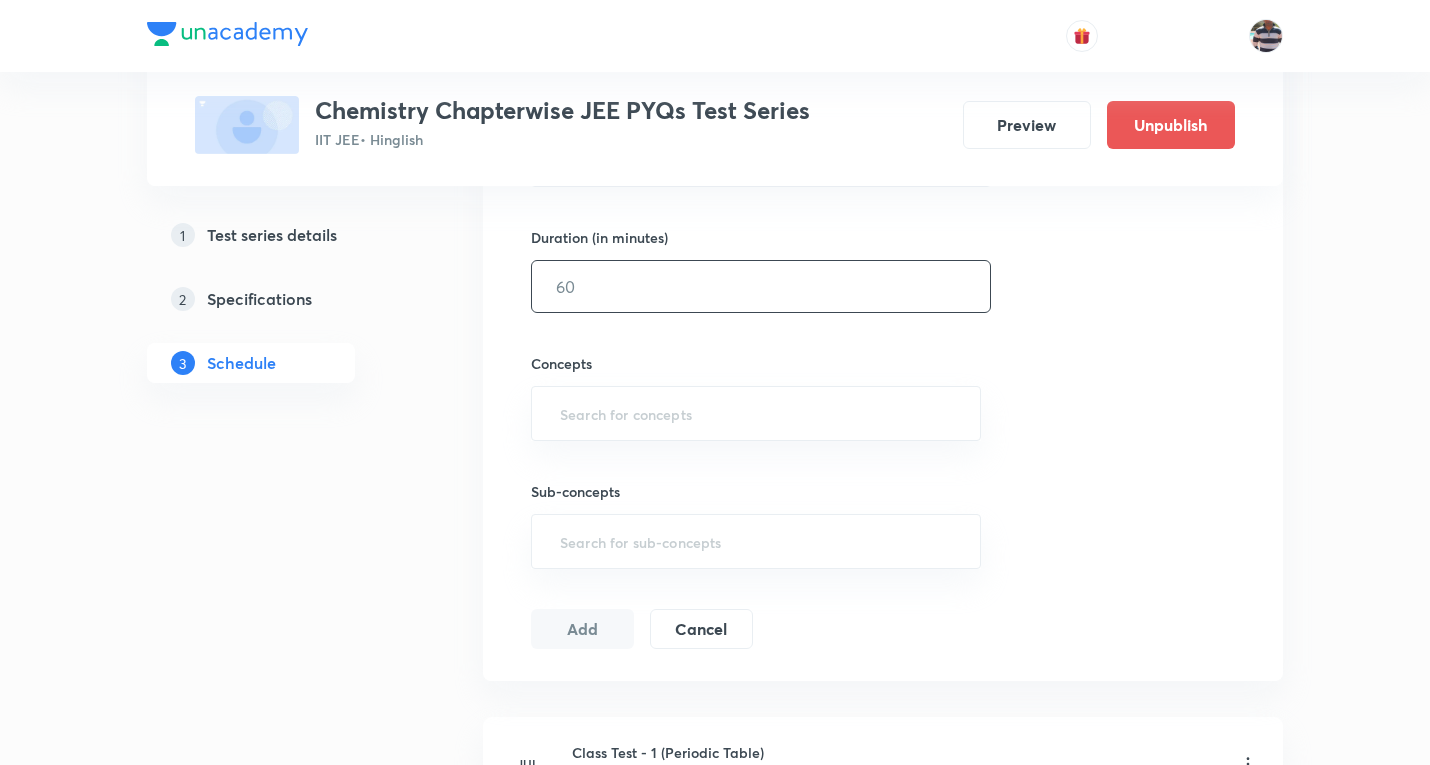 scroll, scrollTop: 600, scrollLeft: 0, axis: vertical 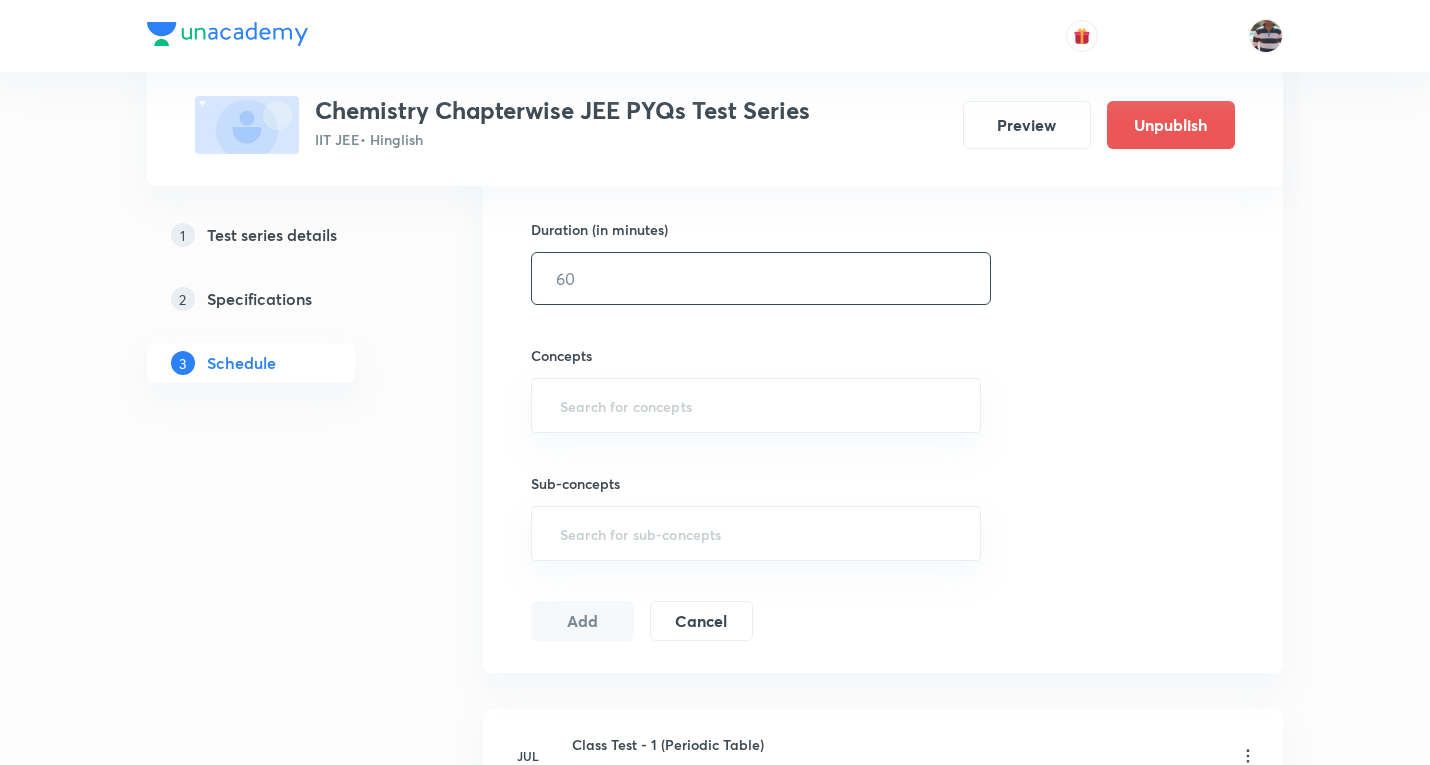 click at bounding box center (761, 278) 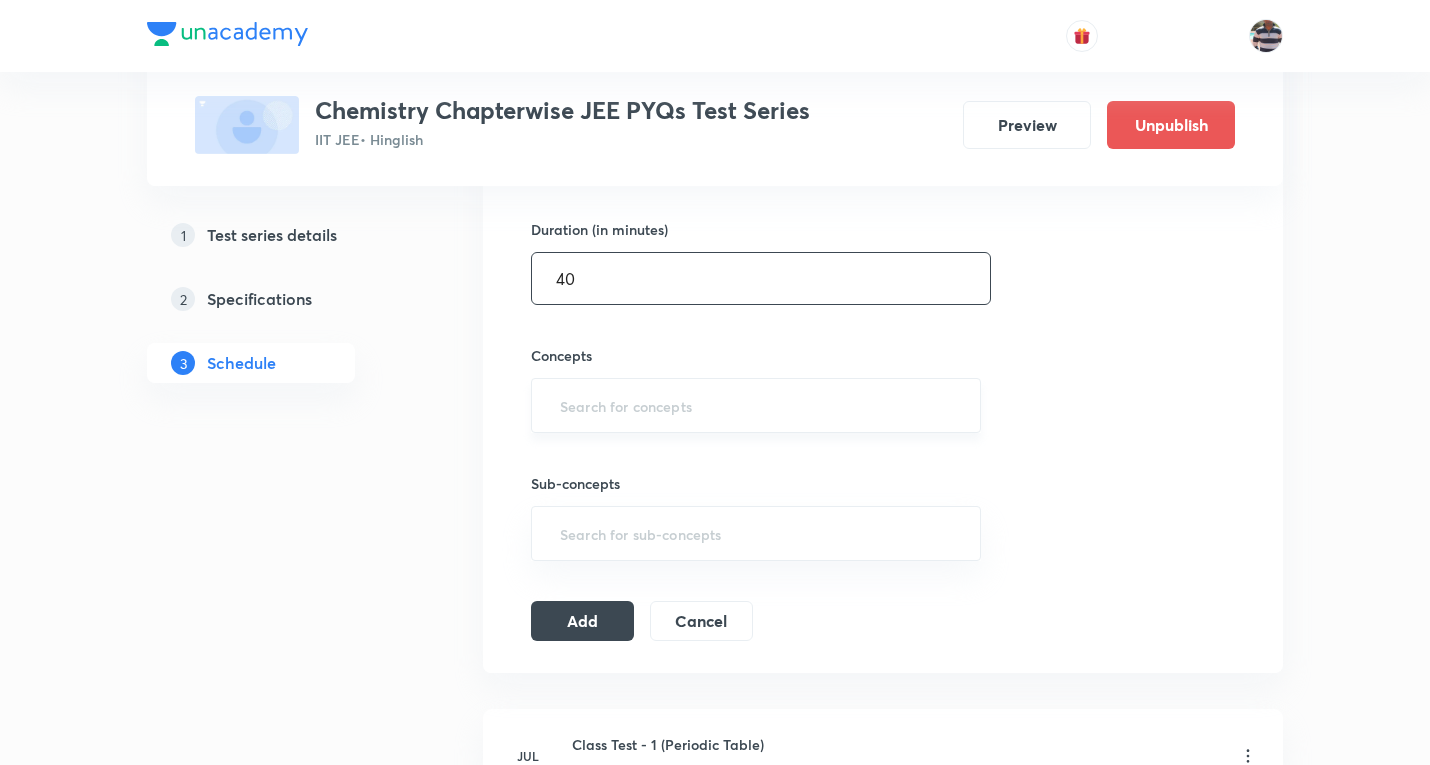 type on "40" 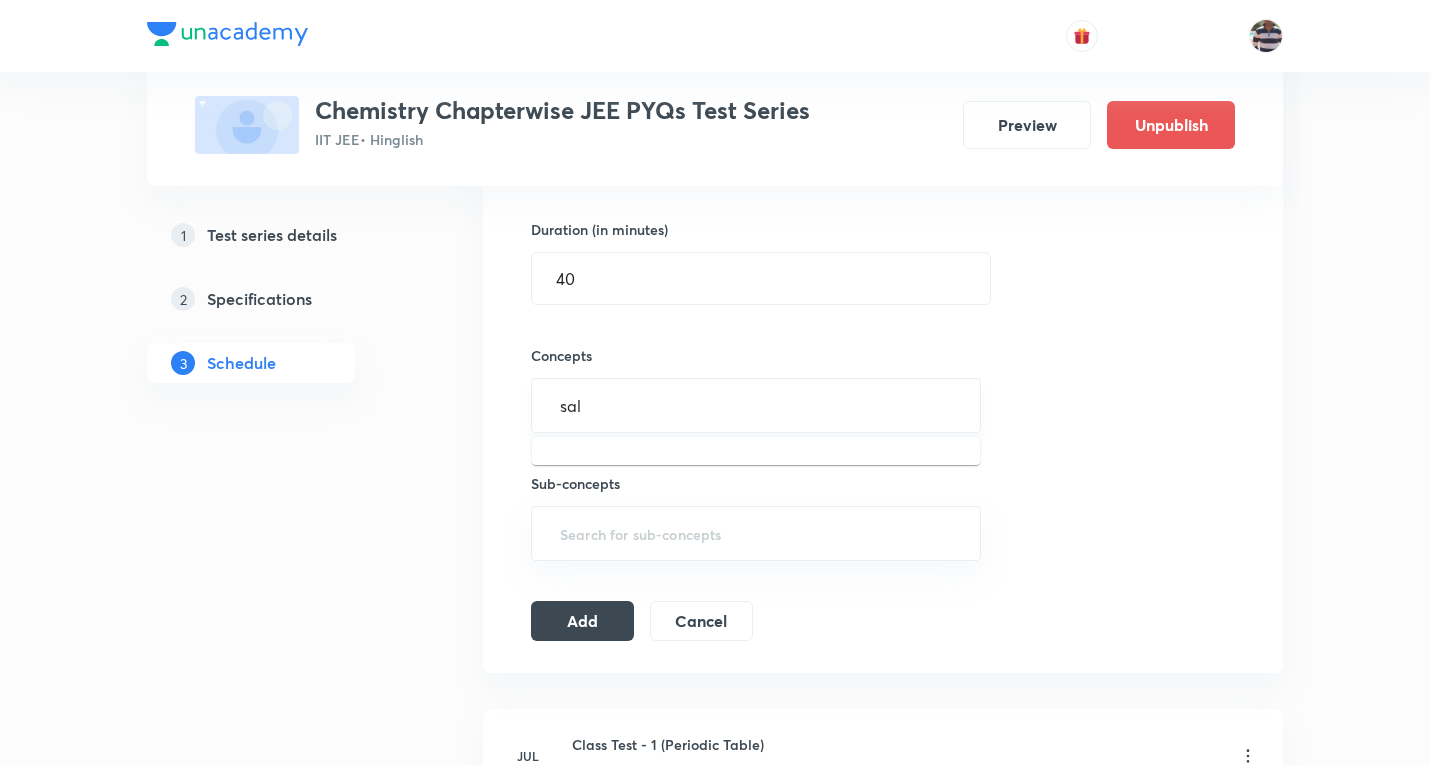 type on "sal" 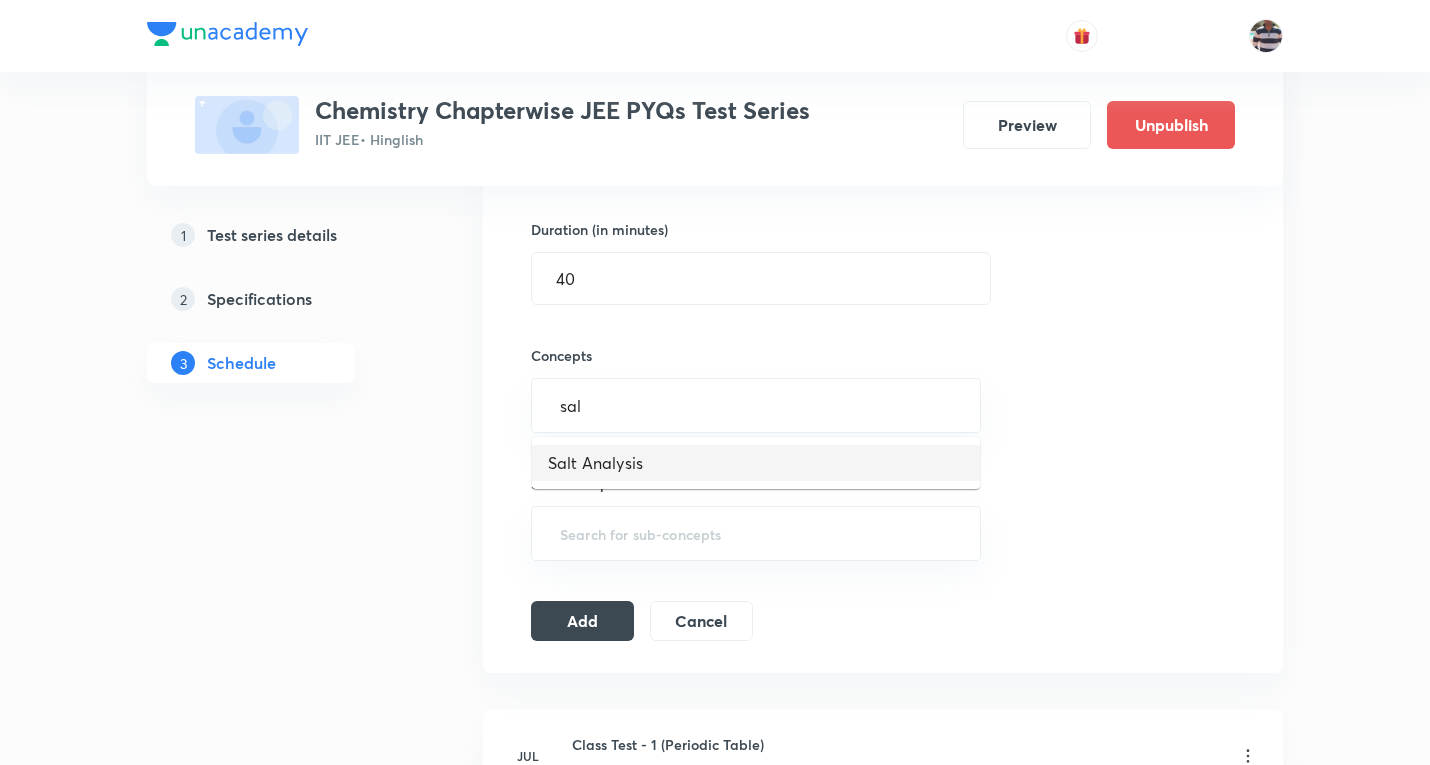 click on "Salt Analysis" at bounding box center [756, 463] 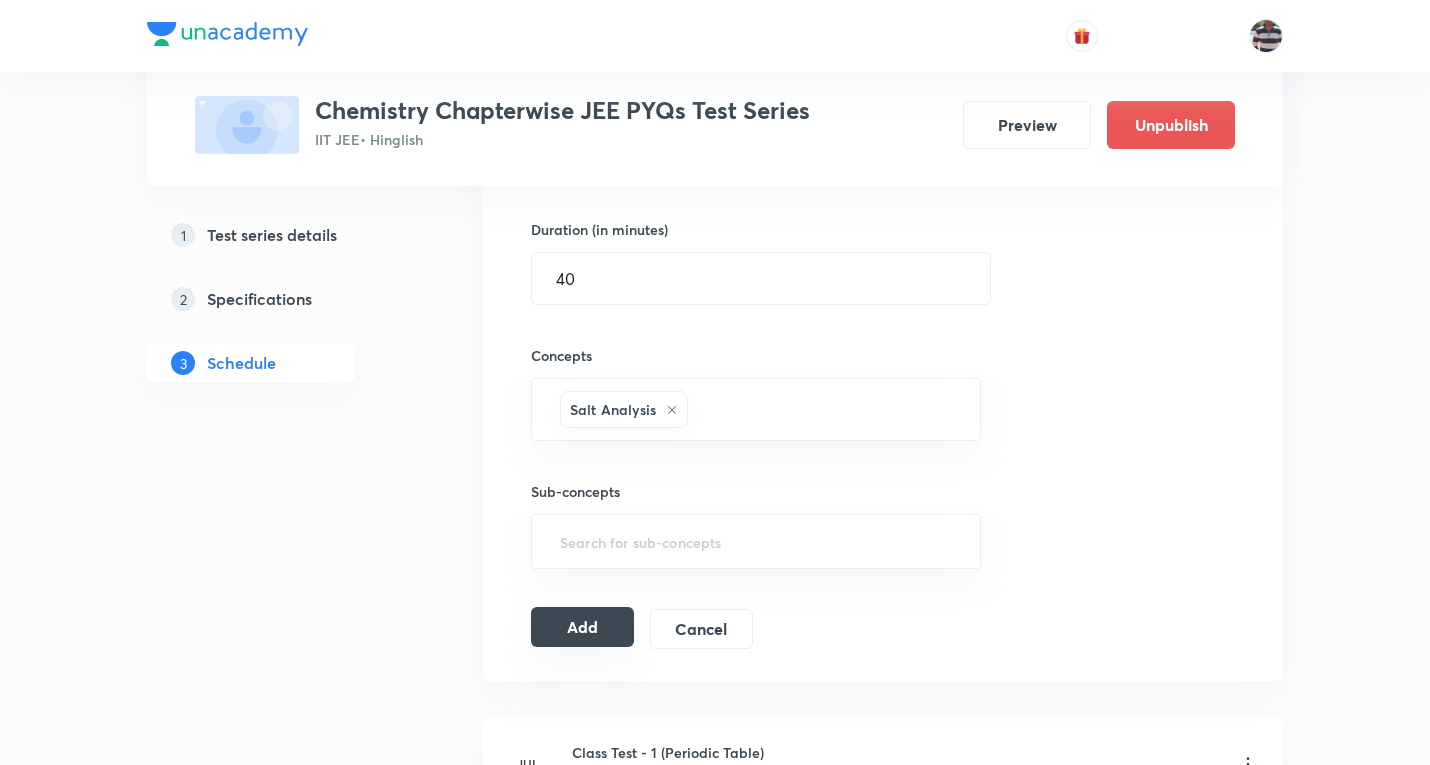 click on "Add" at bounding box center [582, 627] 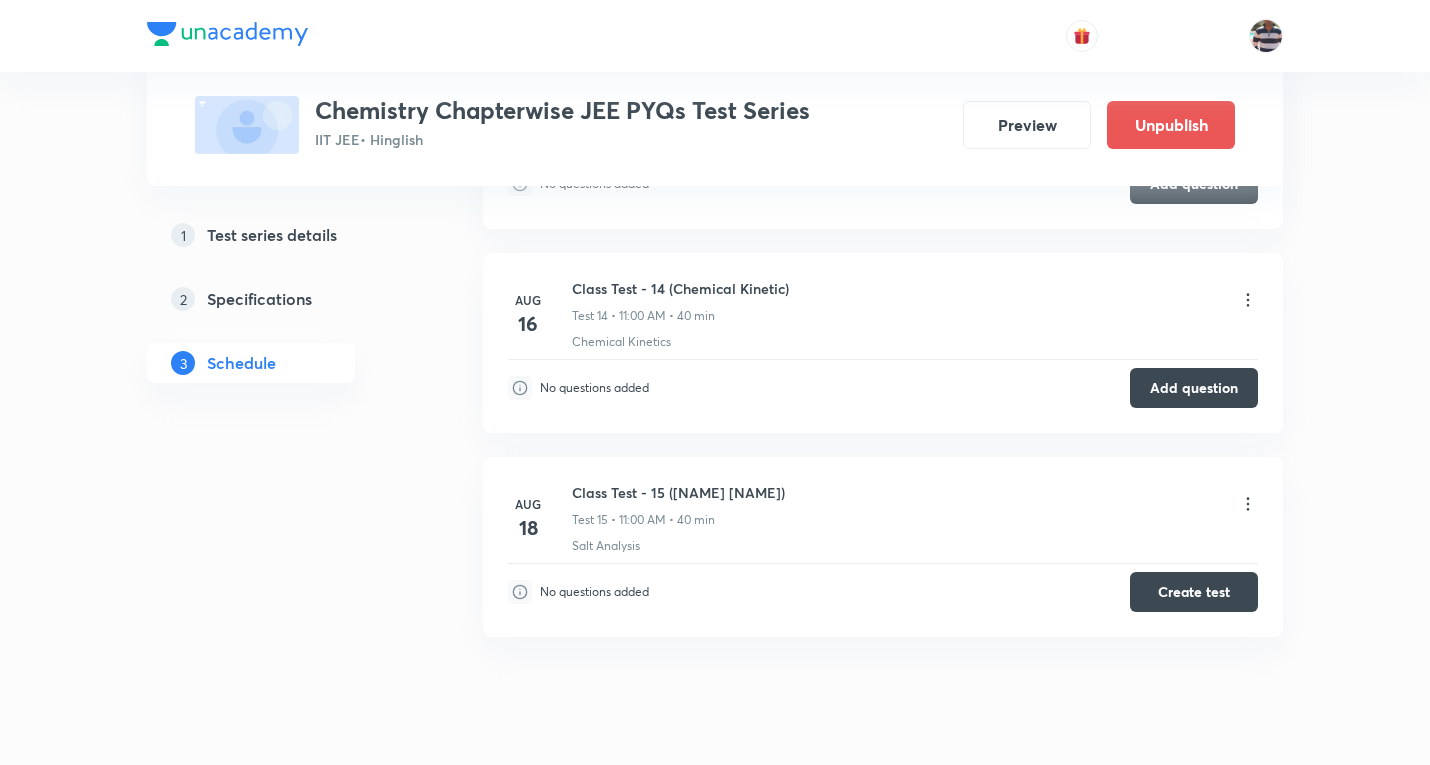 scroll, scrollTop: 2889, scrollLeft: 0, axis: vertical 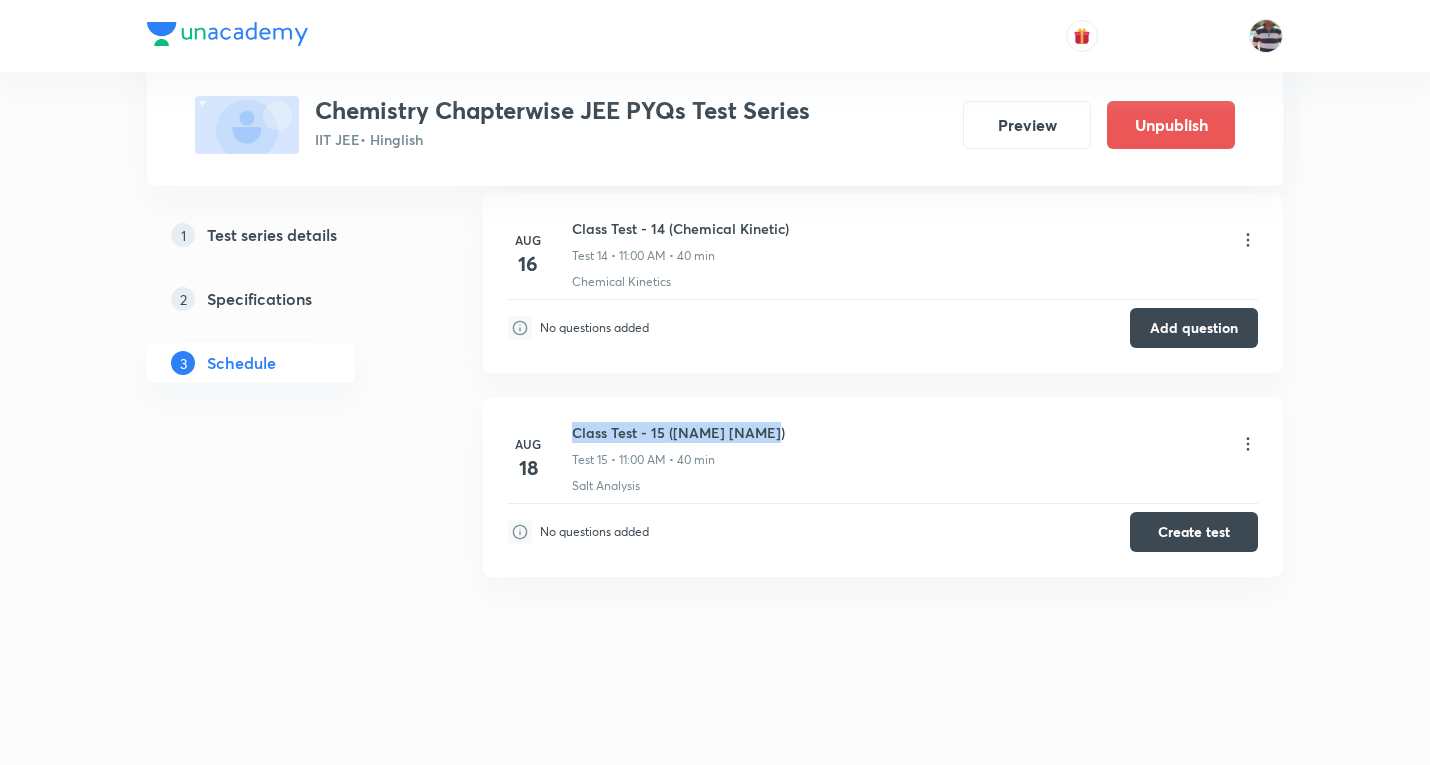 drag, startPoint x: 761, startPoint y: 430, endPoint x: 585, endPoint y: 425, distance: 176.07101 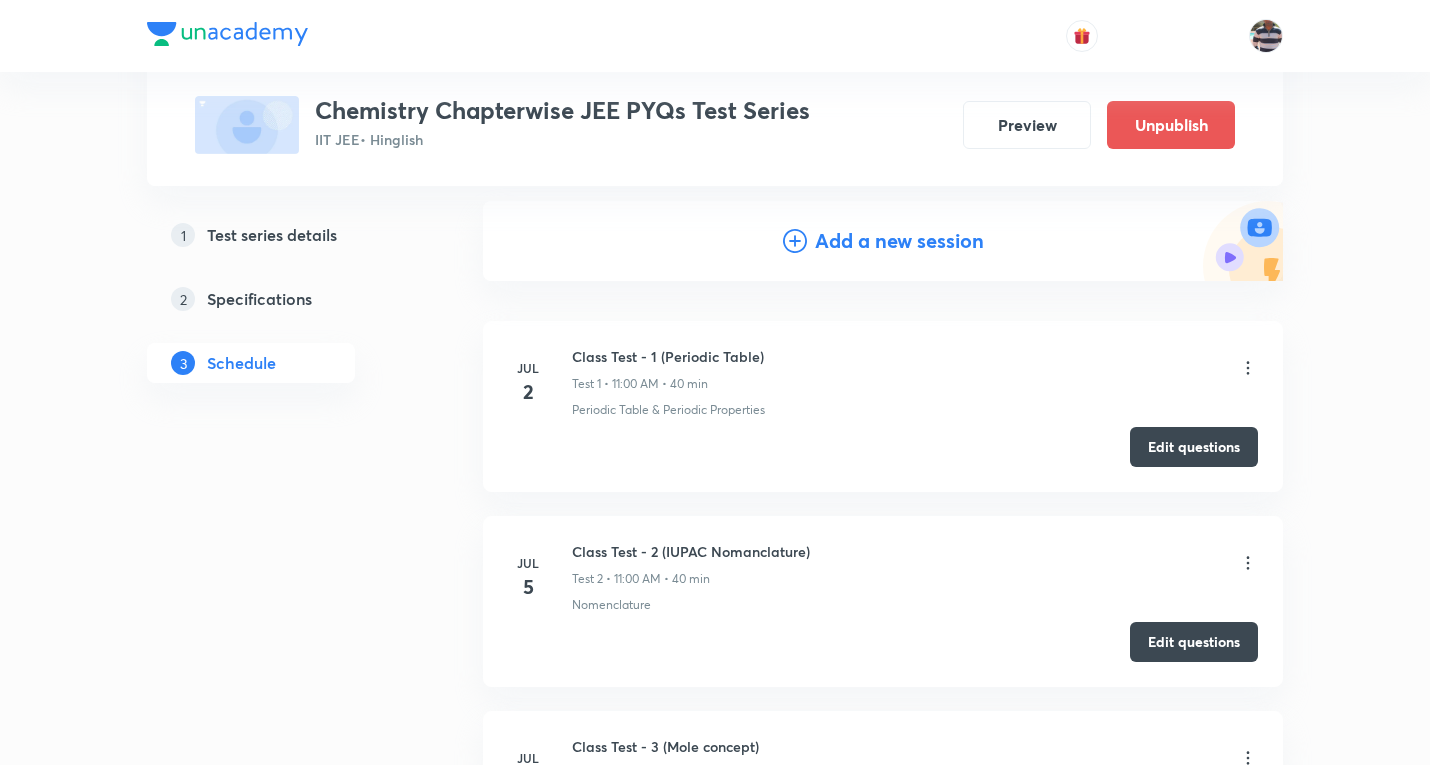 scroll, scrollTop: 200, scrollLeft: 0, axis: vertical 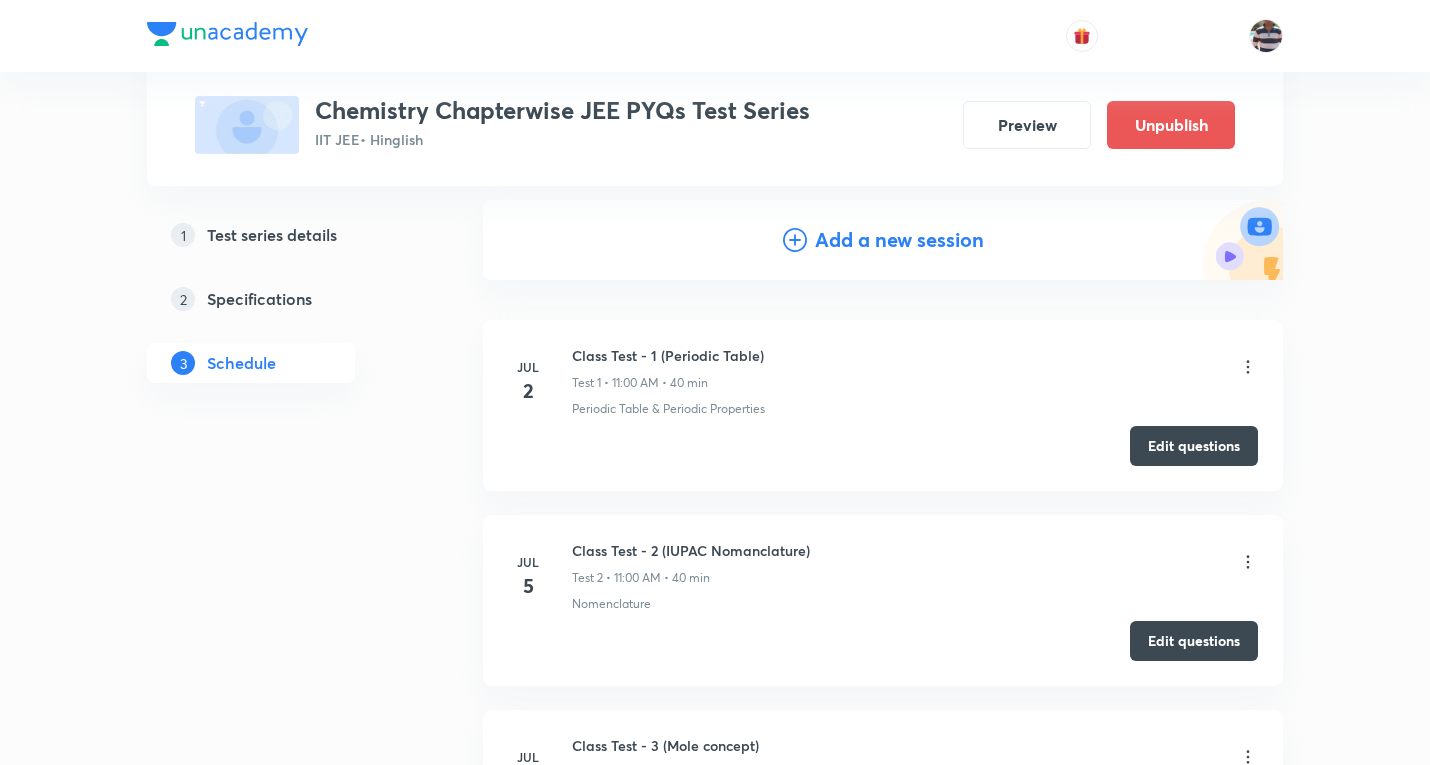 click on "Add a new session" at bounding box center (899, 240) 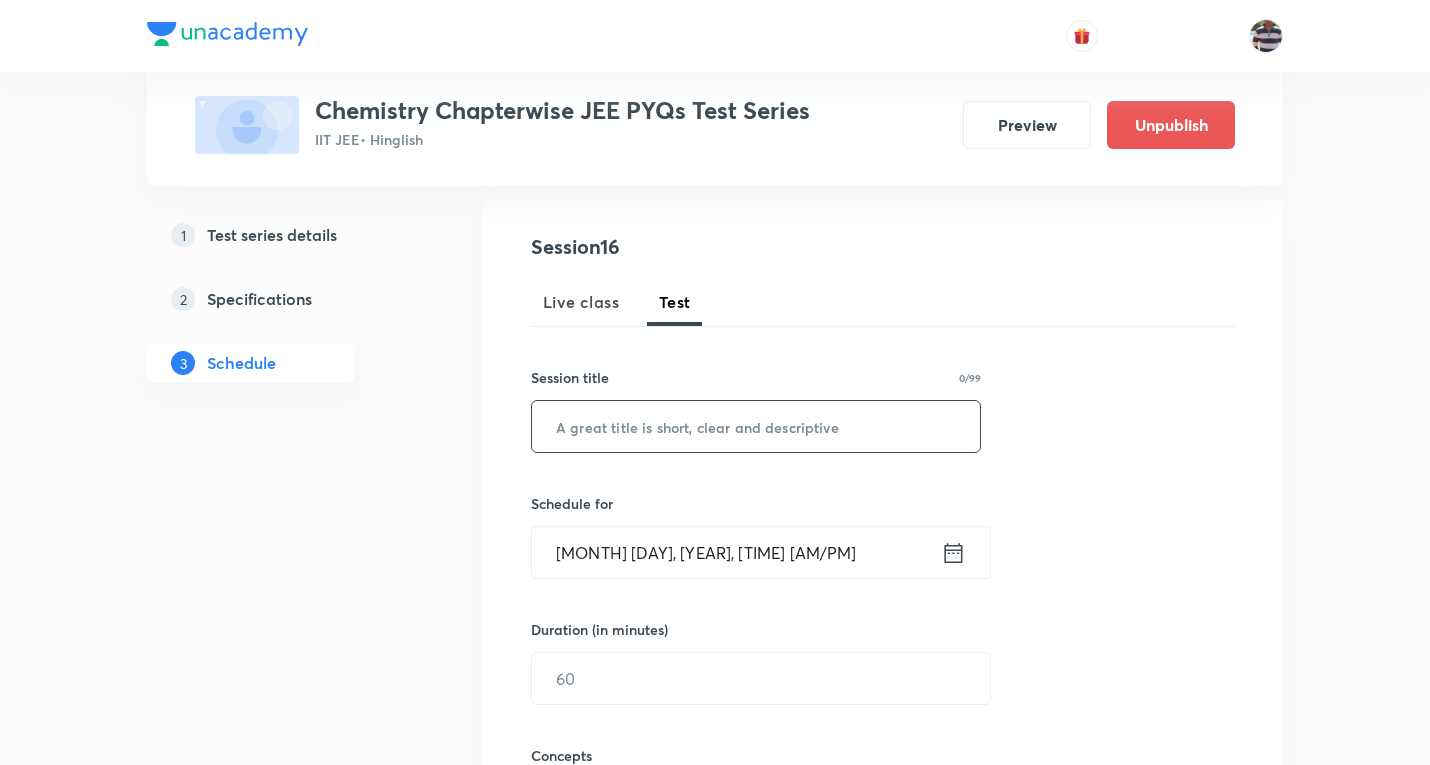 click at bounding box center [756, 426] 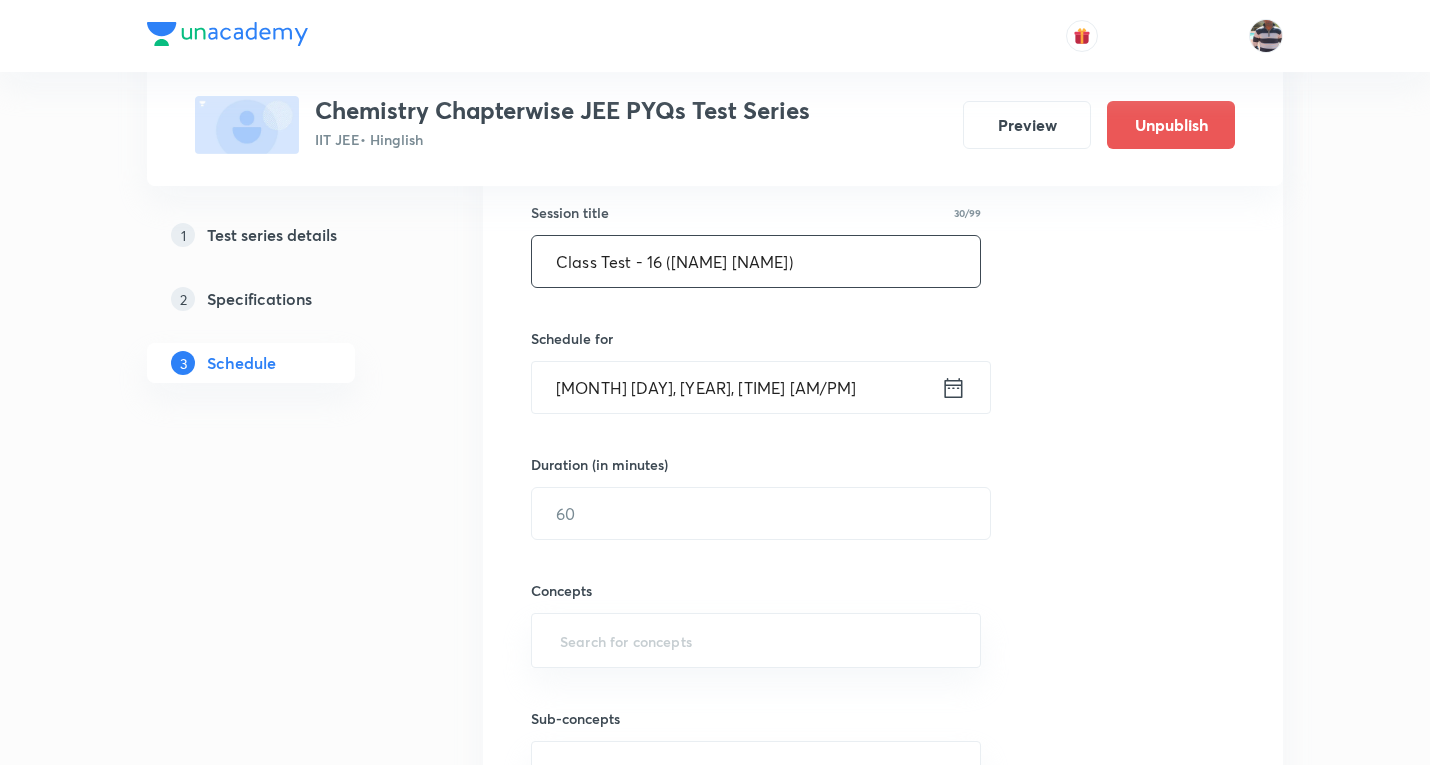 scroll, scrollTop: 400, scrollLeft: 0, axis: vertical 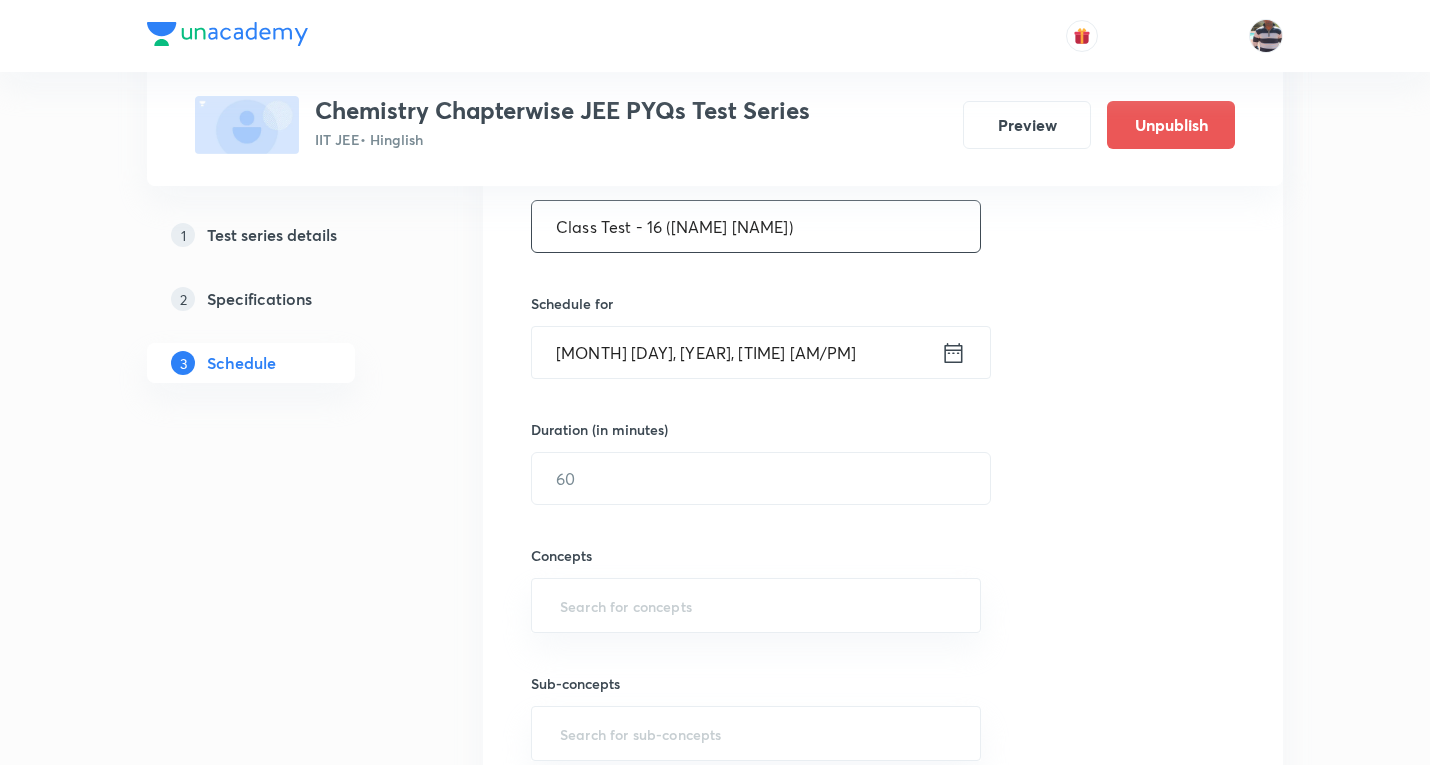 type on "Class Test - 16 (Sal Analysis)" 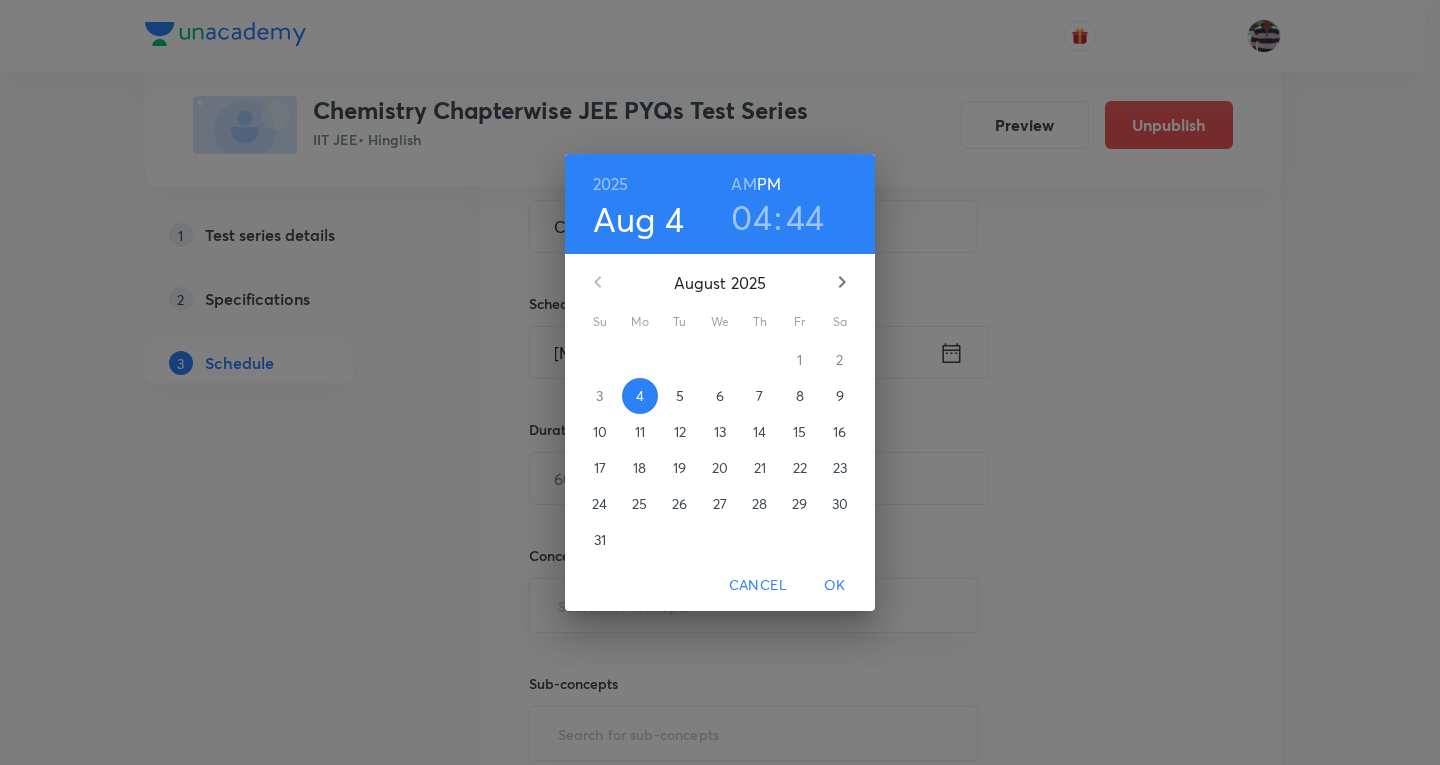 click on "20" at bounding box center [720, 468] 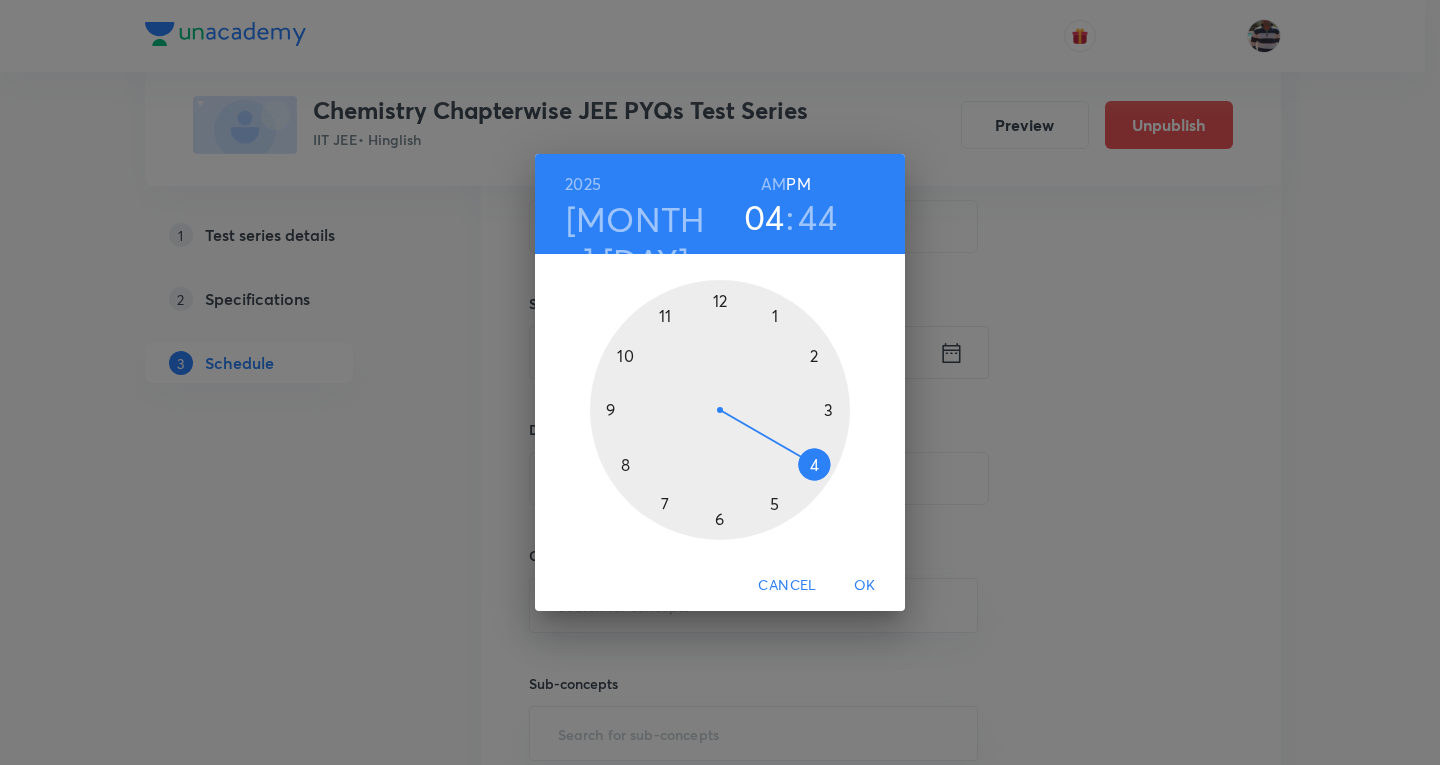 click at bounding box center [720, 410] 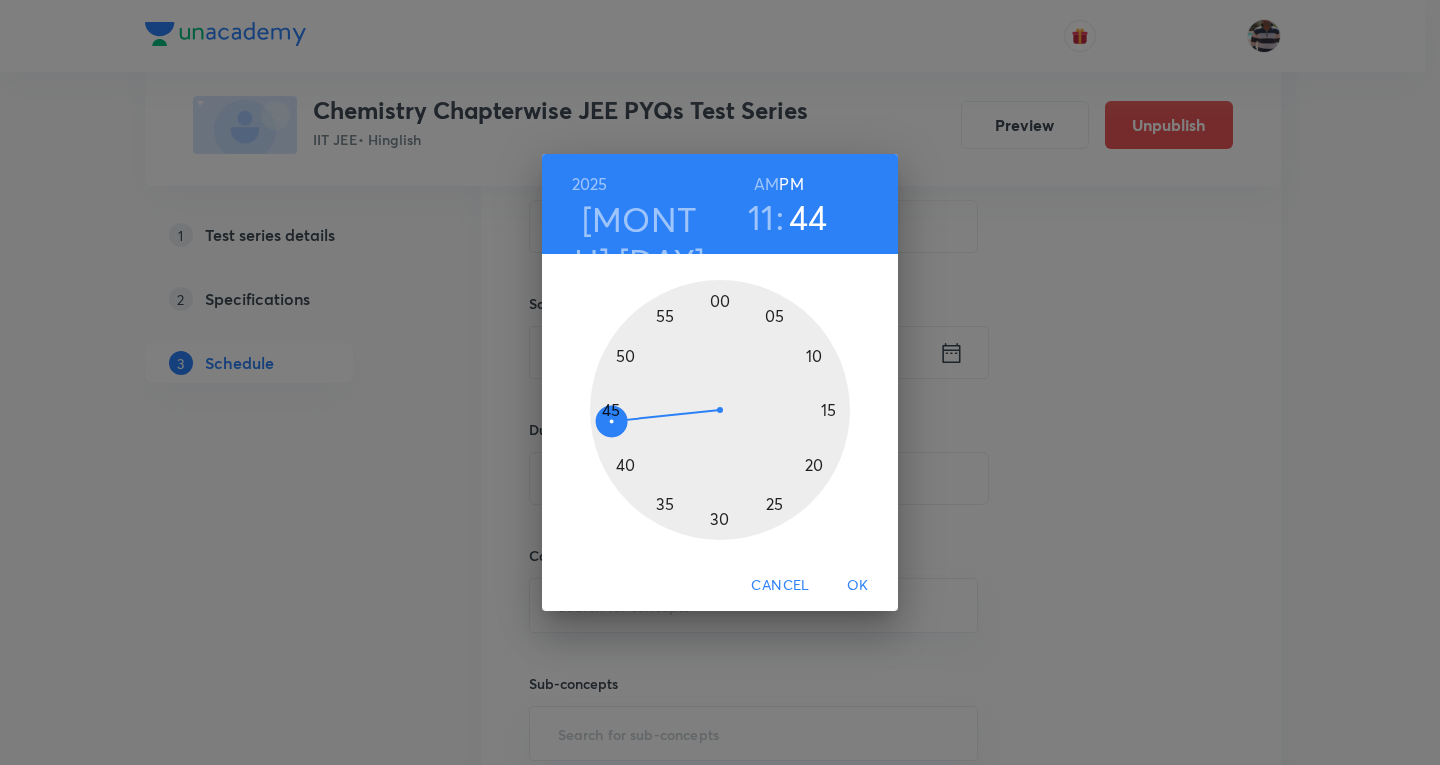 click on "AM" at bounding box center [766, 184] 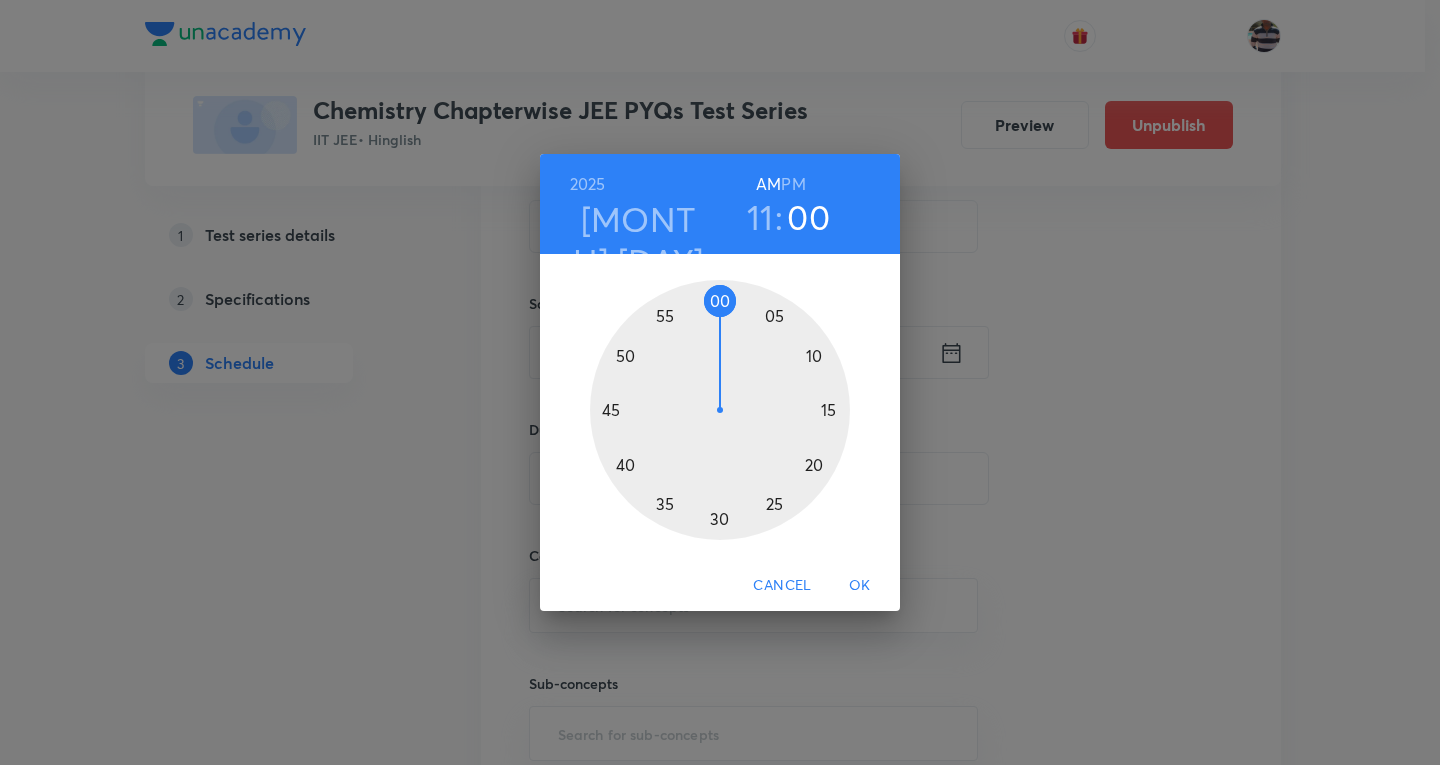 drag, startPoint x: 621, startPoint y: 391, endPoint x: 719, endPoint y: 348, distance: 107.01869 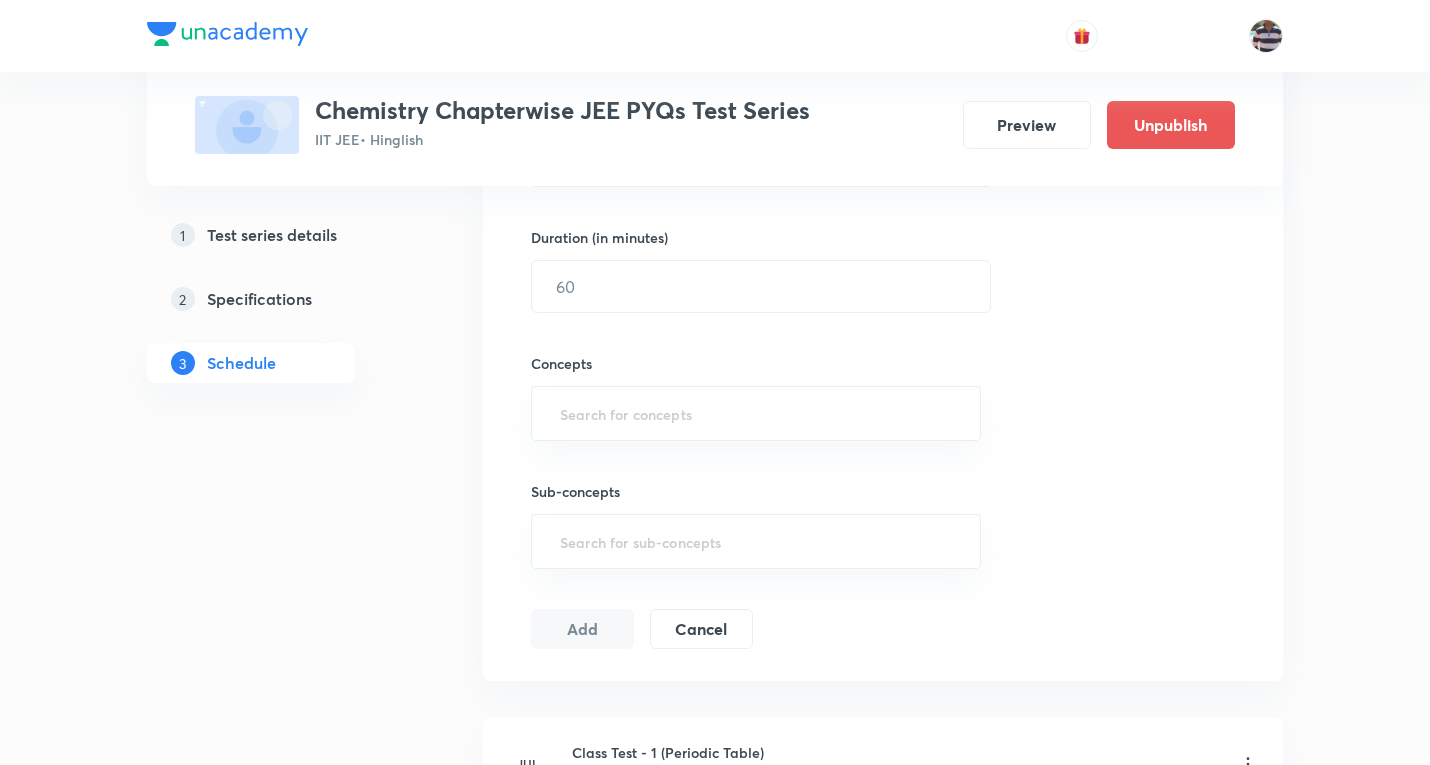 scroll, scrollTop: 600, scrollLeft: 0, axis: vertical 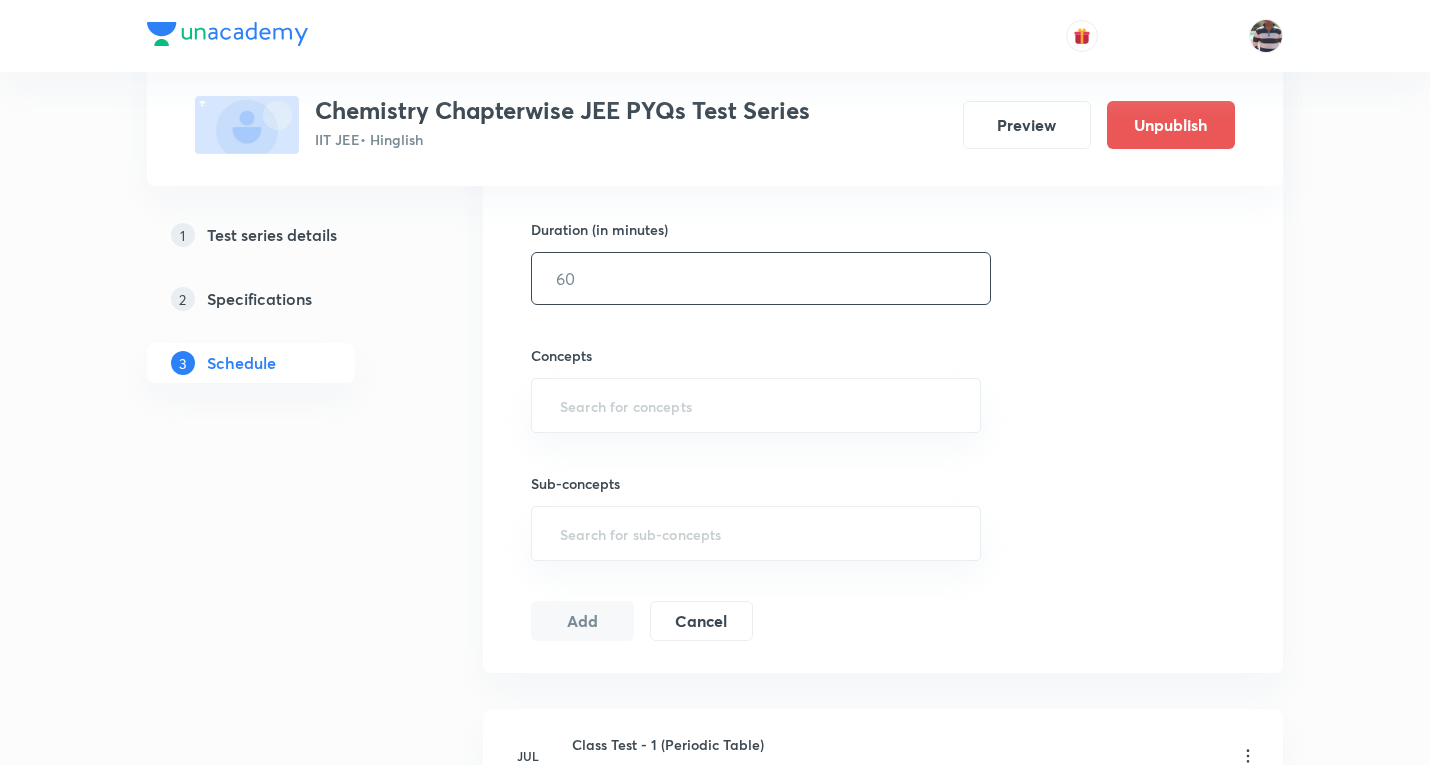 click at bounding box center [761, 278] 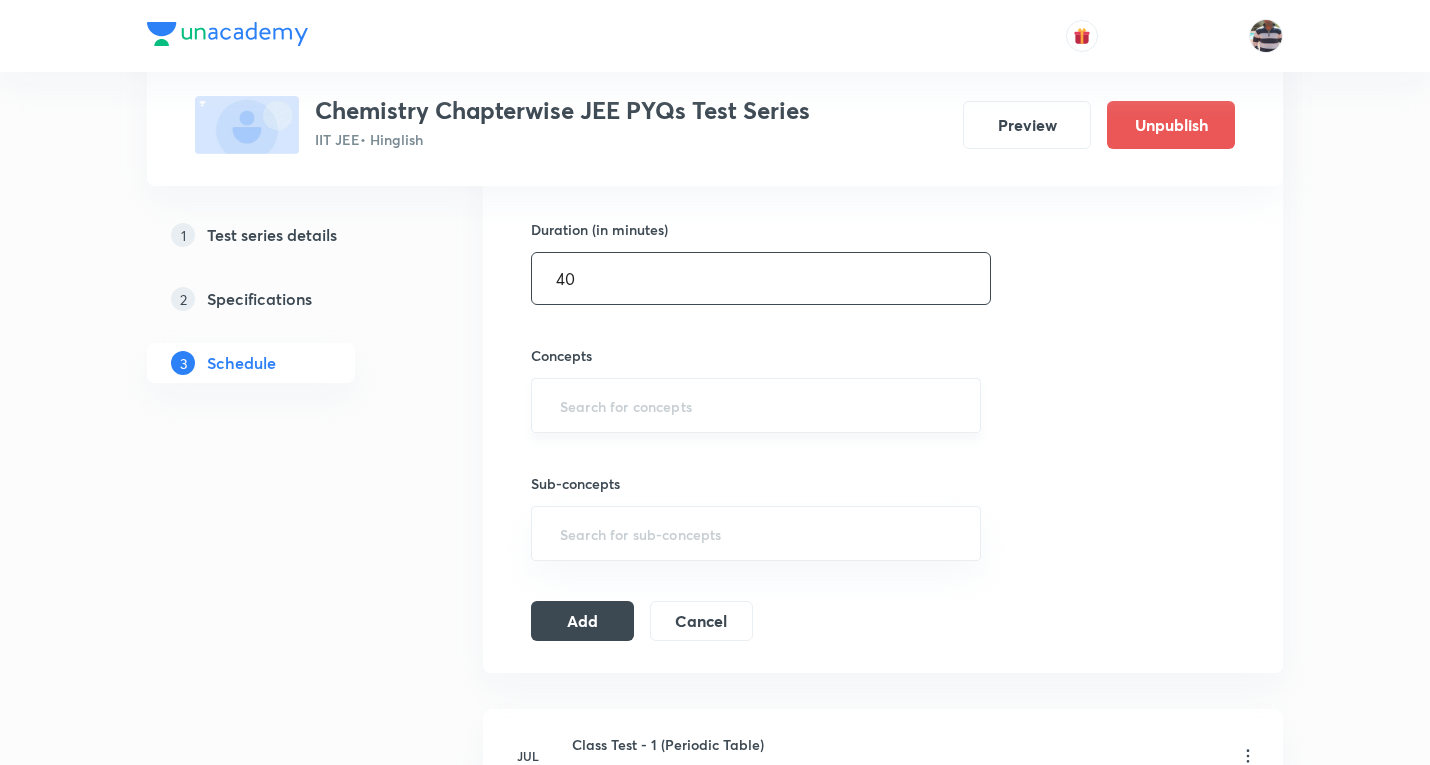 type on "40" 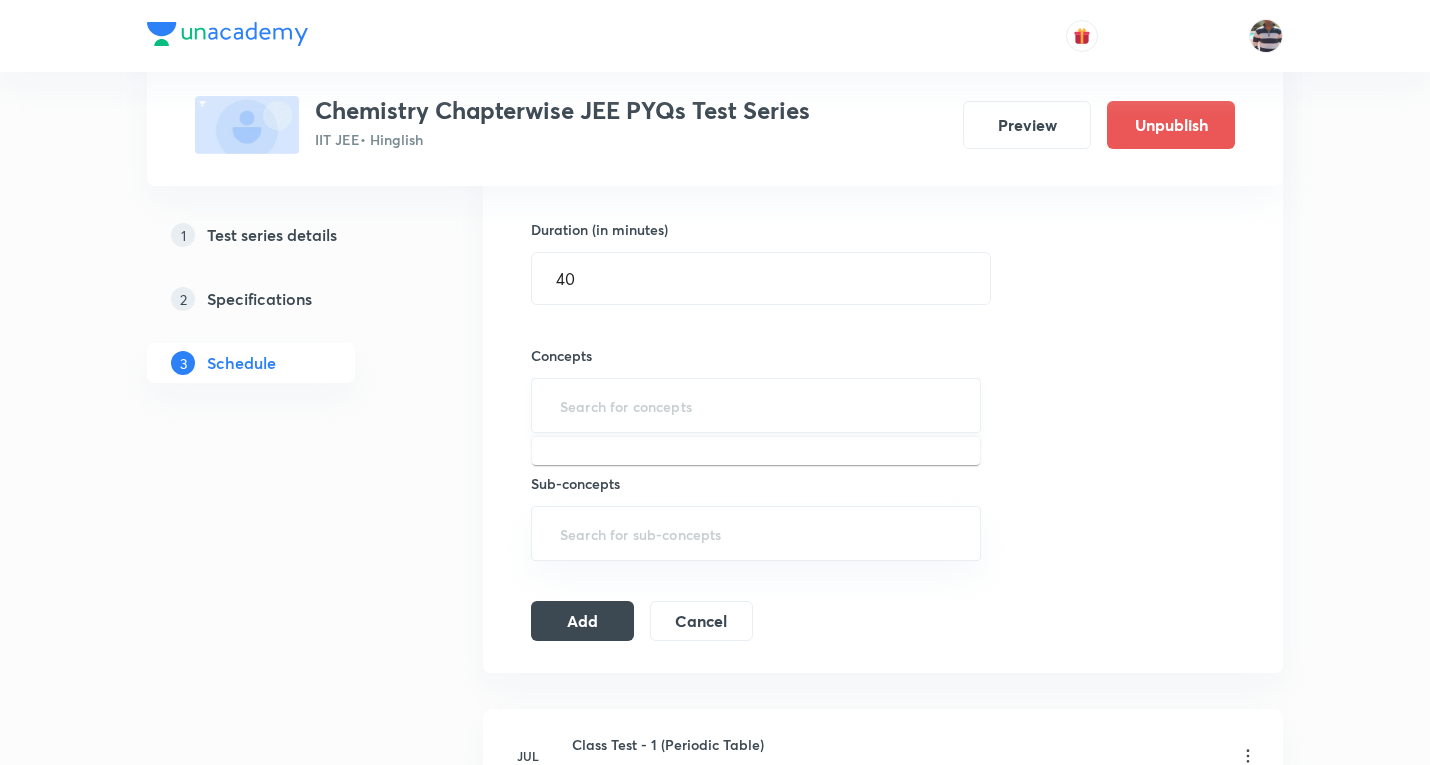 click at bounding box center (756, 405) 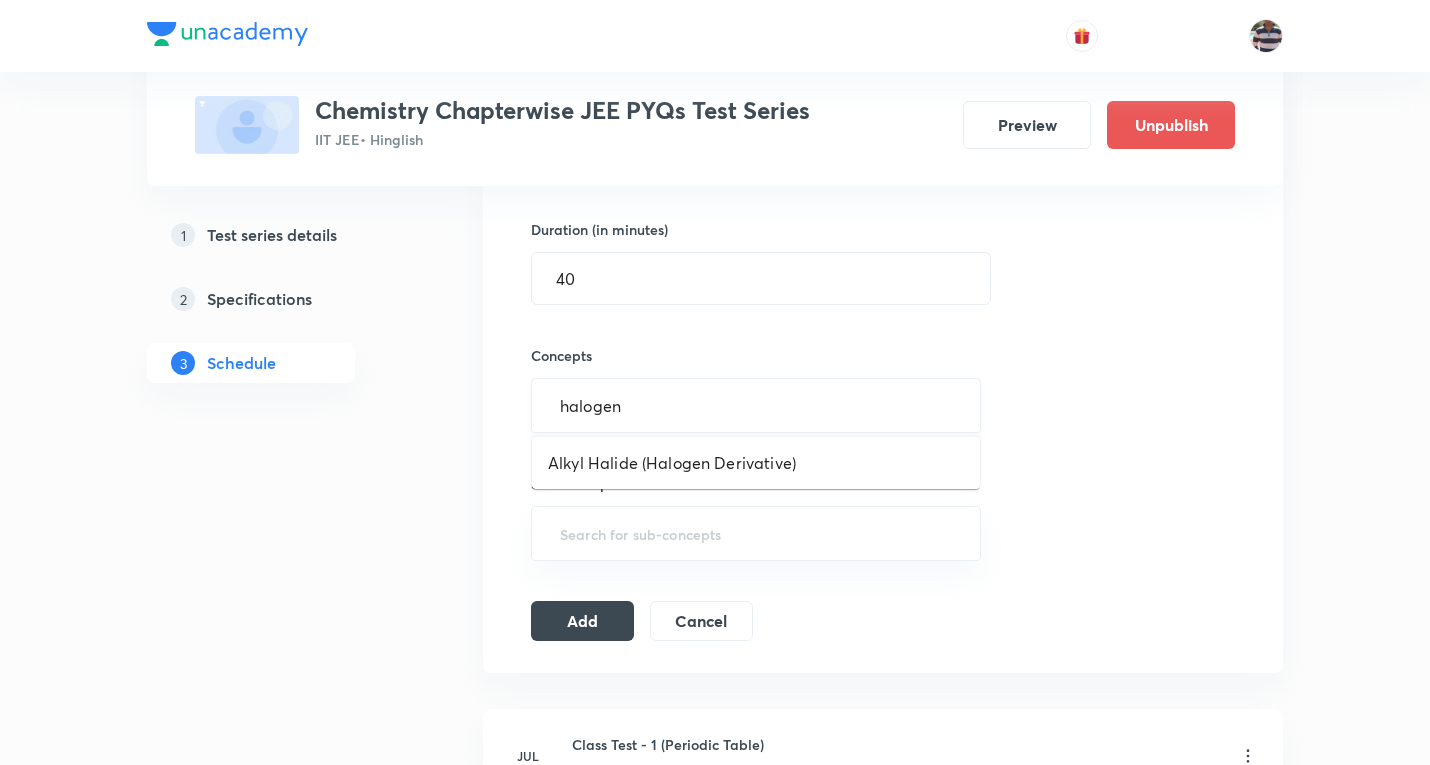 type on "halogen" 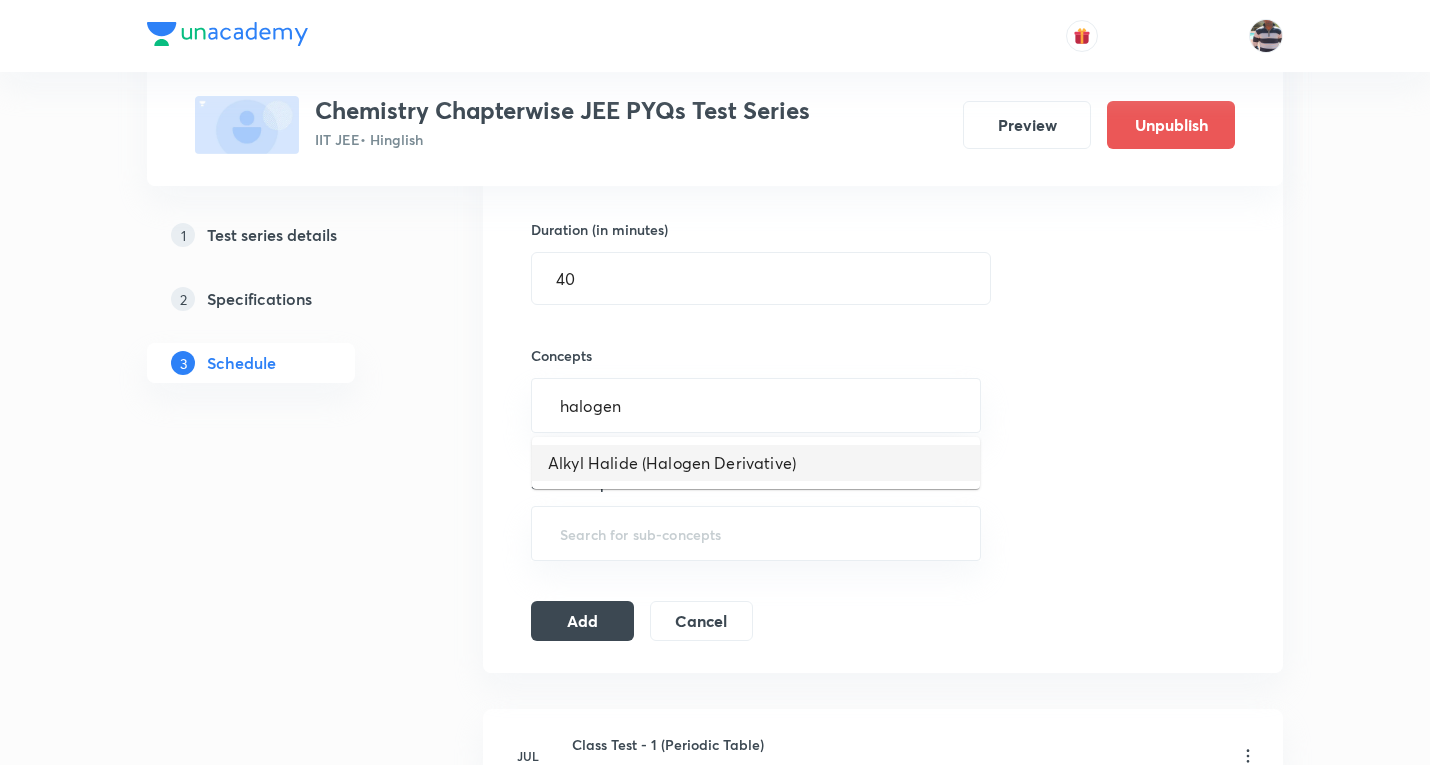 click on "Alkyl Halide (Halogen Derivative)" at bounding box center [756, 463] 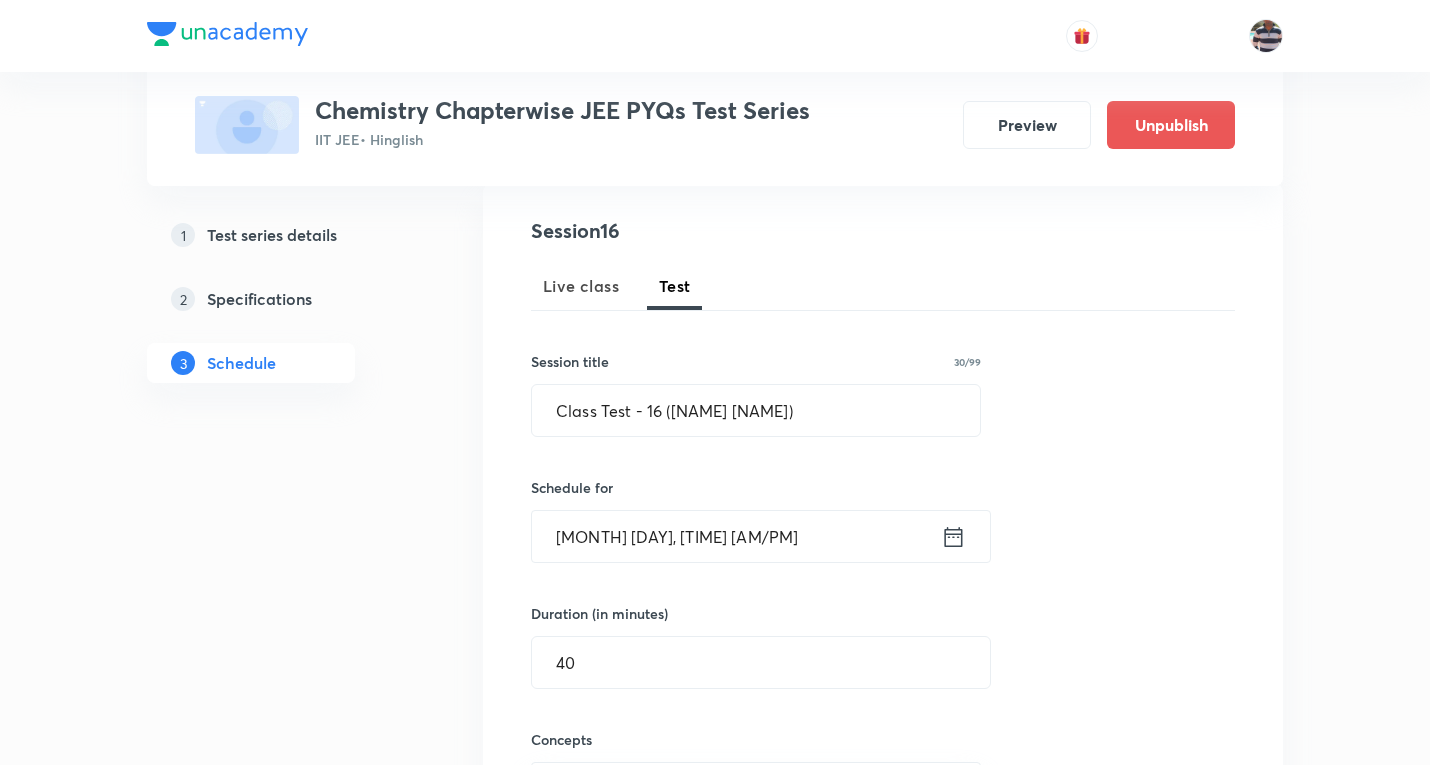 scroll, scrollTop: 100, scrollLeft: 0, axis: vertical 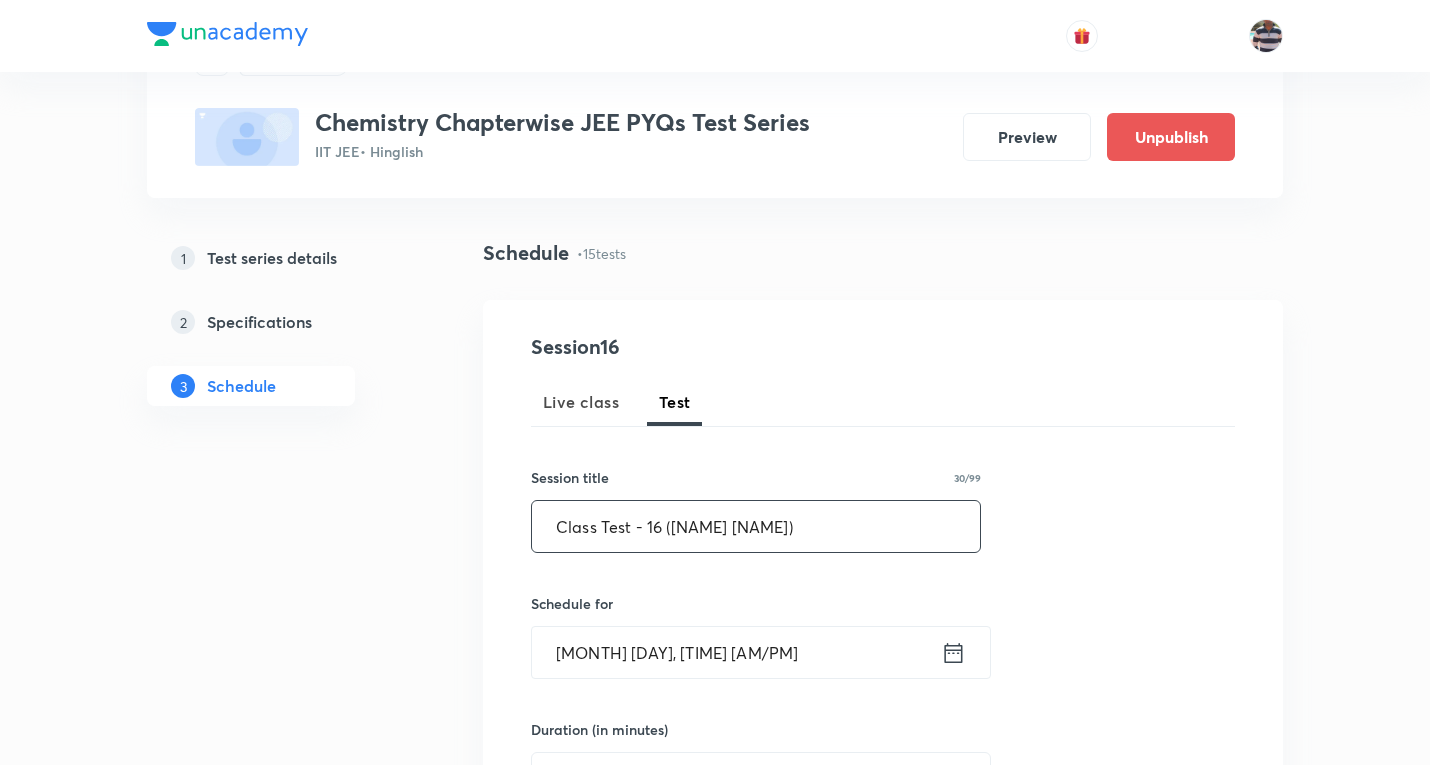 click on "Class Test - 16 (Sal Analysis)" at bounding box center [756, 526] 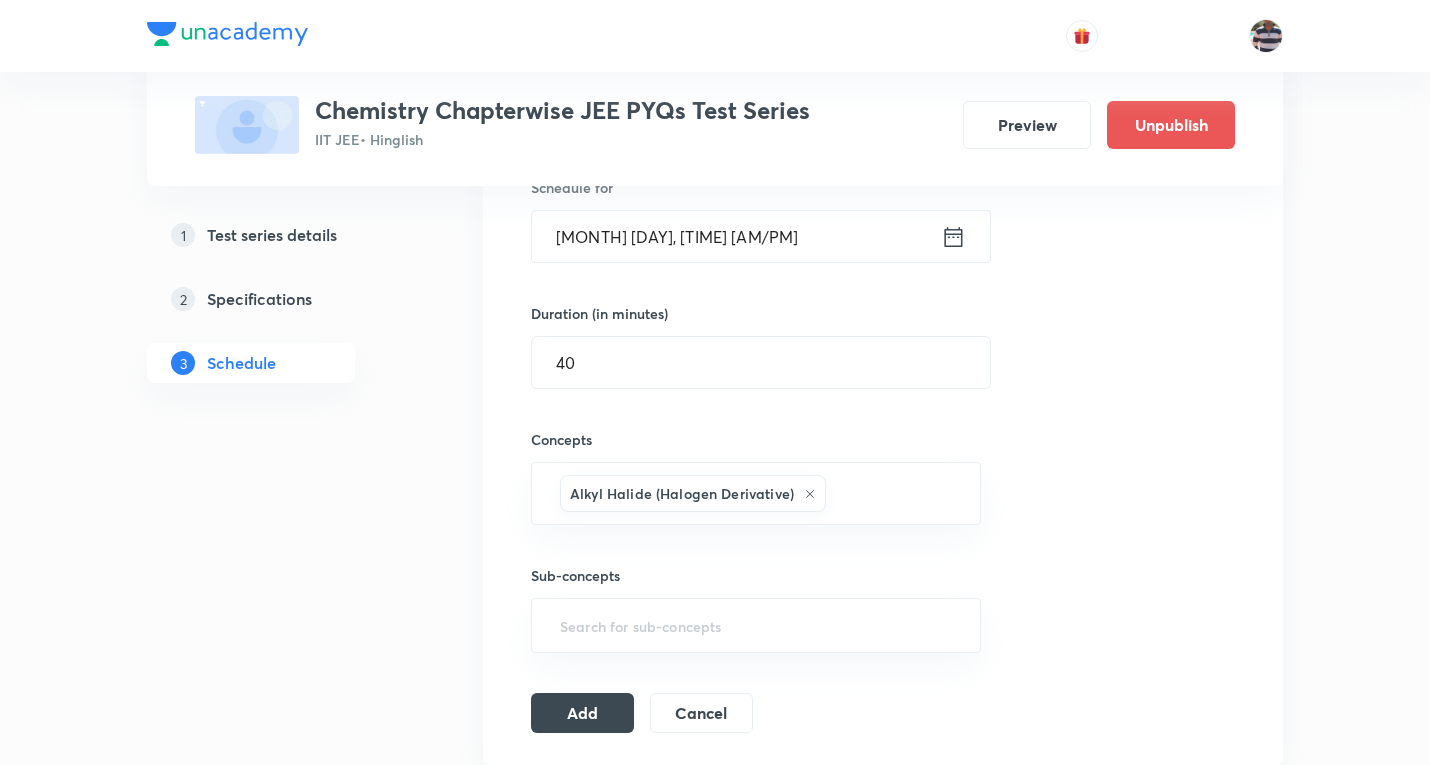 scroll, scrollTop: 700, scrollLeft: 0, axis: vertical 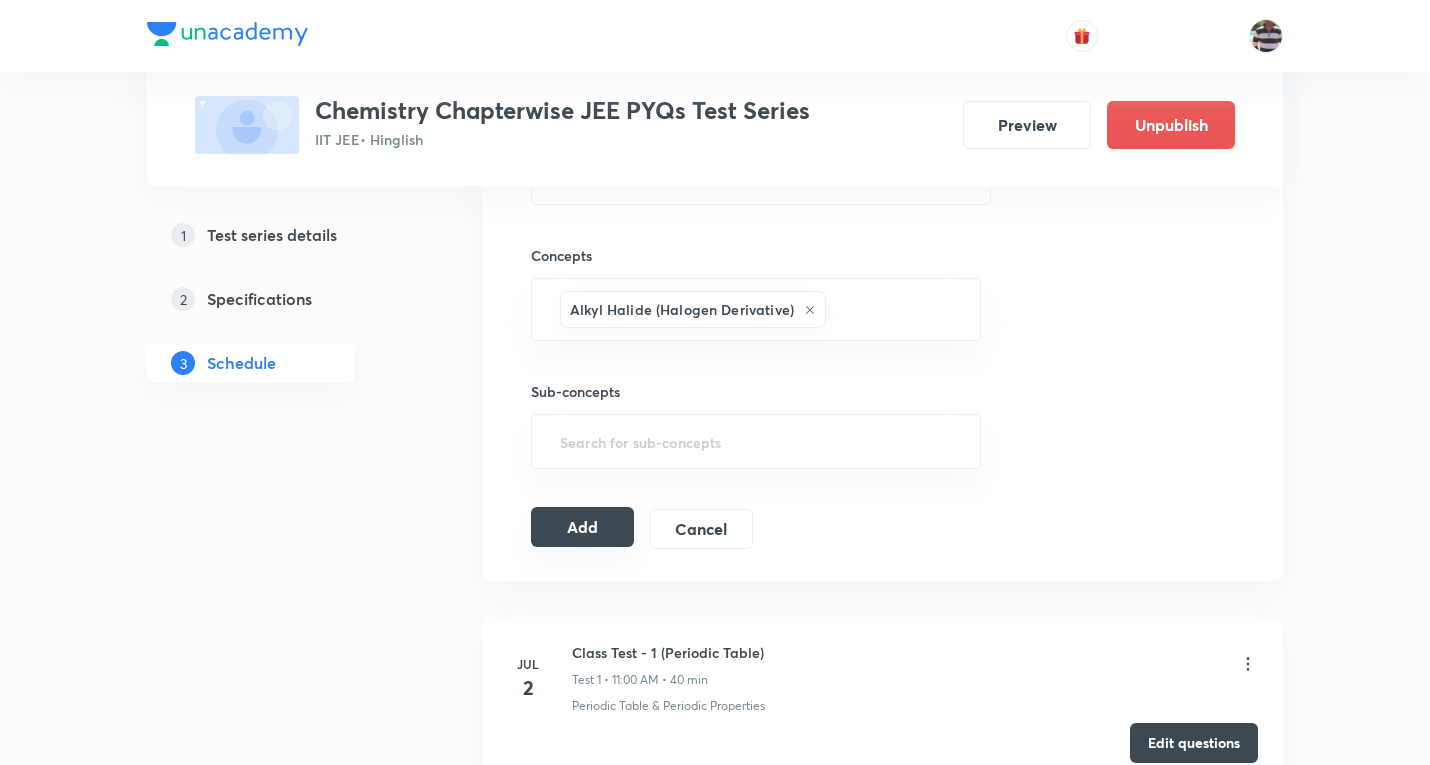 type on "Class Test - 16 (Halogen Derivative )" 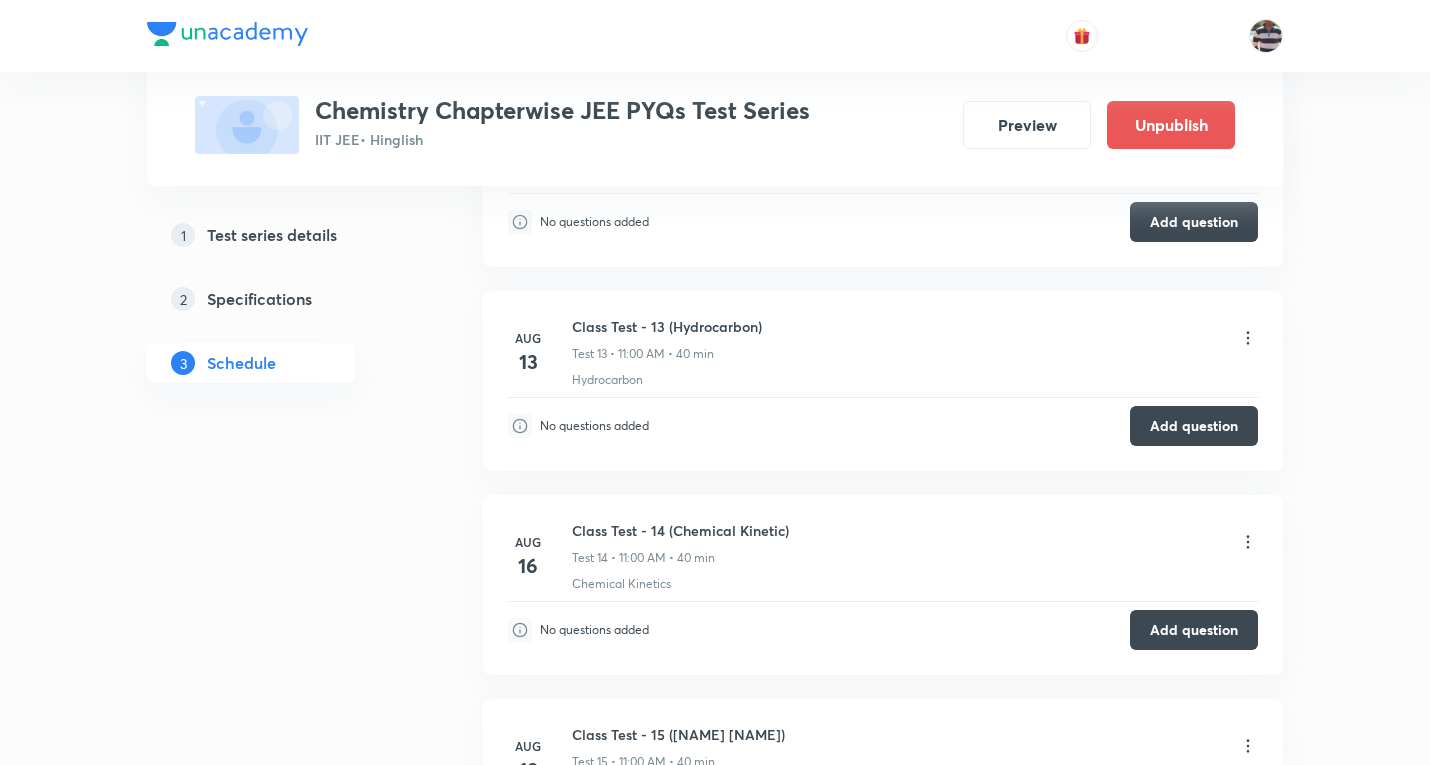 scroll, scrollTop: 3093, scrollLeft: 0, axis: vertical 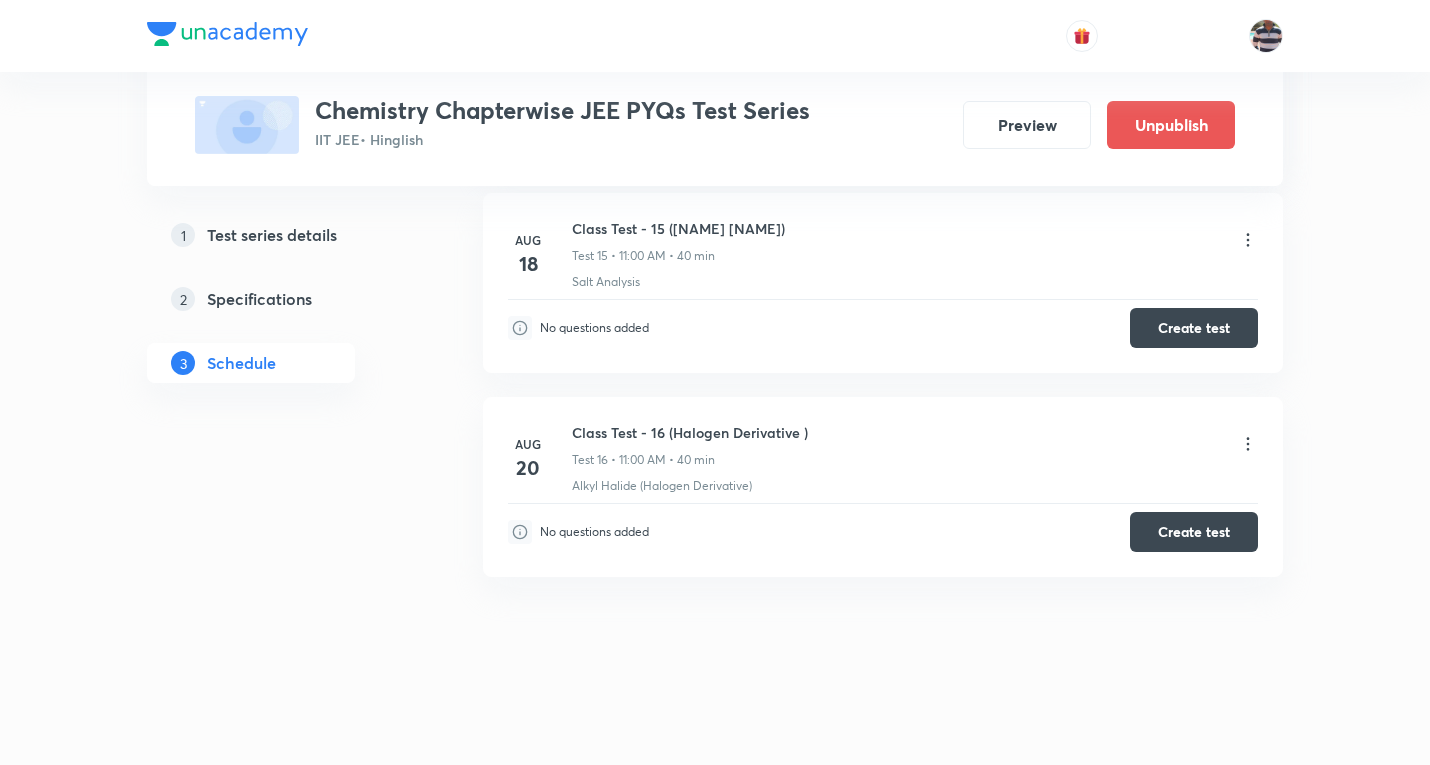 click on "Class Test - 16 (Halogen Derivative ) Test 16 • 11:00 AM • 40 min" at bounding box center (915, 445) 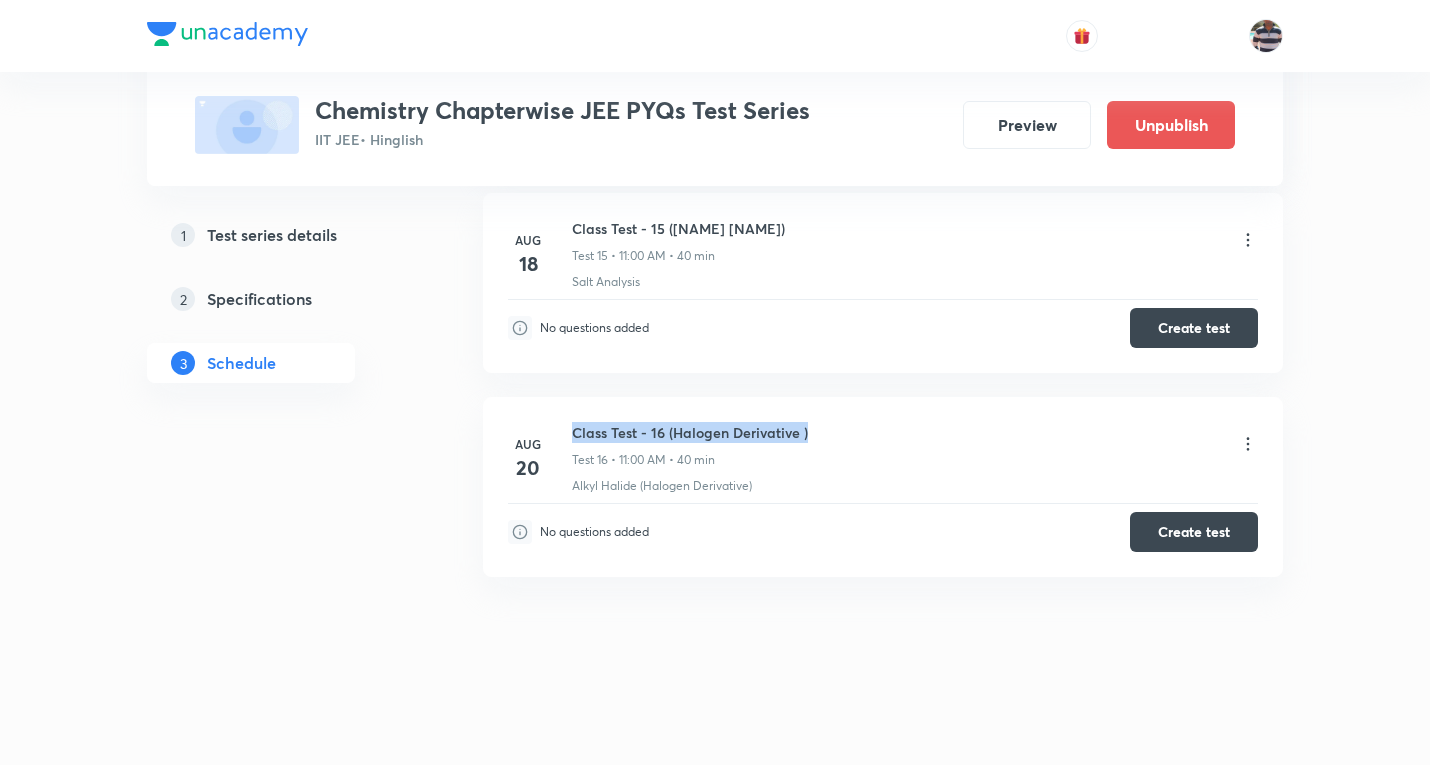 drag, startPoint x: 820, startPoint y: 436, endPoint x: 570, endPoint y: 426, distance: 250.19992 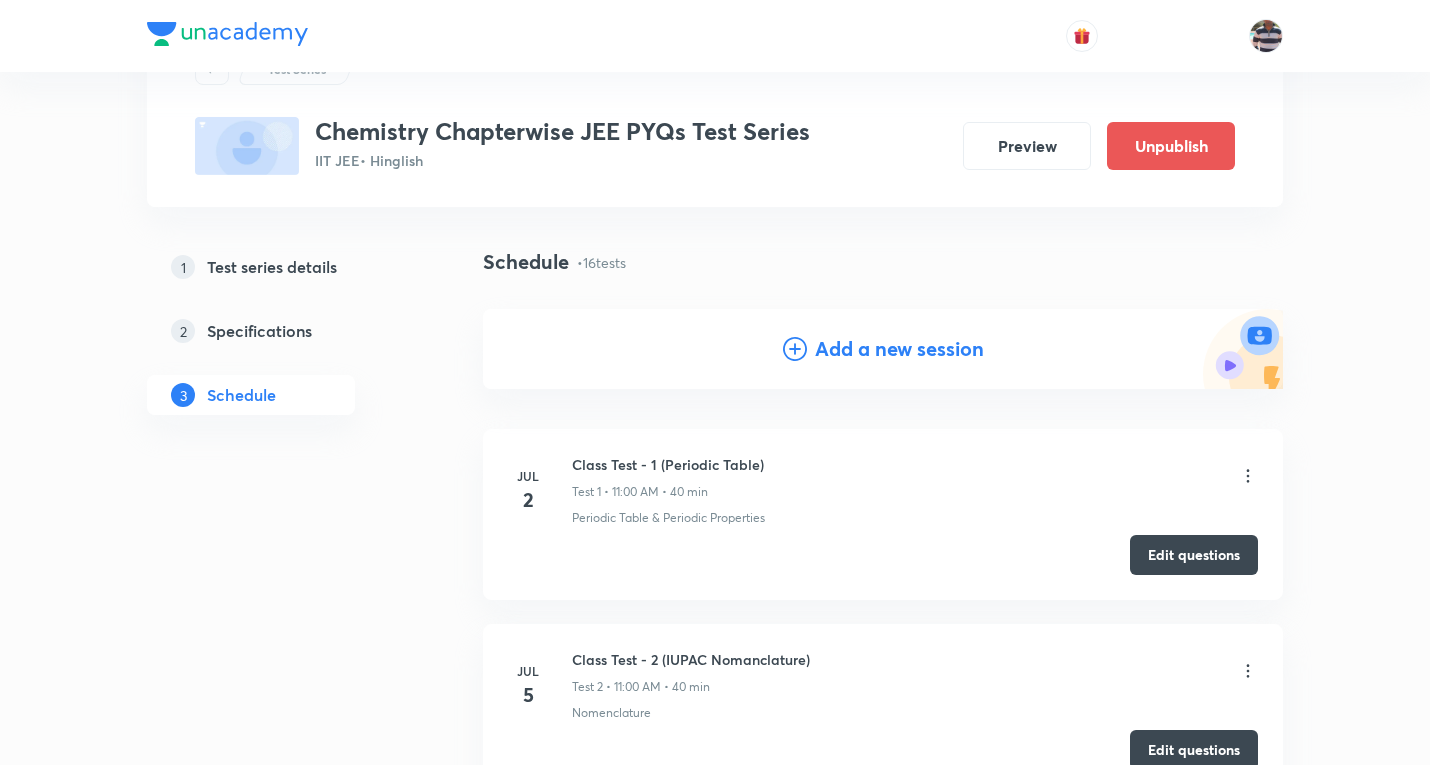scroll, scrollTop: 0, scrollLeft: 0, axis: both 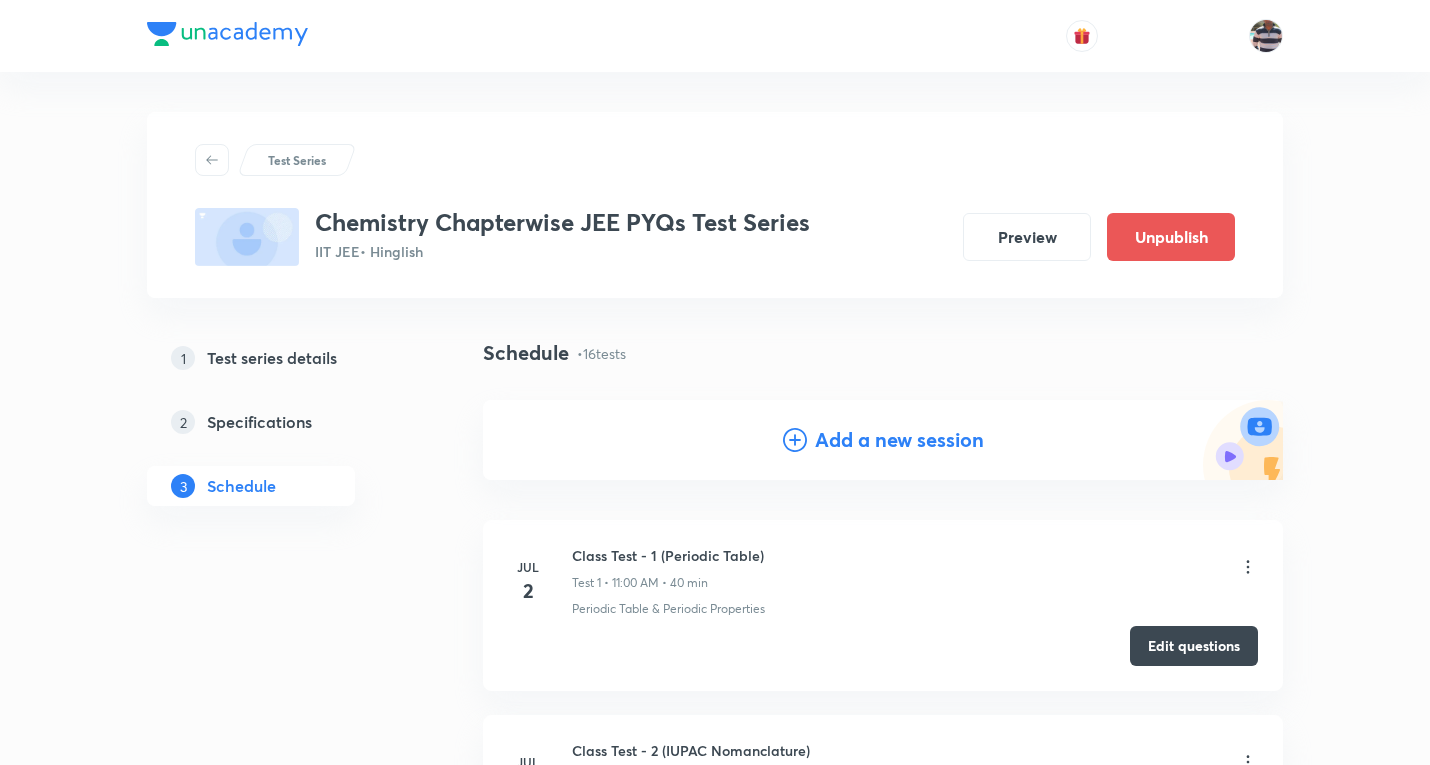 click on "Add a new session" at bounding box center (899, 440) 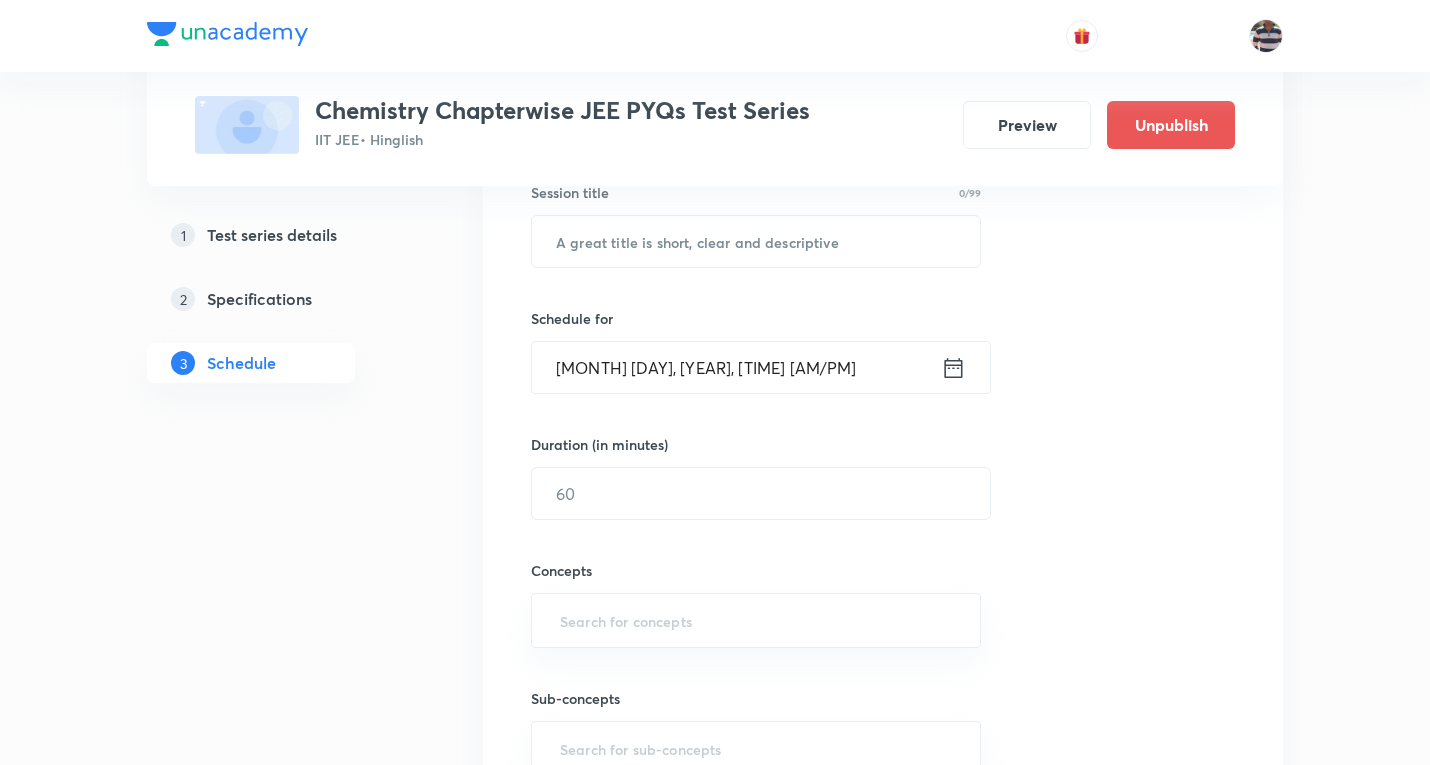 scroll, scrollTop: 400, scrollLeft: 0, axis: vertical 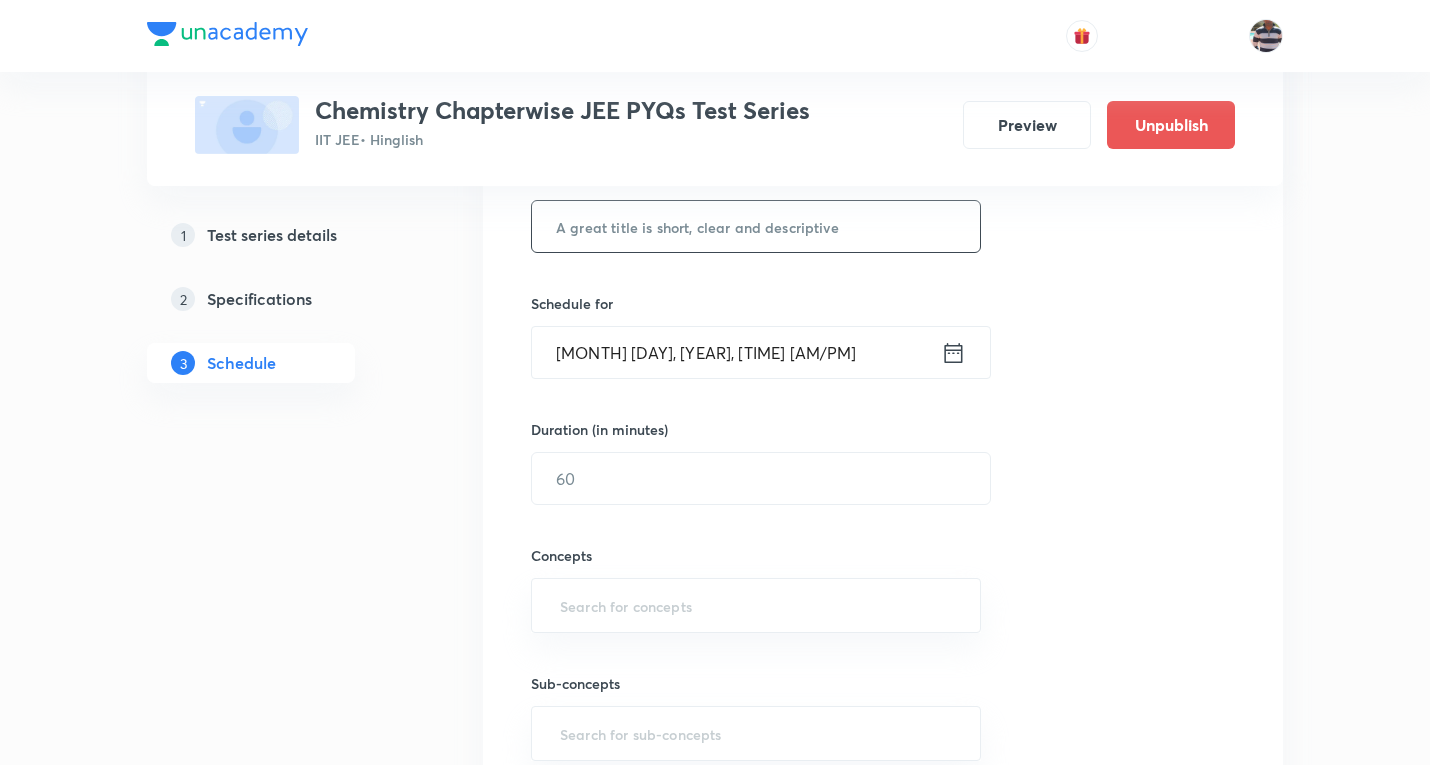 click at bounding box center [756, 226] 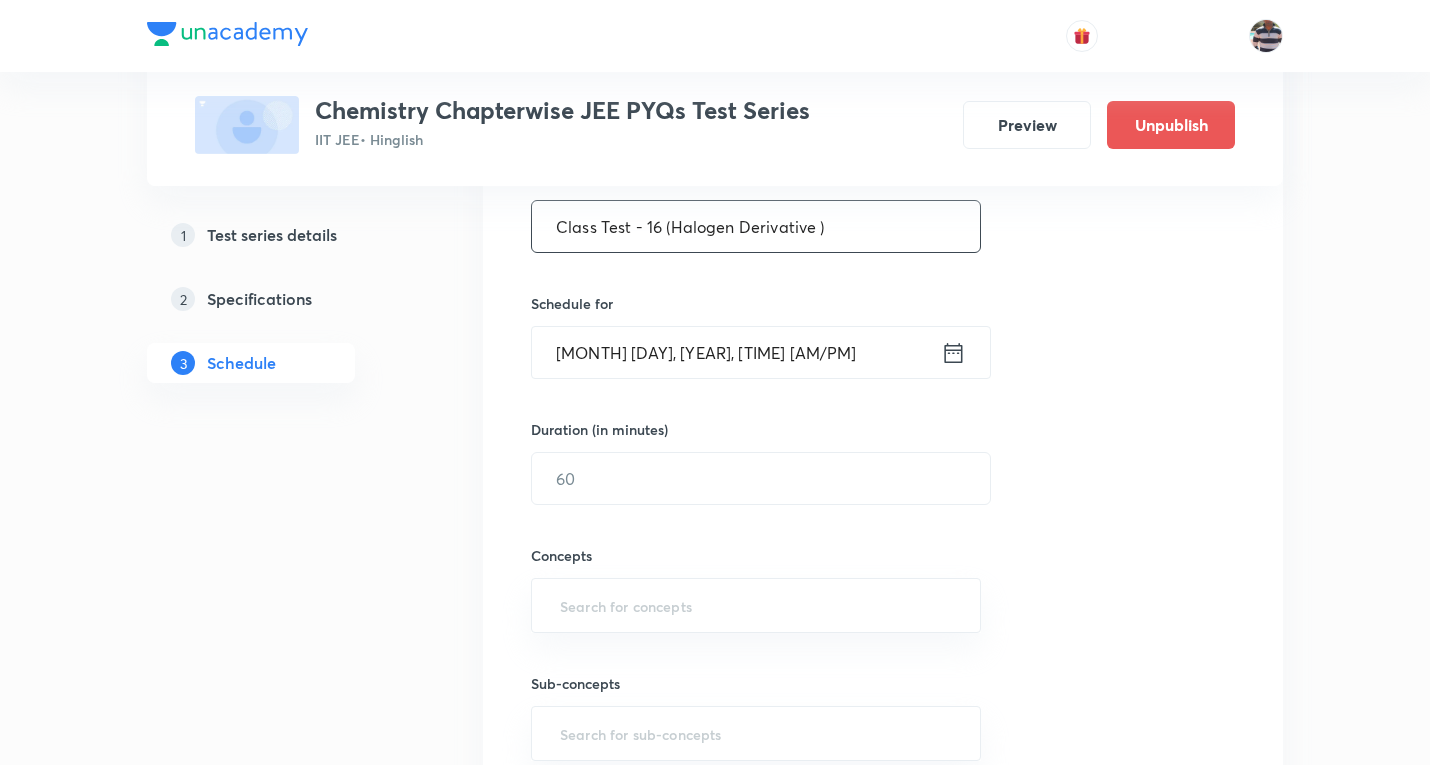 click on "Class Test - 16 (Halogen Derivative )" at bounding box center (756, 226) 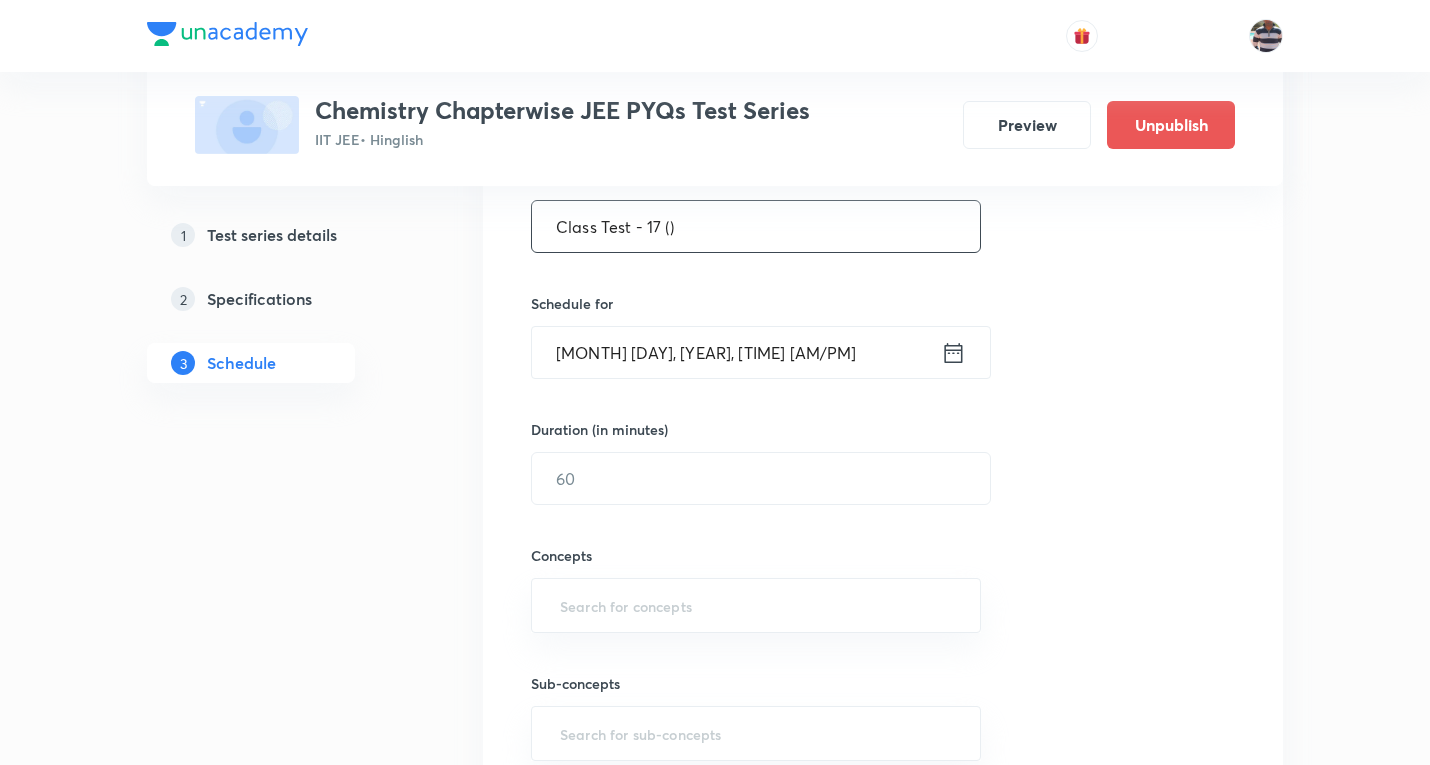 paste on "Thermodynamics" 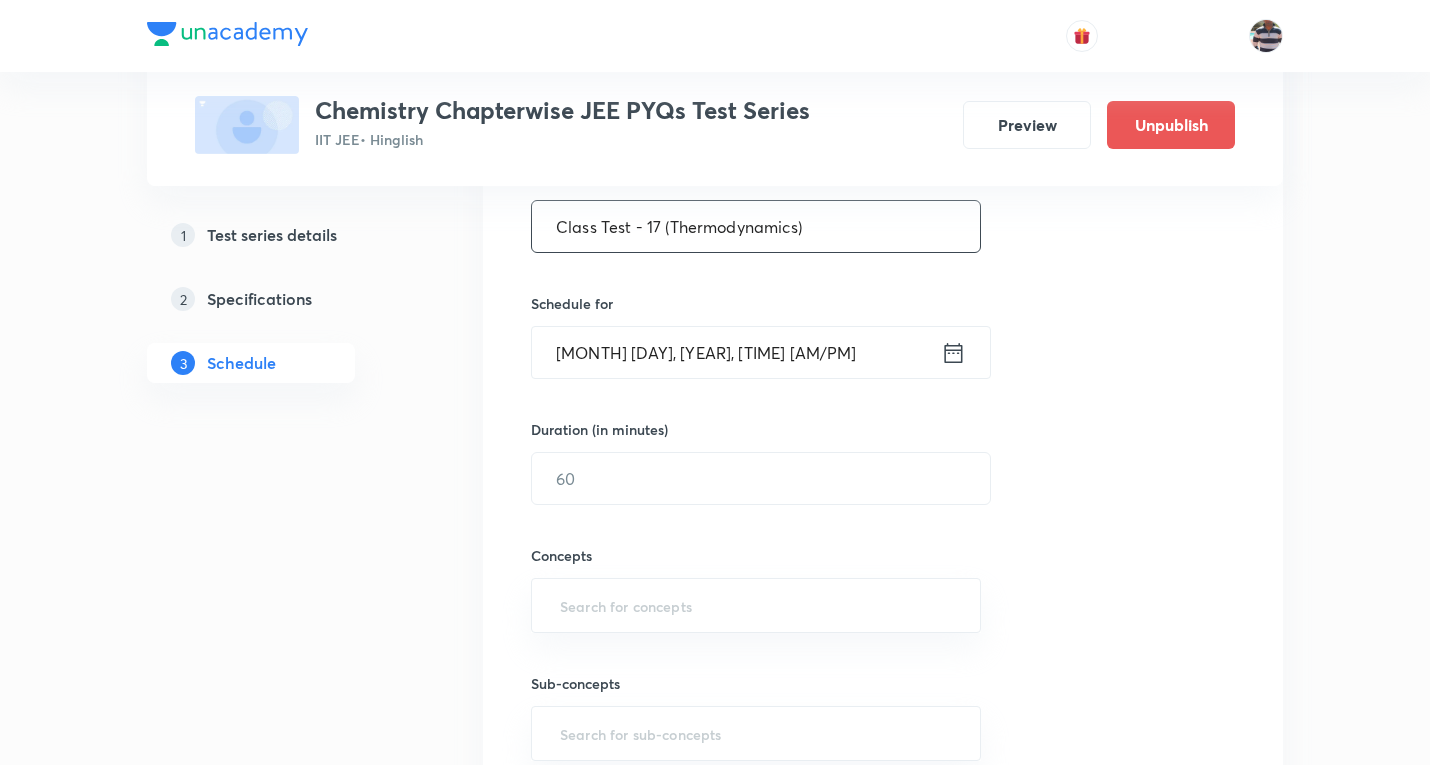 type on "Class Test - 17 (Thermodynamics)" 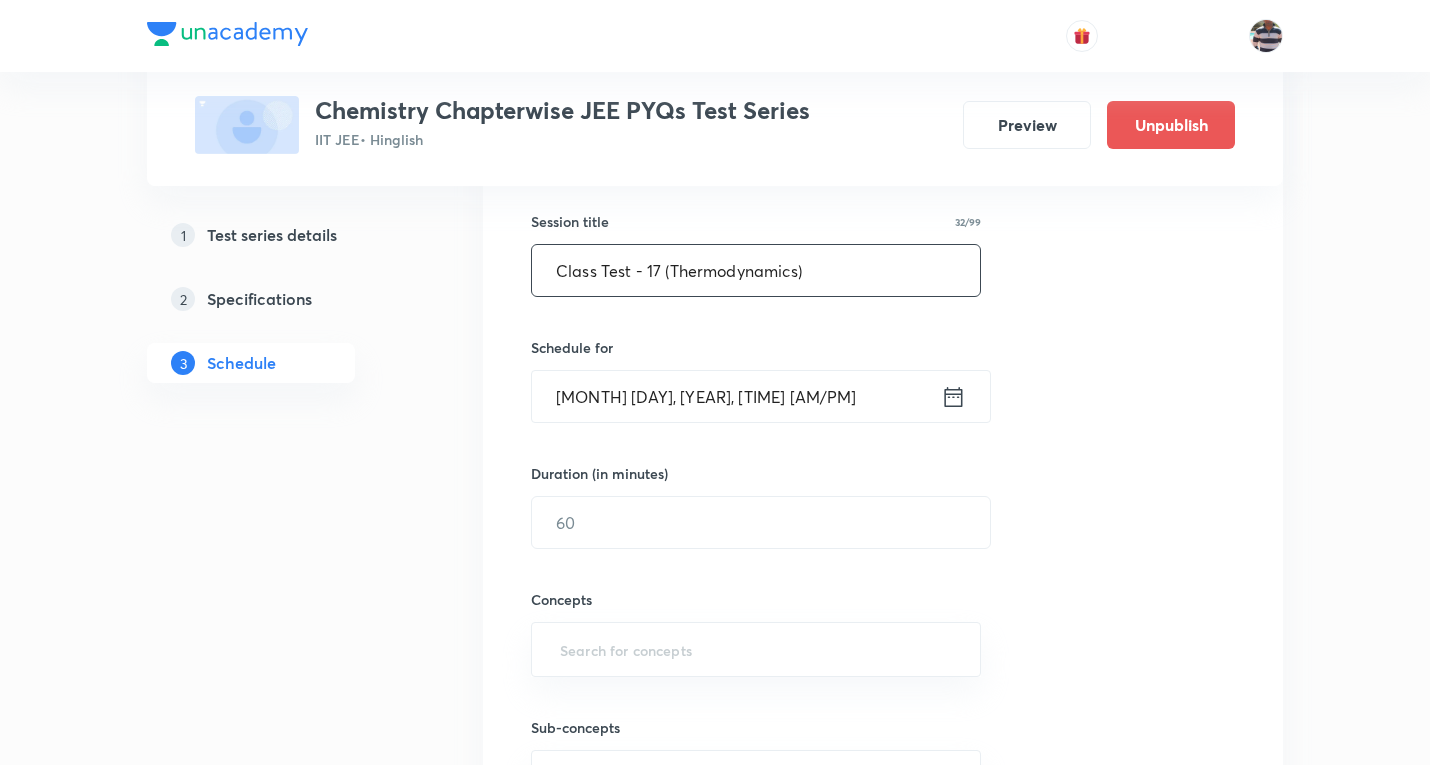 scroll, scrollTop: 408, scrollLeft: 0, axis: vertical 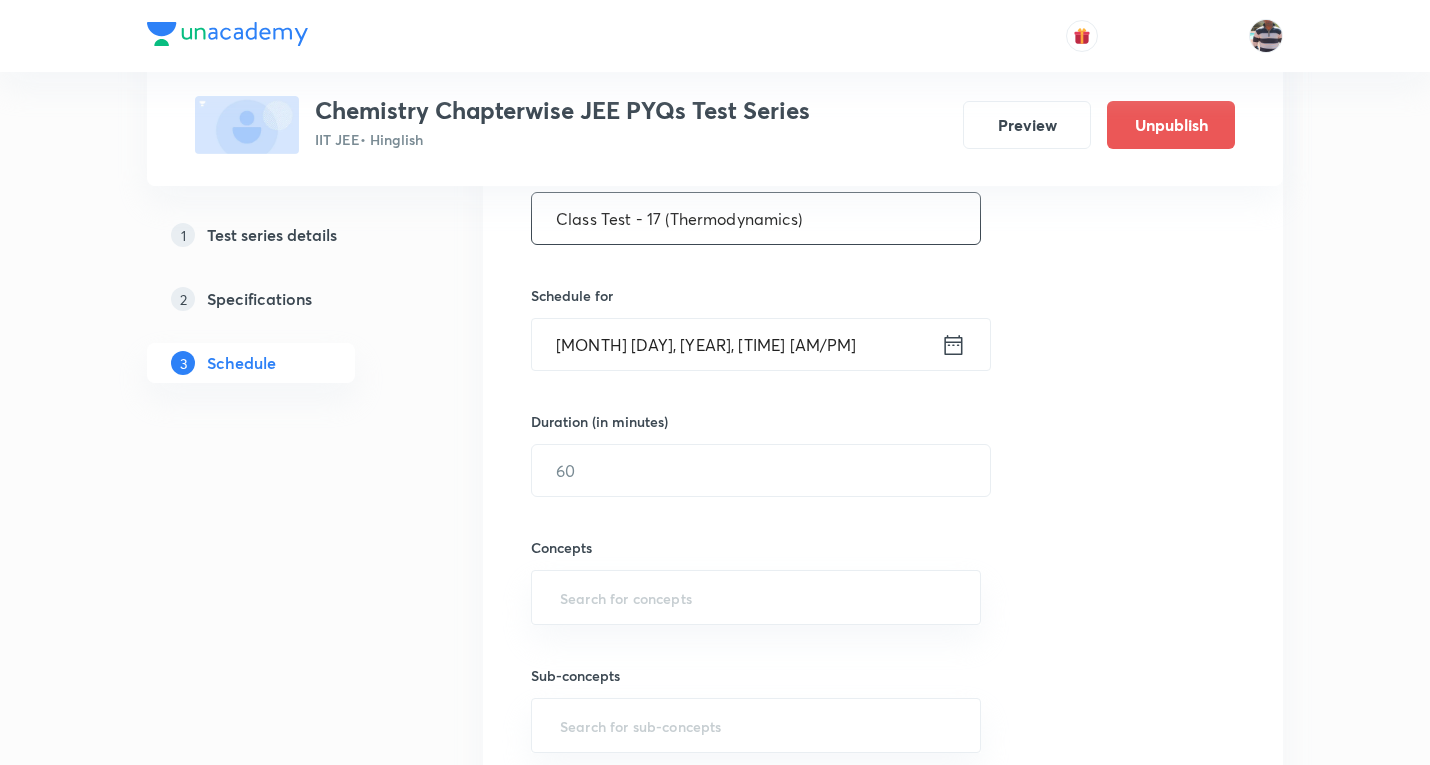 click on "Aug 4, 2025, 4:45 PM" at bounding box center [736, 344] 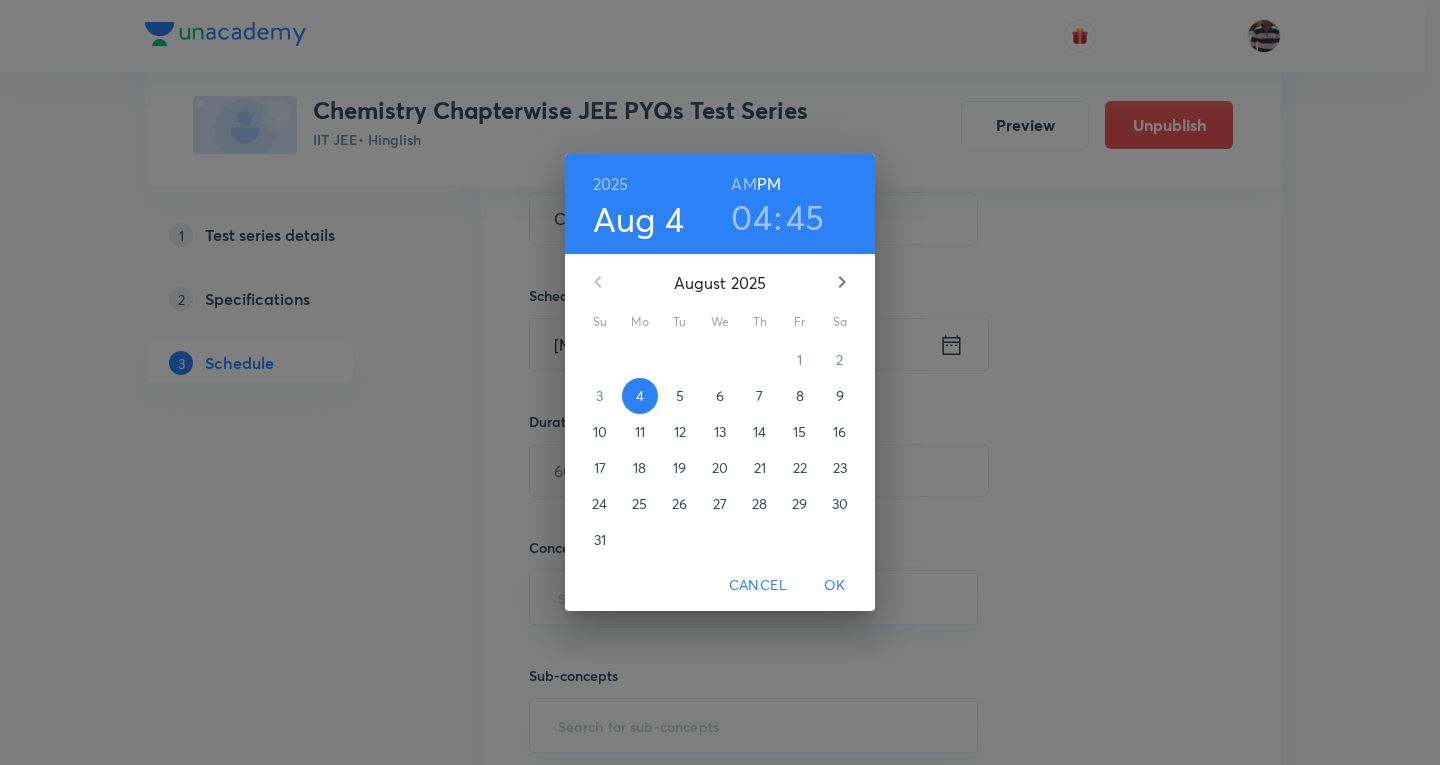 click on "August 2025 Su Mo Tu We Th Fr Sa 27 28 29 30 31 1 2 3 4 5 6 7 8 9 10 11 12 13 14 15 16 17 18 19 20 21 22 23 24 25 26 27 28 29 30 31 1 2 3 4 5 6" at bounding box center (720, 406) 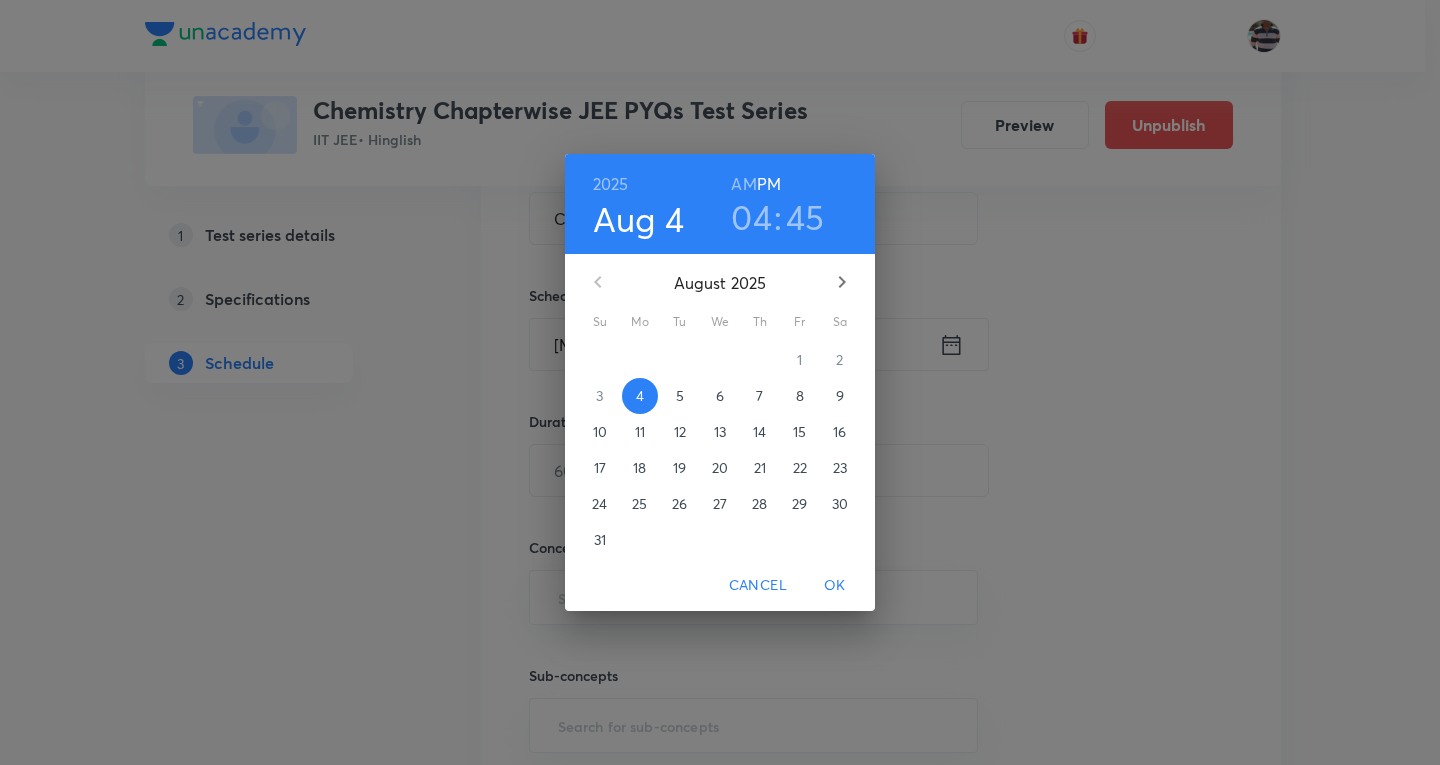click on "22" at bounding box center (800, 468) 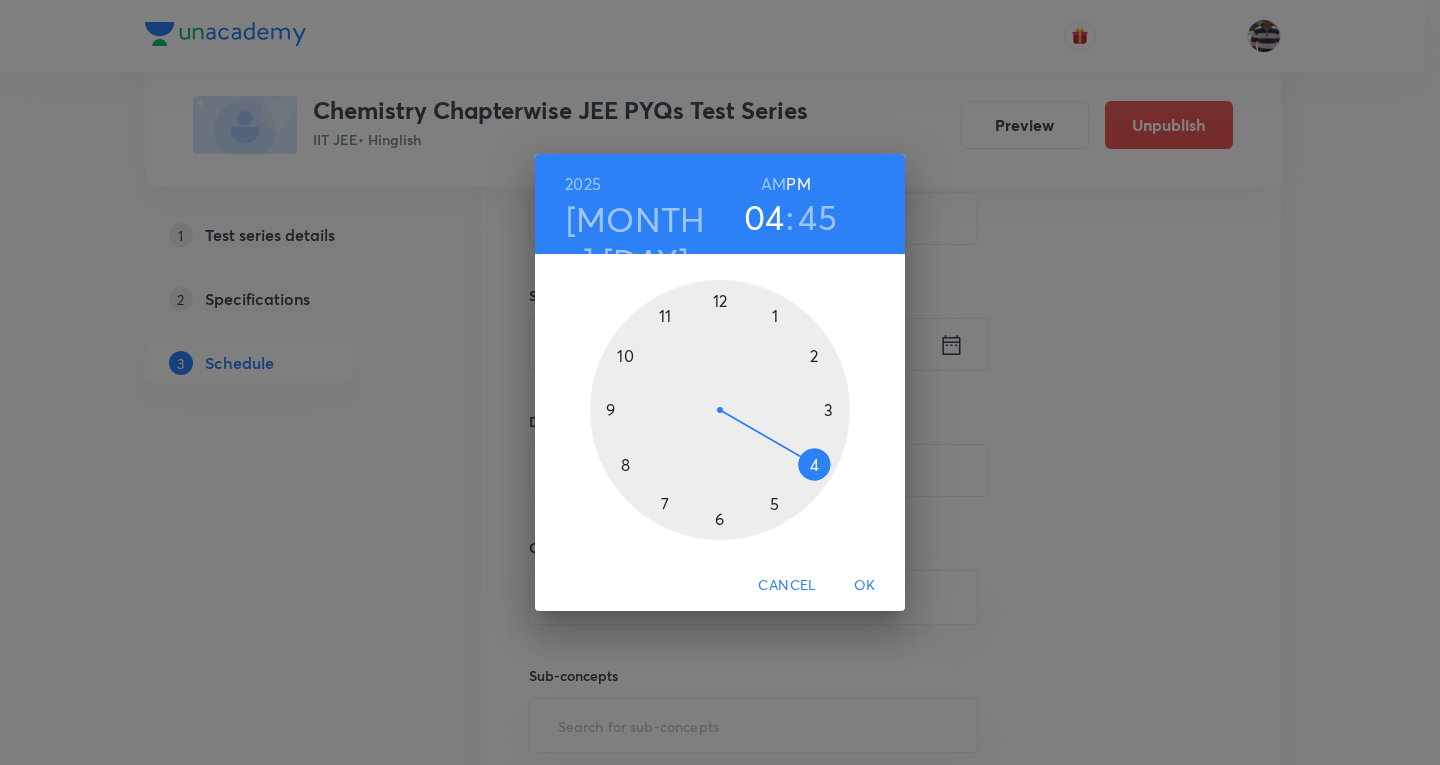 click at bounding box center [720, 410] 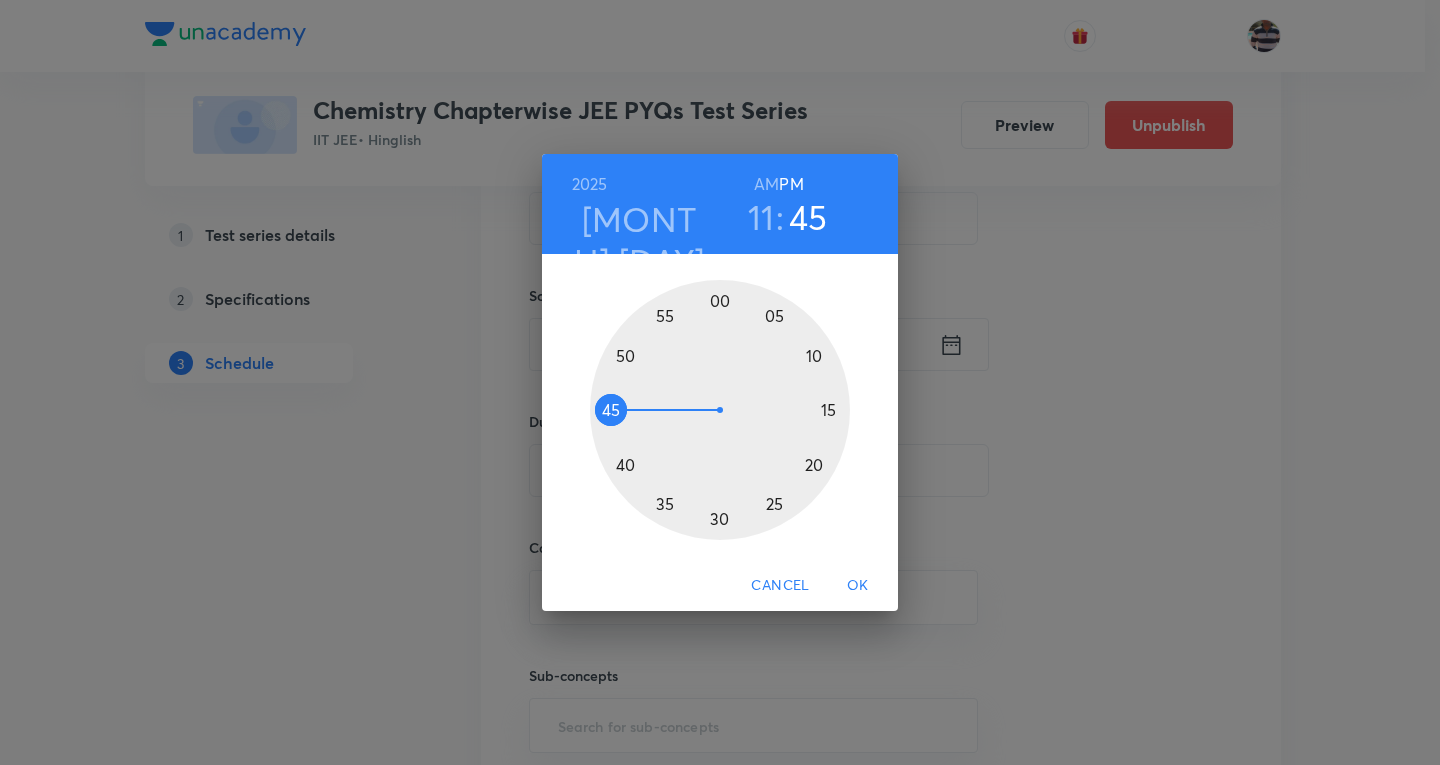 click on "AM" at bounding box center [766, 184] 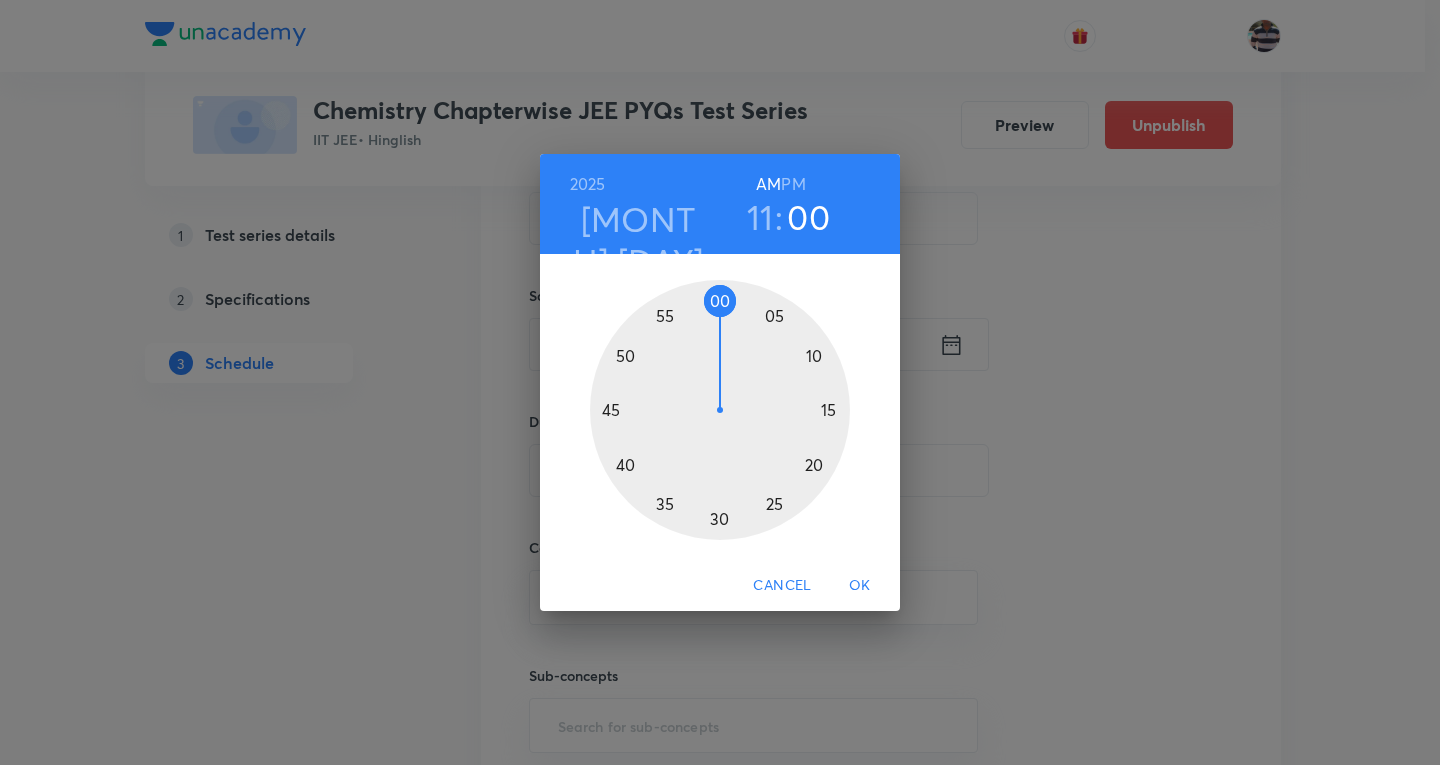 drag, startPoint x: 629, startPoint y: 381, endPoint x: 721, endPoint y: 325, distance: 107.70329 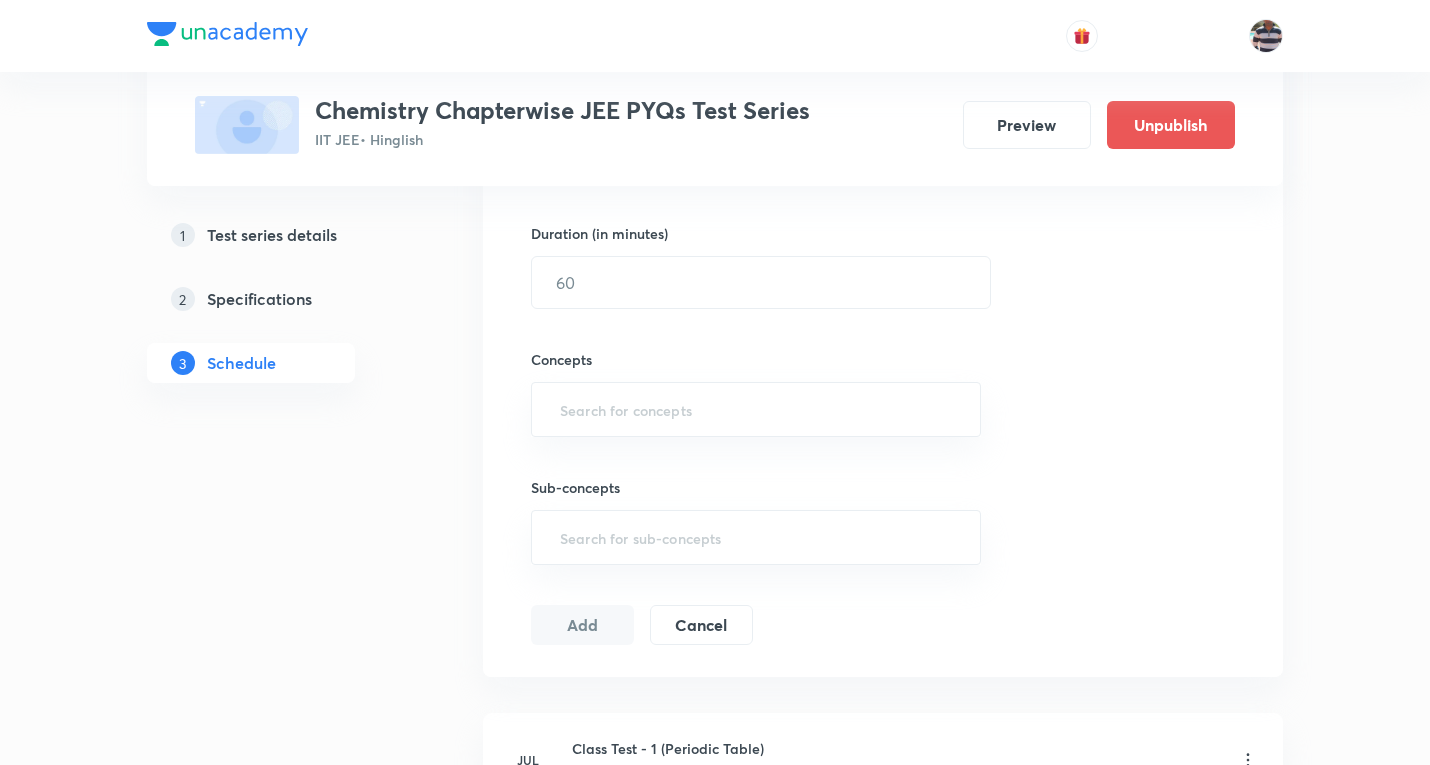scroll, scrollTop: 608, scrollLeft: 0, axis: vertical 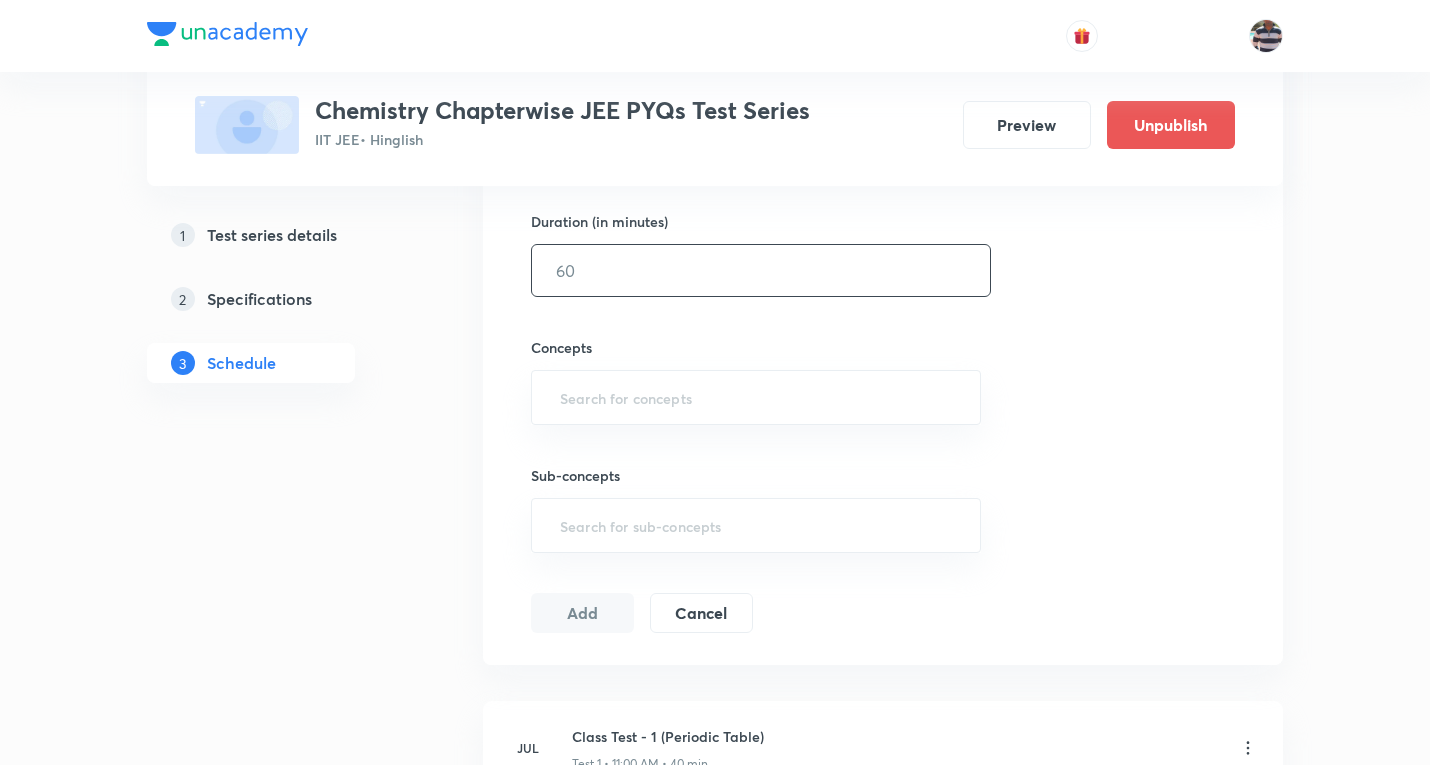 click at bounding box center (761, 270) 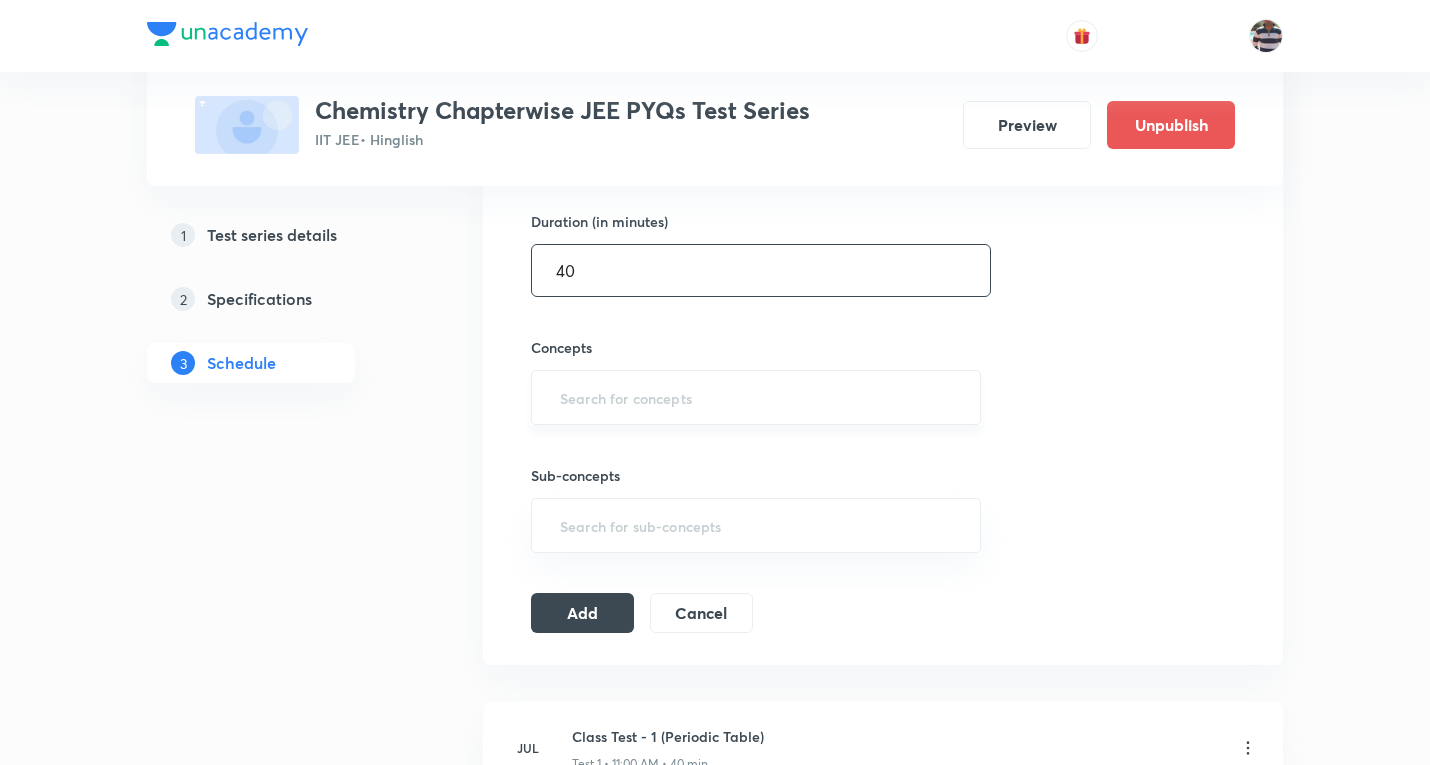 type on "40" 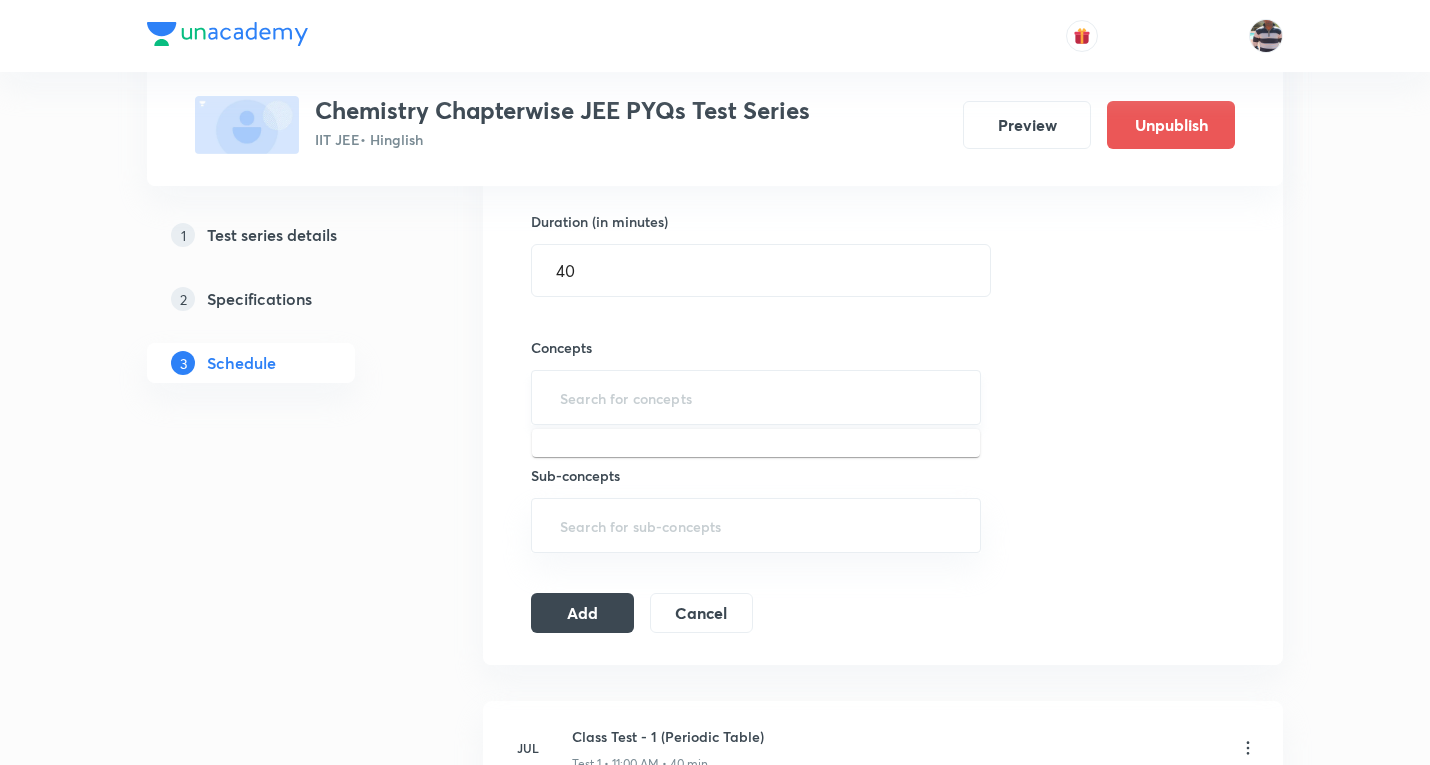 click at bounding box center (756, 397) 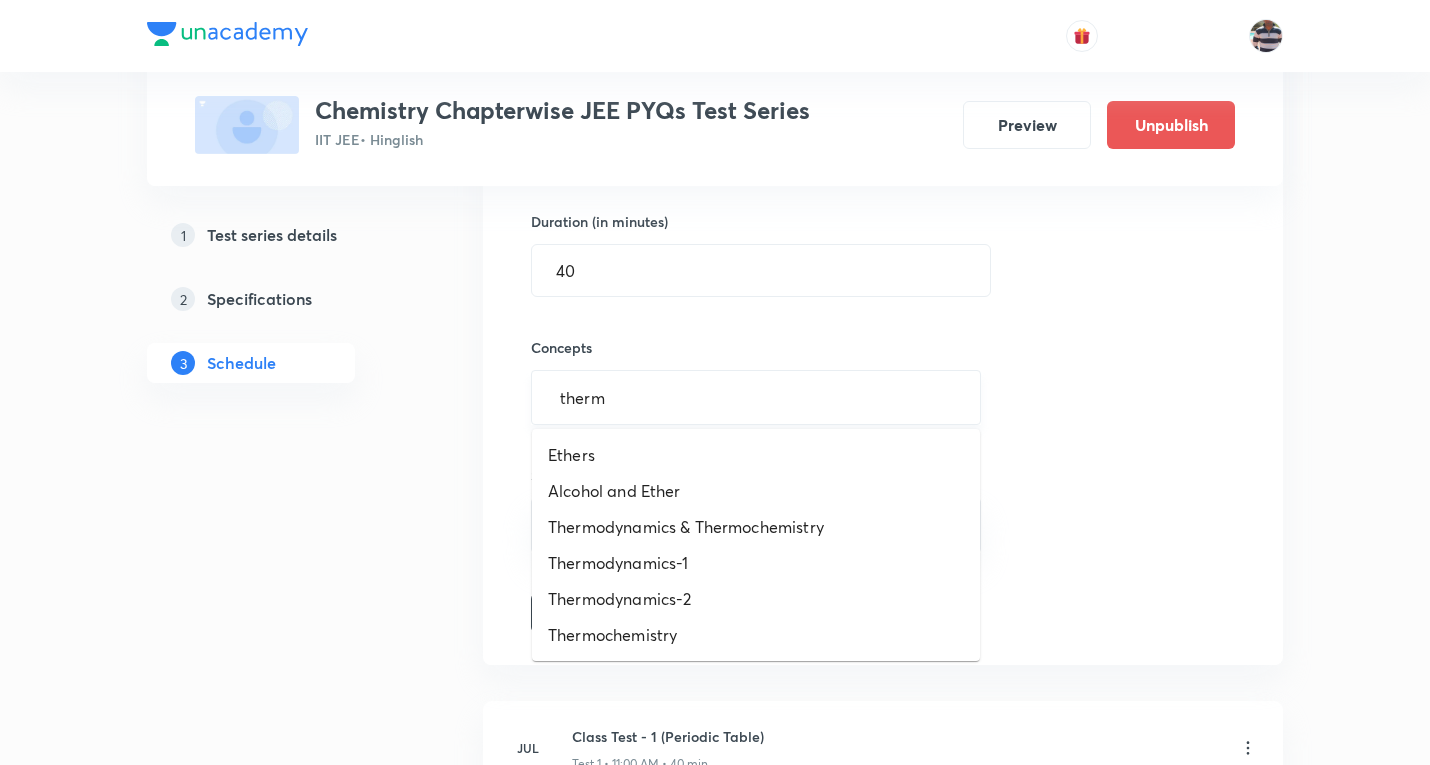 type on "thermo" 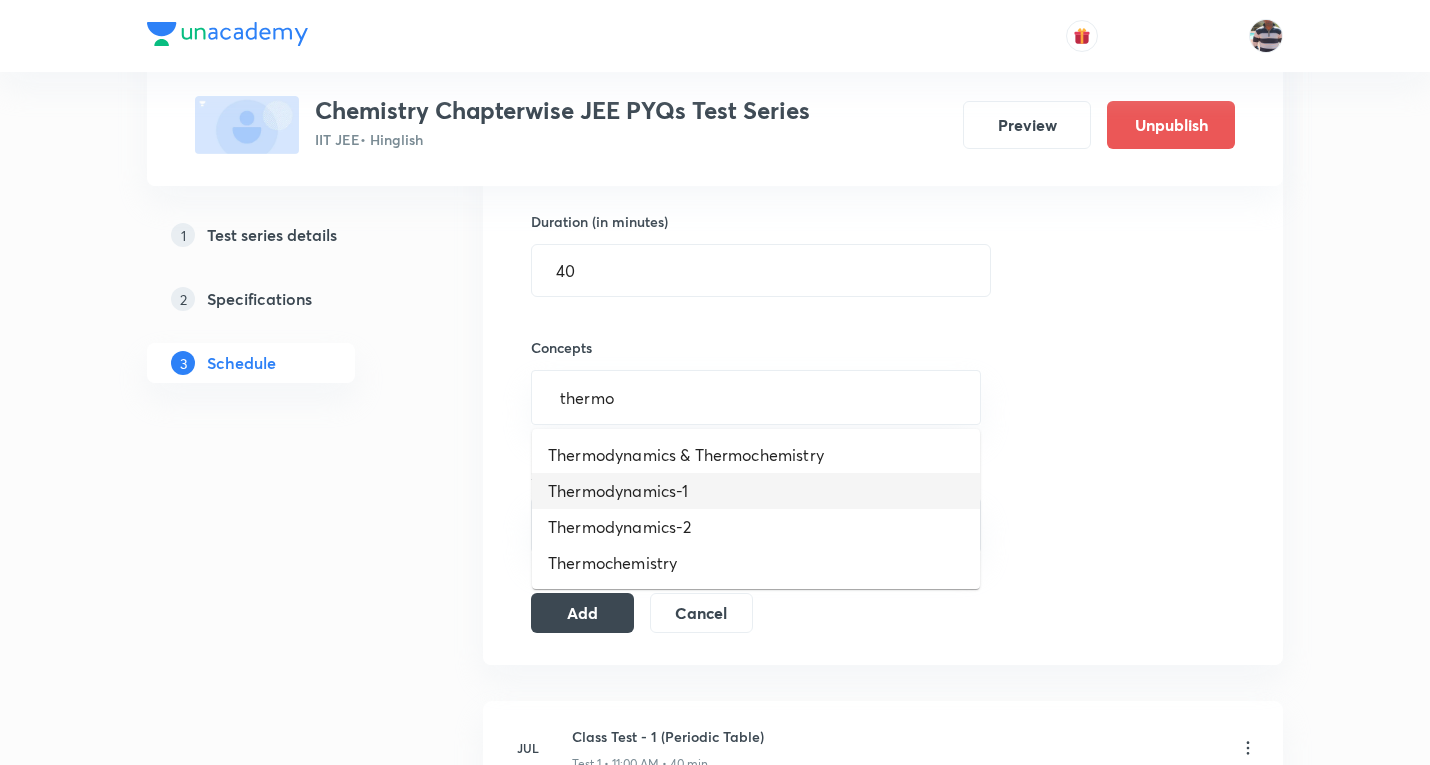 click on "Thermodynamics-1" at bounding box center (756, 491) 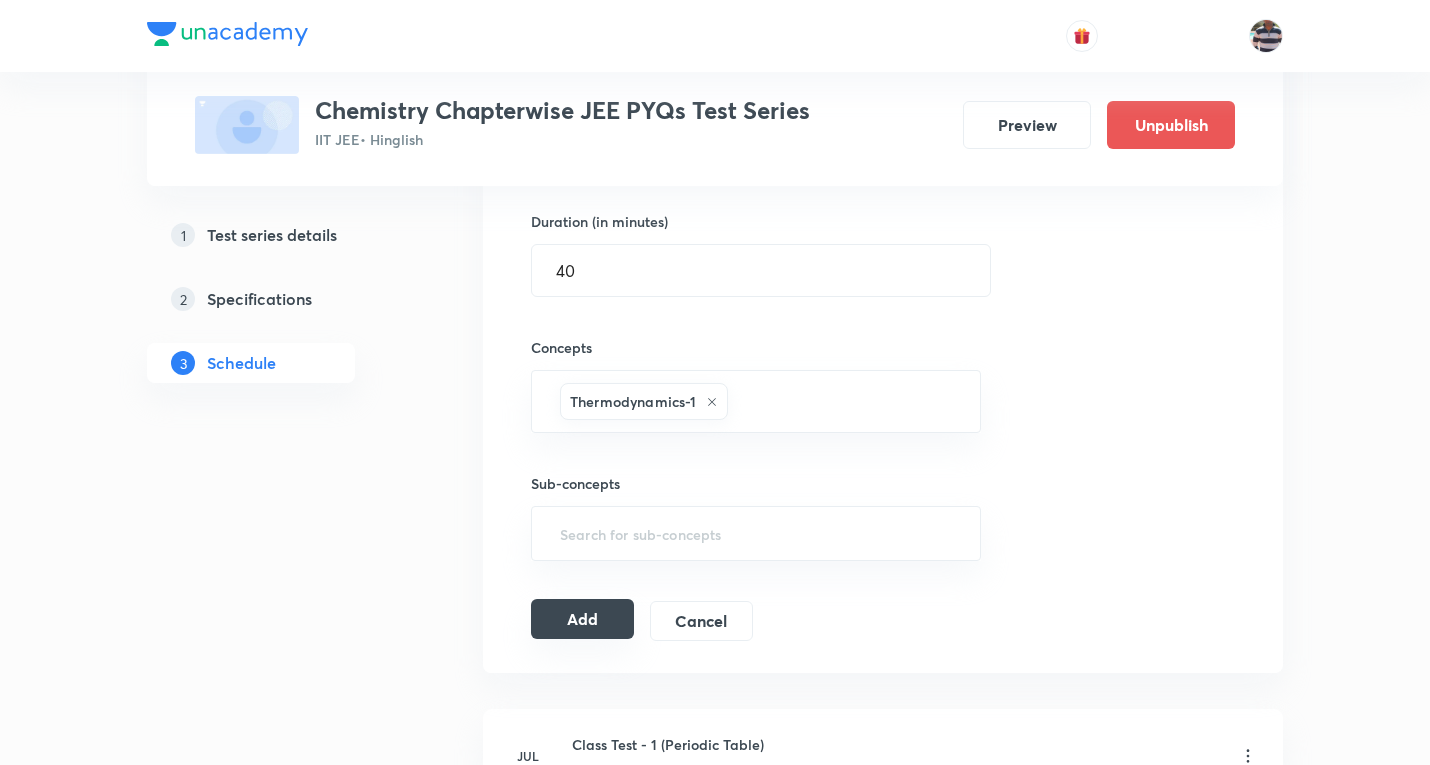 click on "Add" at bounding box center [582, 619] 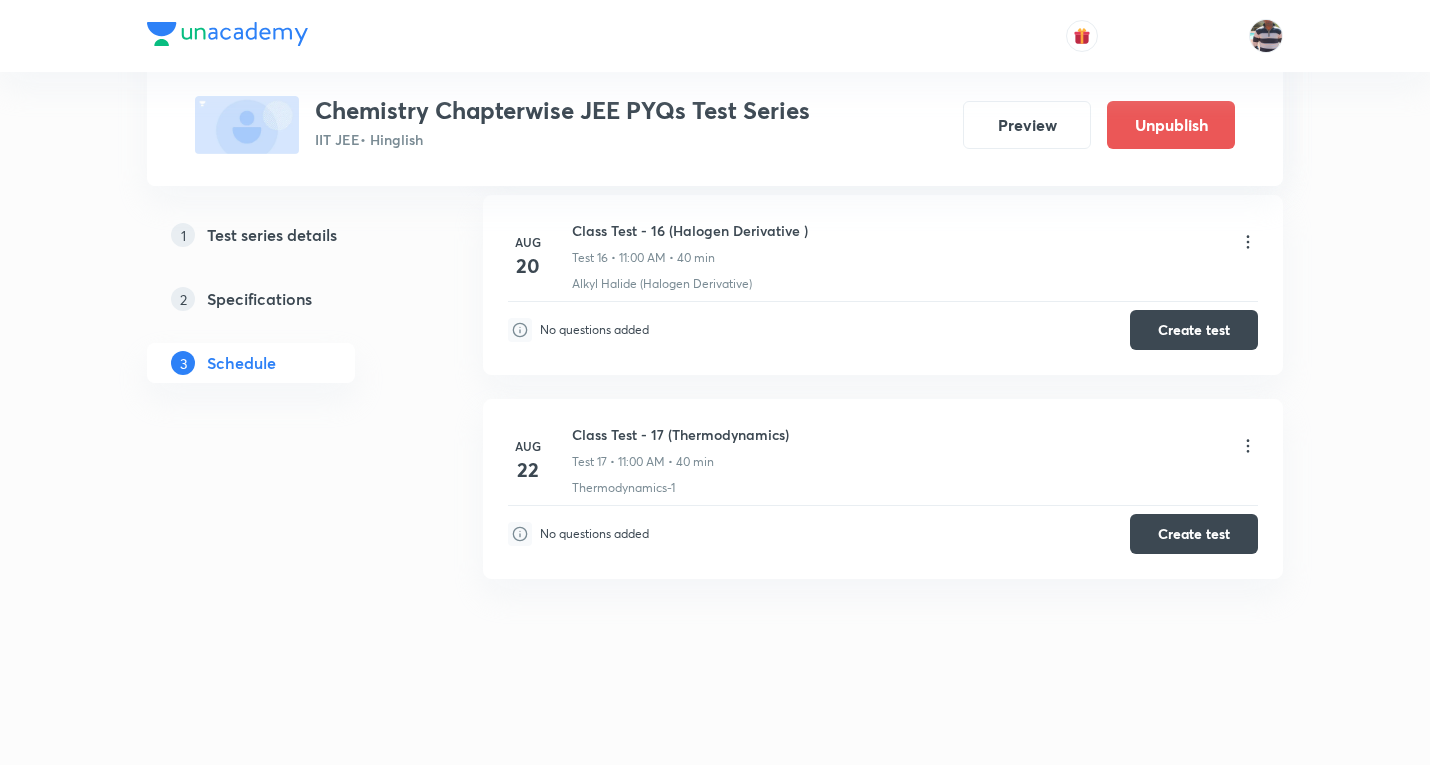 scroll, scrollTop: 3297, scrollLeft: 0, axis: vertical 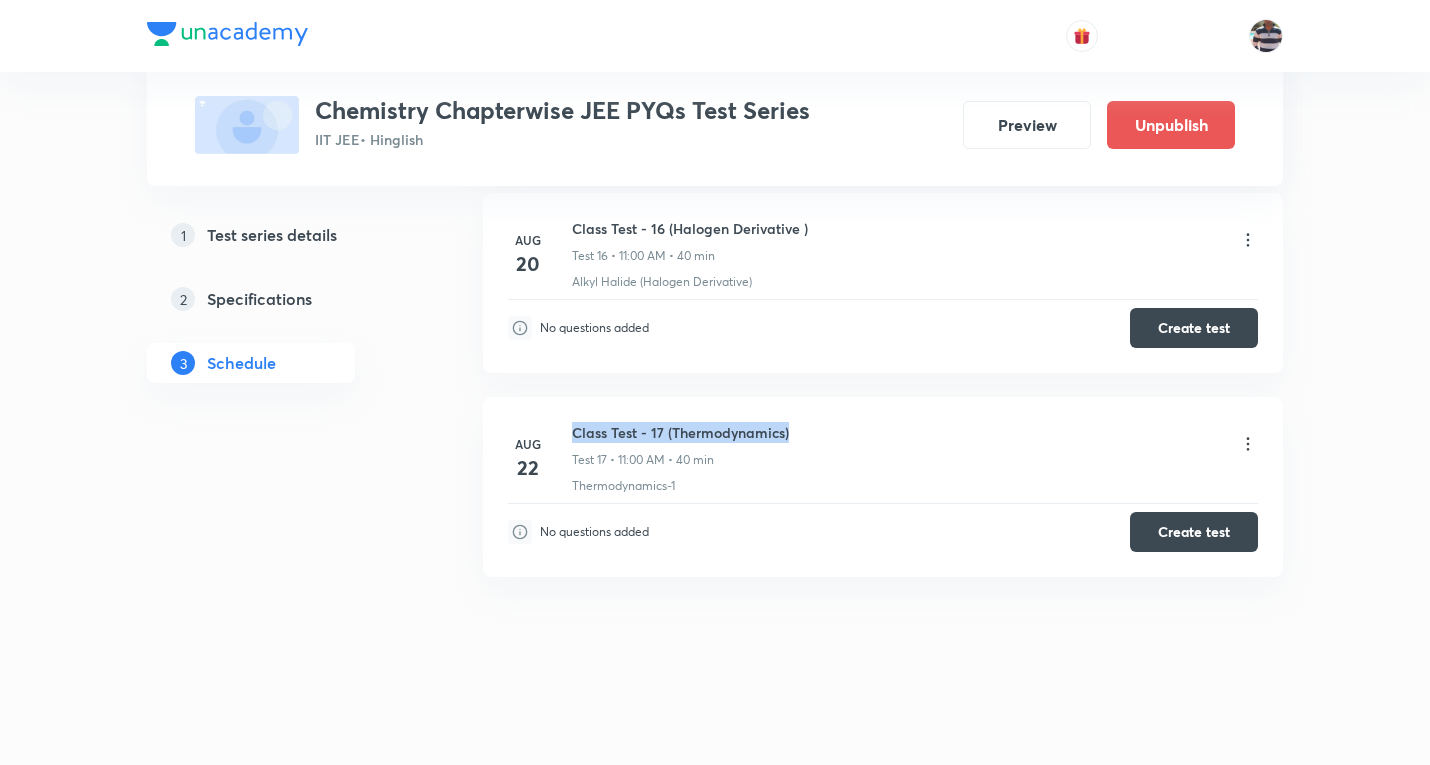 drag, startPoint x: 820, startPoint y: 431, endPoint x: 576, endPoint y: 421, distance: 244.20483 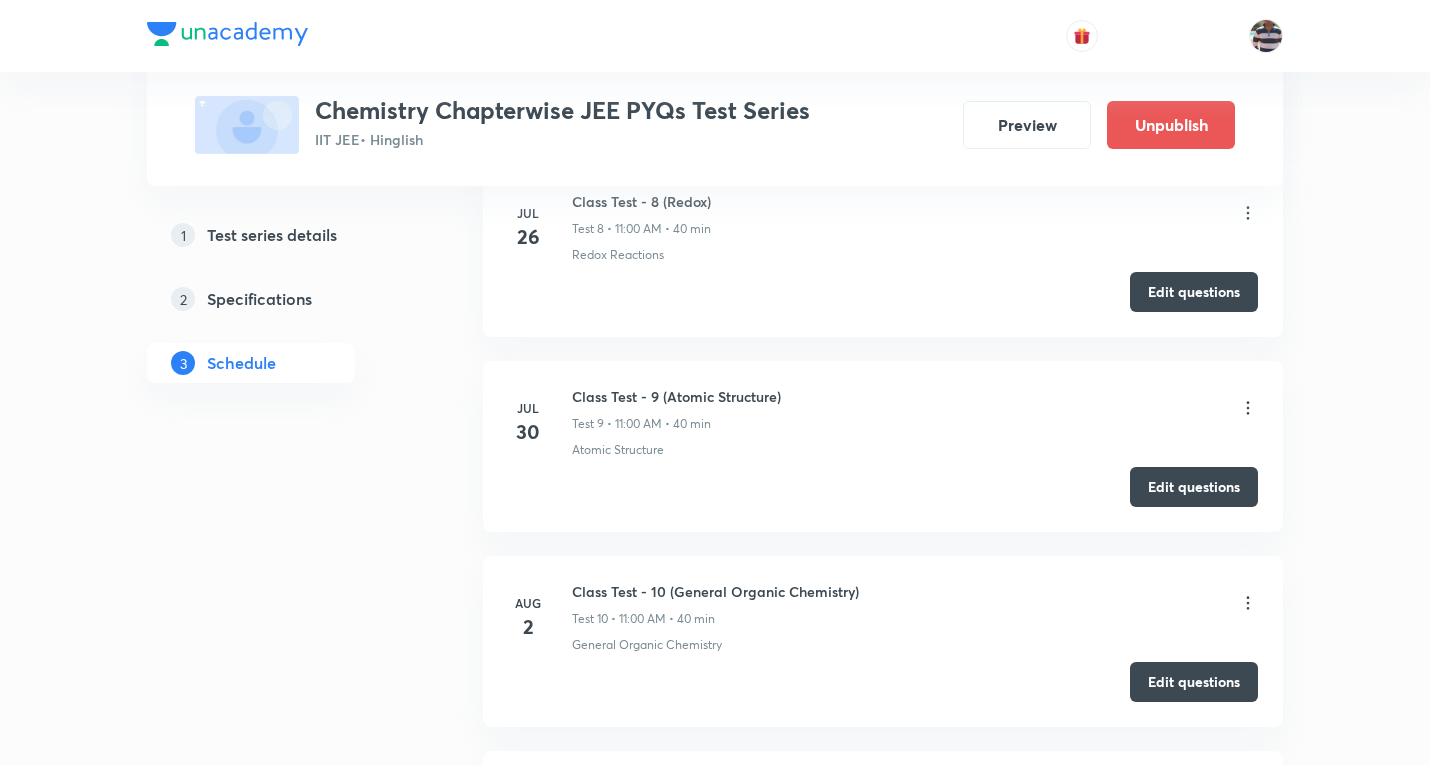 scroll, scrollTop: 3297, scrollLeft: 0, axis: vertical 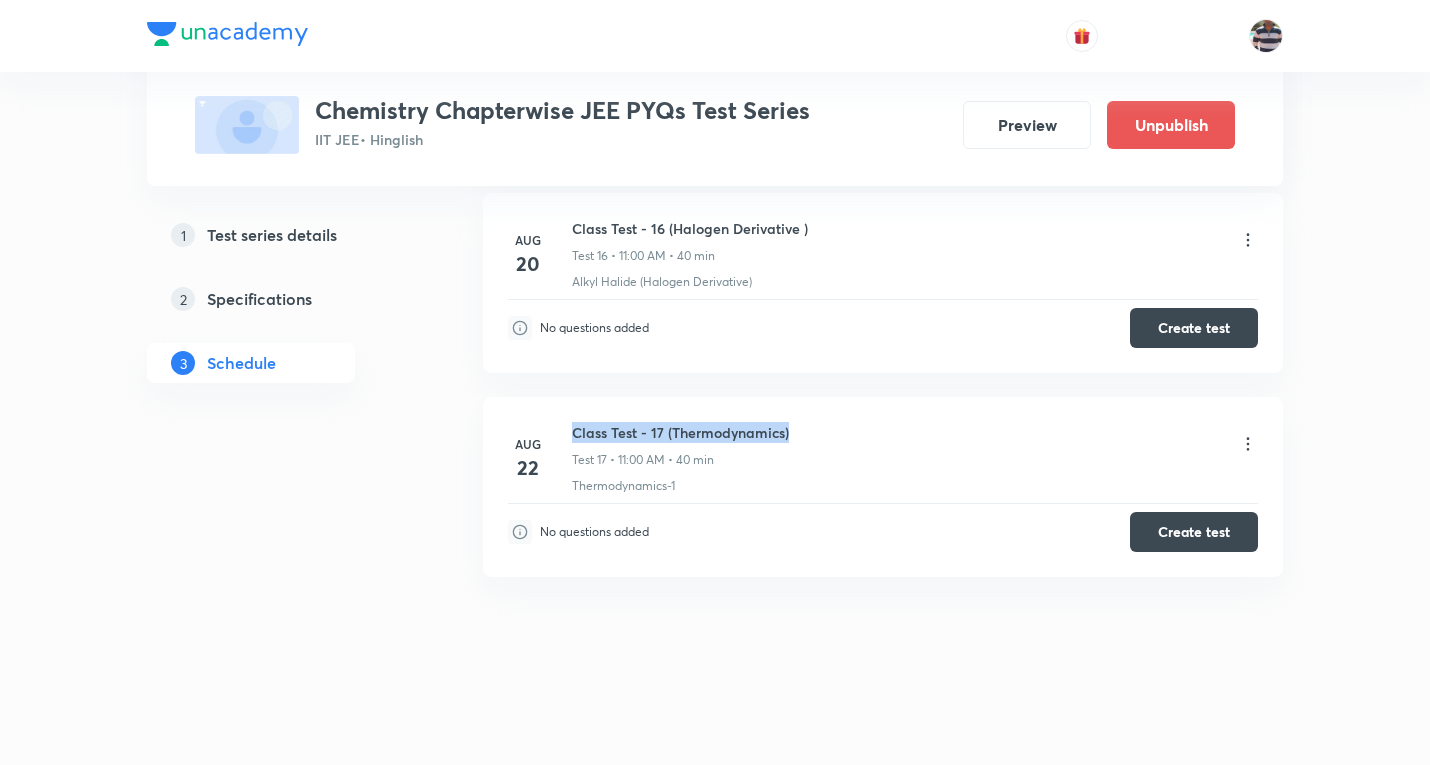 copy on "Class Test - 17 (Thermodynamics)" 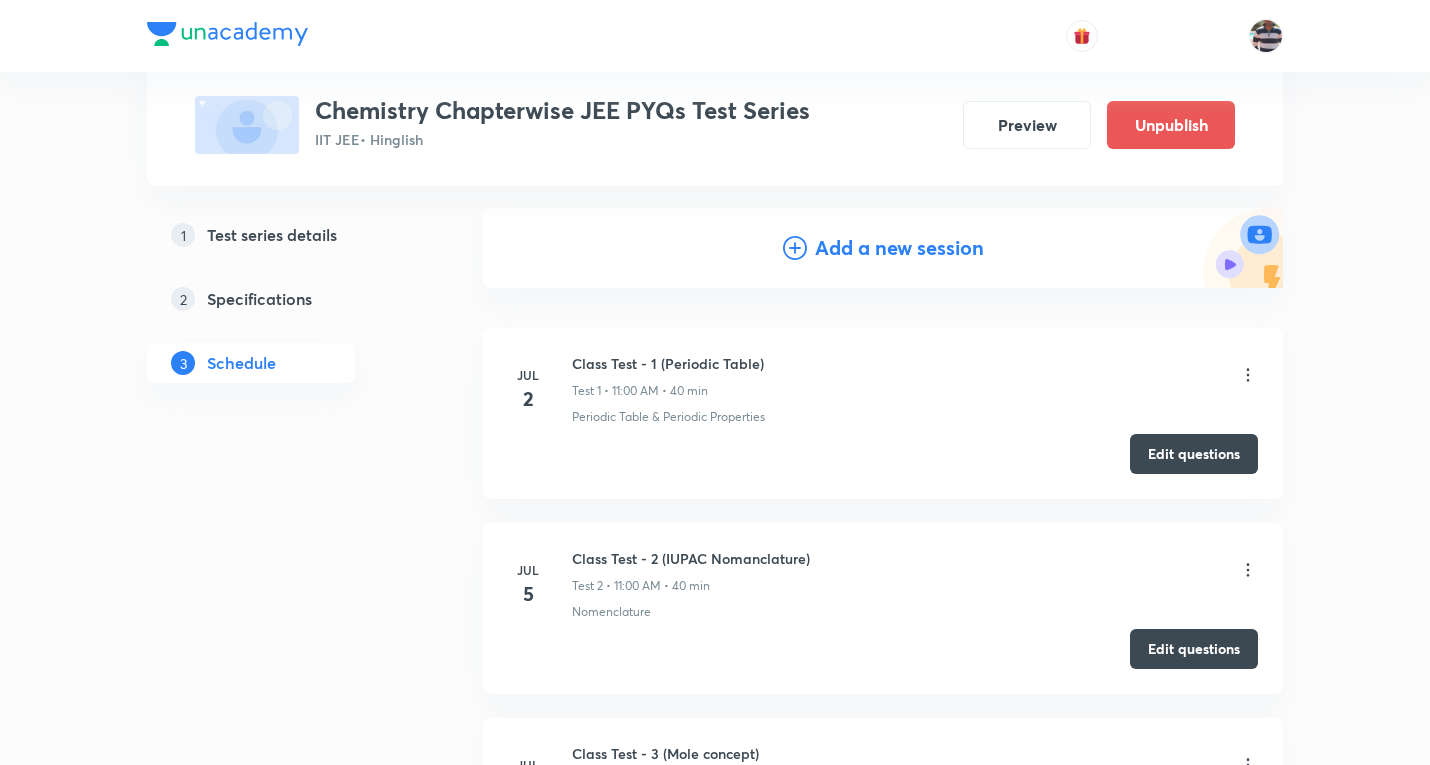 scroll, scrollTop: 200, scrollLeft: 0, axis: vertical 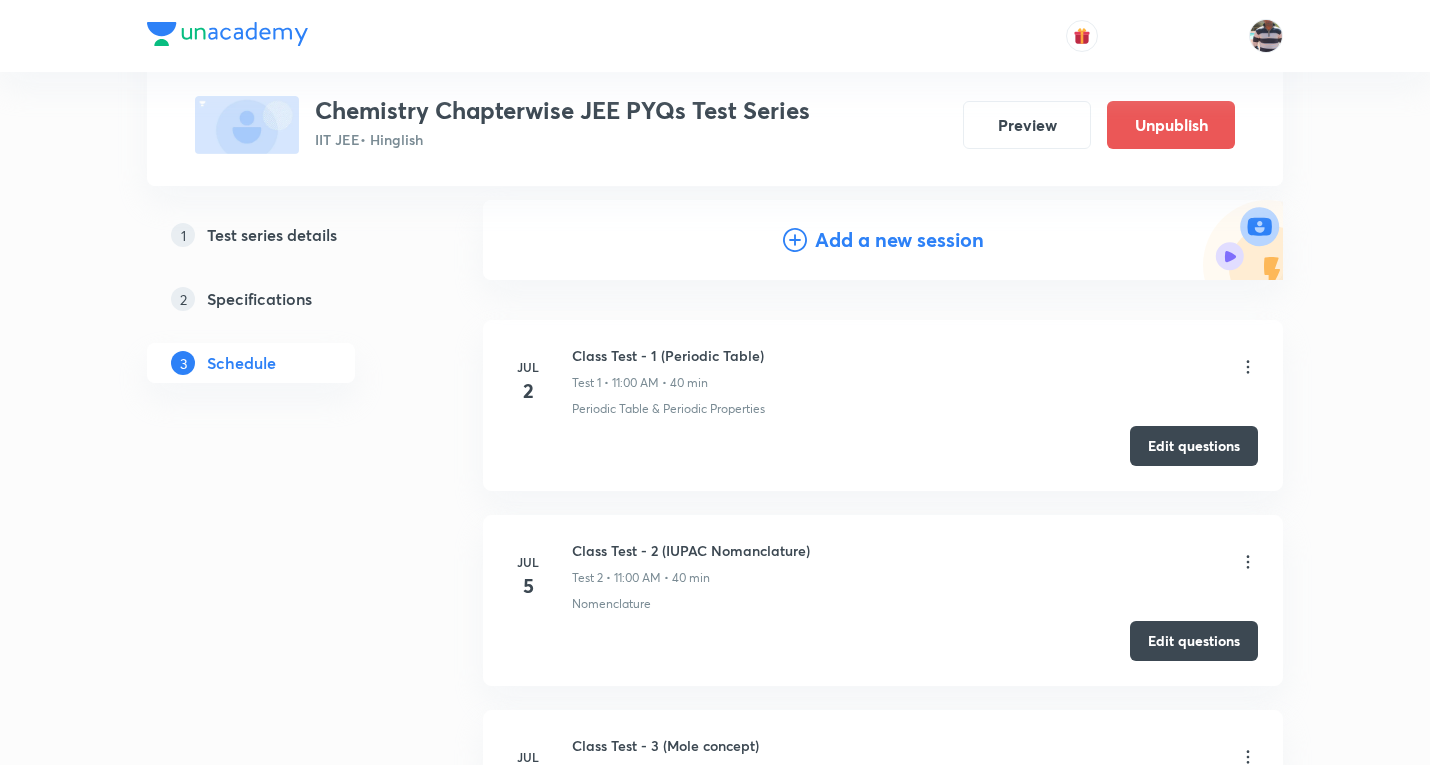 click on "Add a new session" at bounding box center [899, 240] 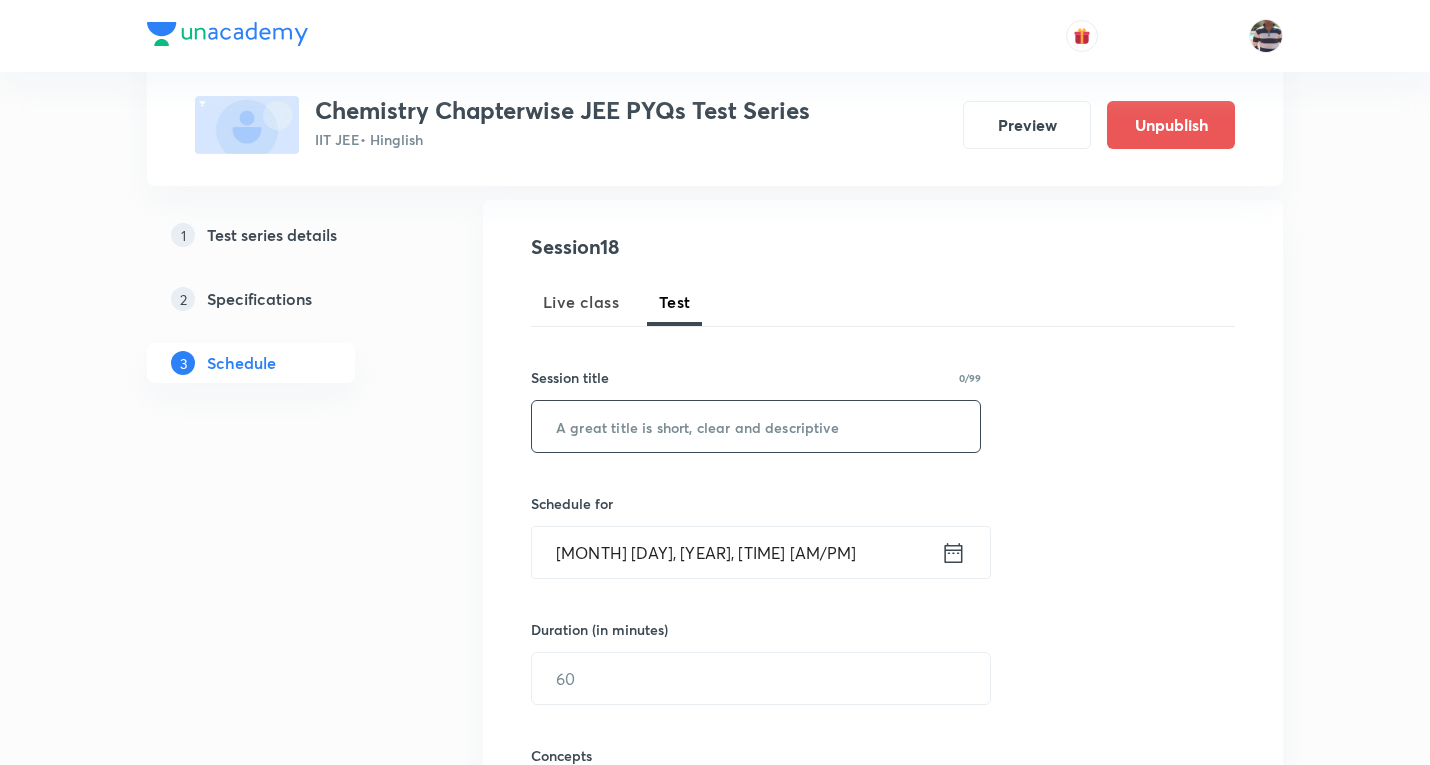 click at bounding box center (756, 426) 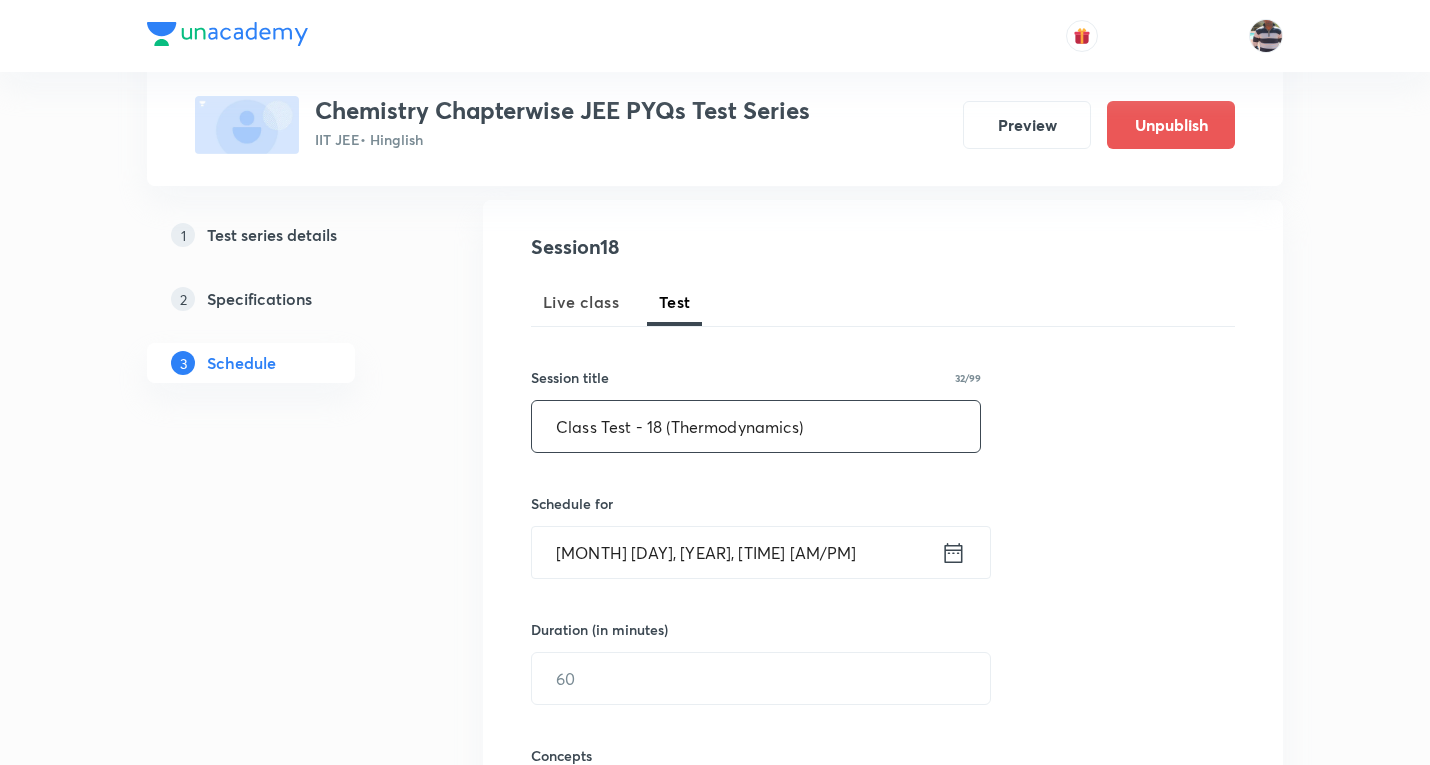 paste on "d & f -block" 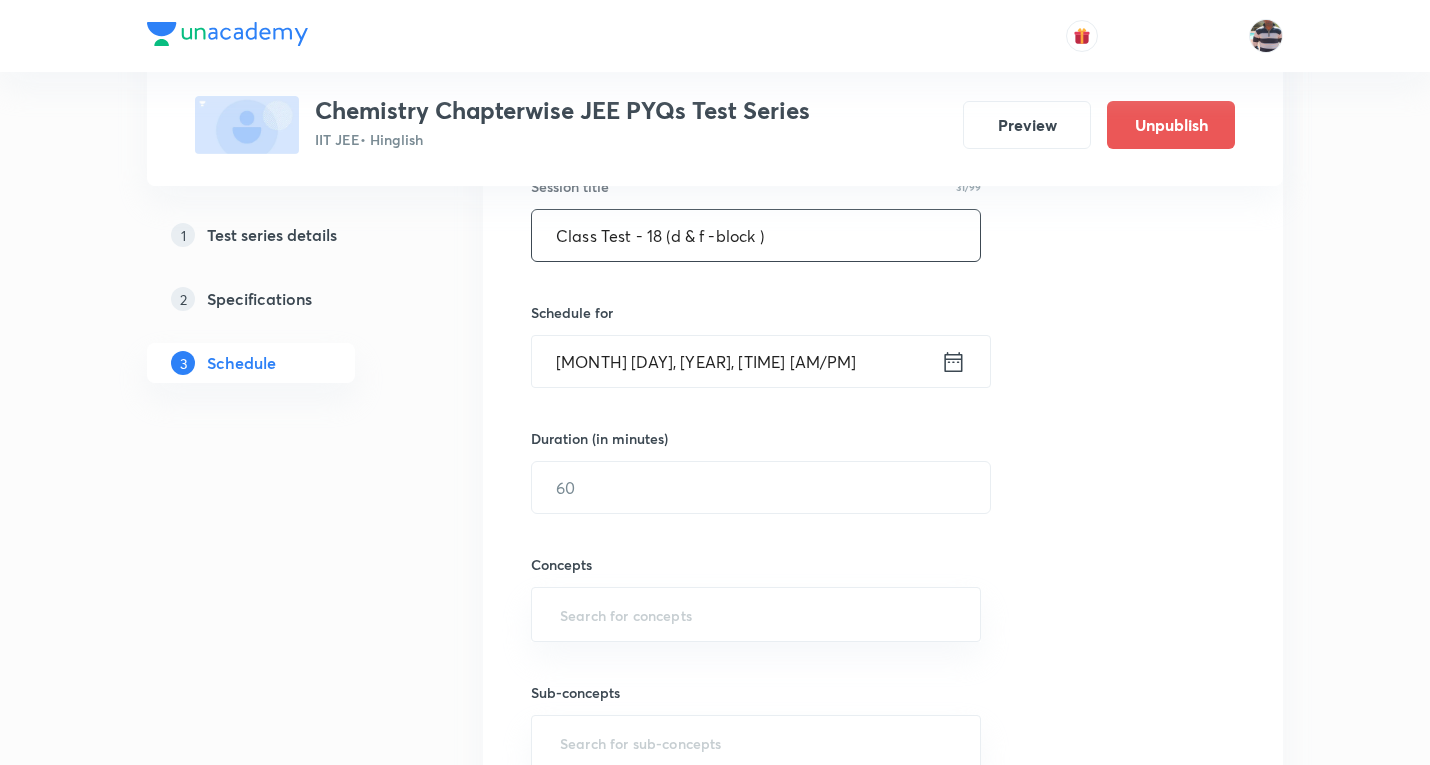 scroll, scrollTop: 400, scrollLeft: 0, axis: vertical 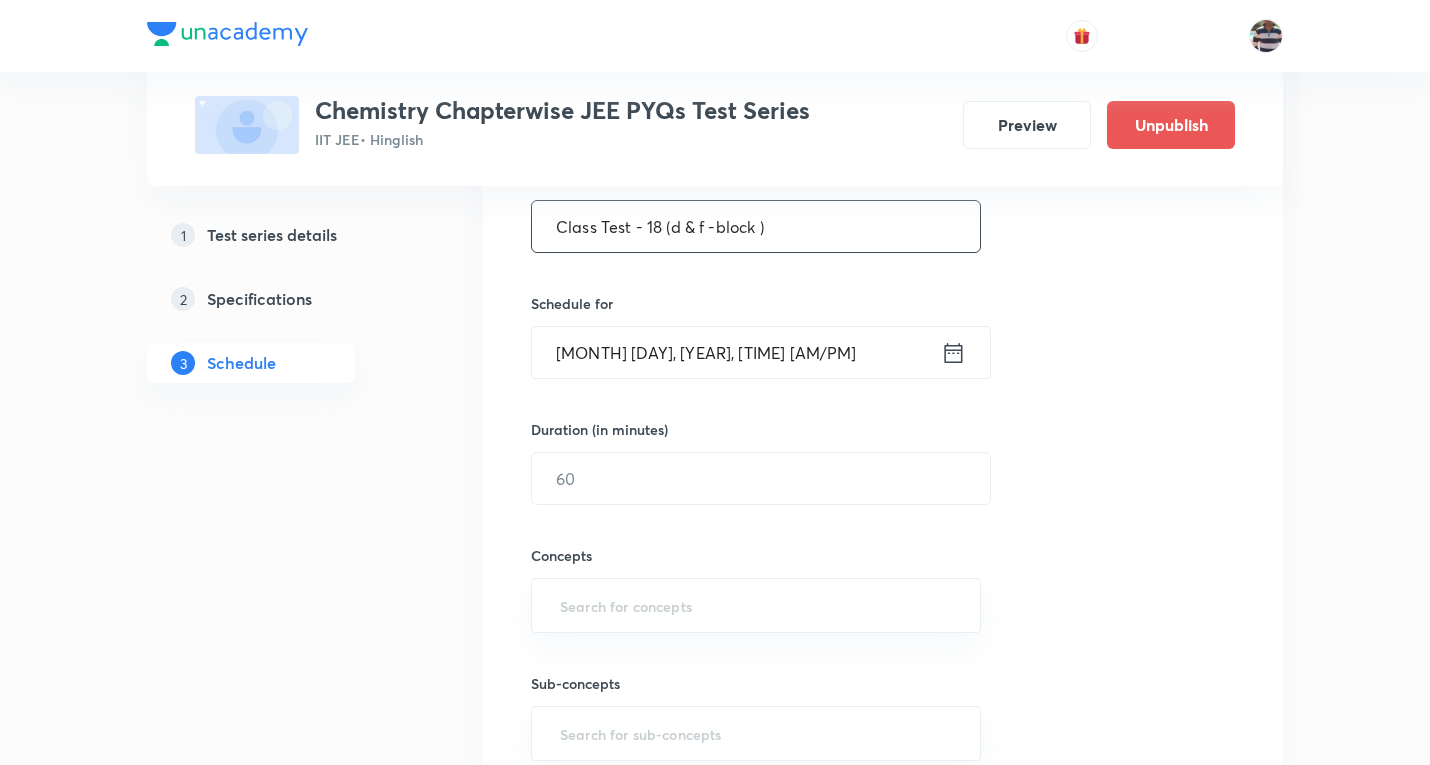 type on "Class Test - 18 (d & f -block )" 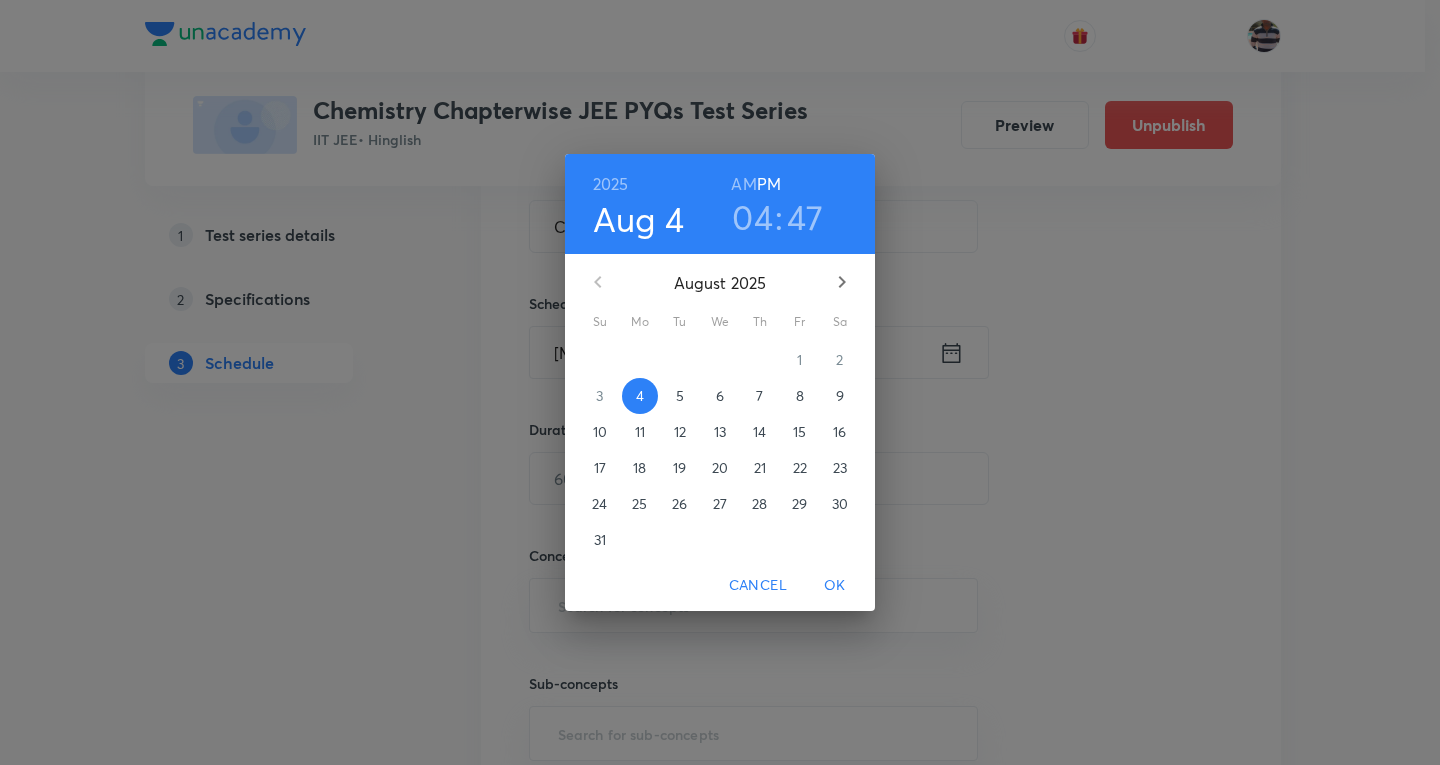 click on "23" at bounding box center [840, 468] 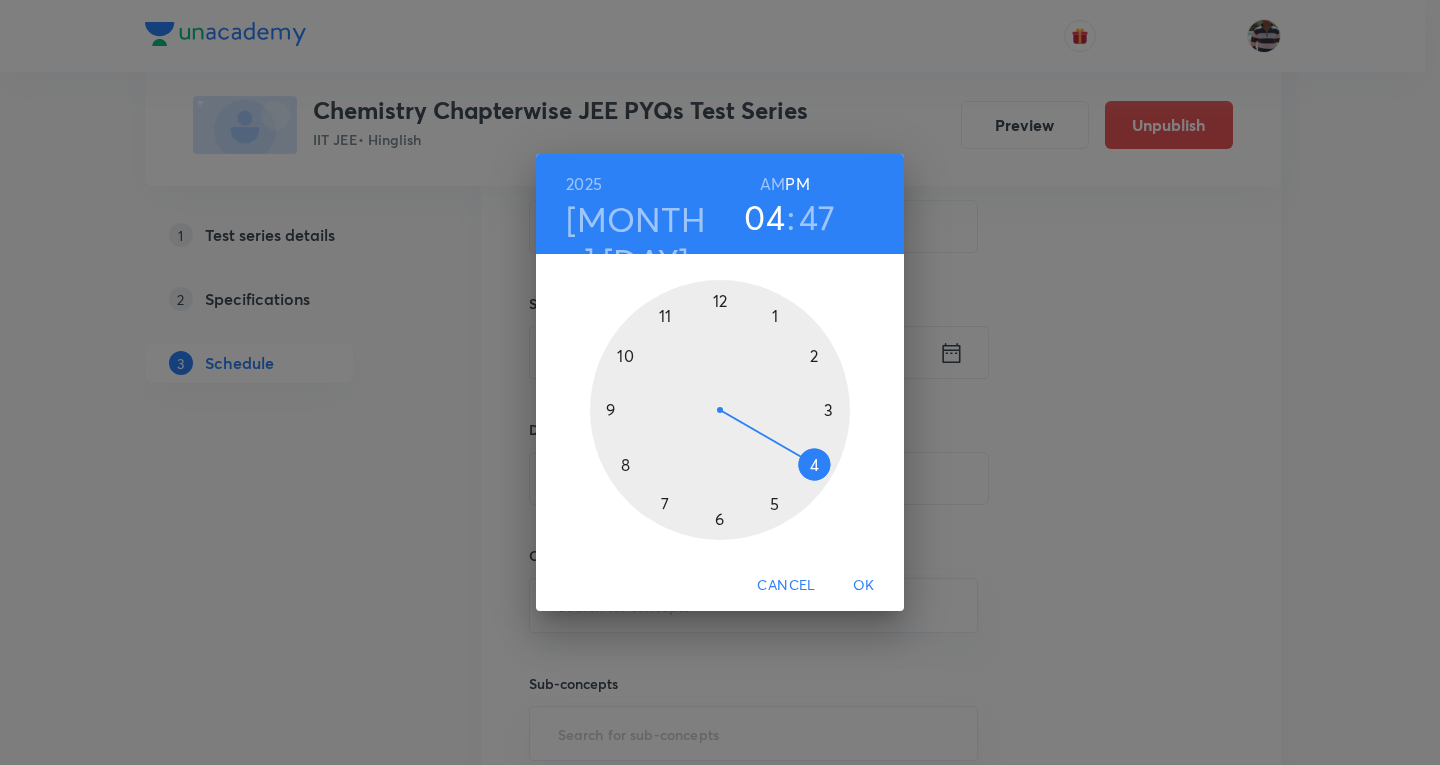 click at bounding box center (720, 410) 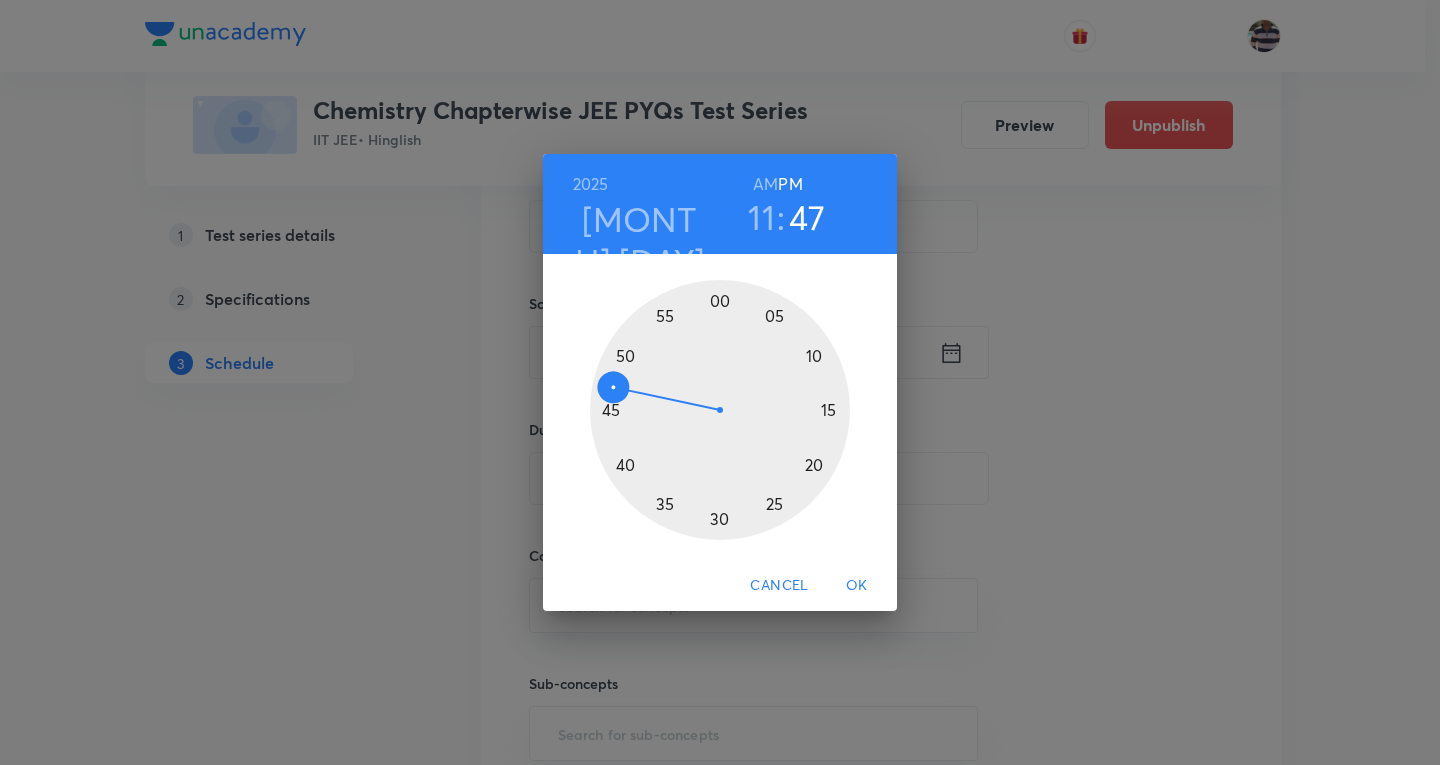 click on "AM" at bounding box center (765, 184) 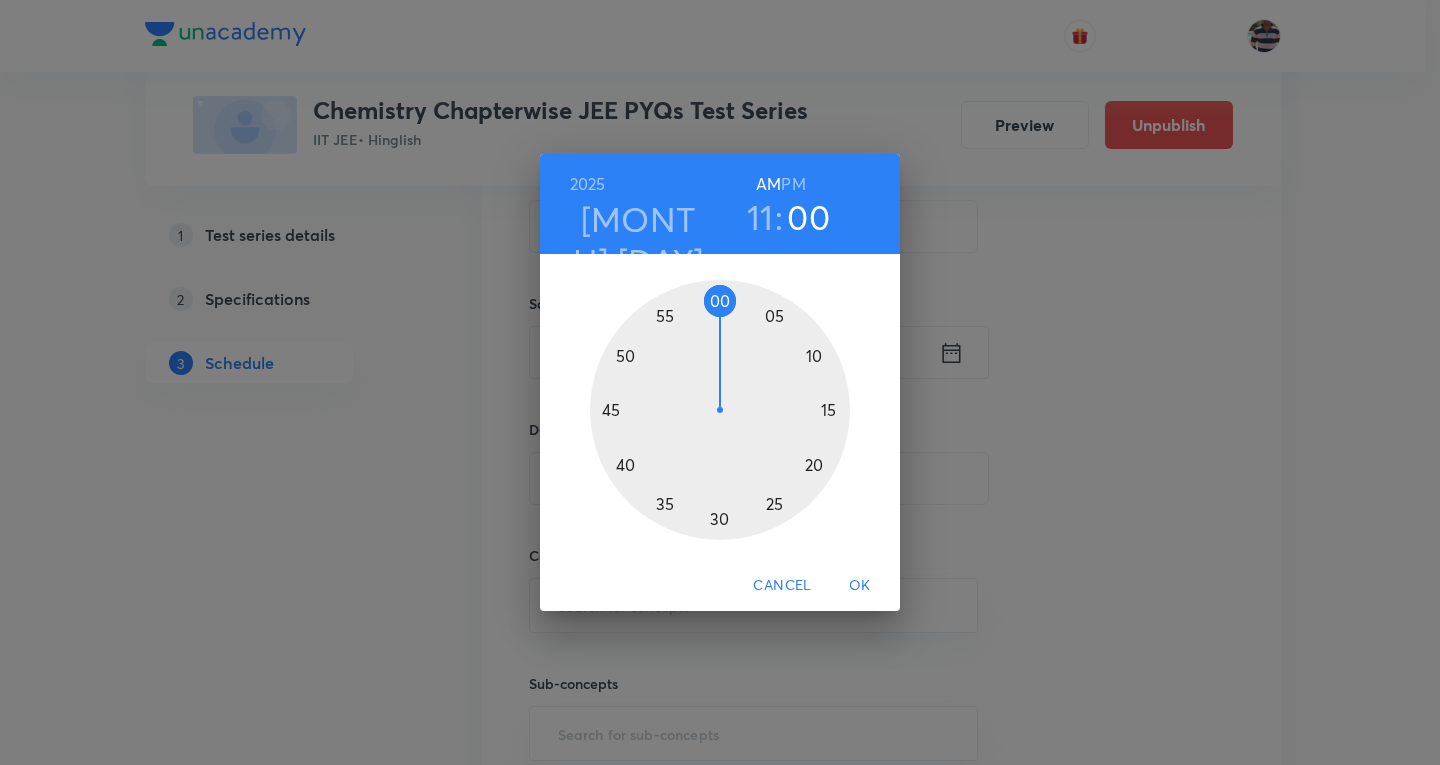 drag, startPoint x: 618, startPoint y: 378, endPoint x: 724, endPoint y: 326, distance: 118.06778 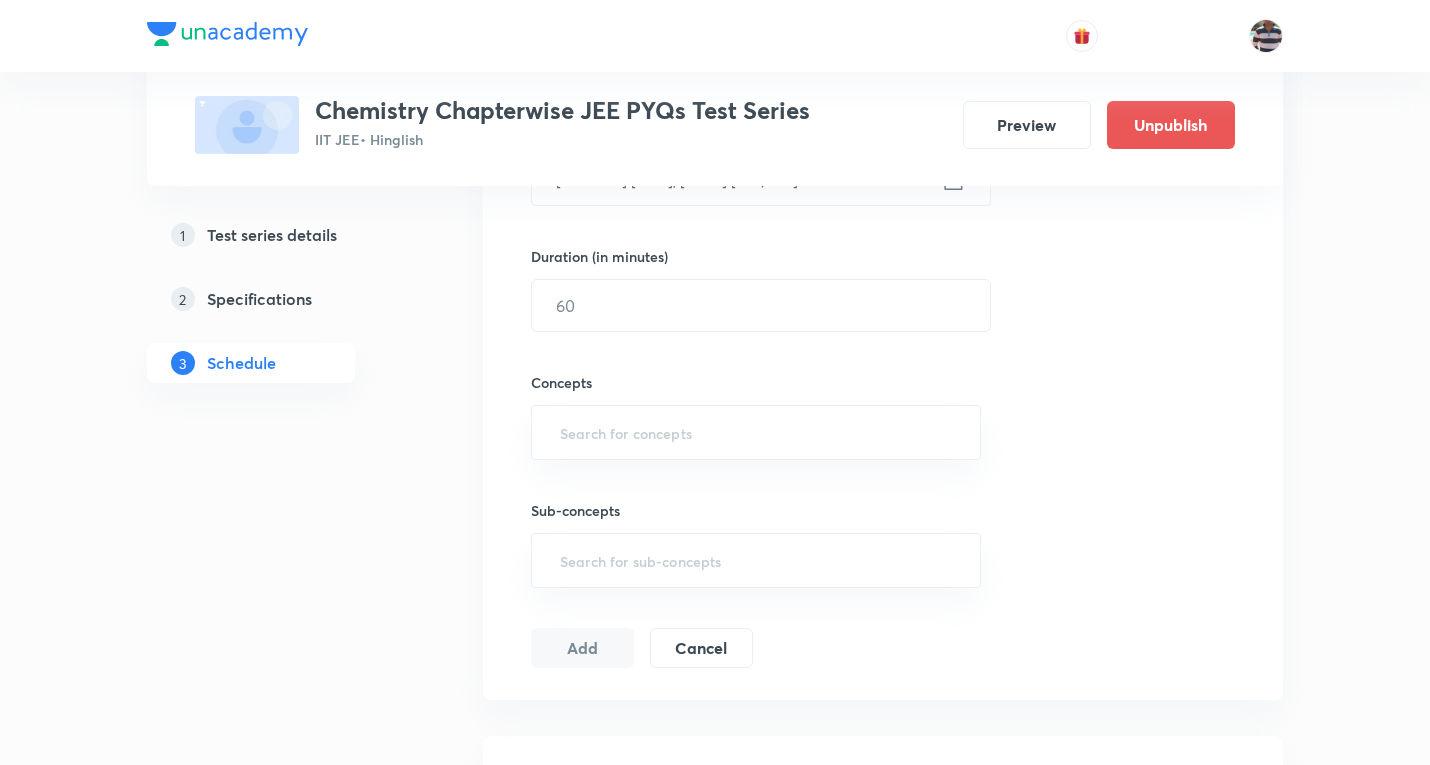 scroll, scrollTop: 600, scrollLeft: 0, axis: vertical 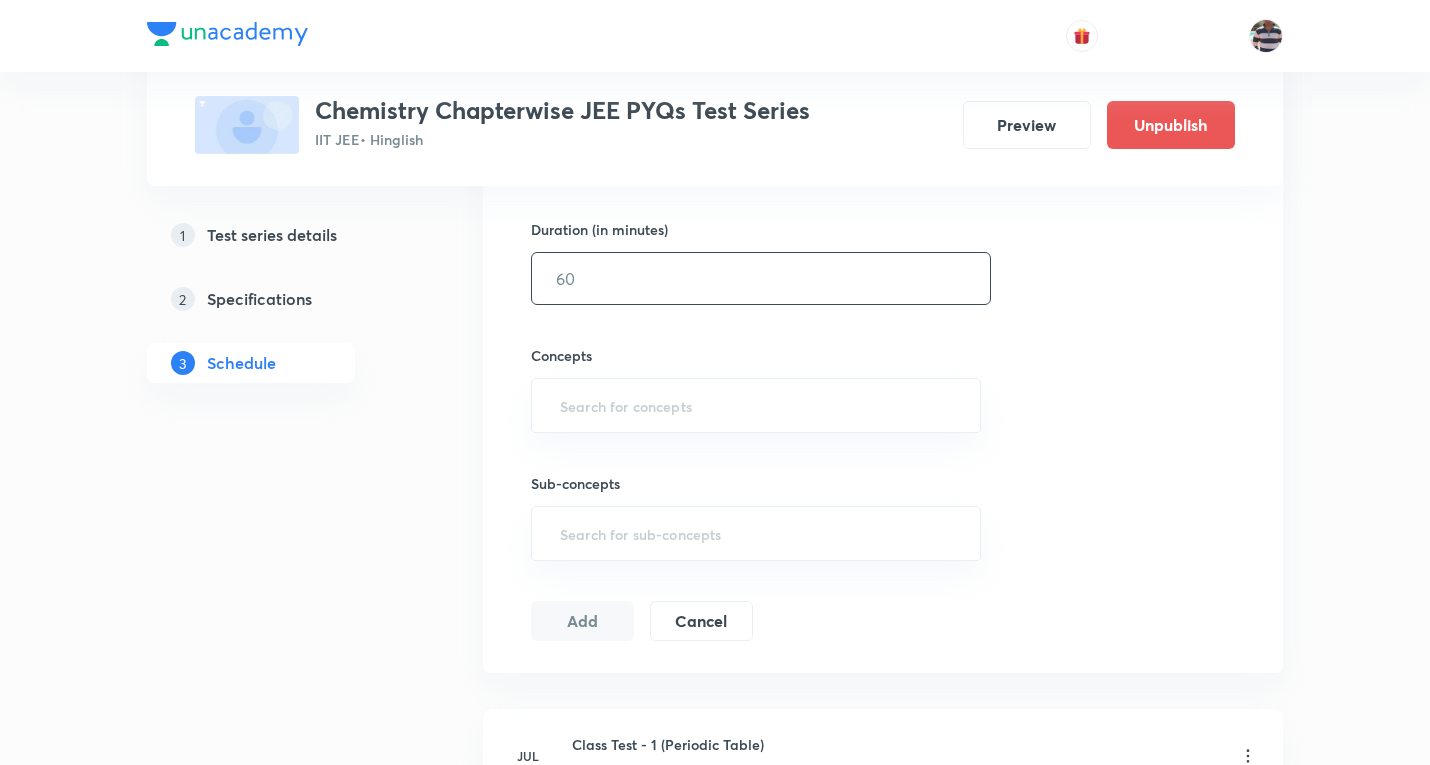 click at bounding box center [761, 278] 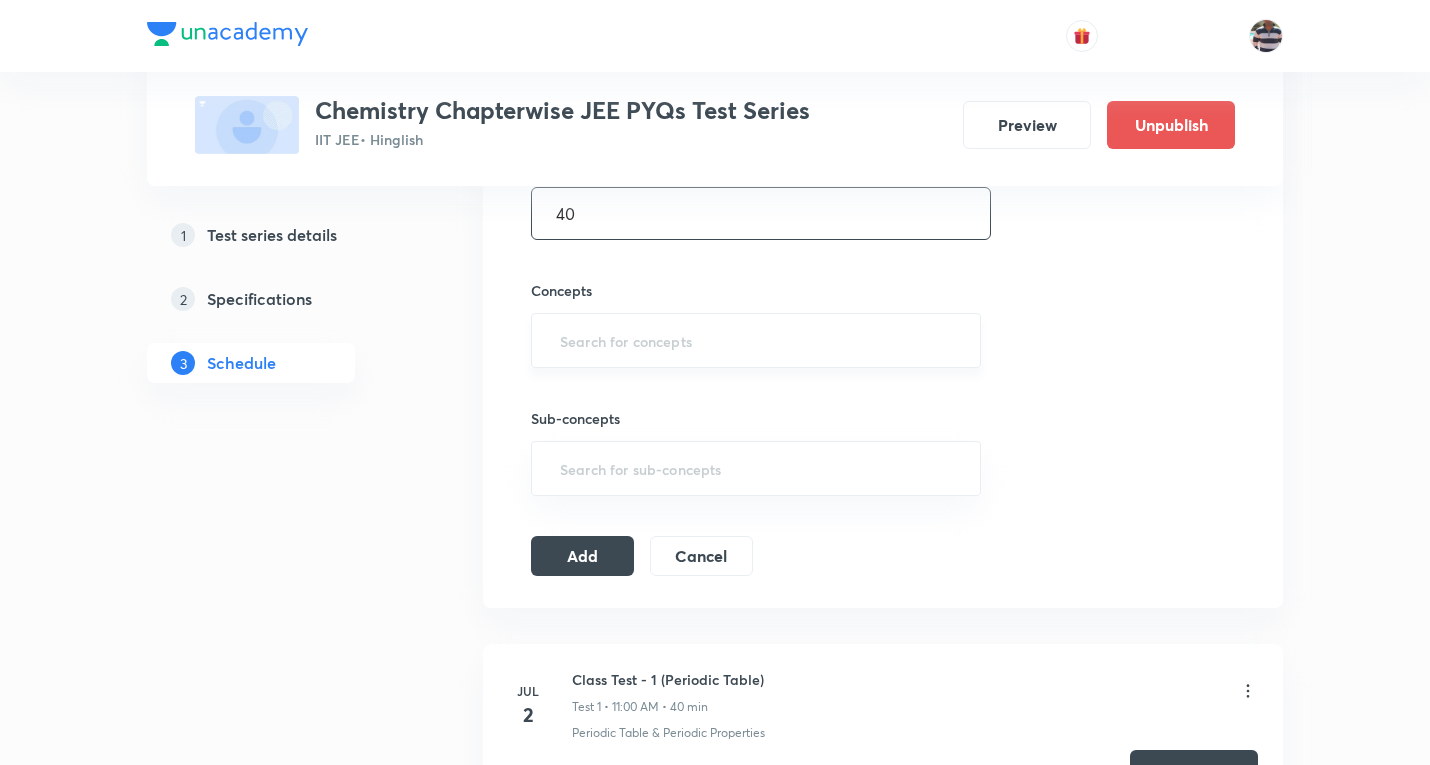 scroll, scrollTop: 700, scrollLeft: 0, axis: vertical 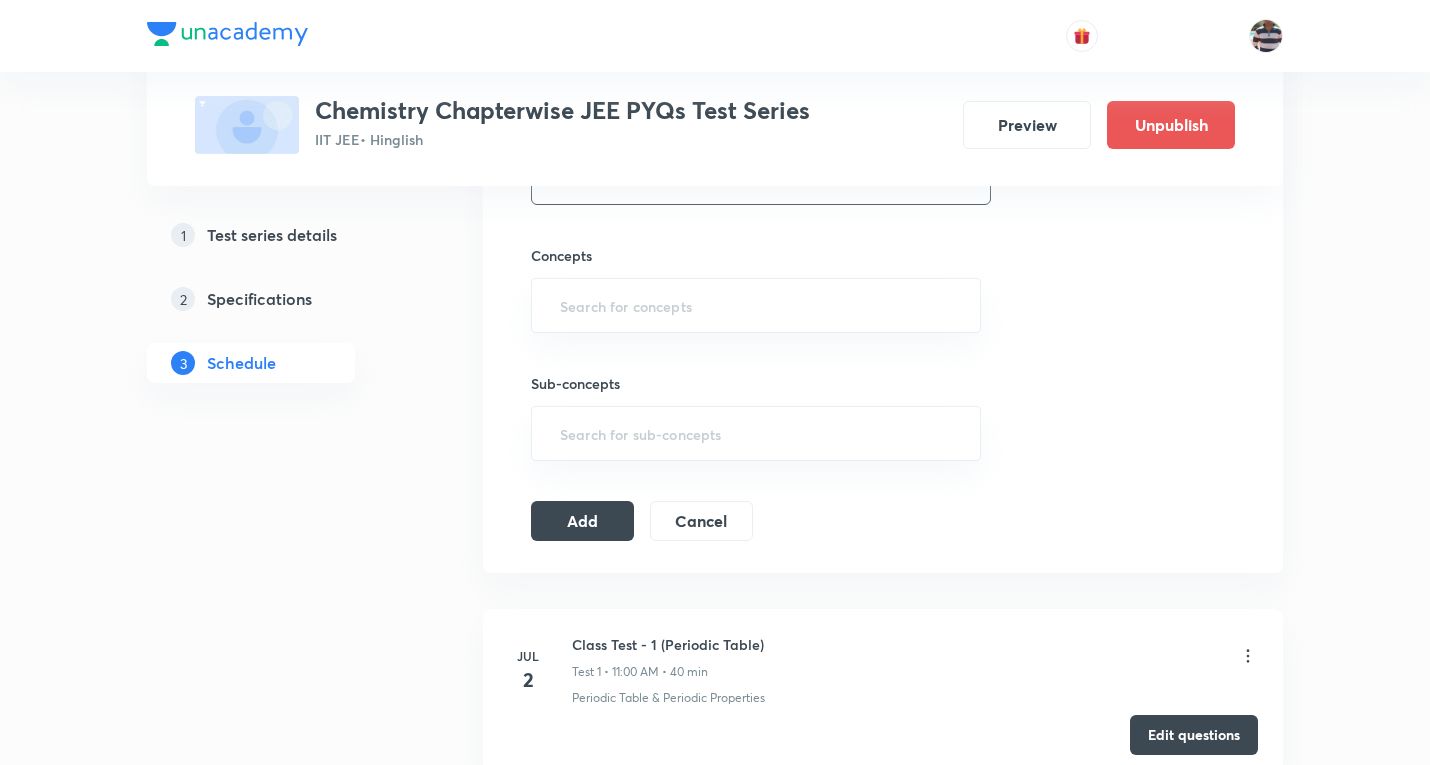 type on "40" 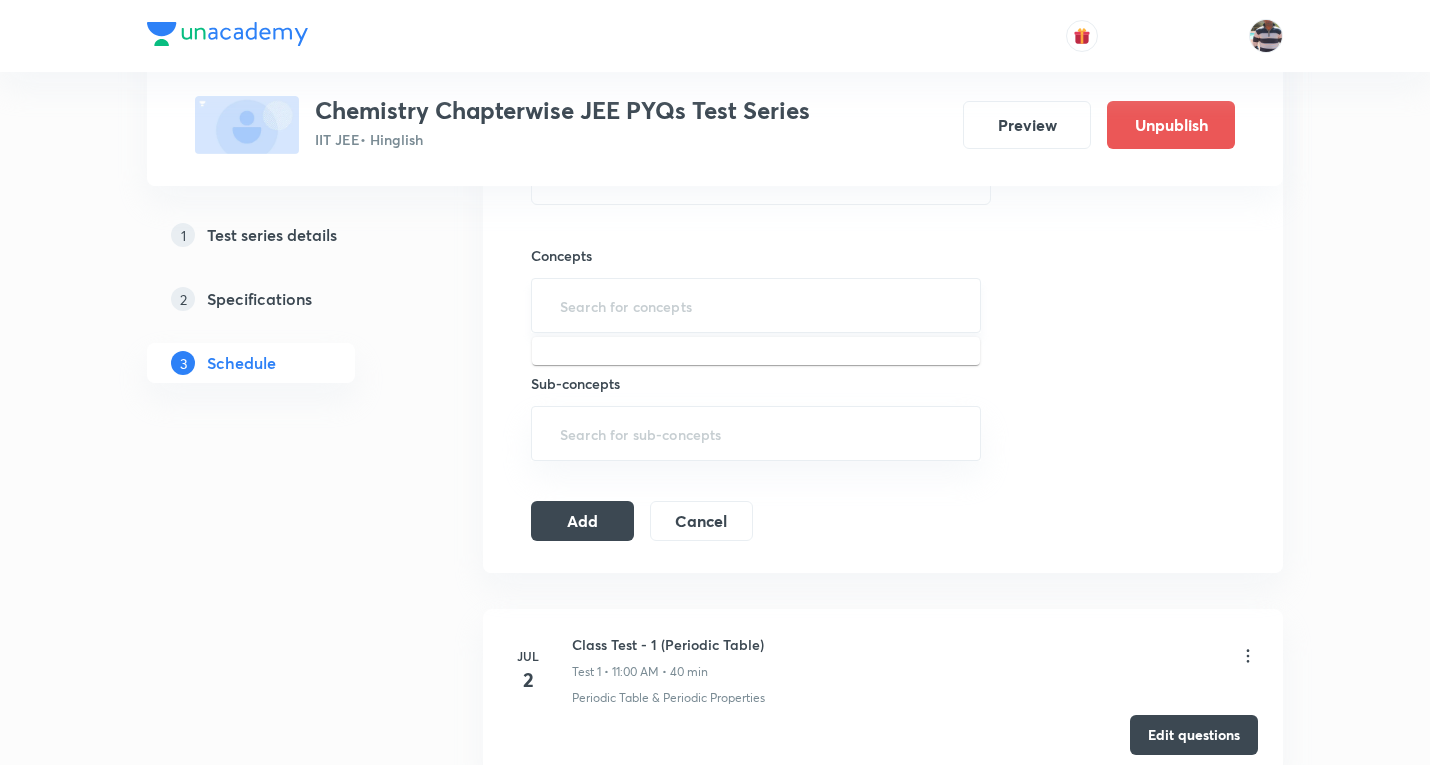 click at bounding box center (756, 305) 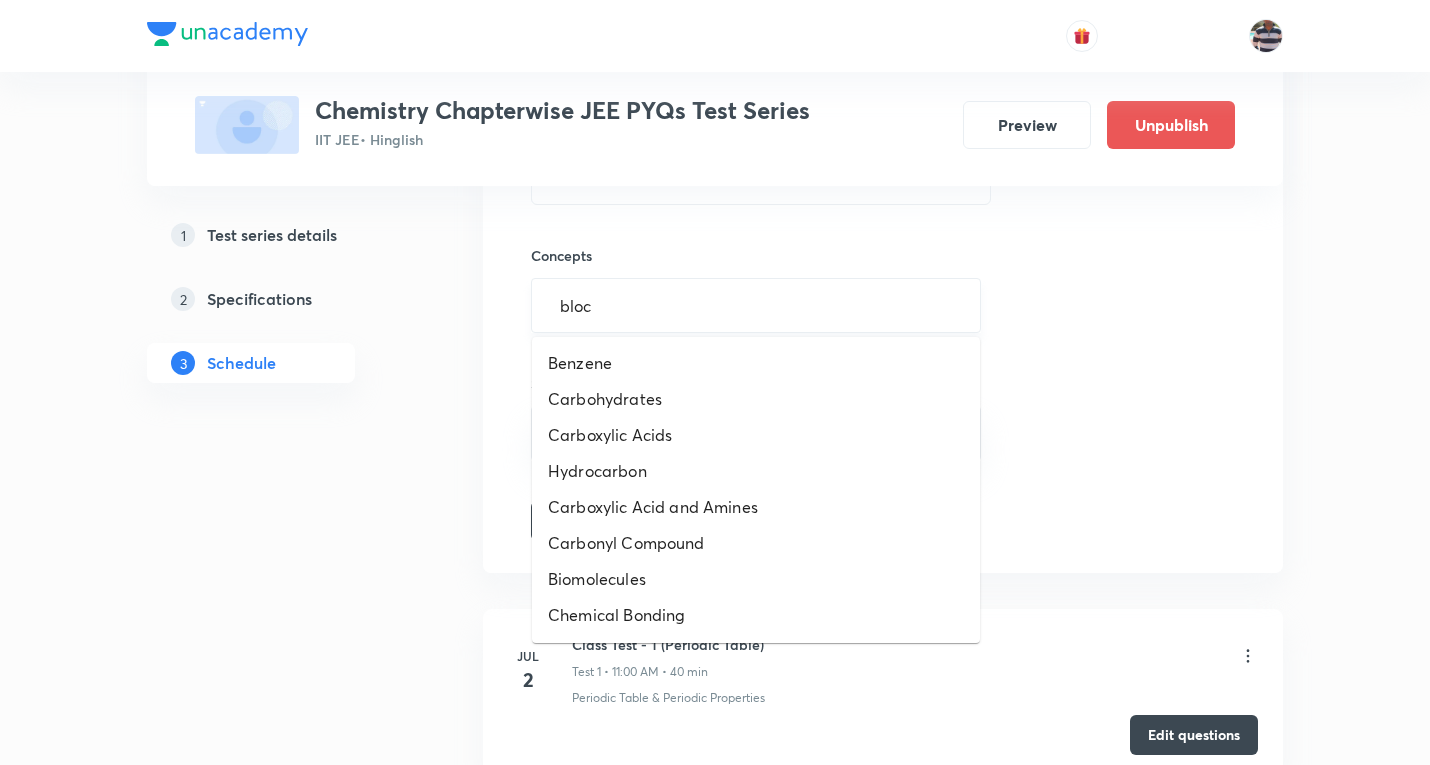 type on "block" 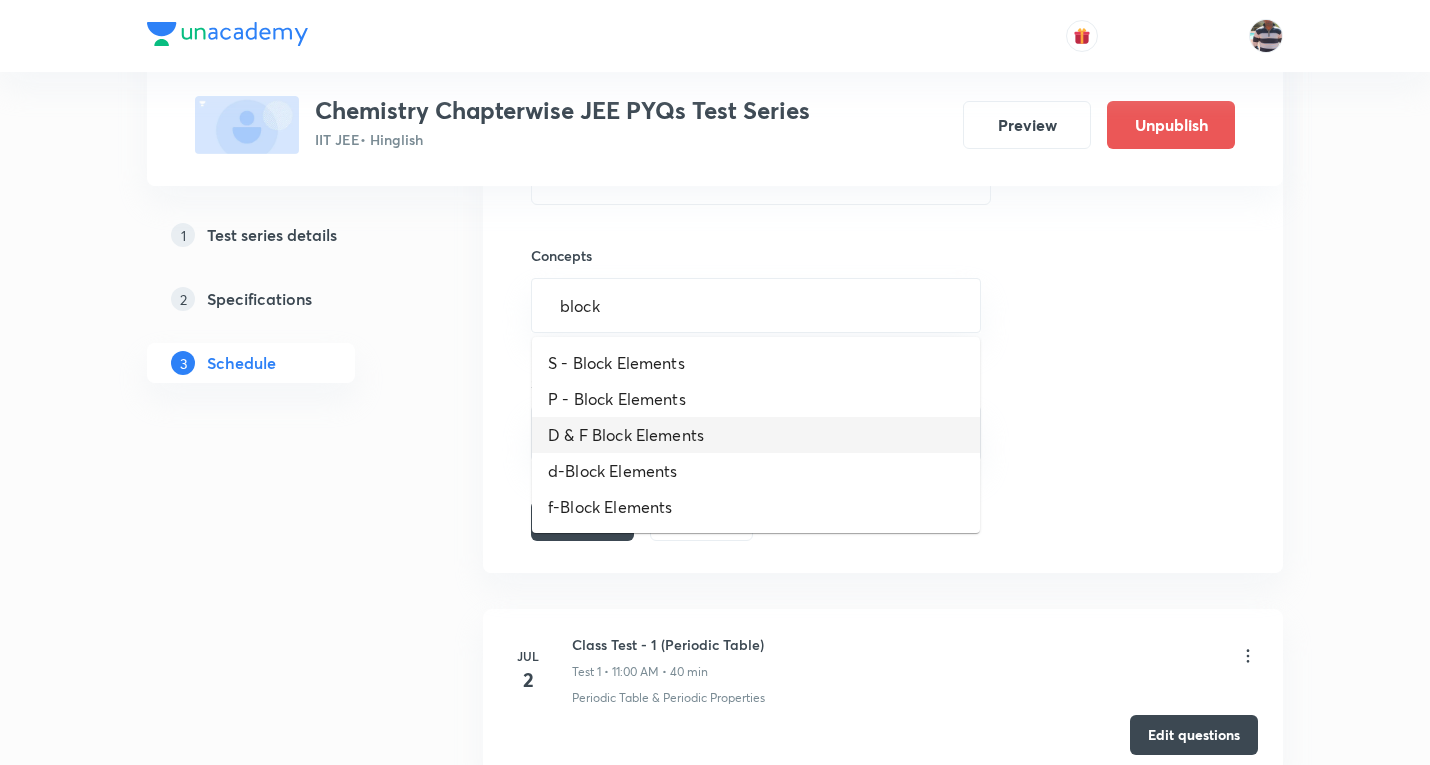 click on "D & F Block Elements" at bounding box center (756, 435) 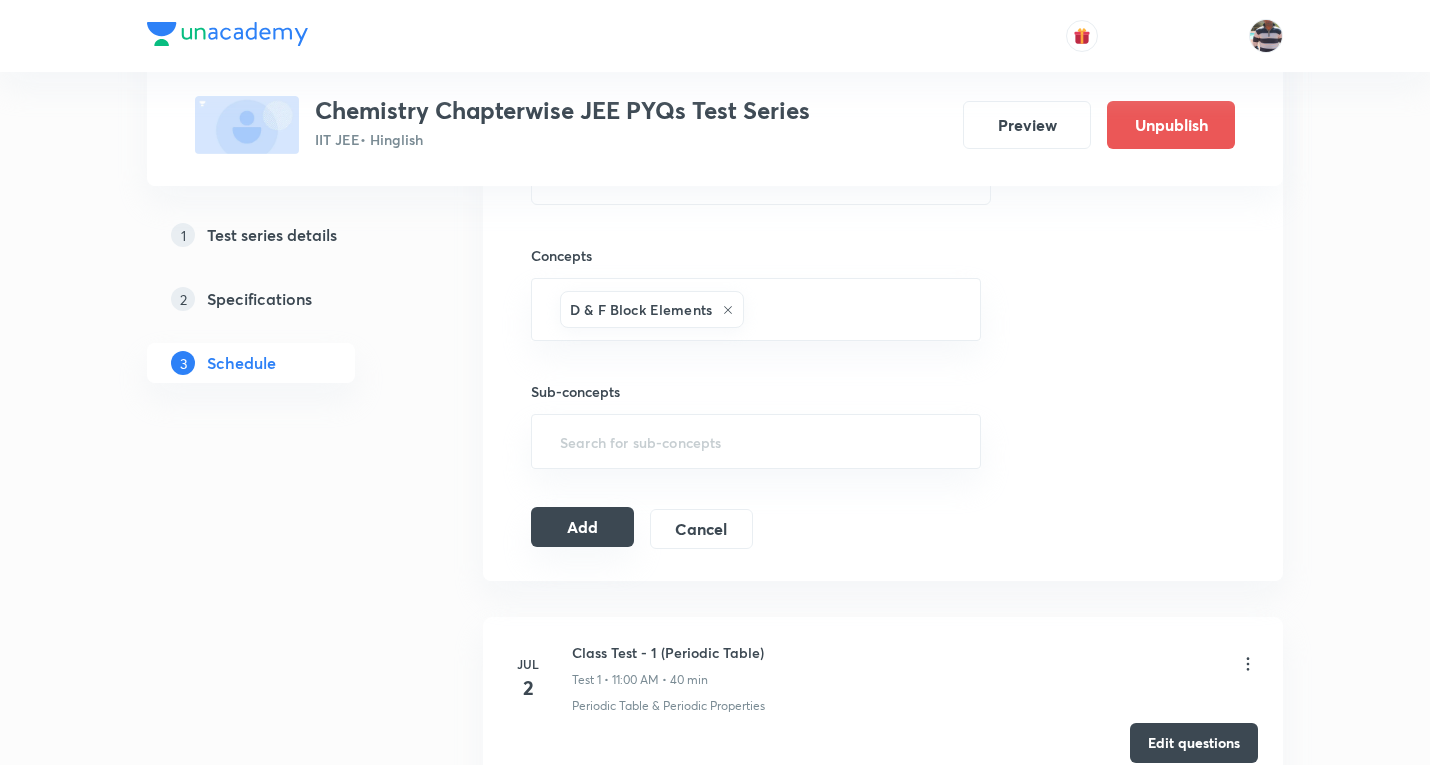click on "Add" at bounding box center [582, 527] 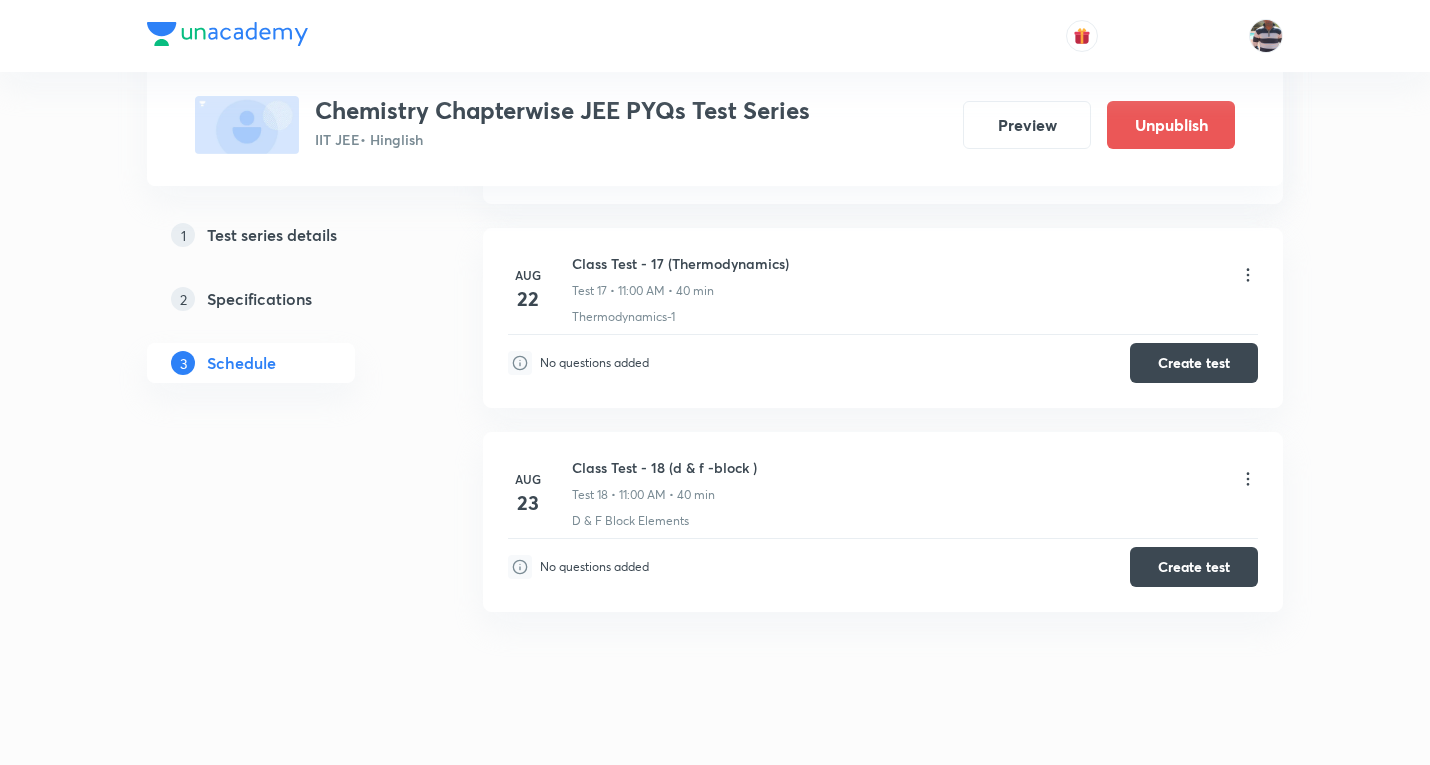 scroll, scrollTop: 3501, scrollLeft: 0, axis: vertical 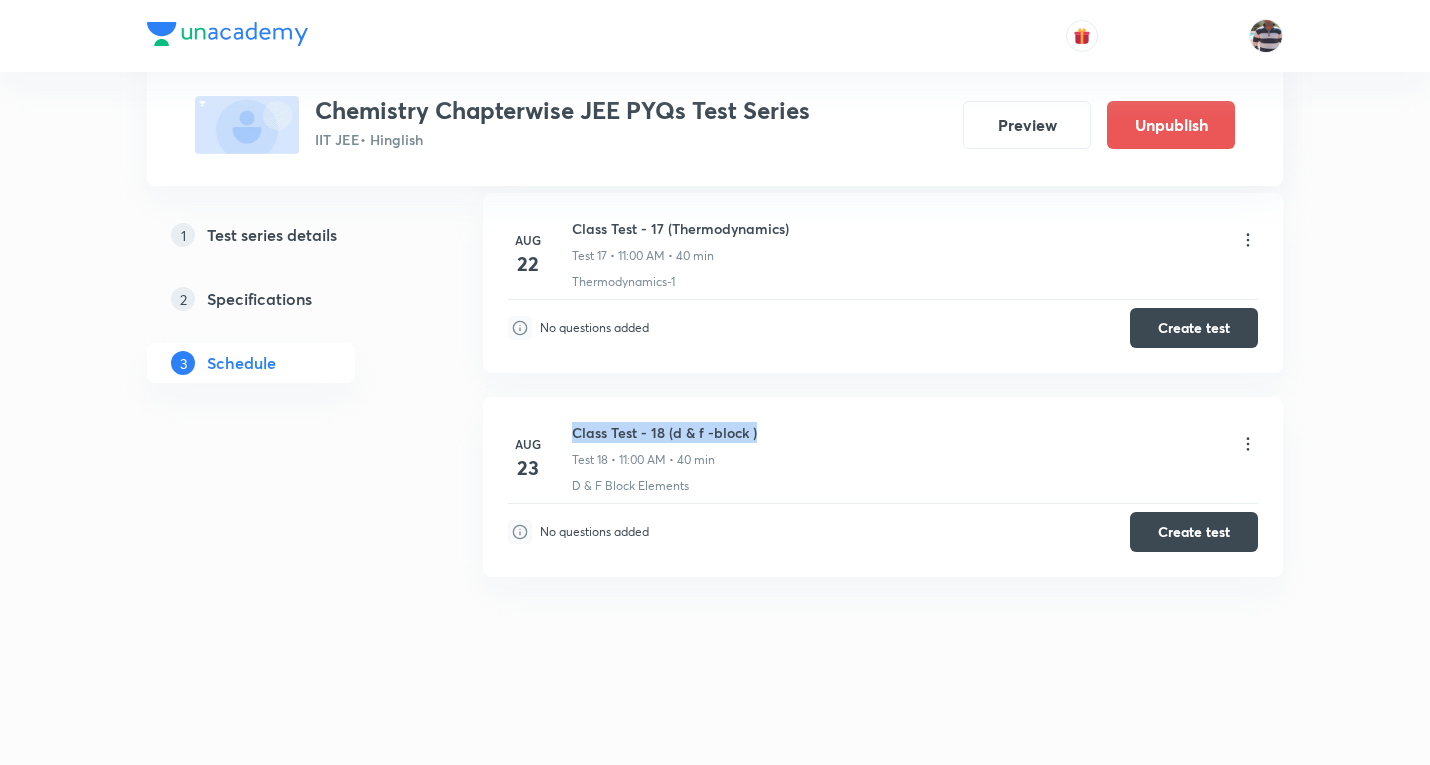 drag, startPoint x: 771, startPoint y: 433, endPoint x: 682, endPoint y: 471, distance: 96.77293 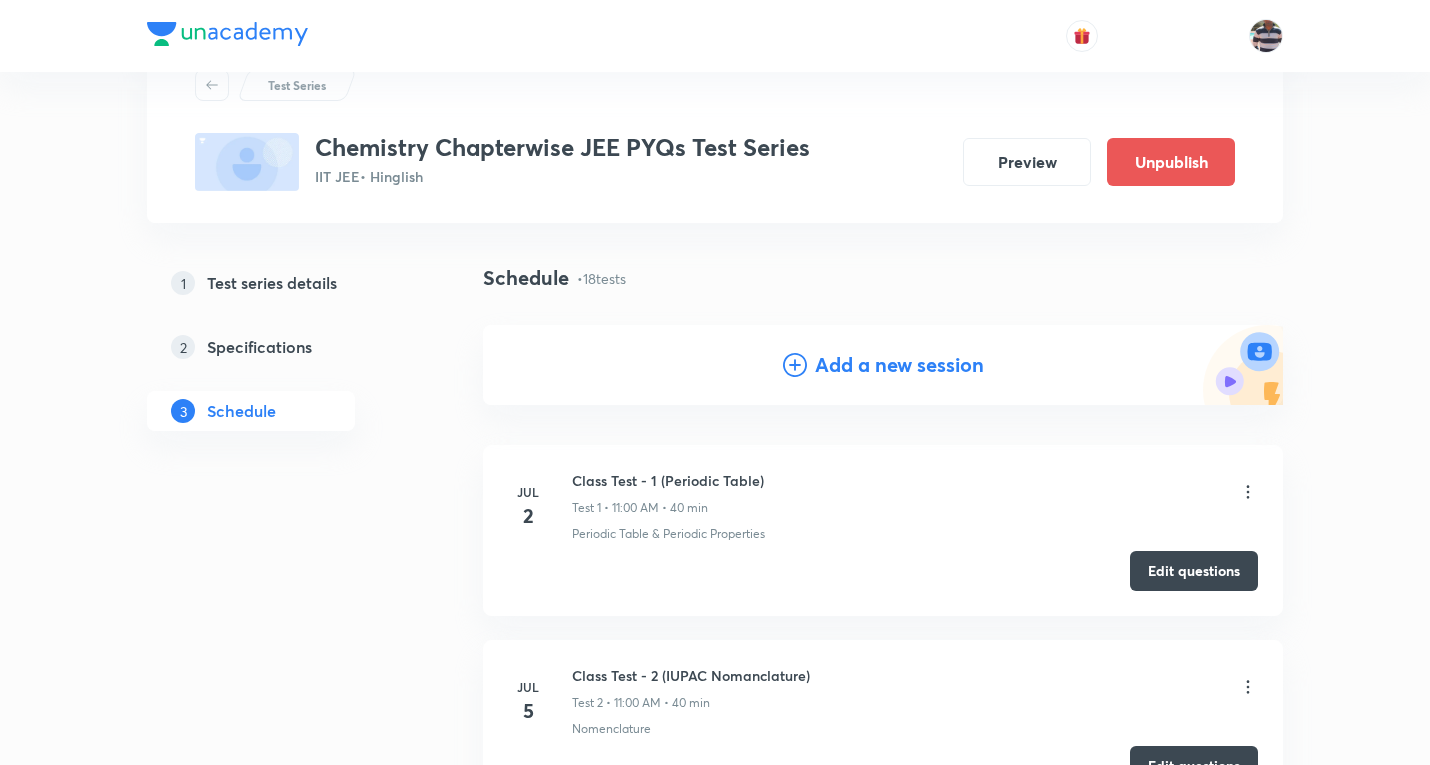 scroll, scrollTop: 0, scrollLeft: 0, axis: both 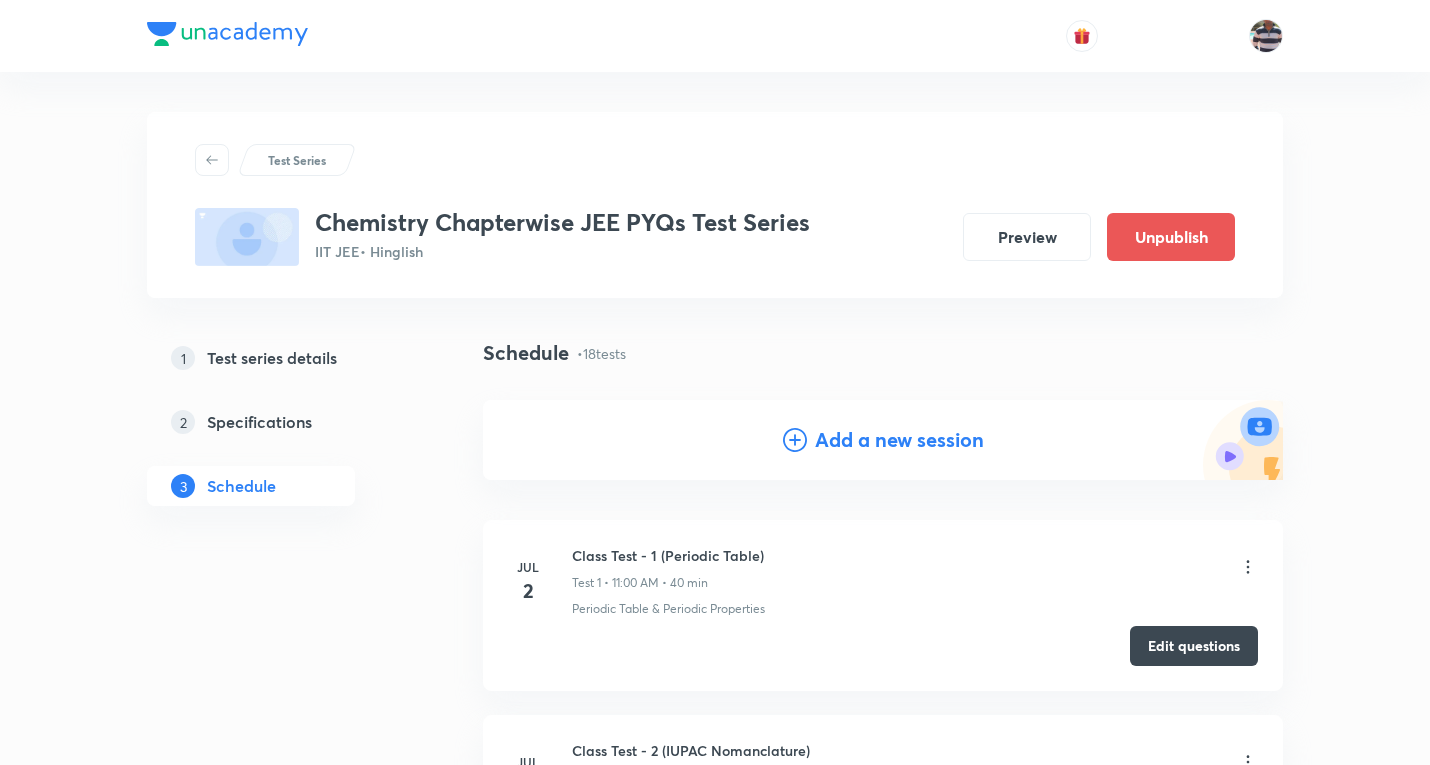 click on "Add a new session" at bounding box center (899, 440) 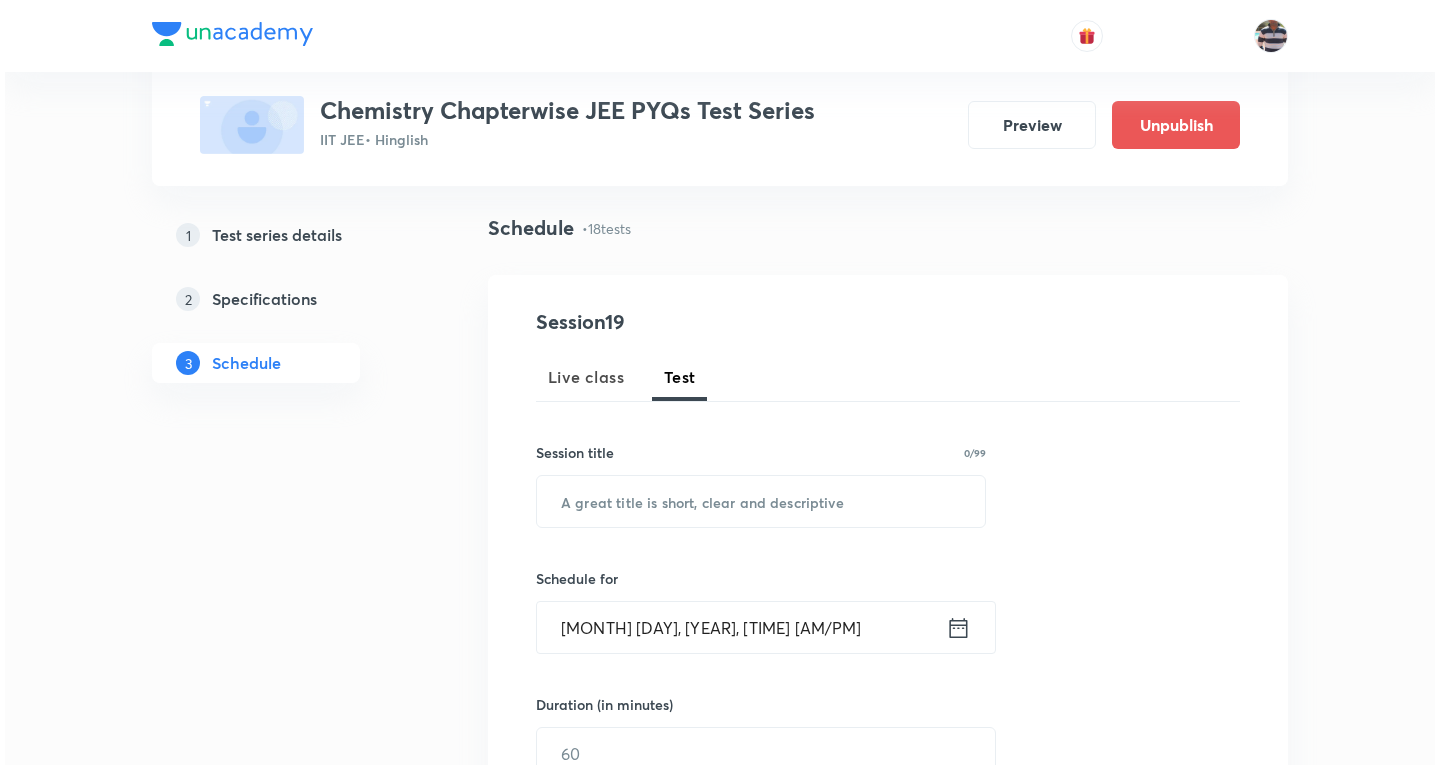 scroll, scrollTop: 300, scrollLeft: 0, axis: vertical 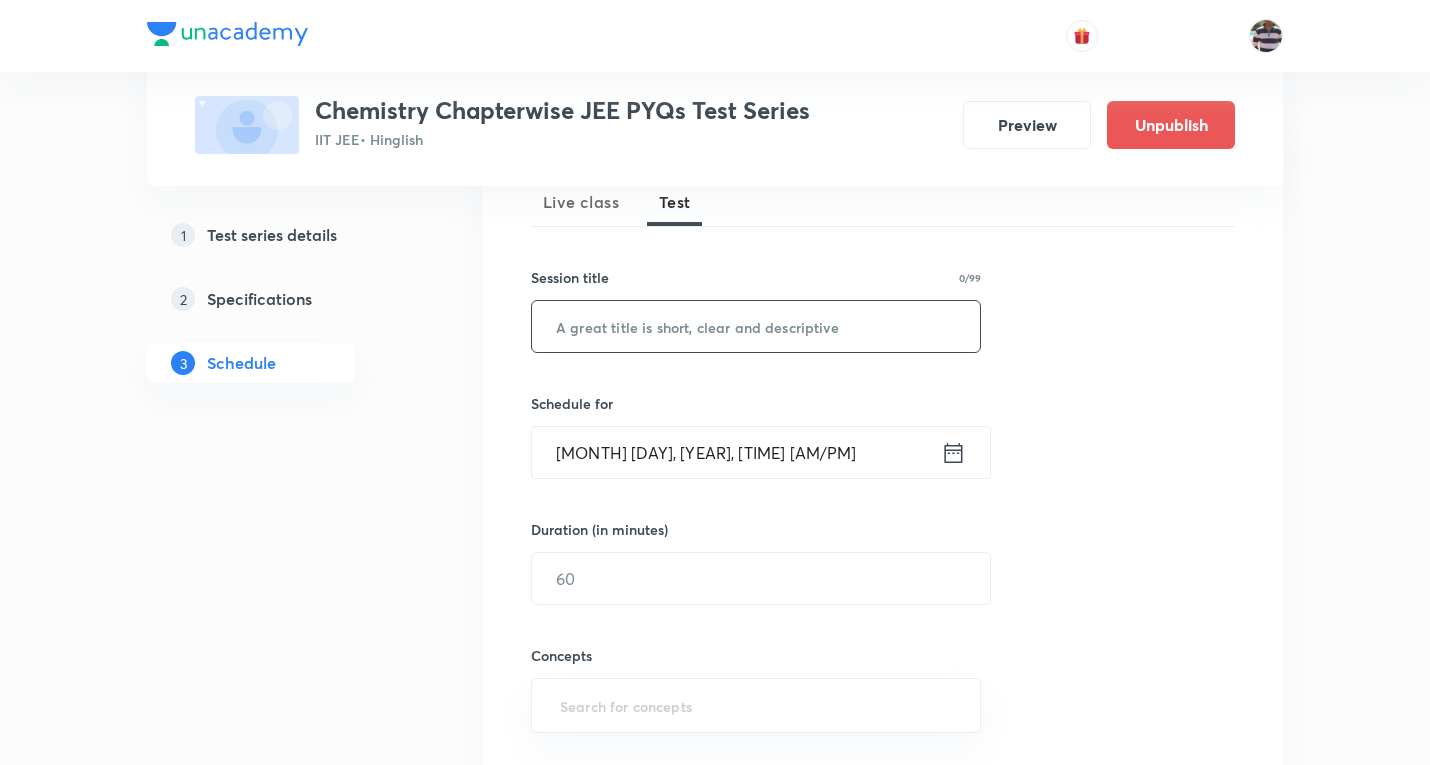 click at bounding box center (756, 326) 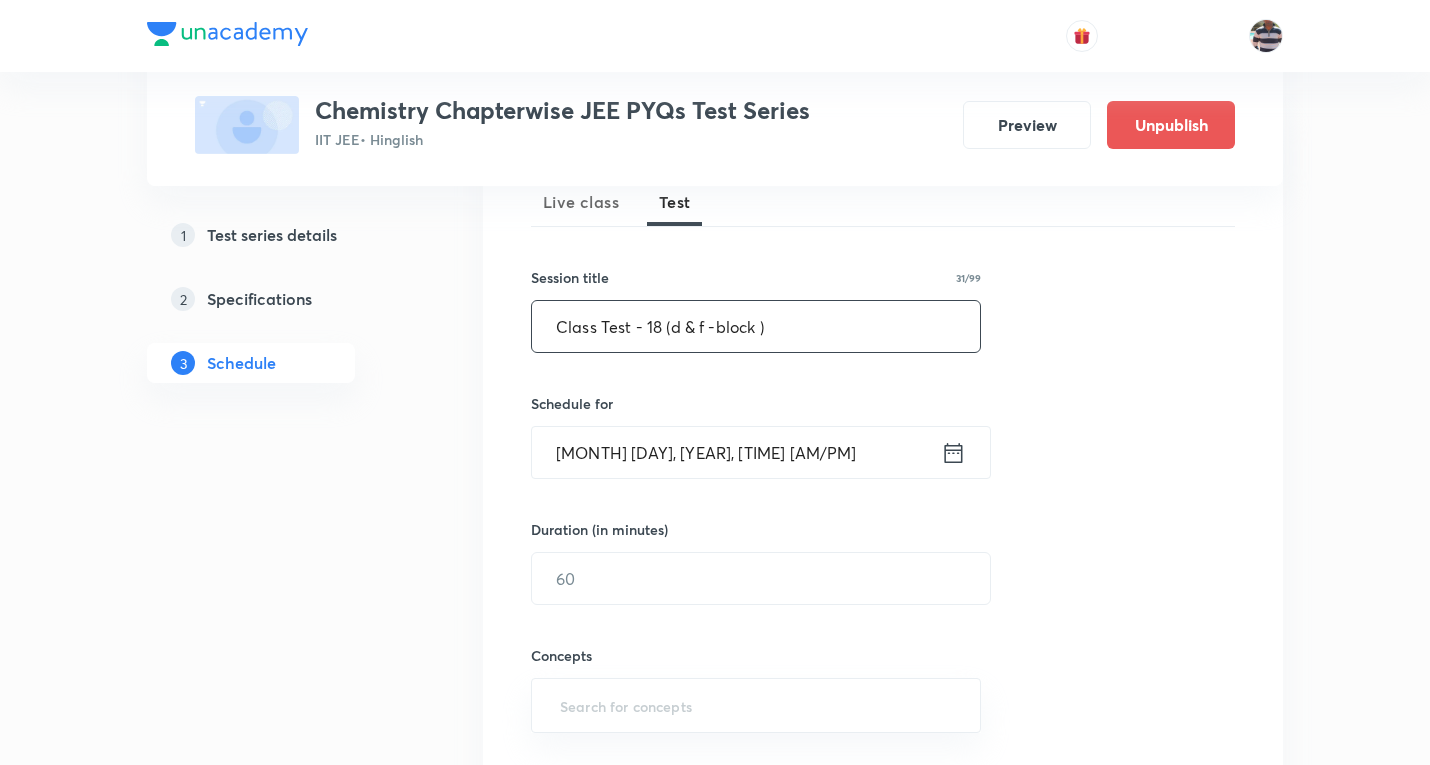 click on "Class Test - 18 (d & f -block )" at bounding box center (756, 326) 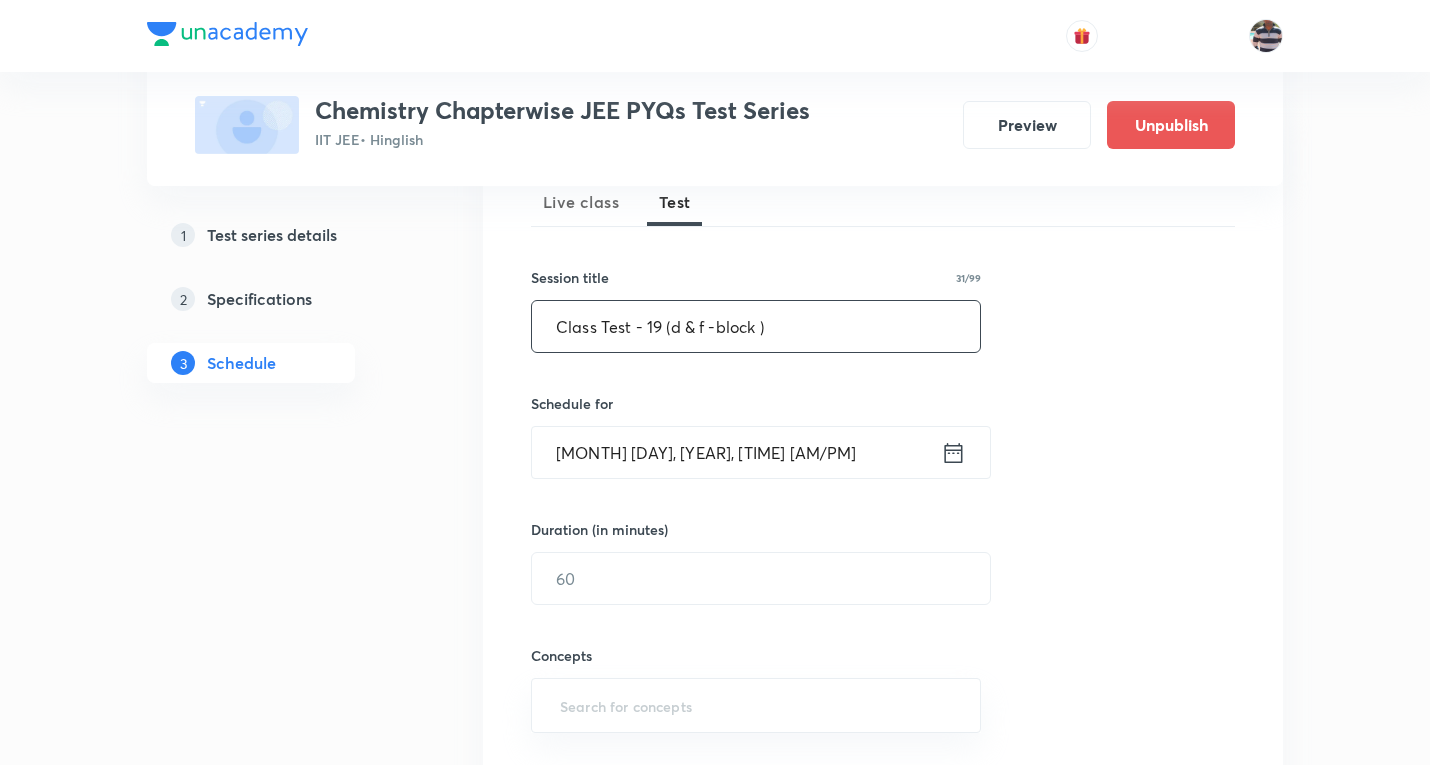 paste on "Aromatic Compound" 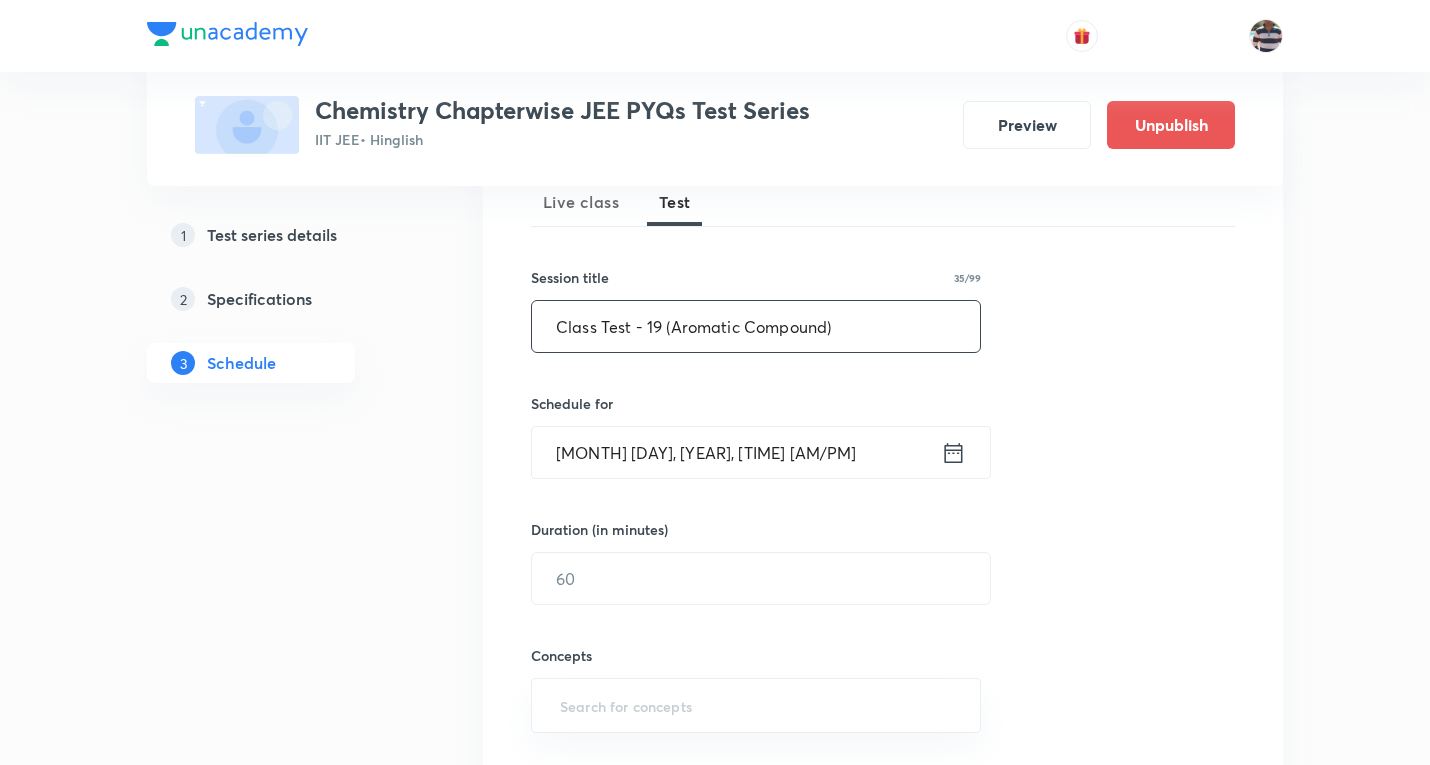 type on "Class Test - 19 (Aromatic Compound)" 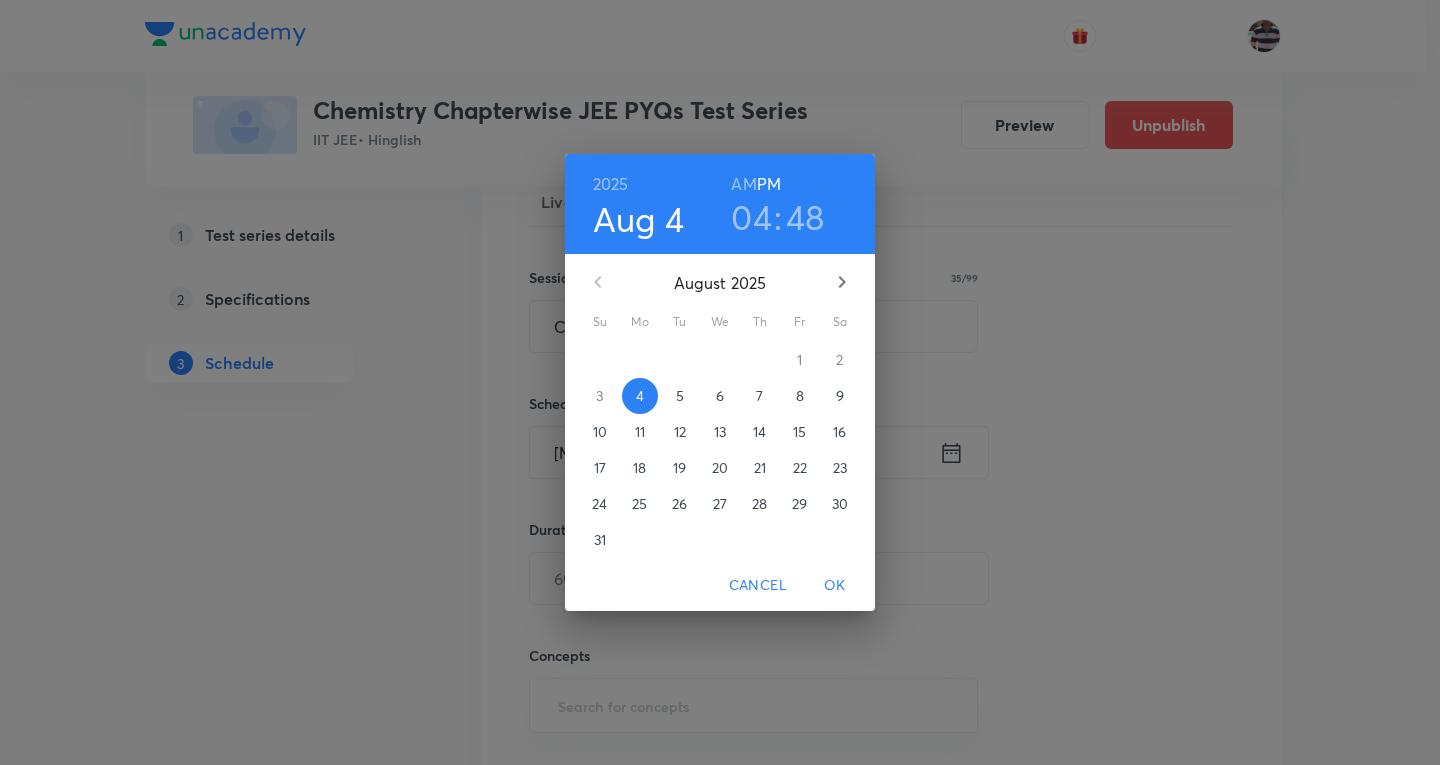 click on "25" at bounding box center (639, 504) 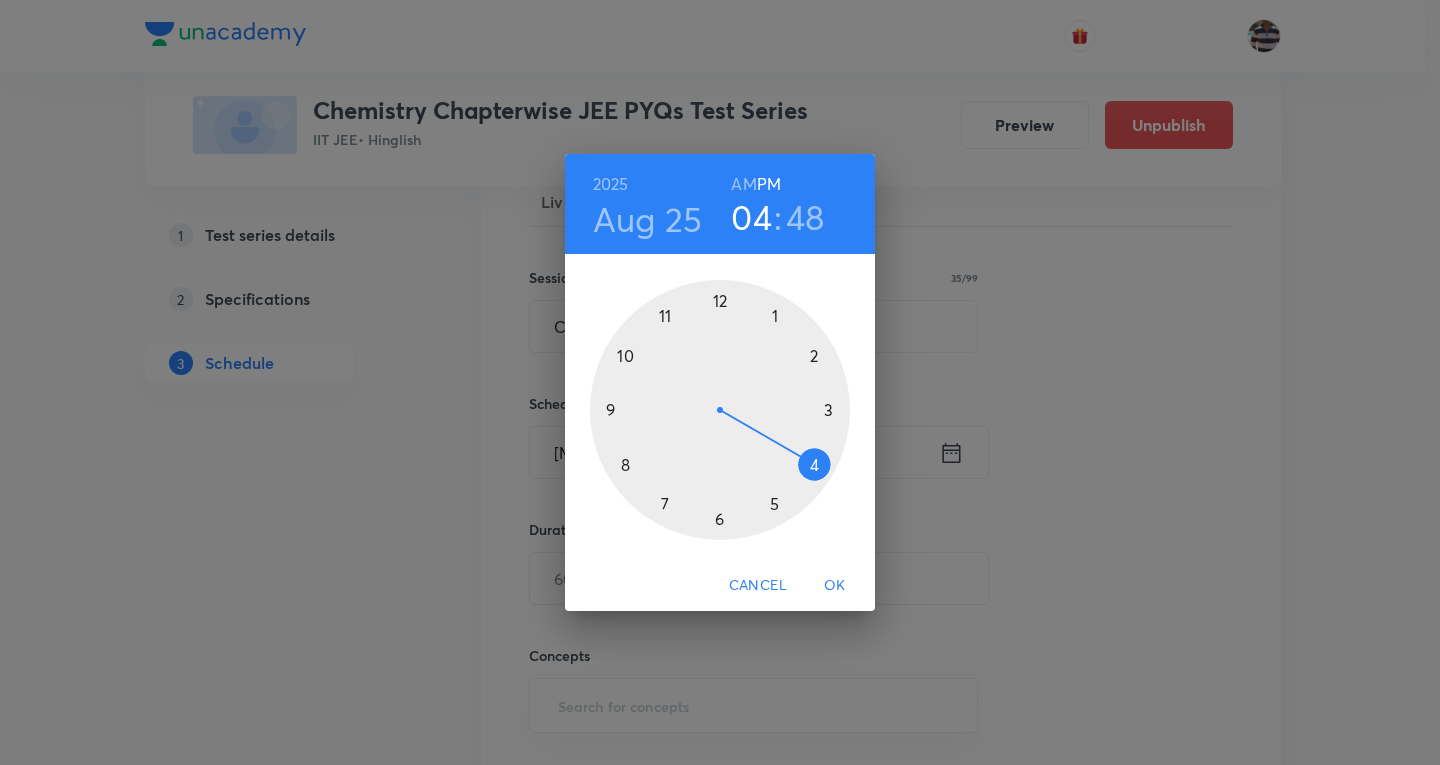 drag, startPoint x: 669, startPoint y: 311, endPoint x: 692, endPoint y: 277, distance: 41.04875 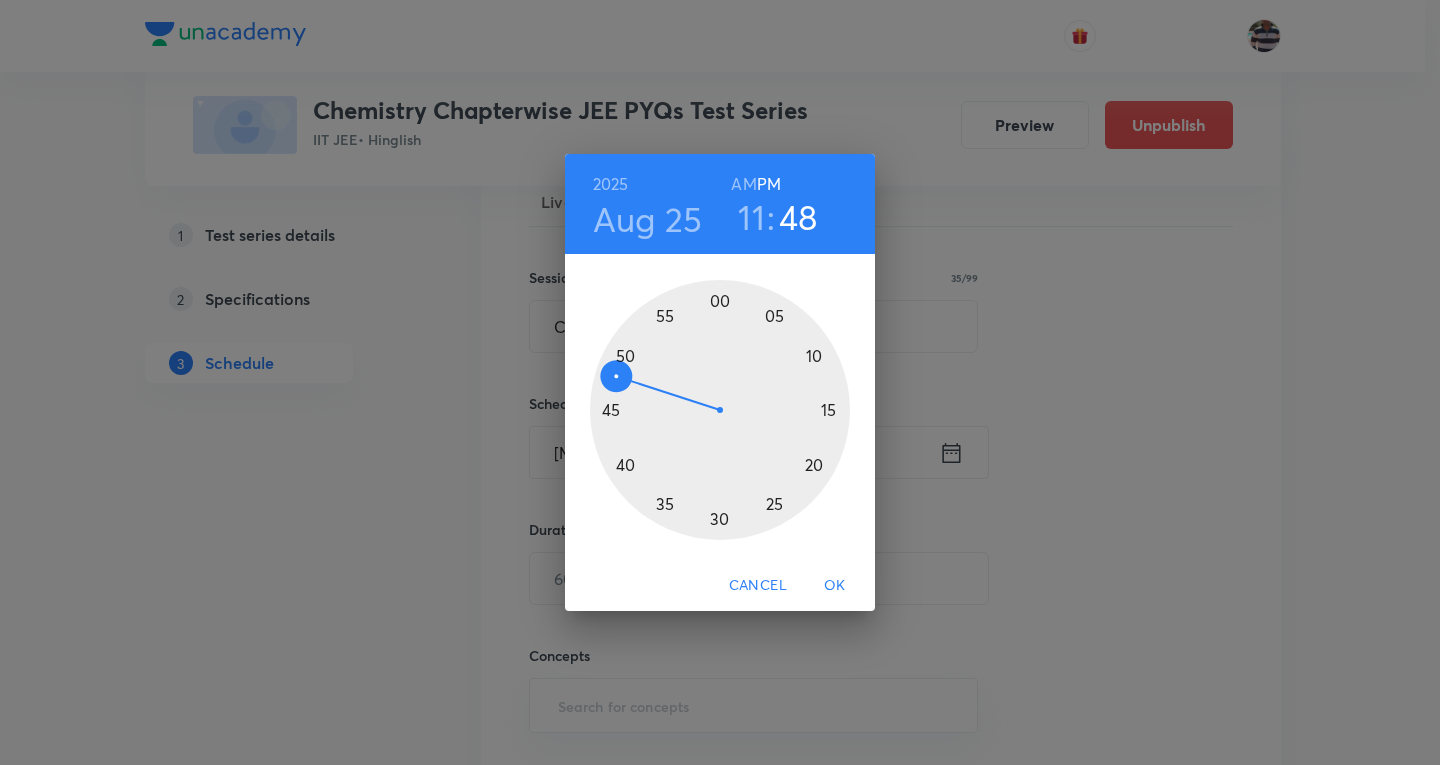 click on "AM" at bounding box center (743, 184) 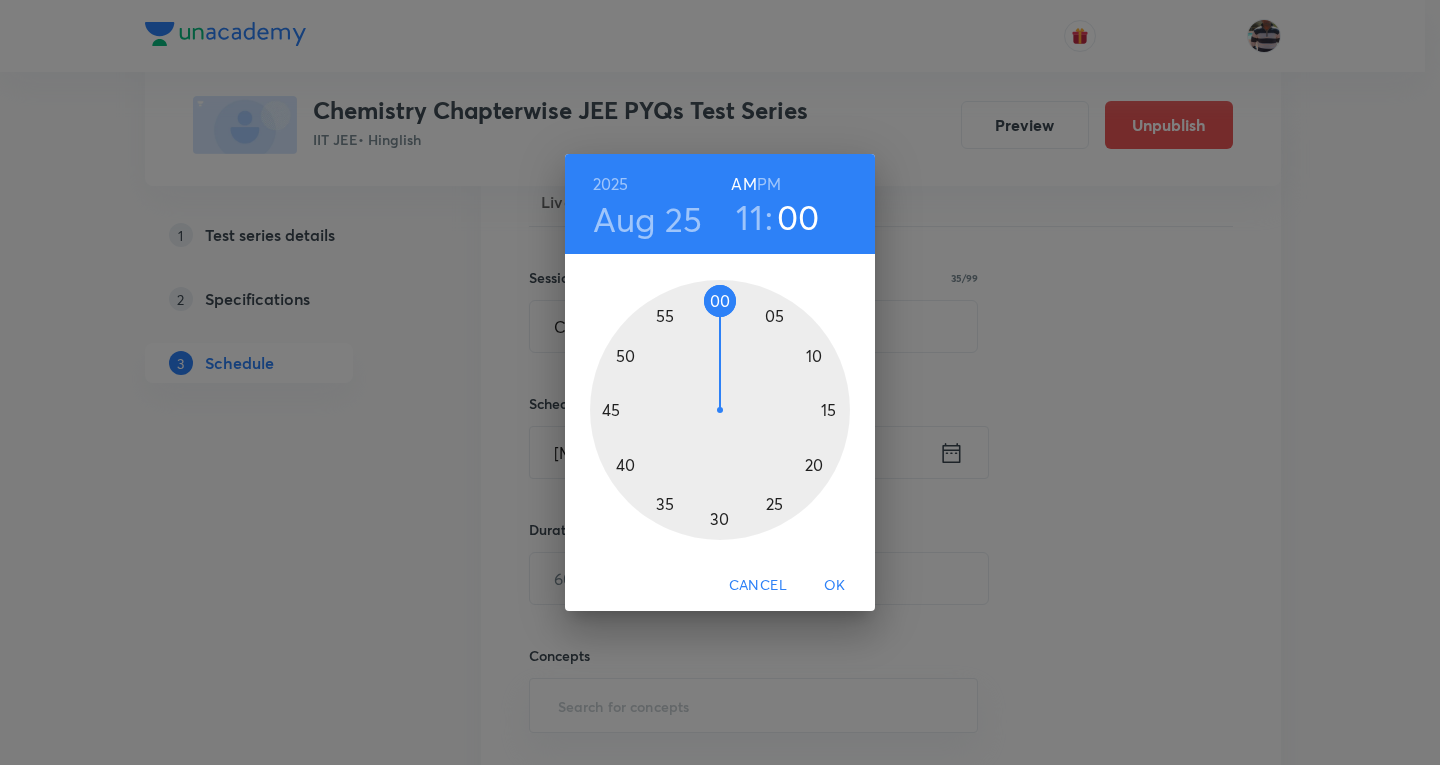 drag, startPoint x: 620, startPoint y: 365, endPoint x: 719, endPoint y: 328, distance: 105.68822 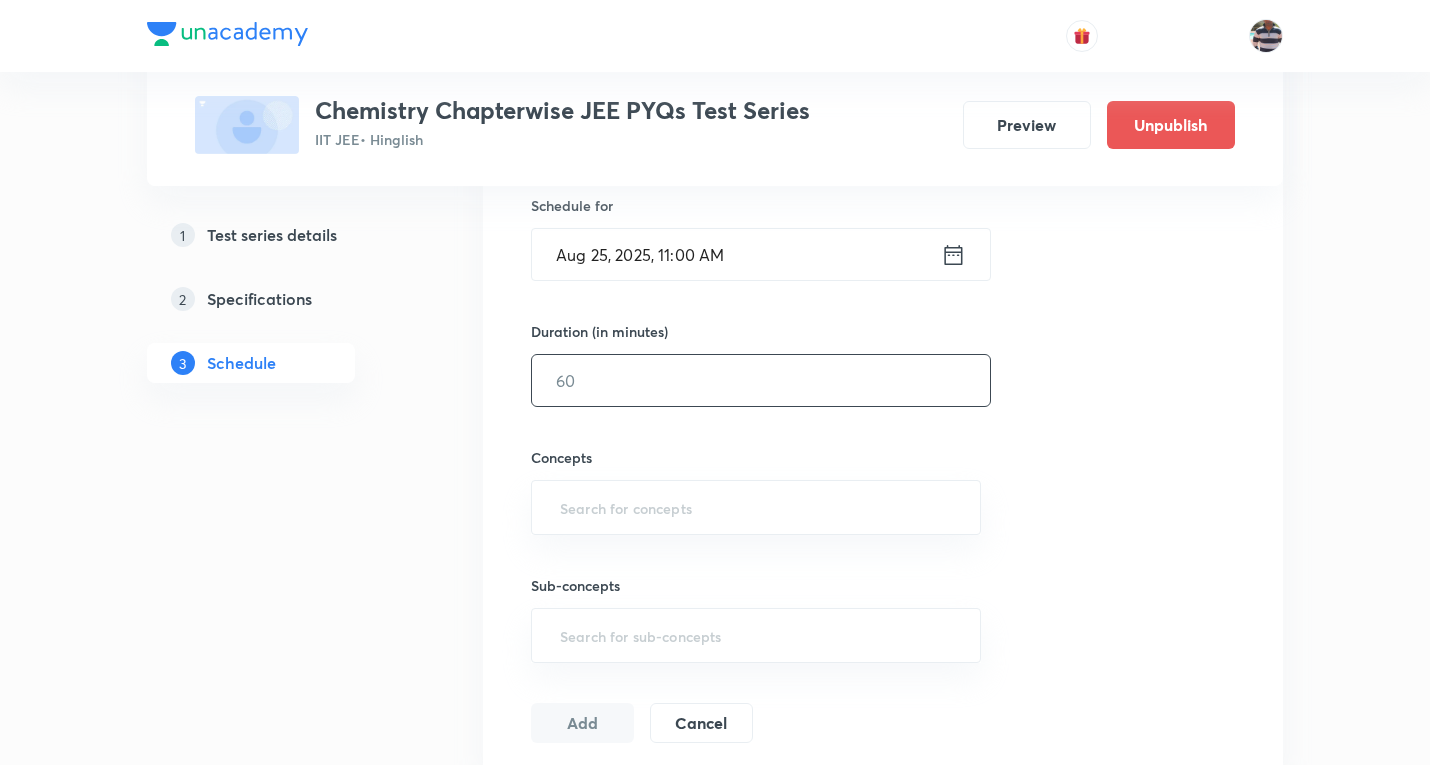 scroll, scrollTop: 500, scrollLeft: 0, axis: vertical 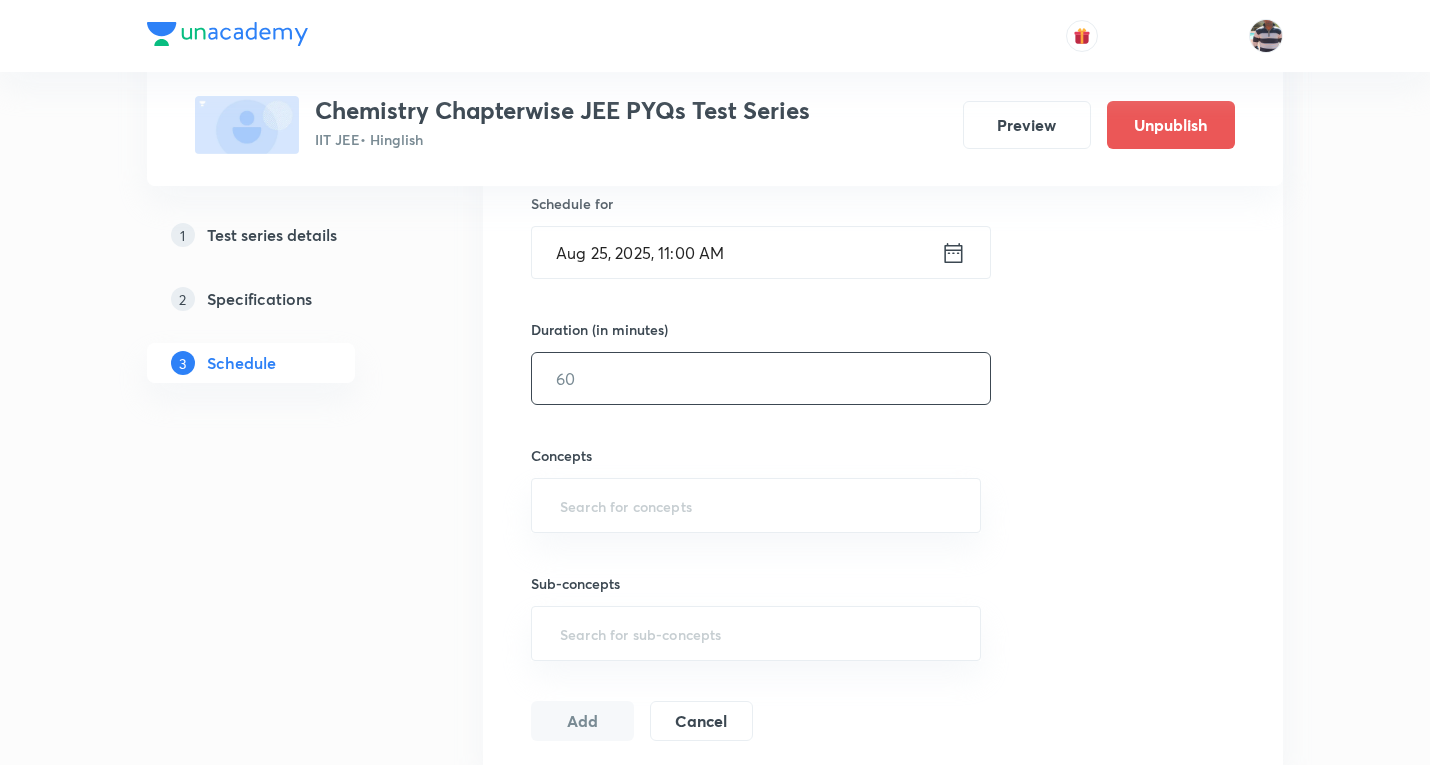 click at bounding box center [761, 378] 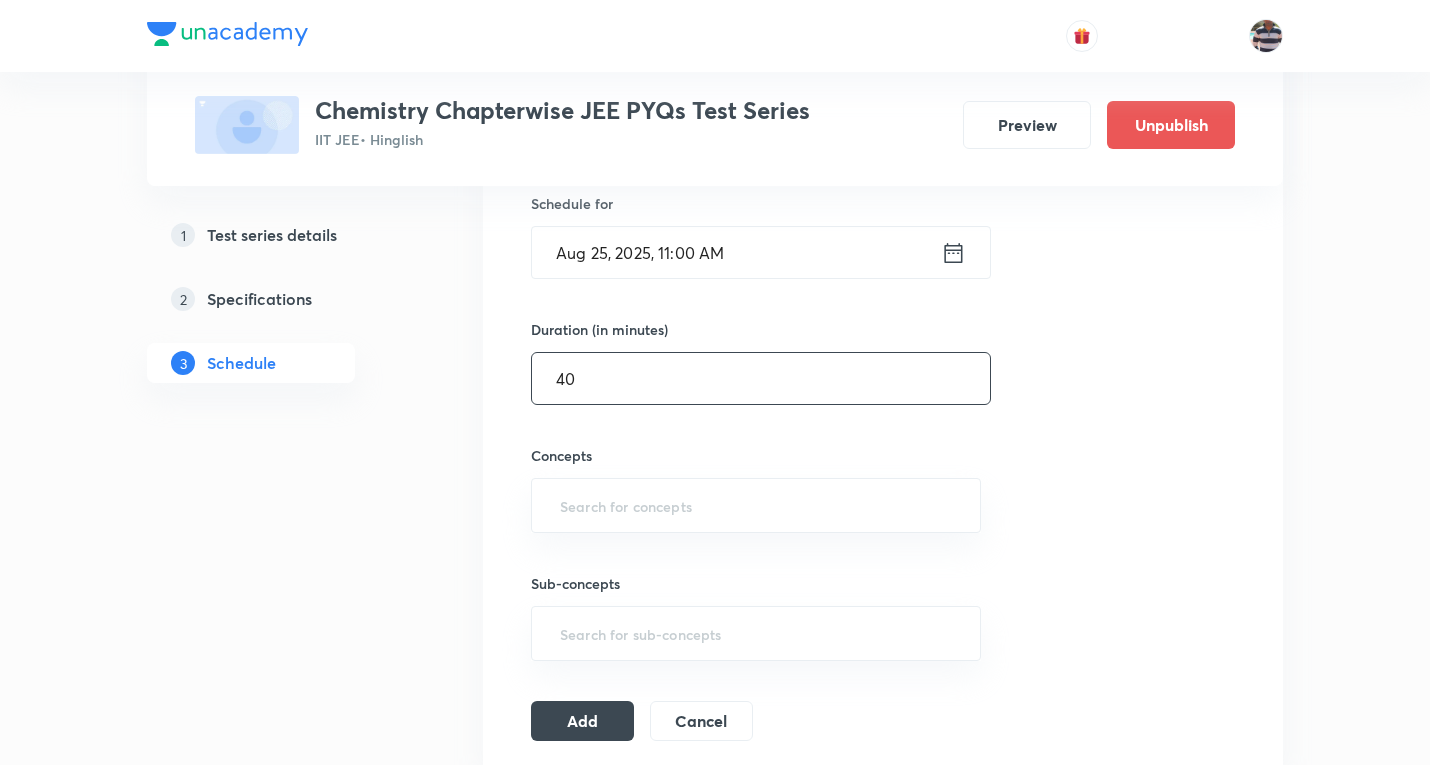 type on "40" 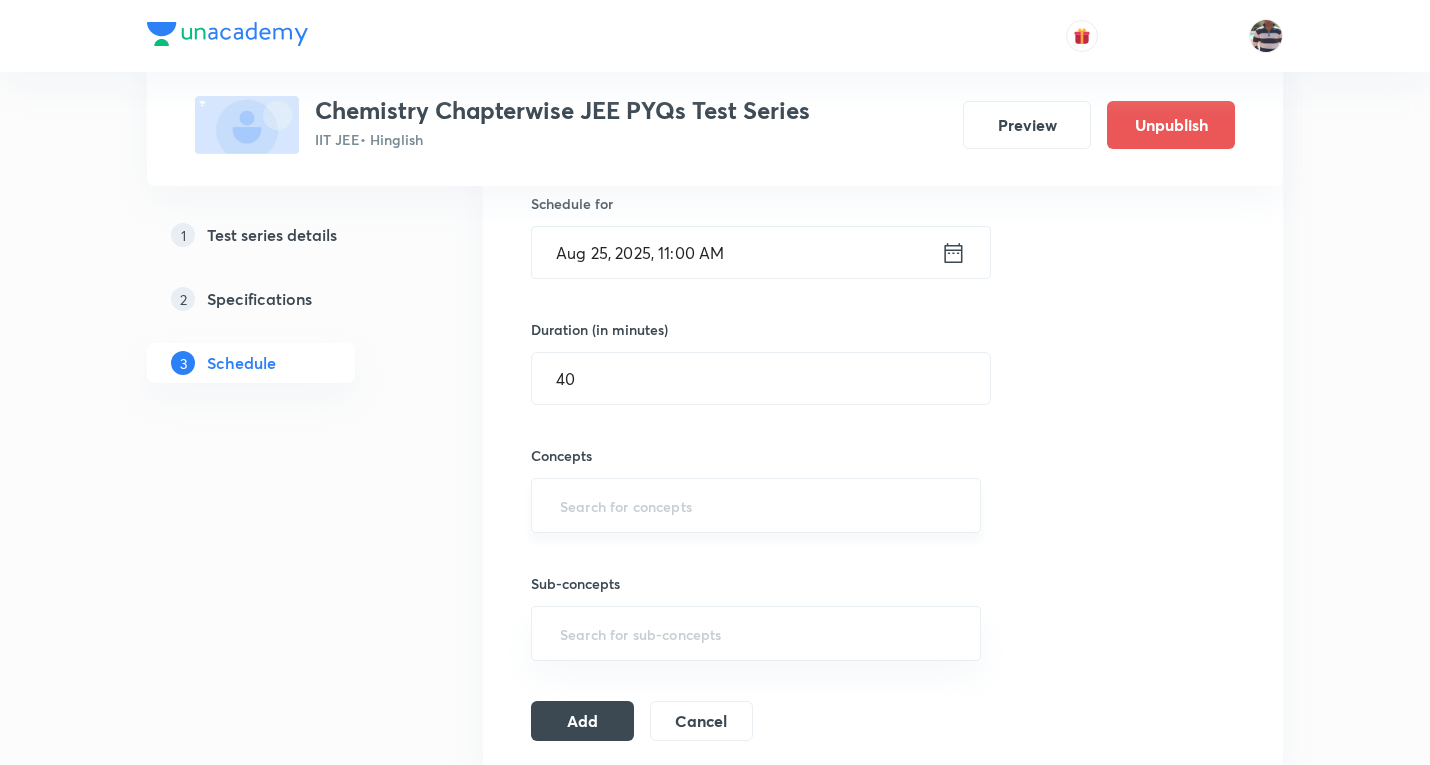click at bounding box center [756, 505] 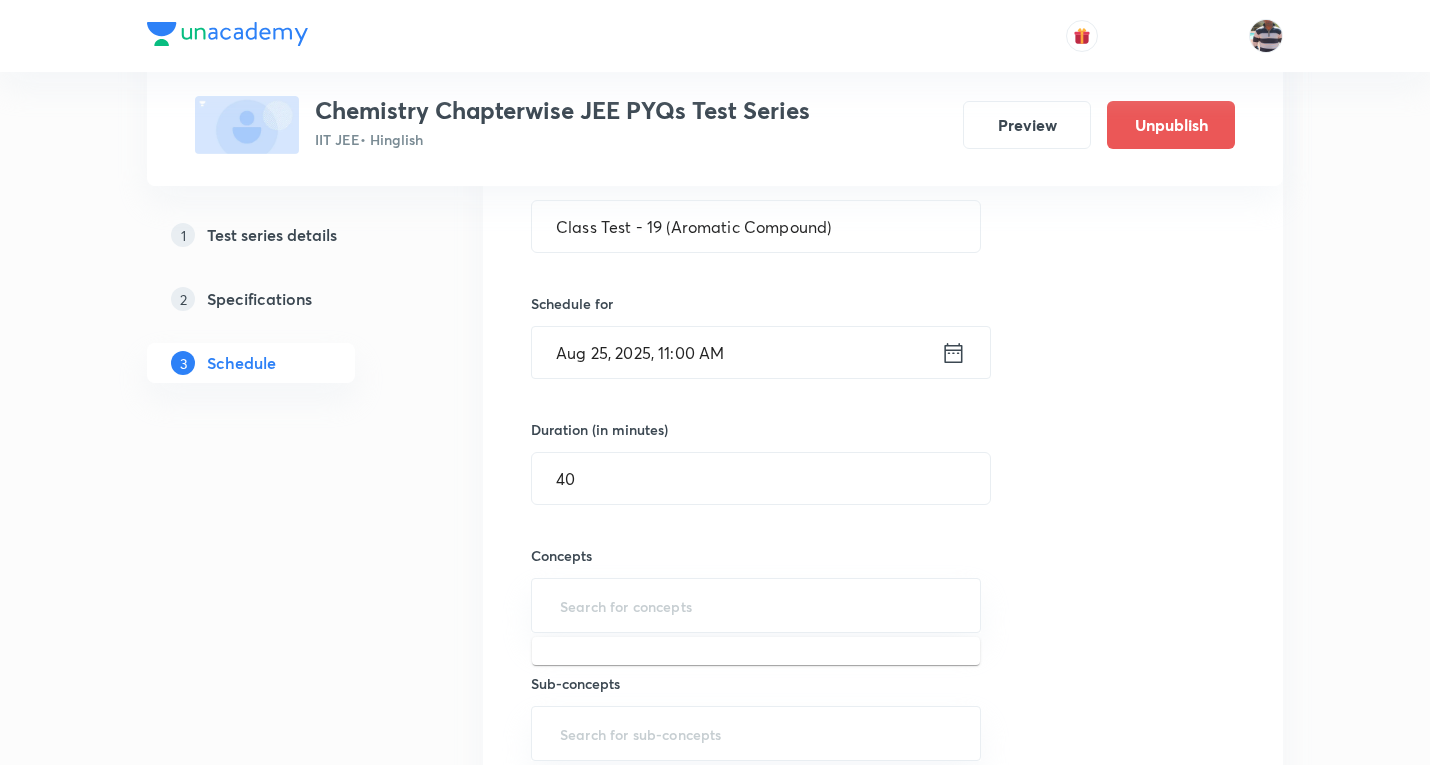 scroll, scrollTop: 500, scrollLeft: 0, axis: vertical 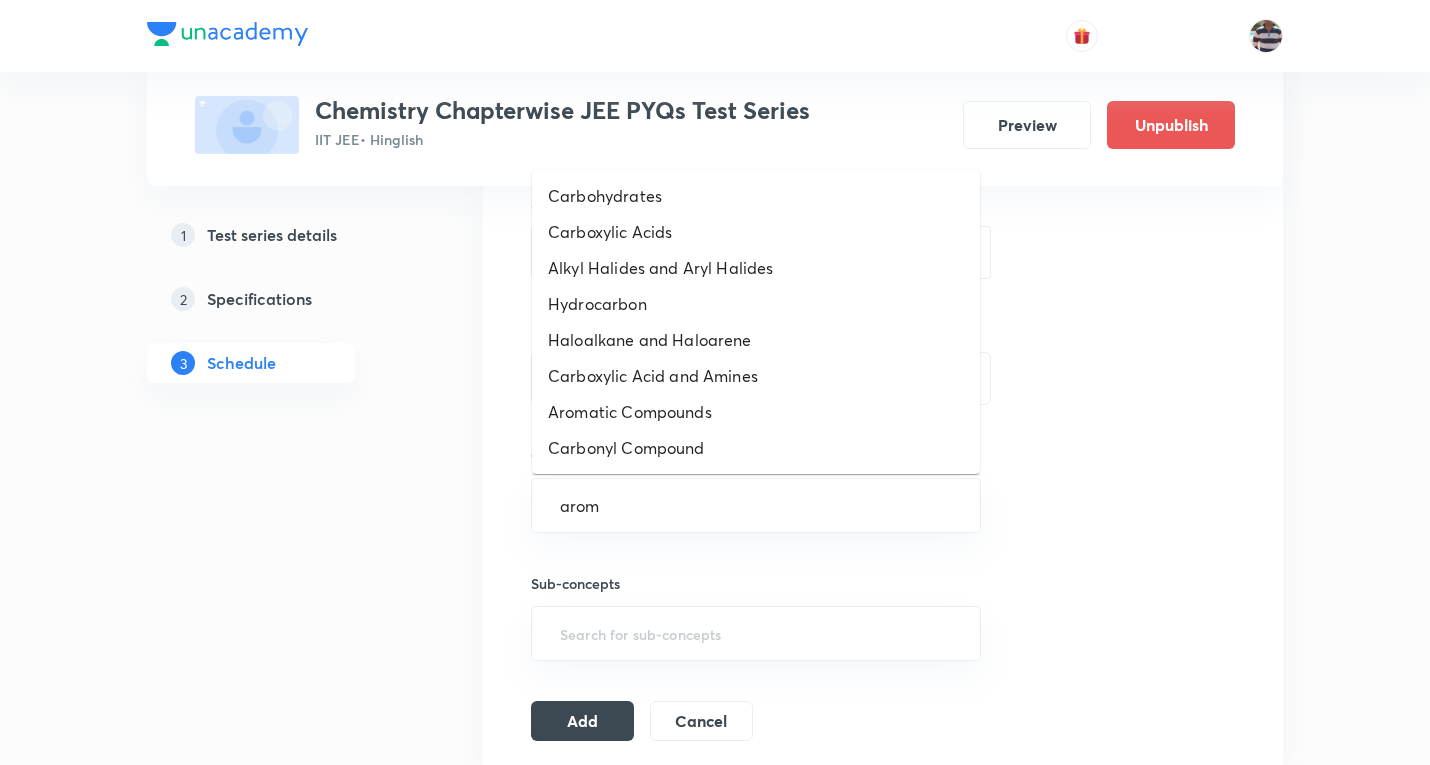 type on "aroma" 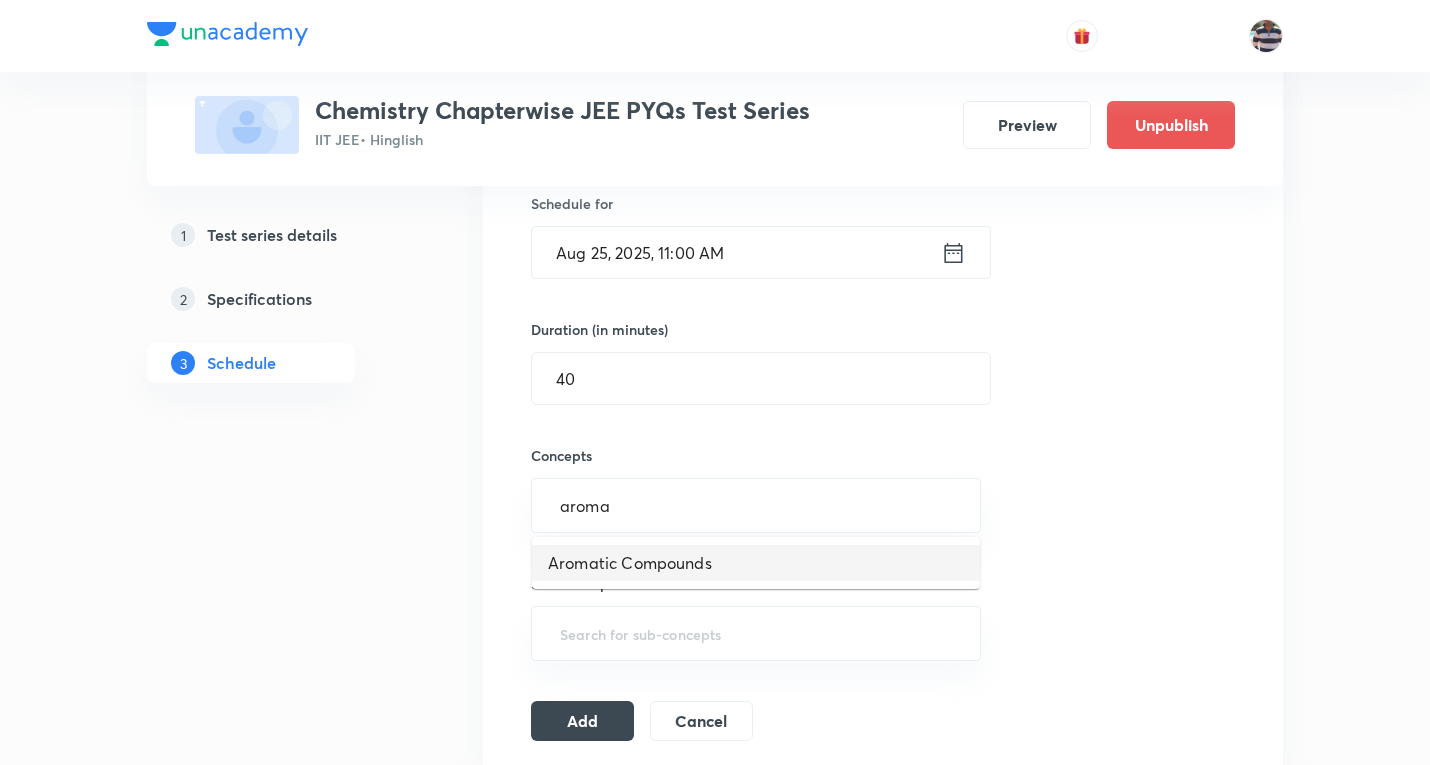click on "Aromatic Compounds" at bounding box center [756, 563] 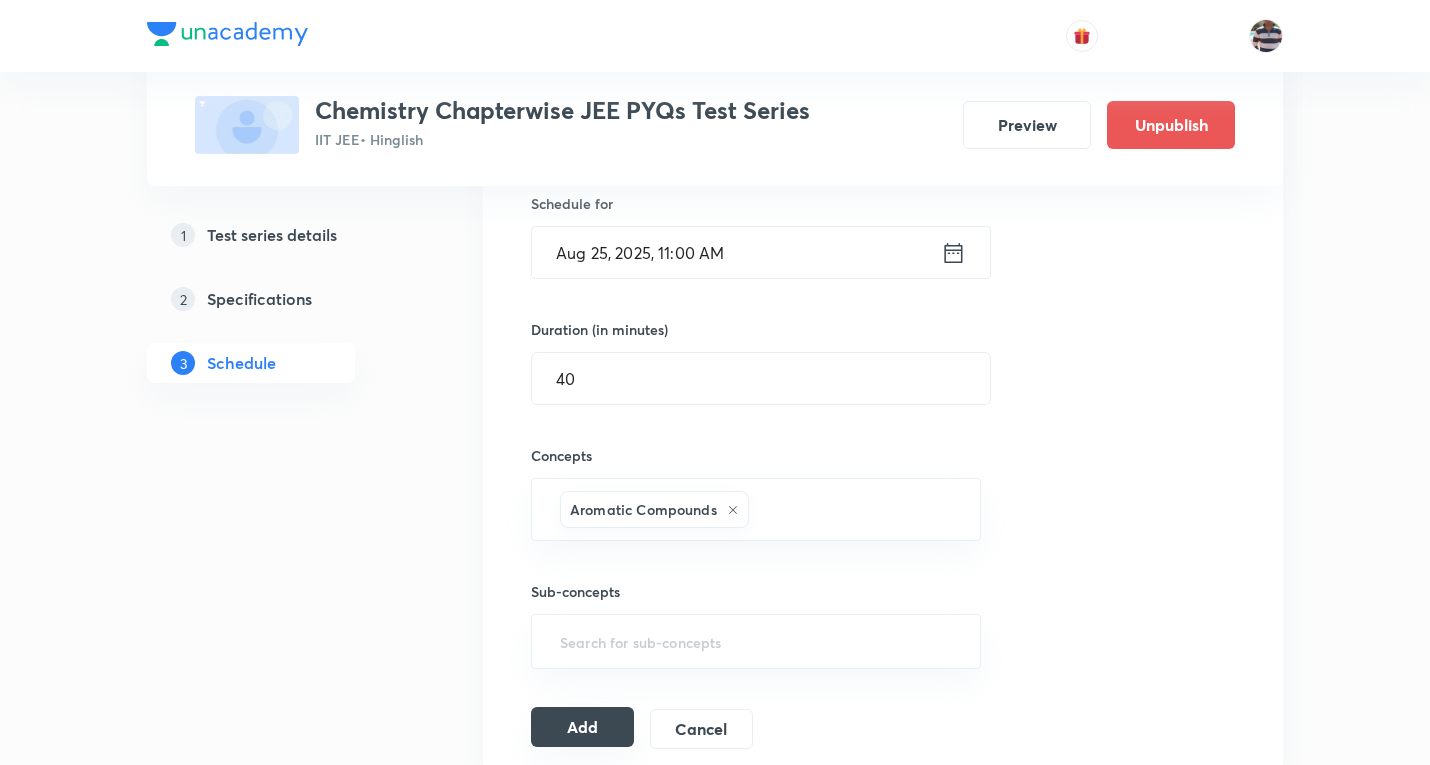 click on "Add" at bounding box center (582, 727) 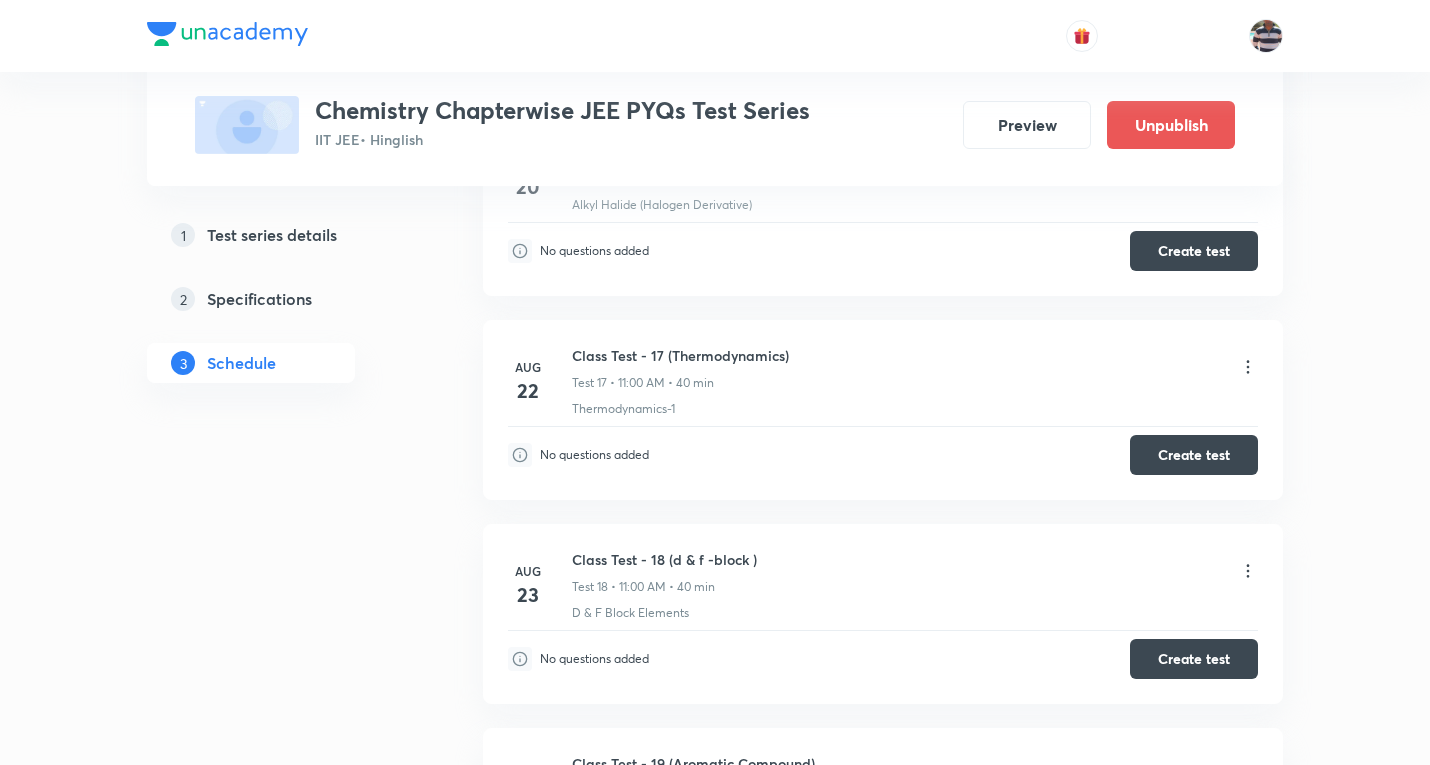 scroll, scrollTop: 3705, scrollLeft: 0, axis: vertical 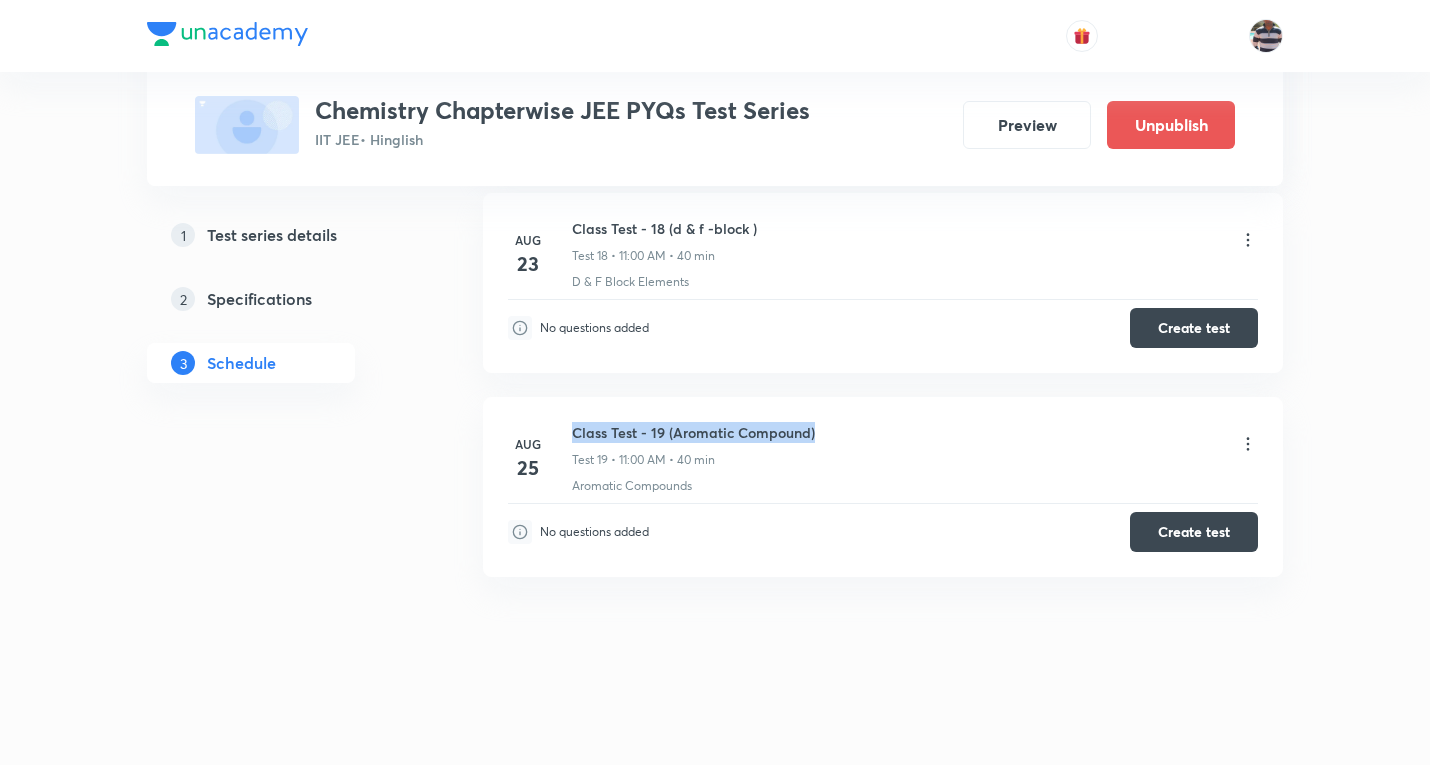 drag, startPoint x: 850, startPoint y: 435, endPoint x: 607, endPoint y: 434, distance: 243.00206 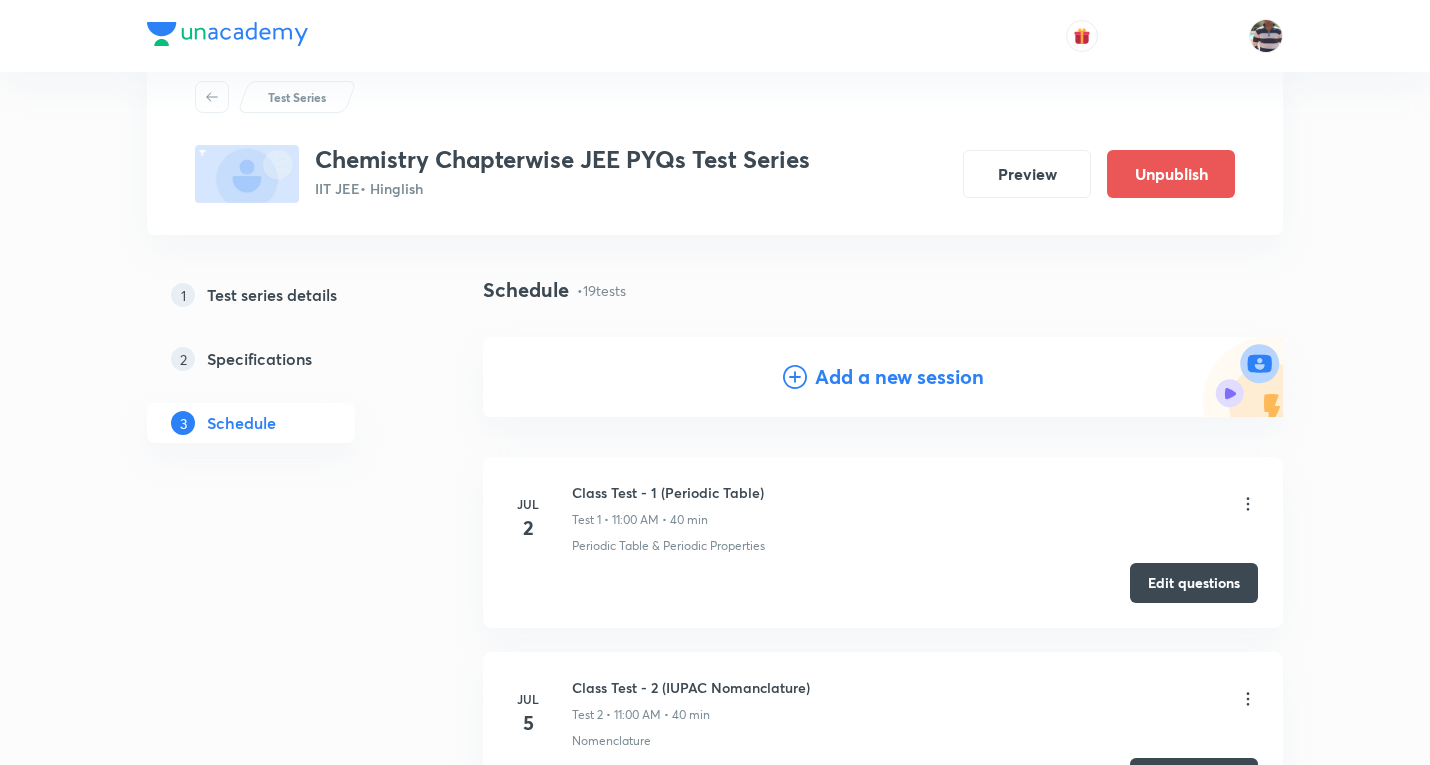 scroll, scrollTop: 0, scrollLeft: 0, axis: both 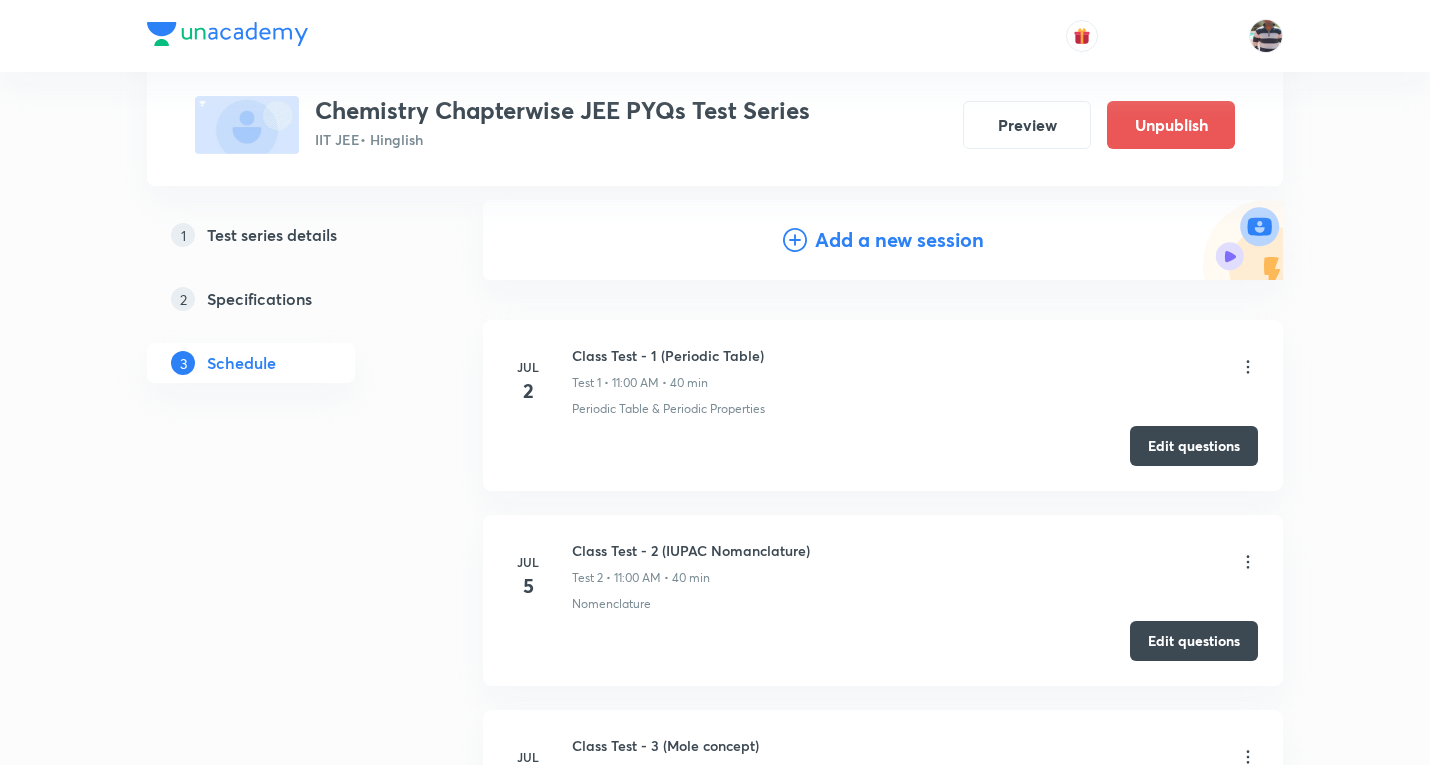 click on "Add a new session" at bounding box center (899, 240) 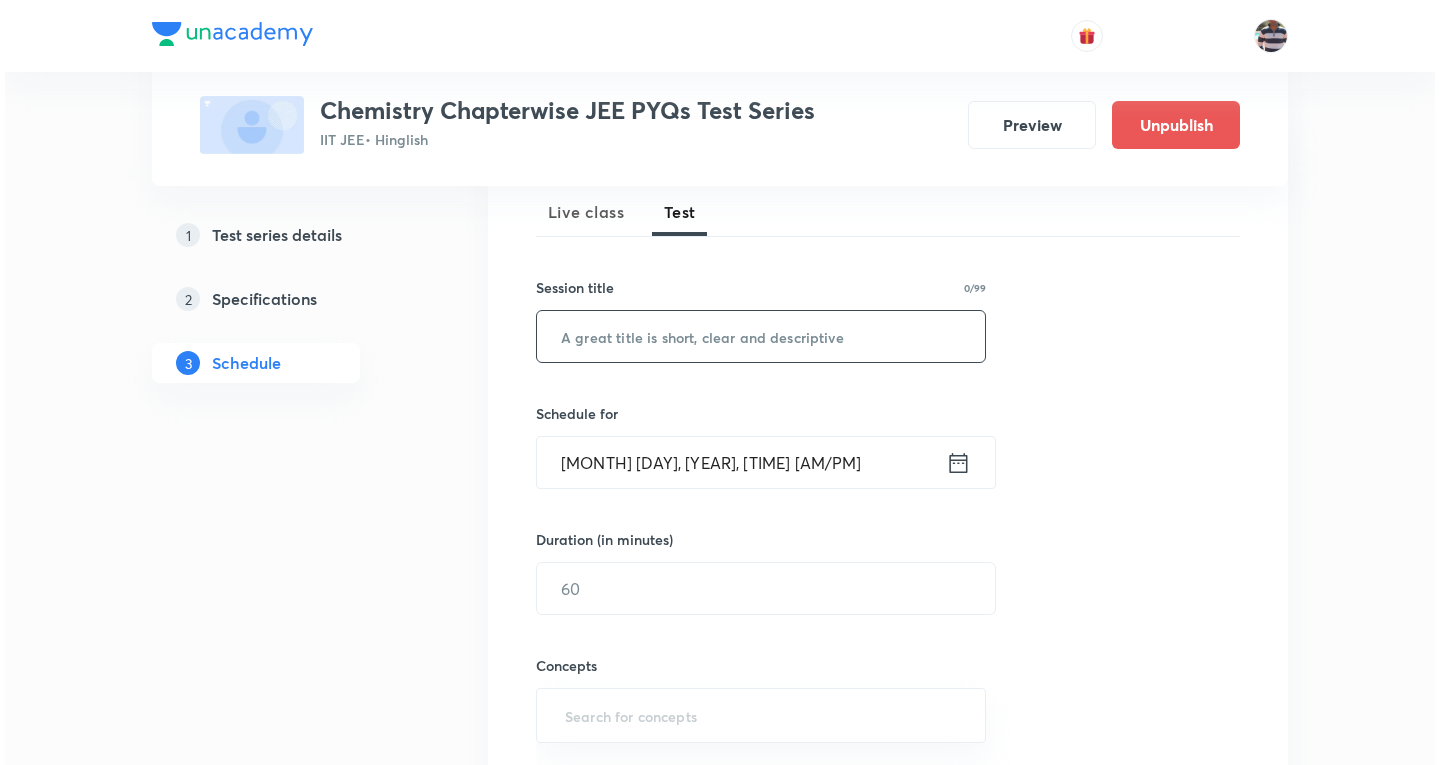 scroll, scrollTop: 400, scrollLeft: 0, axis: vertical 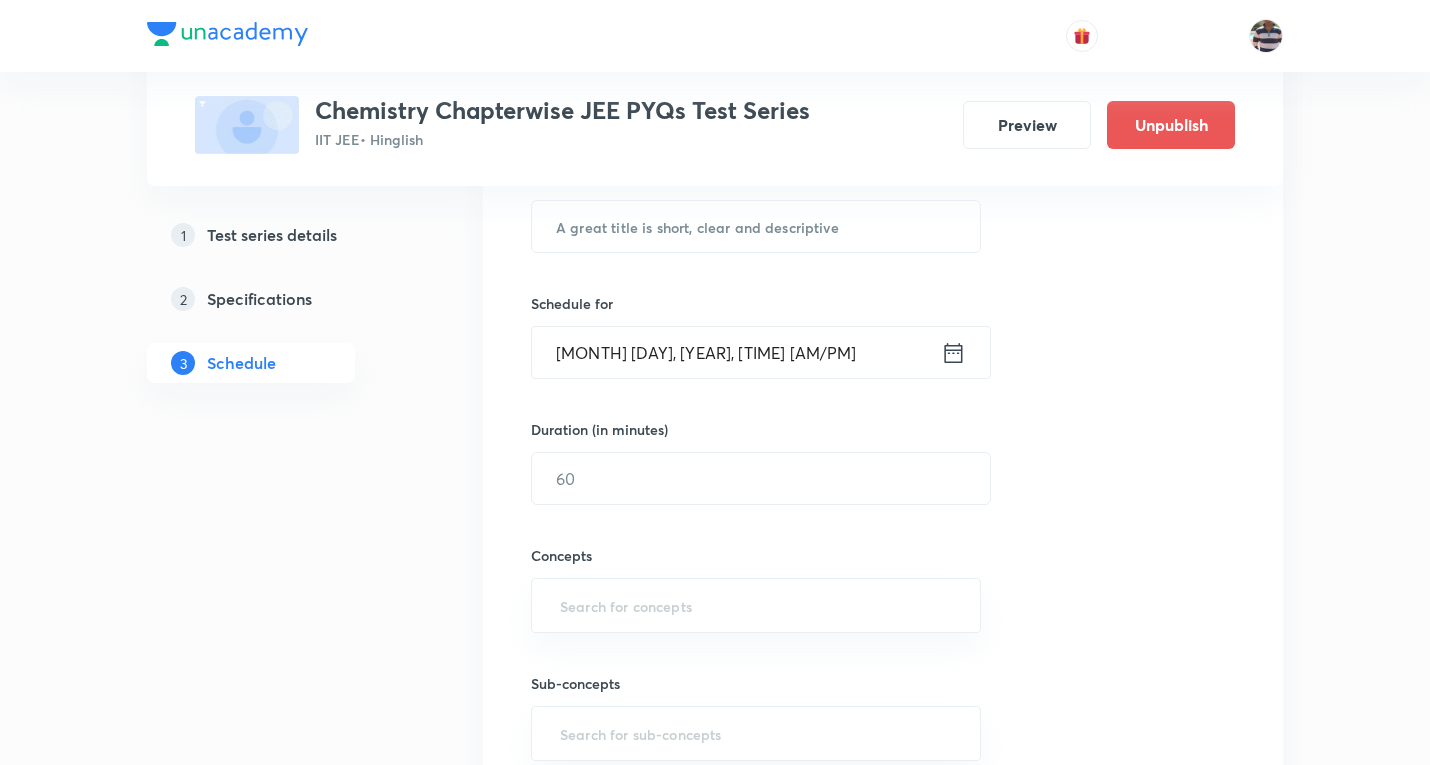 click on "Session  20 Live class Test Session title 0/99 ​ Schedule for Aug 4, 2025, 4:49 PM ​ Duration (in minutes) ​ Concepts ​ Sub-concepts ​ Add Cancel" at bounding box center [883, 436] 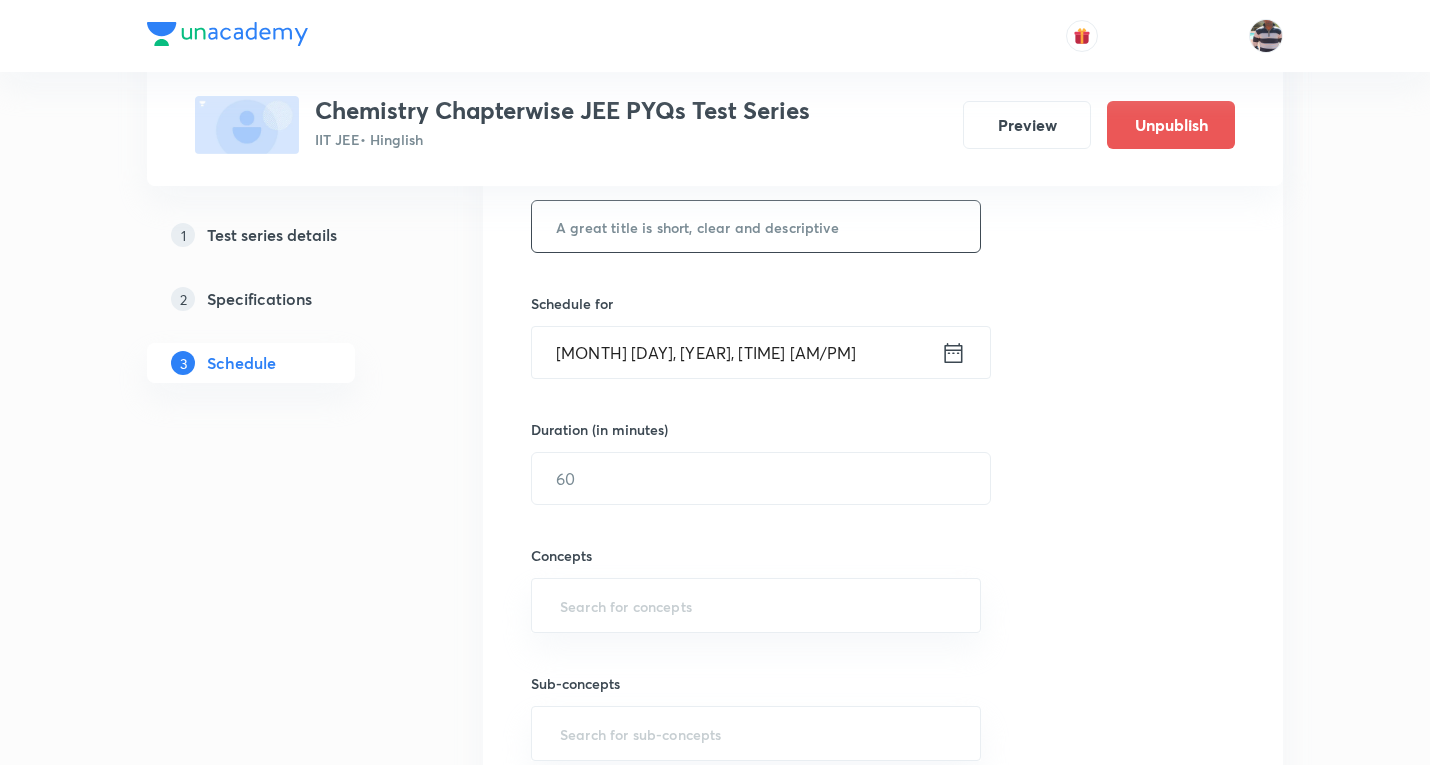 click at bounding box center (756, 226) 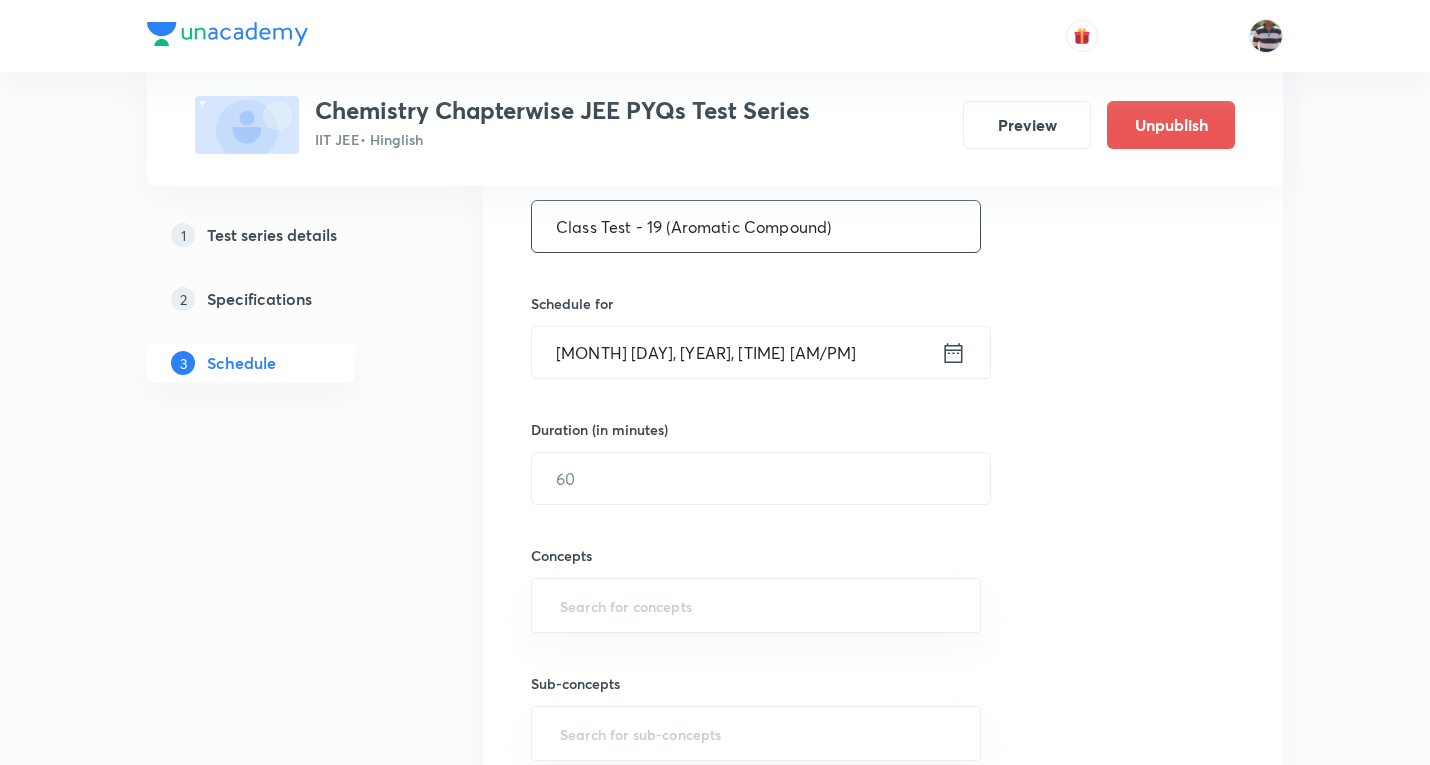 click on "Class Test - 19 (Aromatic Compound)" at bounding box center [756, 226] 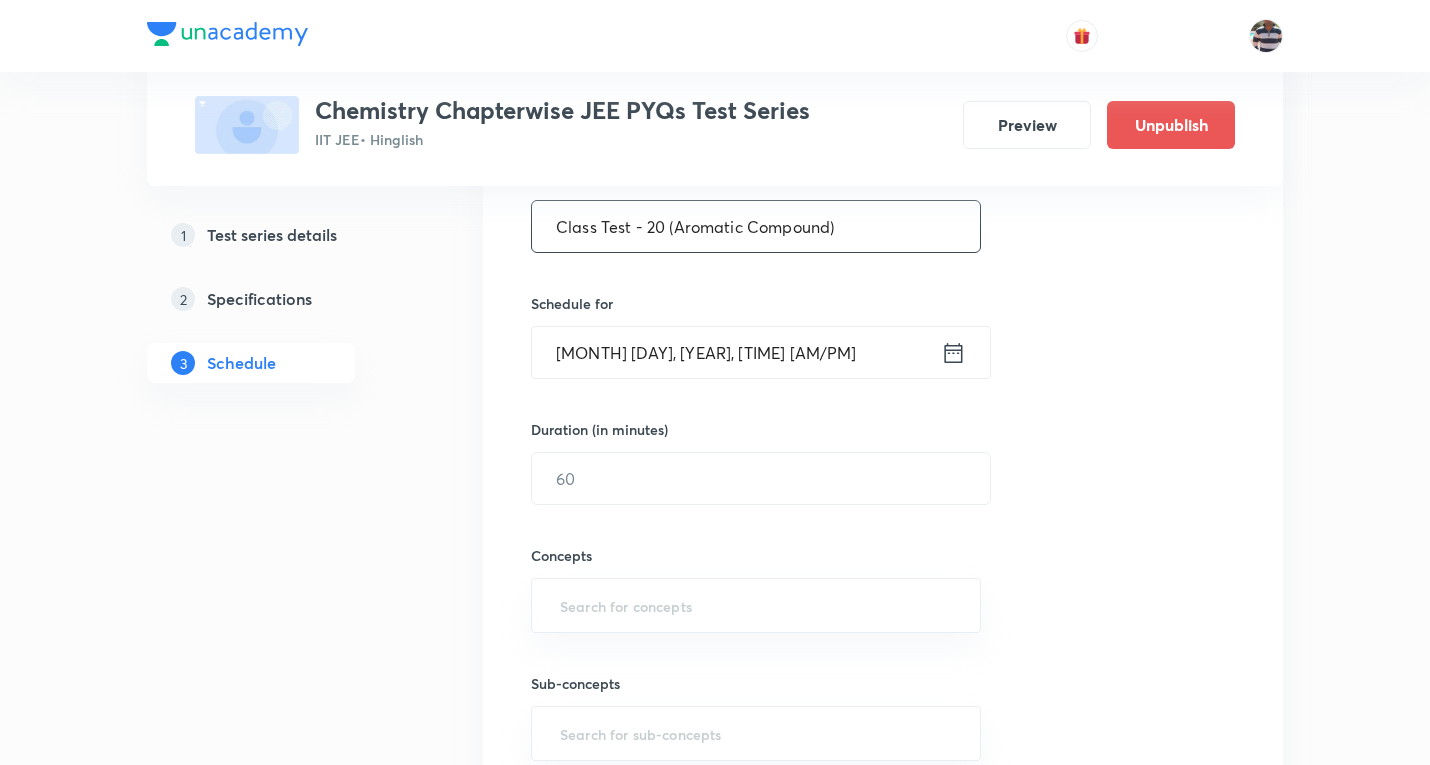paste on "Electrochemistry" 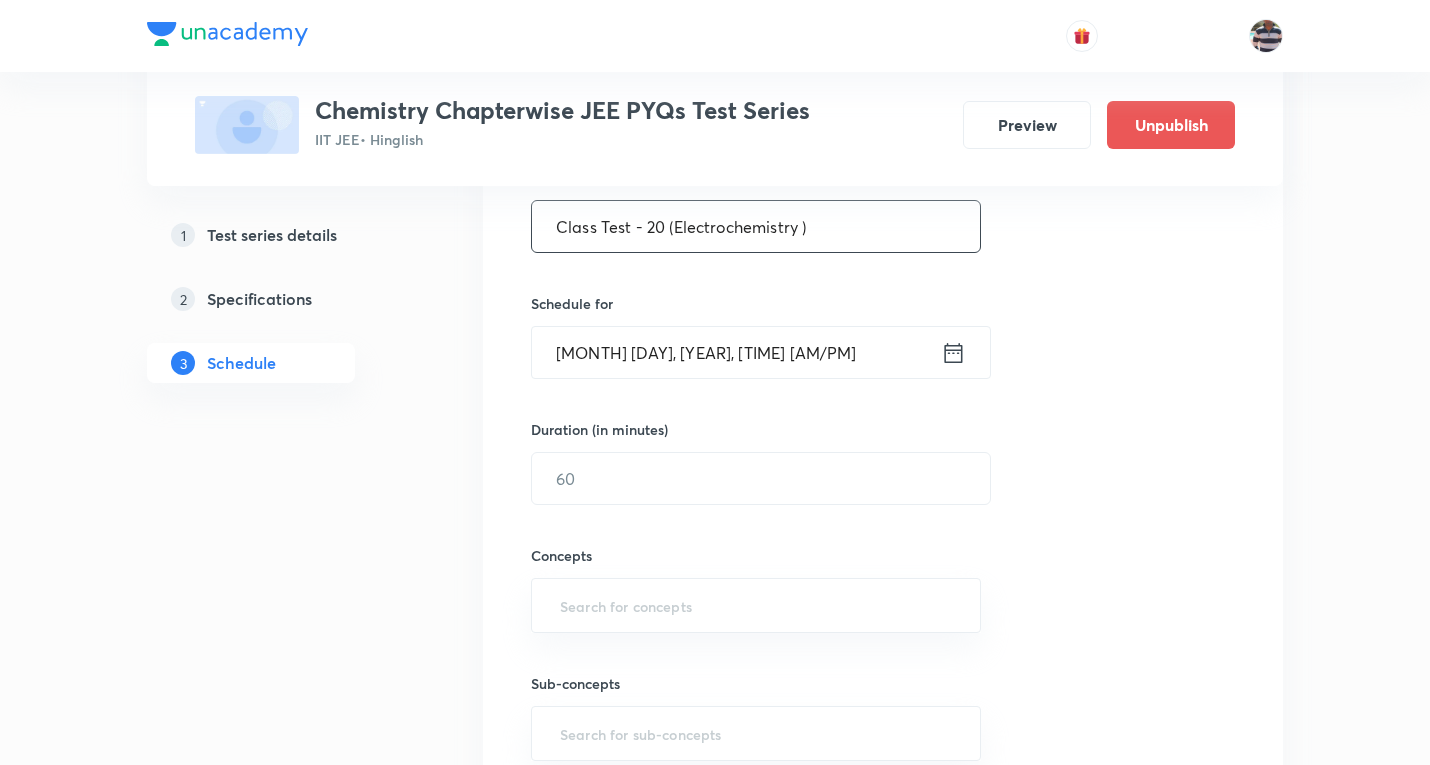 type on "Class Test - 20 (Electrochemistry )" 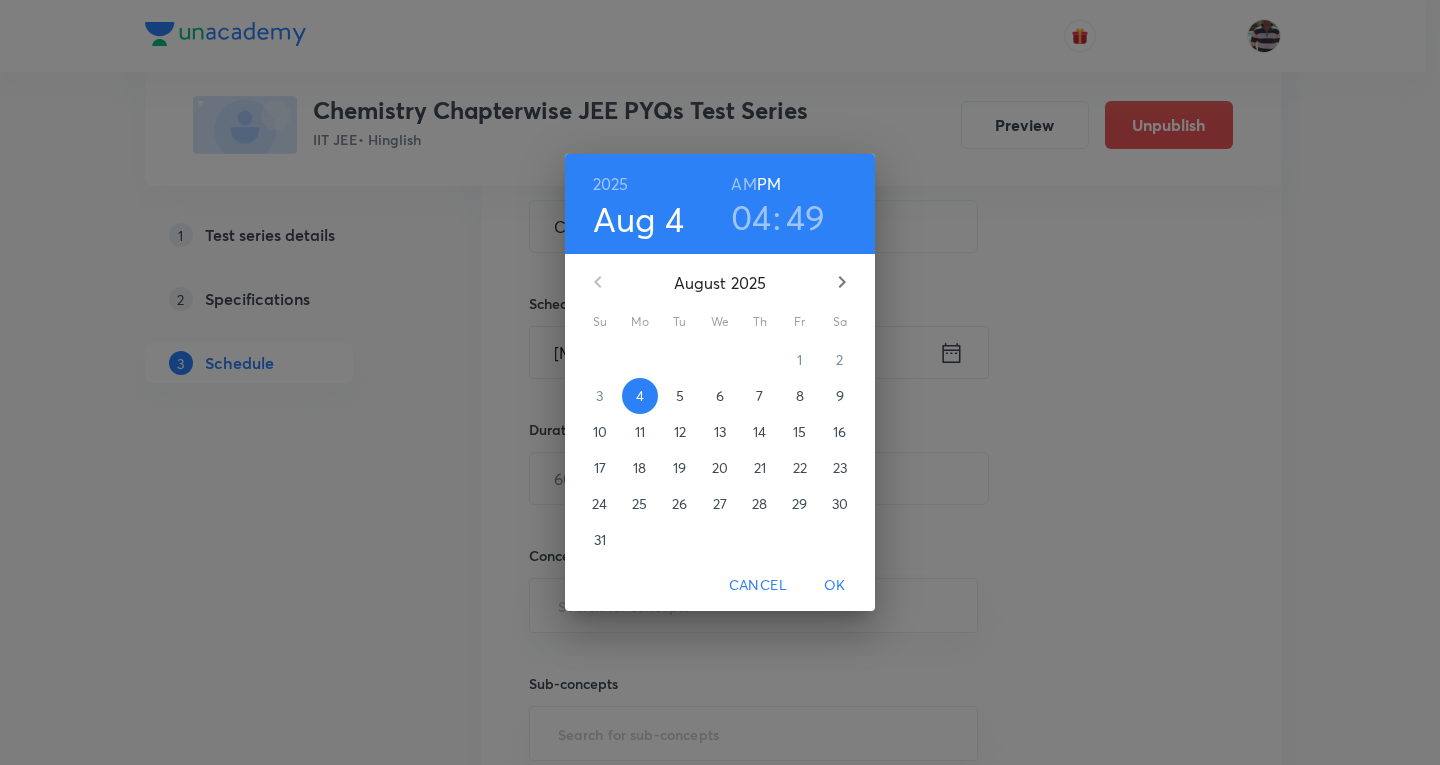 click on "2025 Aug 4 04 : 49 AM PM August 2025 Su Mo Tu We Th Fr Sa 27 28 29 30 31 1 2 3 4 5 6 7 8 9 10 11 12 13 14 15 16 17 18 19 20 21 22 23 24 25 26 27 28 29 30 31 1 2 3 4 5 6 Cancel OK" at bounding box center [720, 382] 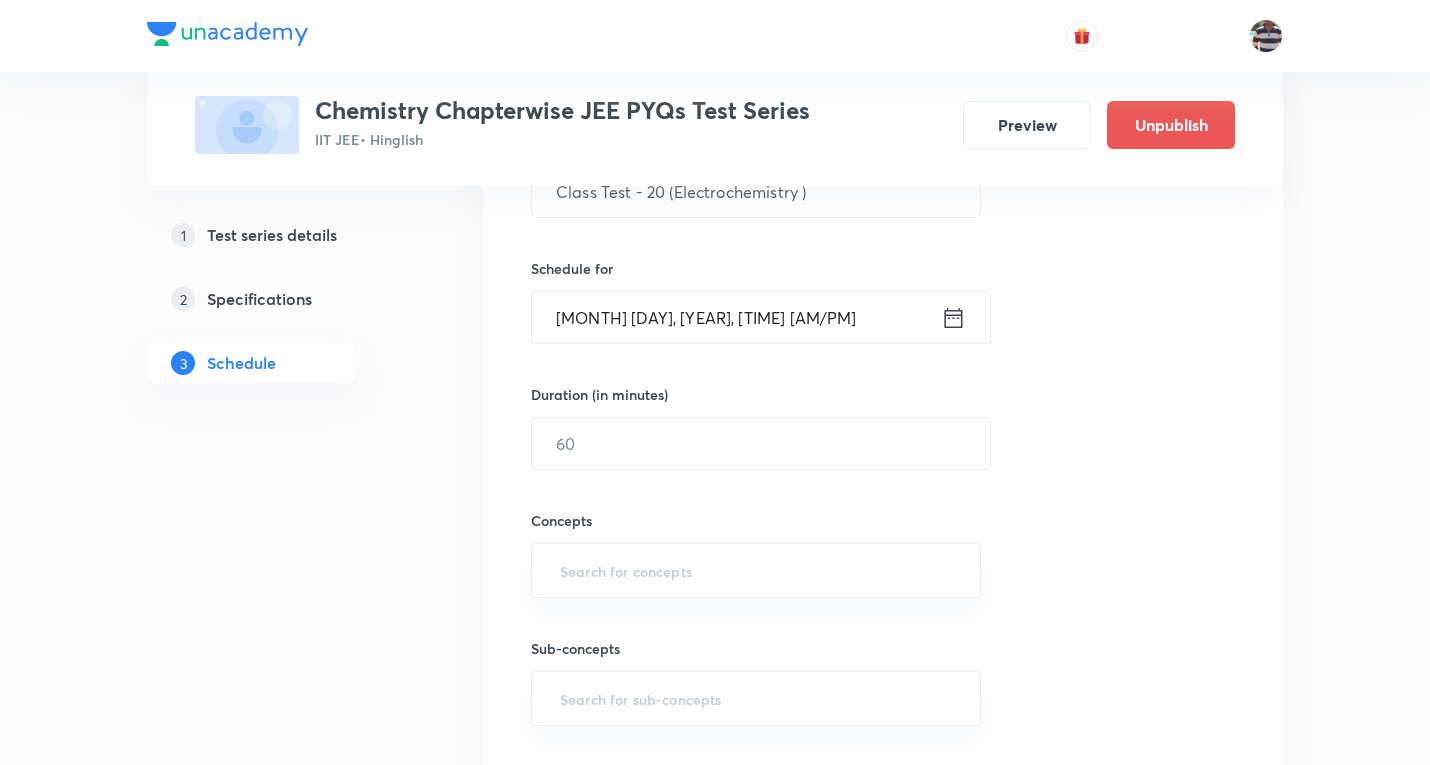 scroll, scrollTop: 400, scrollLeft: 0, axis: vertical 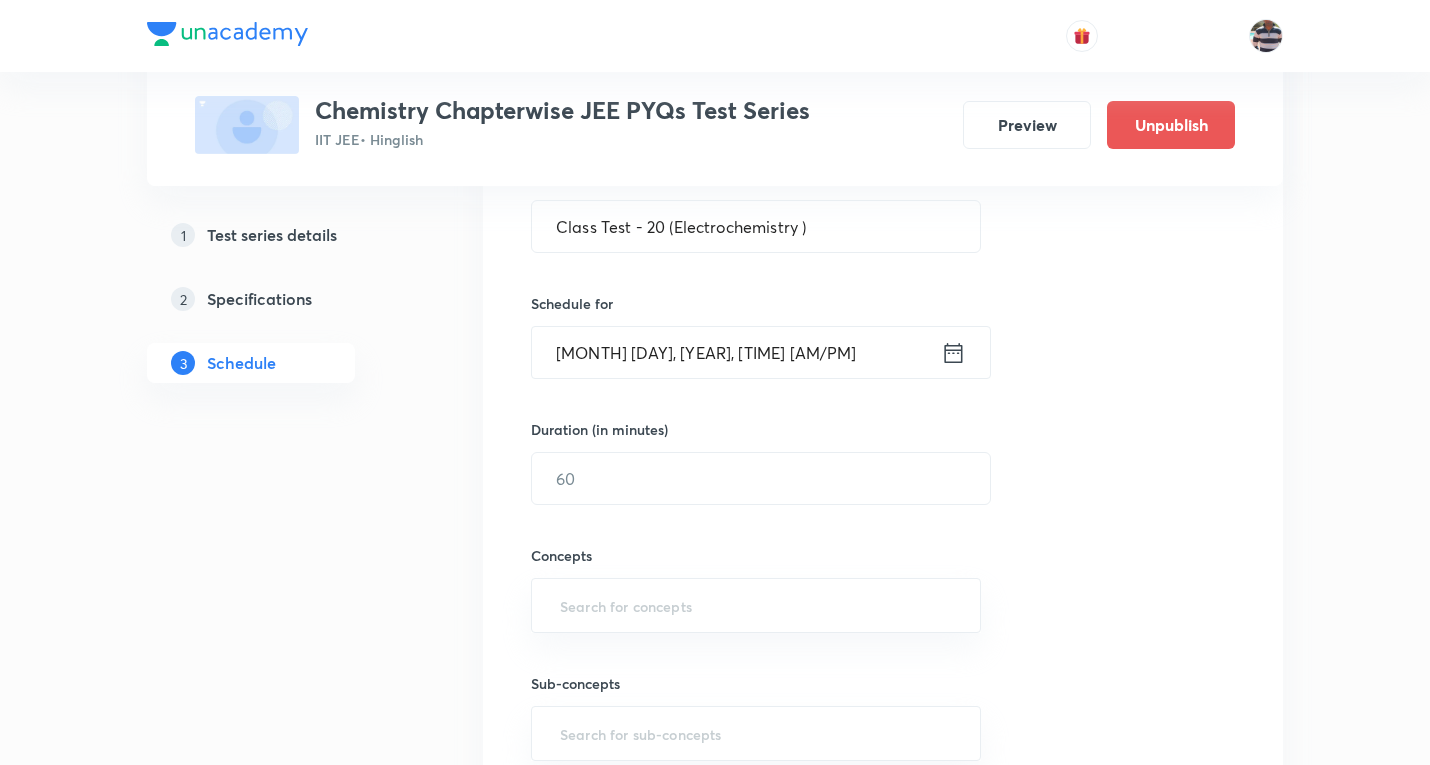 click on "Aug 4, 2025, 4:49 PM" at bounding box center [736, 352] 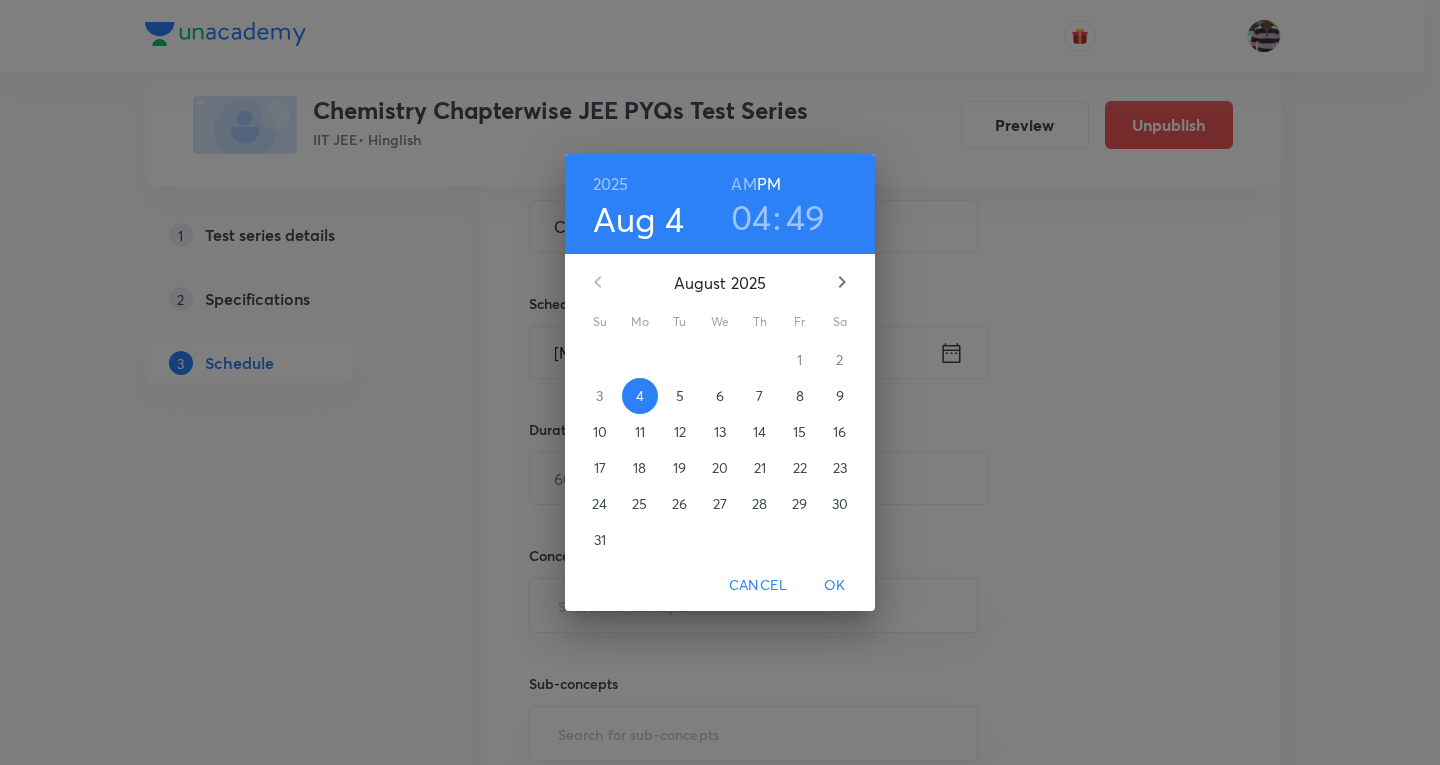 click on "27" at bounding box center [720, 504] 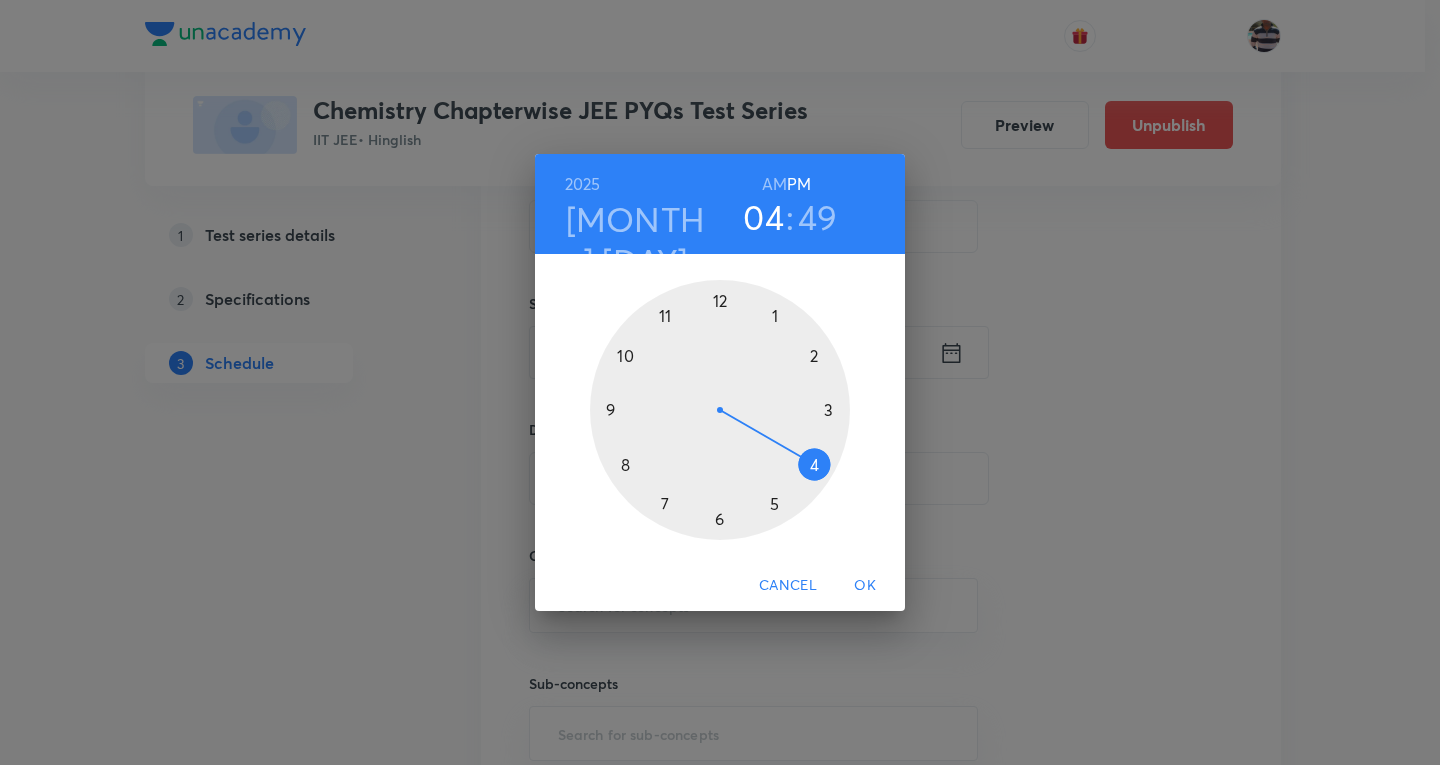 click at bounding box center [720, 410] 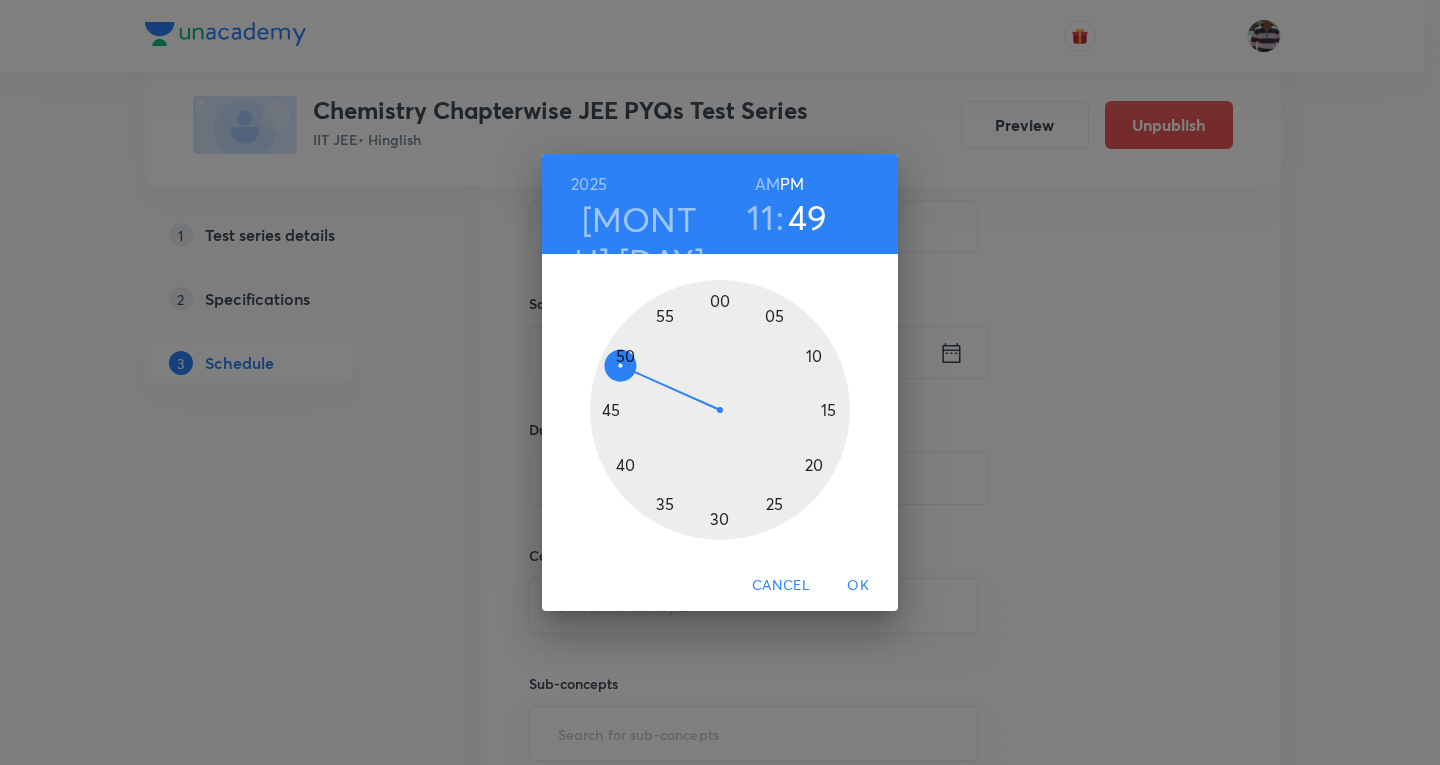 click on "11" at bounding box center [760, 217] 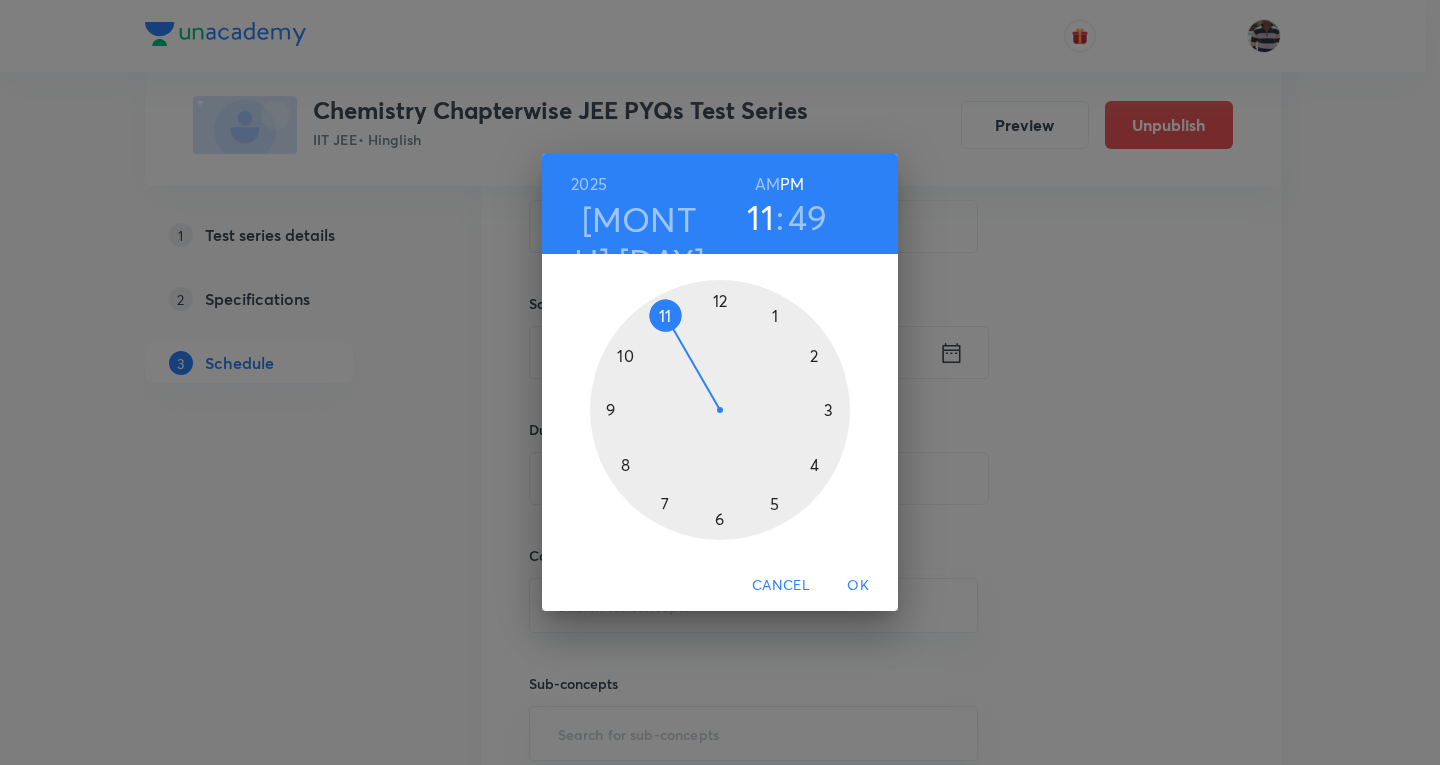click at bounding box center [720, 410] 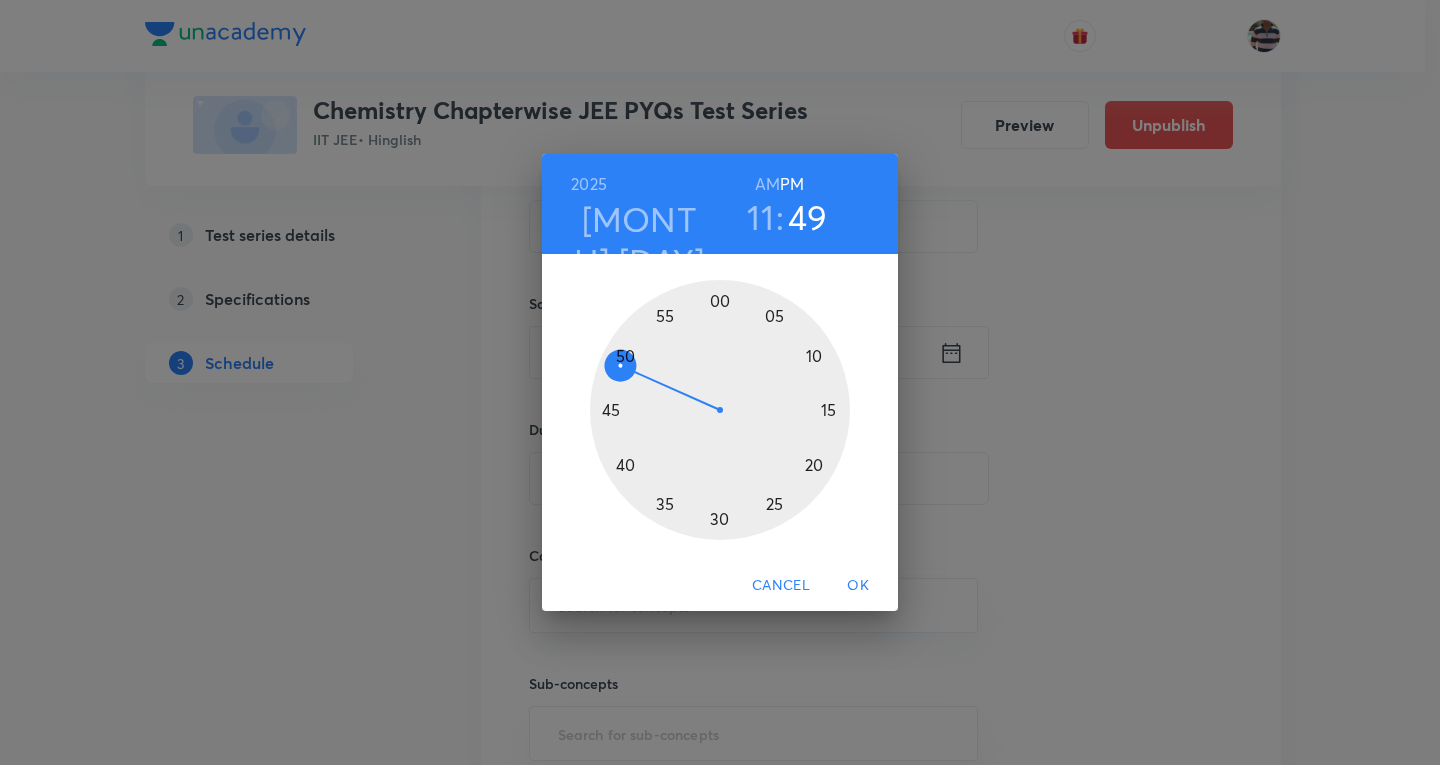 click on "AM" at bounding box center [767, 184] 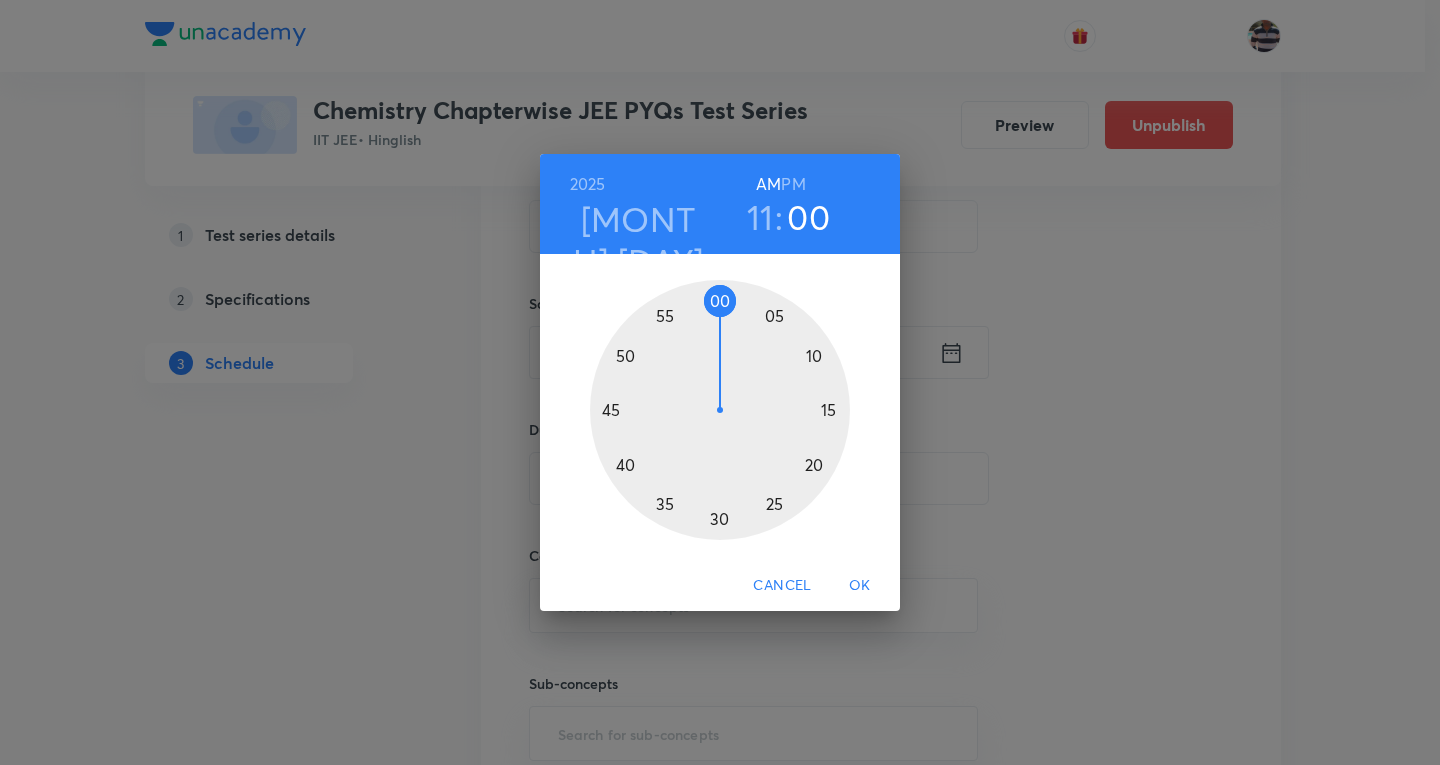drag, startPoint x: 628, startPoint y: 360, endPoint x: 721, endPoint y: 334, distance: 96.56604 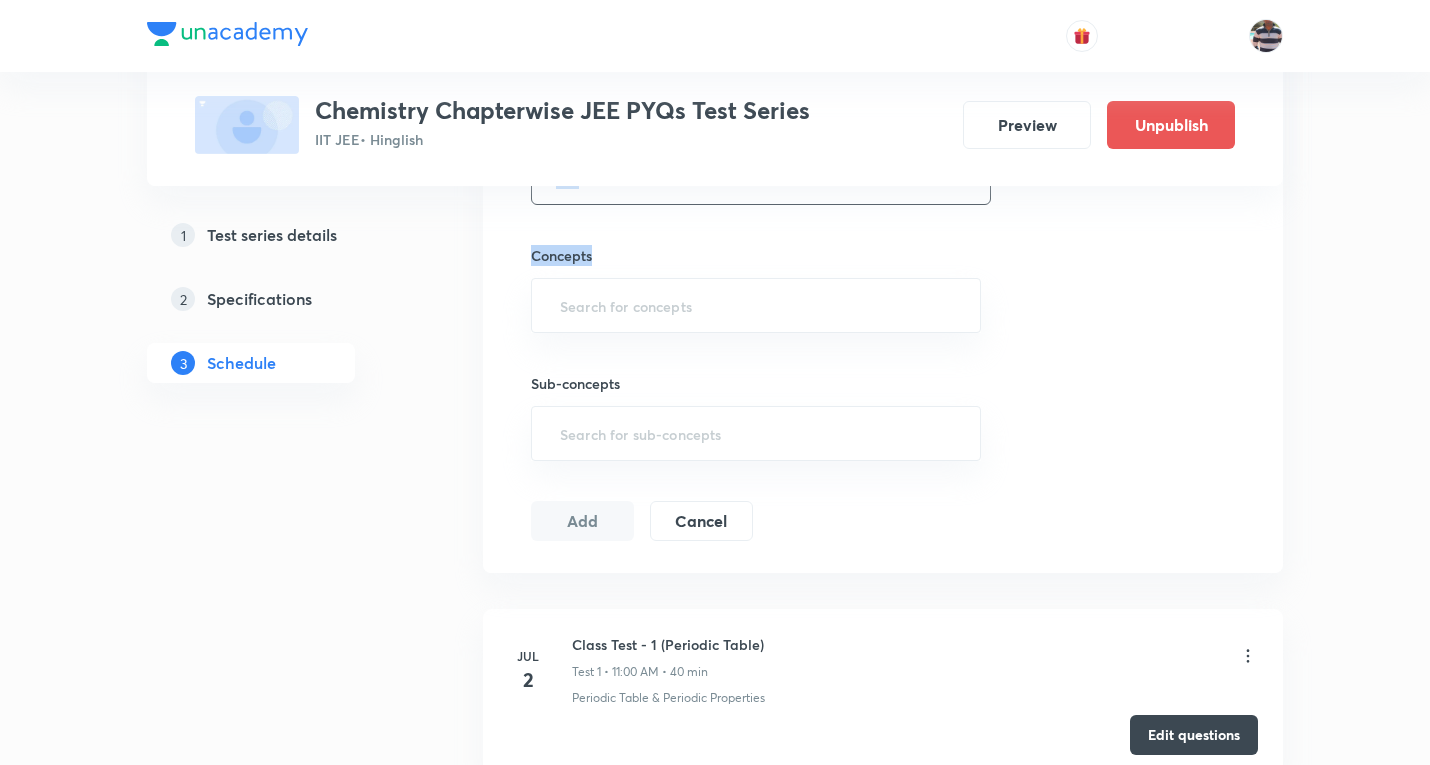 click on "Session  20 Live class Test Session title 35/99 Class Test - 20 (Electrochemistry ) ​ Schedule for Aug 27, 2025, 11:00 AM ​ Duration (in minutes) ​ Concepts ​ Sub-concepts ​ Add Cancel" at bounding box center [883, 136] 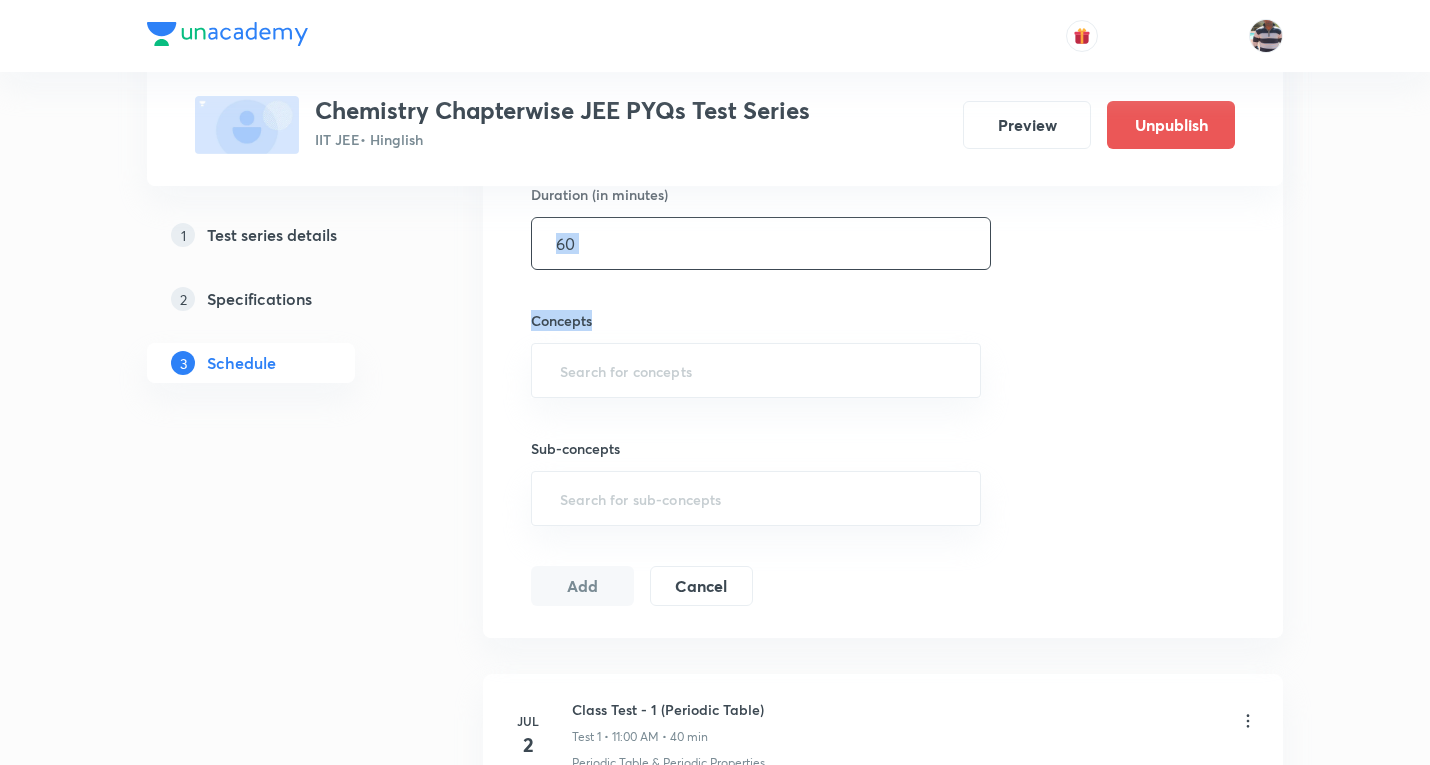 scroll, scrollTop: 600, scrollLeft: 0, axis: vertical 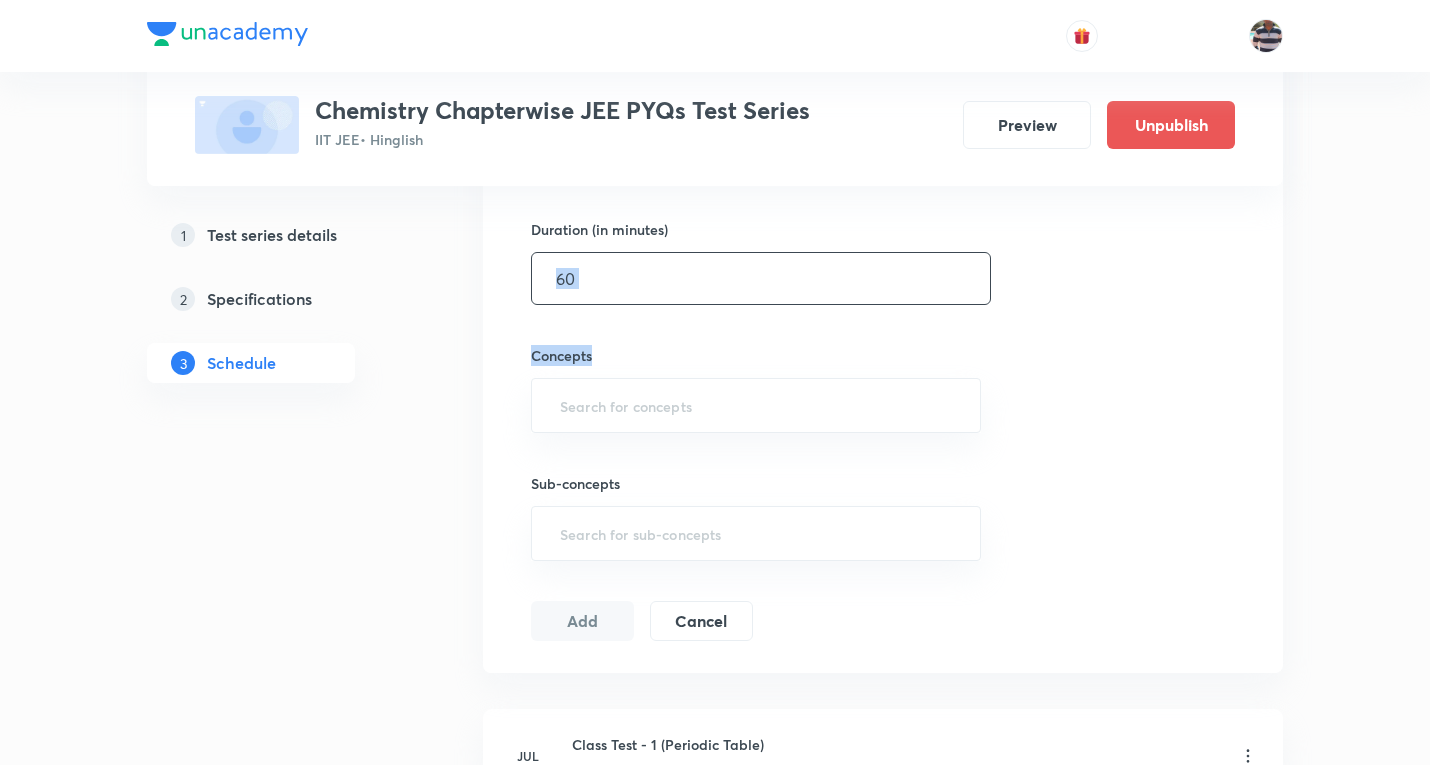 click at bounding box center [761, 278] 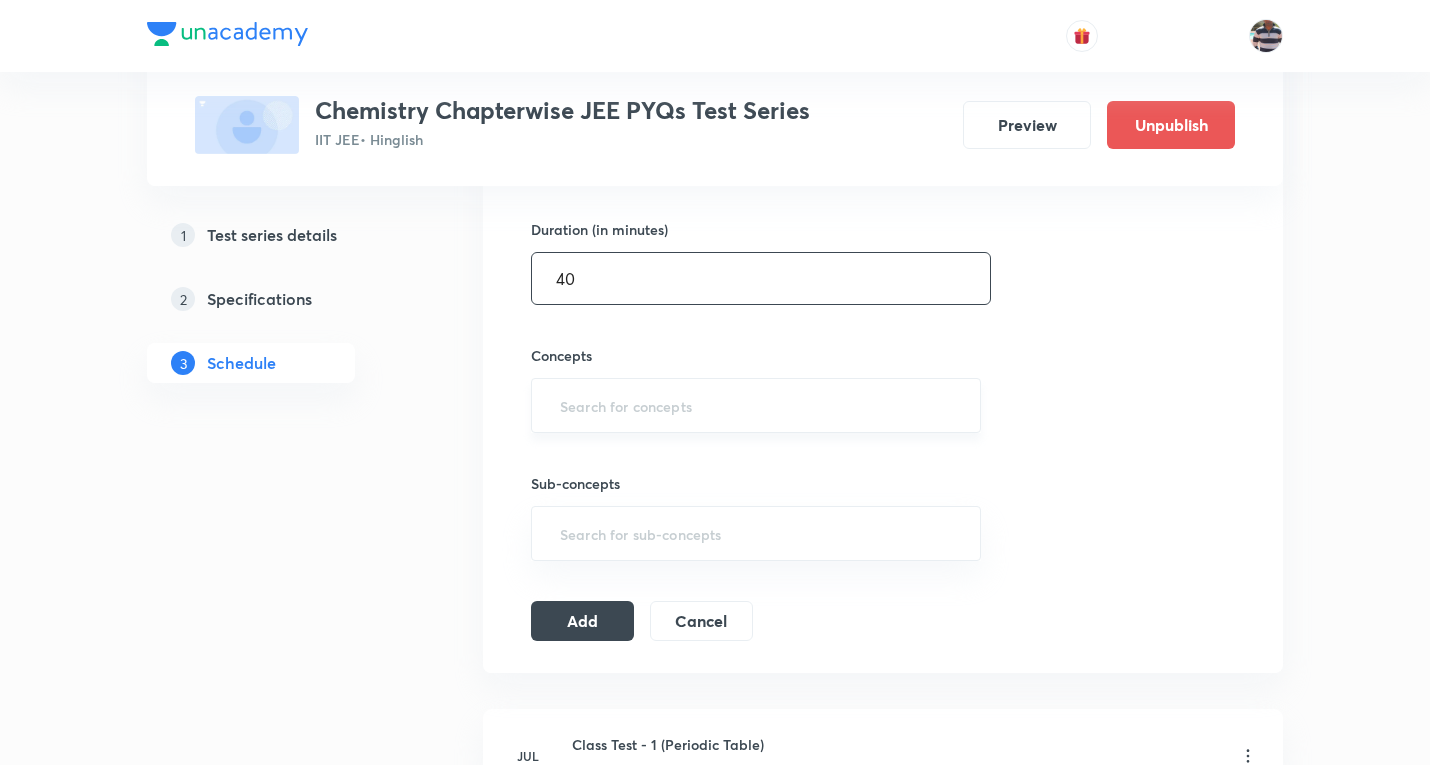 type on "40" 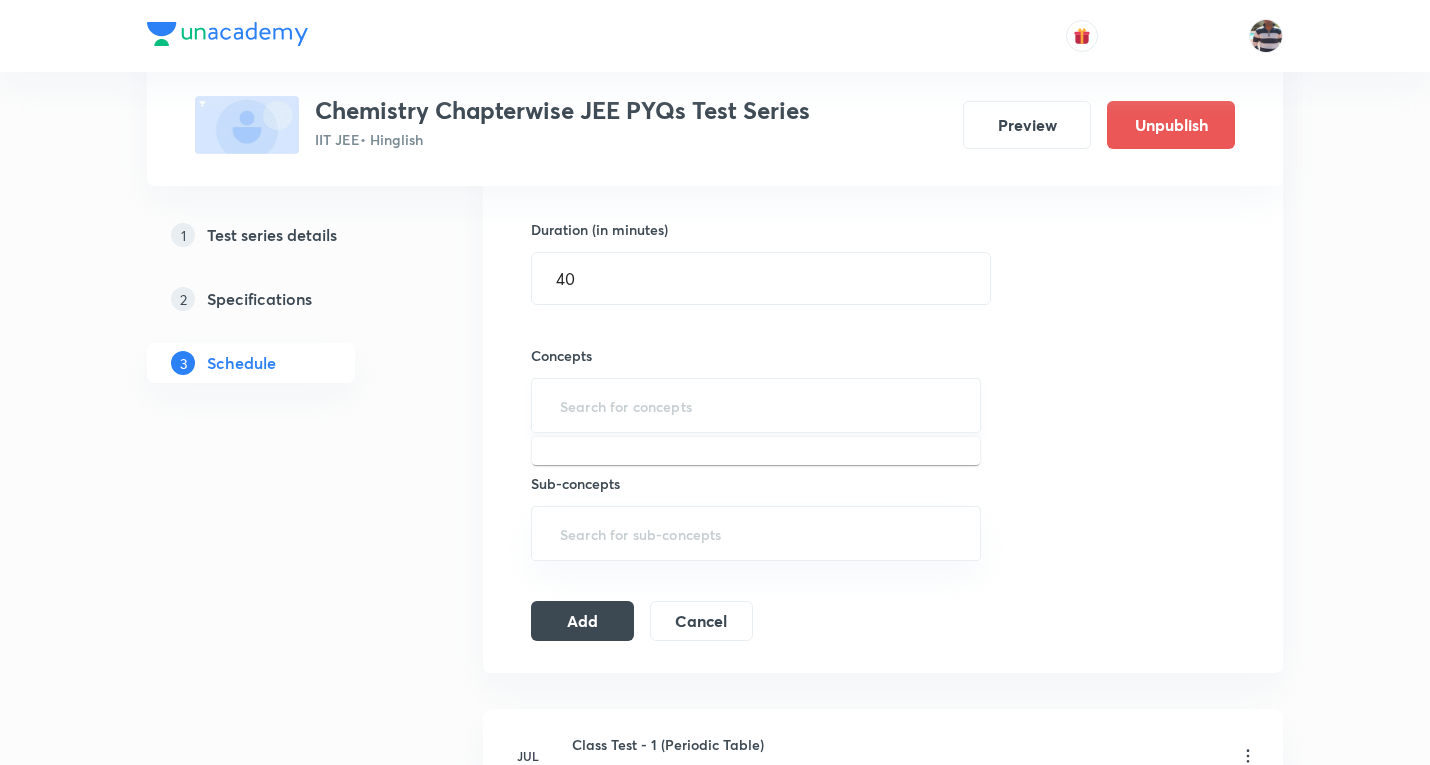 click at bounding box center (756, 405) 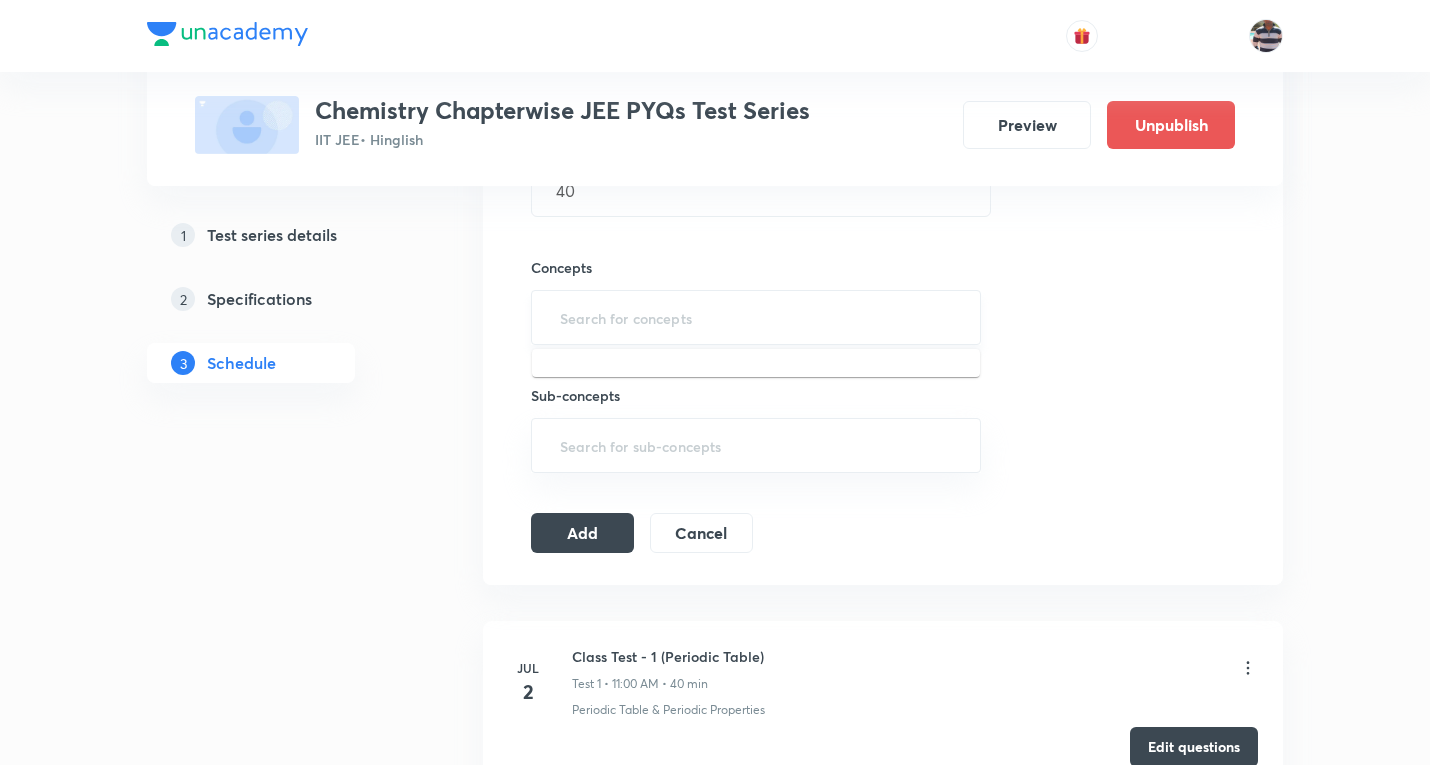 scroll, scrollTop: 700, scrollLeft: 0, axis: vertical 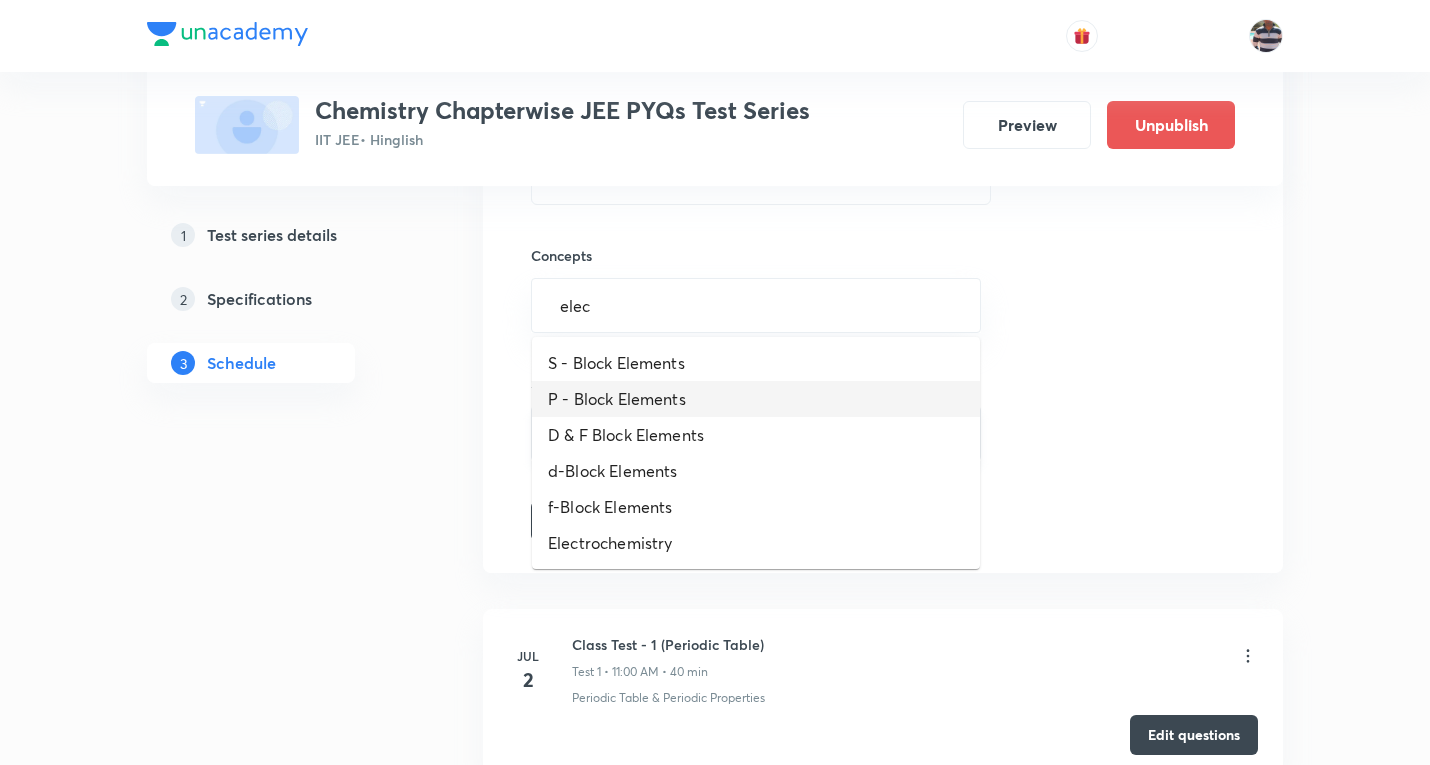 type on "elect" 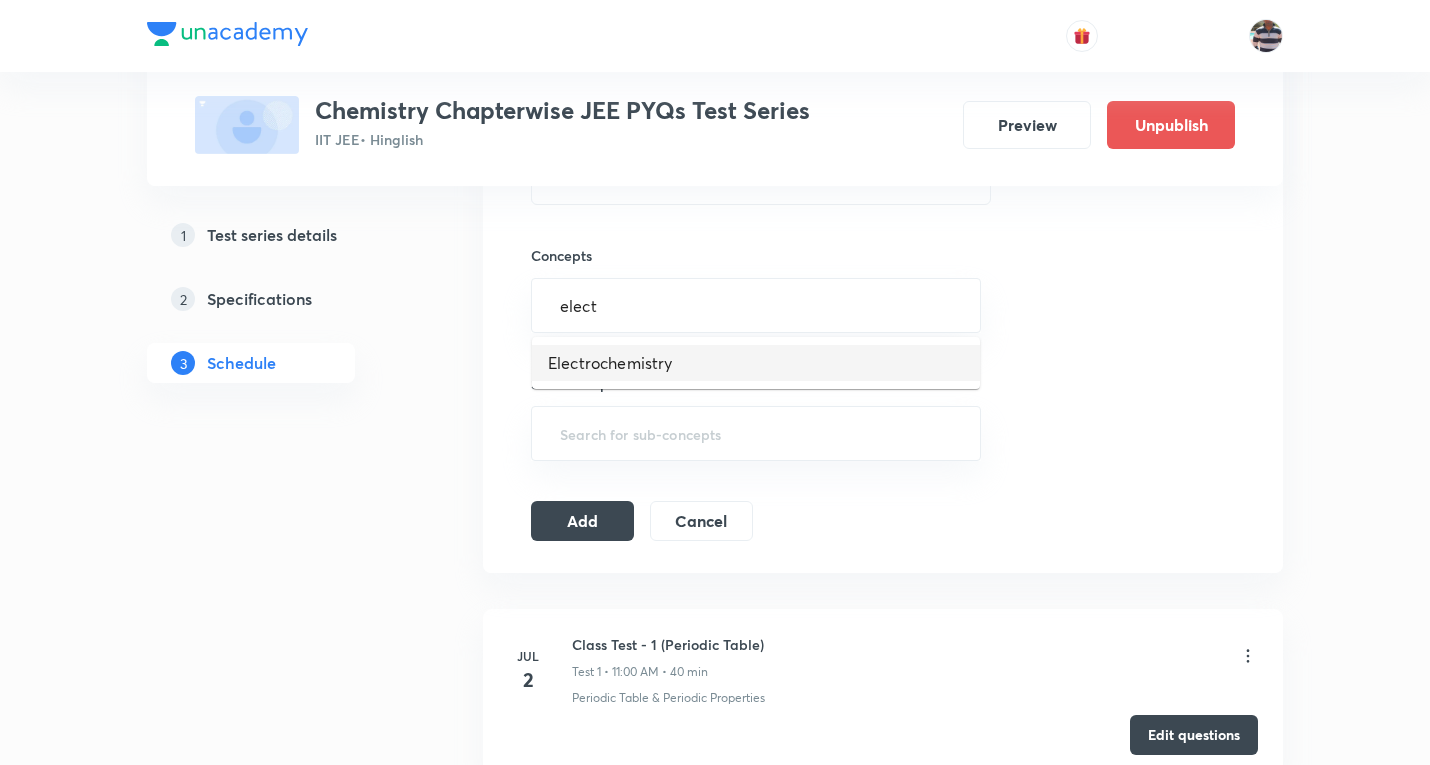 click on "Electrochemistry" at bounding box center [756, 363] 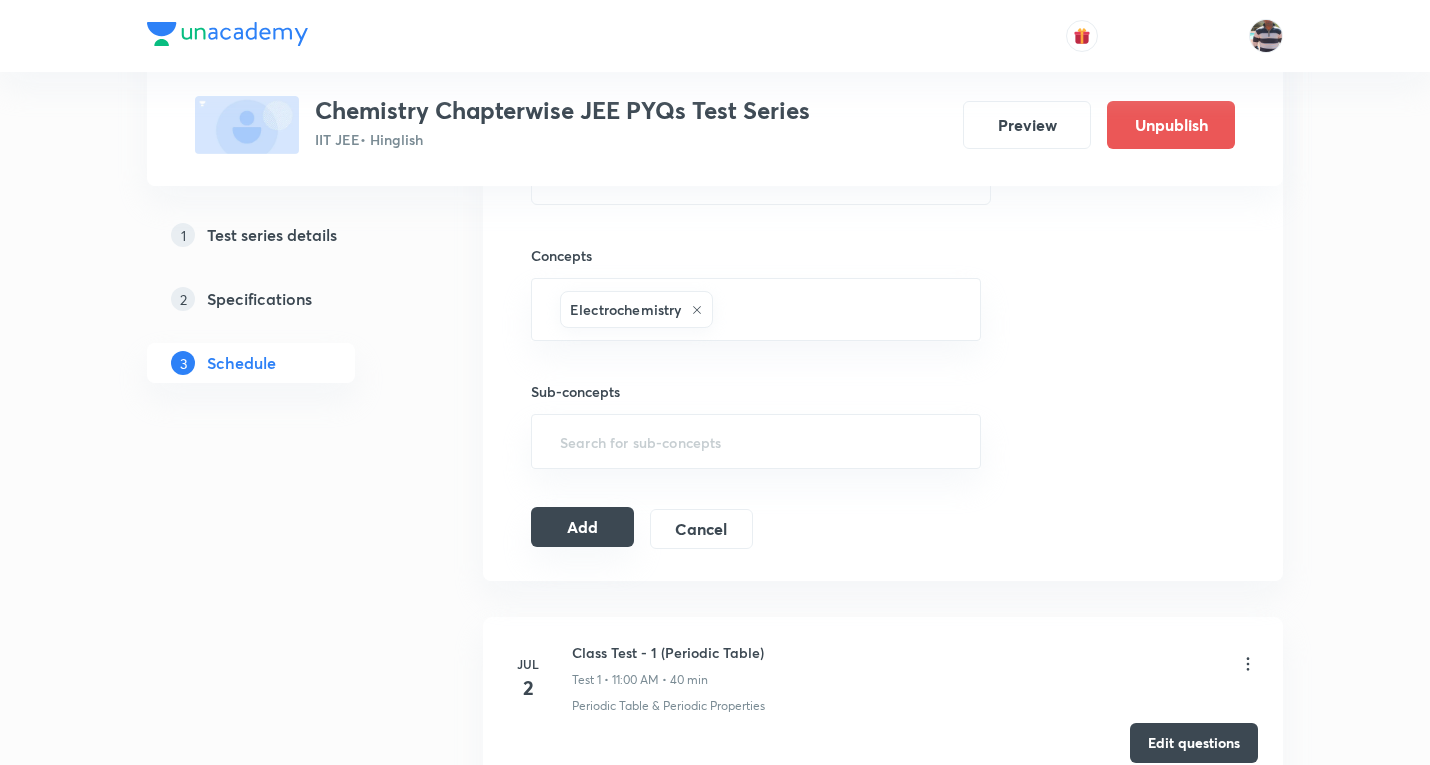 click on "Add" at bounding box center (582, 527) 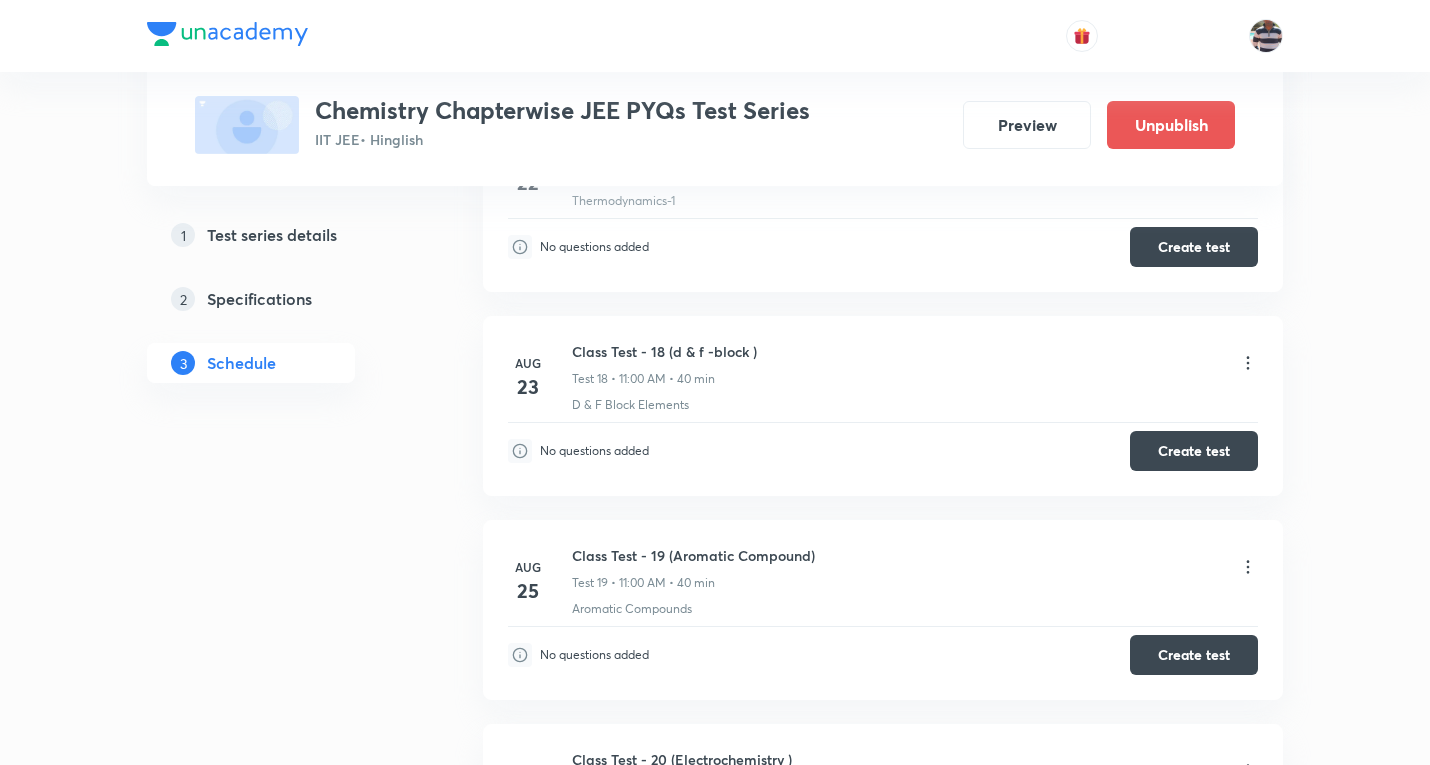 scroll, scrollTop: 3909, scrollLeft: 0, axis: vertical 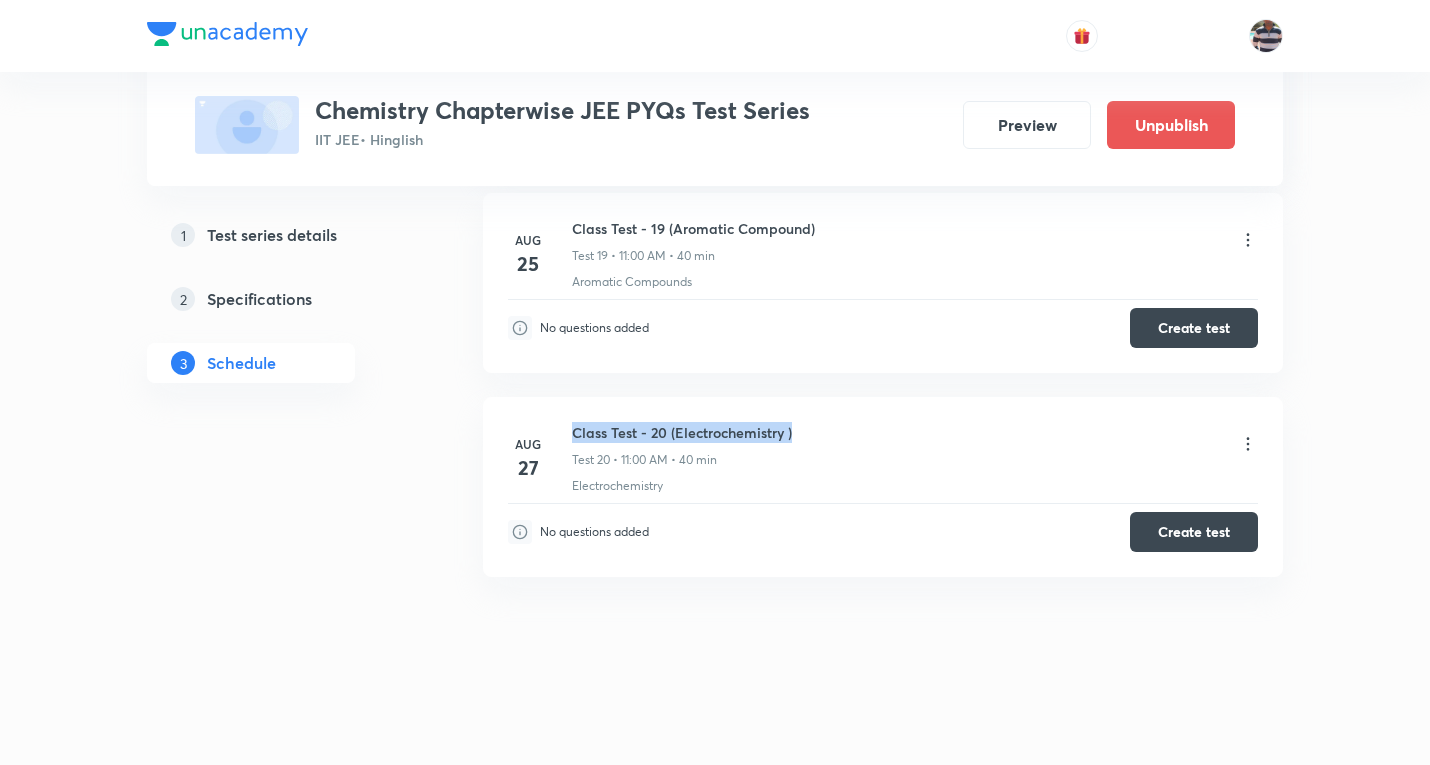 drag, startPoint x: 693, startPoint y: 440, endPoint x: 572, endPoint y: 438, distance: 121.016525 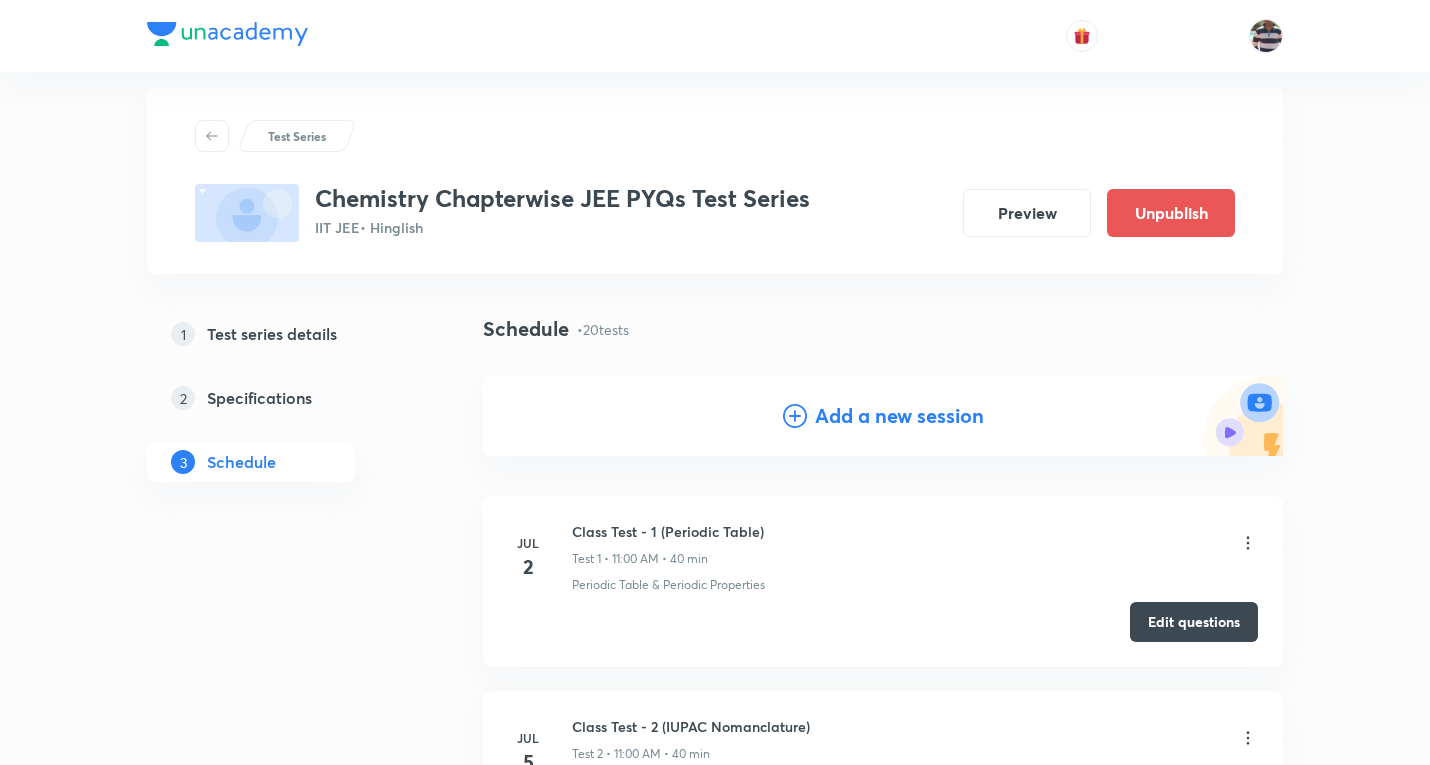 scroll, scrollTop: 0, scrollLeft: 0, axis: both 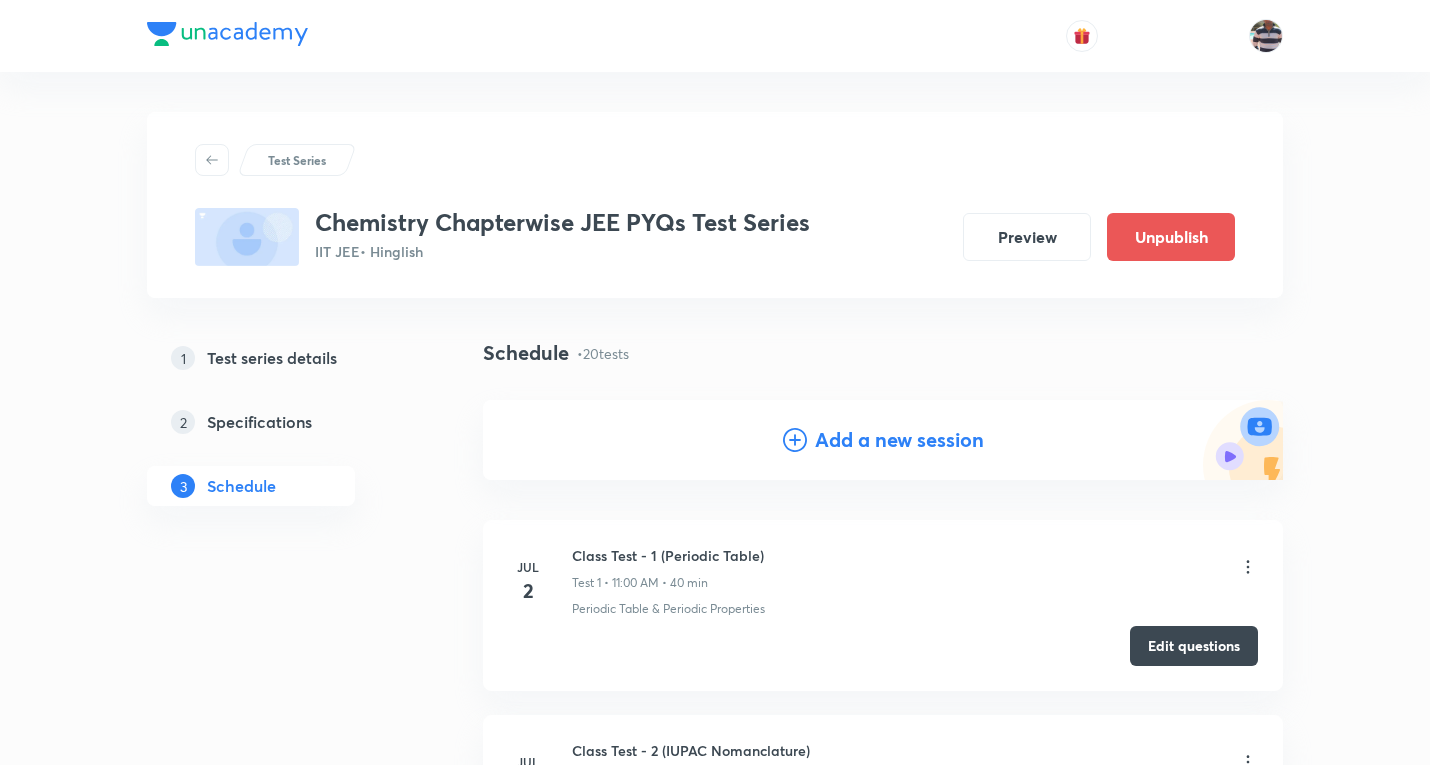 click on "Add a new session" at bounding box center [899, 440] 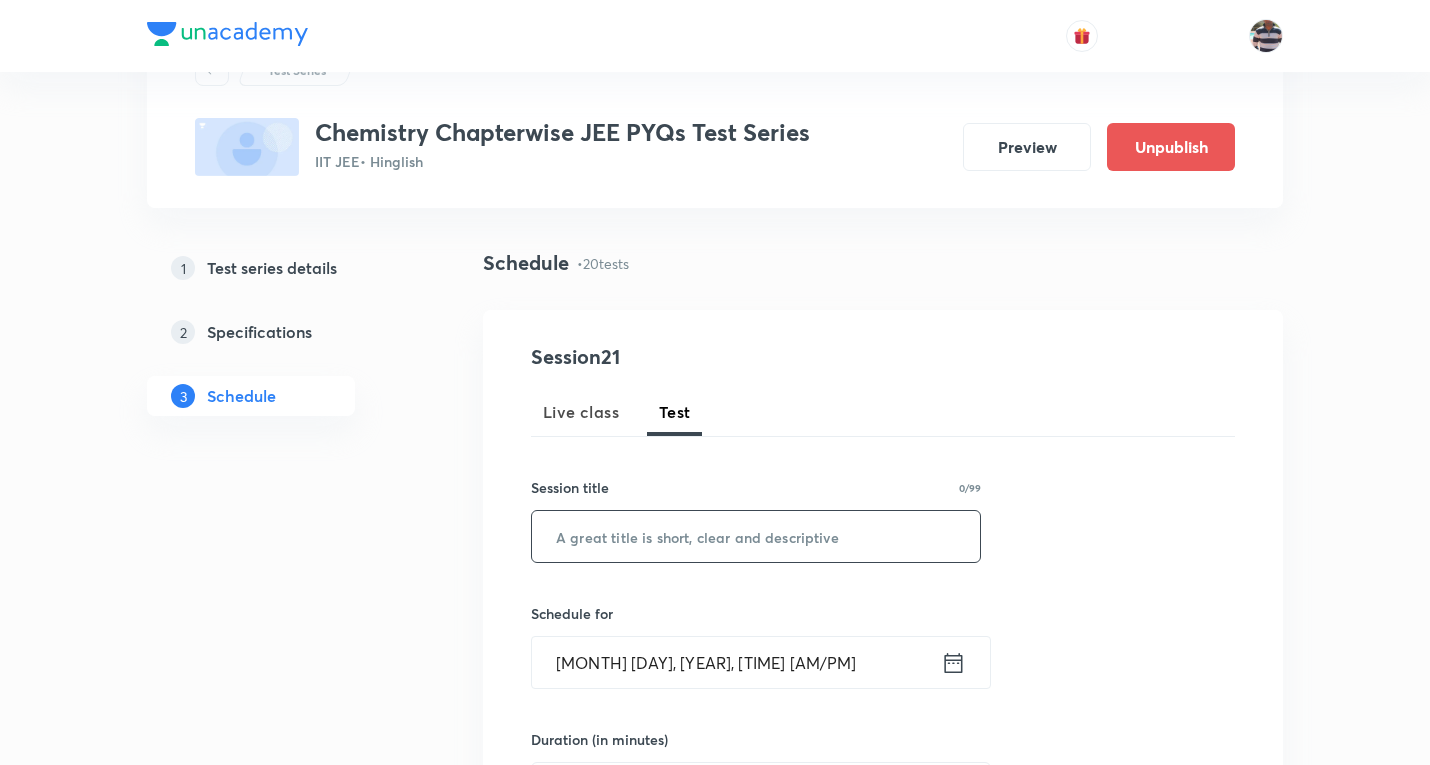 scroll, scrollTop: 200, scrollLeft: 0, axis: vertical 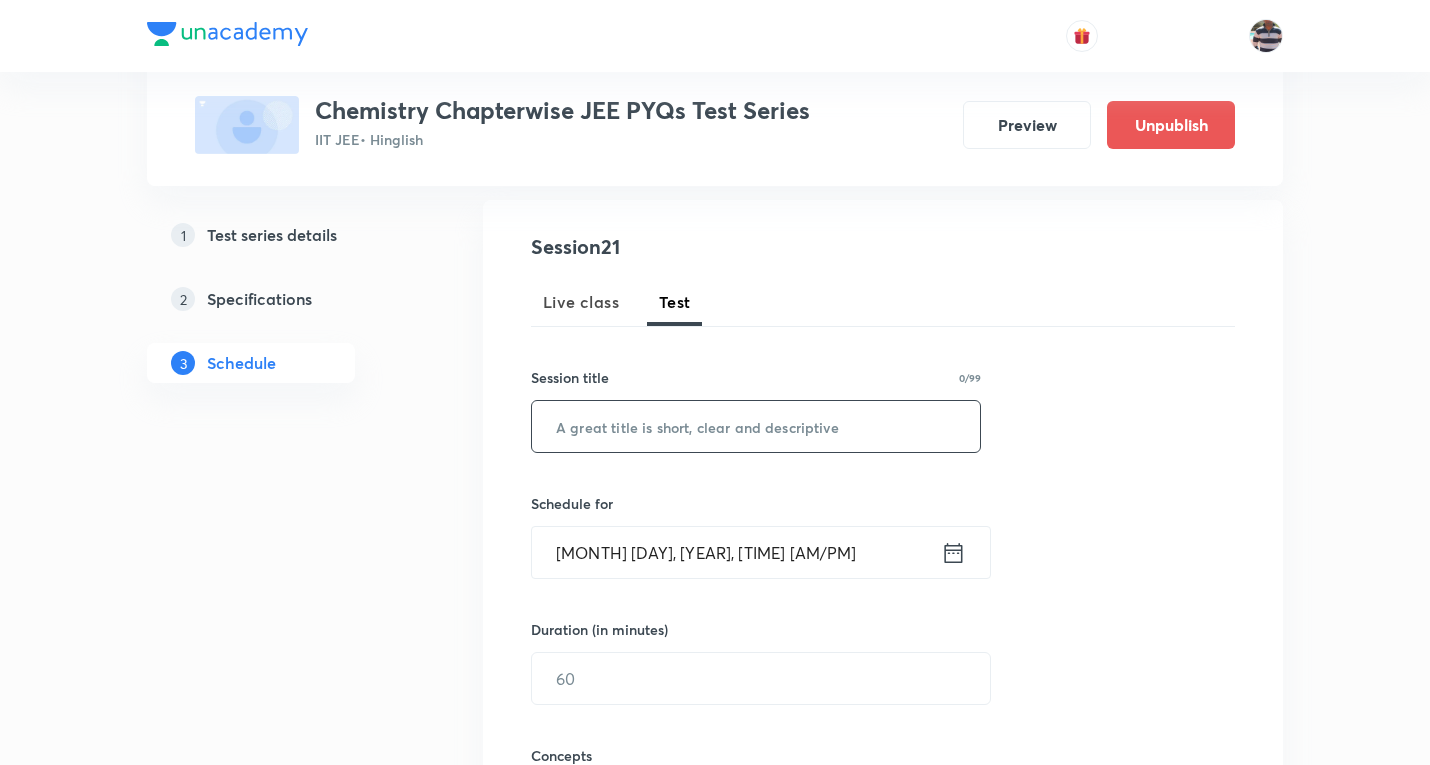 click at bounding box center (756, 426) 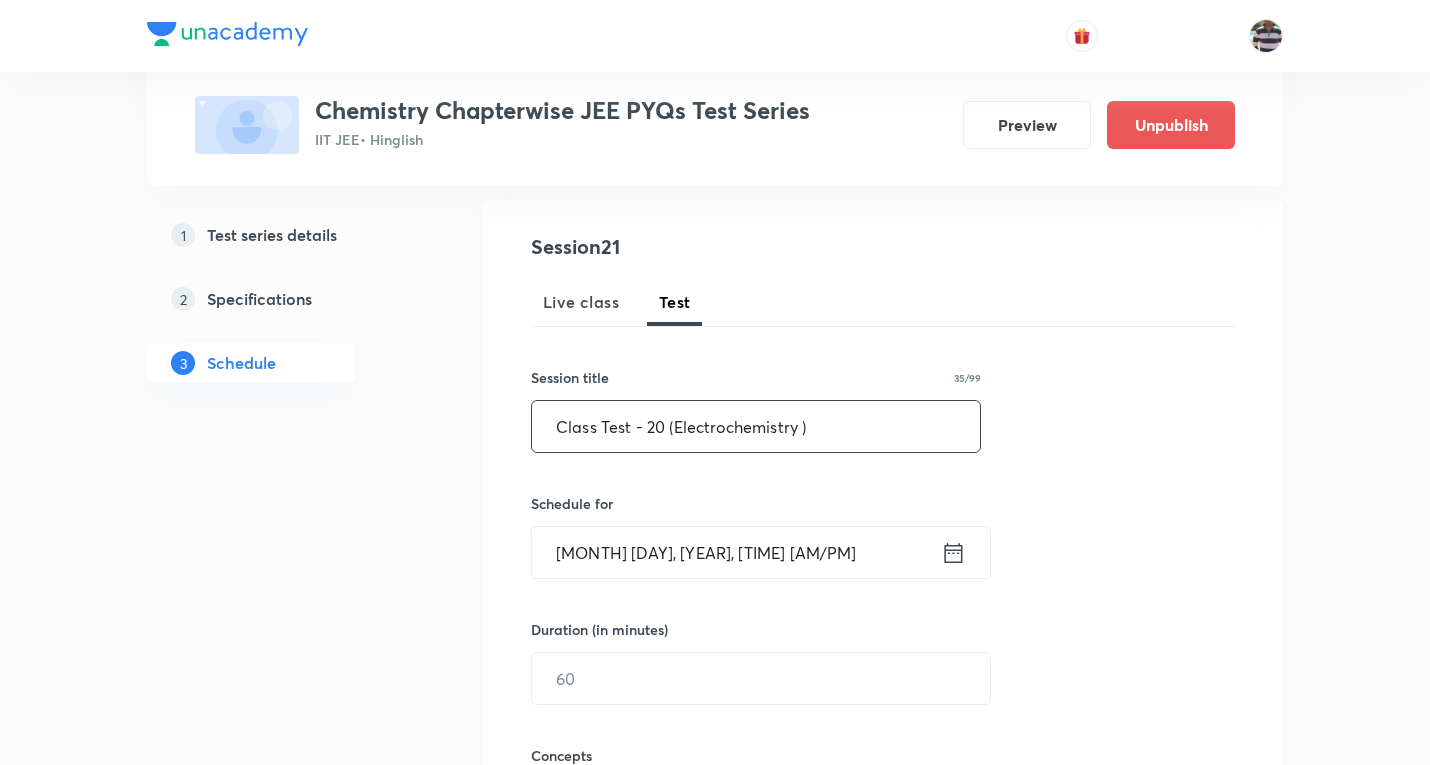 click on "Class Test - 20 (Electrochemistry )" at bounding box center [756, 426] 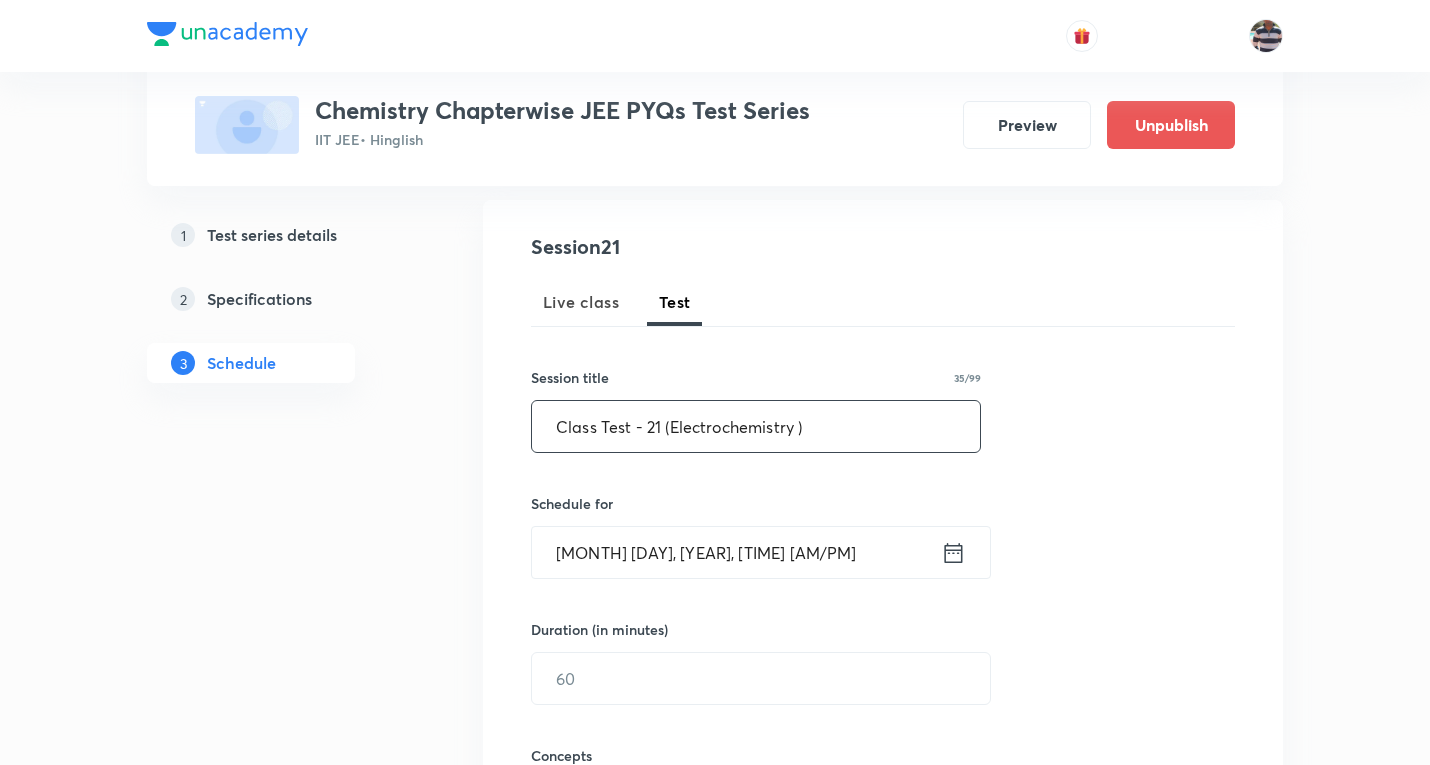 paste on "s-Block Element" 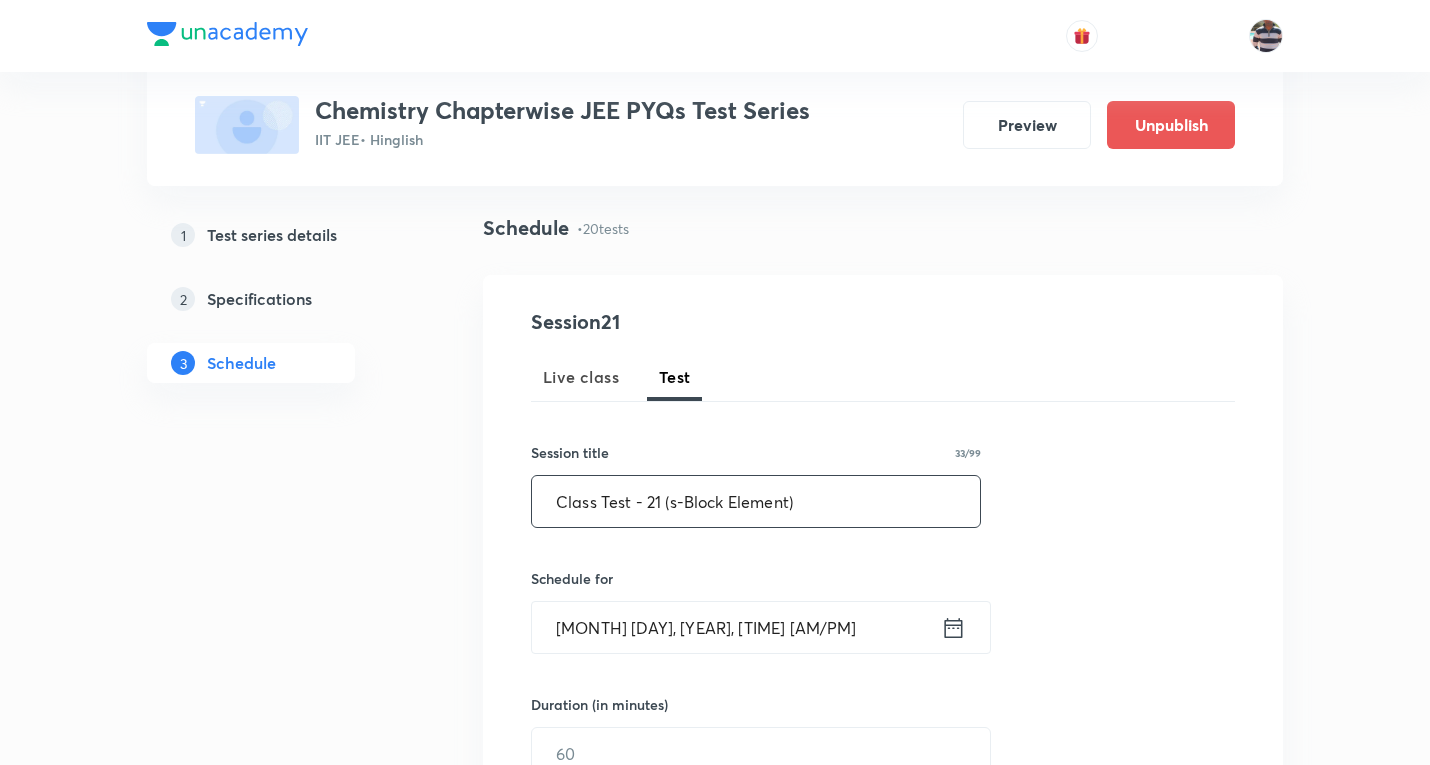 scroll, scrollTop: 400, scrollLeft: 0, axis: vertical 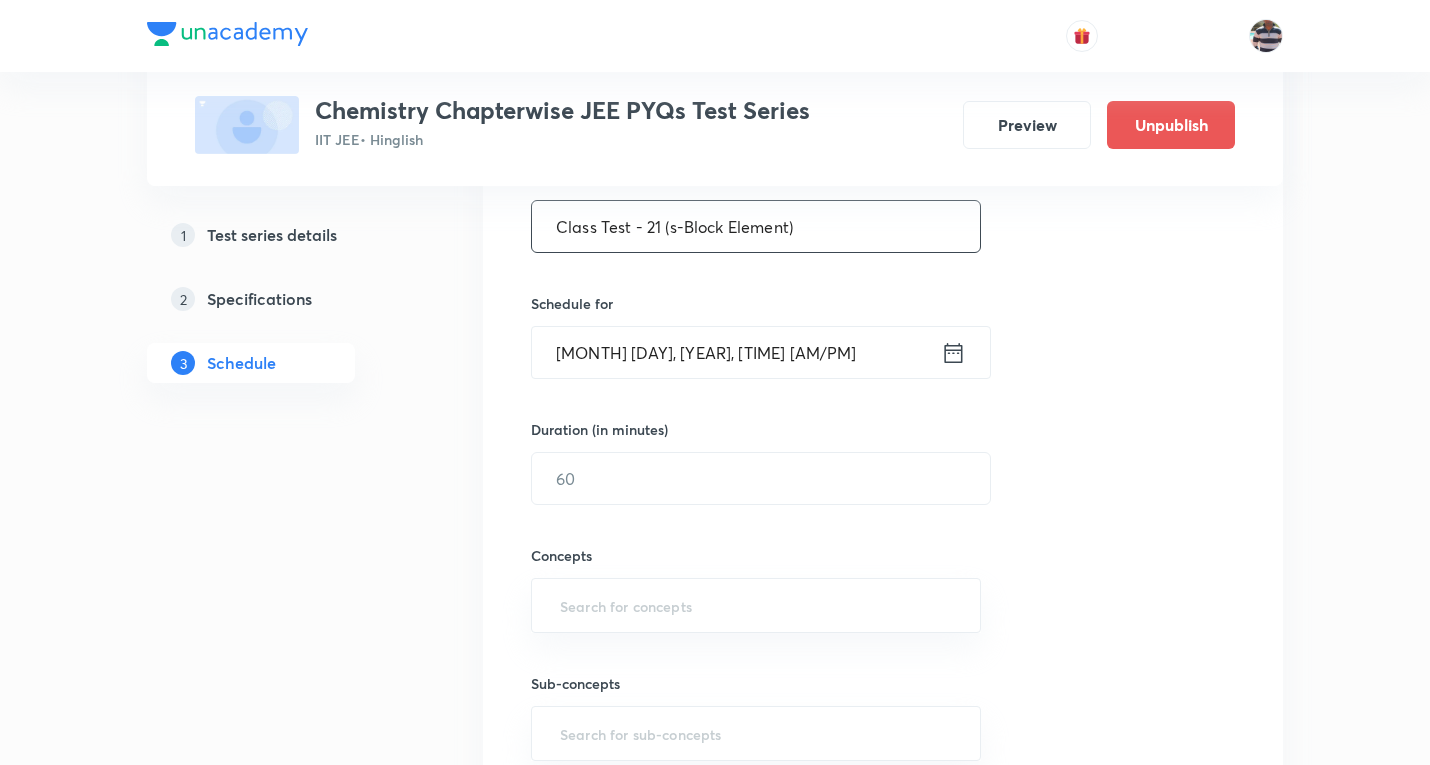 type on "Class Test - 21 (s-Block Element)" 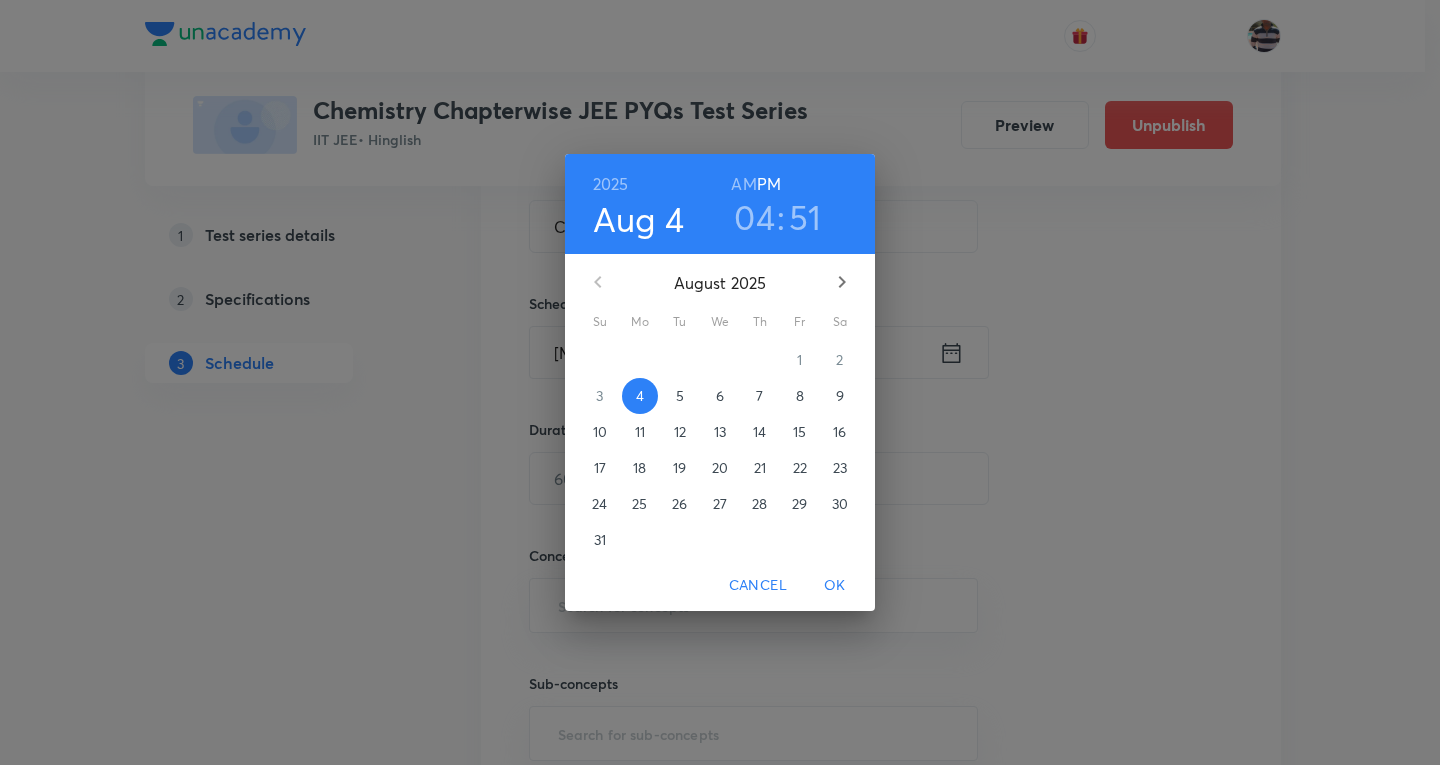 click on "29" at bounding box center [799, 504] 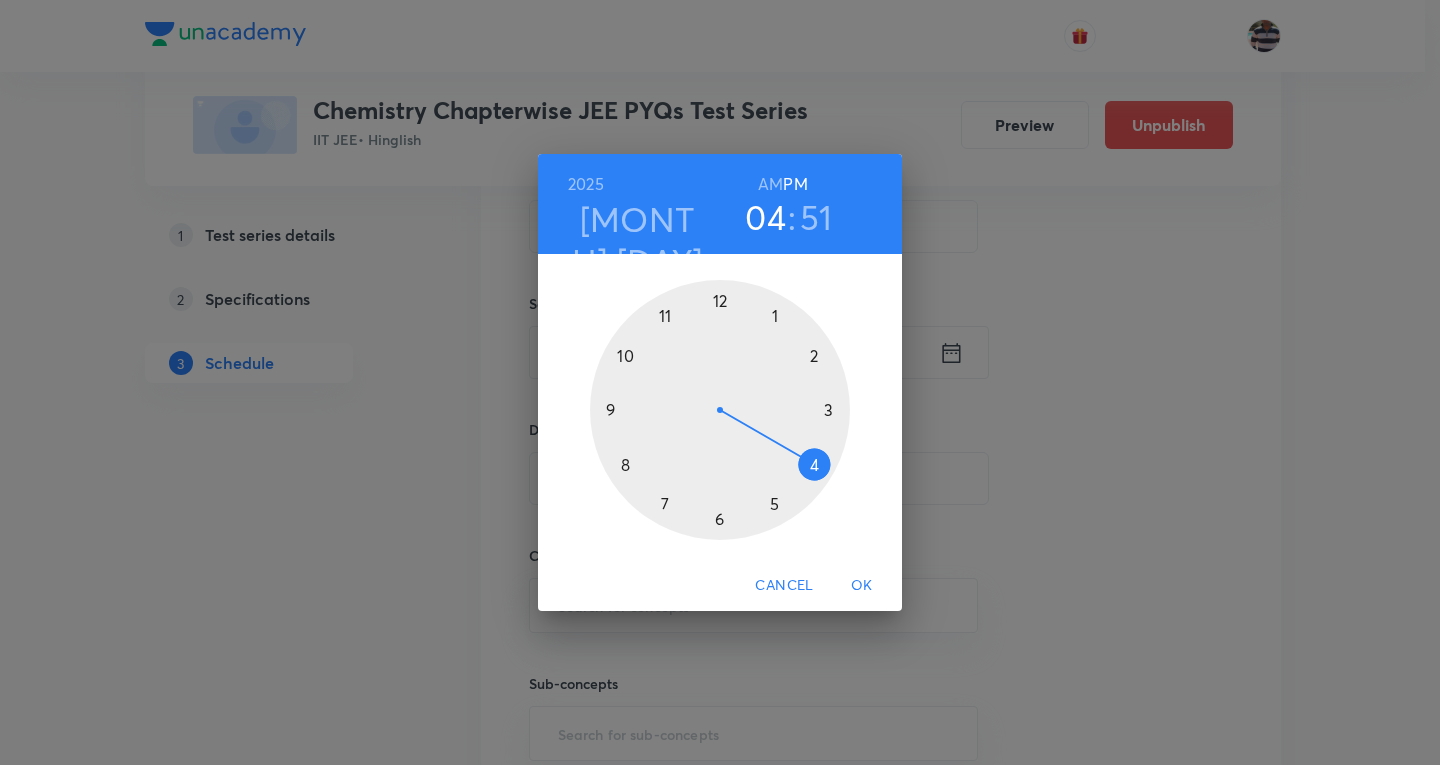 click at bounding box center (720, 410) 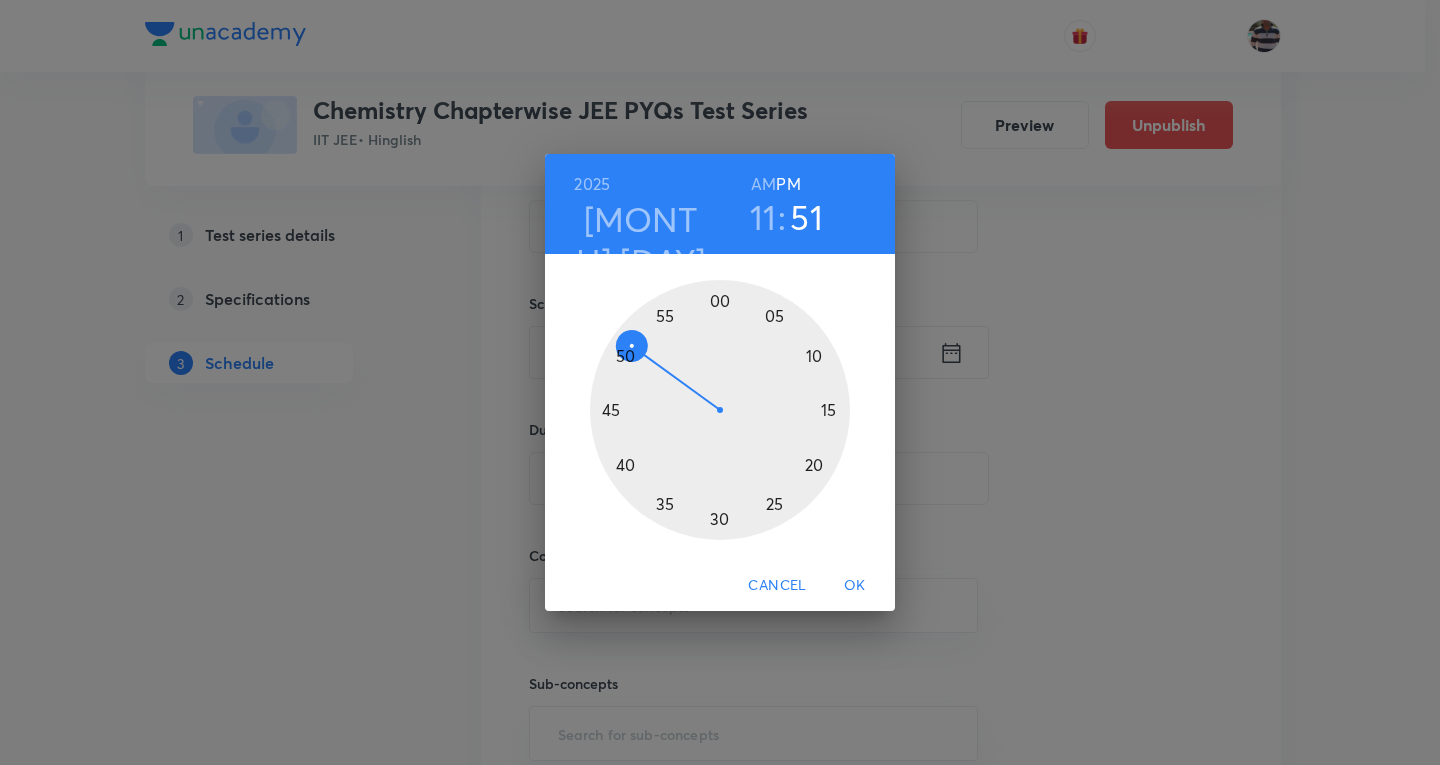 click on "AM" at bounding box center (763, 184) 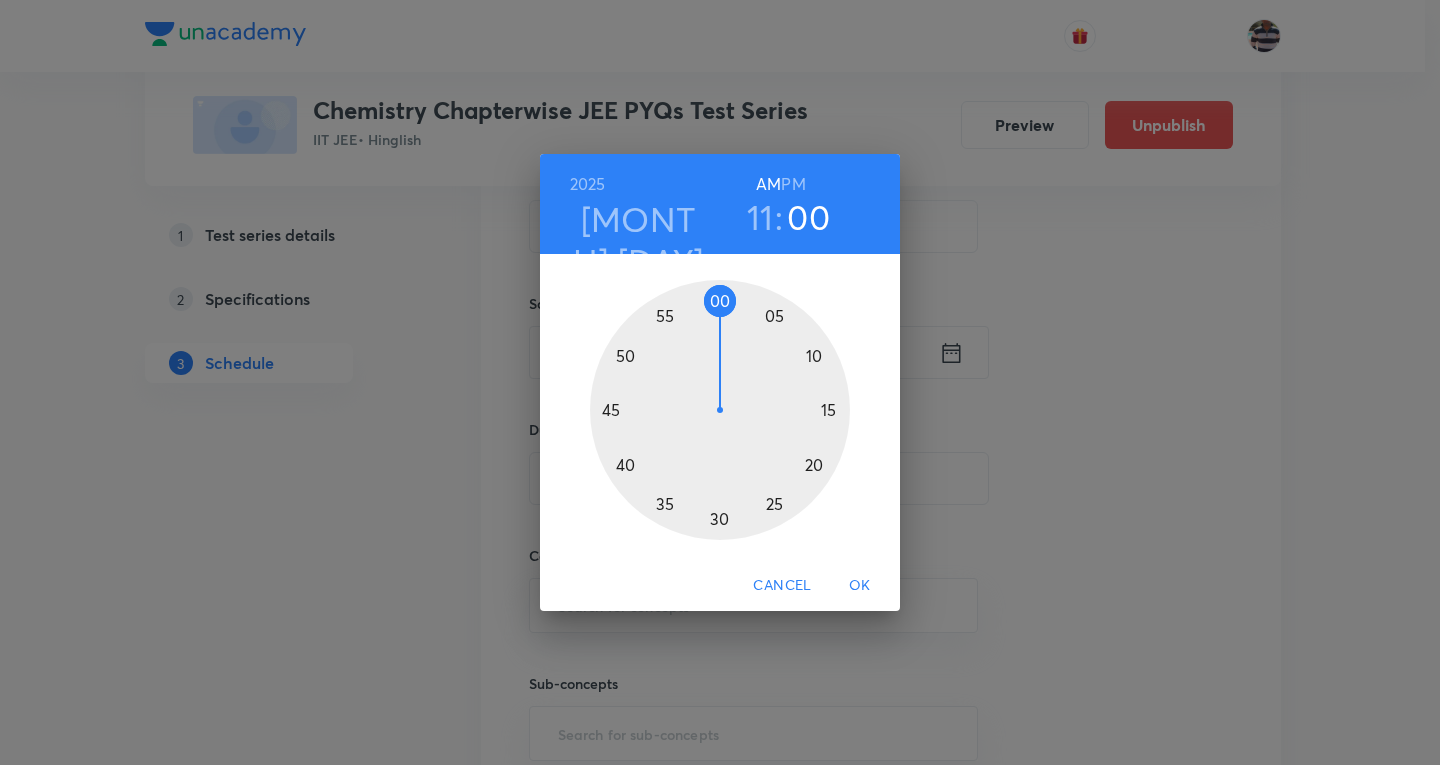 drag, startPoint x: 631, startPoint y: 348, endPoint x: 721, endPoint y: 305, distance: 99.744675 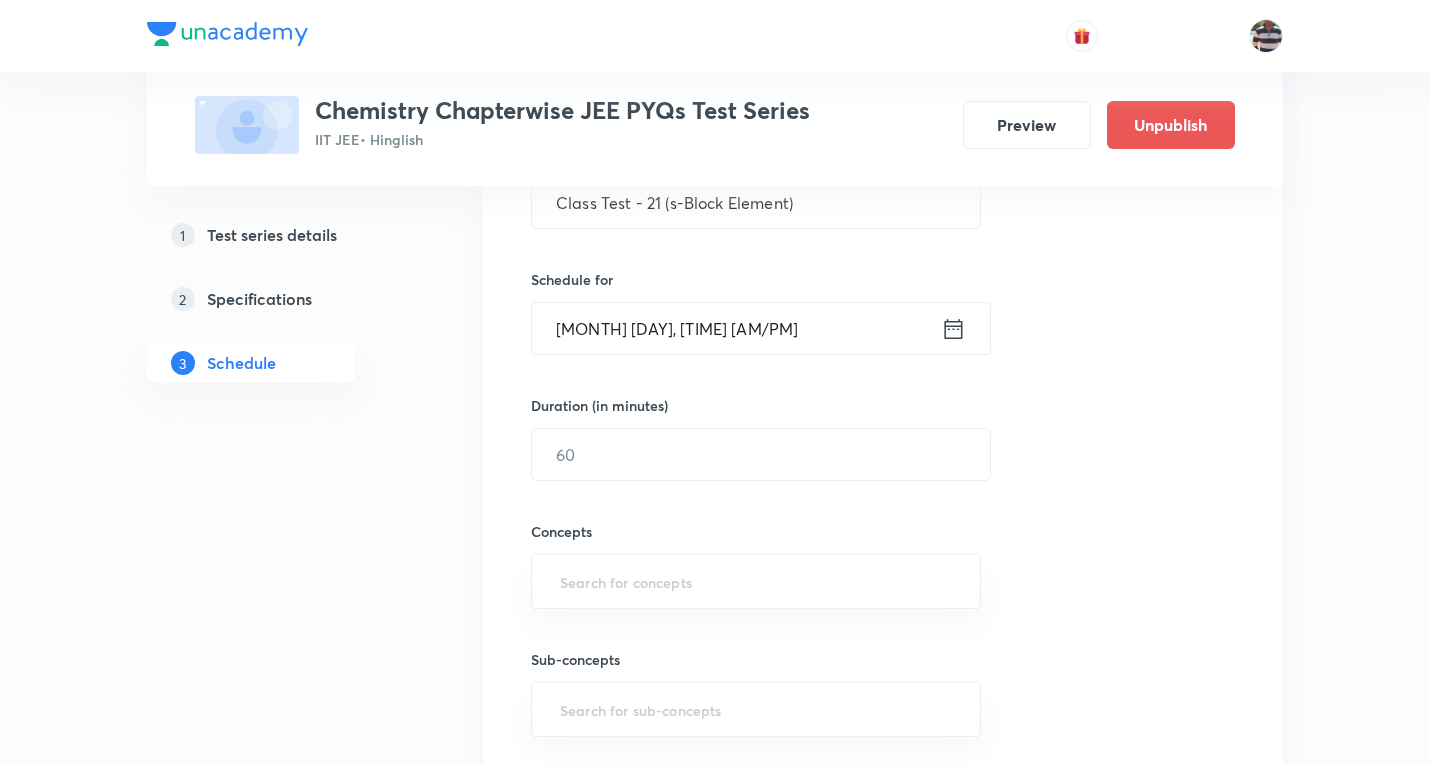 scroll, scrollTop: 600, scrollLeft: 0, axis: vertical 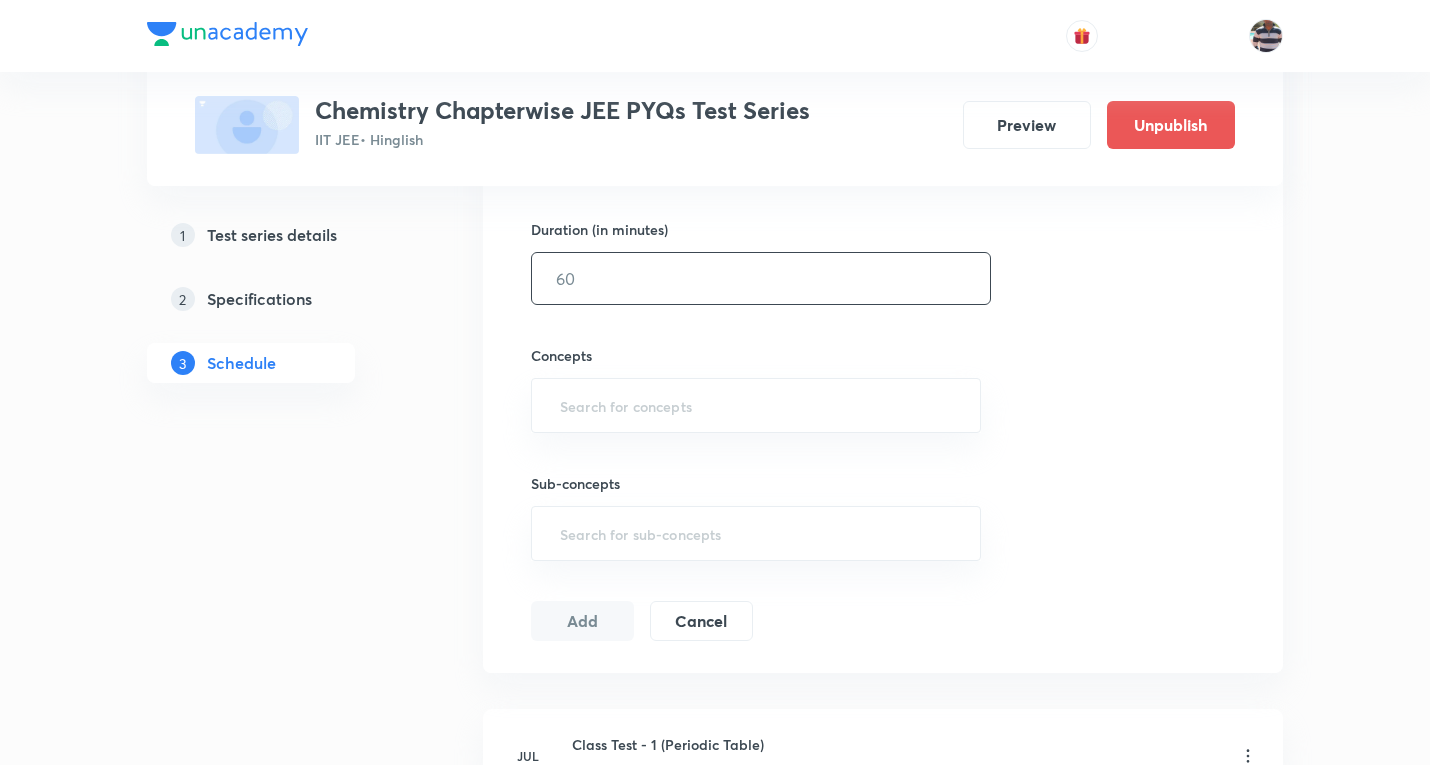 drag, startPoint x: 616, startPoint y: 283, endPoint x: 629, endPoint y: 271, distance: 17.691807 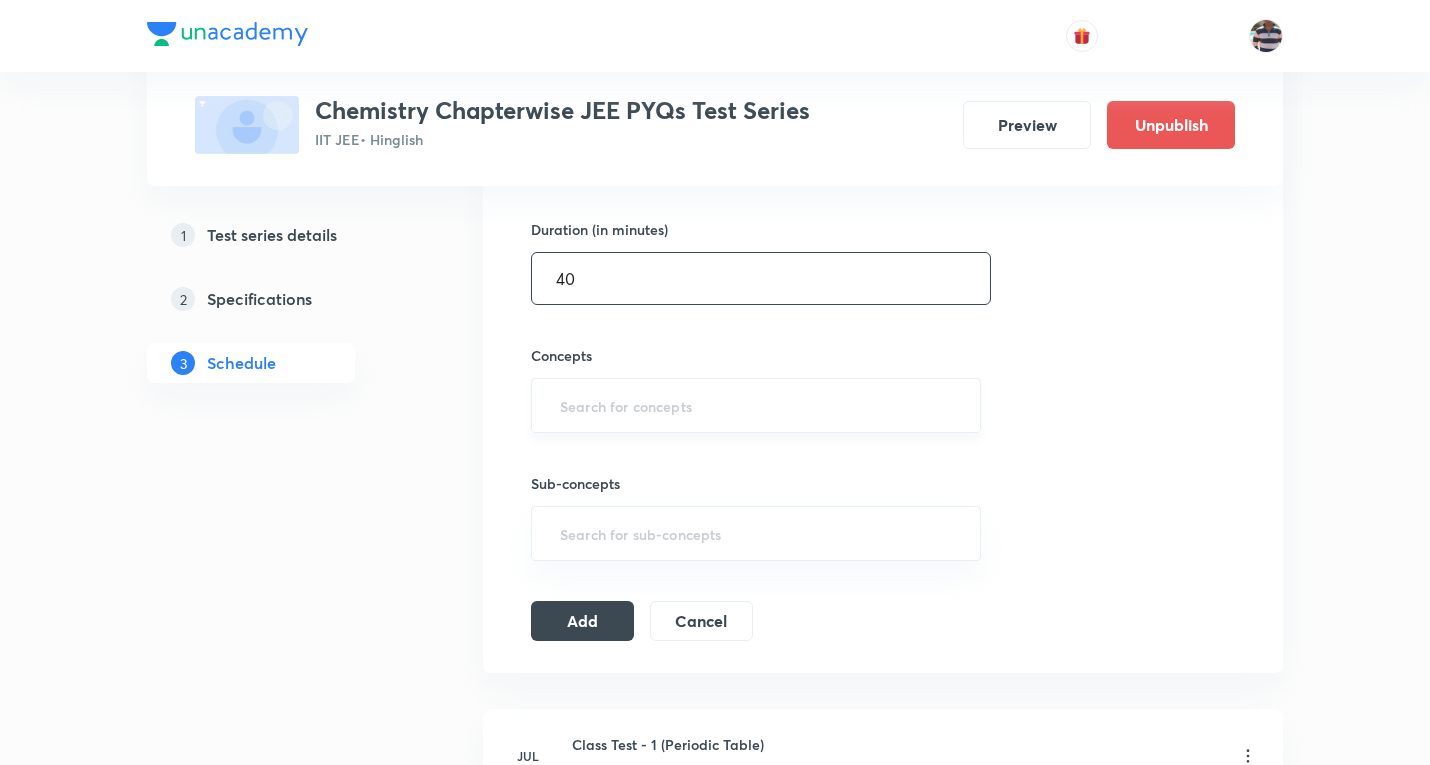 type on "40" 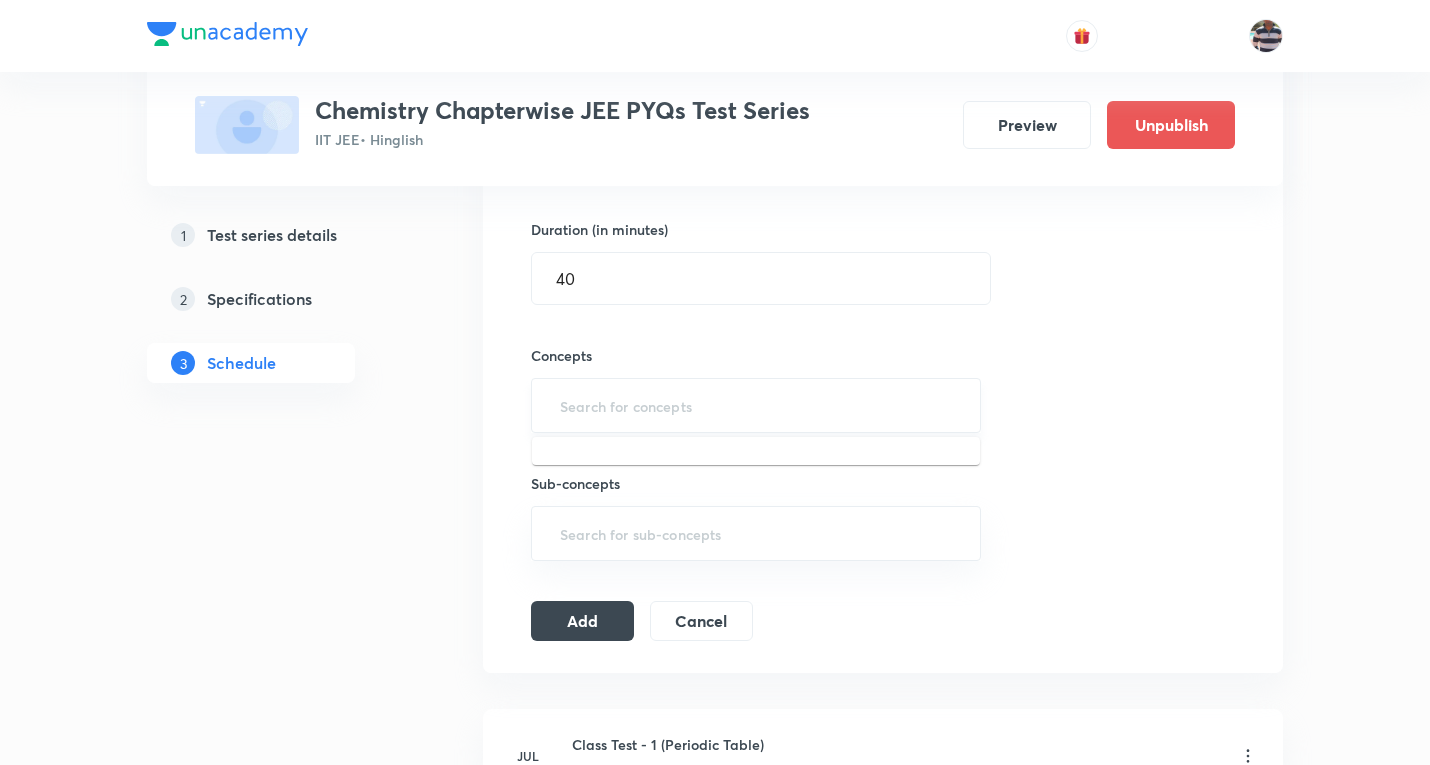 click at bounding box center [756, 405] 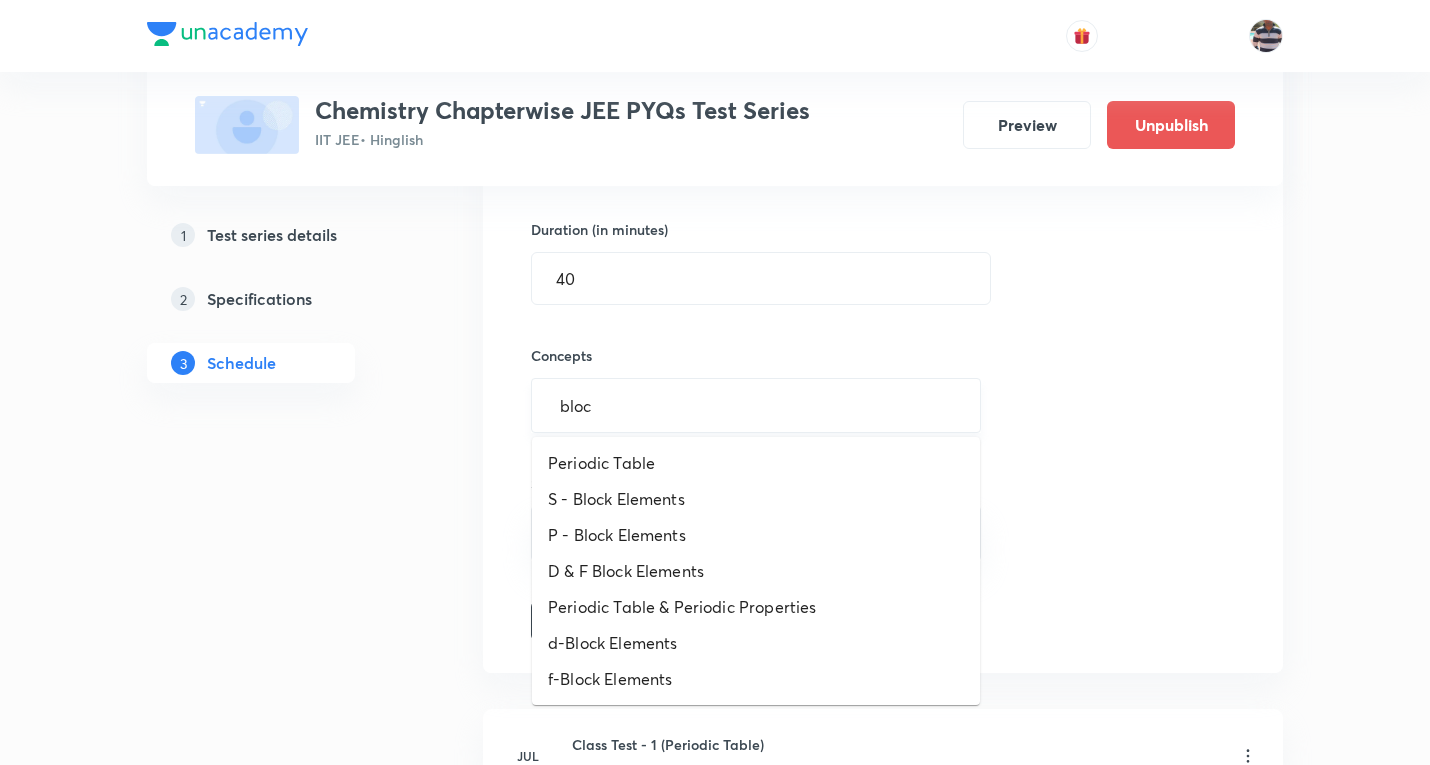type on "block" 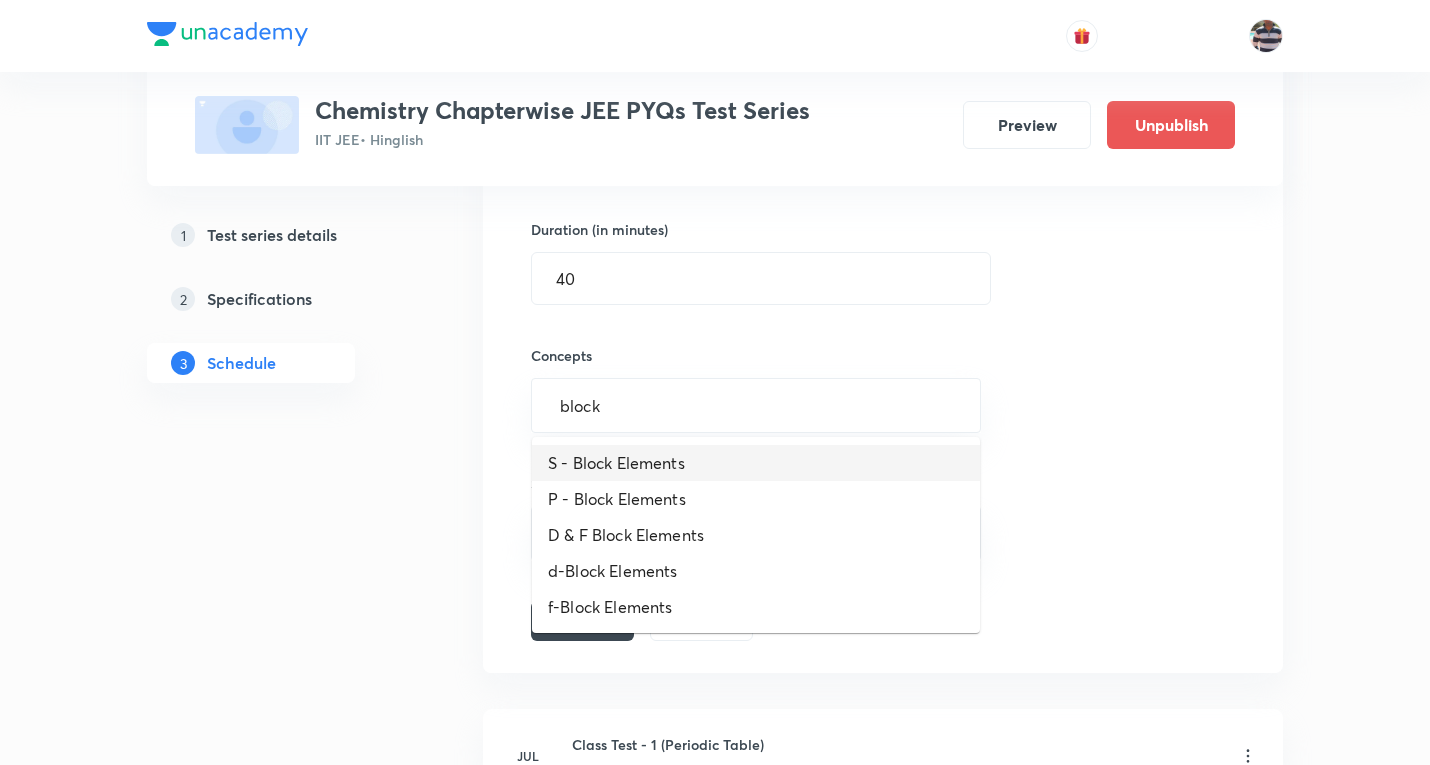 click on "S - Block Elements" at bounding box center (756, 463) 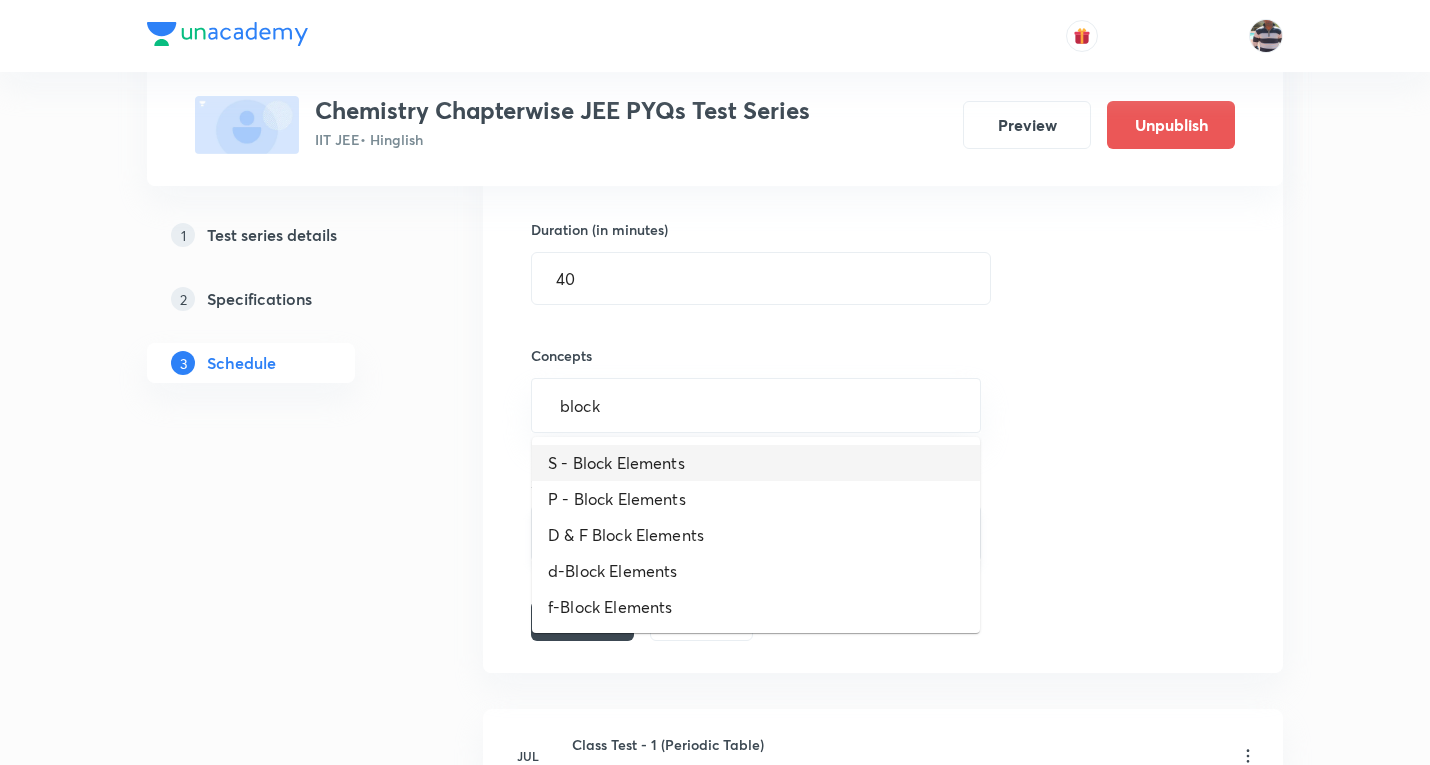 type 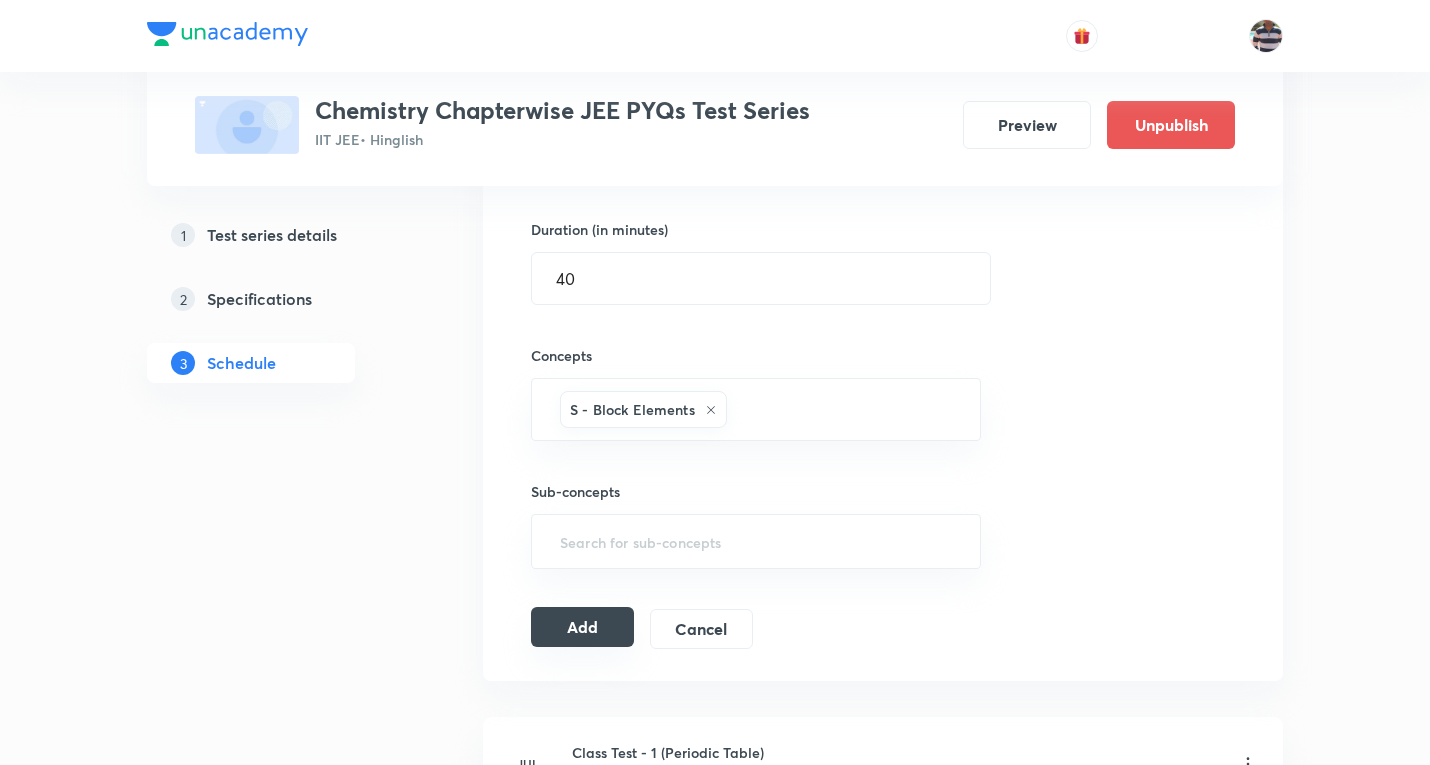 click on "Add" at bounding box center [582, 627] 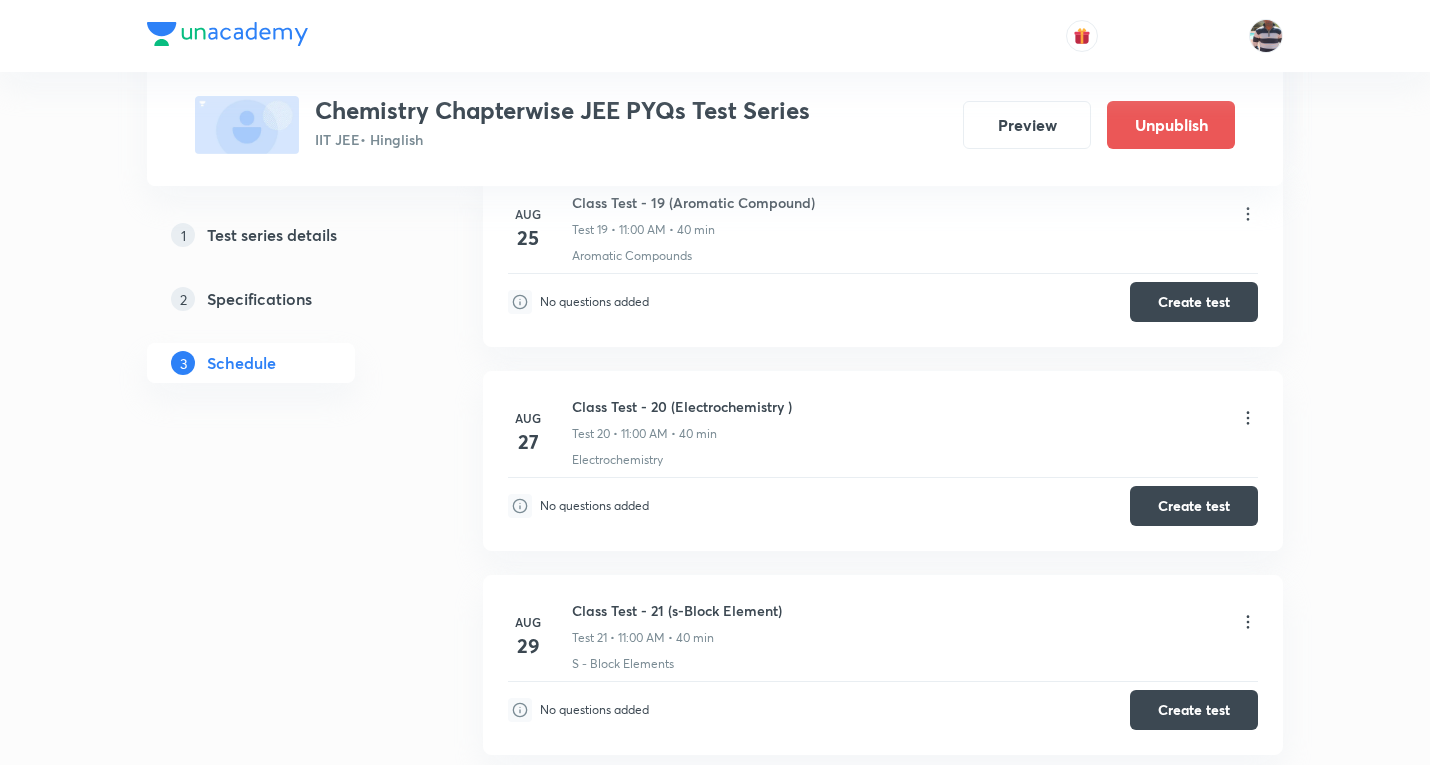 scroll, scrollTop: 4113, scrollLeft: 0, axis: vertical 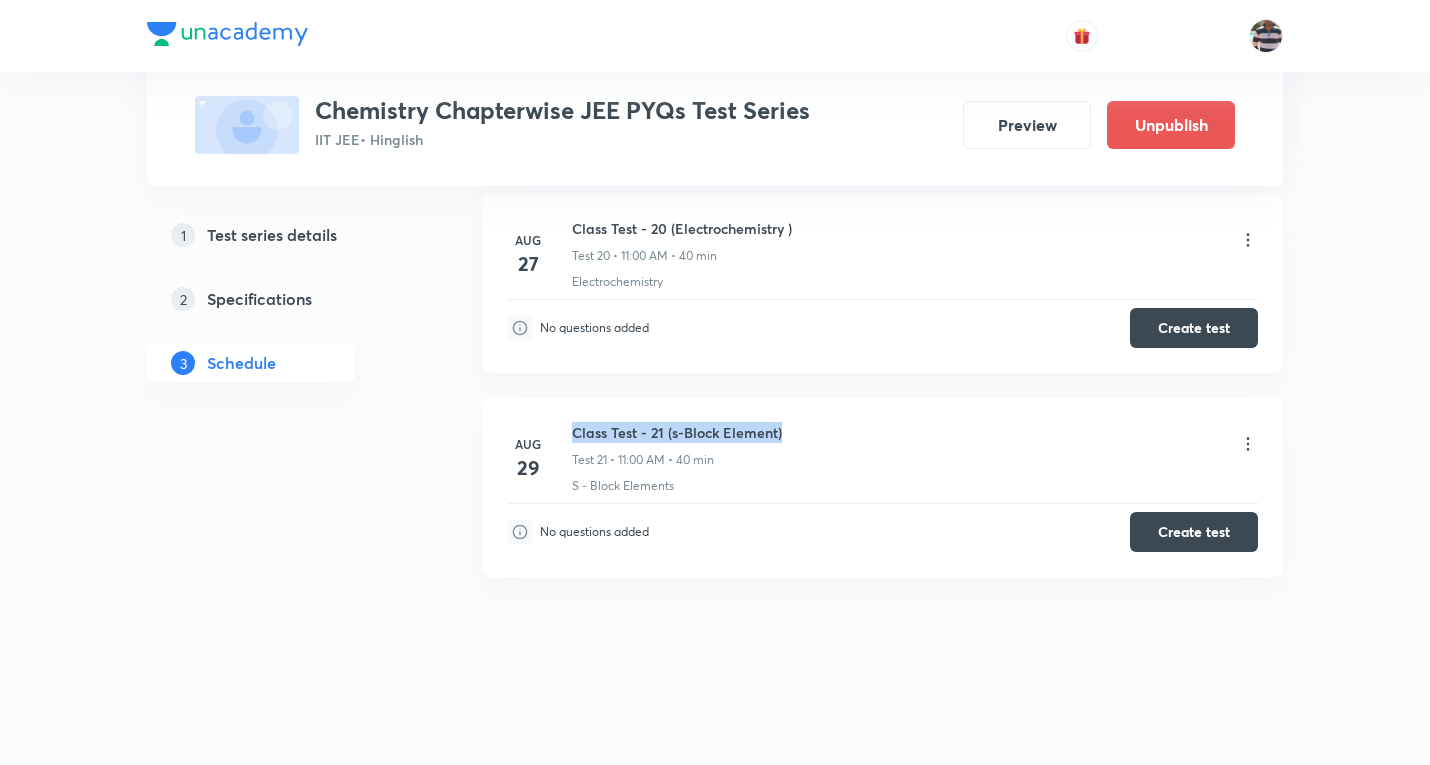 drag, startPoint x: 784, startPoint y: 433, endPoint x: 577, endPoint y: 429, distance: 207.03865 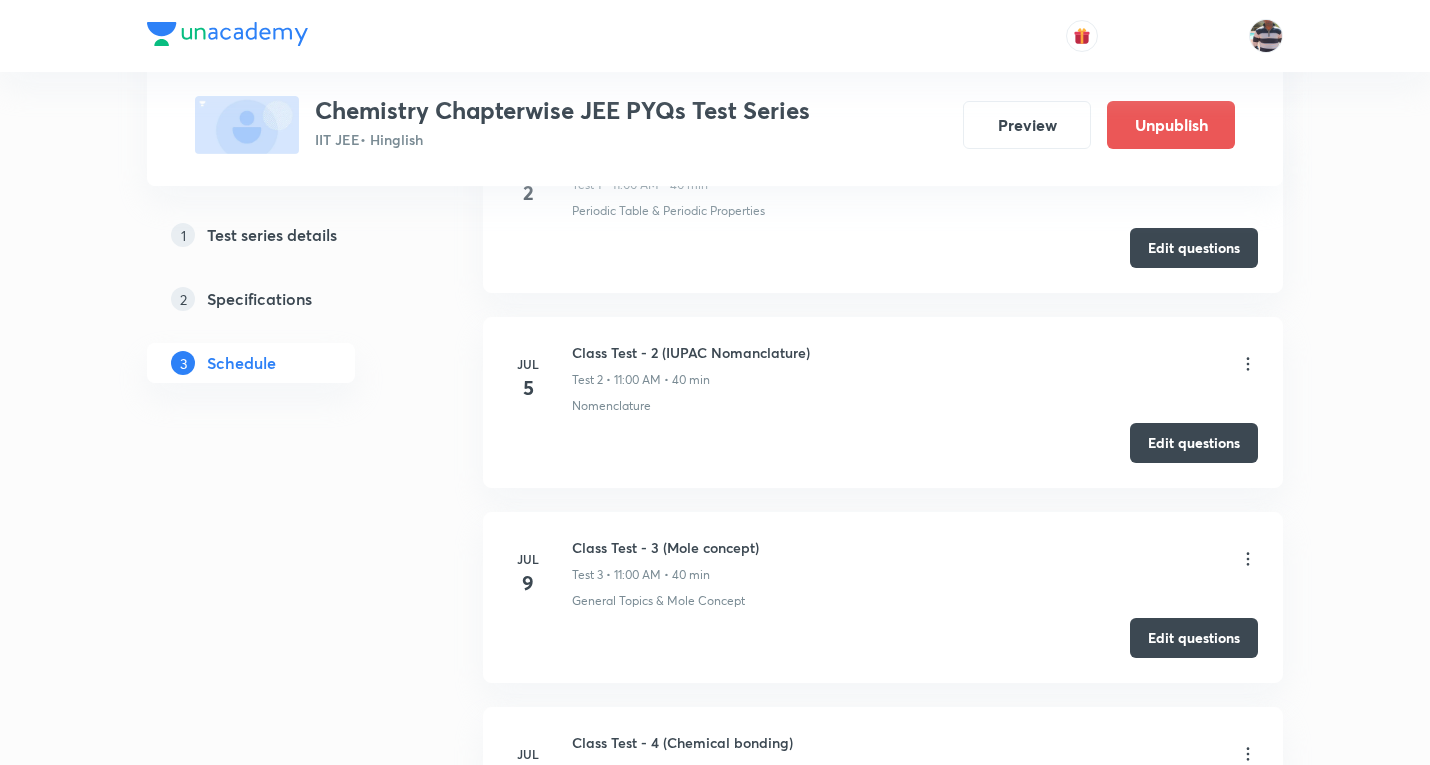 scroll, scrollTop: 0, scrollLeft: 0, axis: both 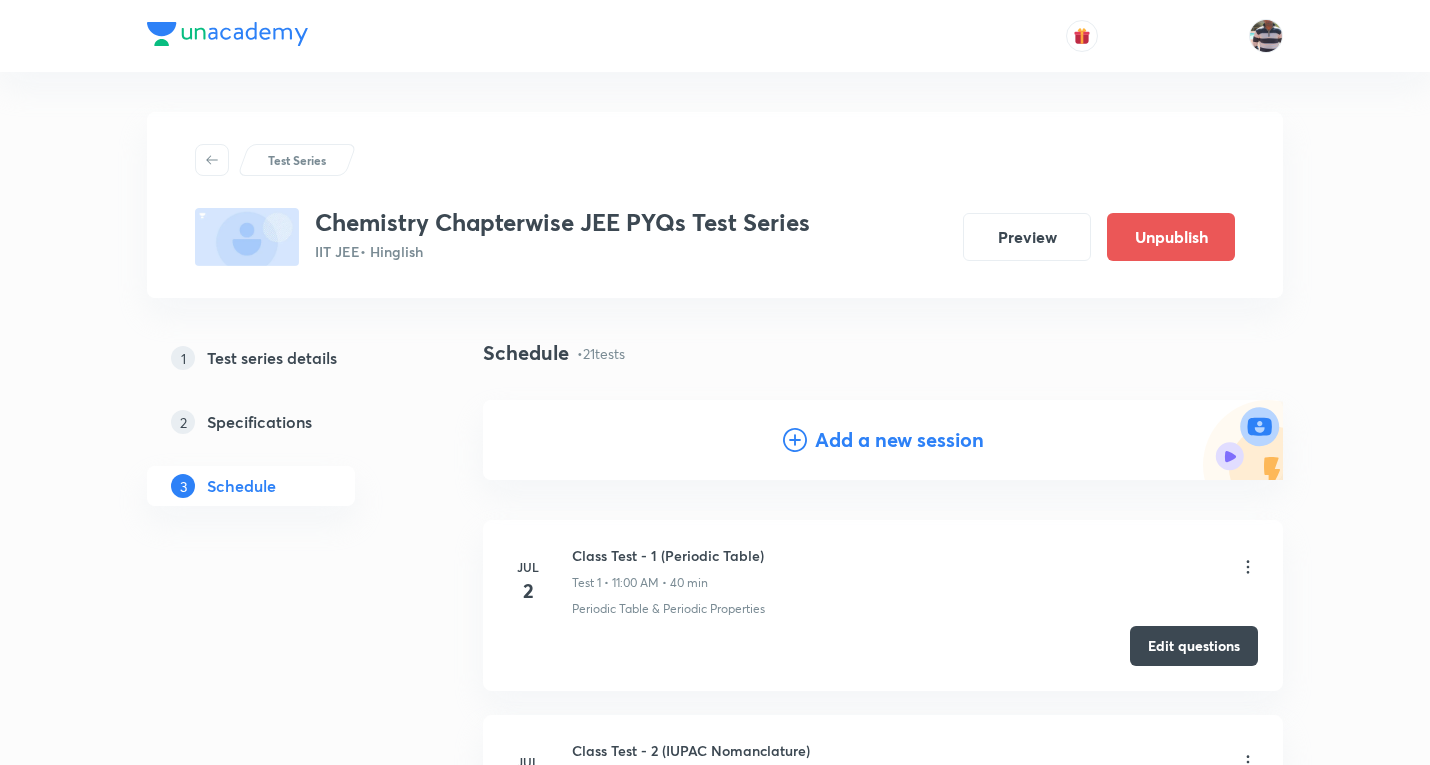 click on "Add a new session" at bounding box center (899, 440) 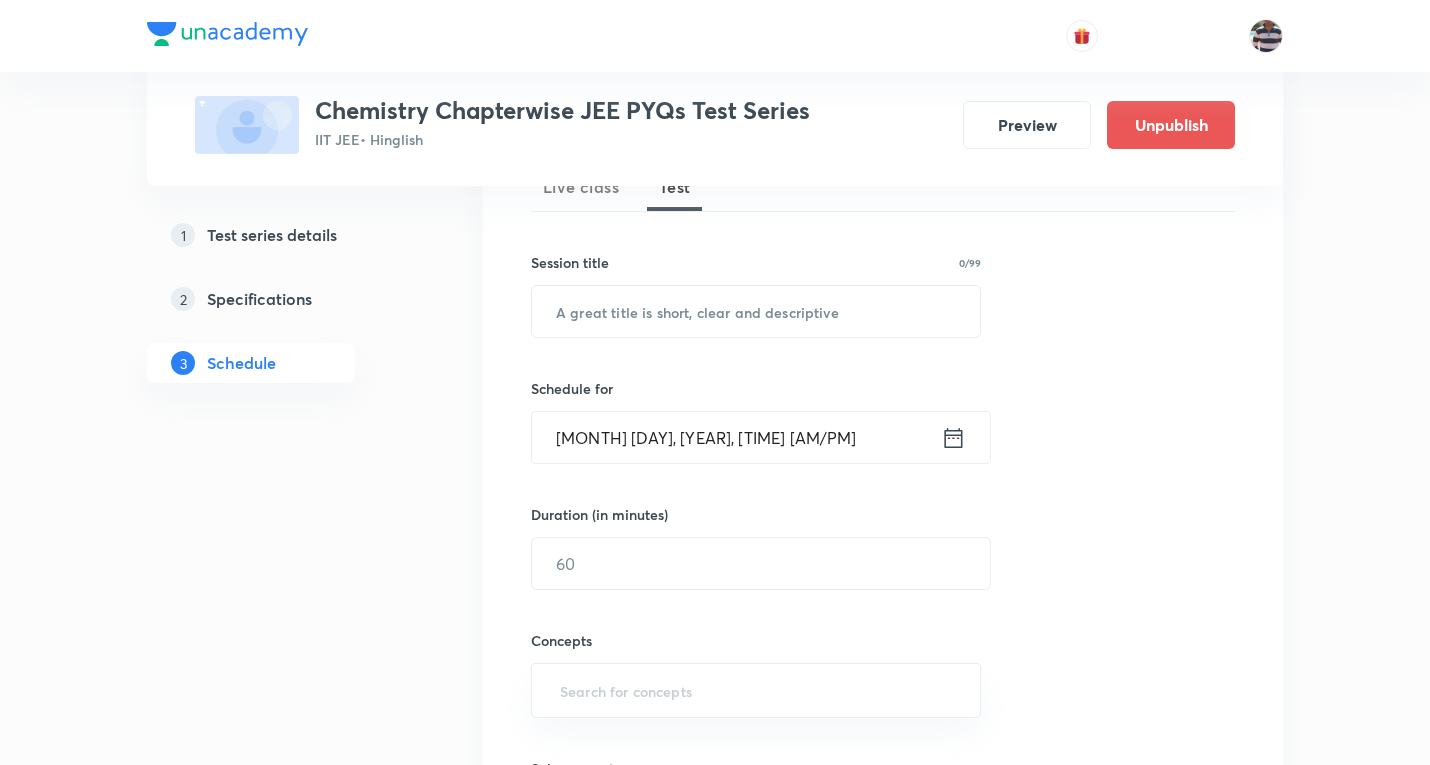 scroll, scrollTop: 300, scrollLeft: 0, axis: vertical 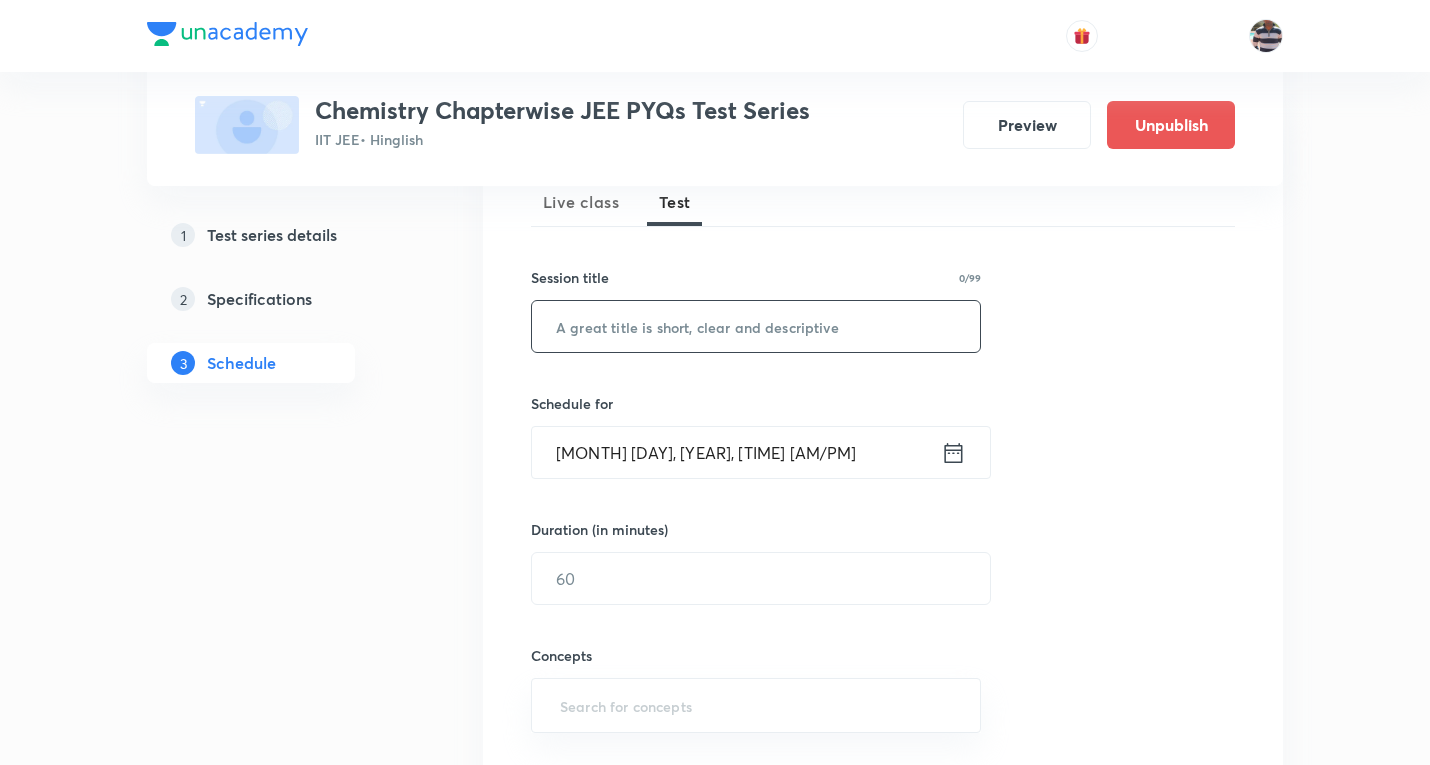 click at bounding box center (756, 326) 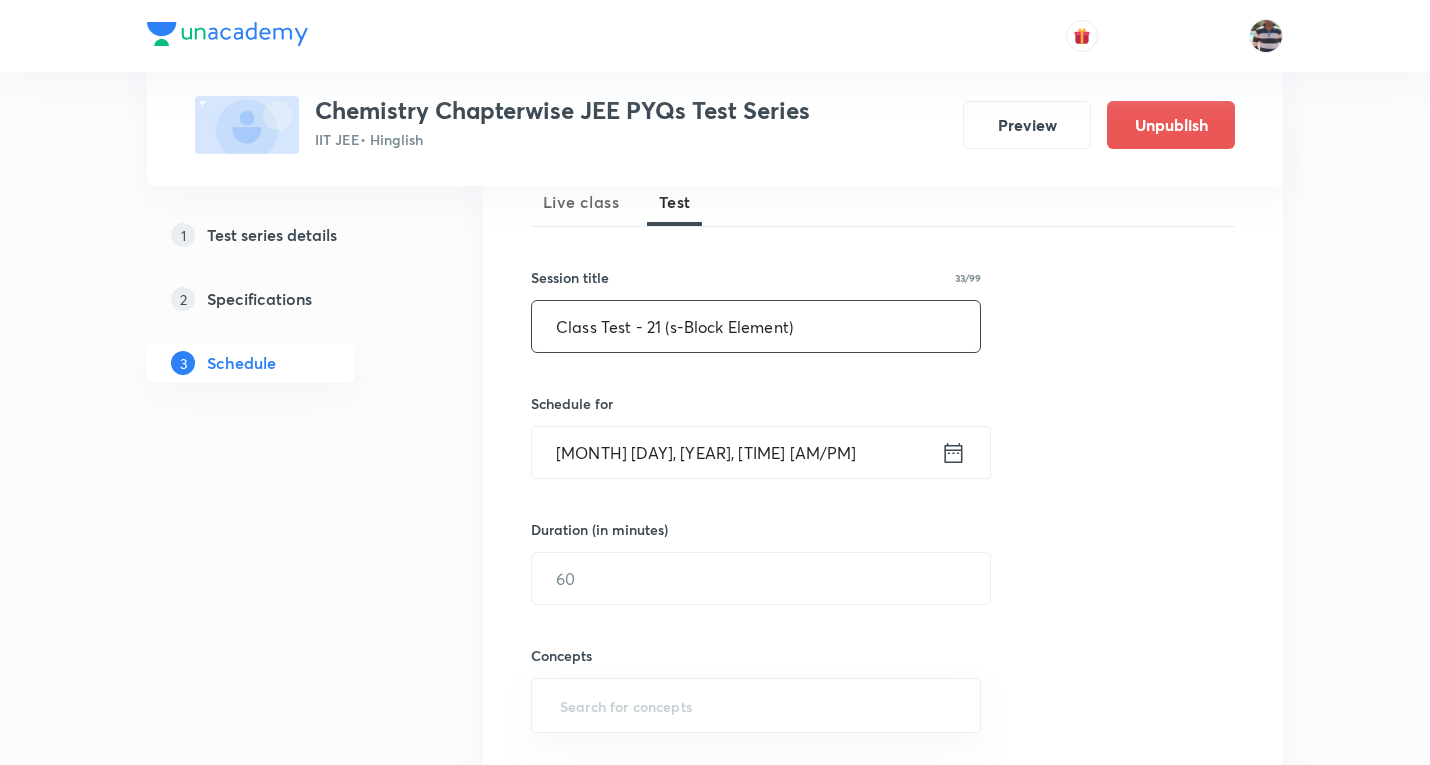 click on "Class Test - 21 (s-Block Element)" at bounding box center [756, 326] 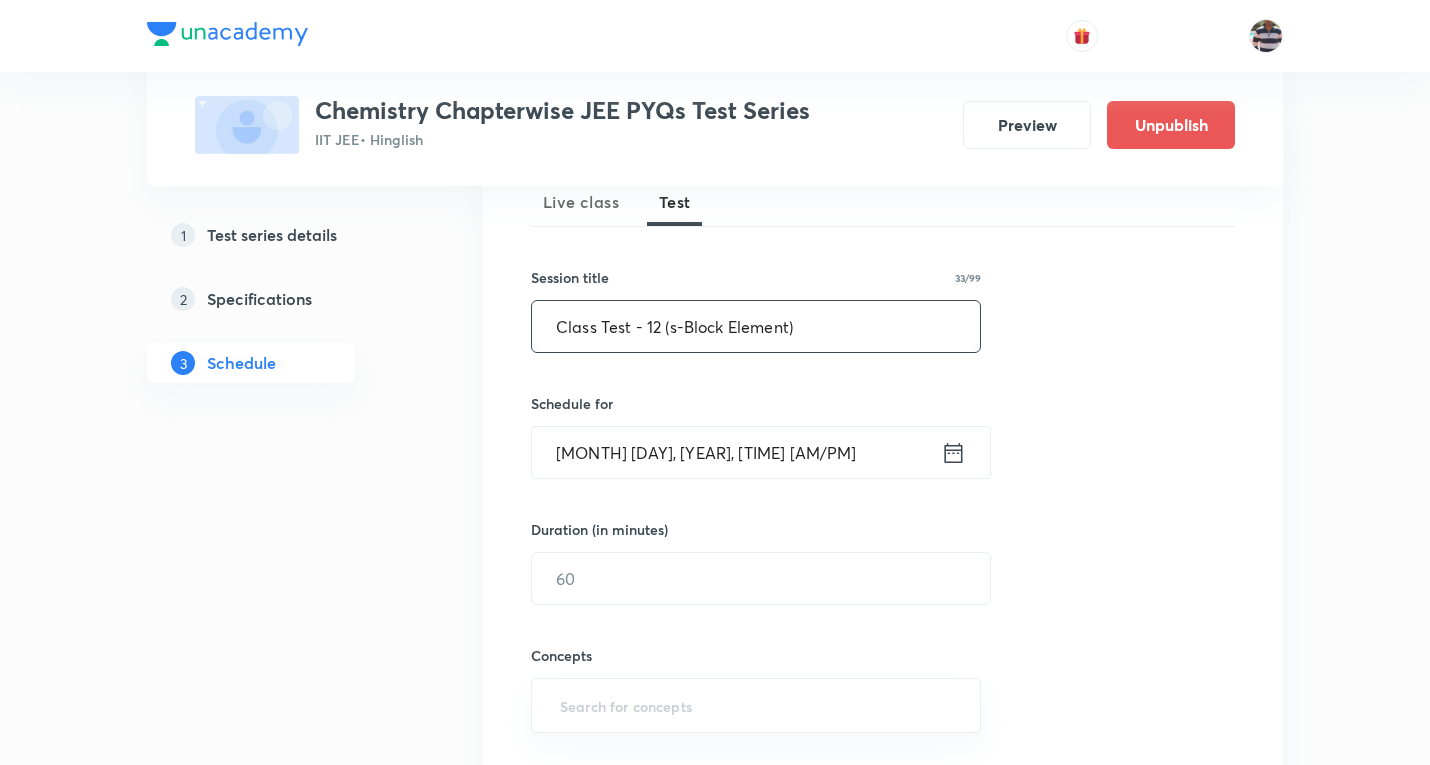 paste on "Alcohols & Ethers" 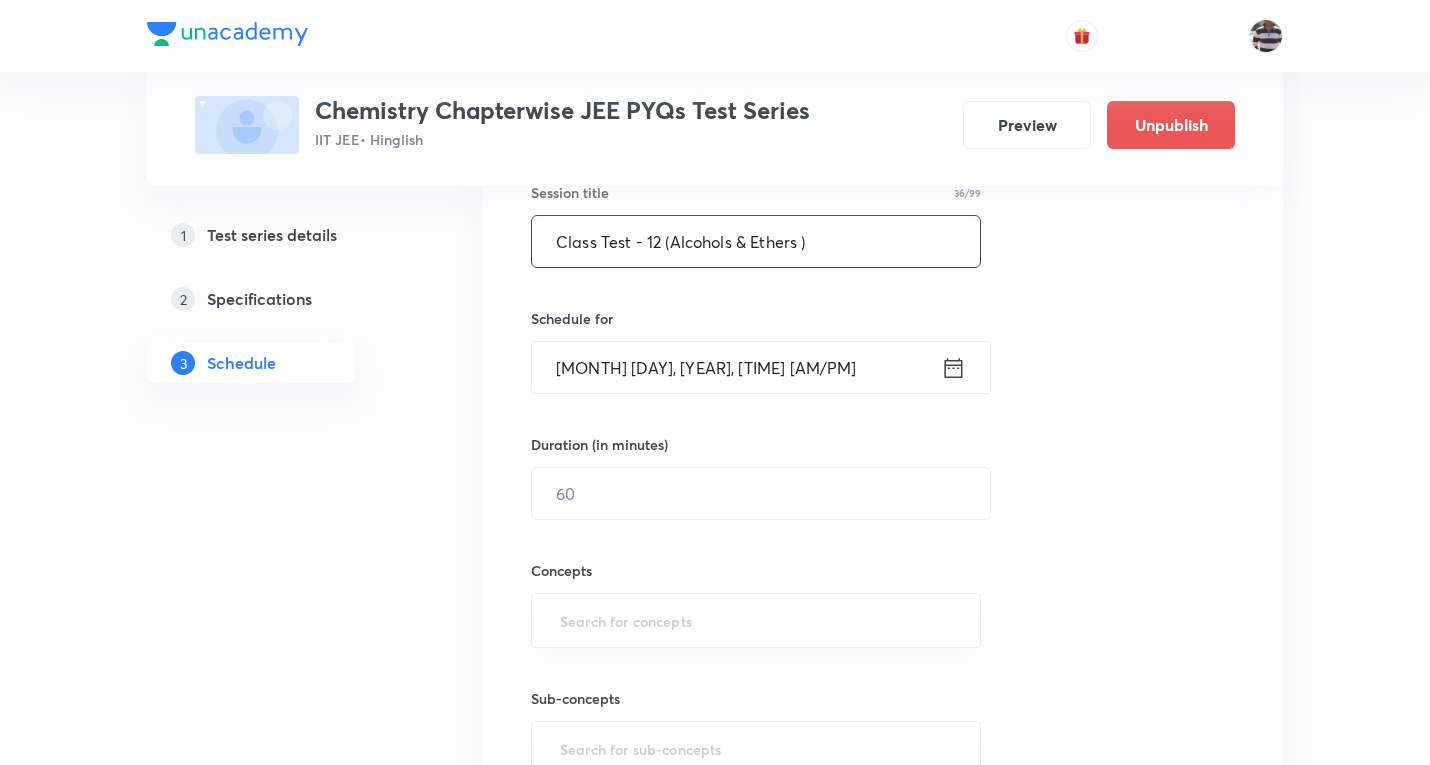 scroll, scrollTop: 500, scrollLeft: 0, axis: vertical 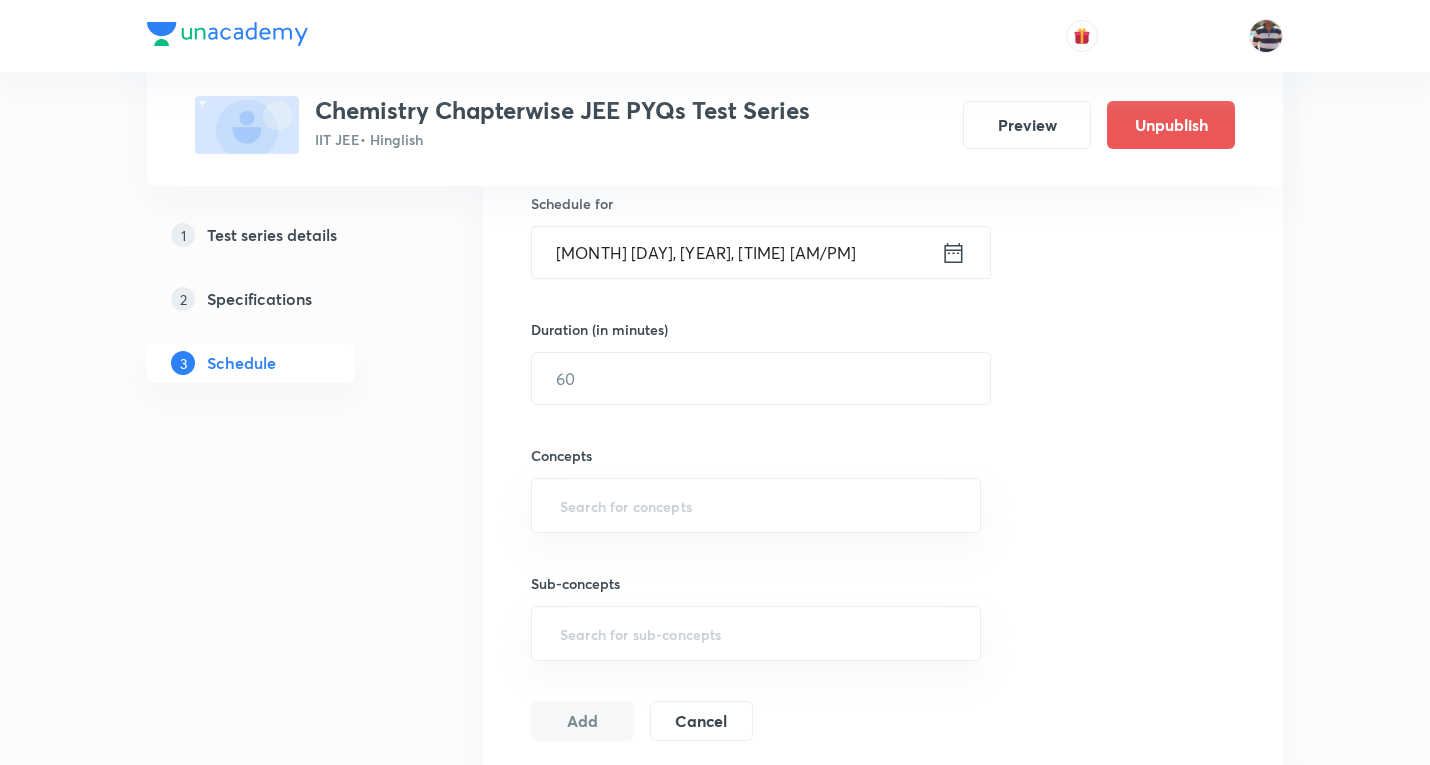 type on "Class Test - 12 (Alcohols & Ethers )" 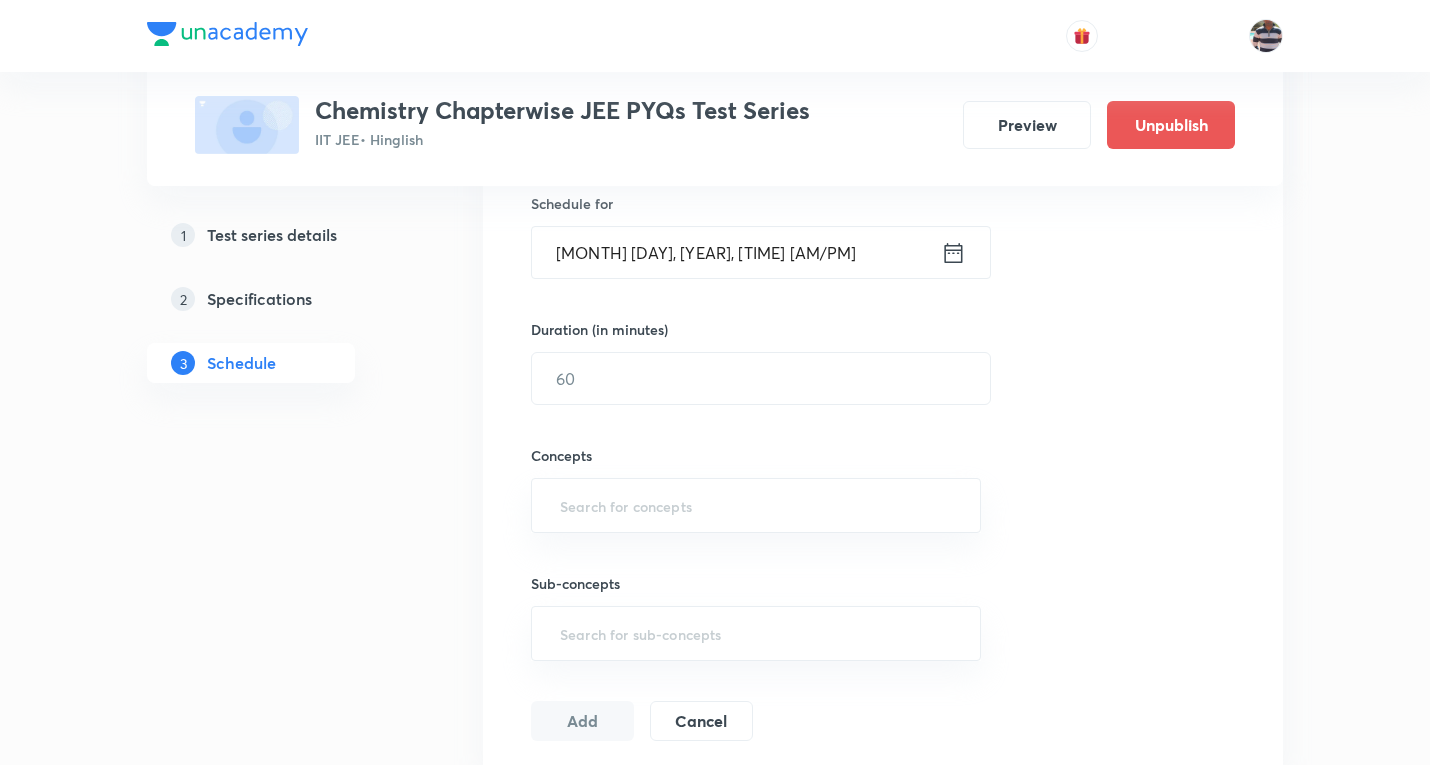 click on "Aug 4, 2025, 4:53 PM" at bounding box center (736, 252) 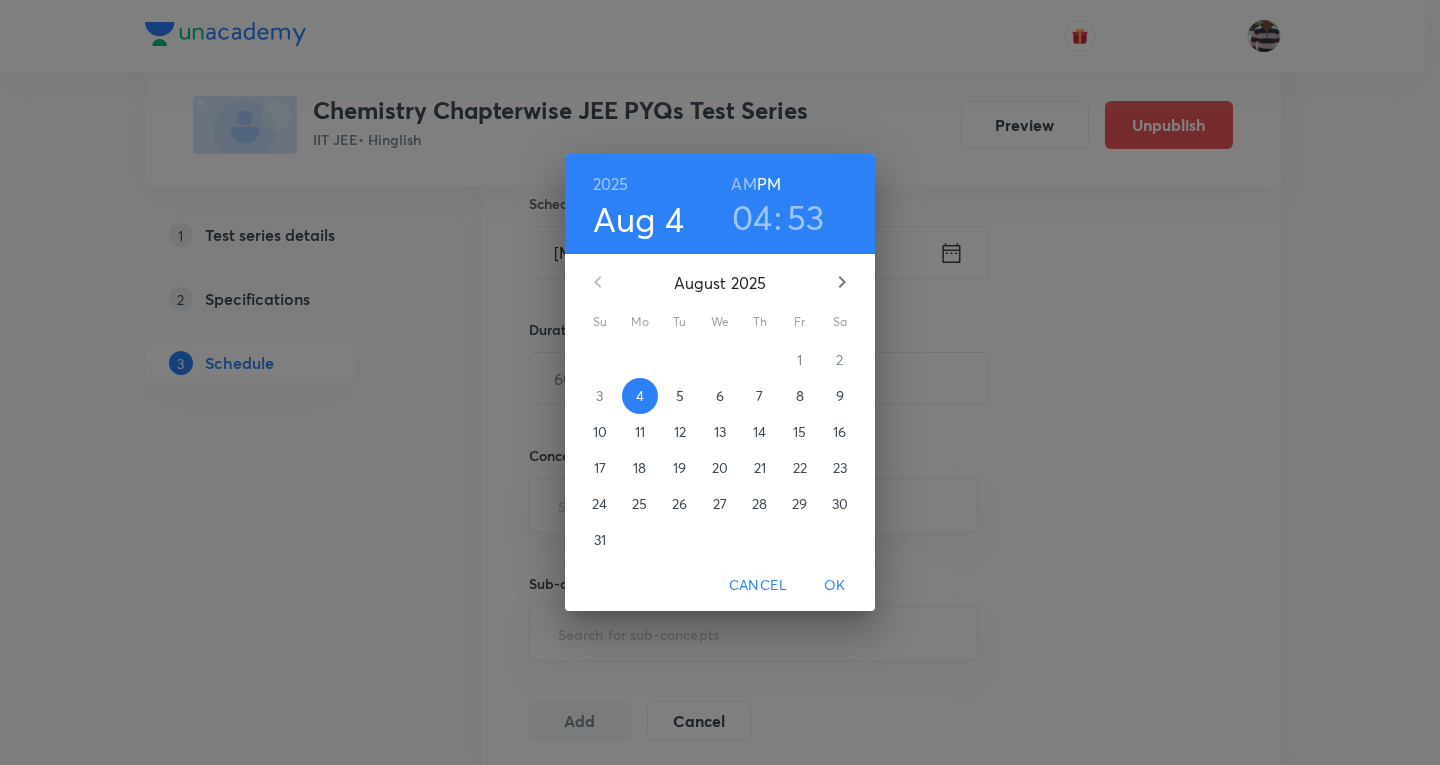 click on "30" at bounding box center (840, 504) 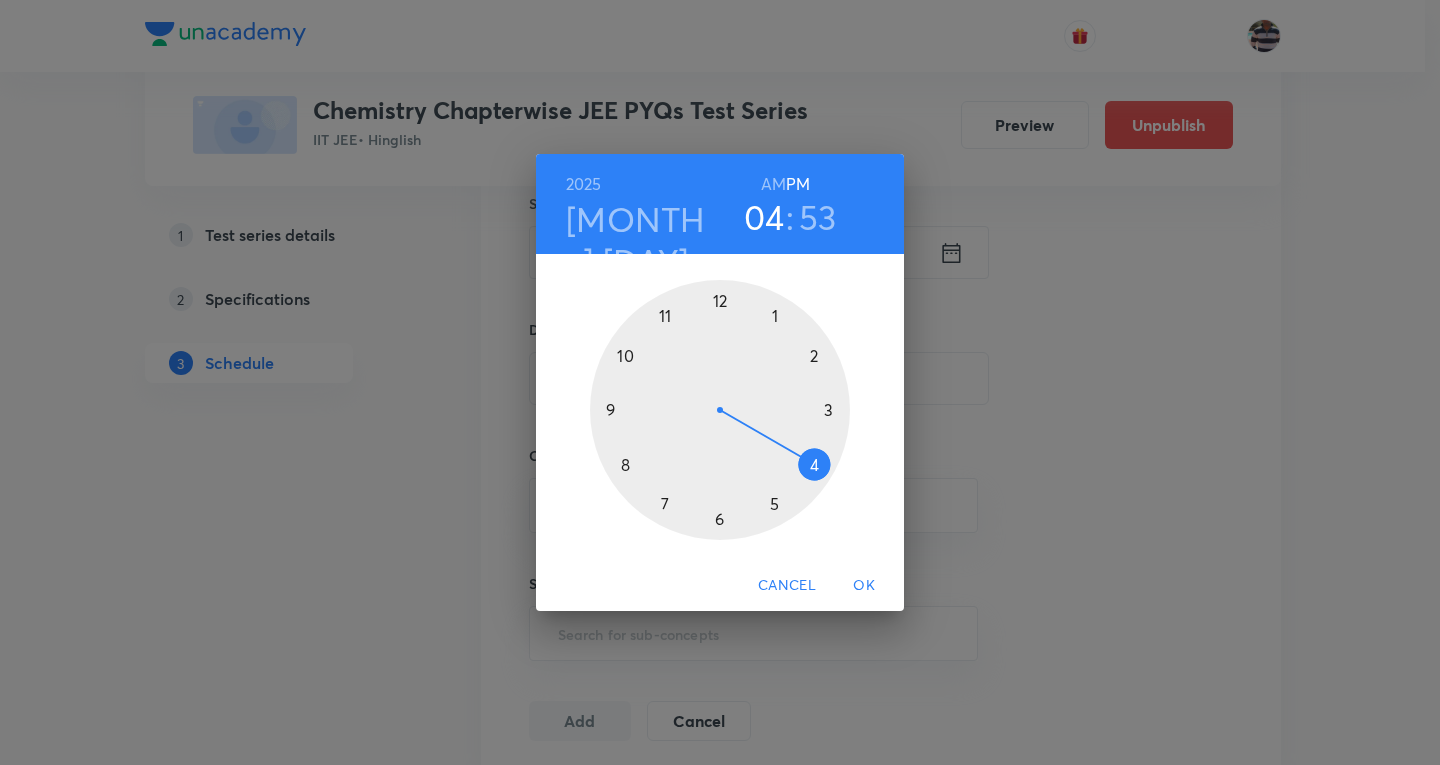 click at bounding box center (720, 410) 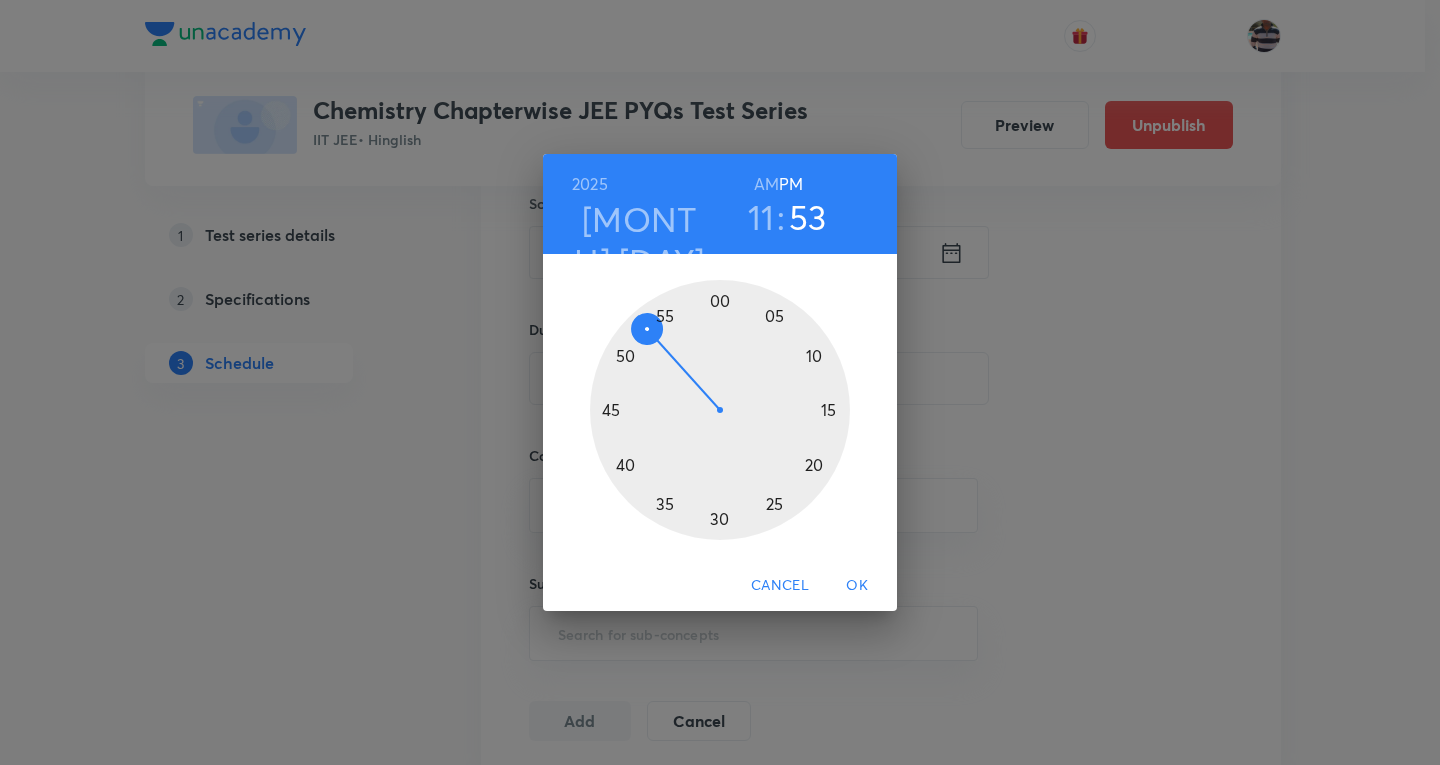 click on "AM" at bounding box center (766, 184) 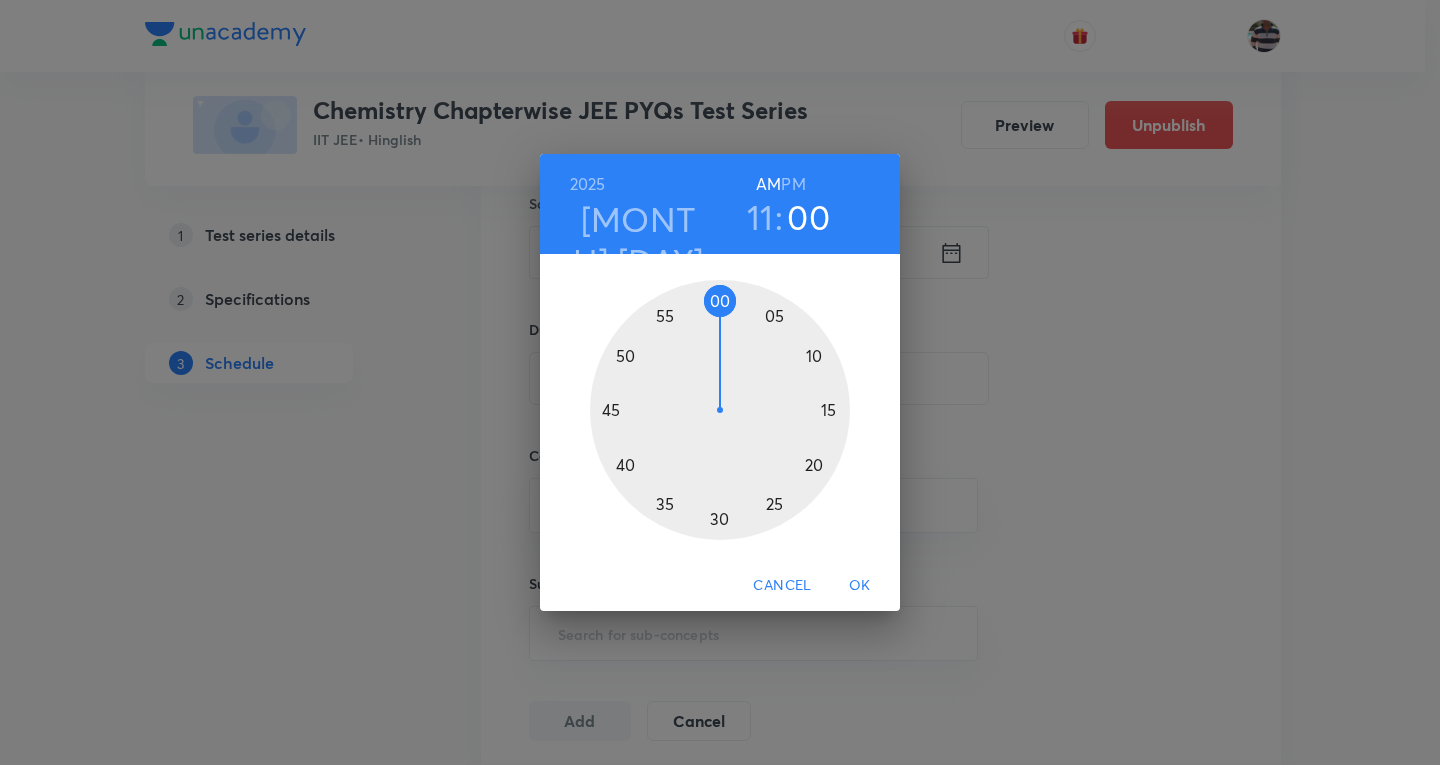 drag, startPoint x: 649, startPoint y: 321, endPoint x: 721, endPoint y: 320, distance: 72.00694 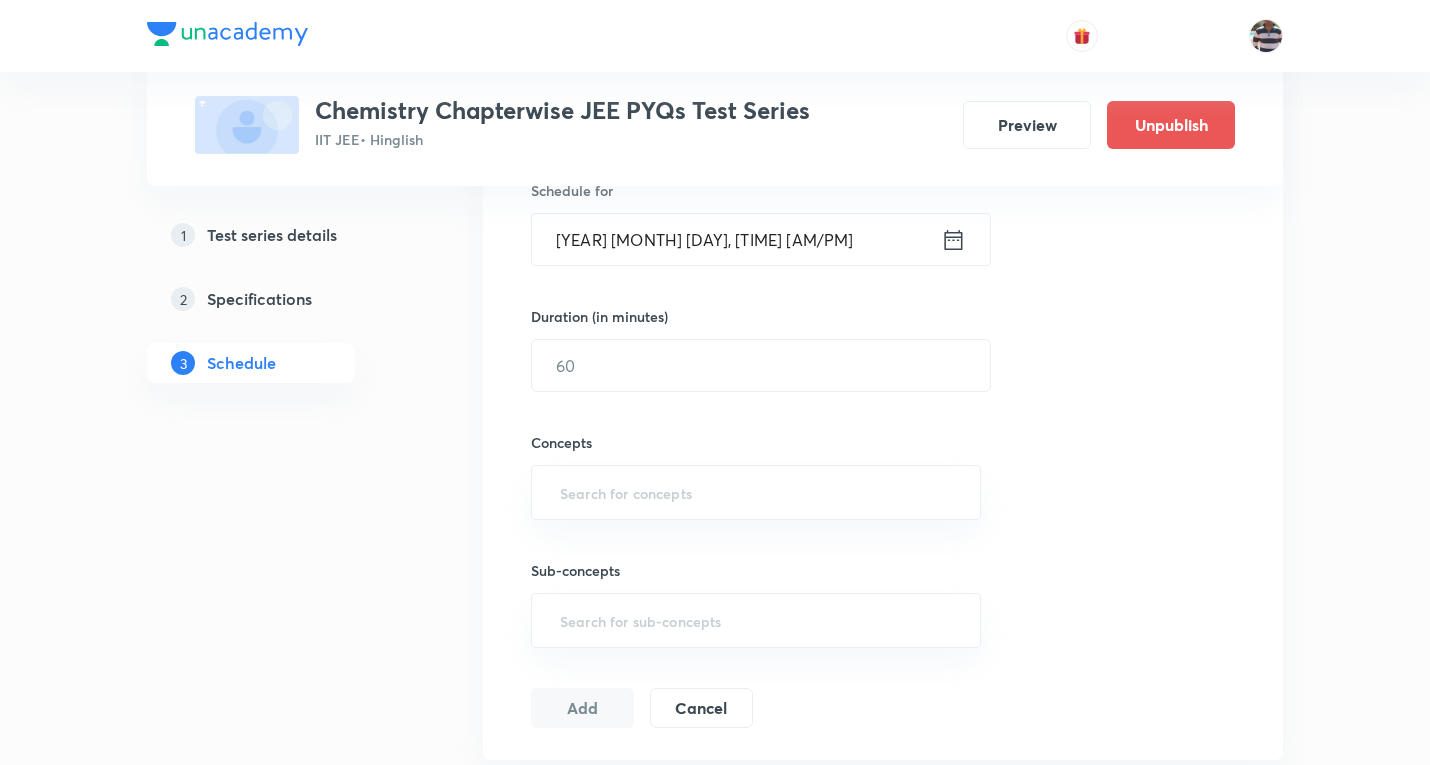 scroll, scrollTop: 600, scrollLeft: 0, axis: vertical 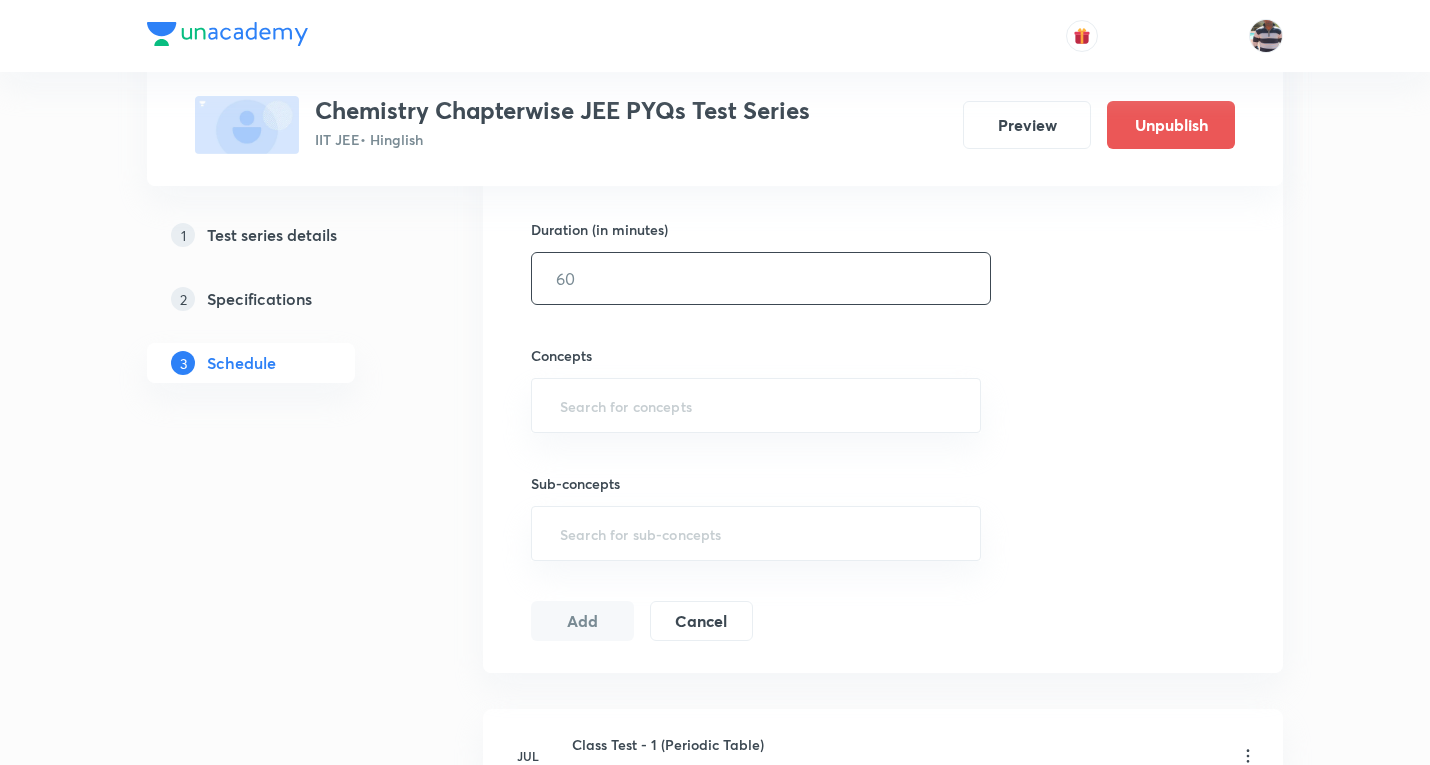 click at bounding box center [761, 278] 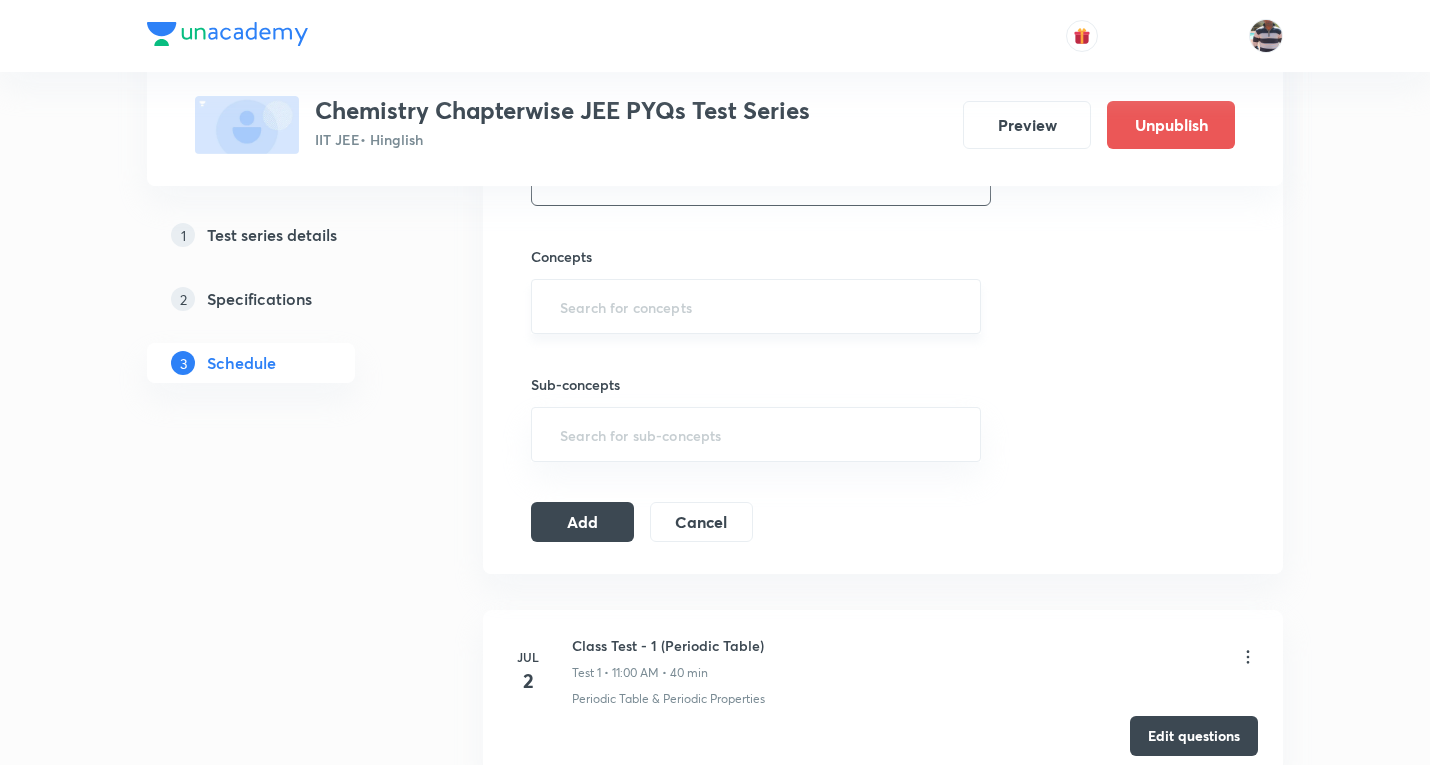 scroll, scrollTop: 700, scrollLeft: 0, axis: vertical 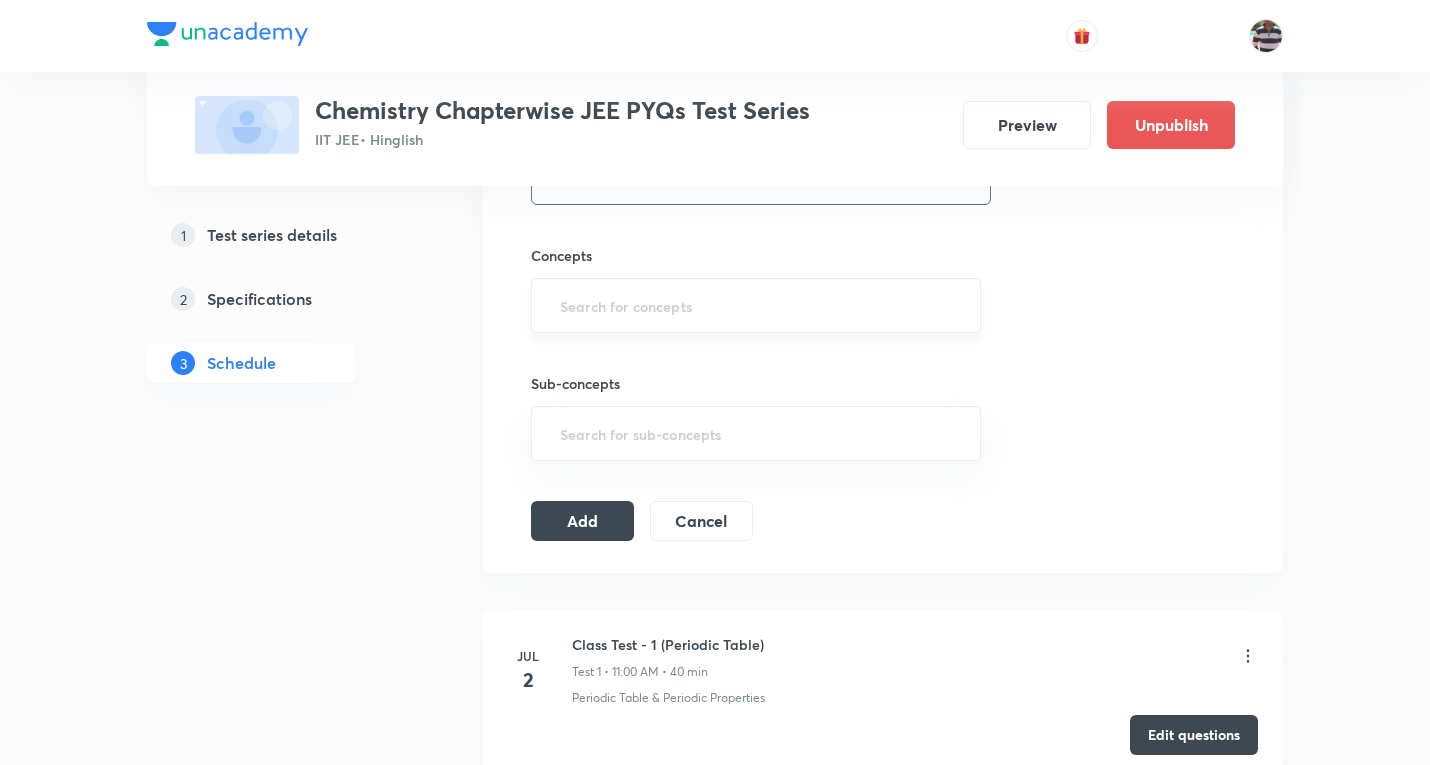type on "40" 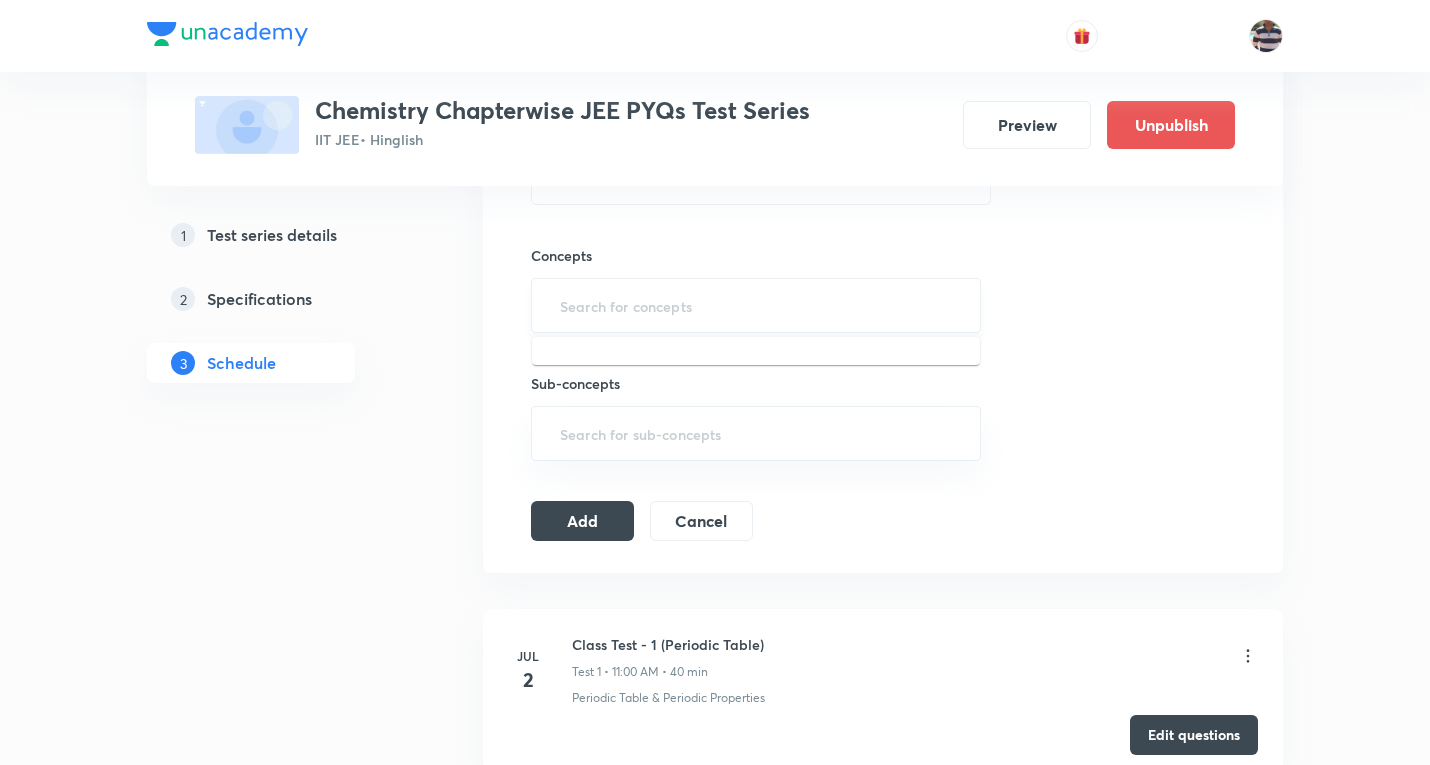 click at bounding box center [756, 305] 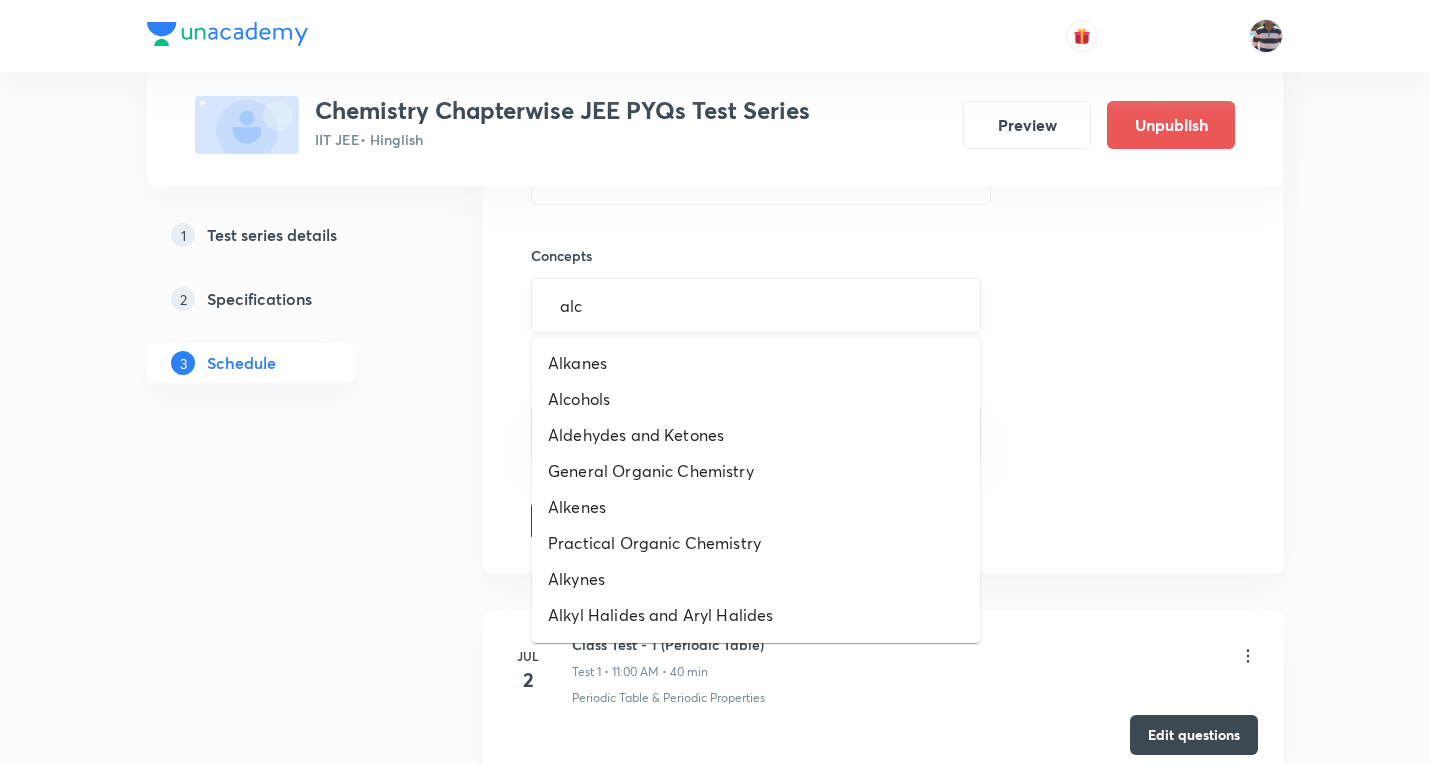 type on "alco" 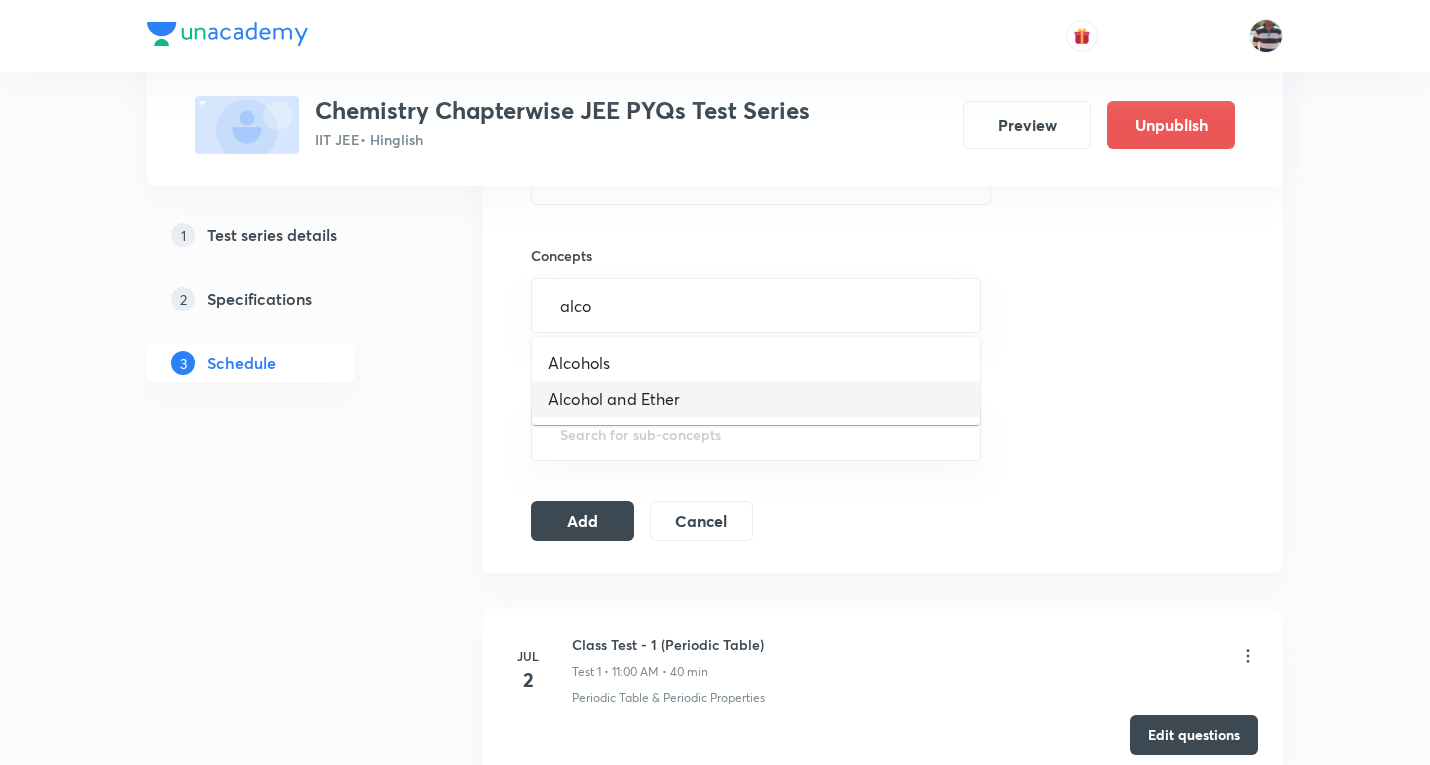 click on "Alcohol and Ether" at bounding box center (756, 399) 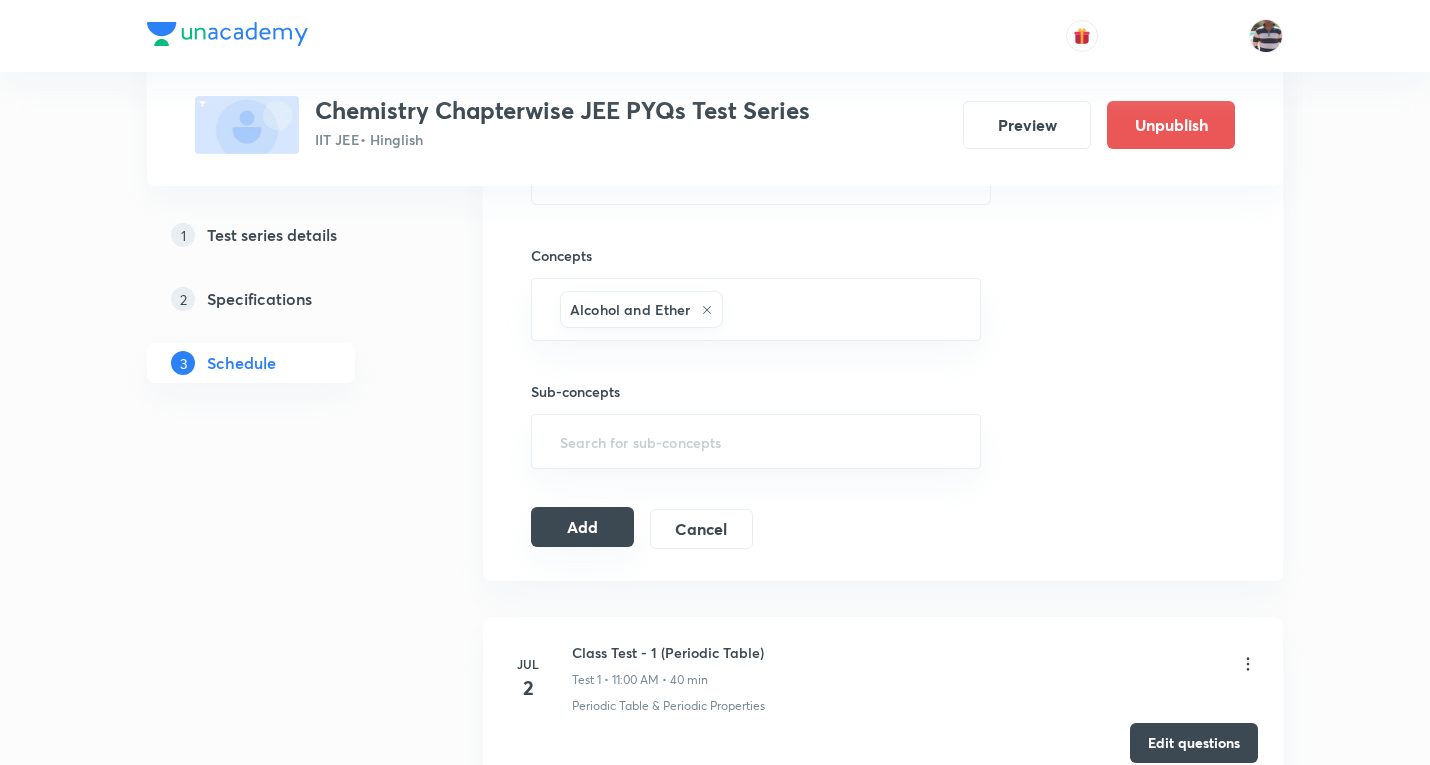 click on "Add" at bounding box center [582, 527] 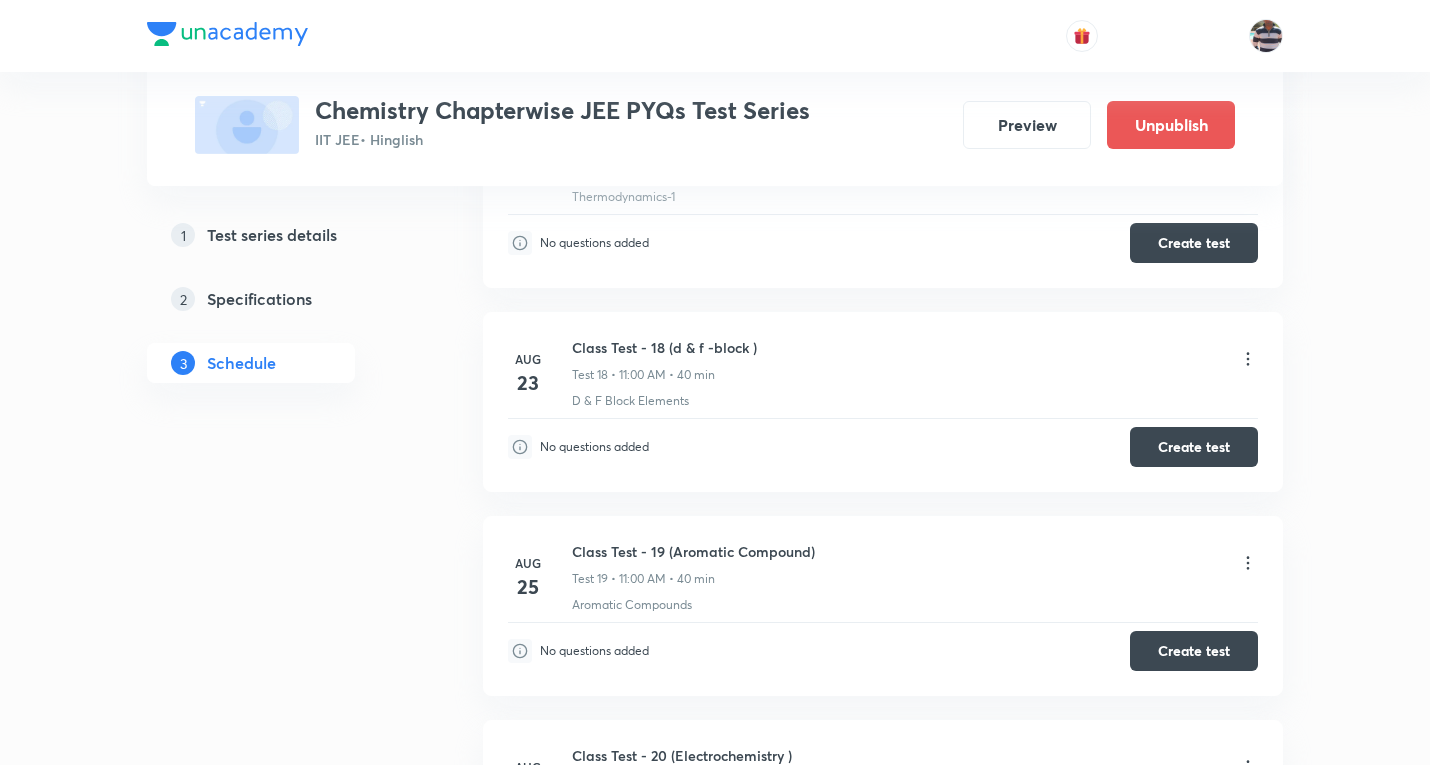 scroll, scrollTop: 4317, scrollLeft: 0, axis: vertical 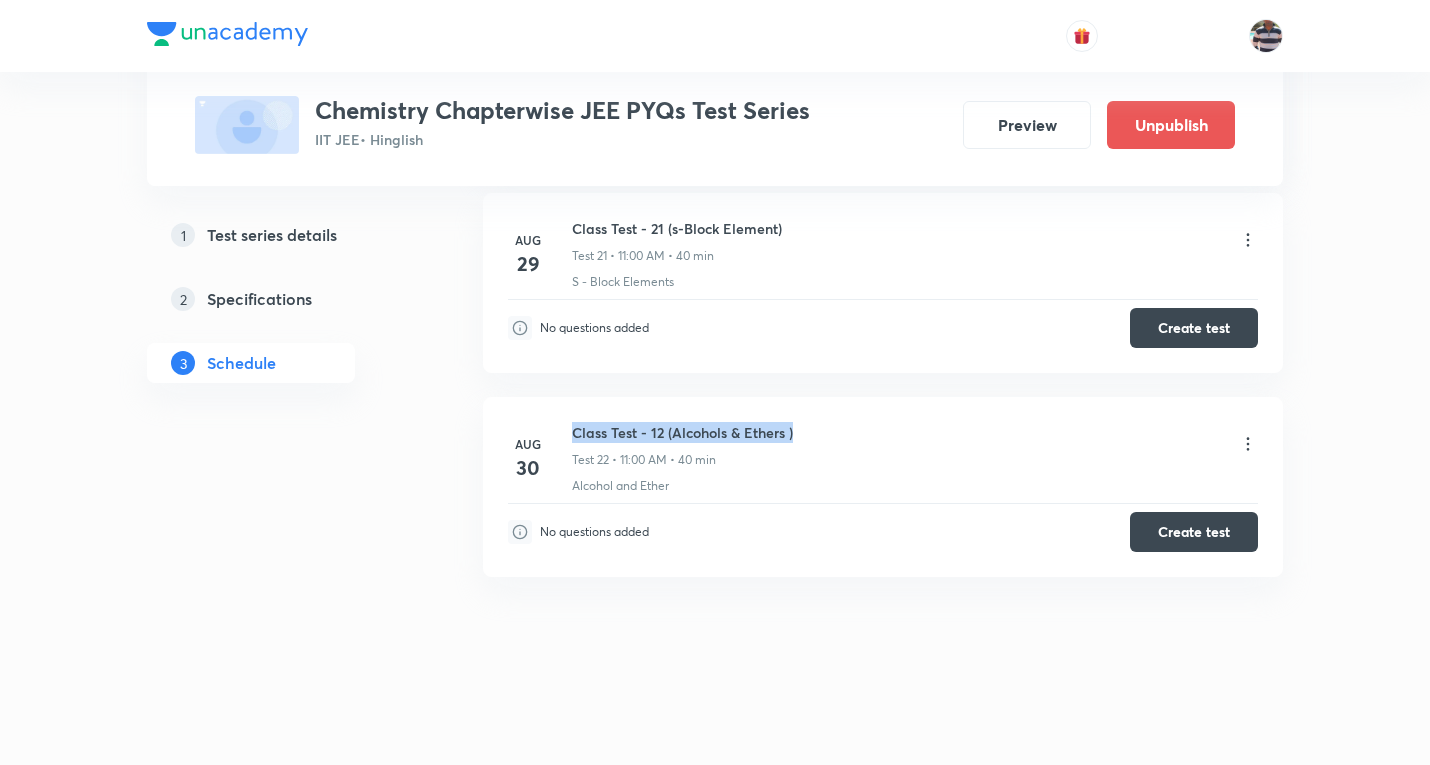 drag, startPoint x: 805, startPoint y: 432, endPoint x: 566, endPoint y: 427, distance: 239.05229 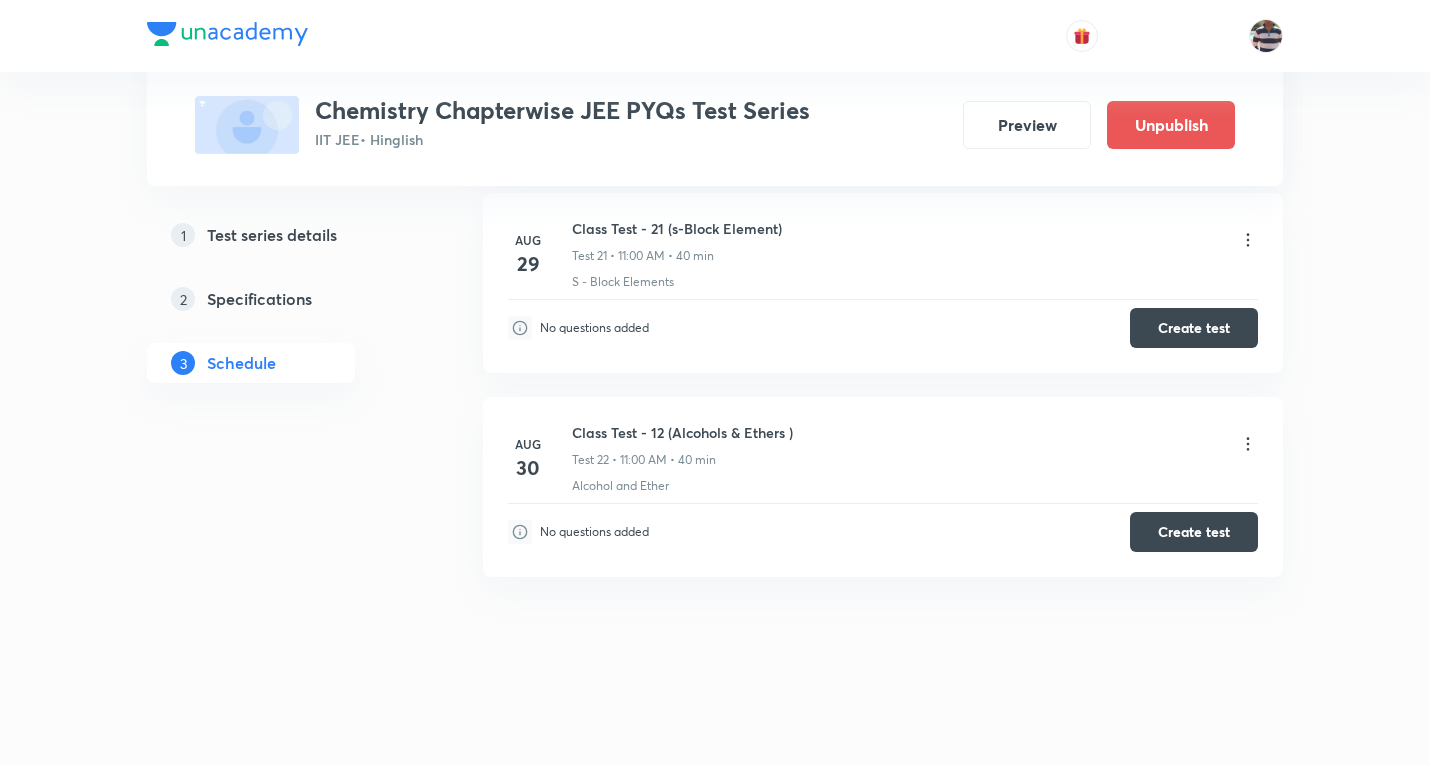 click 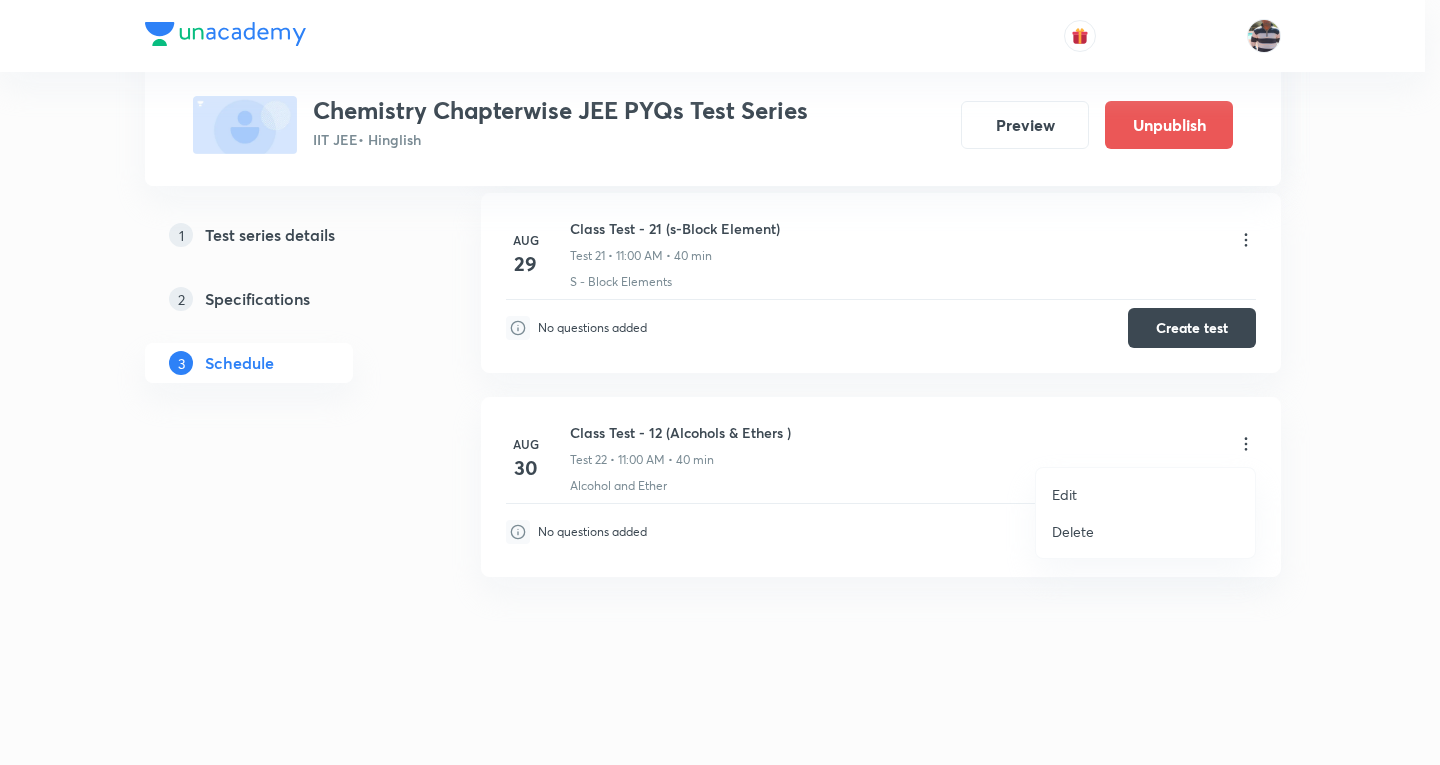 click on "Edit" at bounding box center [1145, 494] 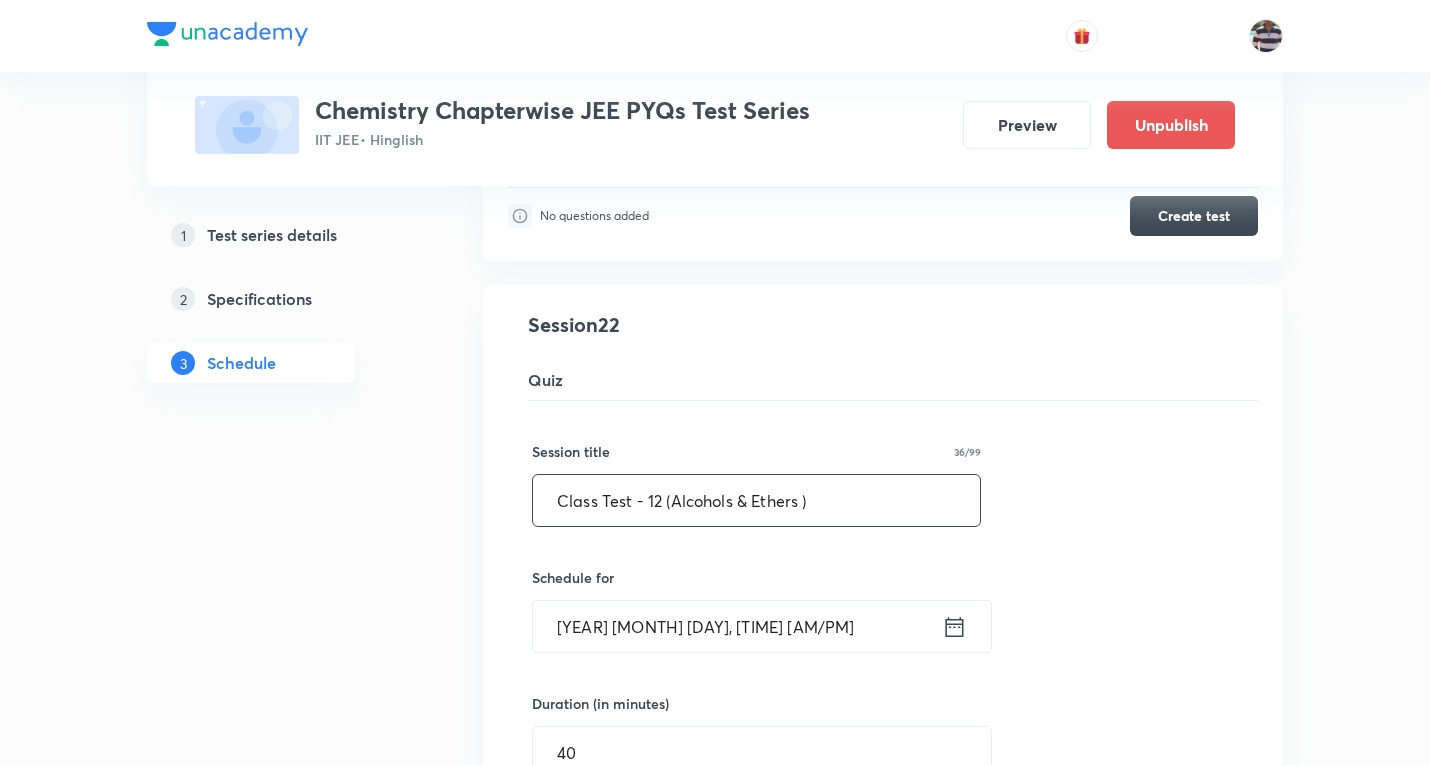 click on "Class Test - 12 (Alcohols & Ethers )" at bounding box center [756, 500] 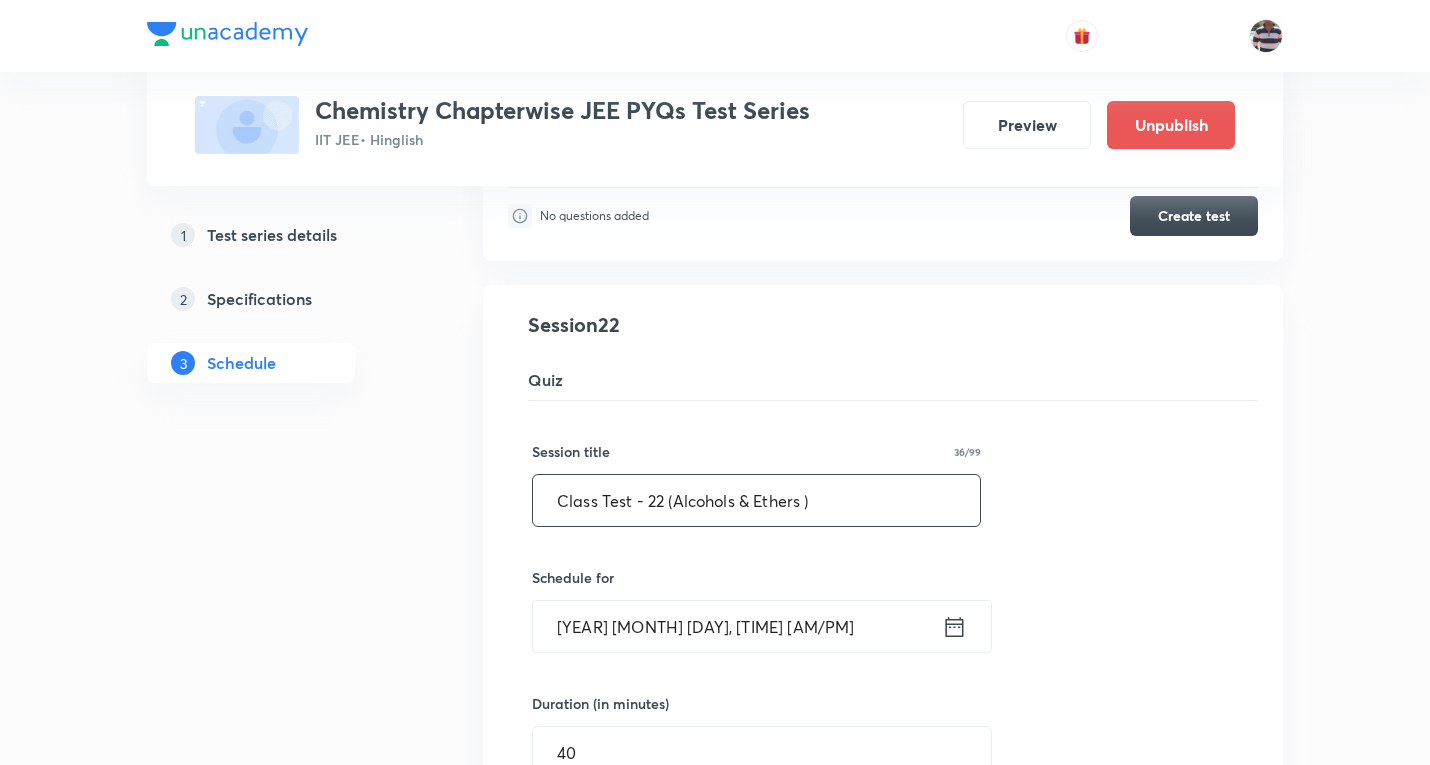 drag, startPoint x: 823, startPoint y: 503, endPoint x: 892, endPoint y: 502, distance: 69.00725 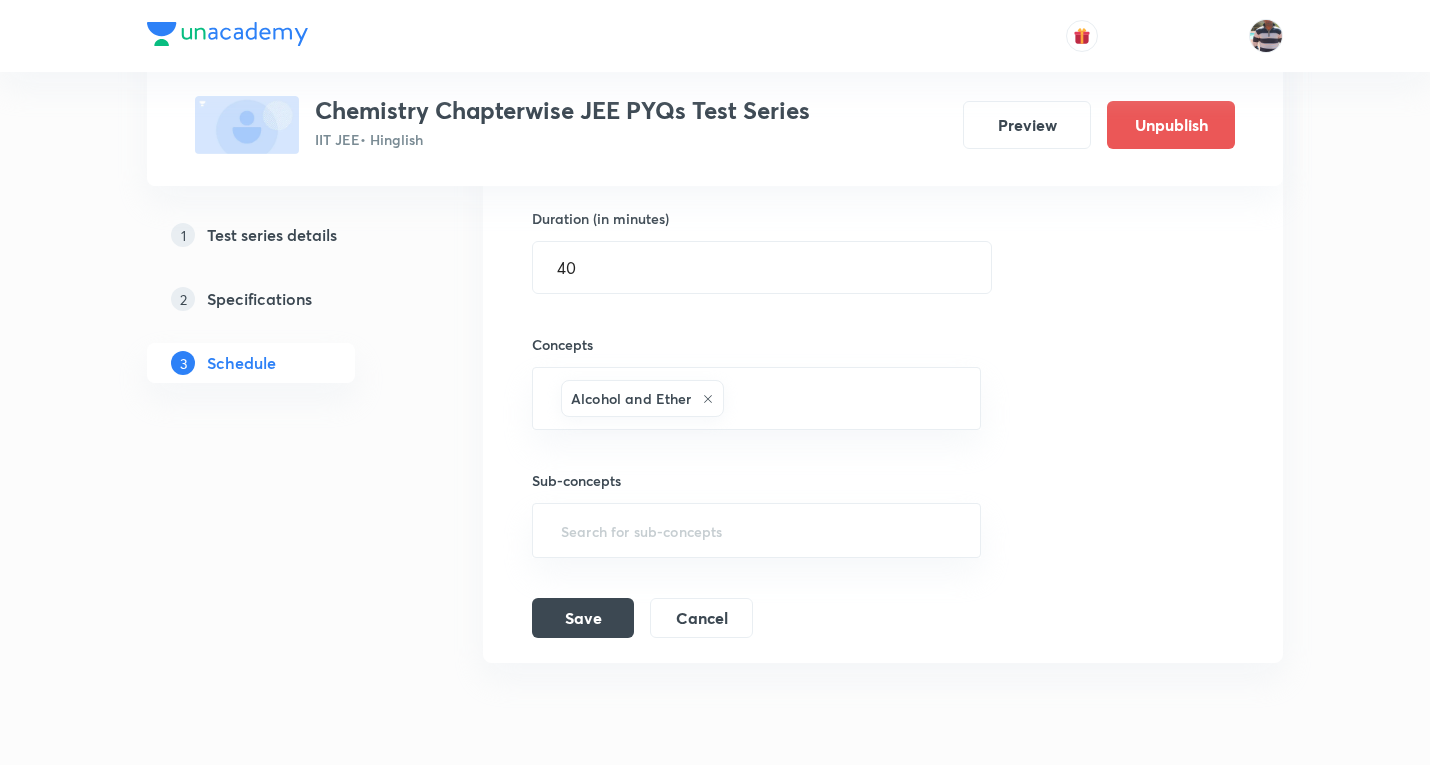 scroll, scrollTop: 4888, scrollLeft: 0, axis: vertical 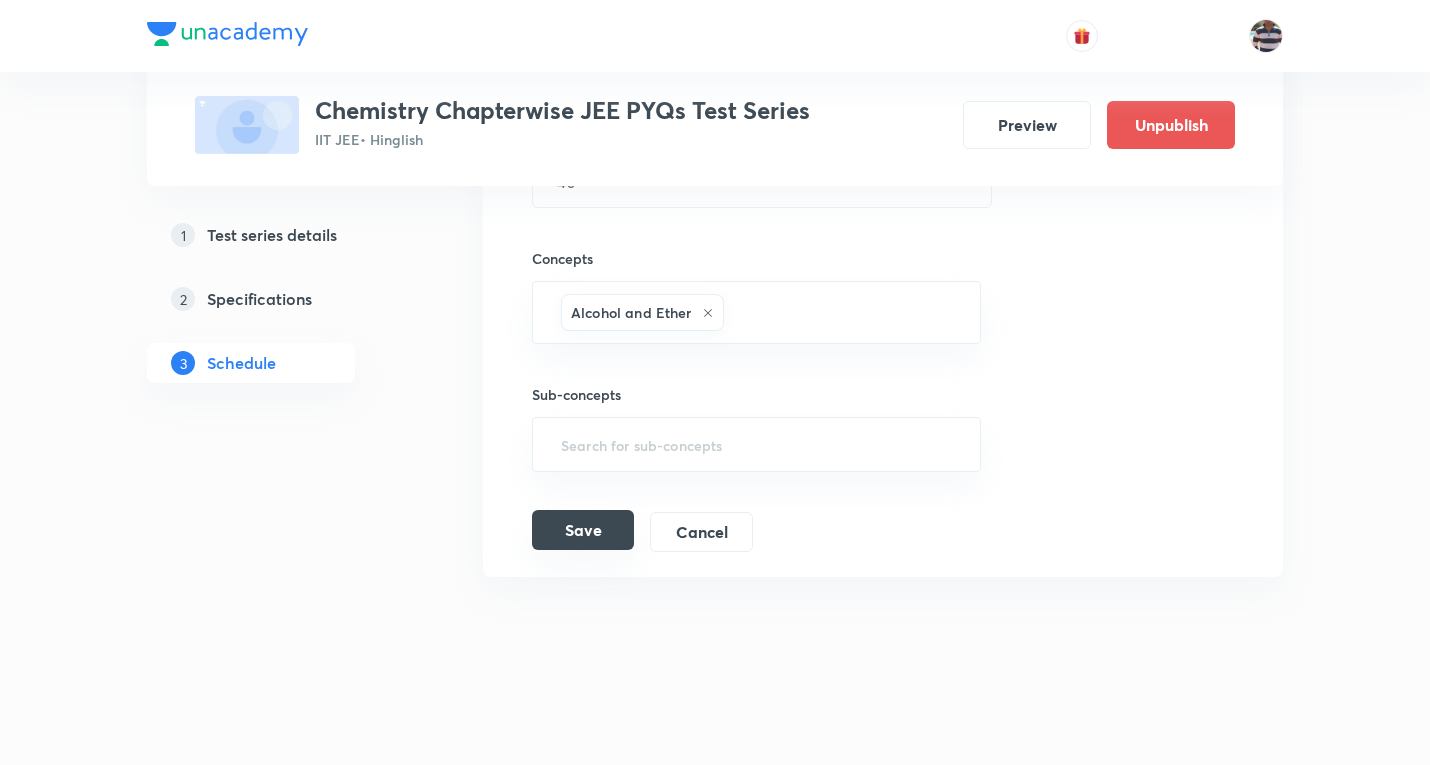 type on "Class Test - 22 (Alcohols & Ethers)" 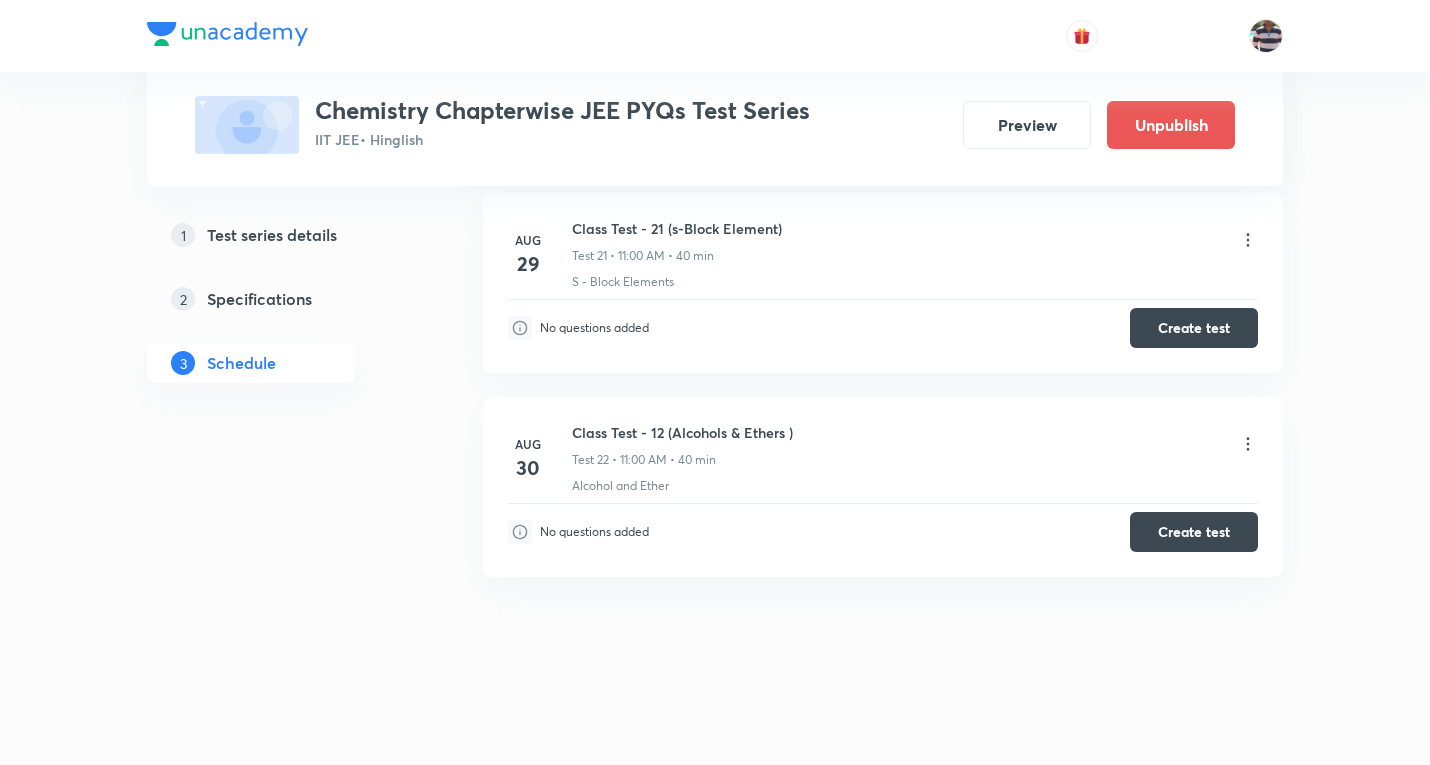 scroll, scrollTop: 4317, scrollLeft: 0, axis: vertical 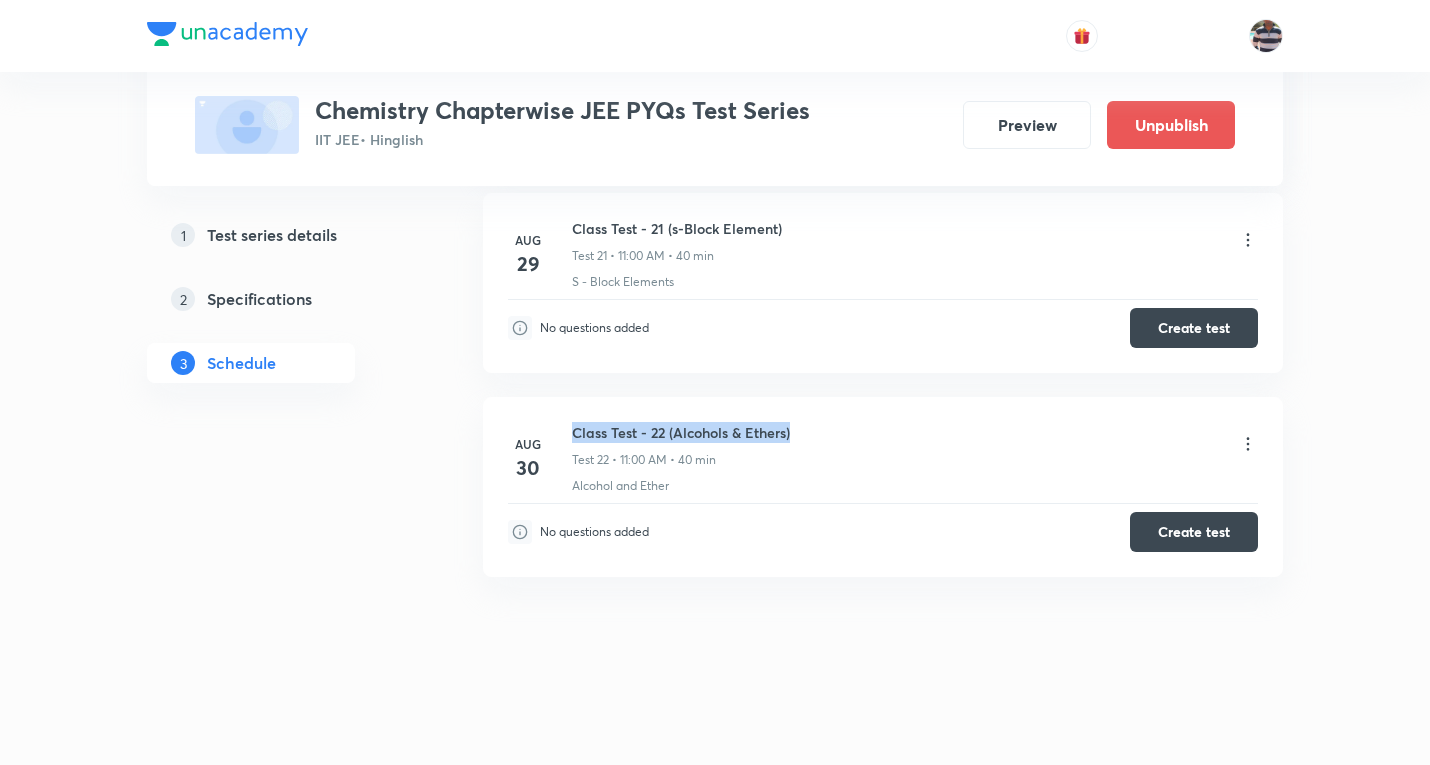 drag, startPoint x: 721, startPoint y: 423, endPoint x: 575, endPoint y: 418, distance: 146.08559 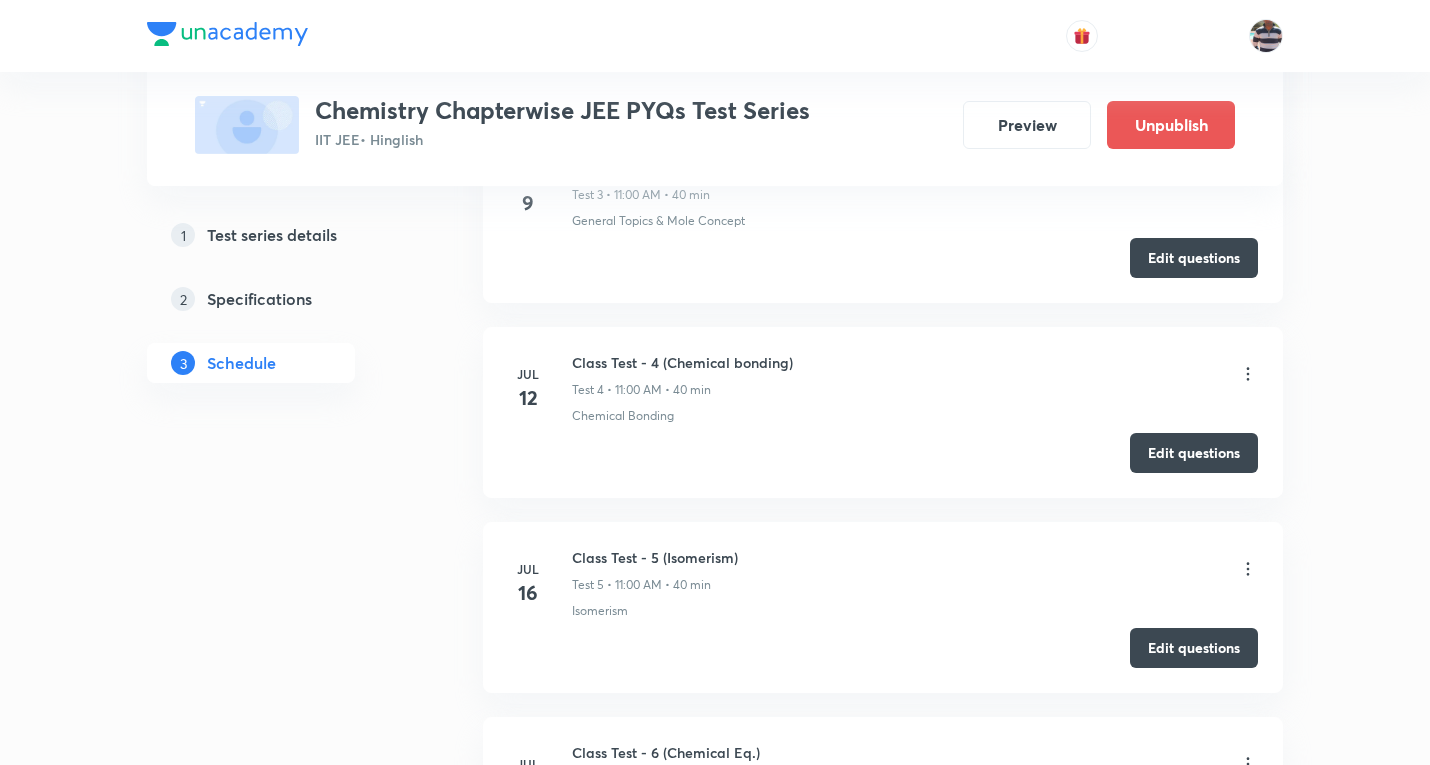 scroll, scrollTop: 0, scrollLeft: 0, axis: both 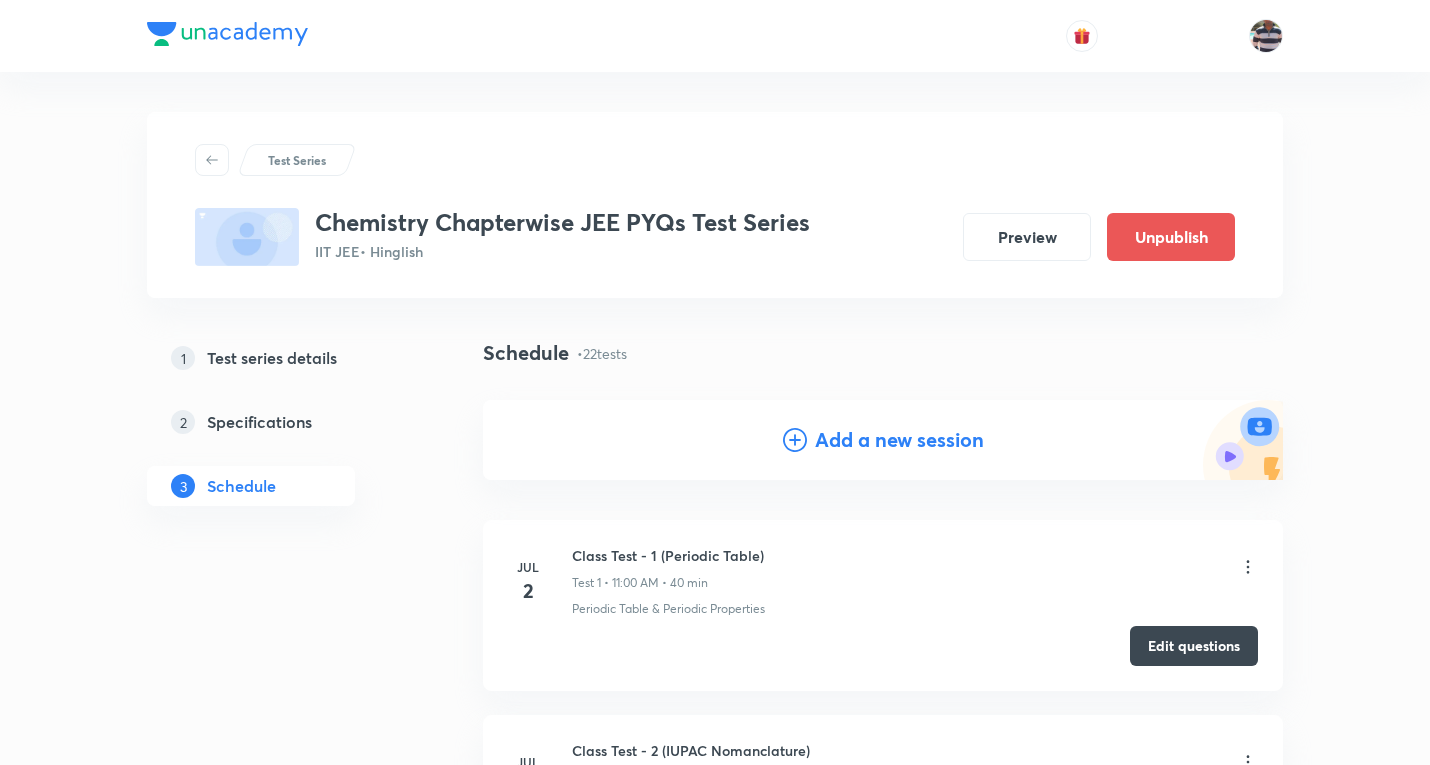 drag, startPoint x: 894, startPoint y: 421, endPoint x: 909, endPoint y: 450, distance: 32.649654 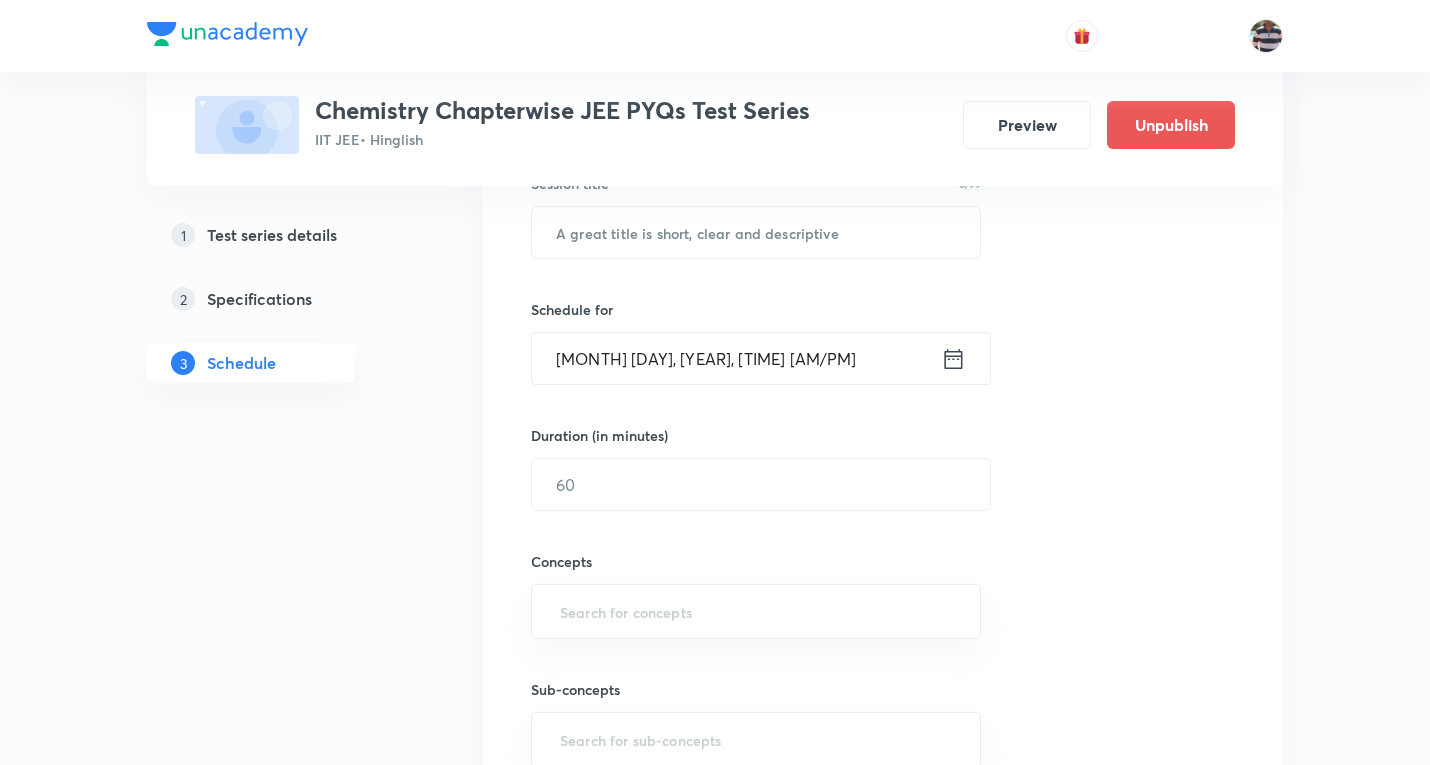 scroll, scrollTop: 400, scrollLeft: 0, axis: vertical 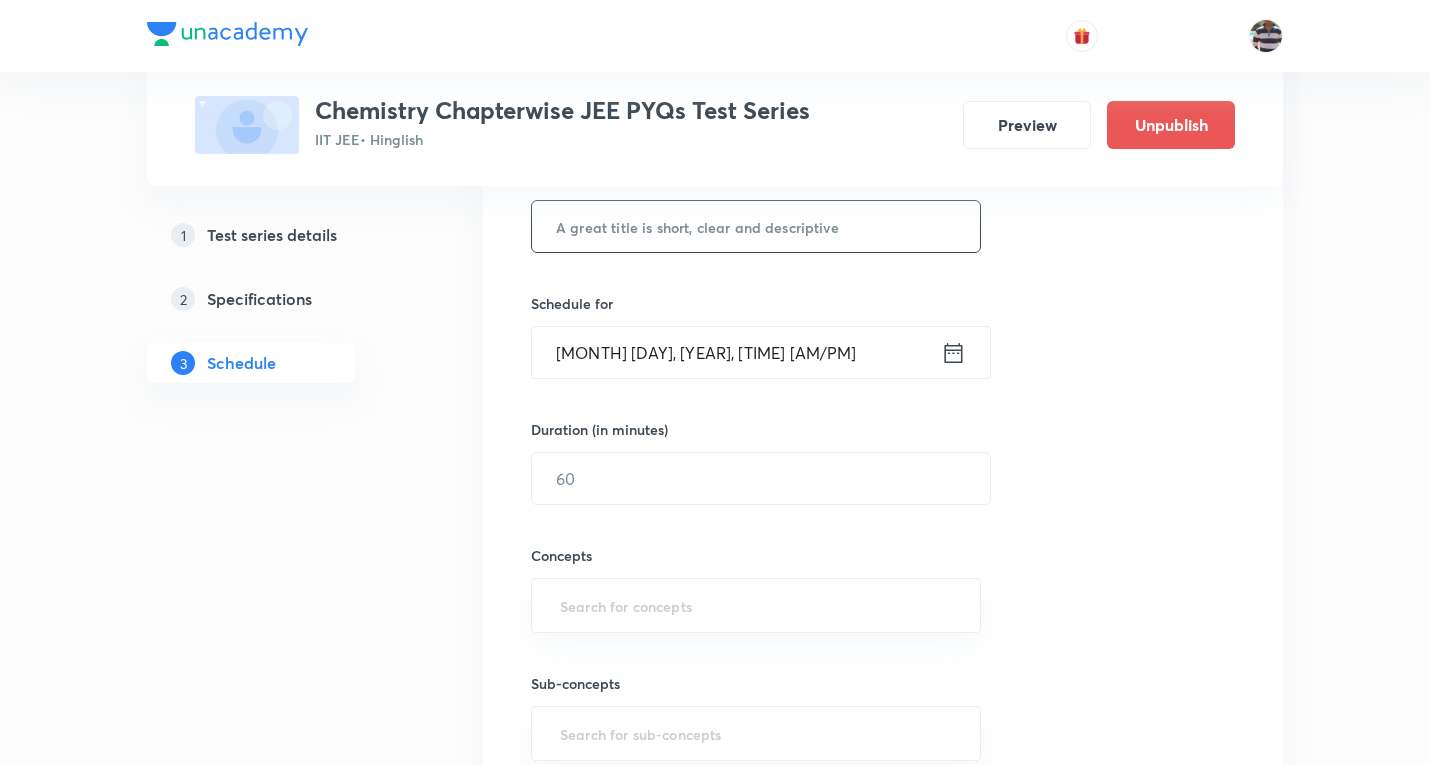 click at bounding box center (756, 226) 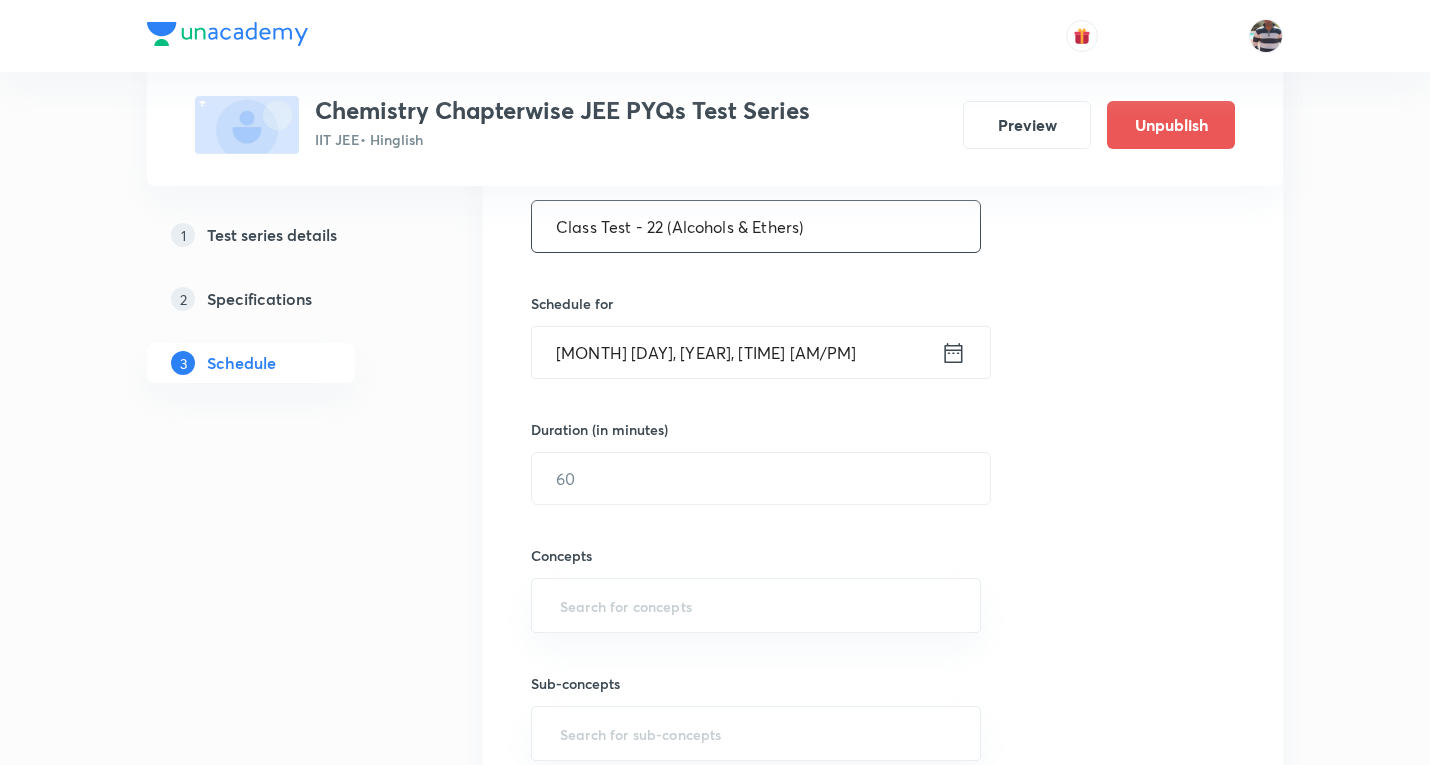 scroll, scrollTop: 200, scrollLeft: 0, axis: vertical 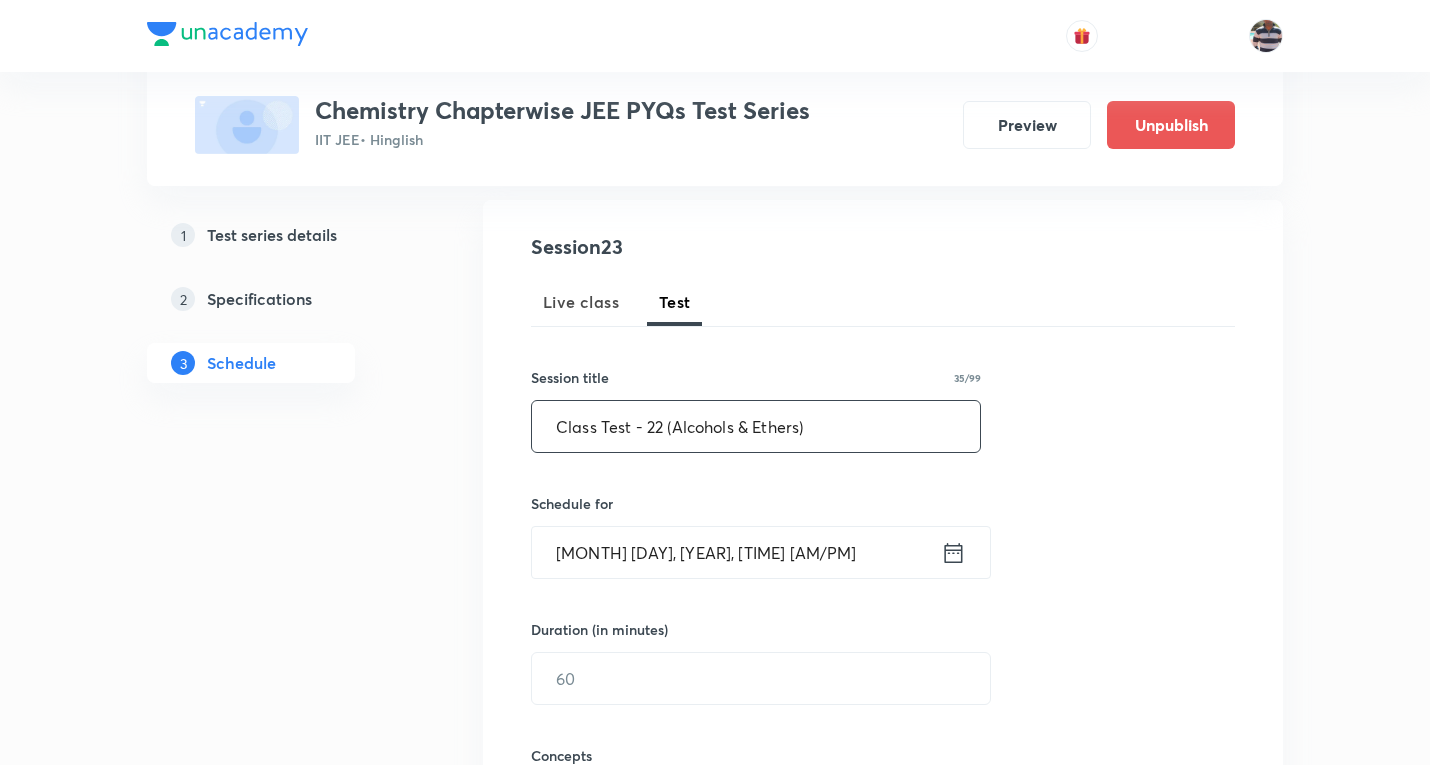 click on "Class Test - 22 (Alcohols & Ethers)" at bounding box center (756, 426) 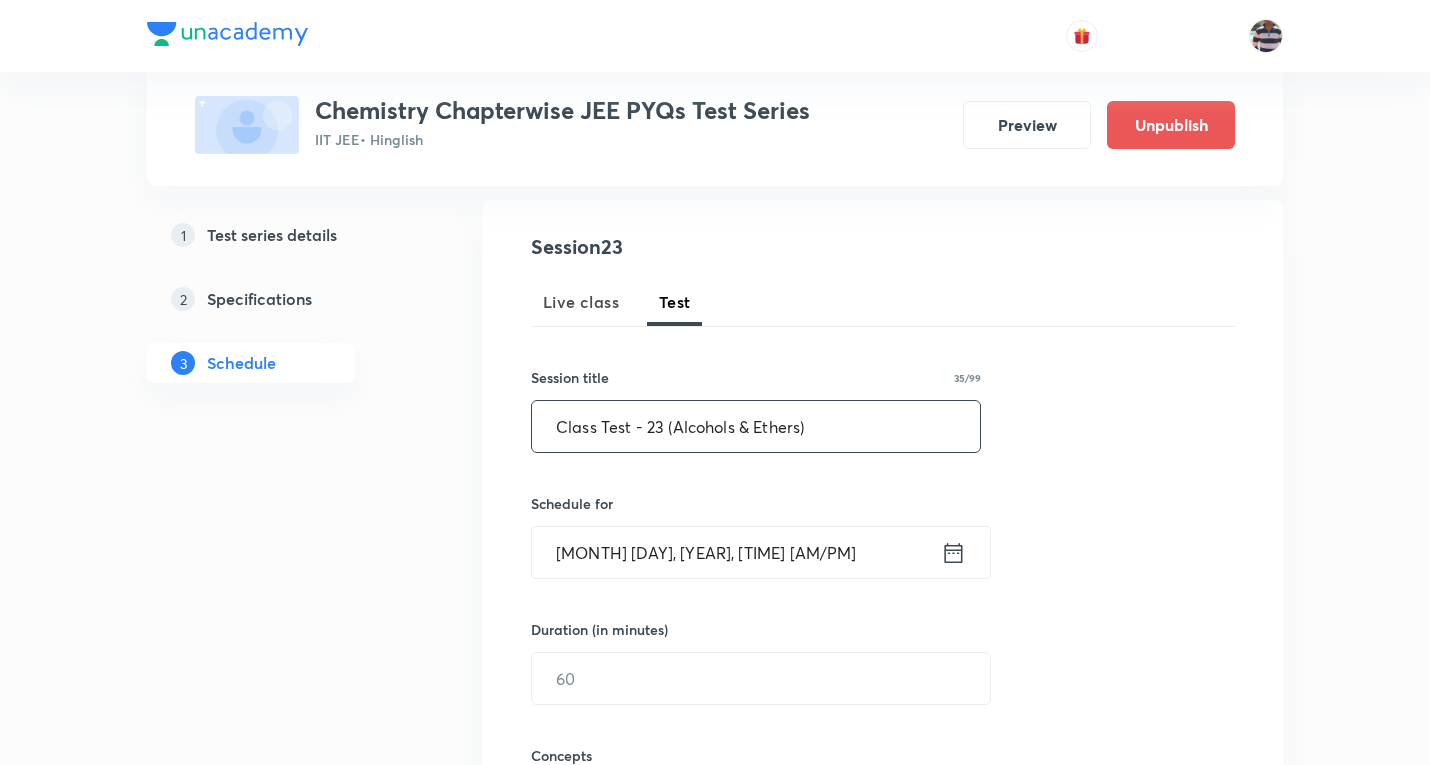 paste on "Solid state" 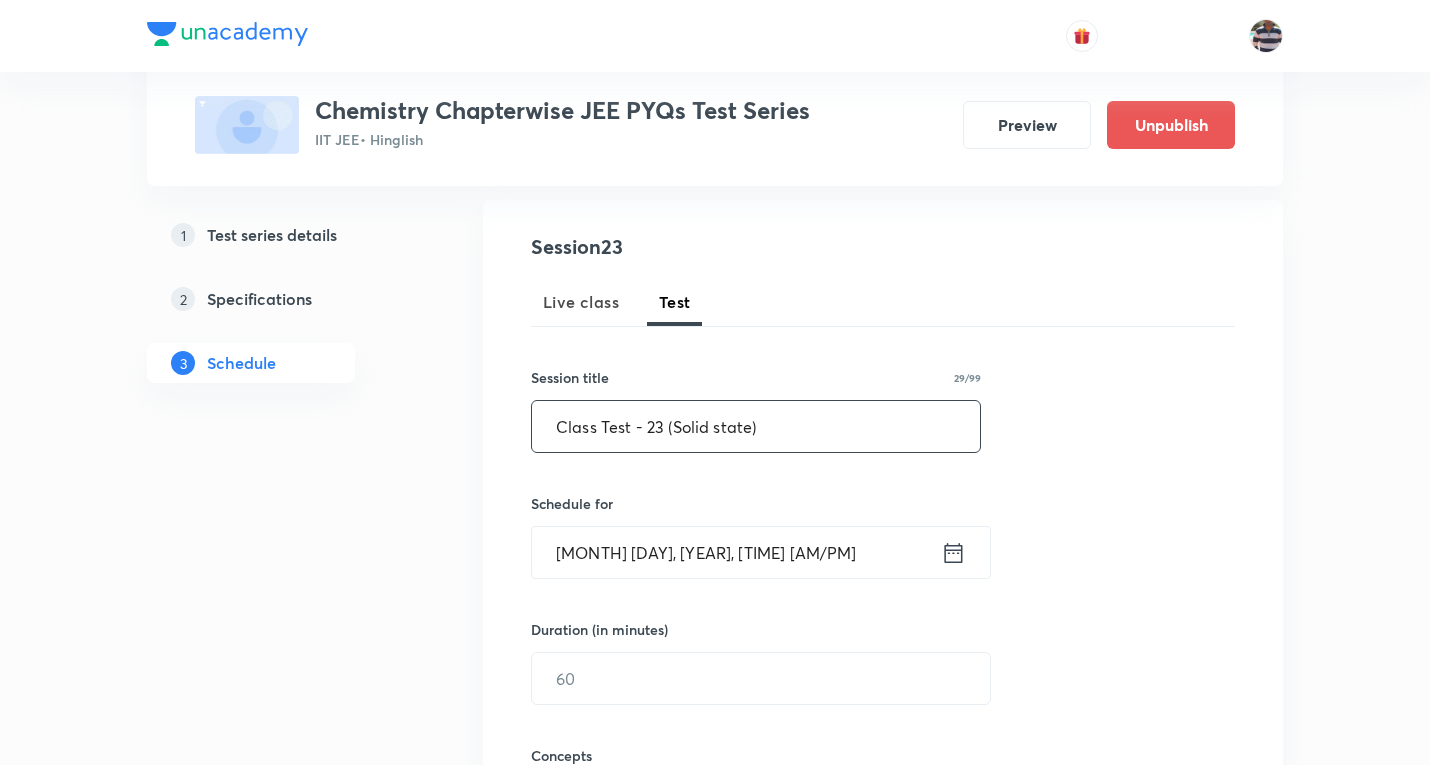 type on "Class Test - 23 (Solid state)" 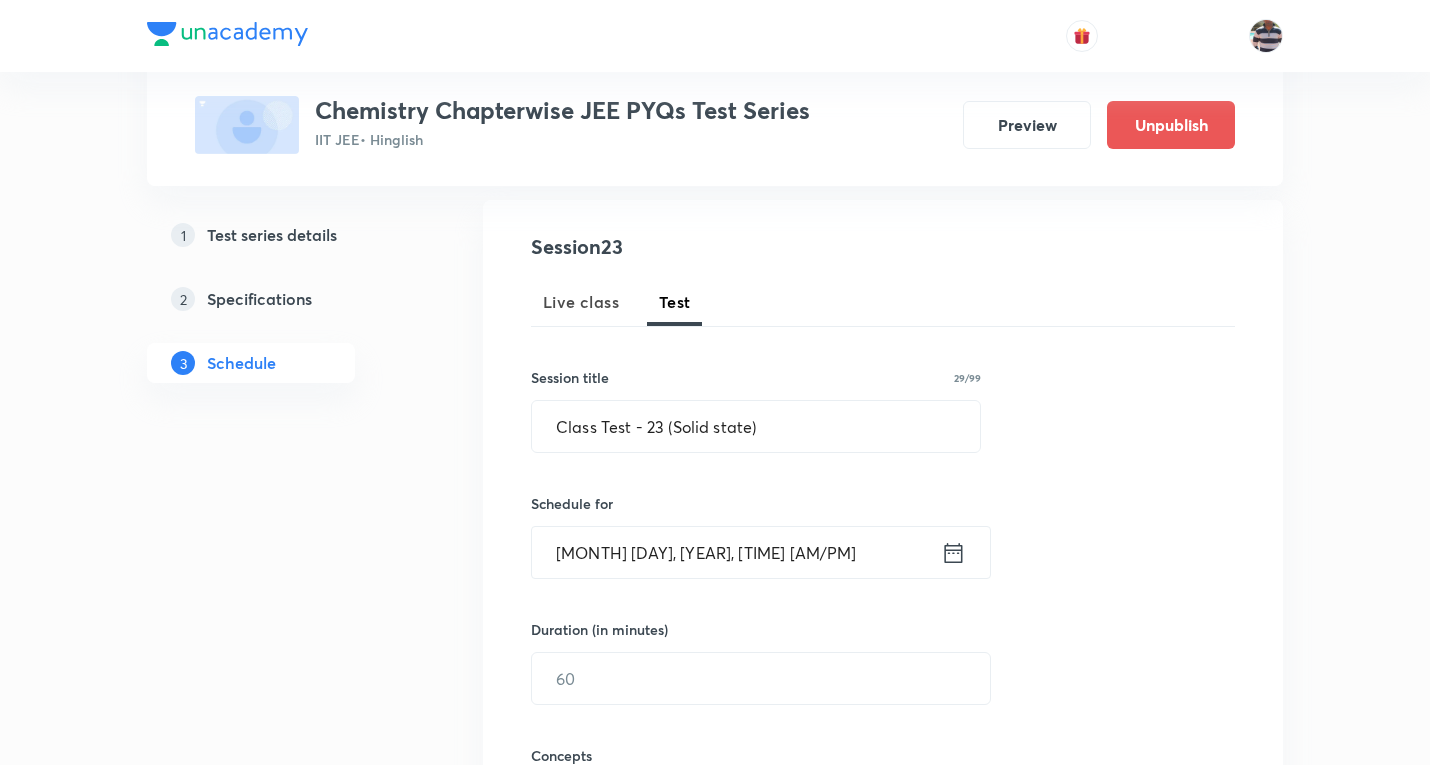 click on "Aug 4, 2025, 4:55 PM" at bounding box center (736, 552) 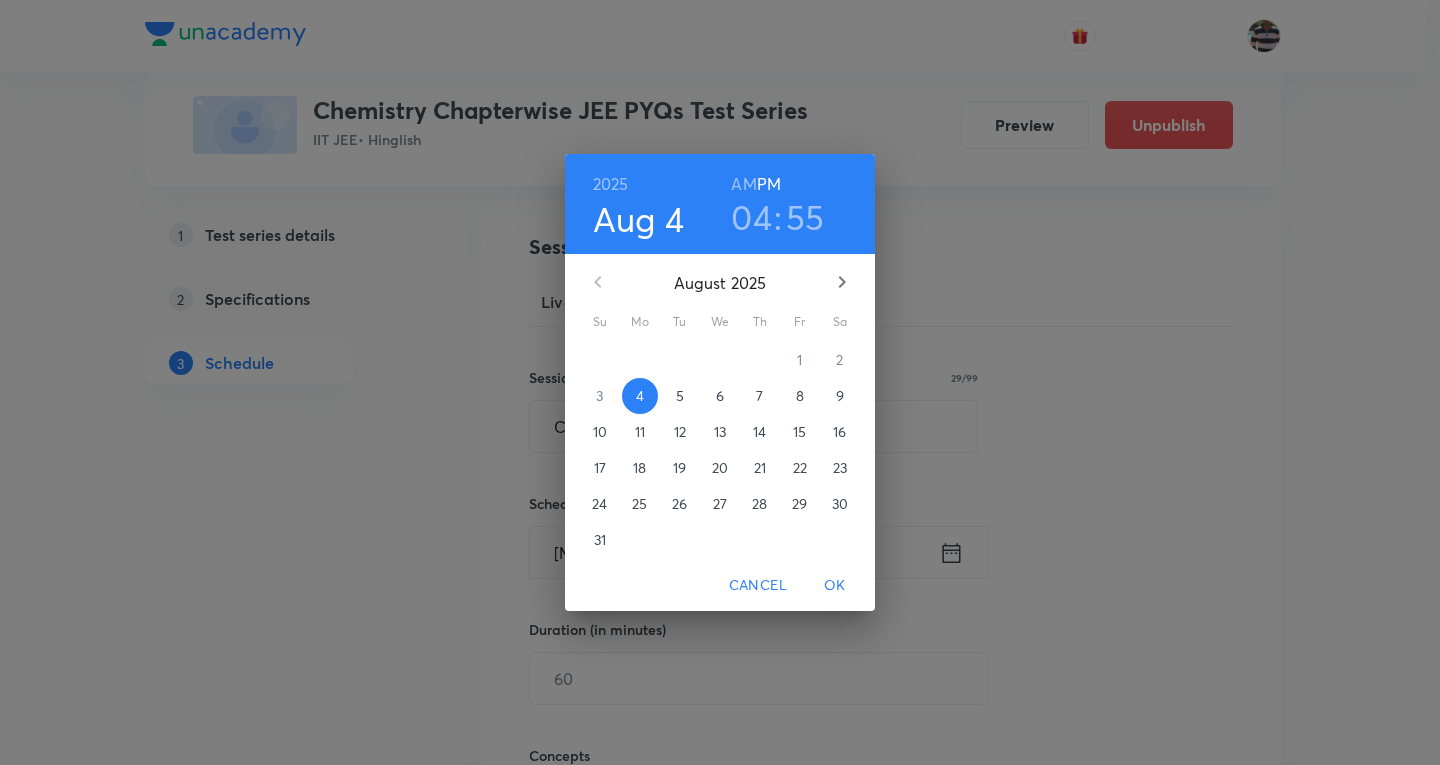 click 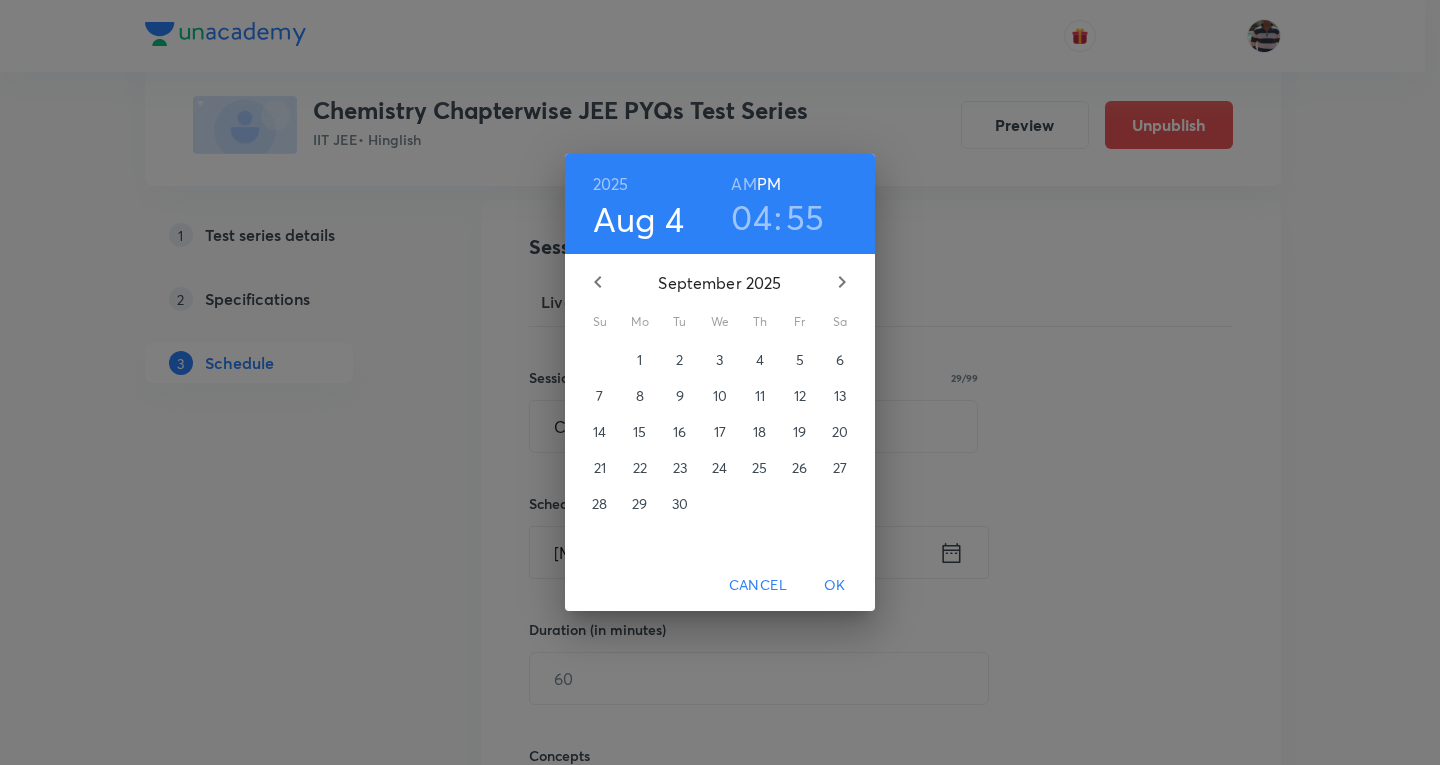 click on "1" at bounding box center (639, 360) 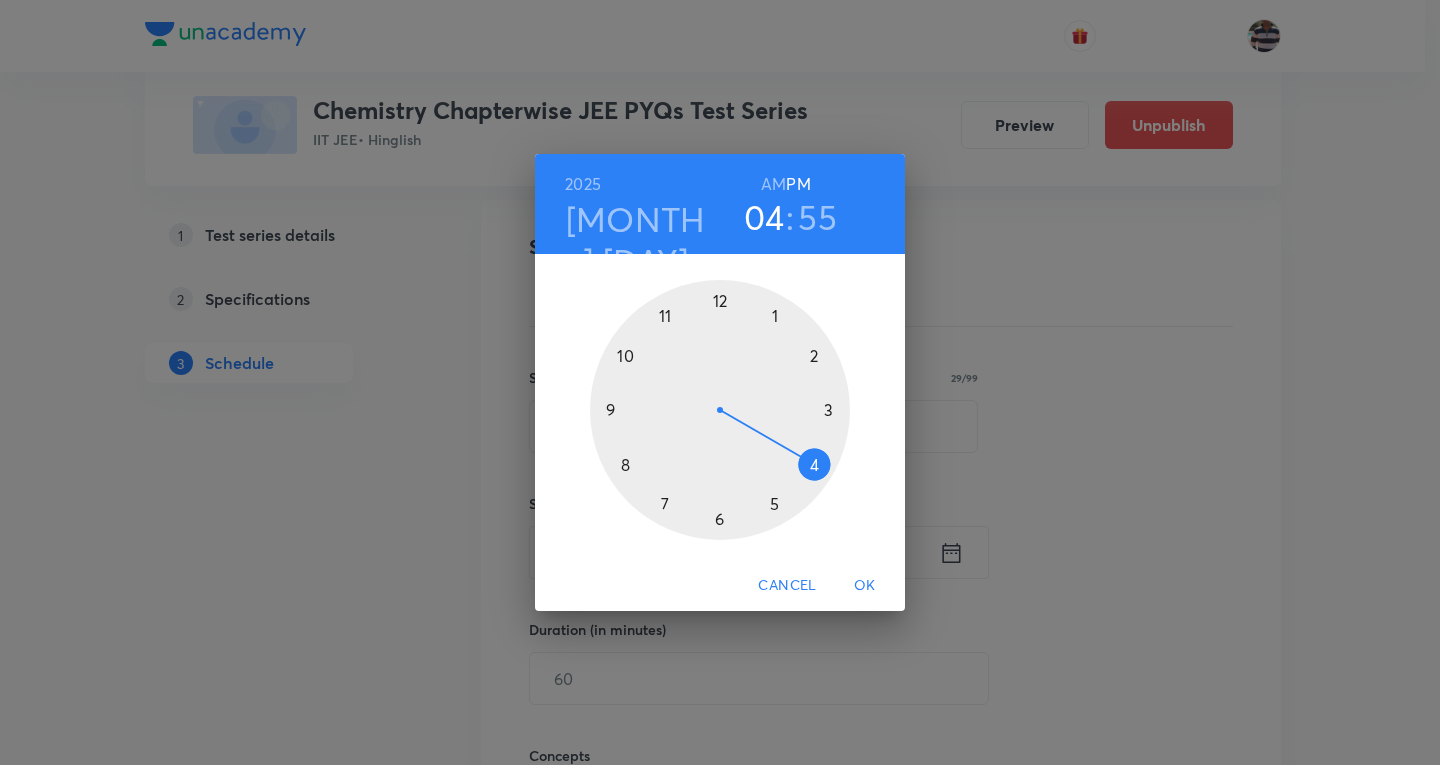 click at bounding box center (720, 410) 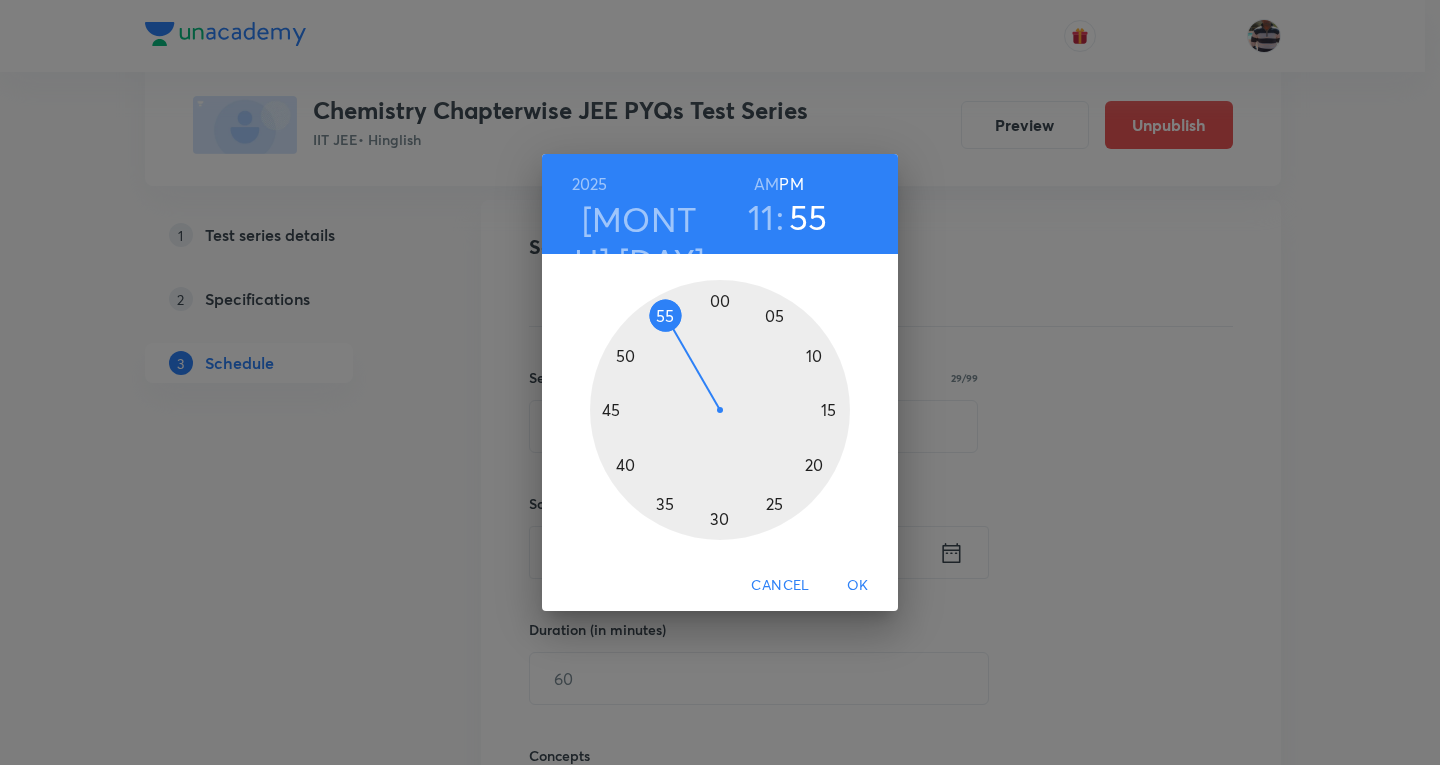 click on "AM" at bounding box center [766, 184] 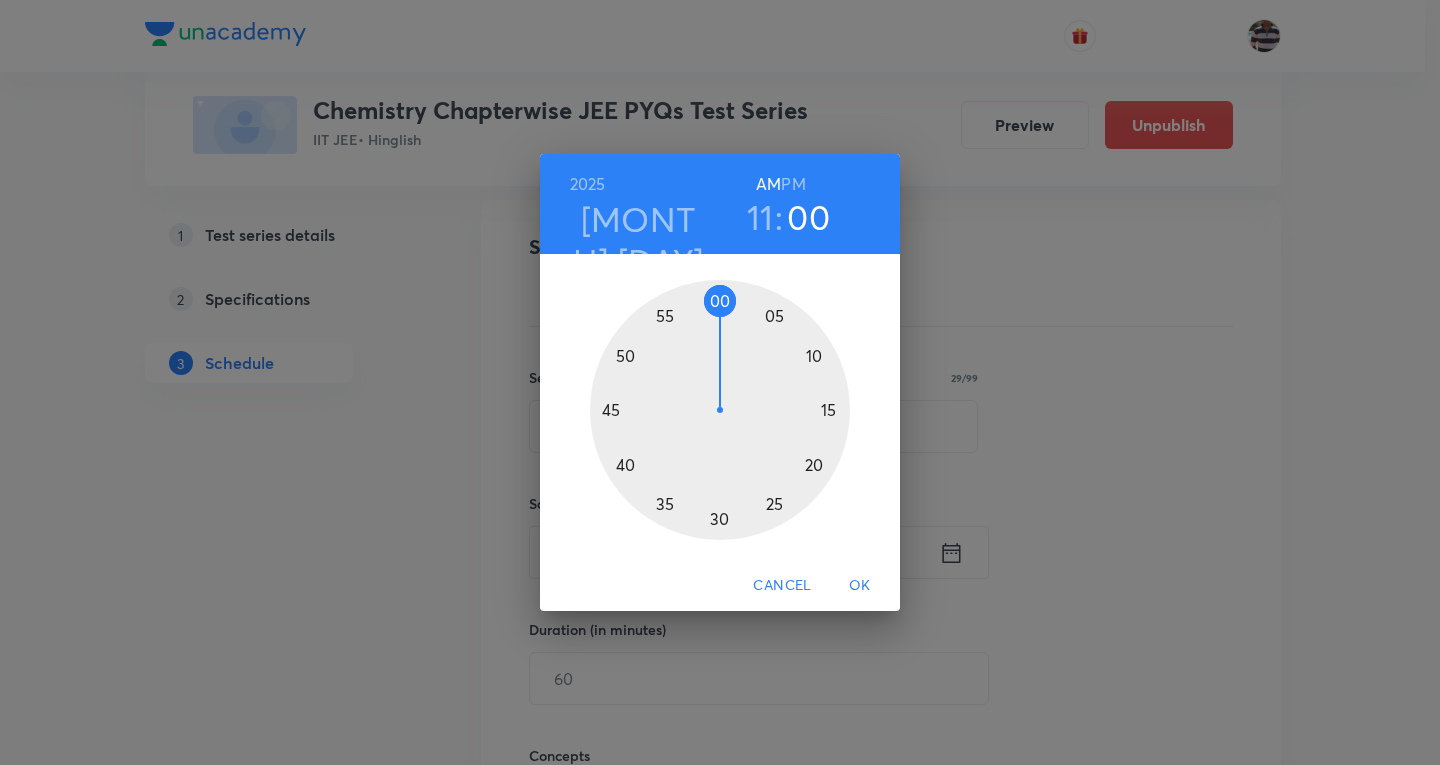drag, startPoint x: 670, startPoint y: 315, endPoint x: 720, endPoint y: 306, distance: 50.803543 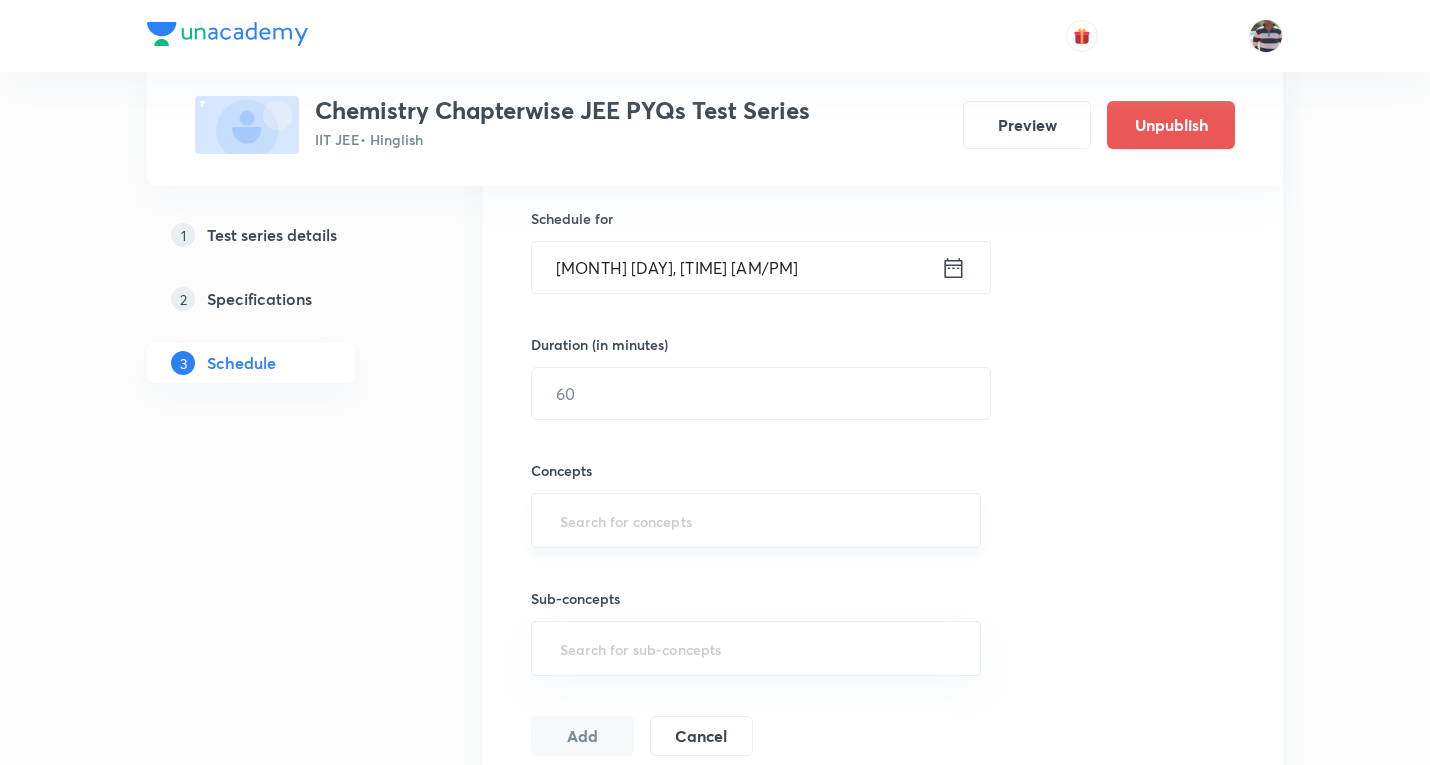 scroll, scrollTop: 600, scrollLeft: 0, axis: vertical 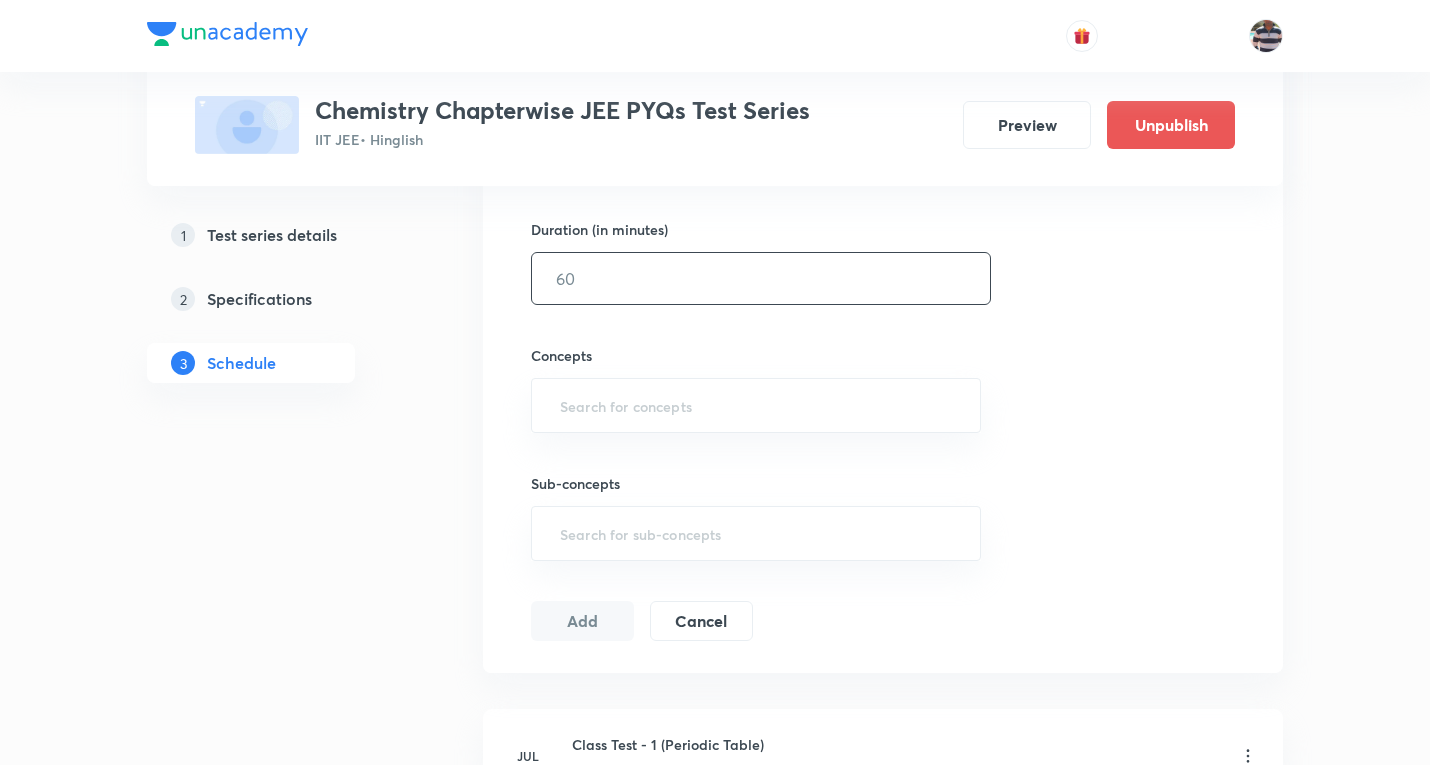 click at bounding box center (761, 278) 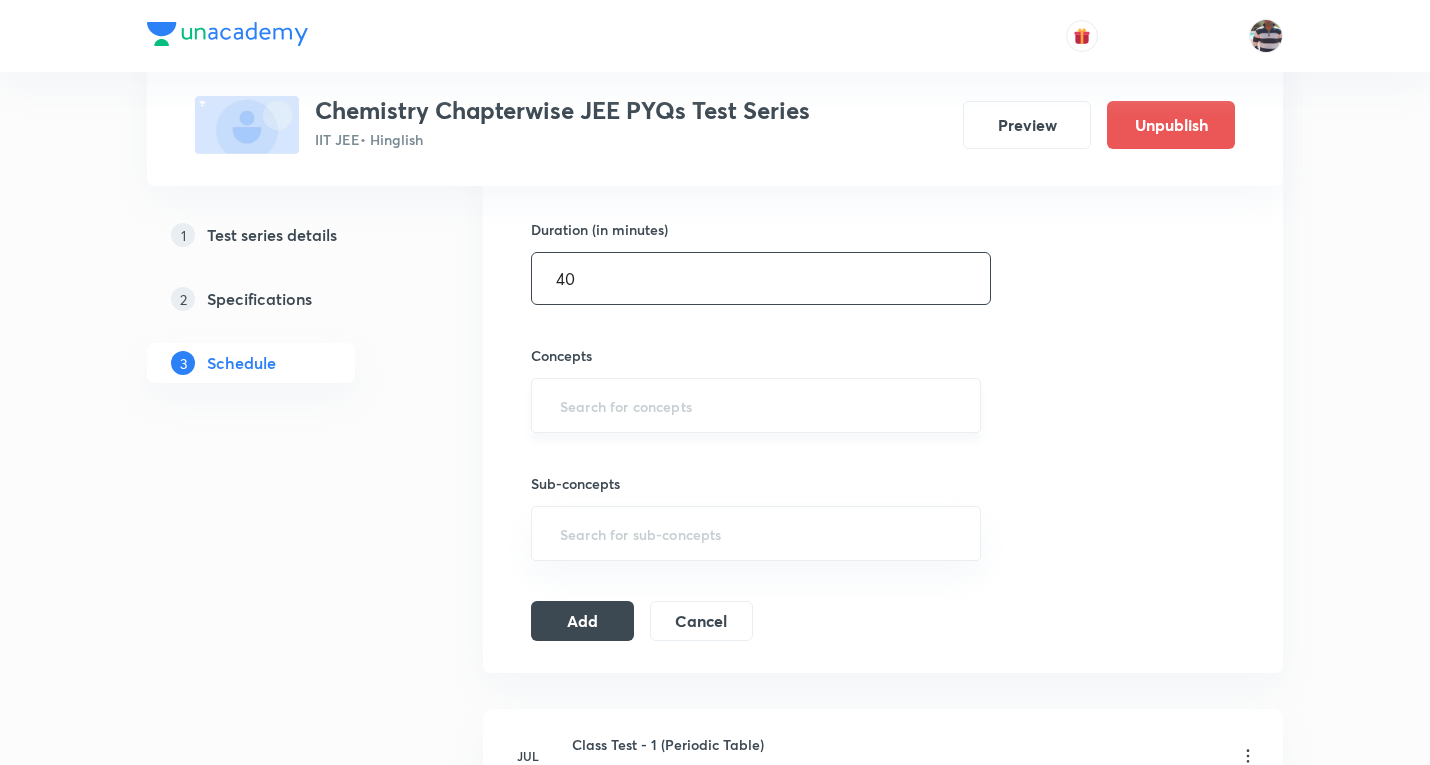 type on "40" 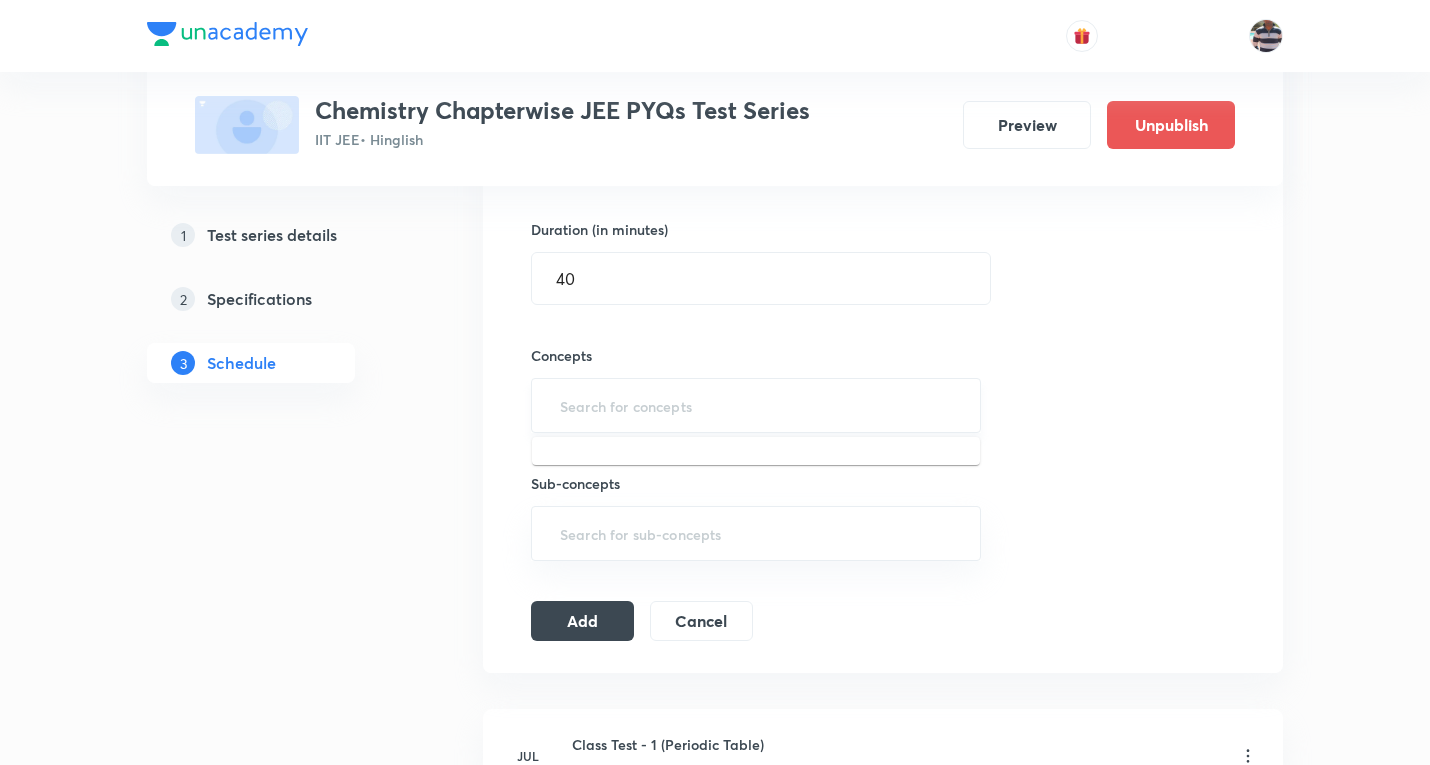 click at bounding box center [756, 405] 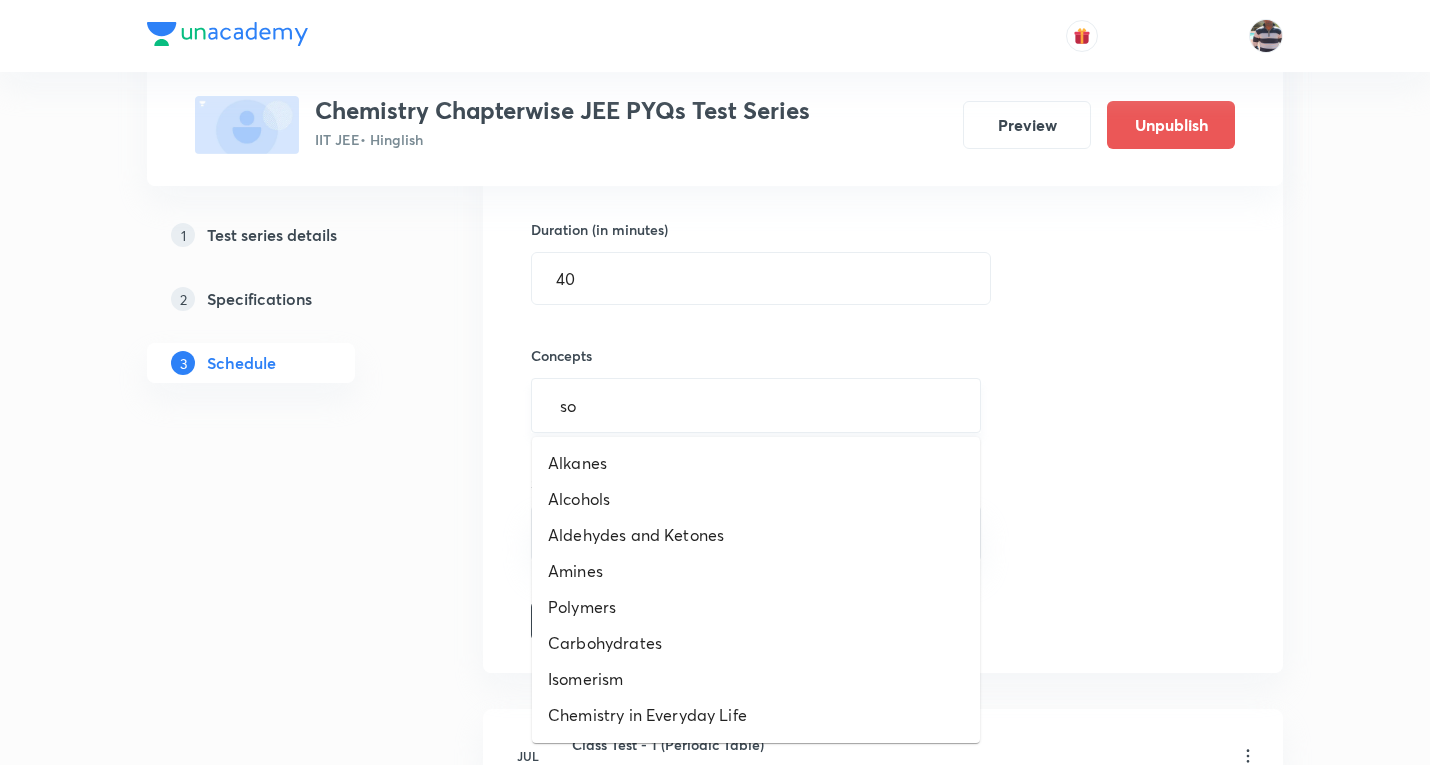 type on "sol" 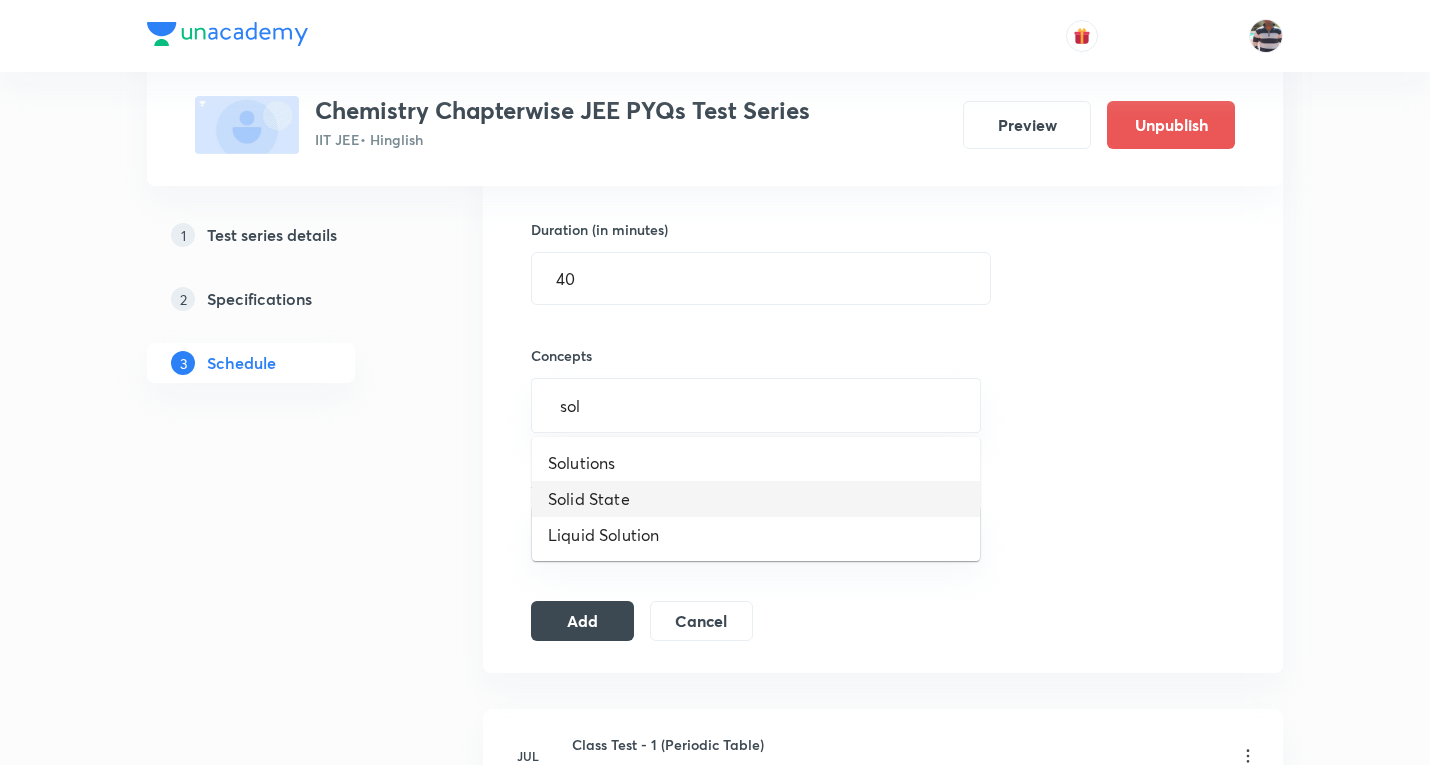 click on "Solid State" at bounding box center [756, 499] 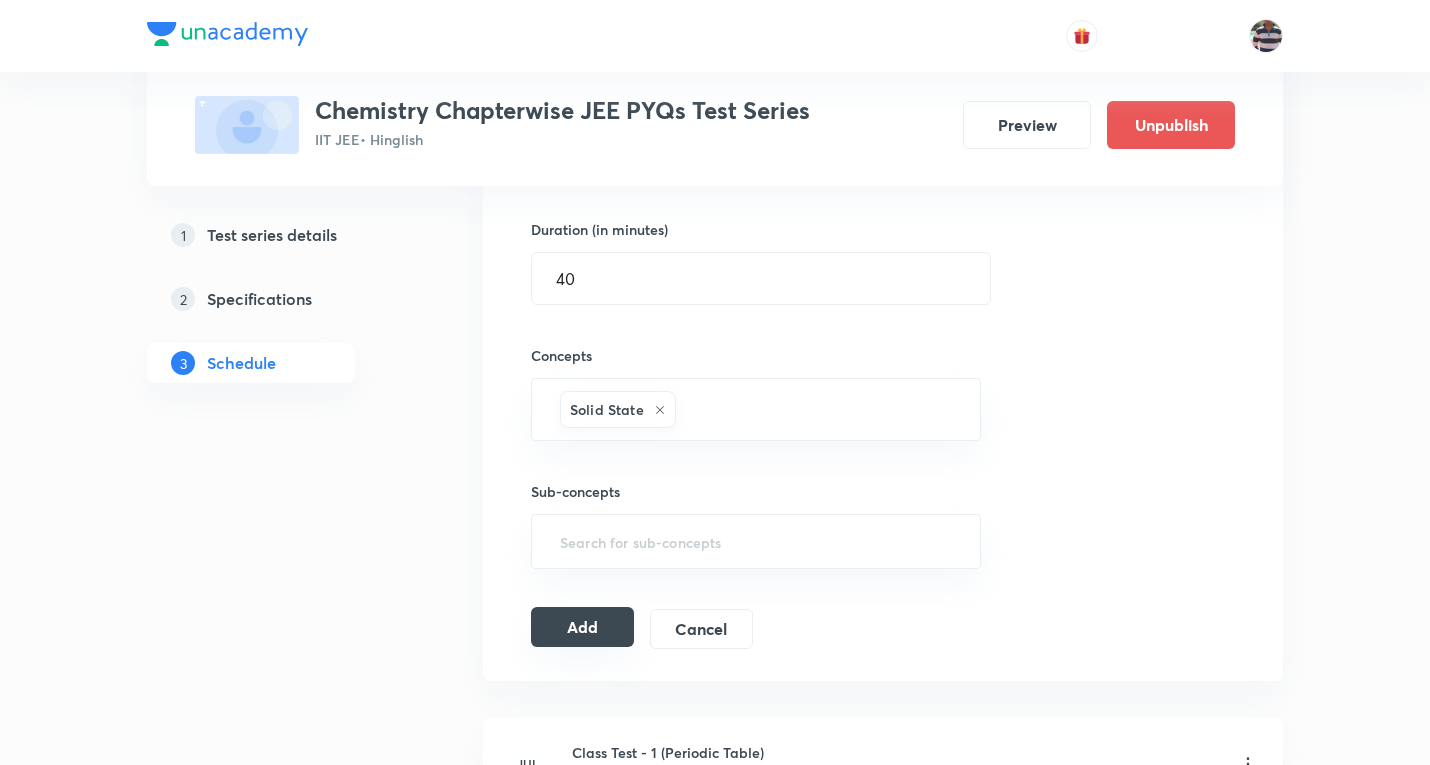 click on "Add" at bounding box center [582, 627] 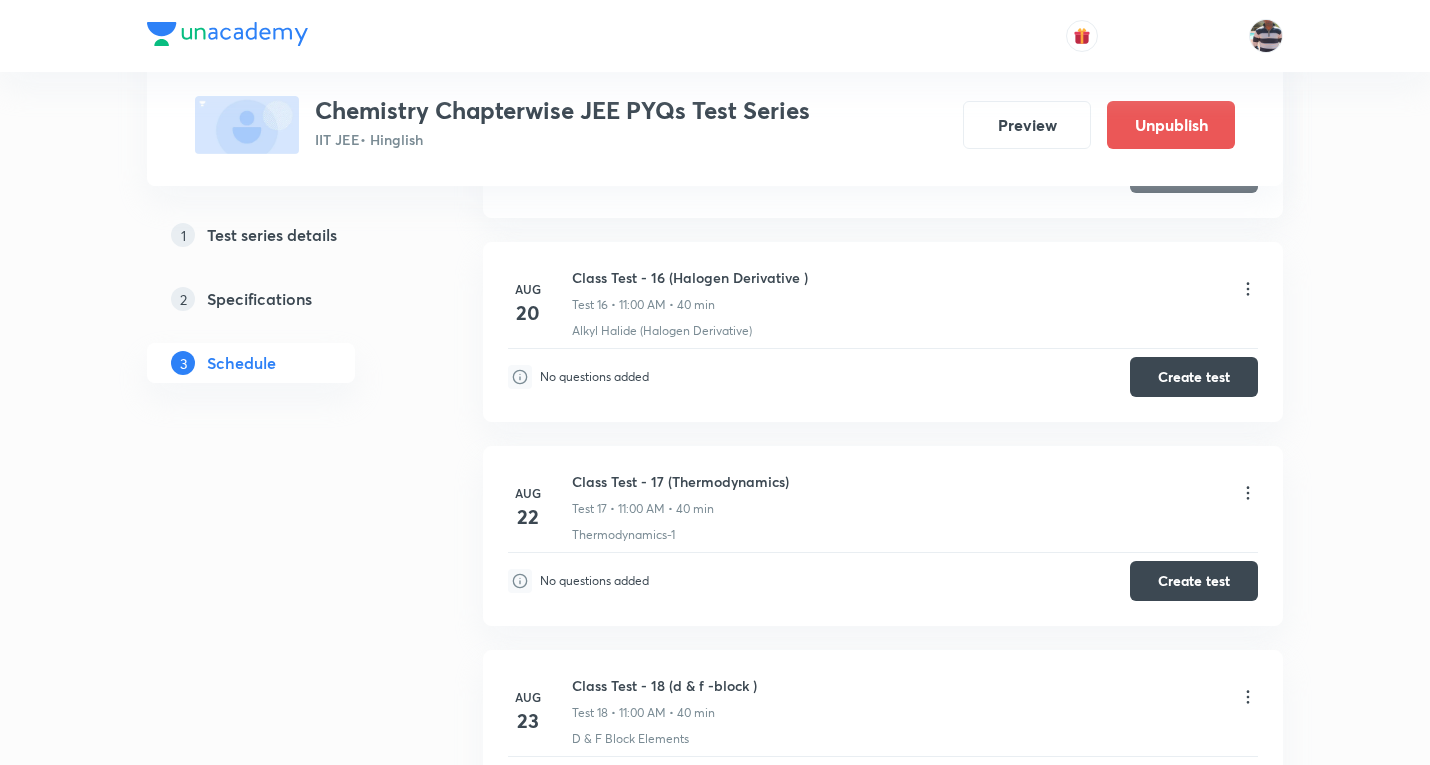 scroll, scrollTop: 4521, scrollLeft: 0, axis: vertical 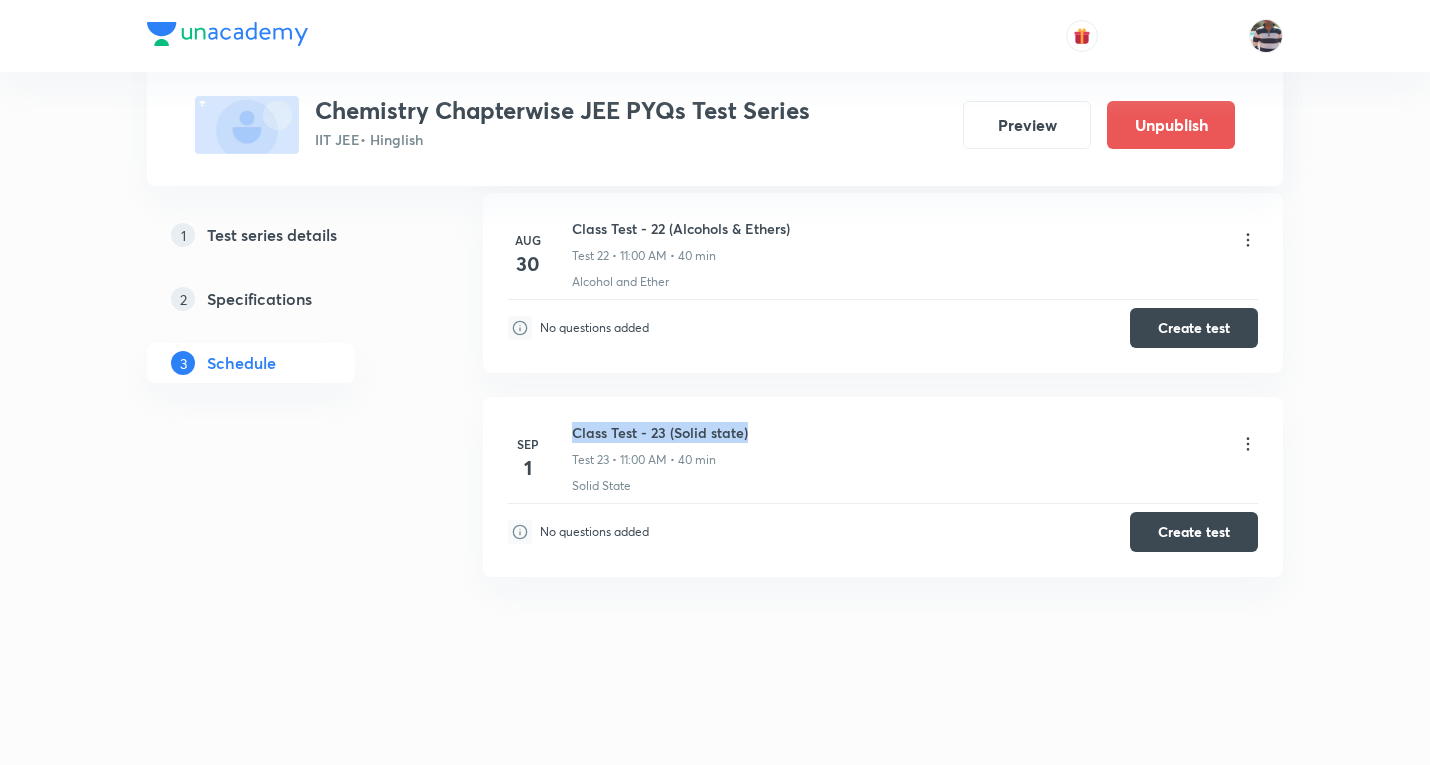 drag, startPoint x: 781, startPoint y: 433, endPoint x: 571, endPoint y: 426, distance: 210.11664 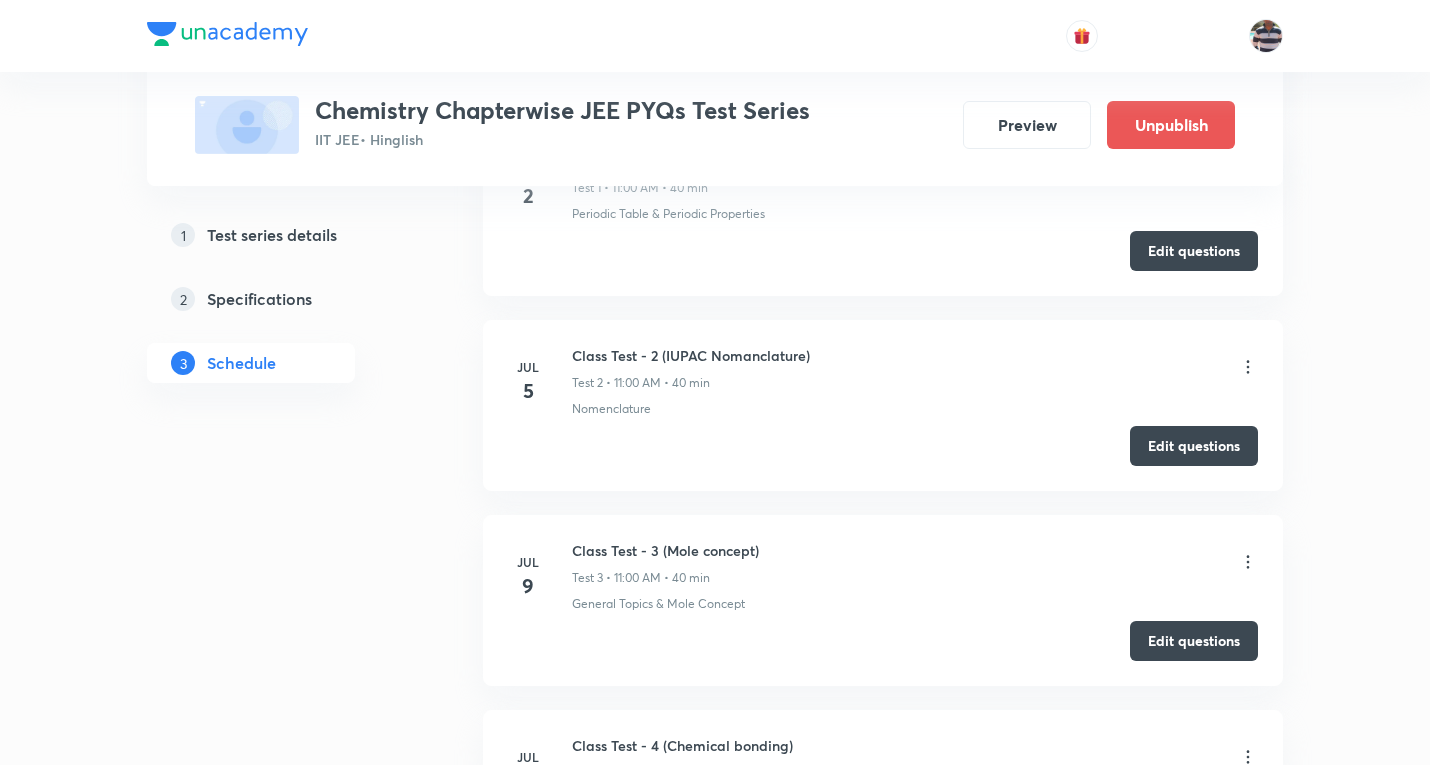 scroll, scrollTop: 0, scrollLeft: 0, axis: both 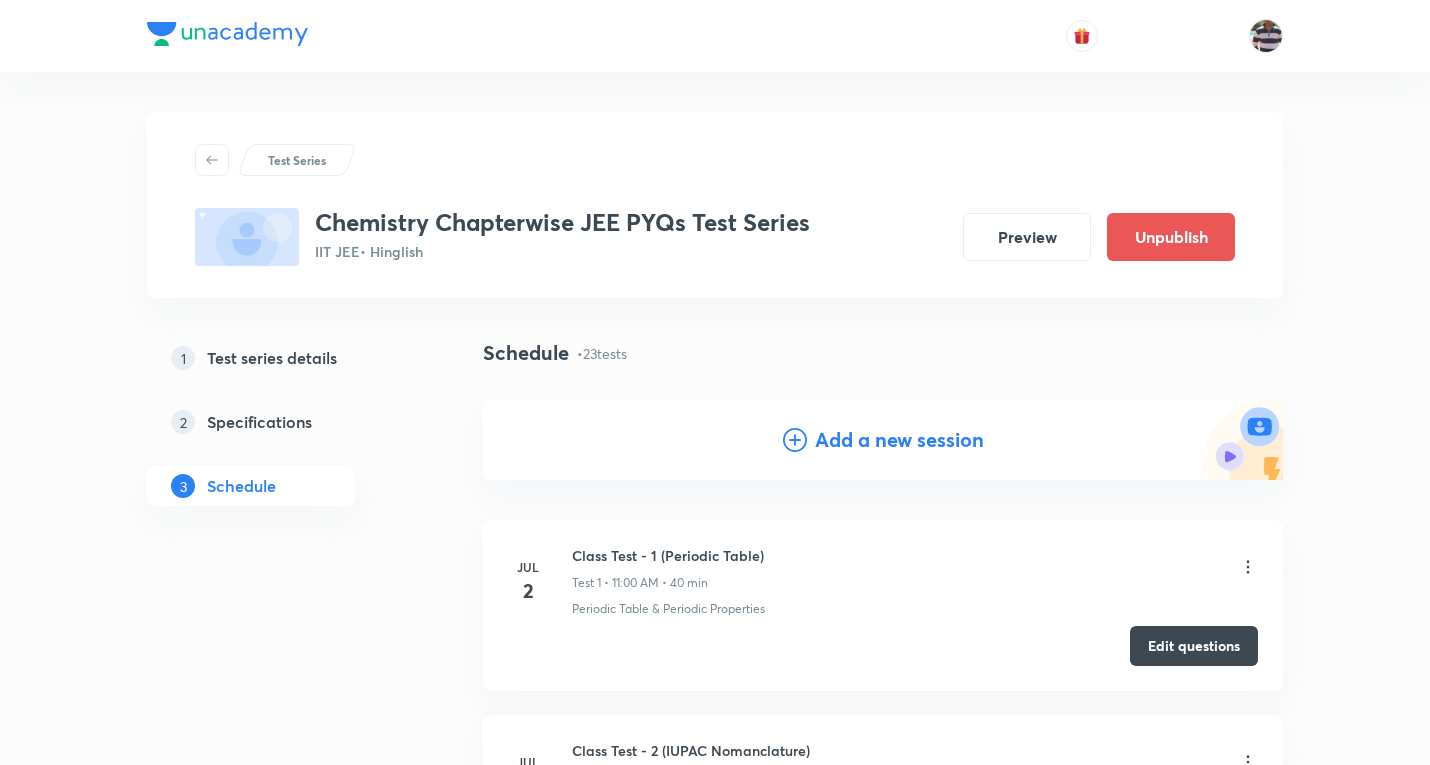 click on "Add a new session" at bounding box center [899, 440] 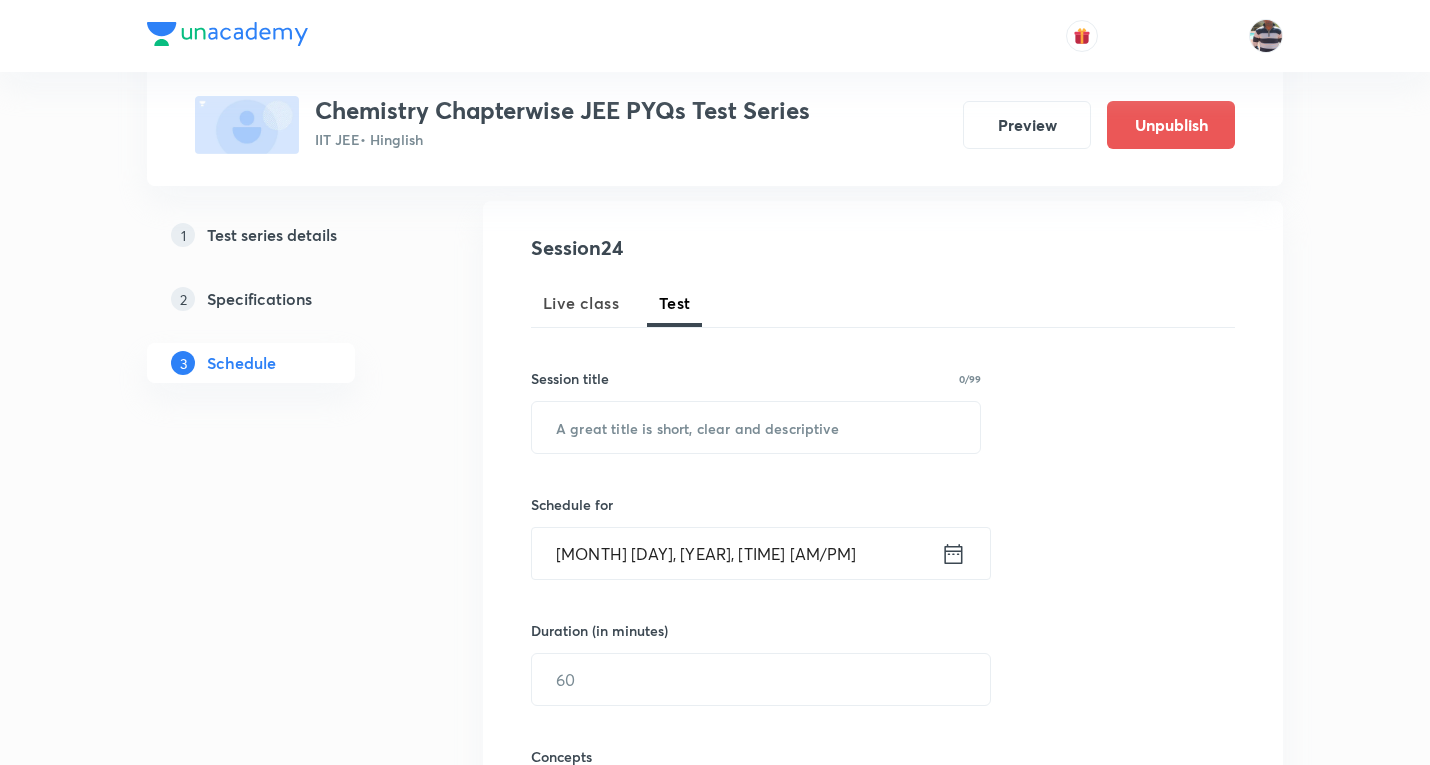 scroll, scrollTop: 200, scrollLeft: 0, axis: vertical 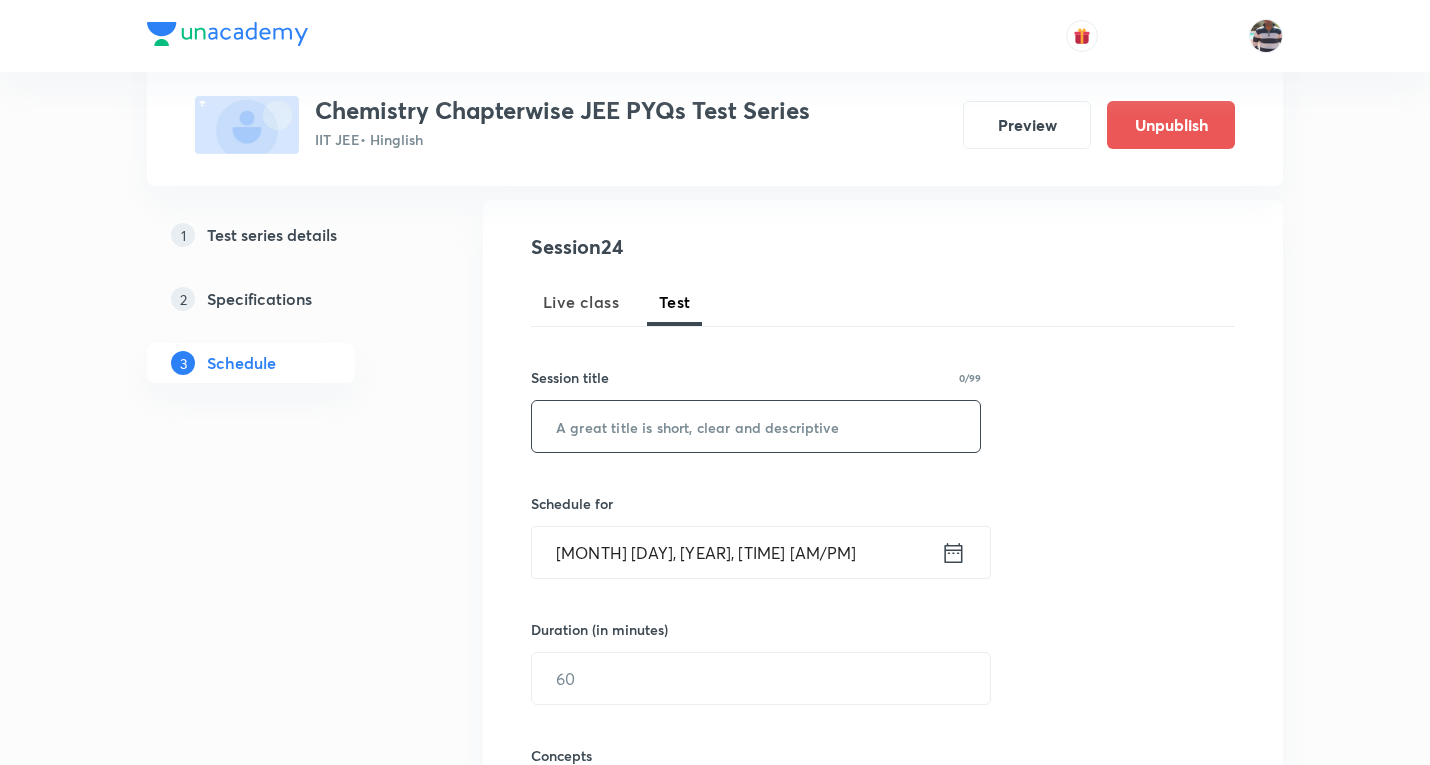 click at bounding box center [756, 426] 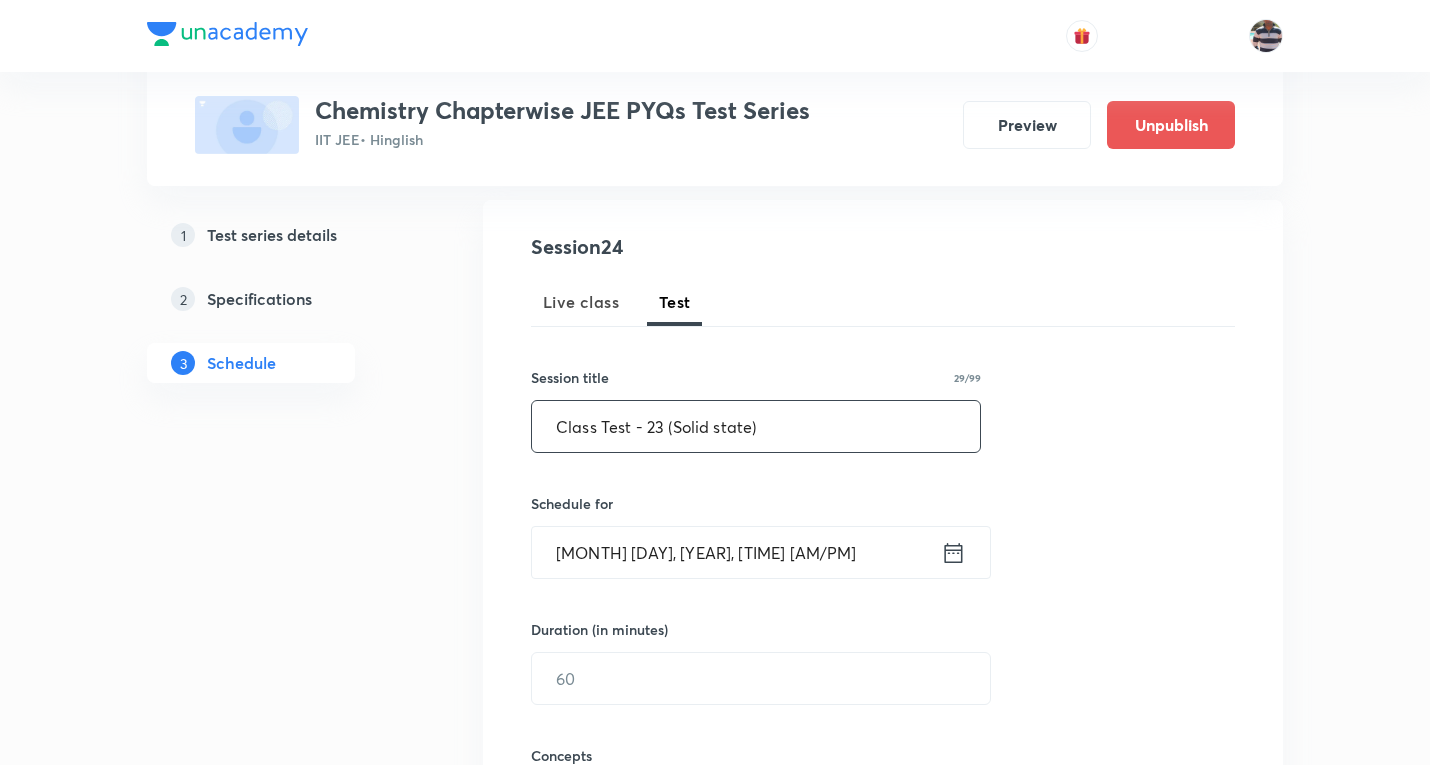 click on "Class Test - 23 (Solid state)" at bounding box center [756, 426] 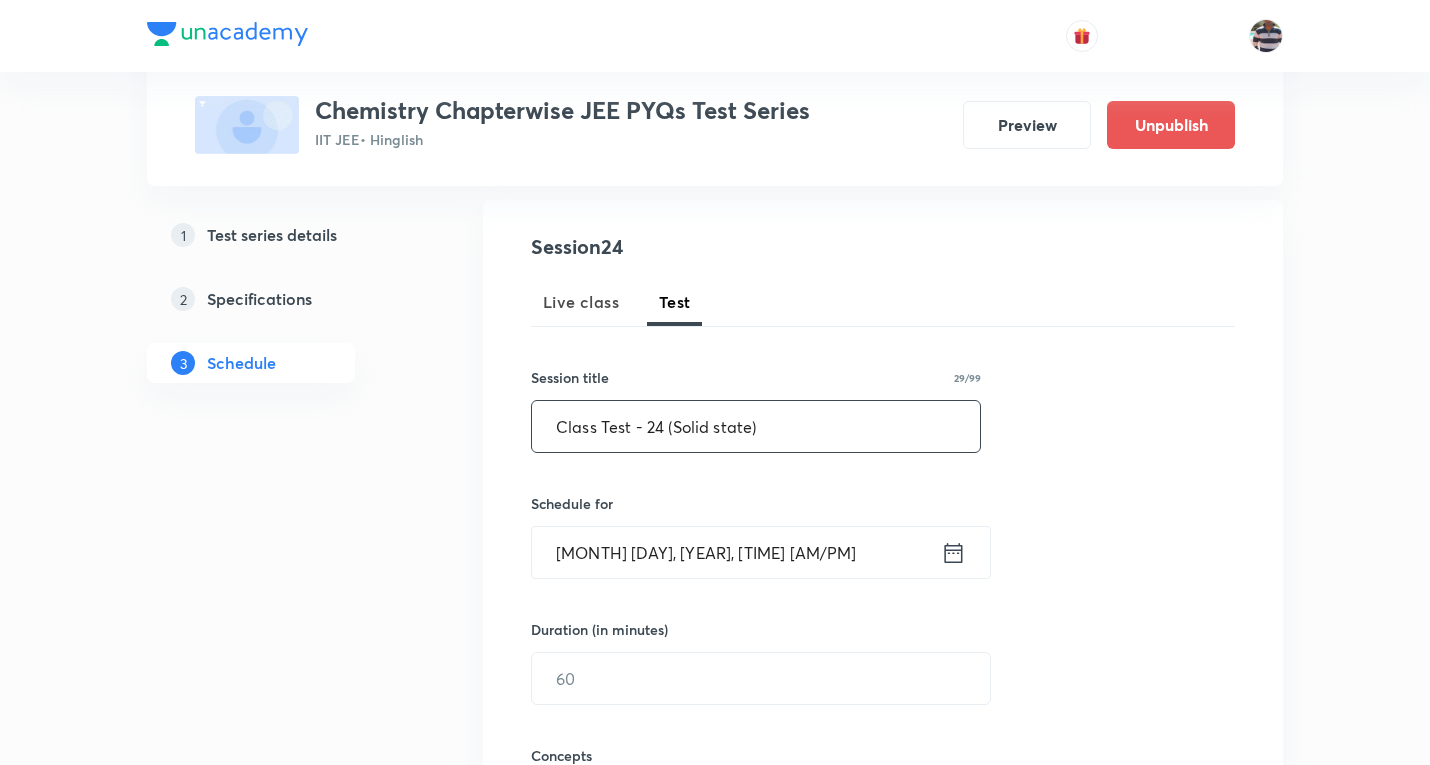 paste on "p-Block" 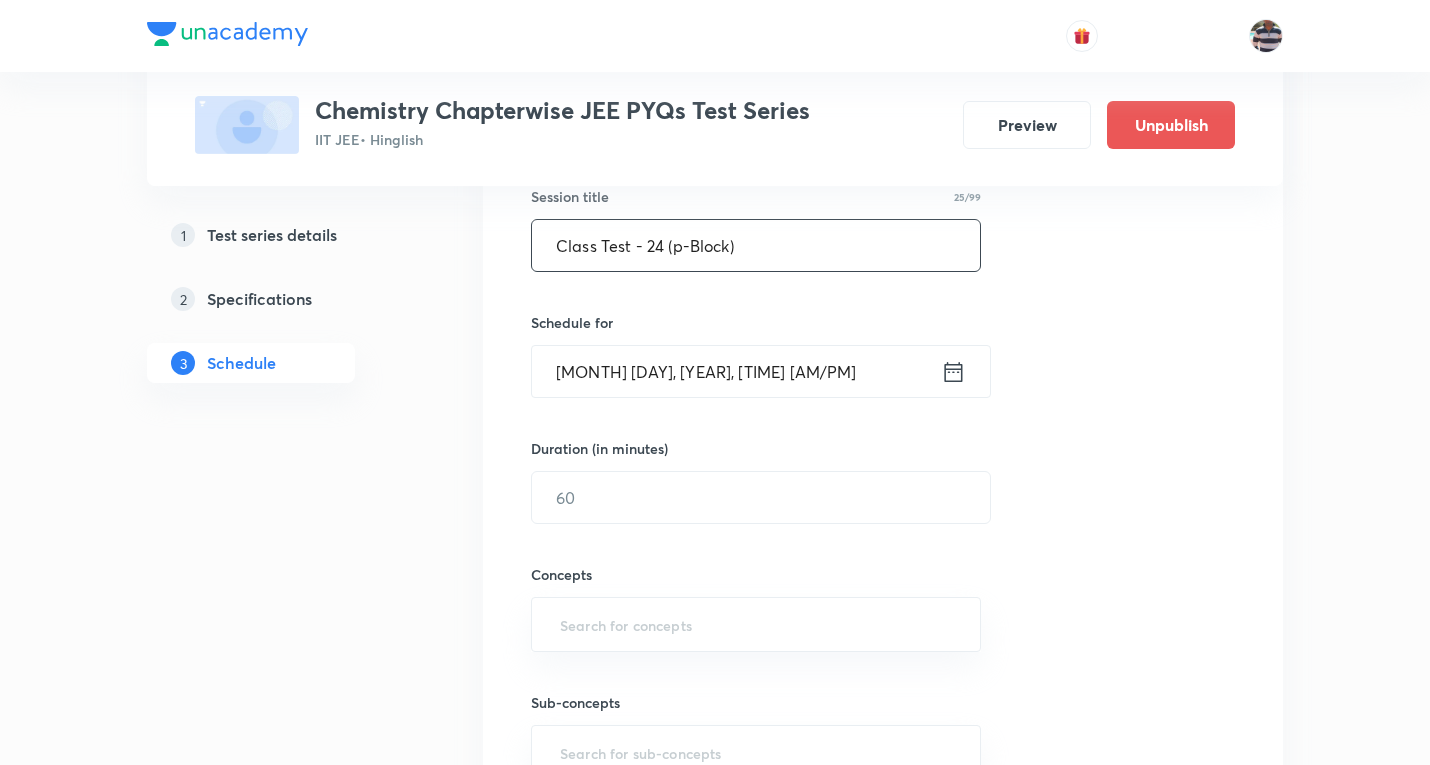 scroll, scrollTop: 400, scrollLeft: 0, axis: vertical 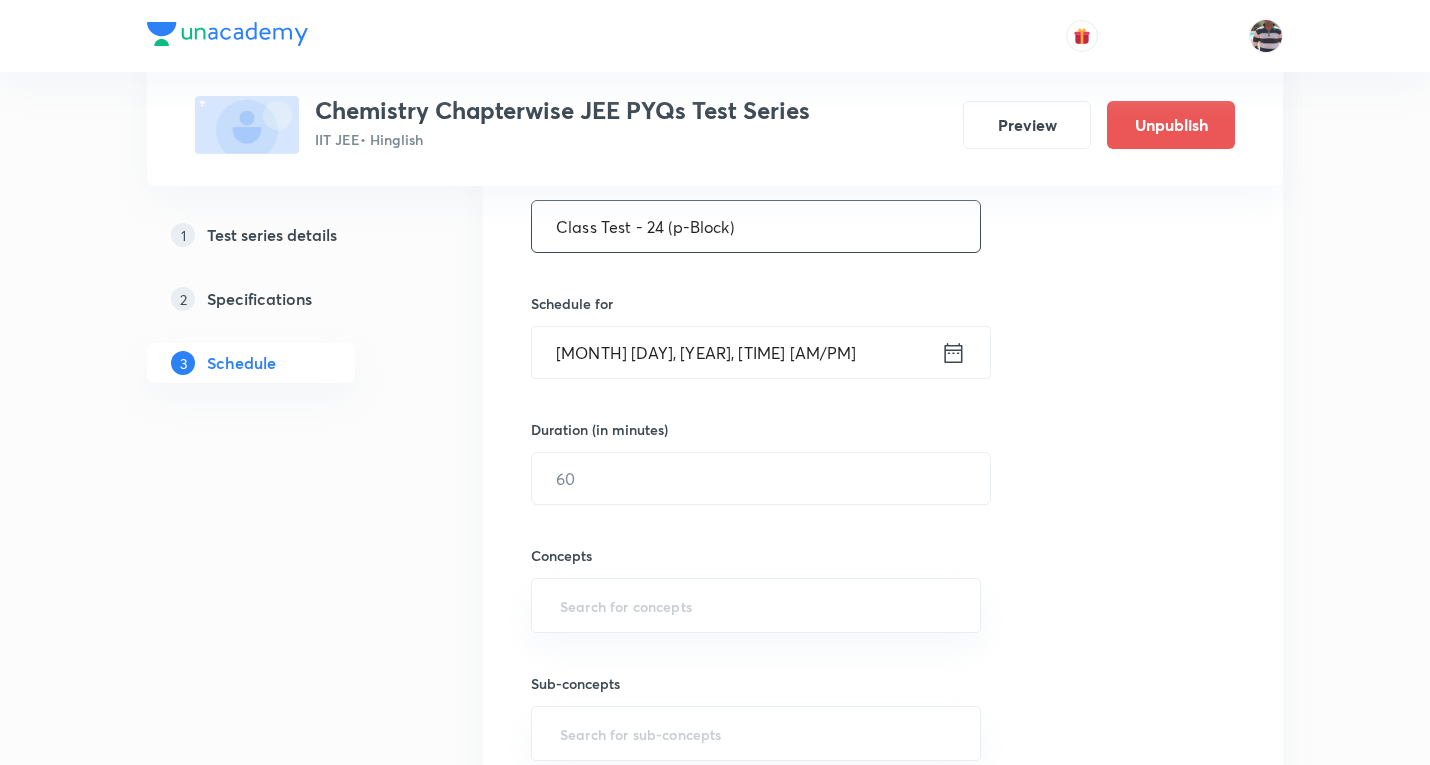 type on "Class Test - 24 (p-Block)" 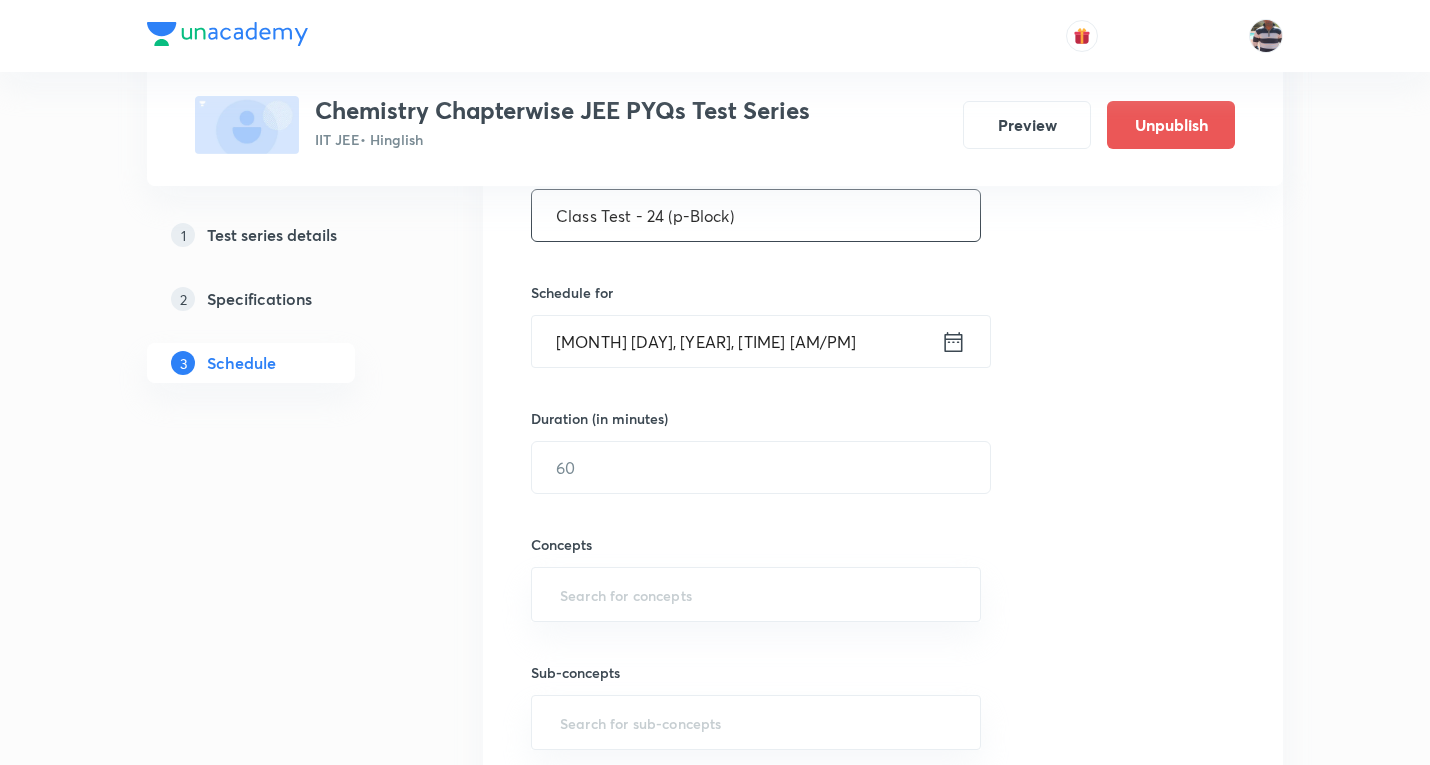 scroll, scrollTop: 300, scrollLeft: 0, axis: vertical 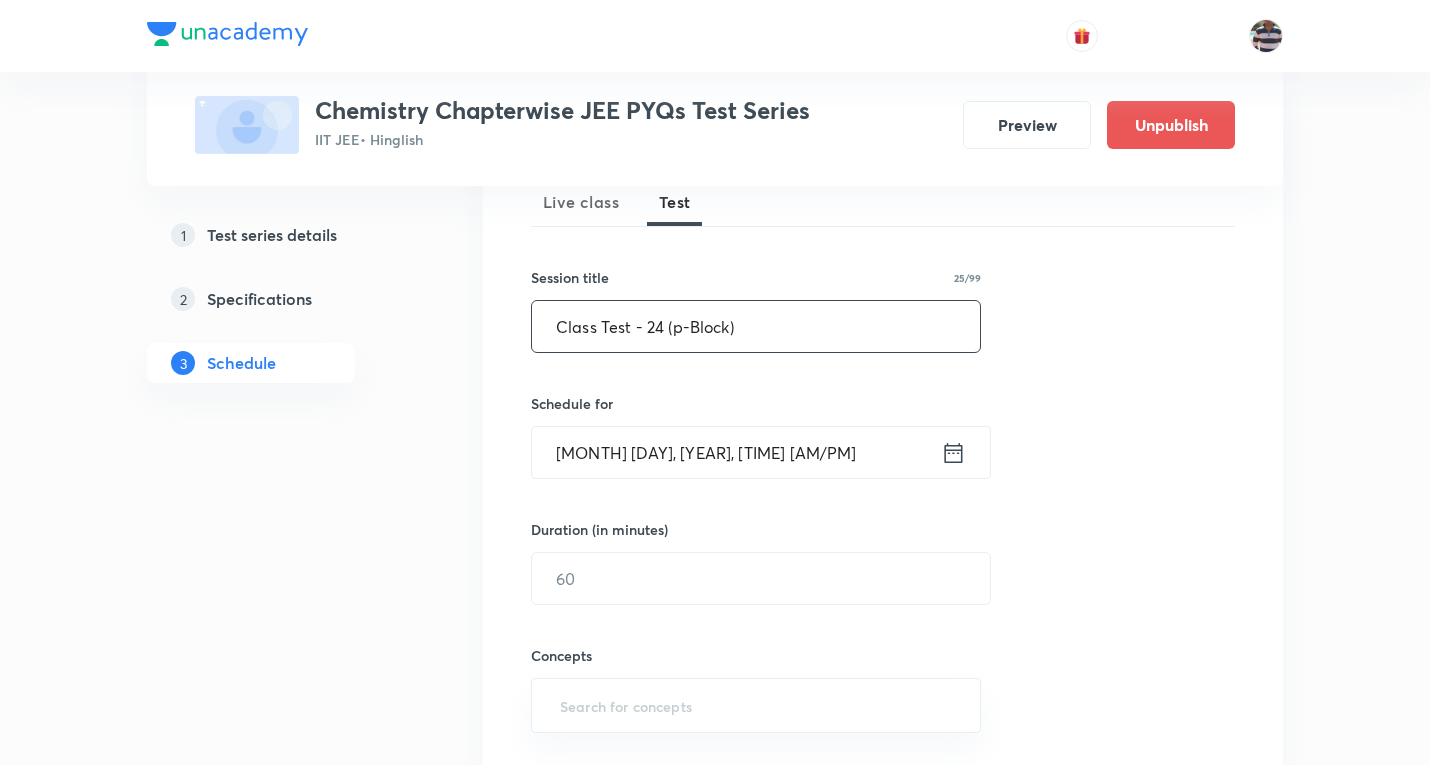 click on "Aug 4, 2025, 4:56 PM" at bounding box center [736, 452] 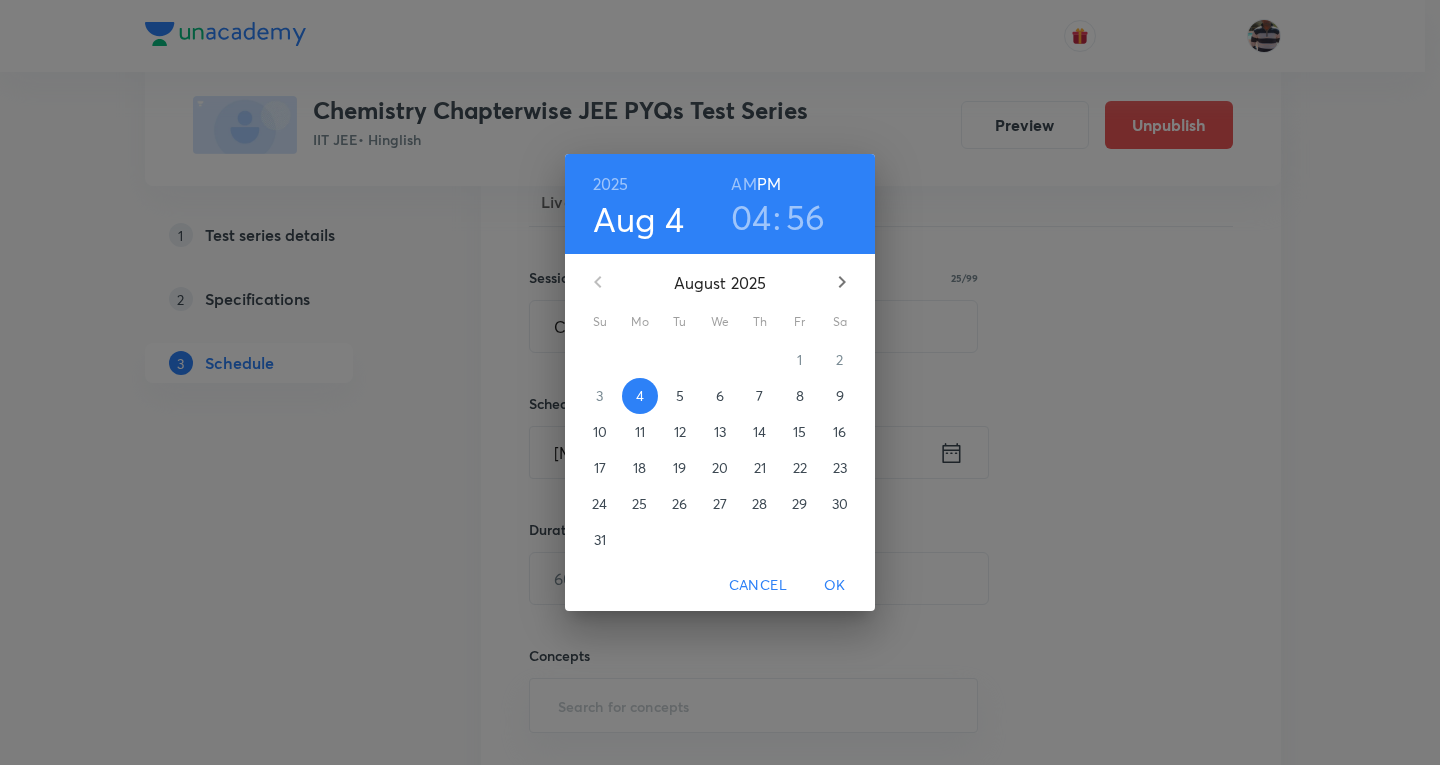 click 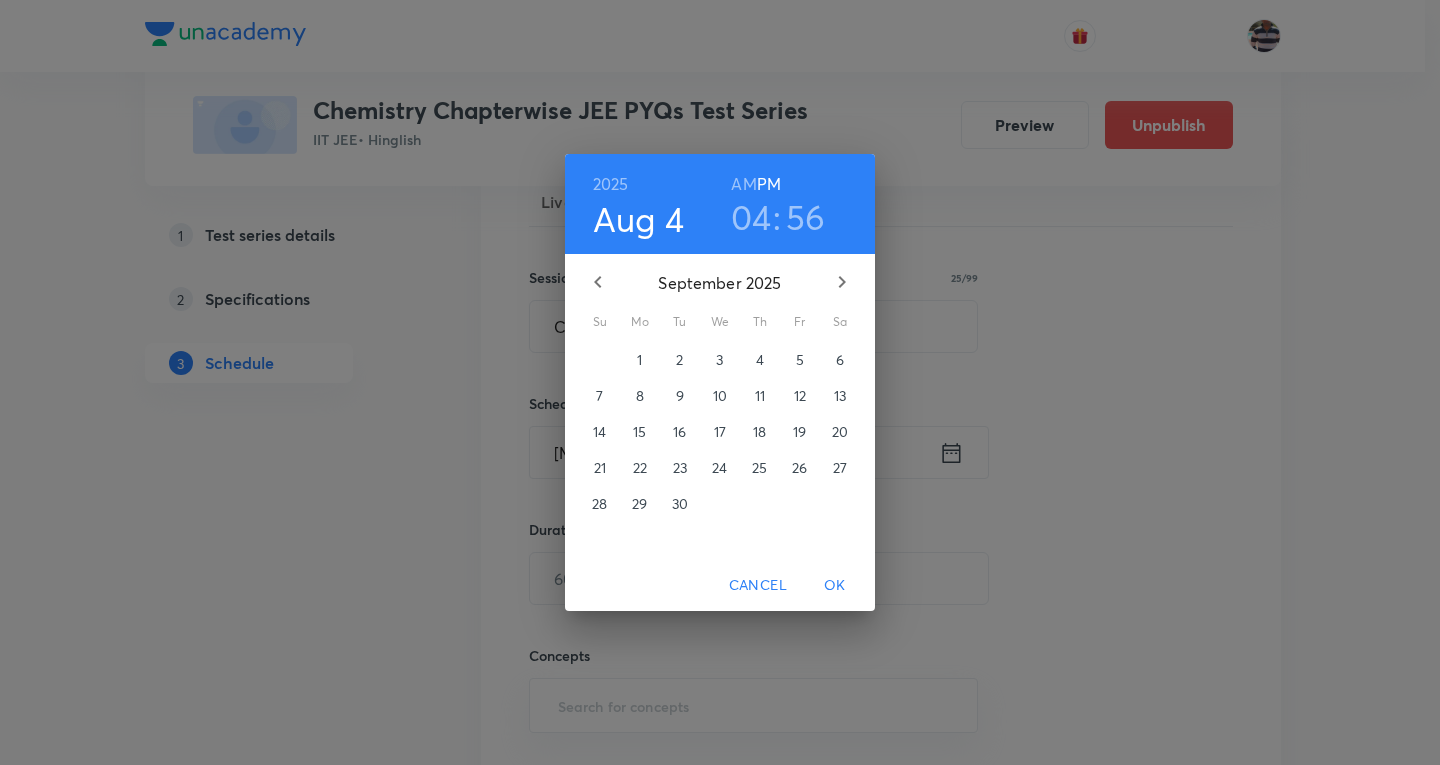 click on "3" at bounding box center [719, 360] 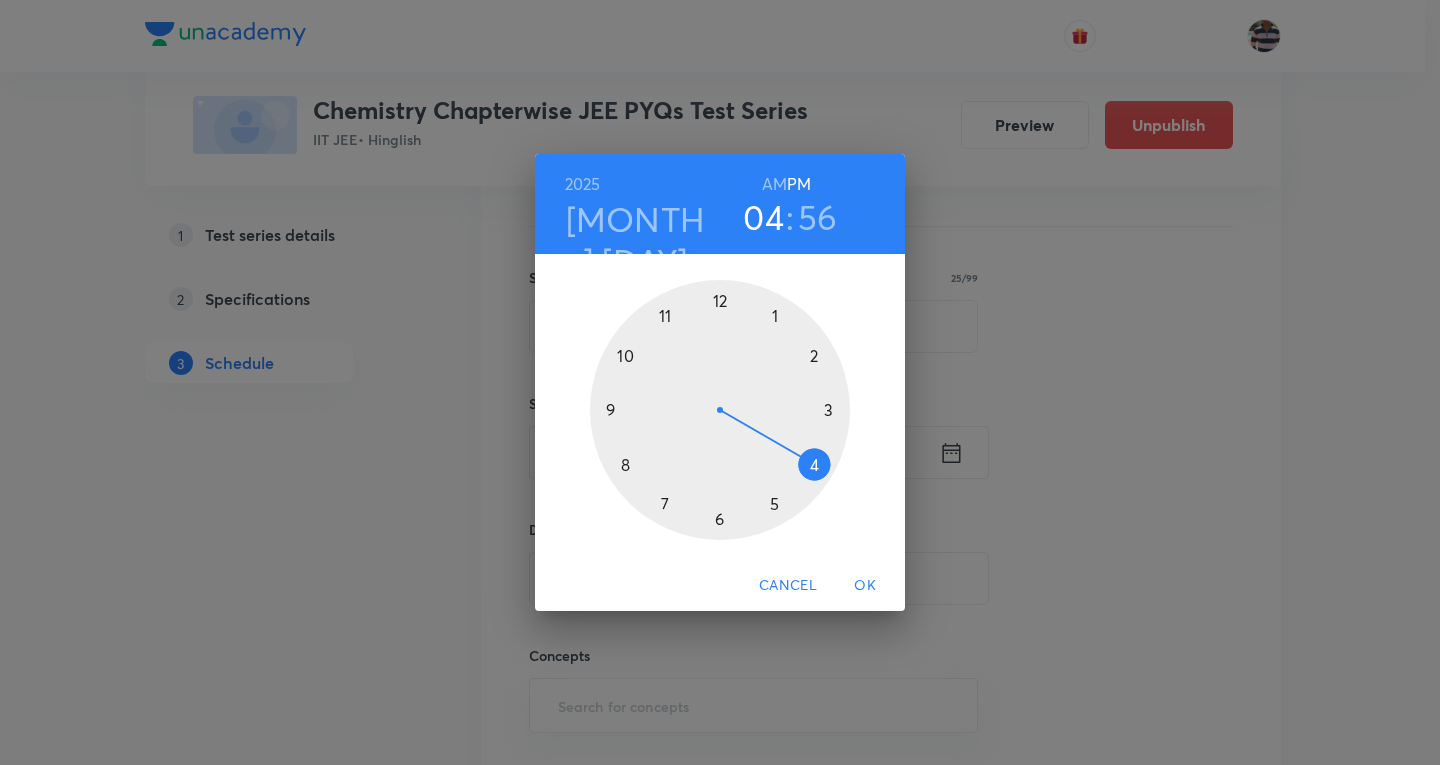 click at bounding box center (720, 410) 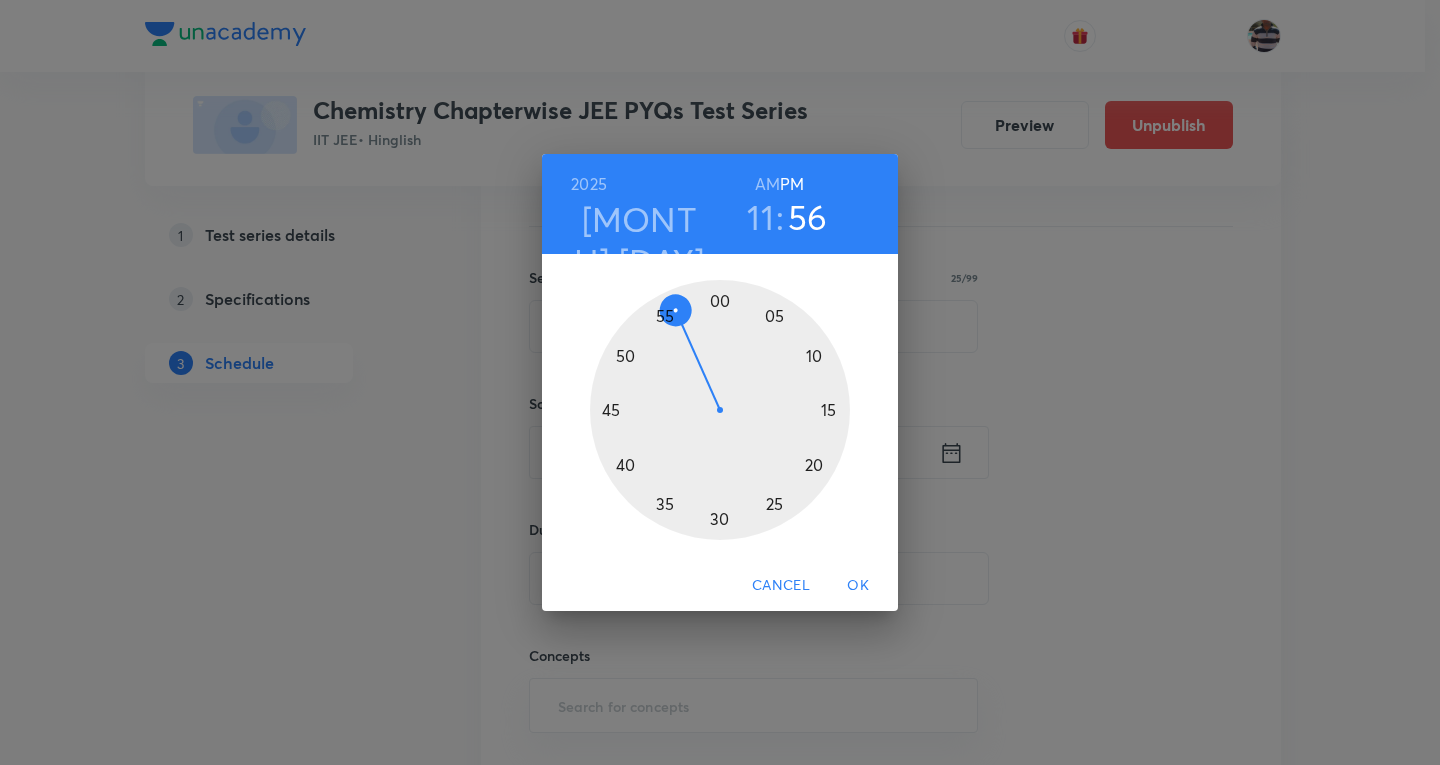 click on "AM" at bounding box center [767, 184] 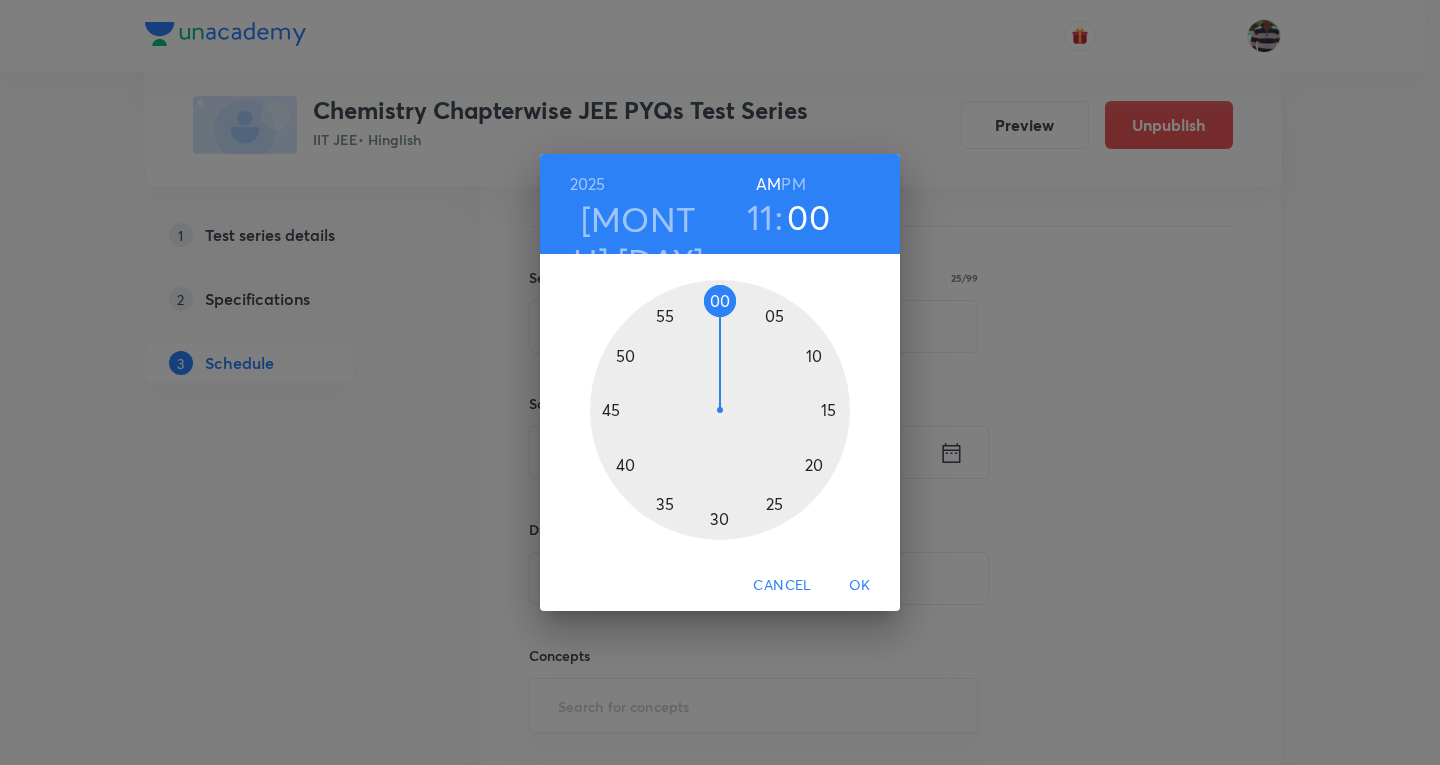 drag, startPoint x: 692, startPoint y: 305, endPoint x: 718, endPoint y: 305, distance: 26 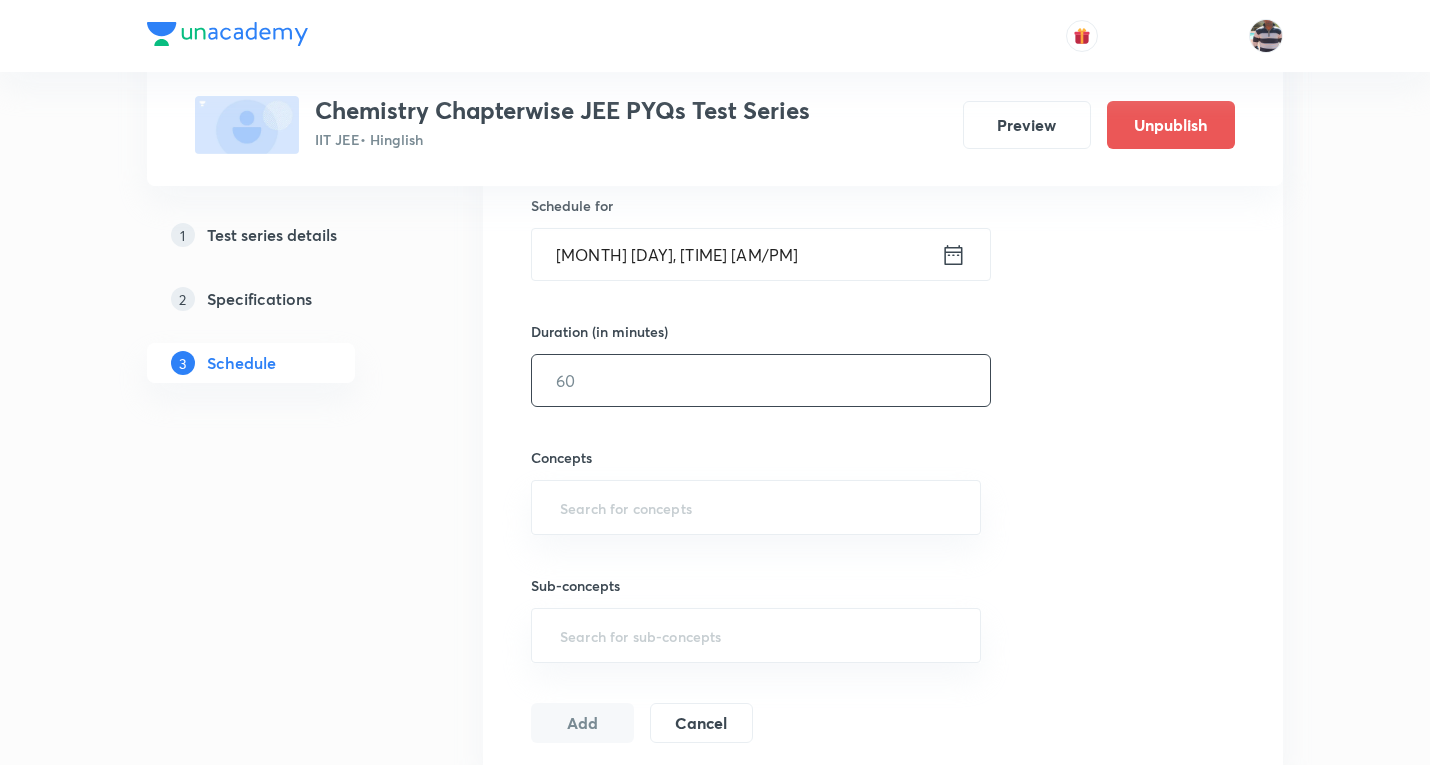 scroll, scrollTop: 500, scrollLeft: 0, axis: vertical 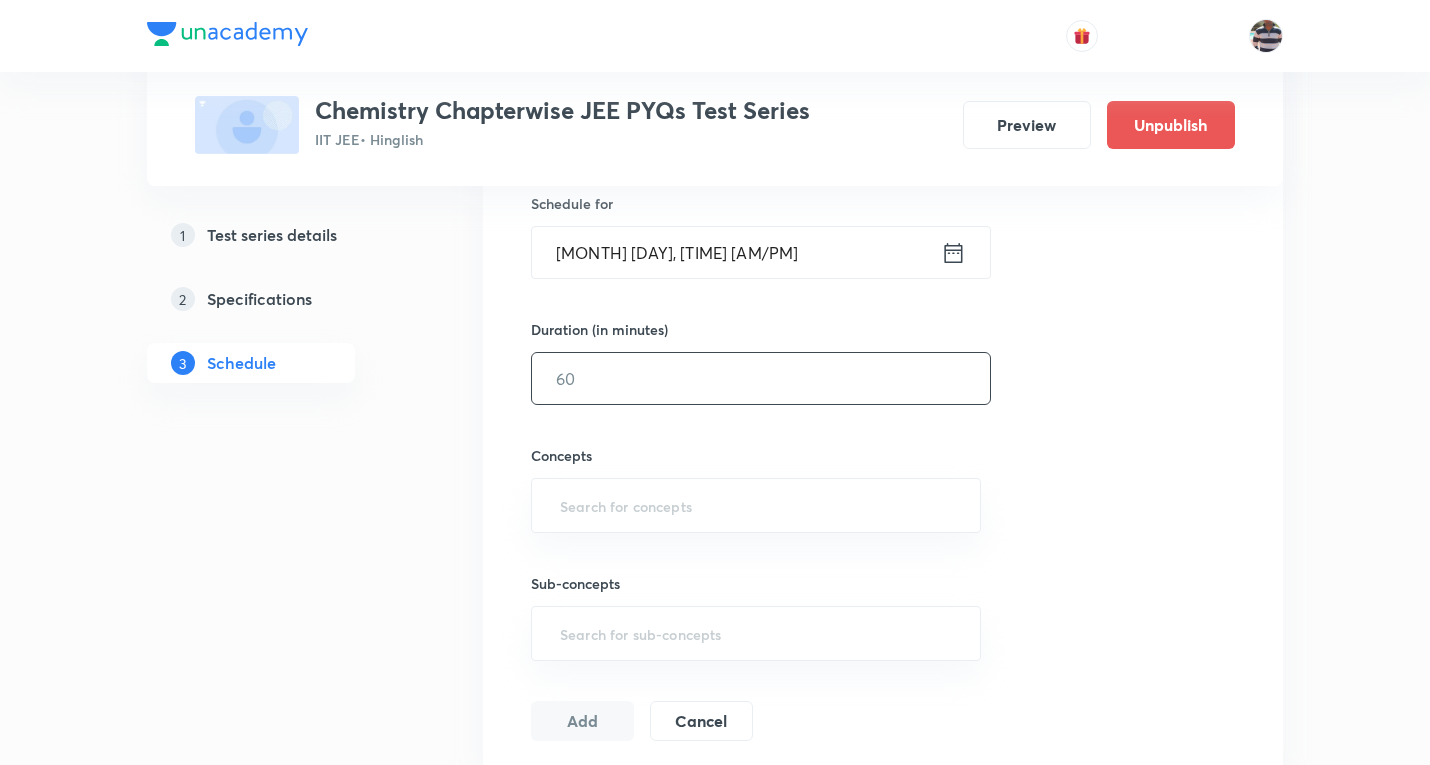 drag, startPoint x: 603, startPoint y: 380, endPoint x: 607, endPoint y: 356, distance: 24.33105 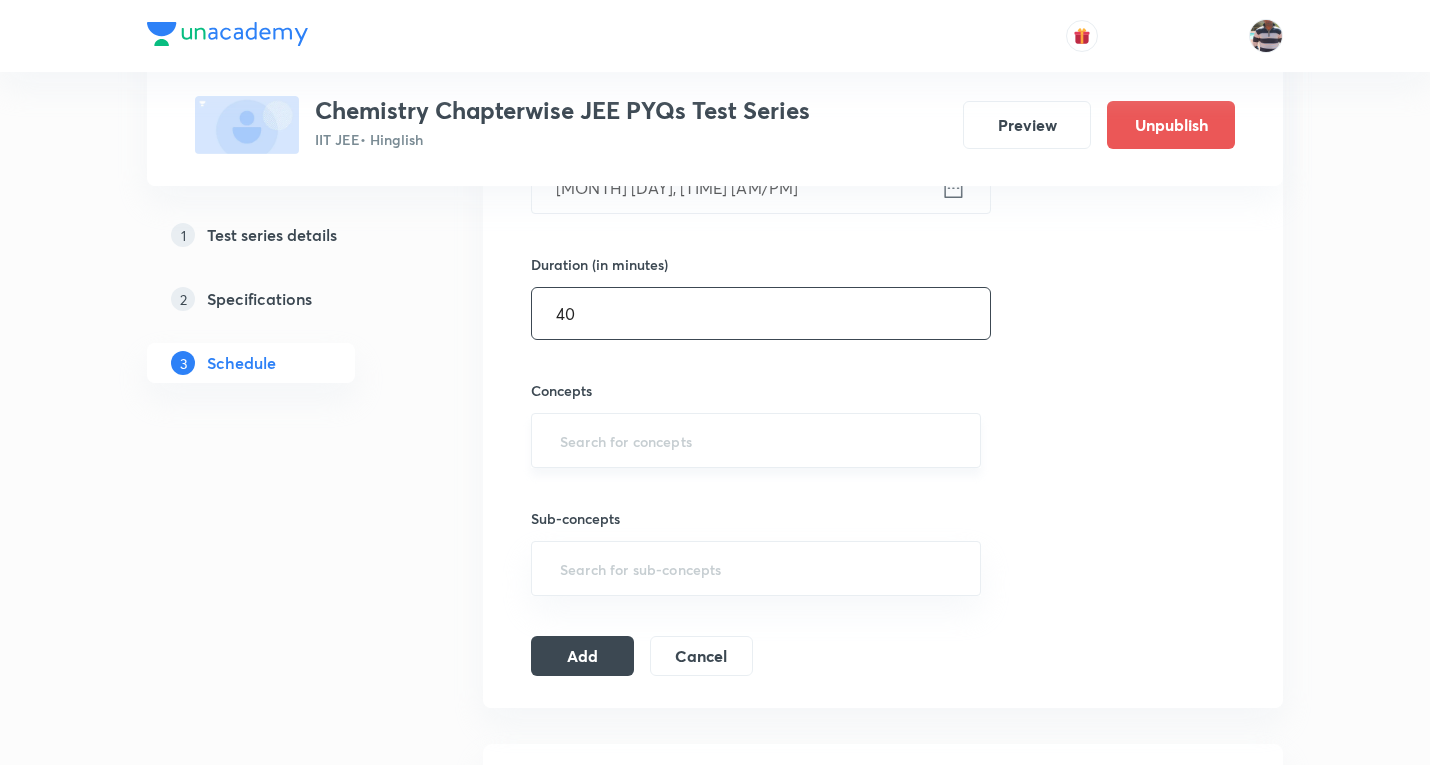 scroll, scrollTop: 600, scrollLeft: 0, axis: vertical 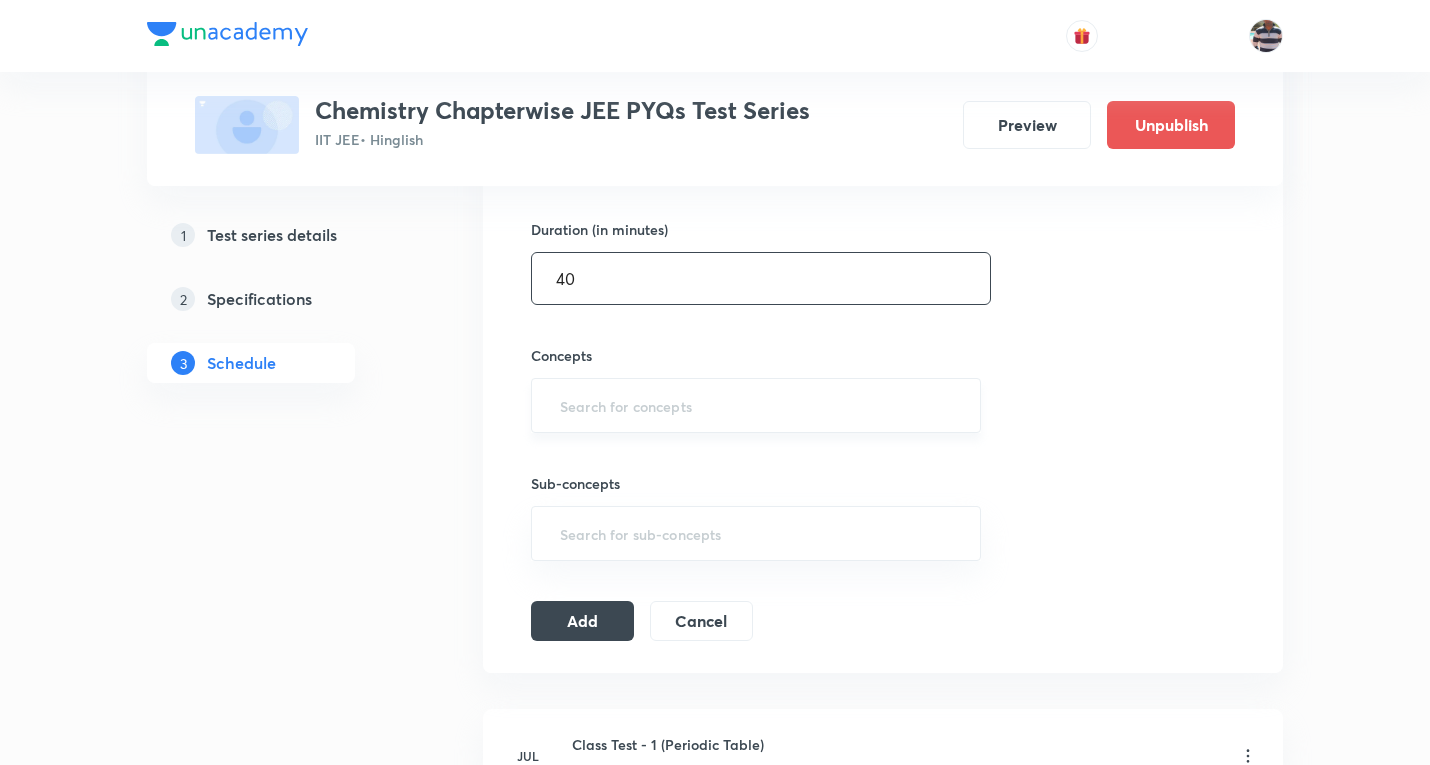 type on "40" 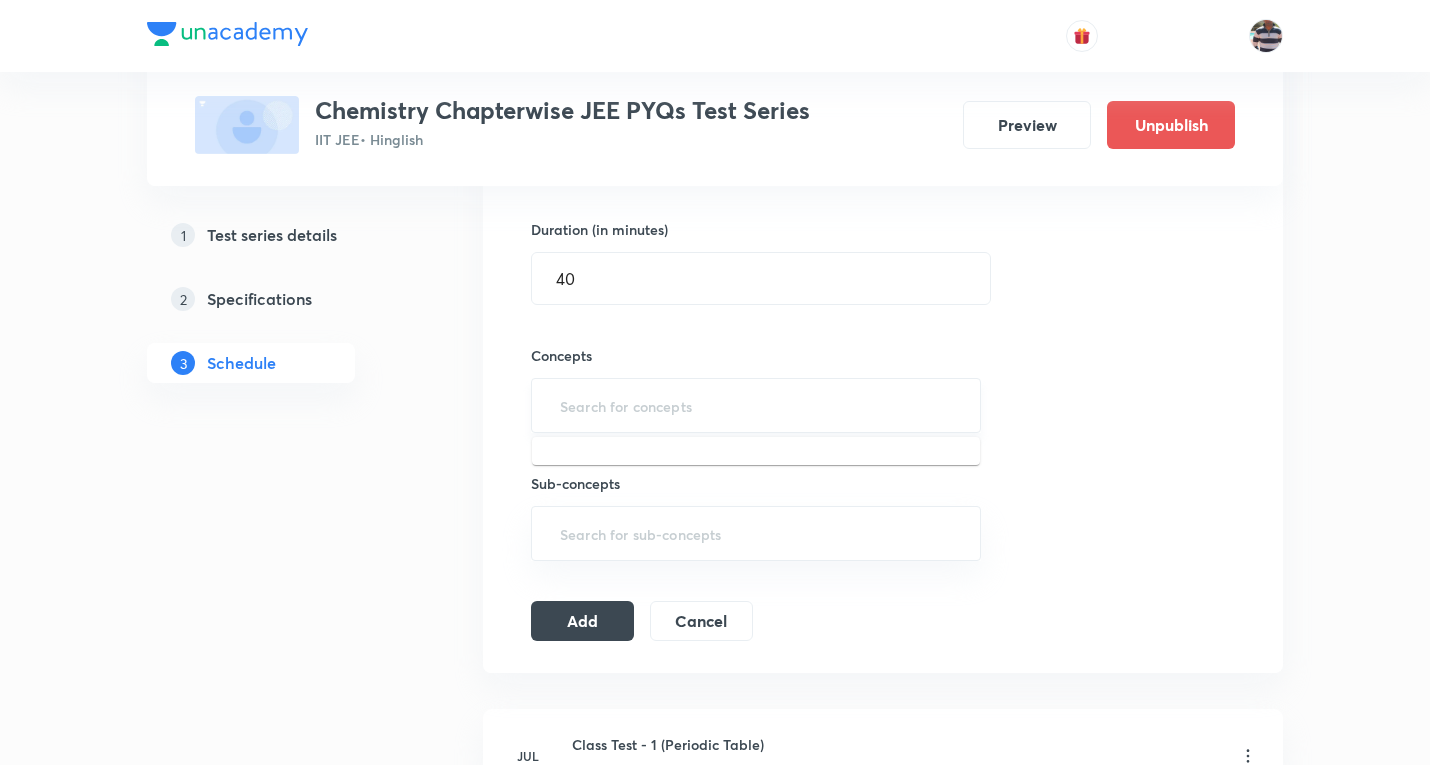 click at bounding box center [756, 405] 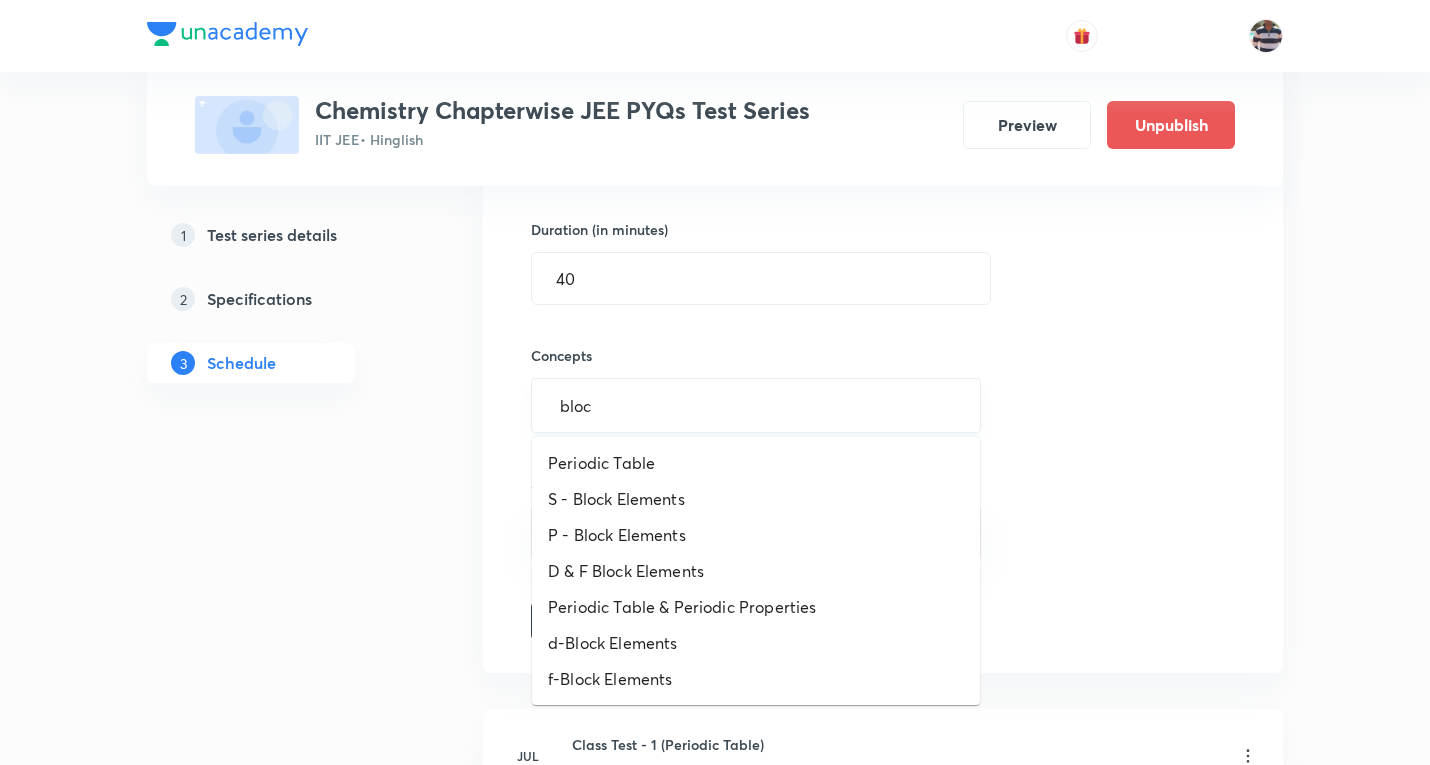 type on "block" 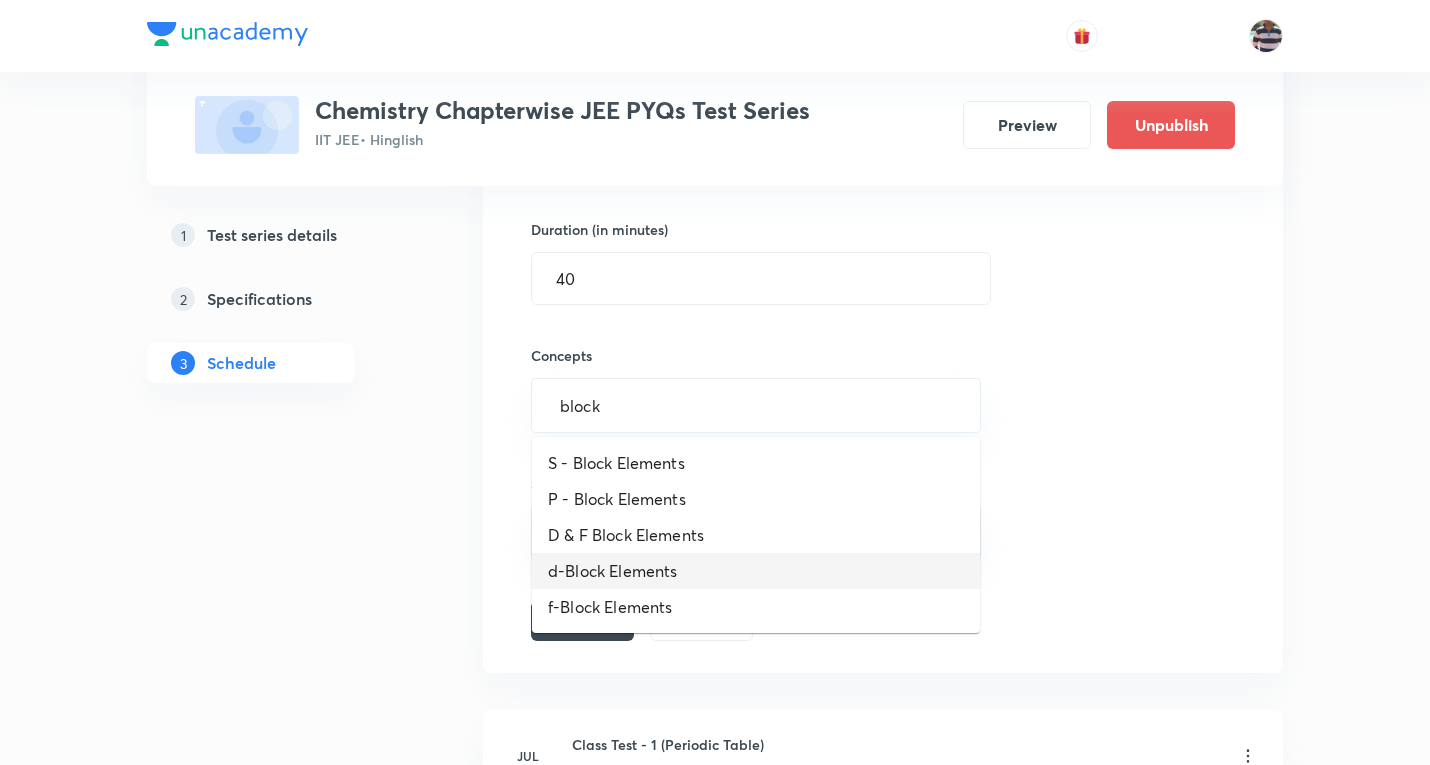 click on "d-Block Elements" at bounding box center (756, 571) 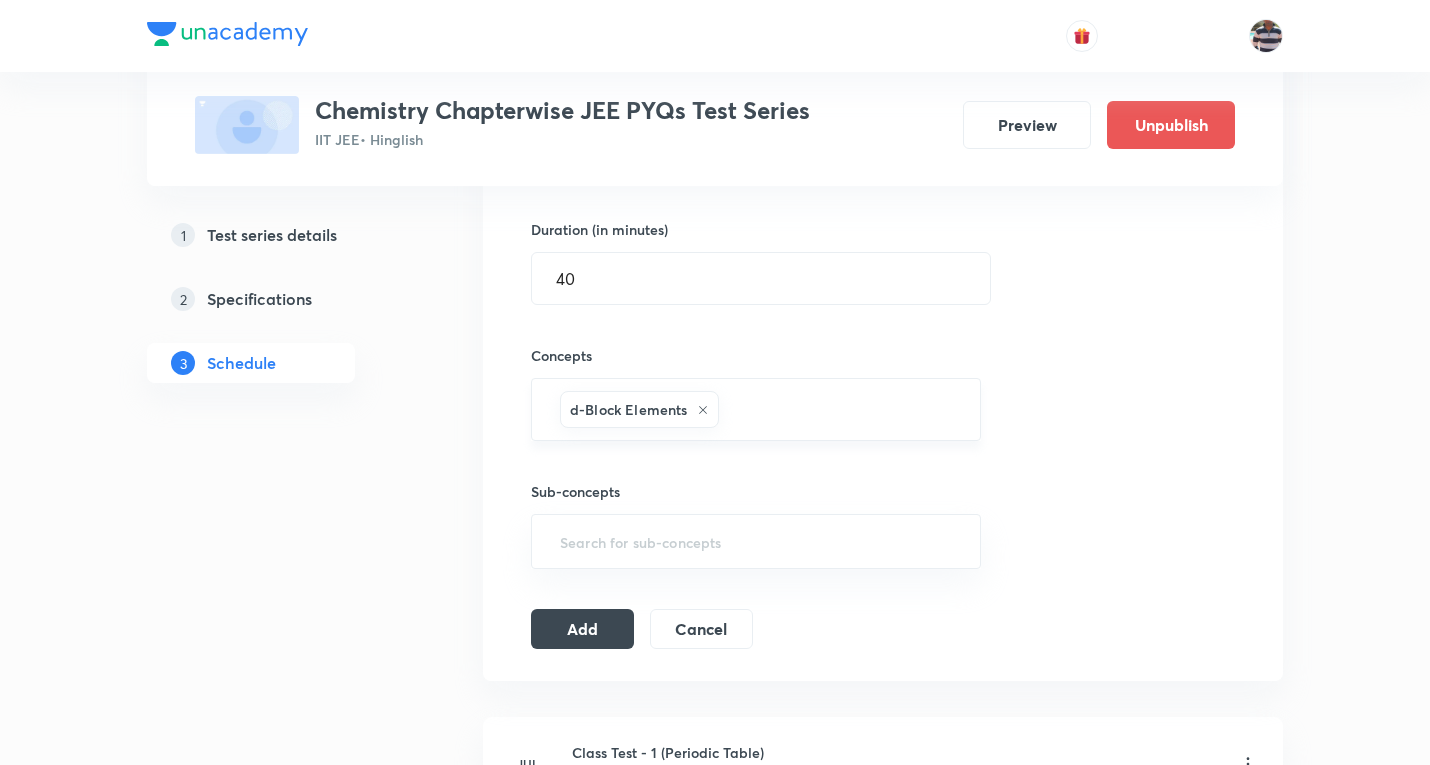 click 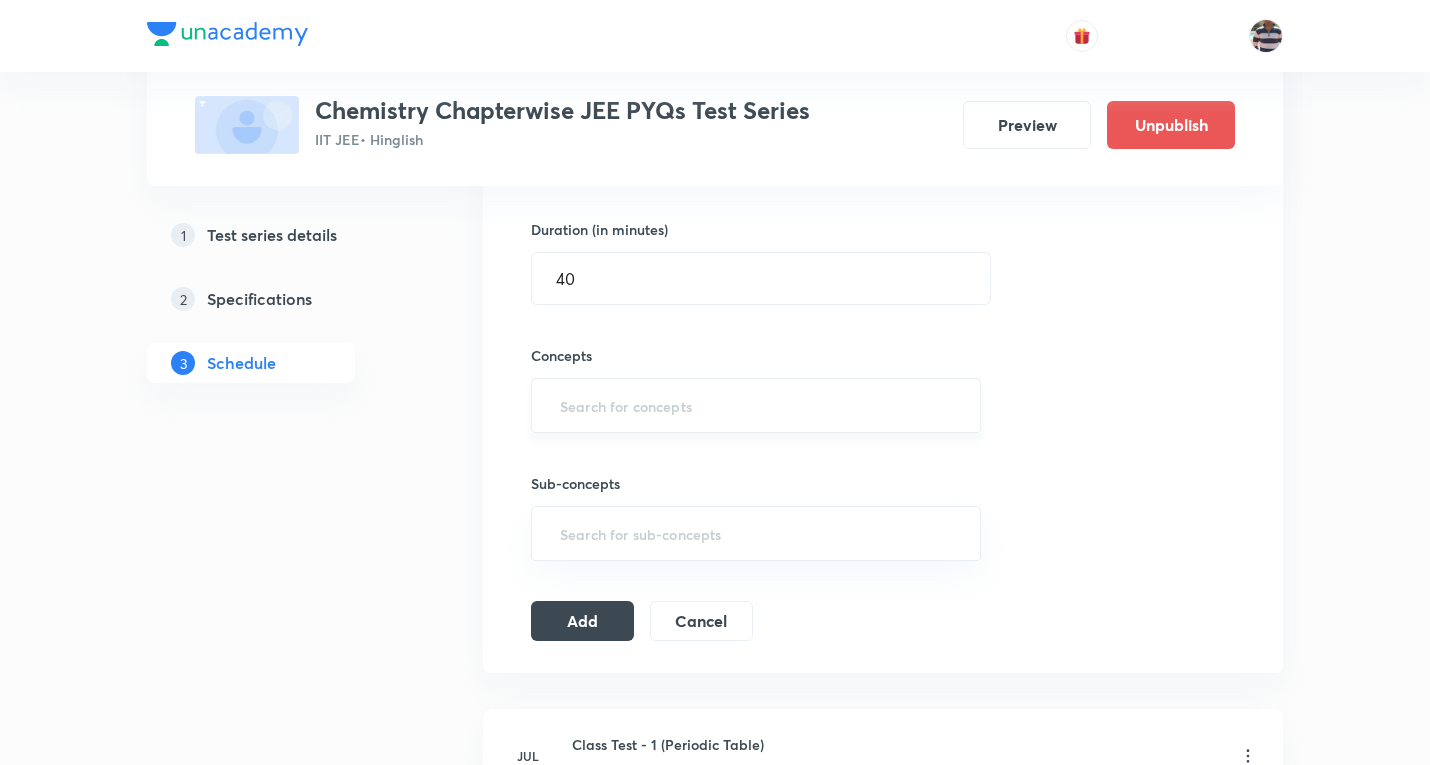 click at bounding box center [756, 405] 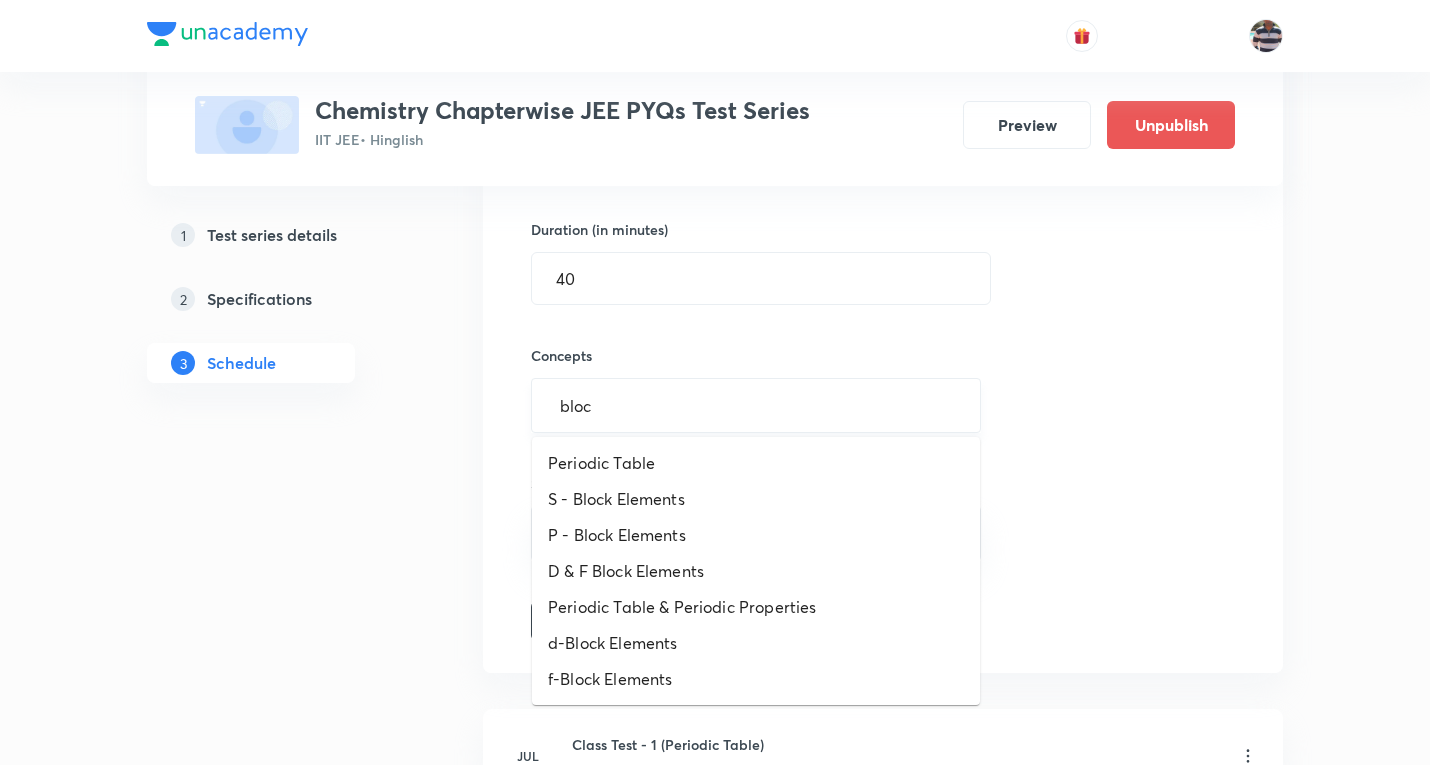 type on "block" 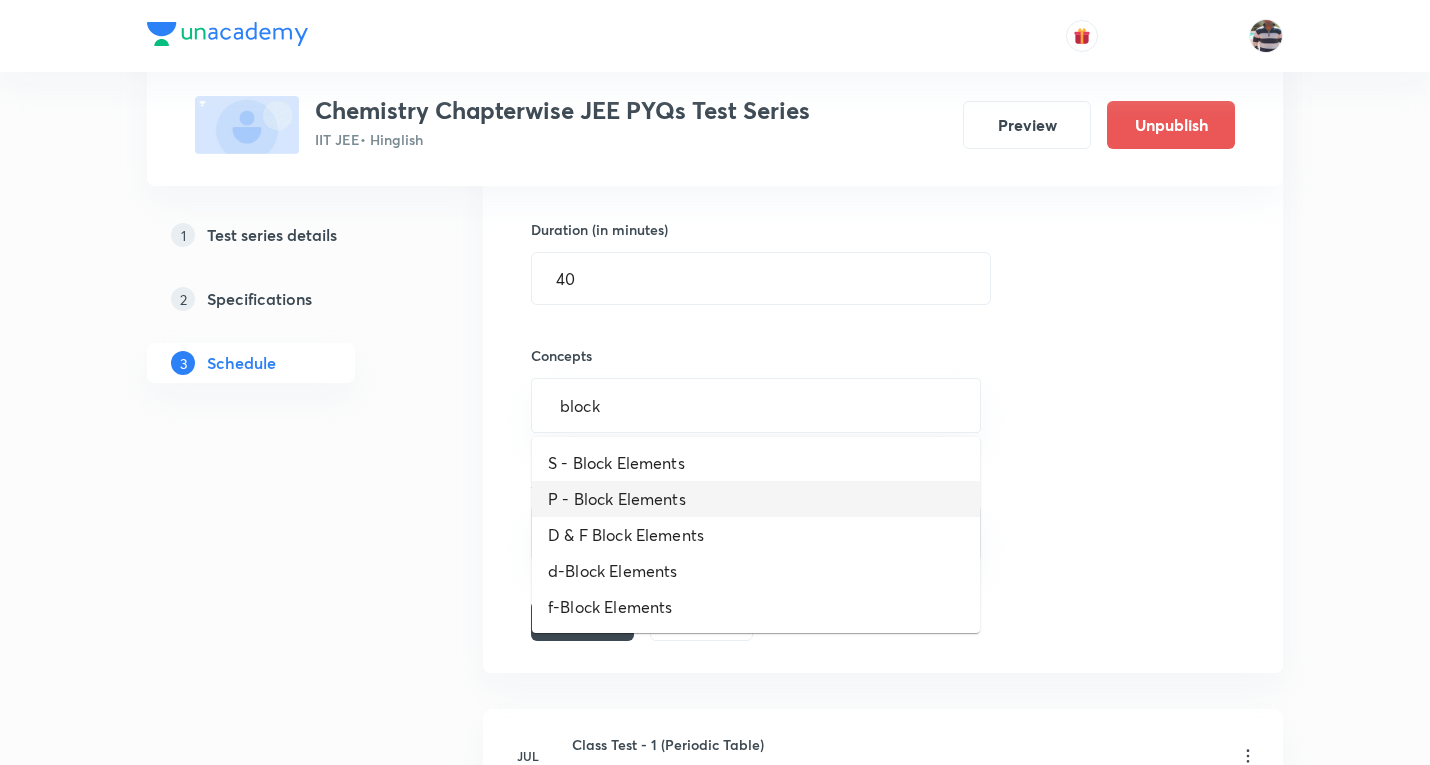 click on "P - Block Elements" at bounding box center (756, 499) 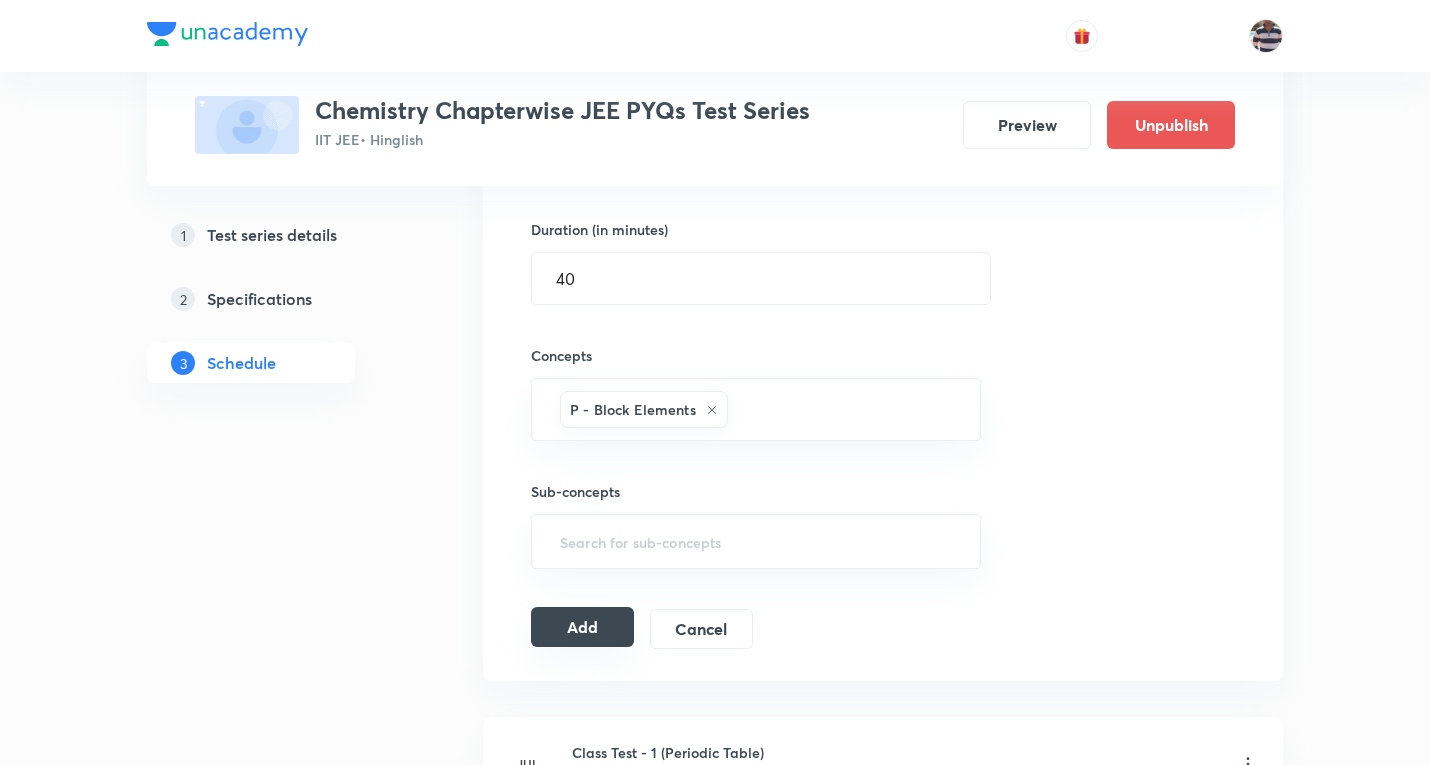 click on "Add" at bounding box center (582, 627) 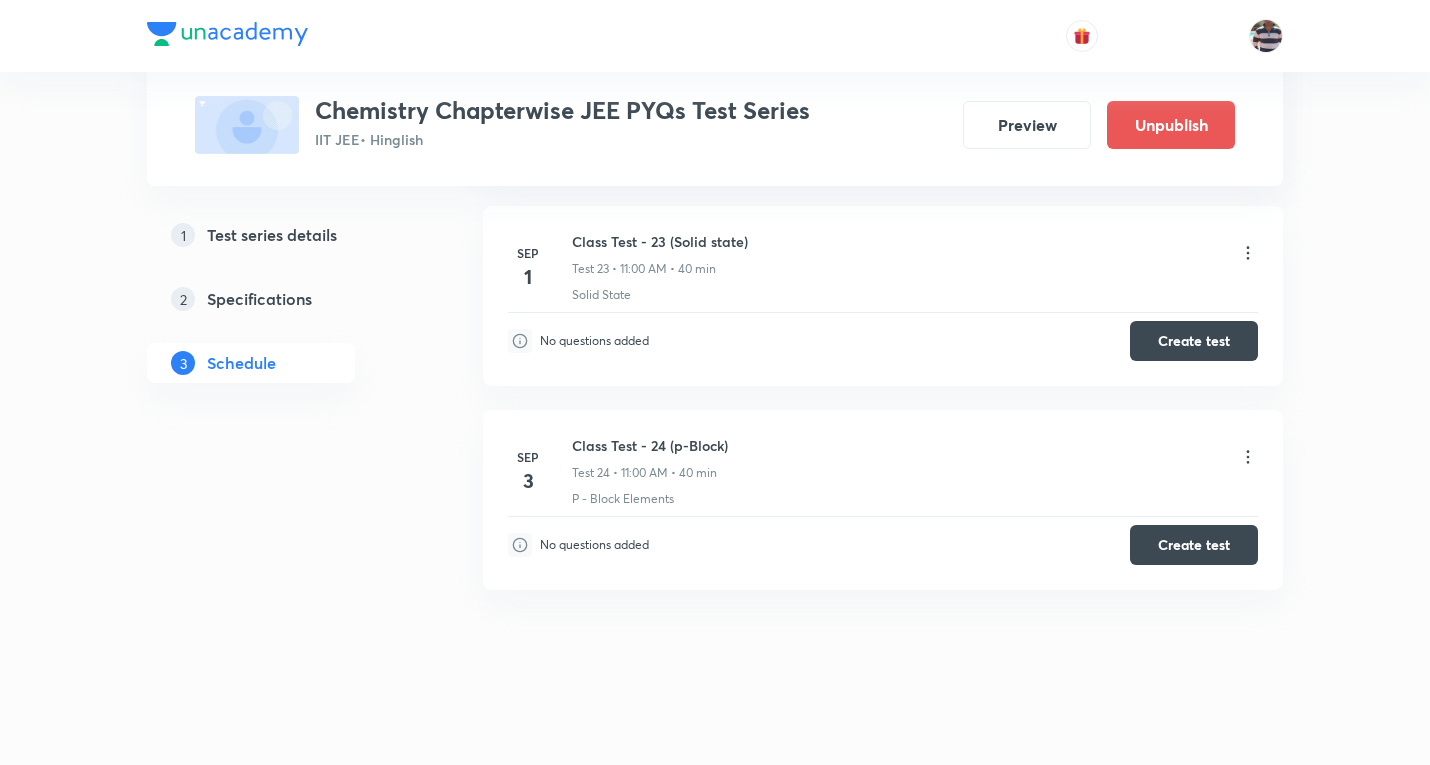 scroll, scrollTop: 4725, scrollLeft: 0, axis: vertical 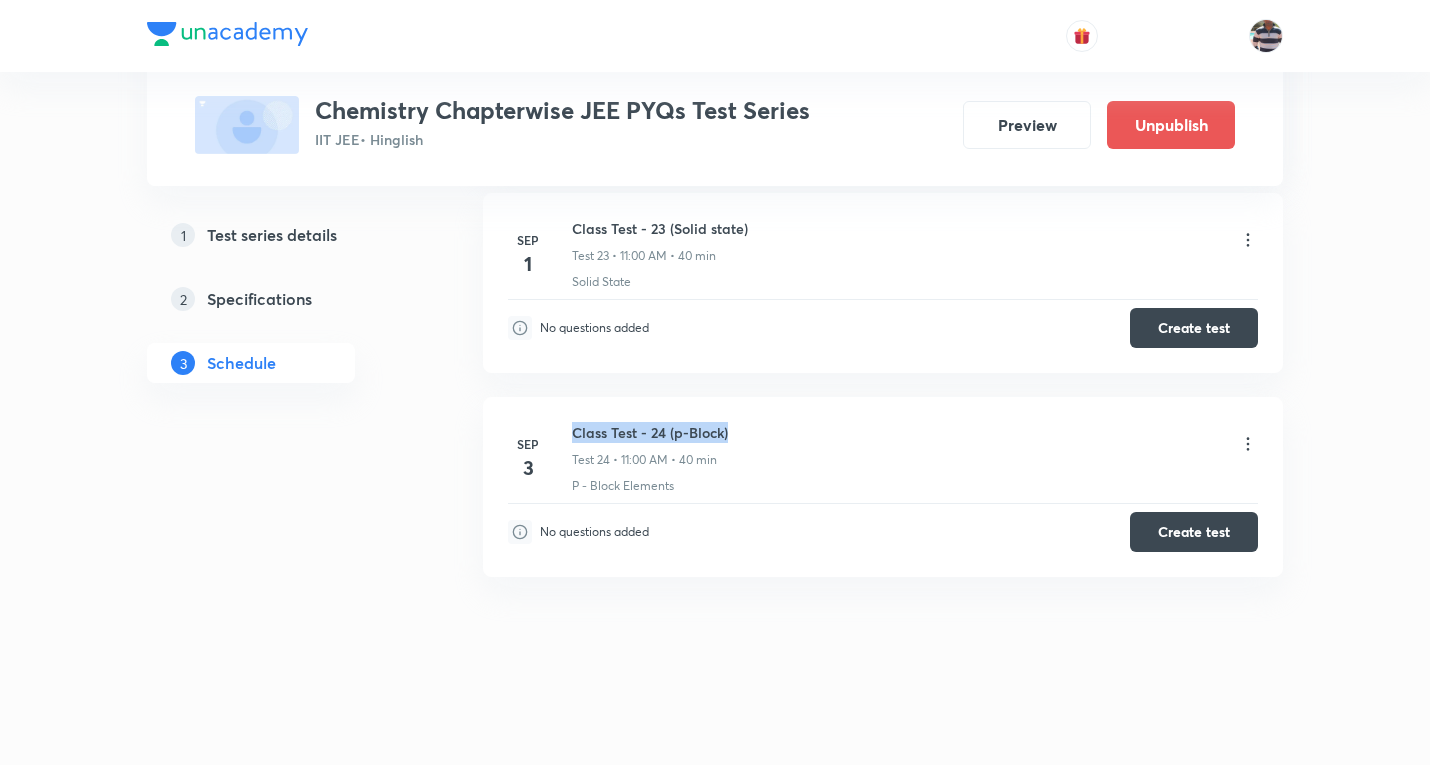 drag, startPoint x: 660, startPoint y: 431, endPoint x: 574, endPoint y: 423, distance: 86.37129 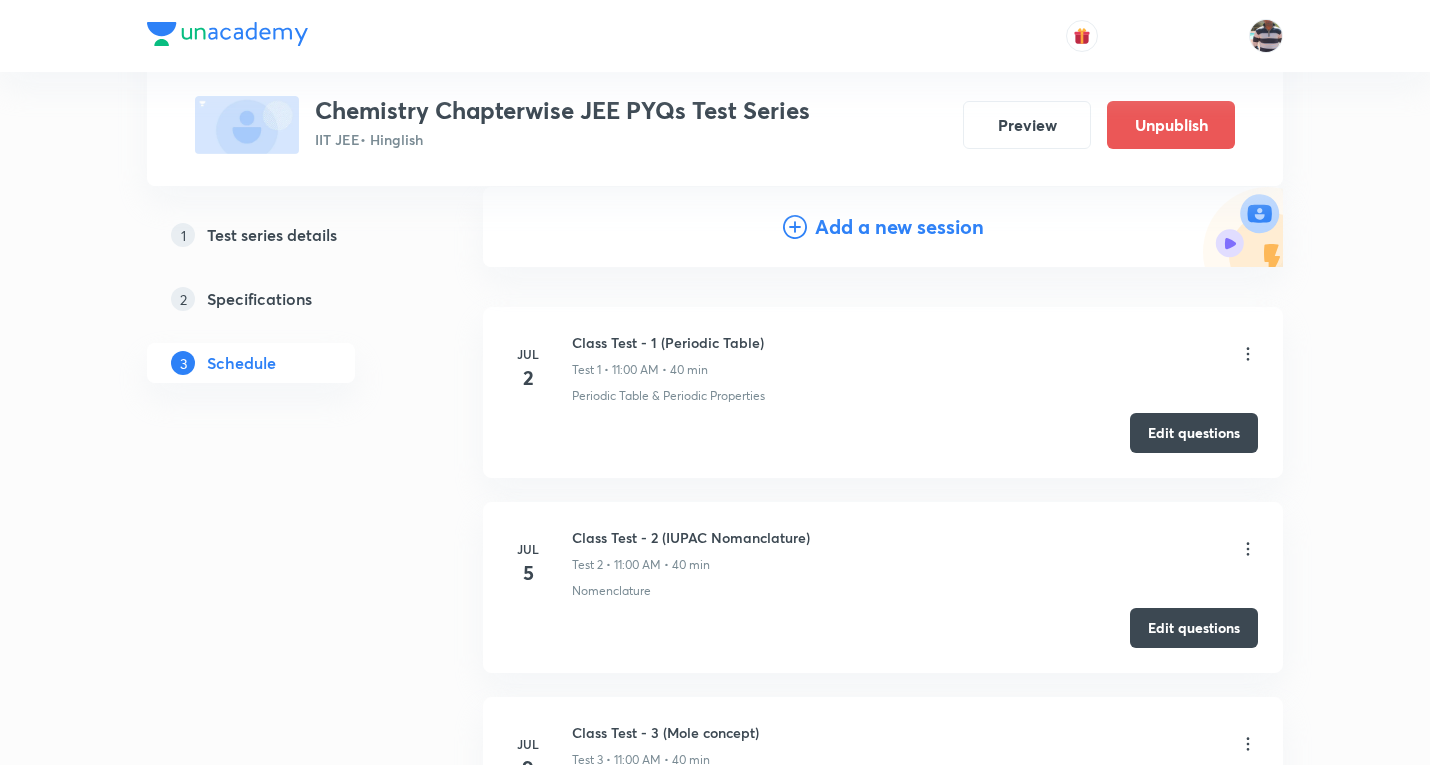 scroll, scrollTop: 0, scrollLeft: 0, axis: both 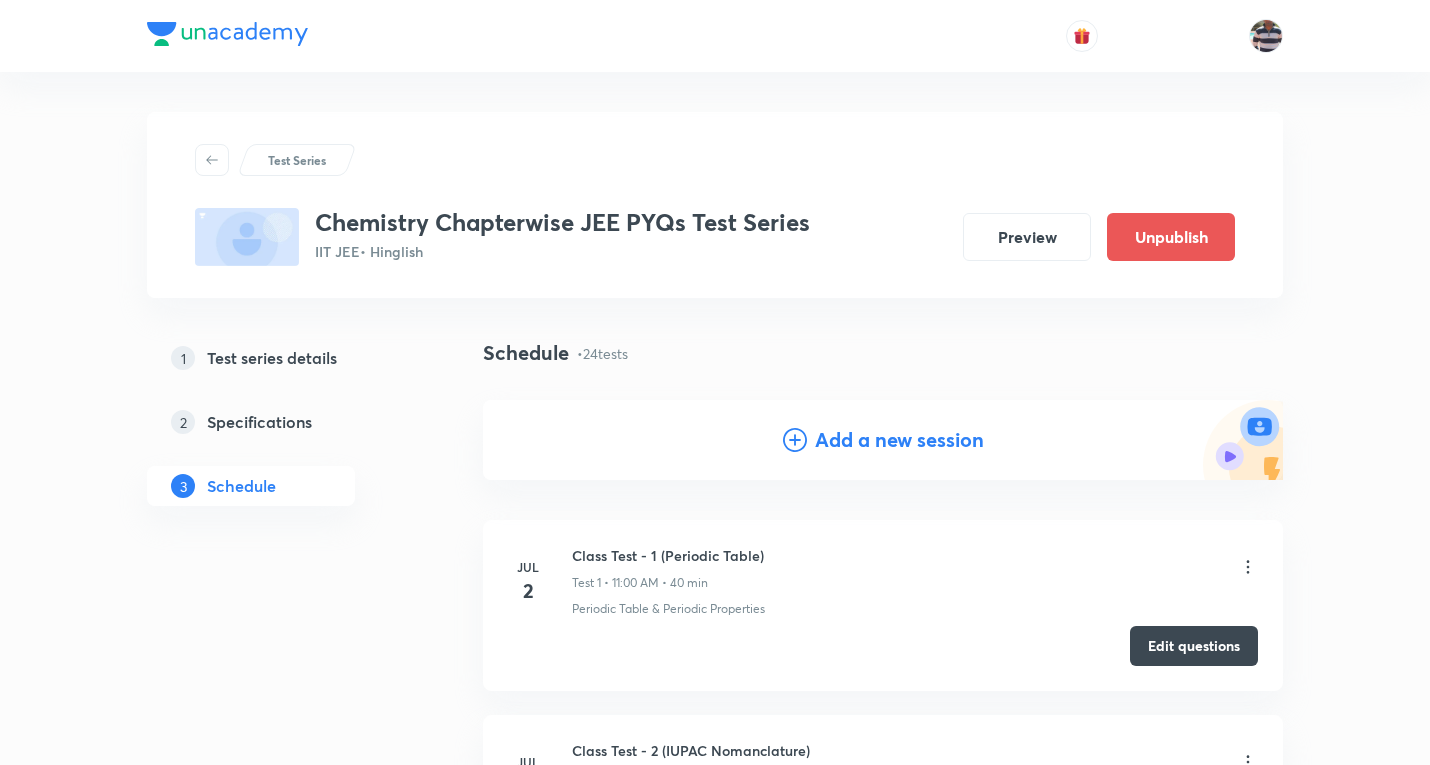 click on "Add a new session" at bounding box center [899, 440] 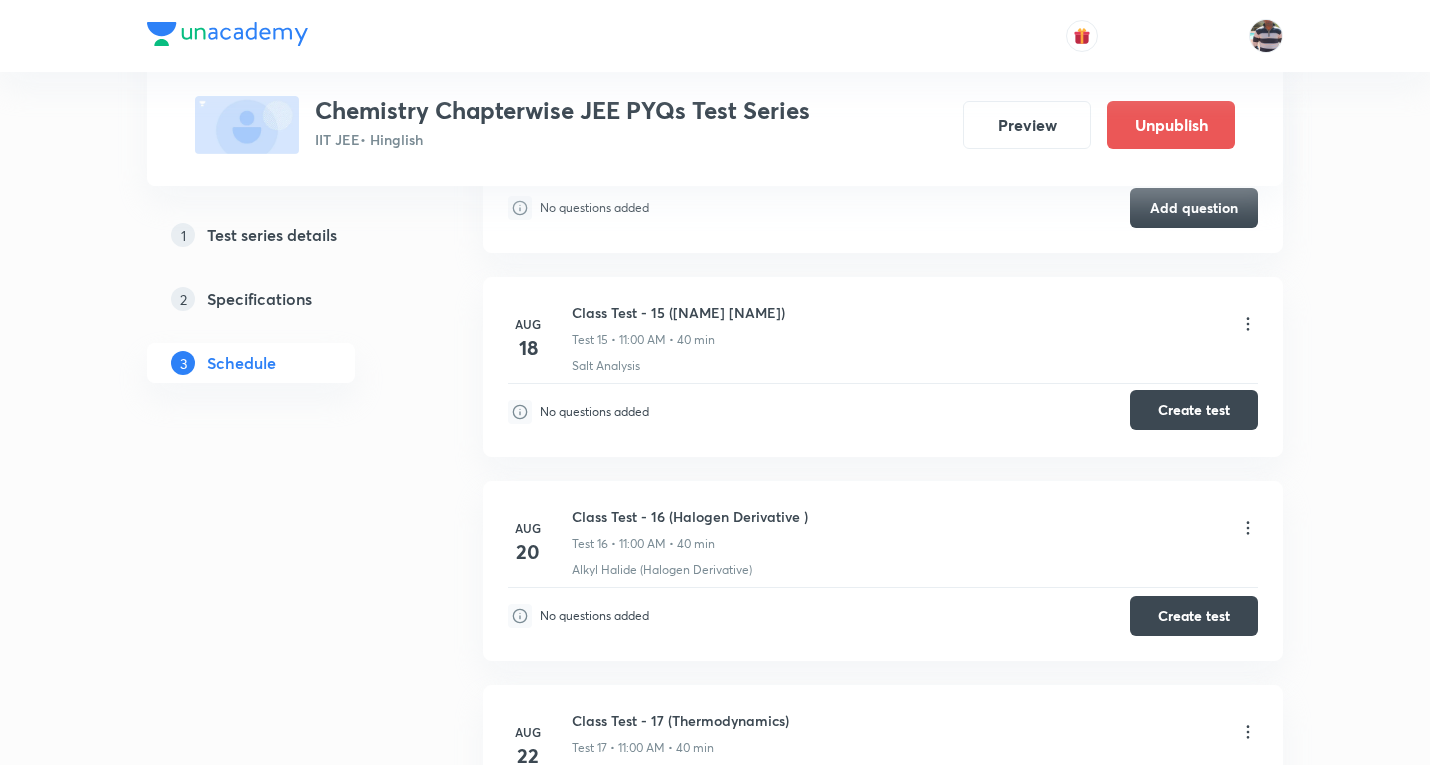 scroll, scrollTop: 3814, scrollLeft: 0, axis: vertical 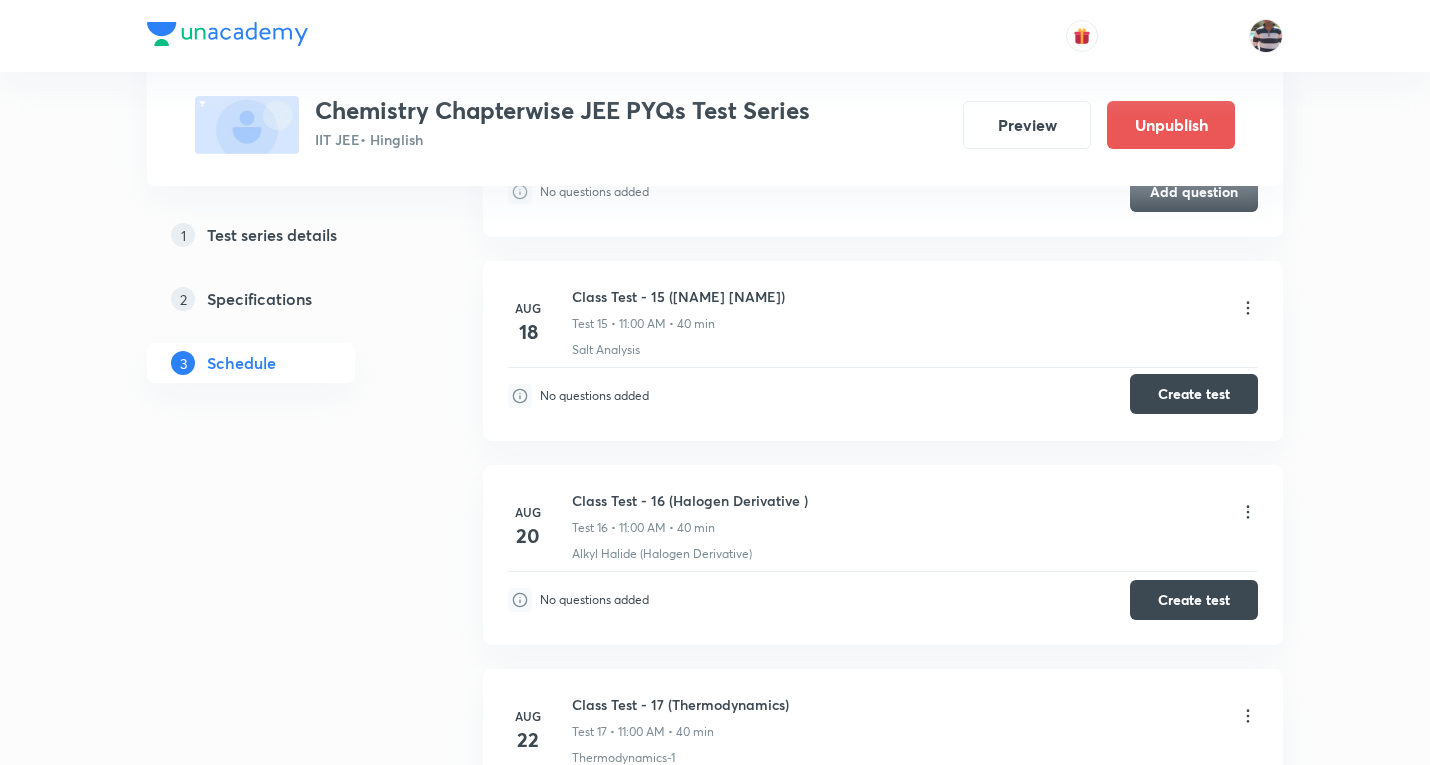 click on "Create test" at bounding box center [1194, 394] 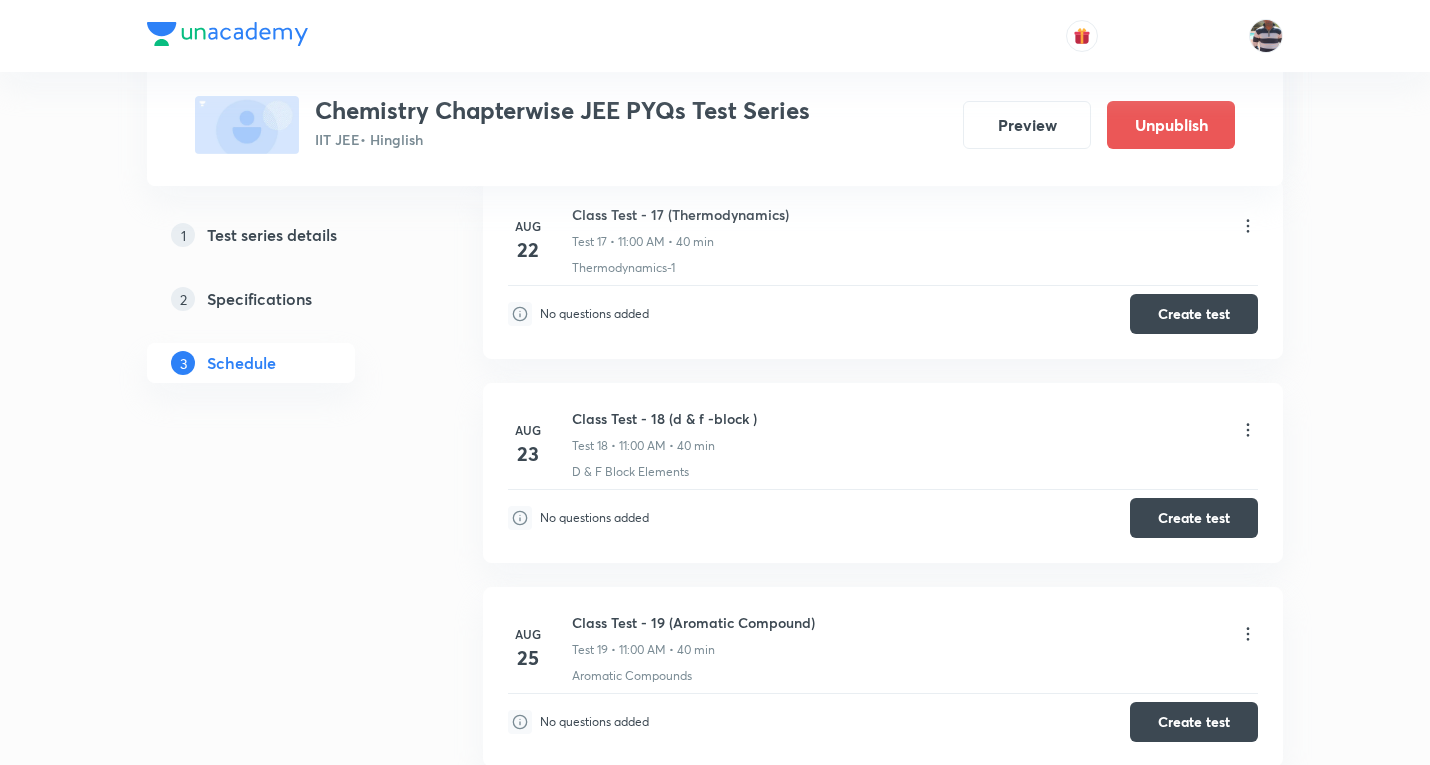 scroll, scrollTop: 4314, scrollLeft: 0, axis: vertical 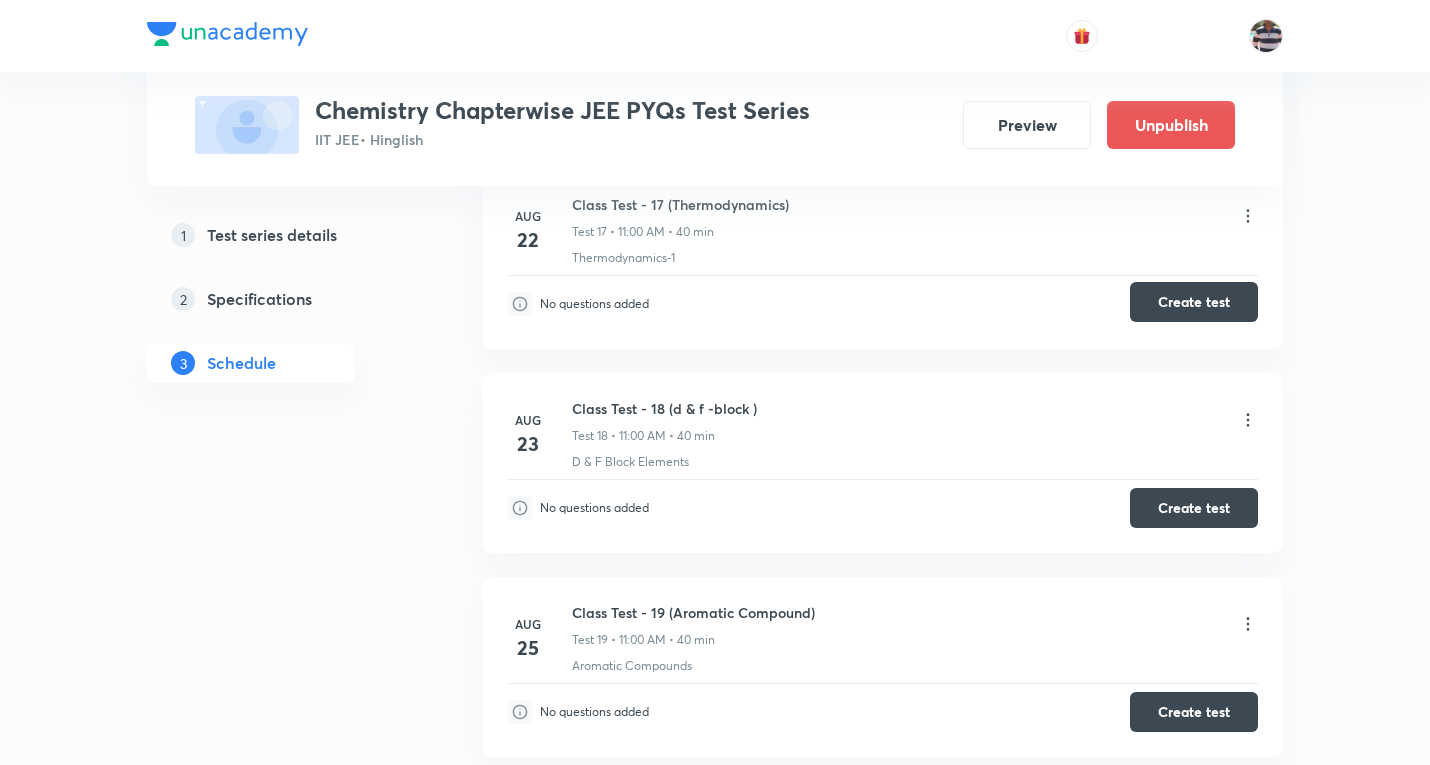 click on "Create test" at bounding box center (1194, 302) 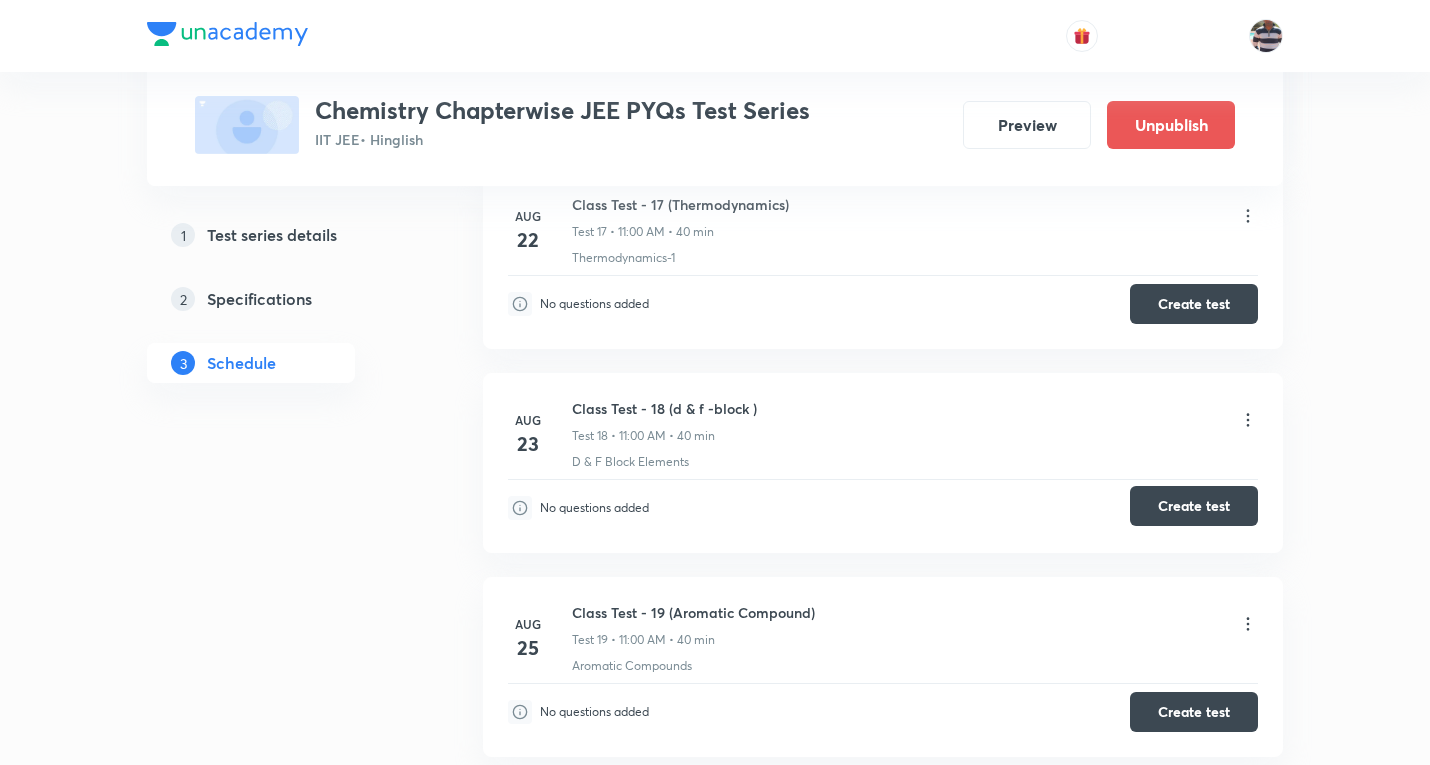 click on "Create test" at bounding box center (1194, 506) 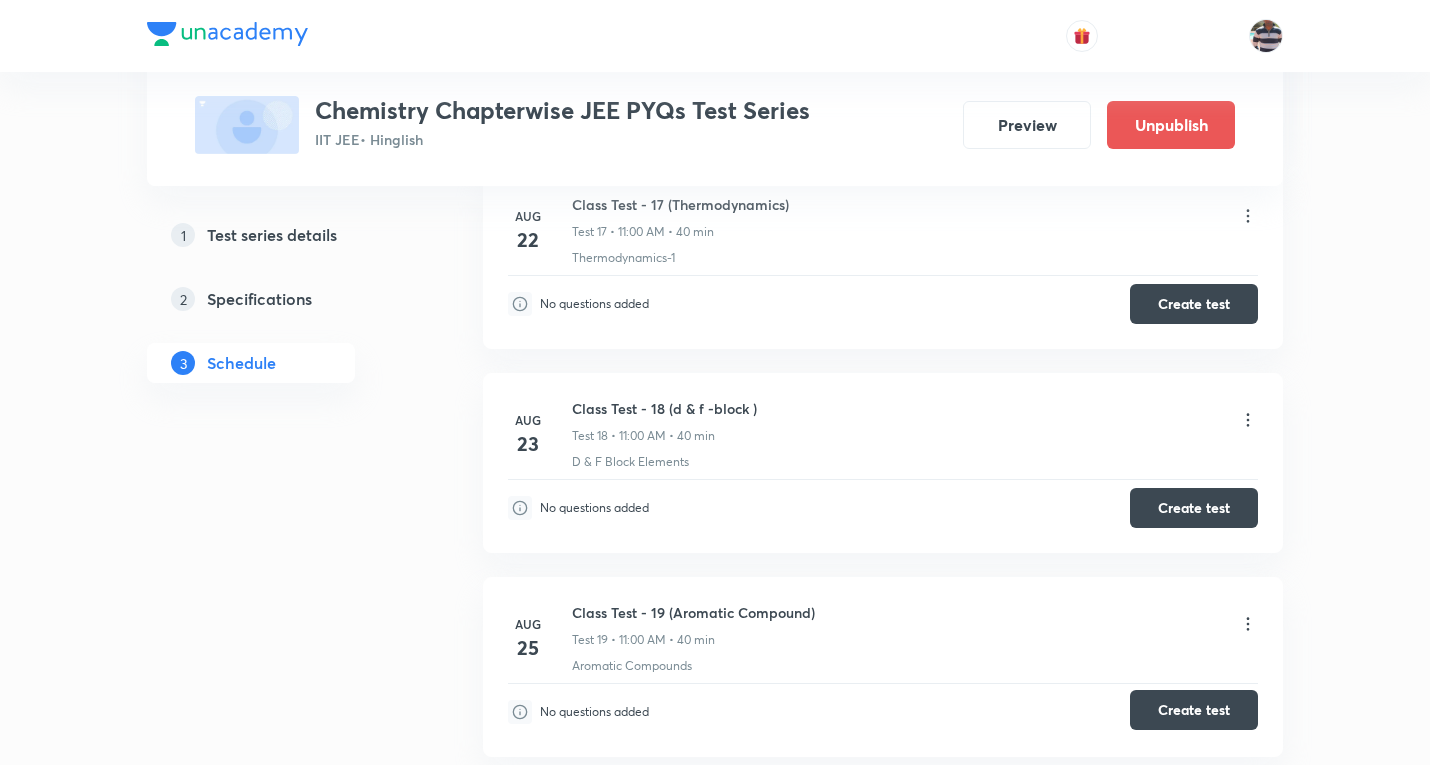 click on "Create test" at bounding box center [1194, 710] 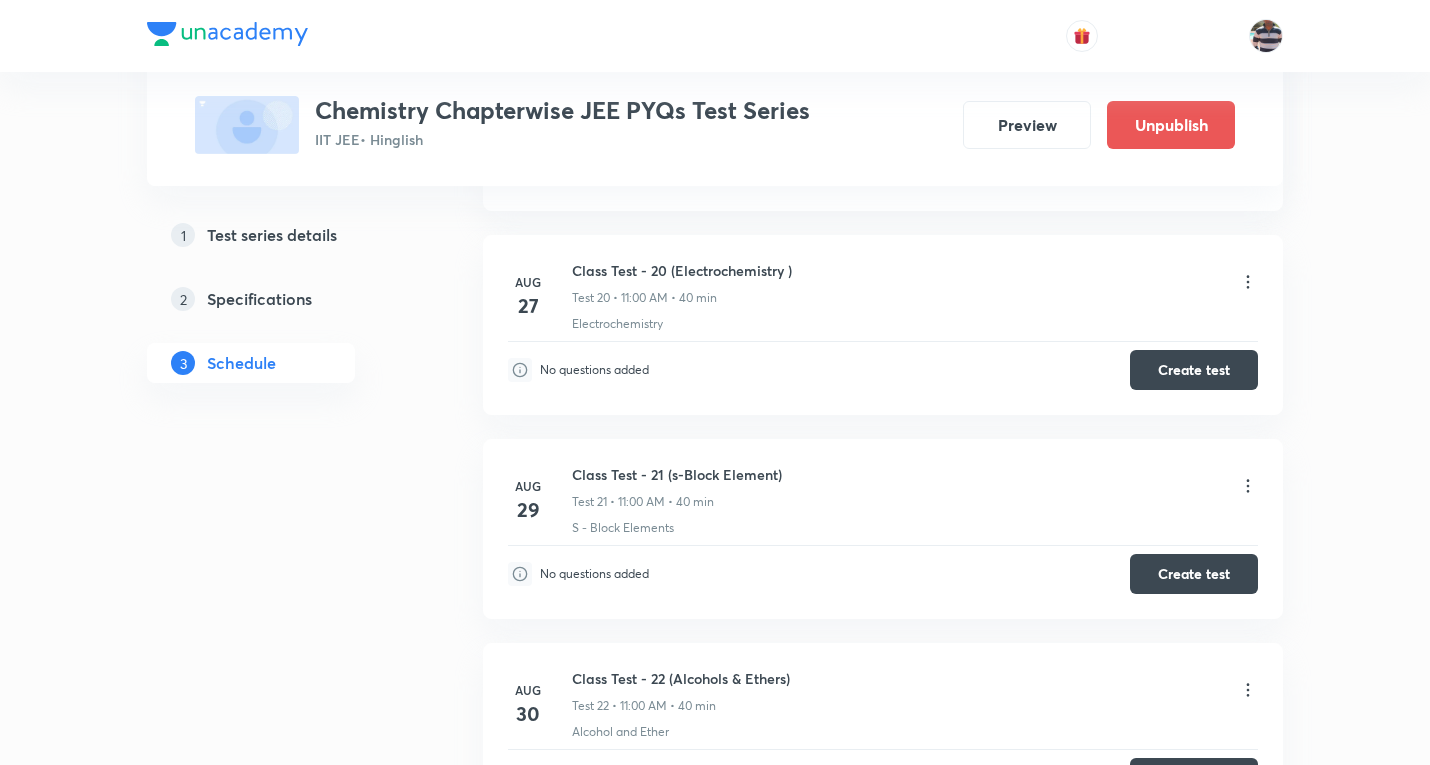 scroll, scrollTop: 4914, scrollLeft: 0, axis: vertical 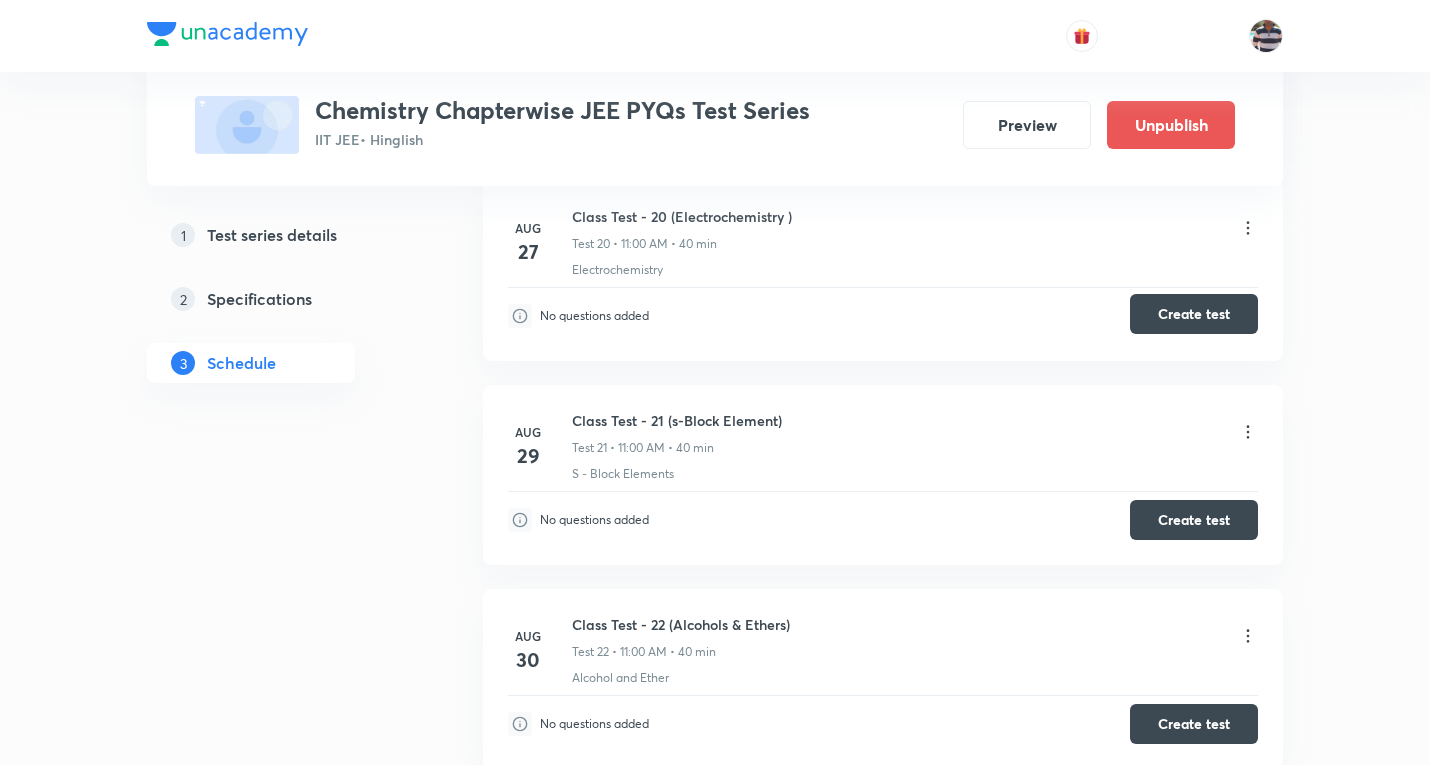 click on "Create test" at bounding box center (1194, 314) 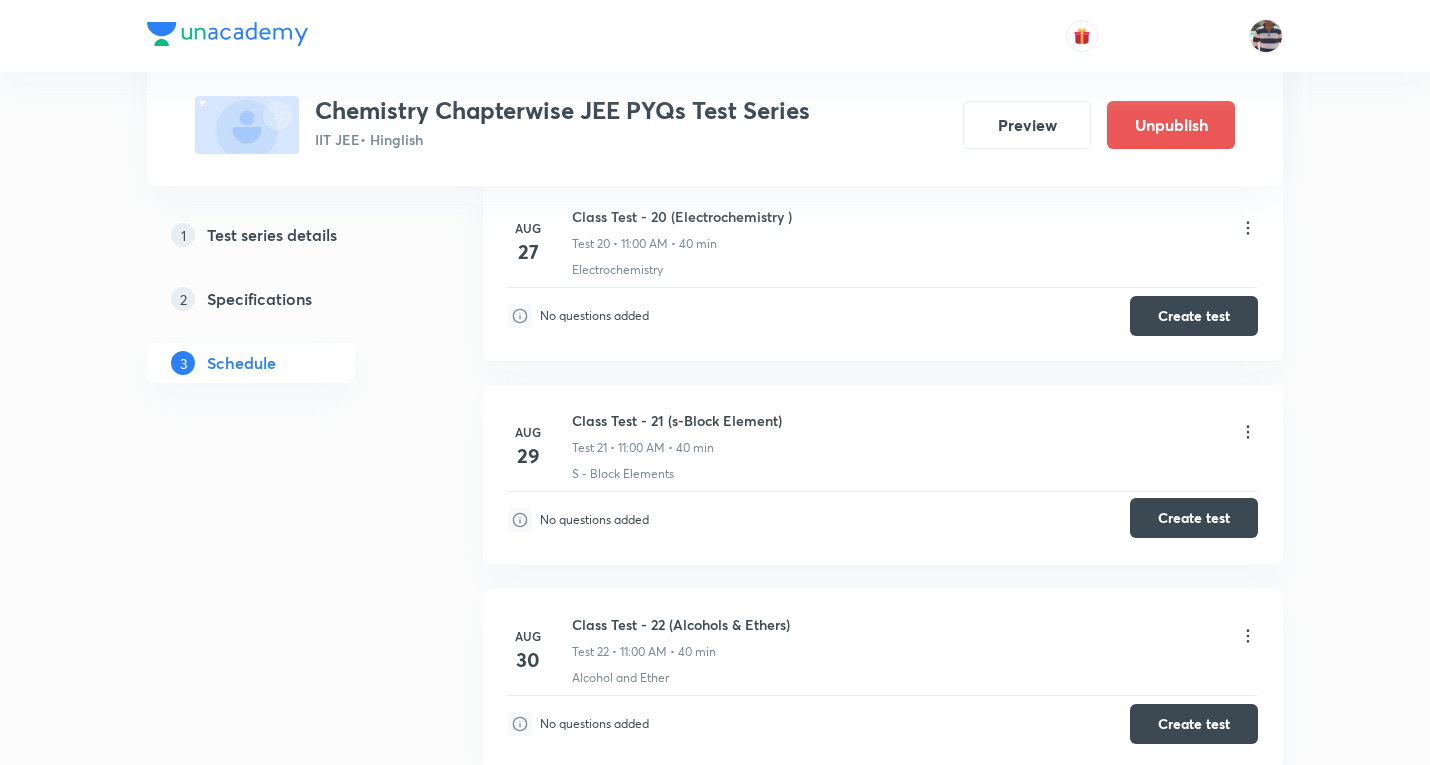 click on "Create test" at bounding box center (1194, 518) 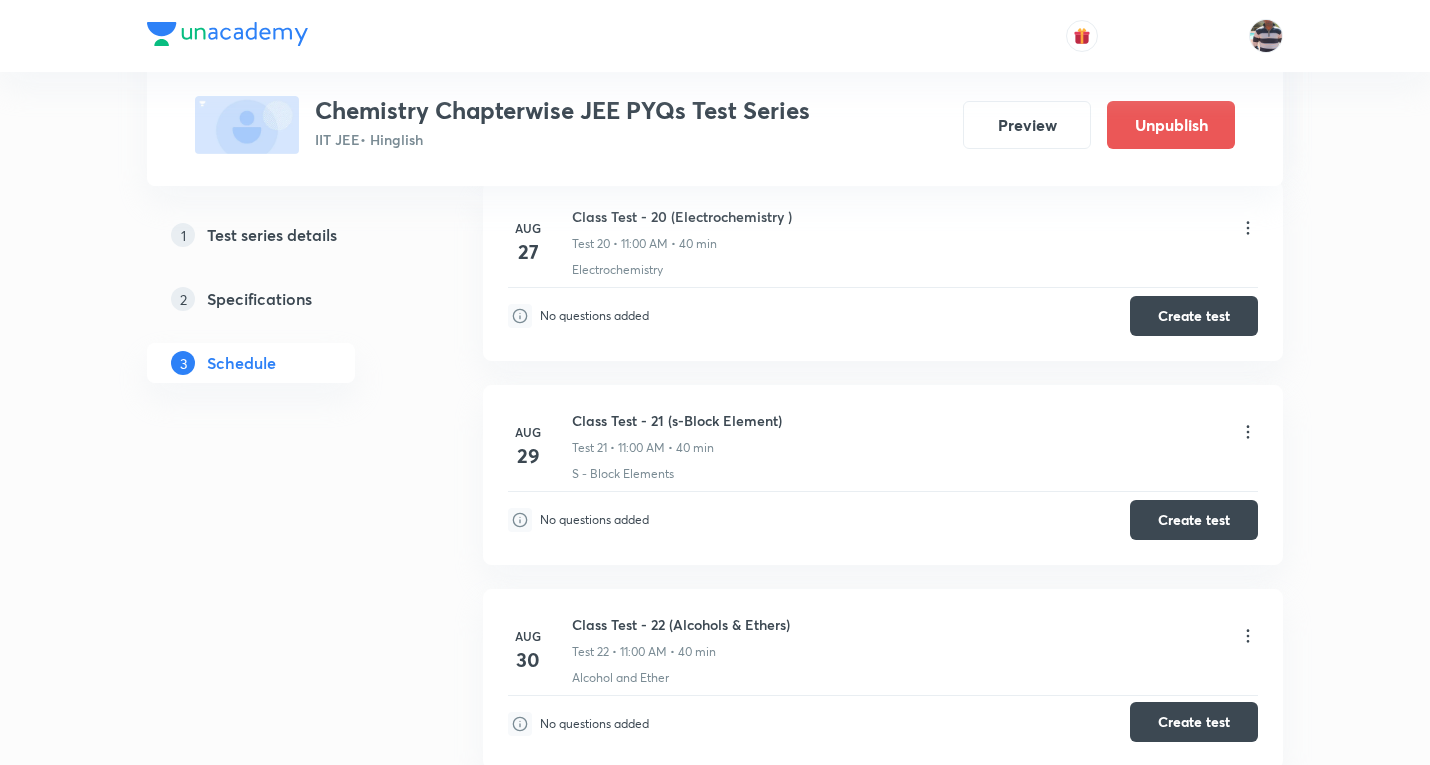 click on "Create test" at bounding box center (1194, 722) 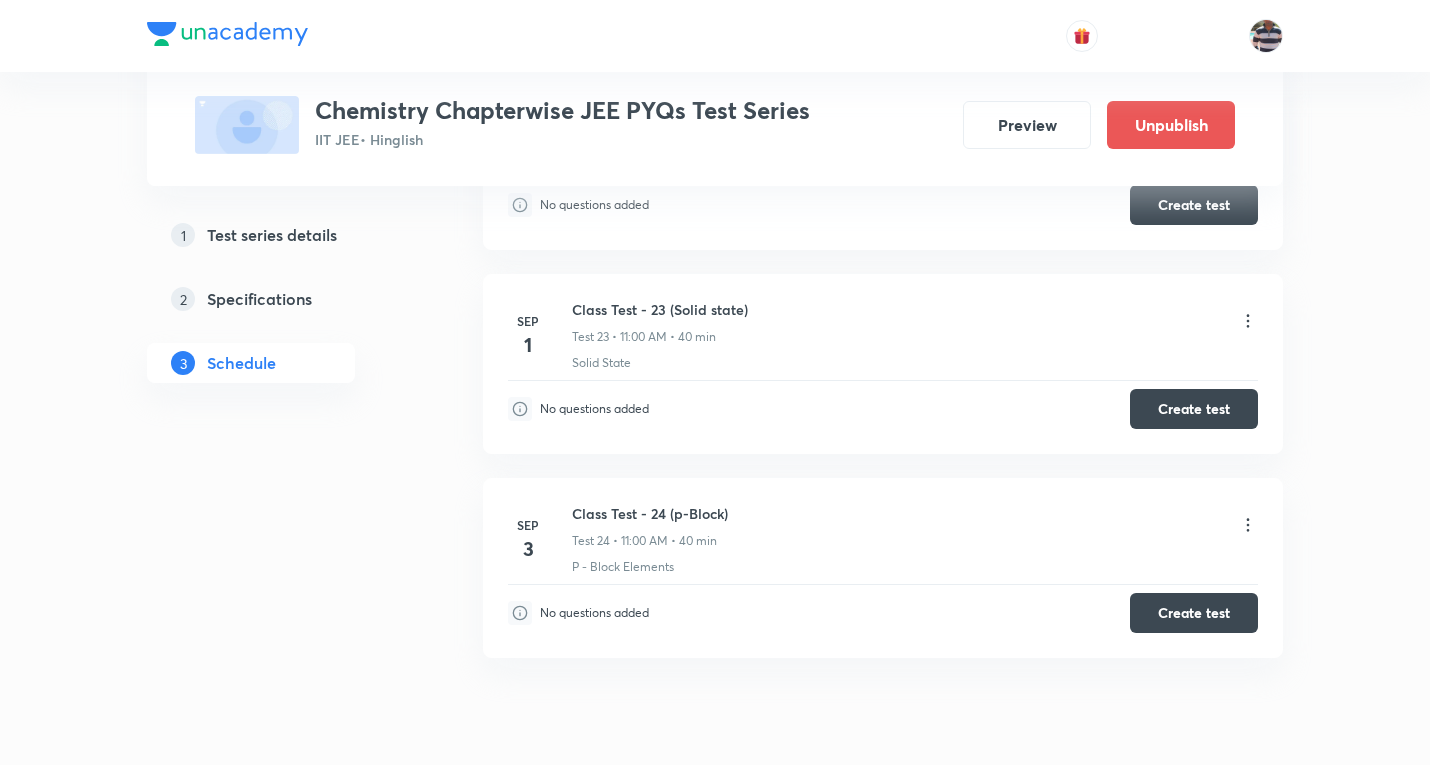 scroll, scrollTop: 5514, scrollLeft: 0, axis: vertical 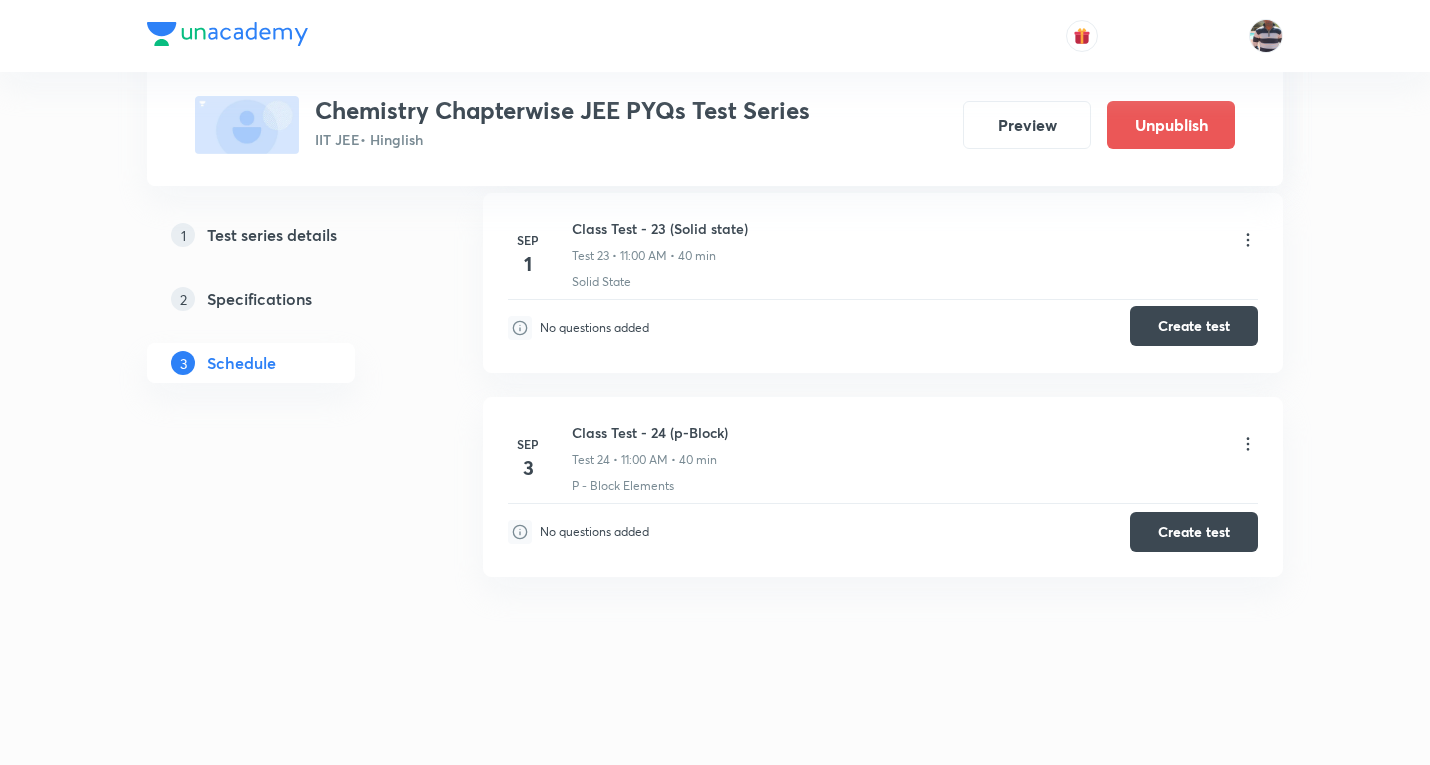 click on "Create test" at bounding box center [1194, 326] 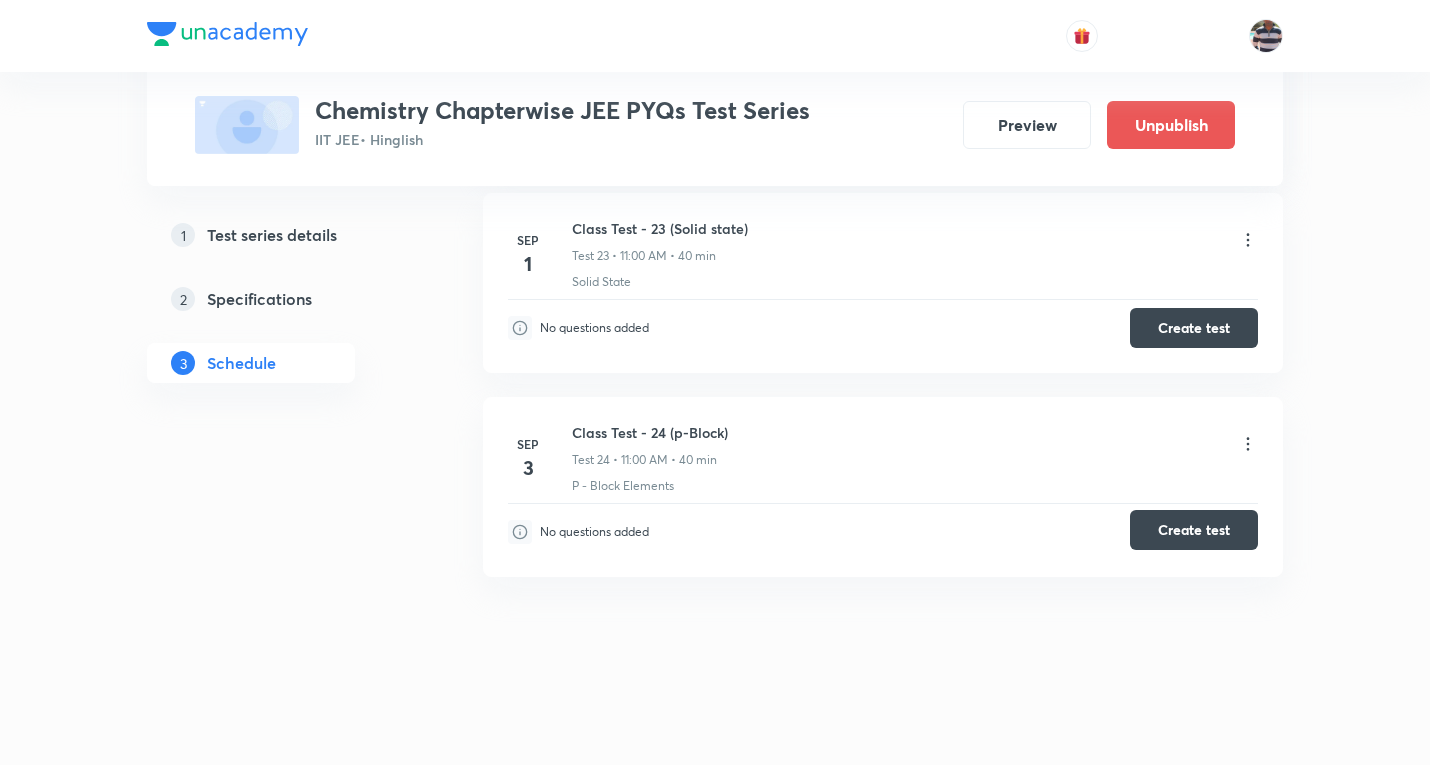 click on "Create test" at bounding box center (1194, 530) 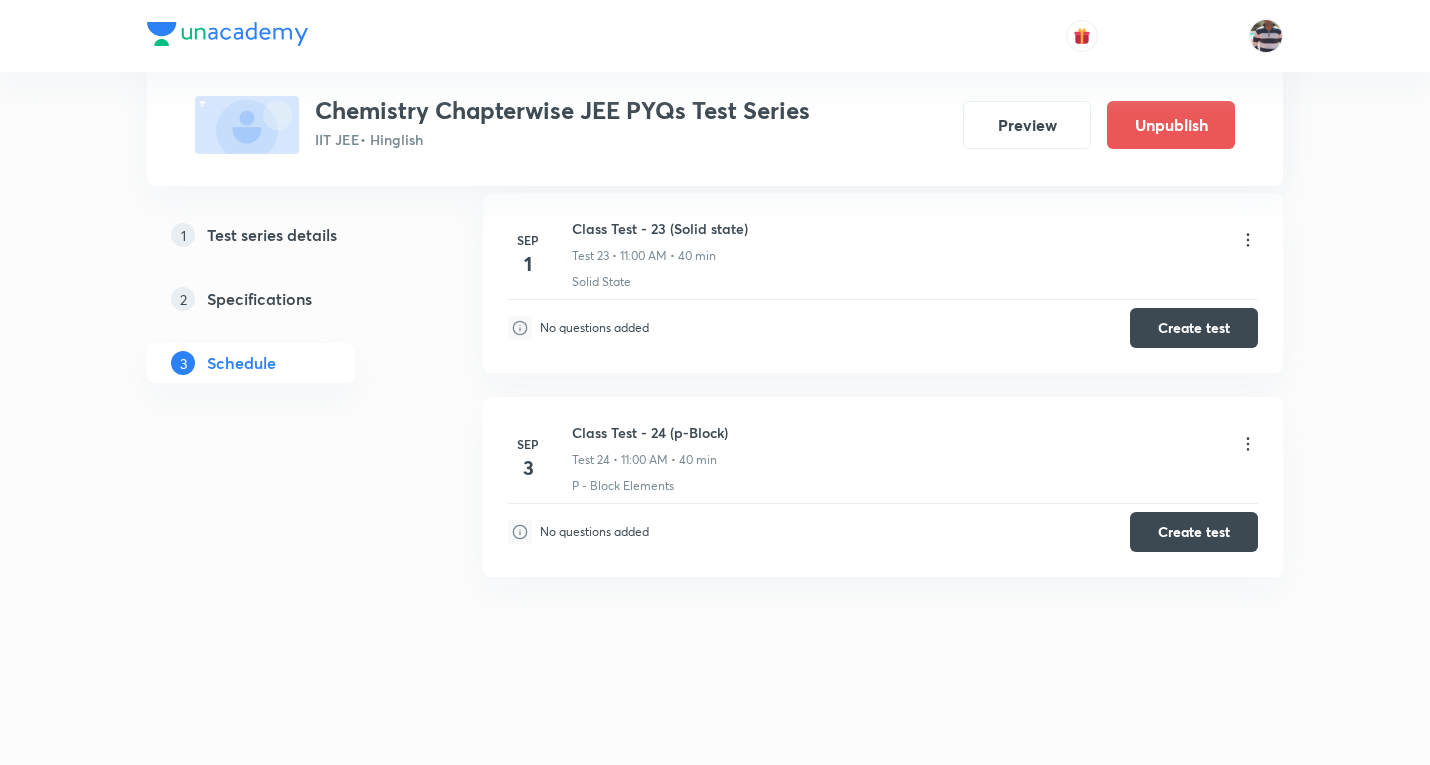 type 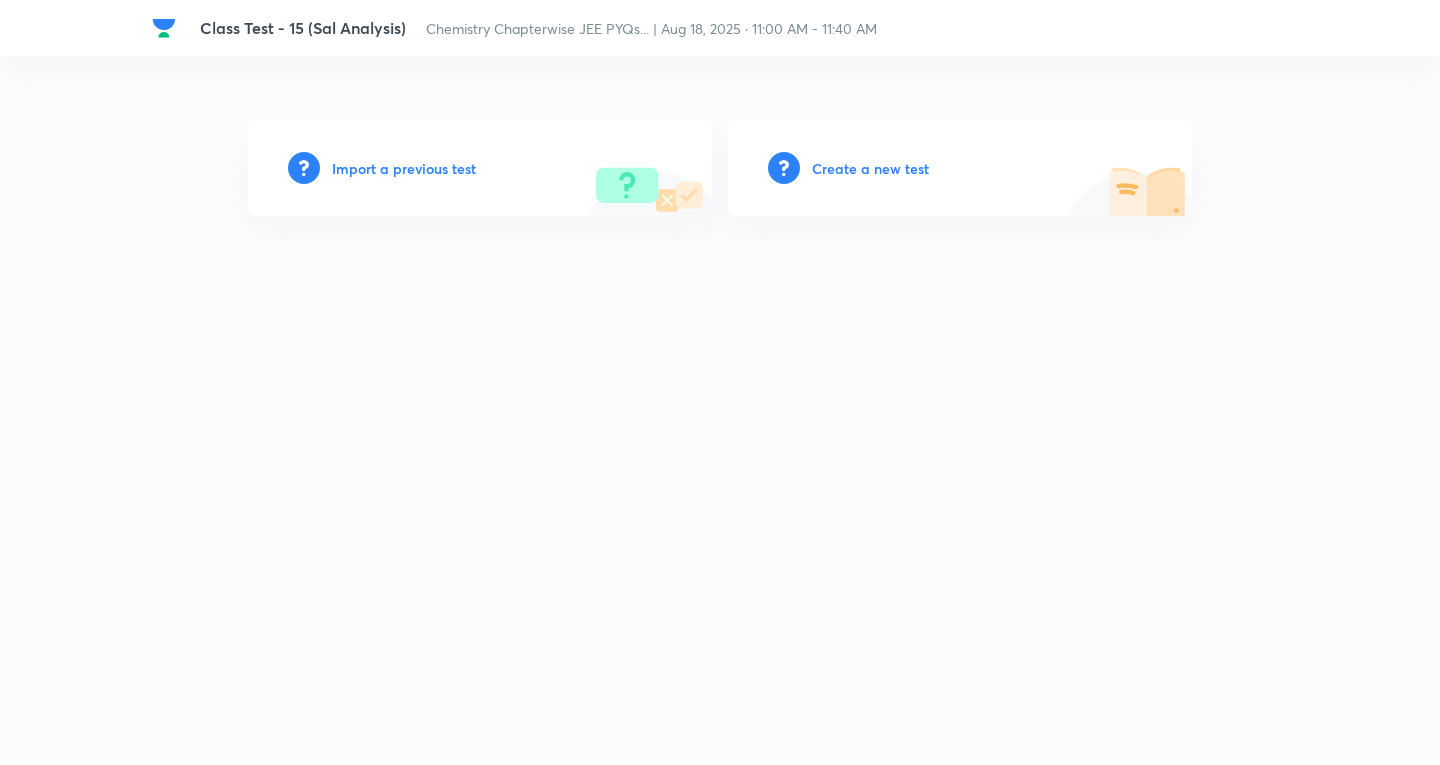 scroll, scrollTop: 0, scrollLeft: 0, axis: both 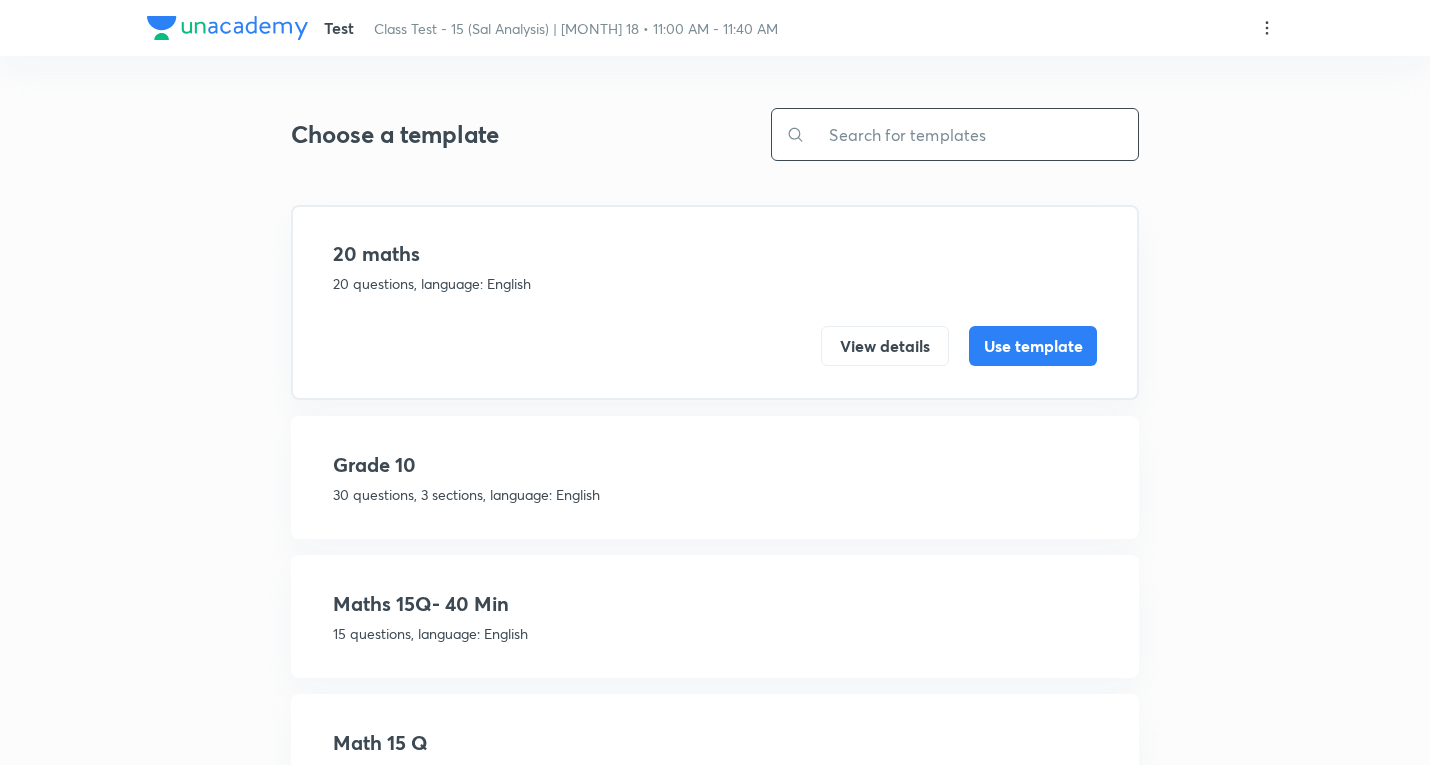 click at bounding box center (971, 134) 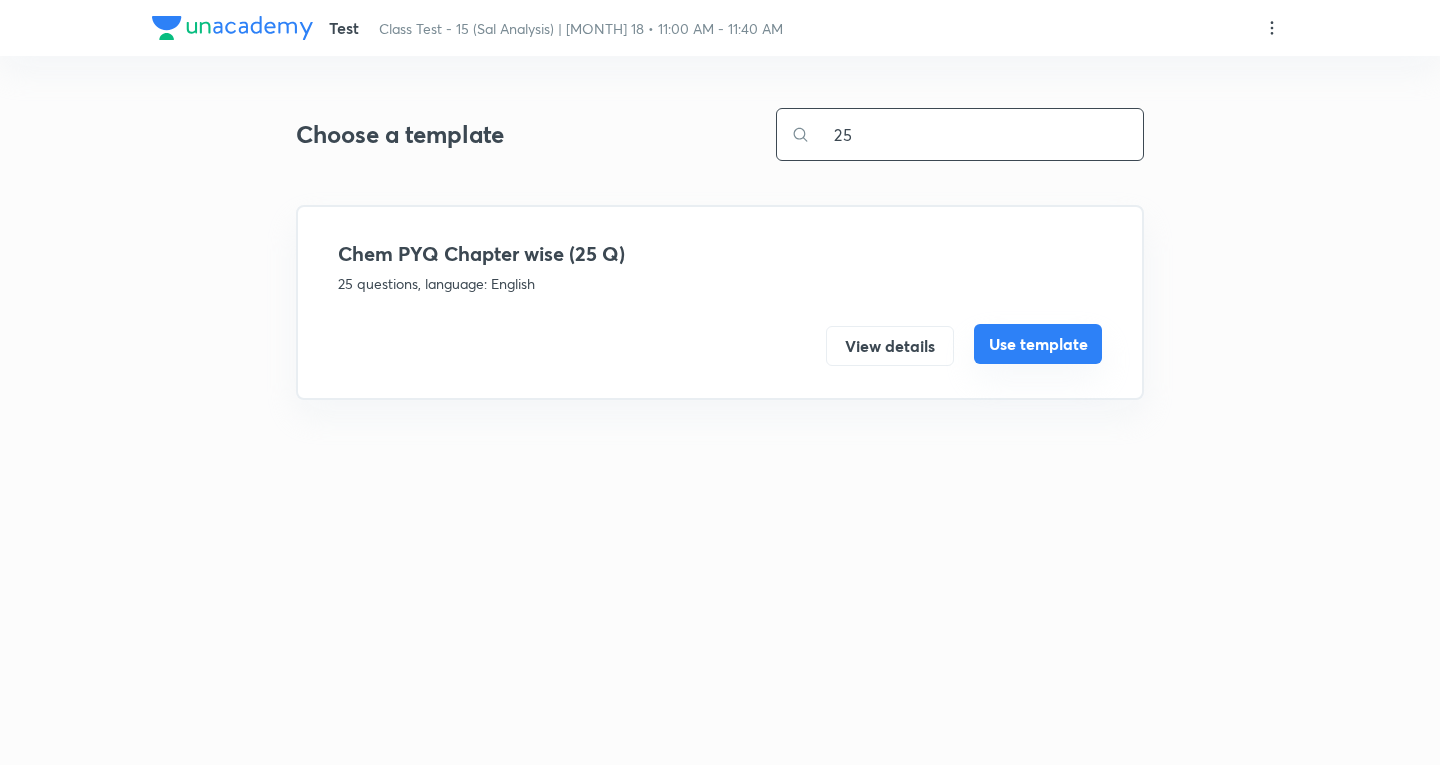 type on "25" 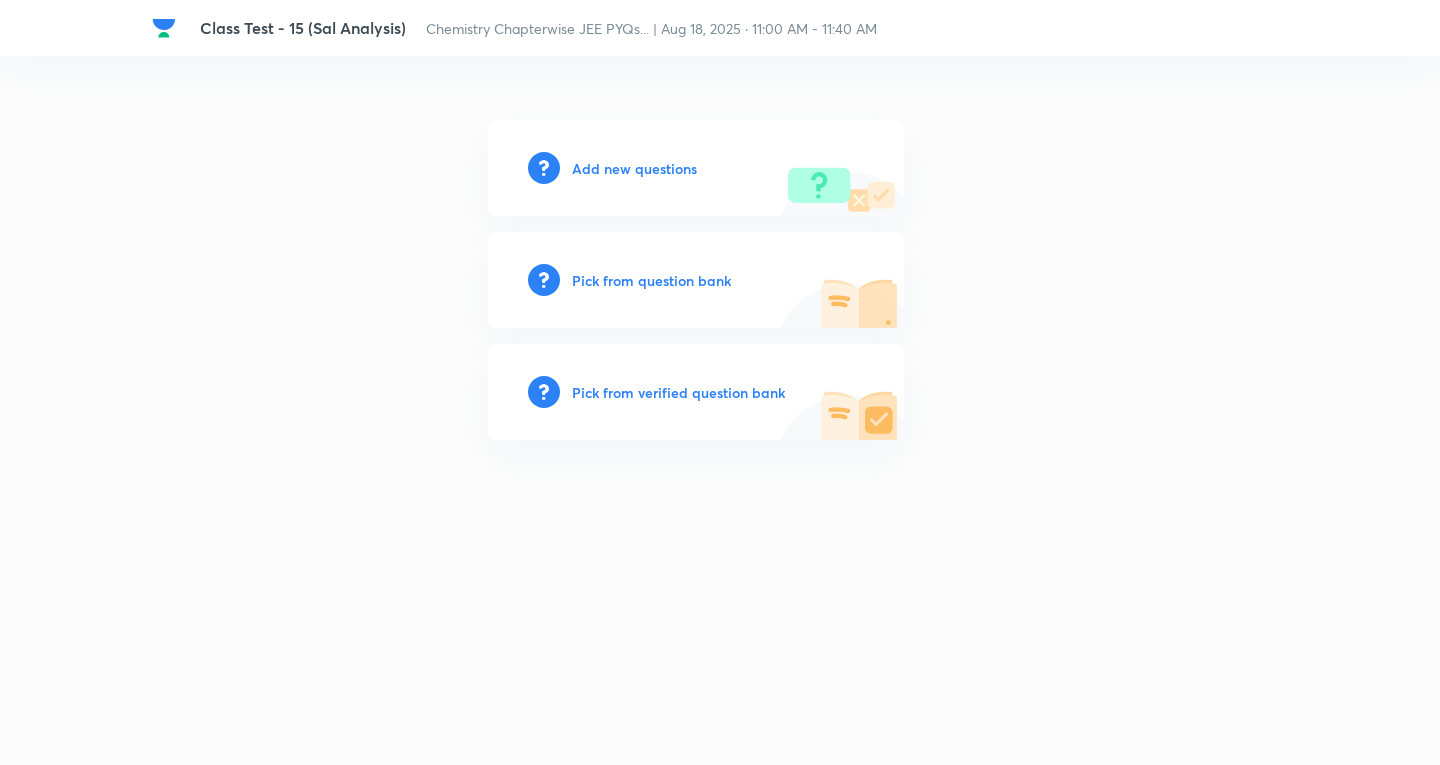 click on "Add new questions" at bounding box center (634, 168) 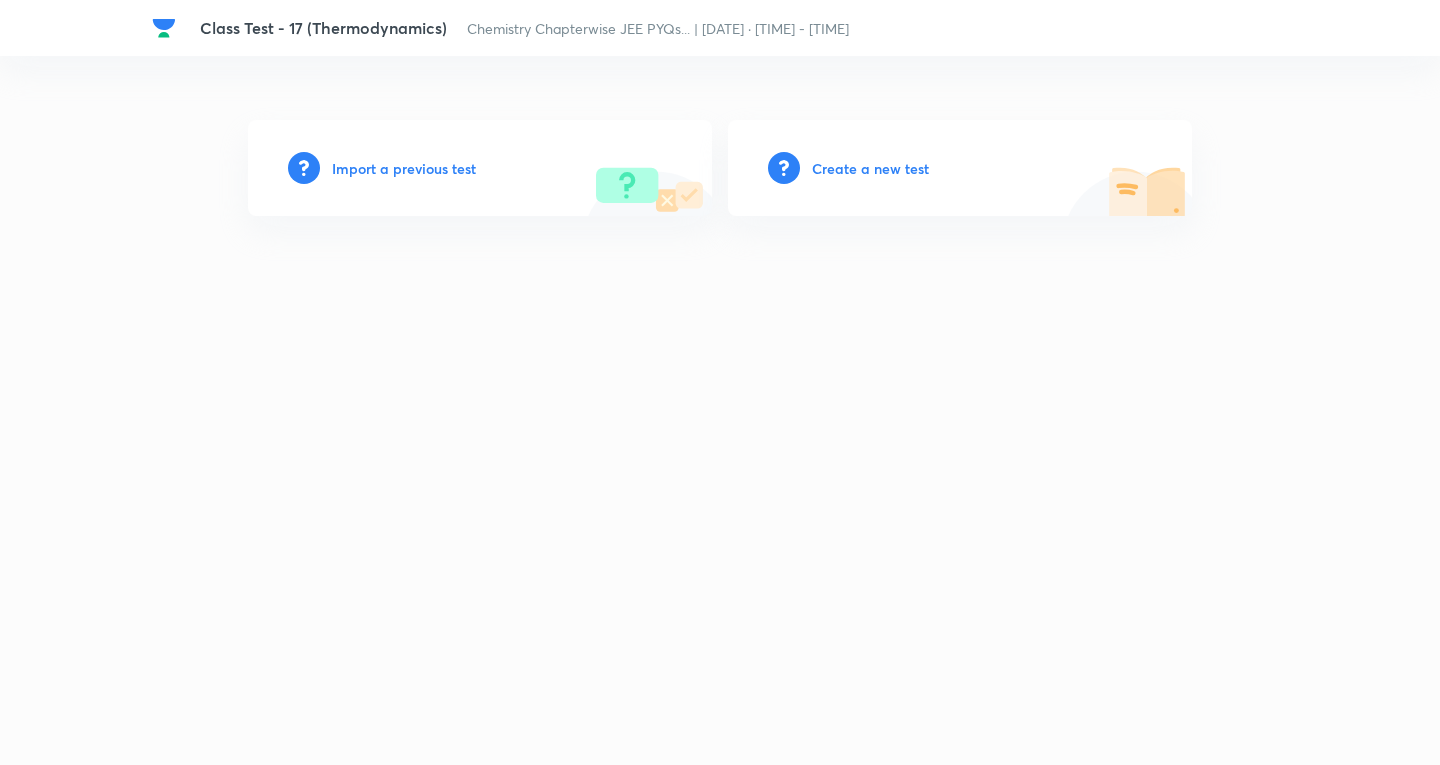scroll, scrollTop: 0, scrollLeft: 0, axis: both 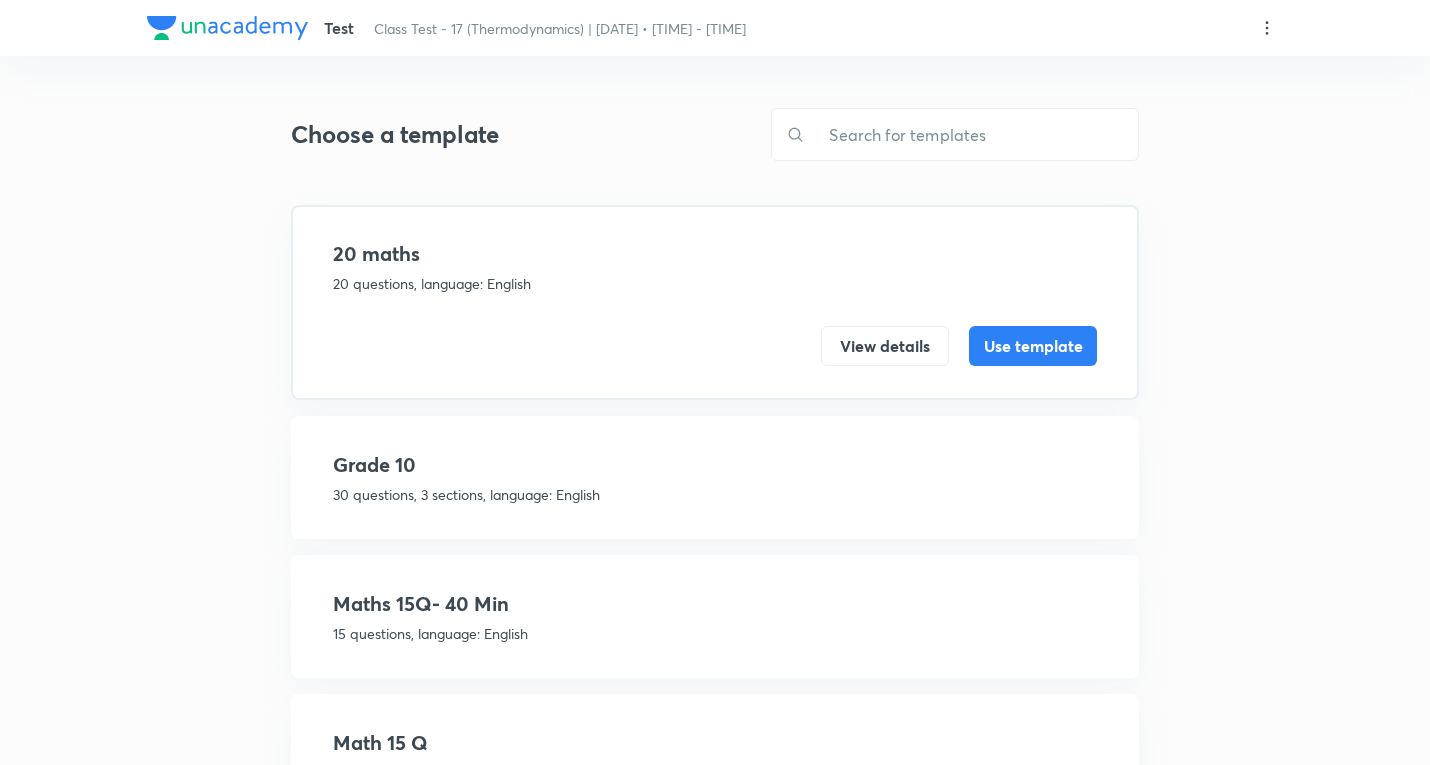 drag, startPoint x: 951, startPoint y: 135, endPoint x: 959, endPoint y: 106, distance: 30.083218 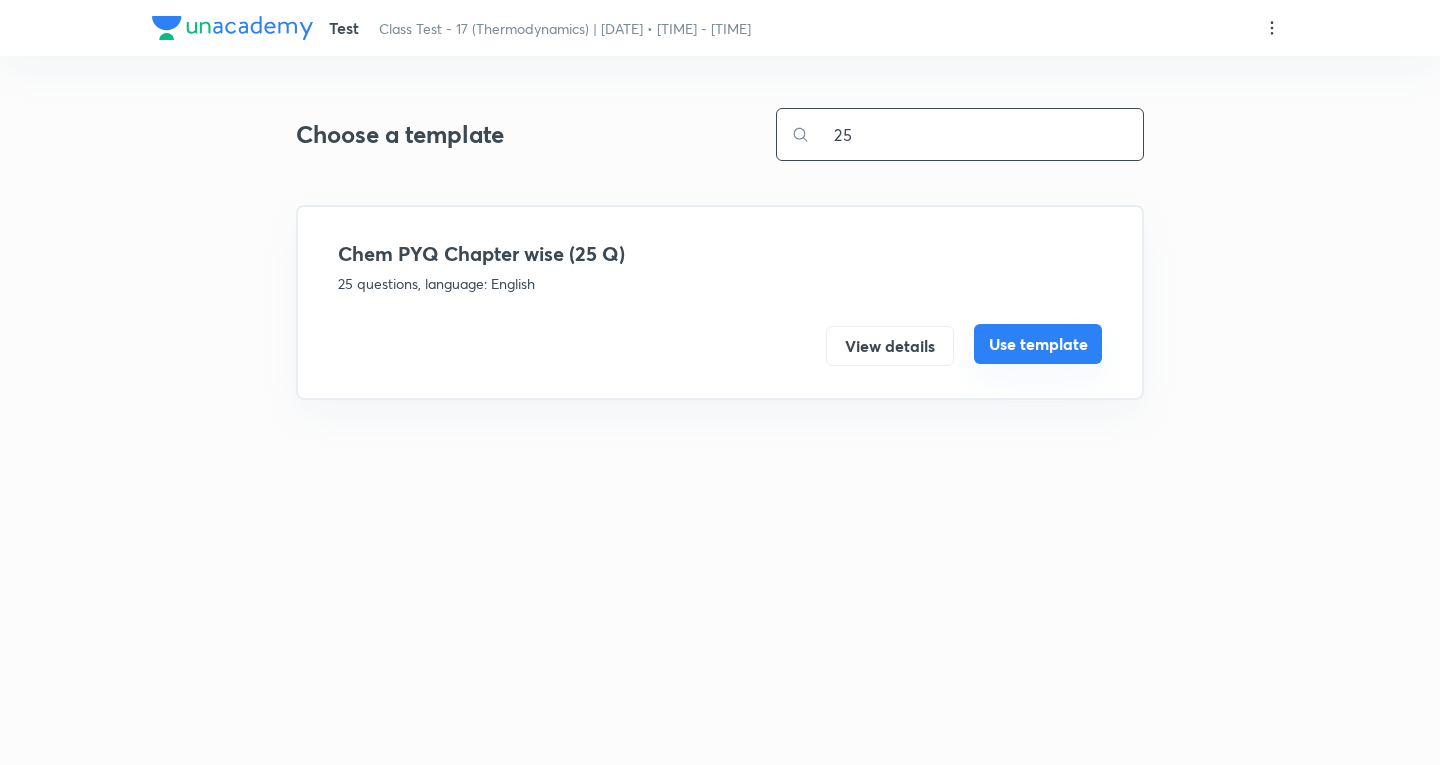 type on "25" 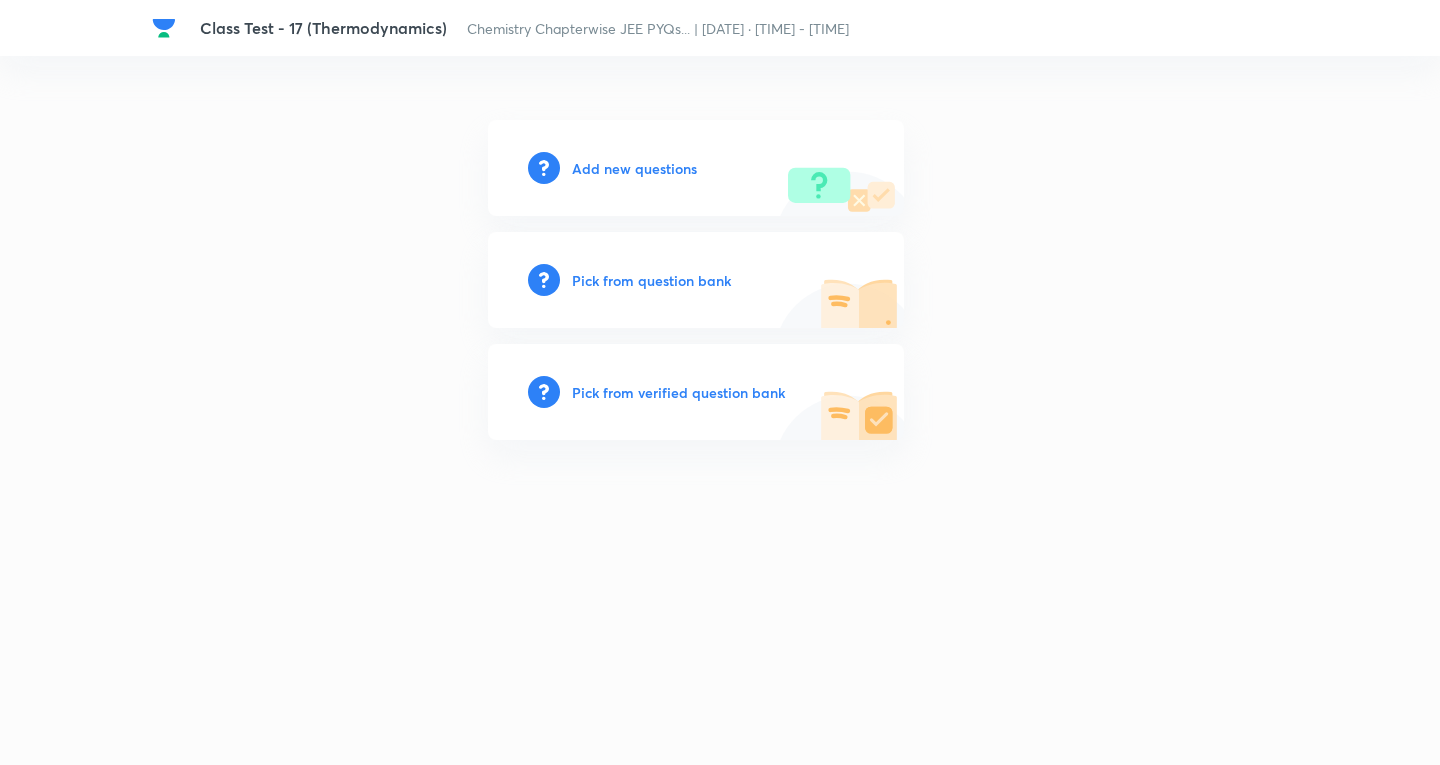click on "Add new questions" at bounding box center [634, 168] 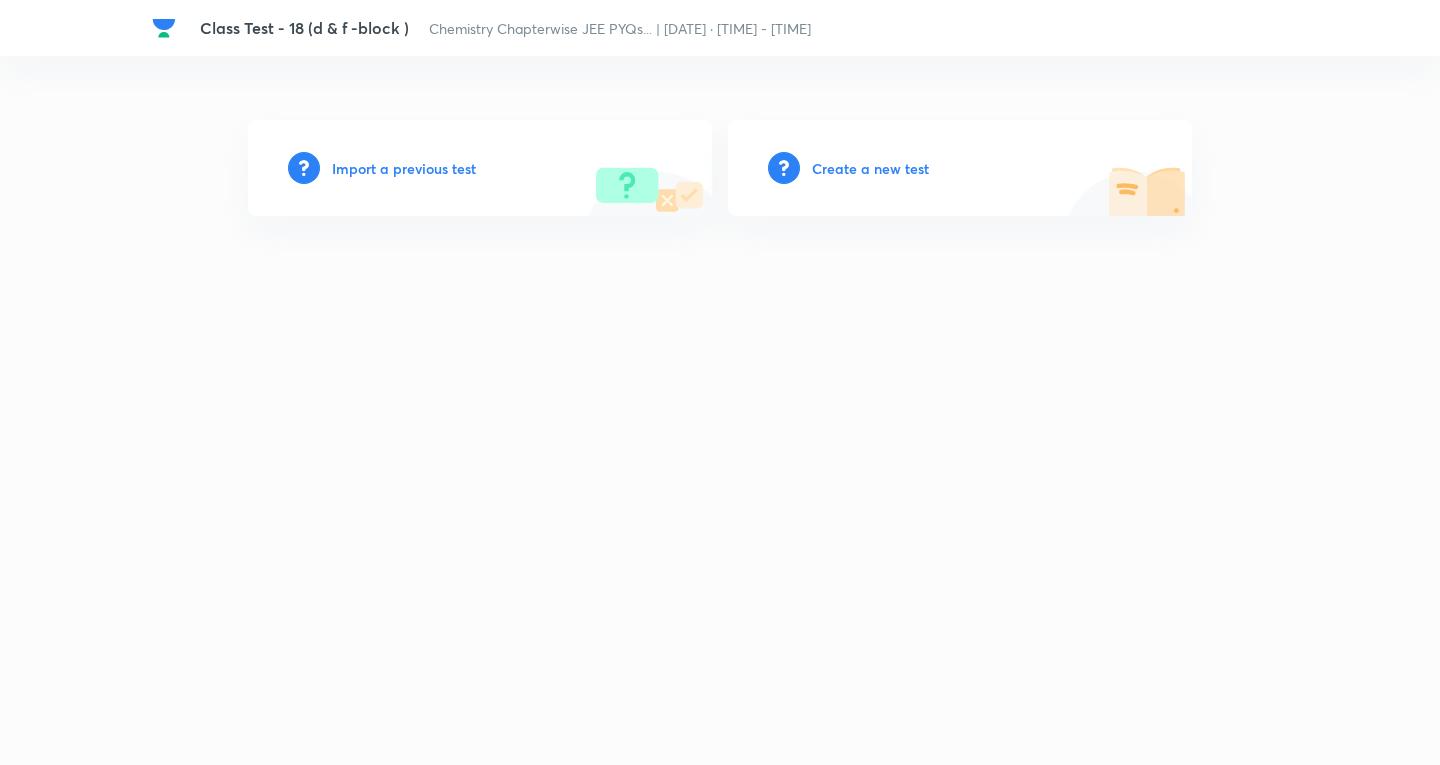 scroll, scrollTop: 0, scrollLeft: 0, axis: both 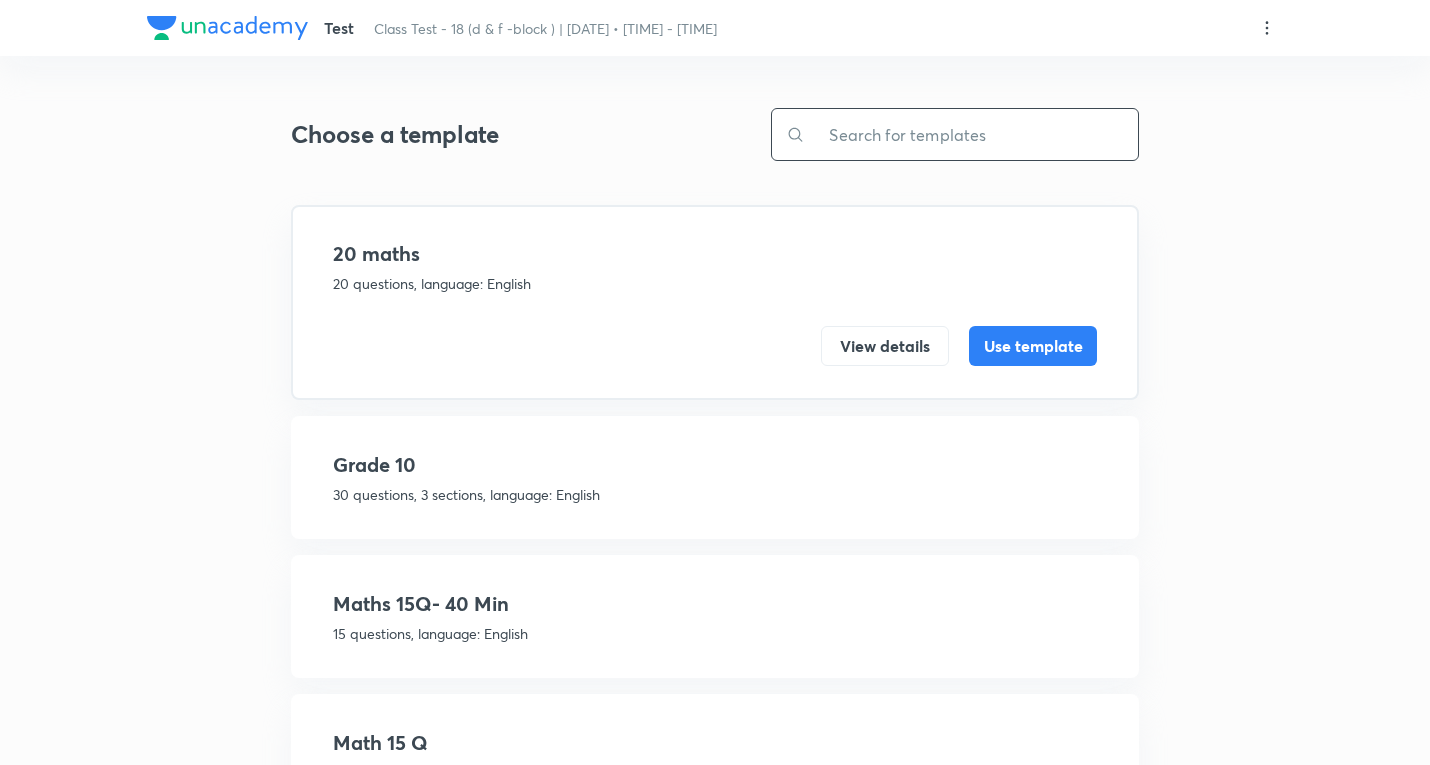 click at bounding box center (971, 134) 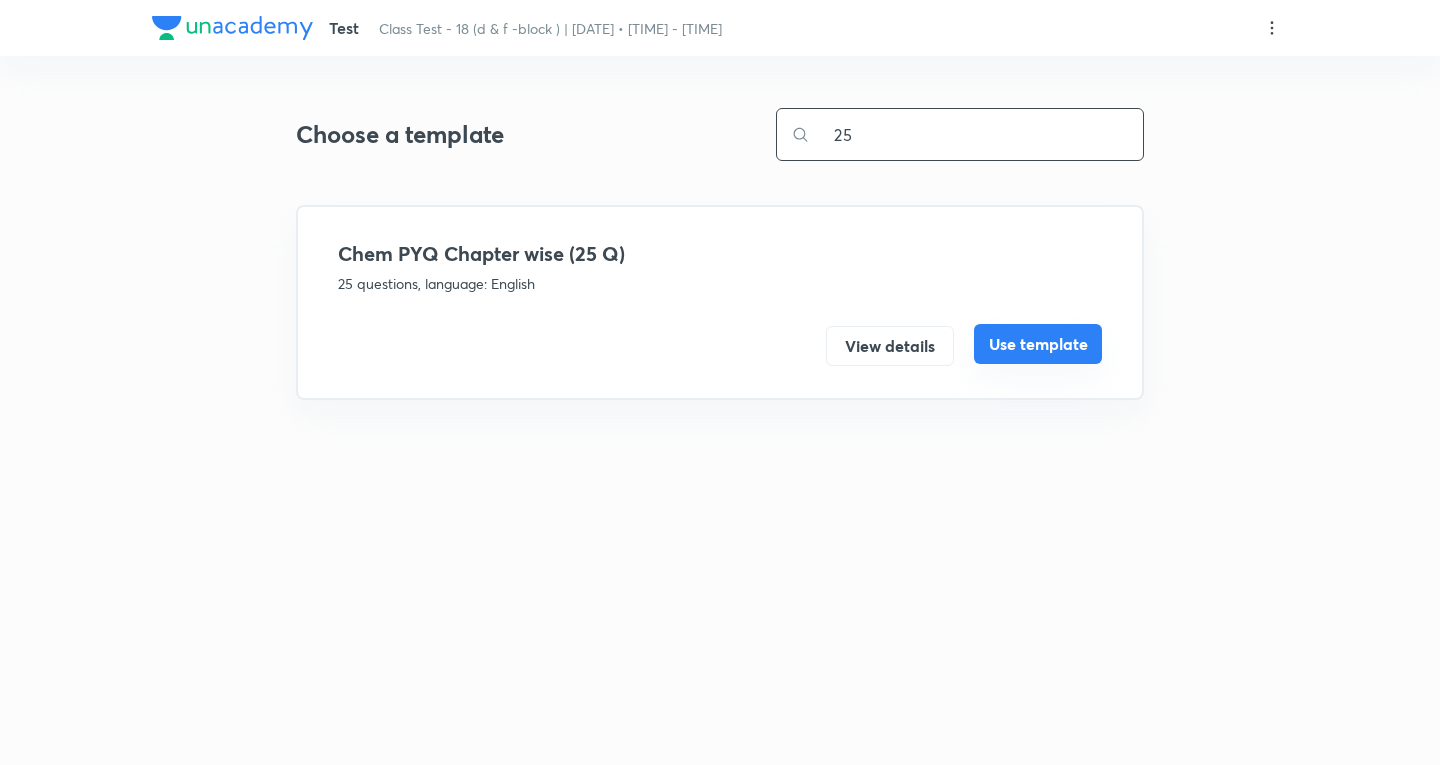 type on "25" 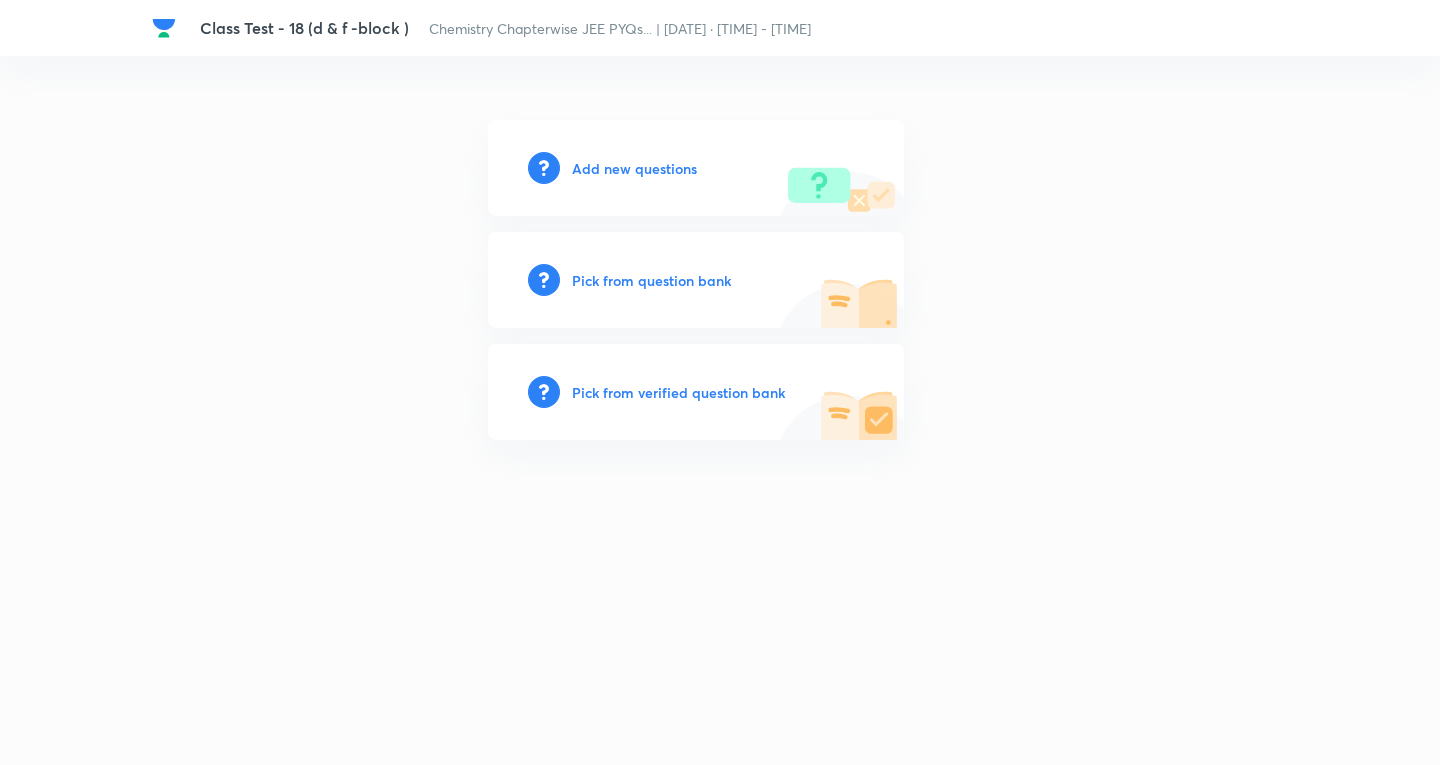 click on "Add new questions" at bounding box center [634, 168] 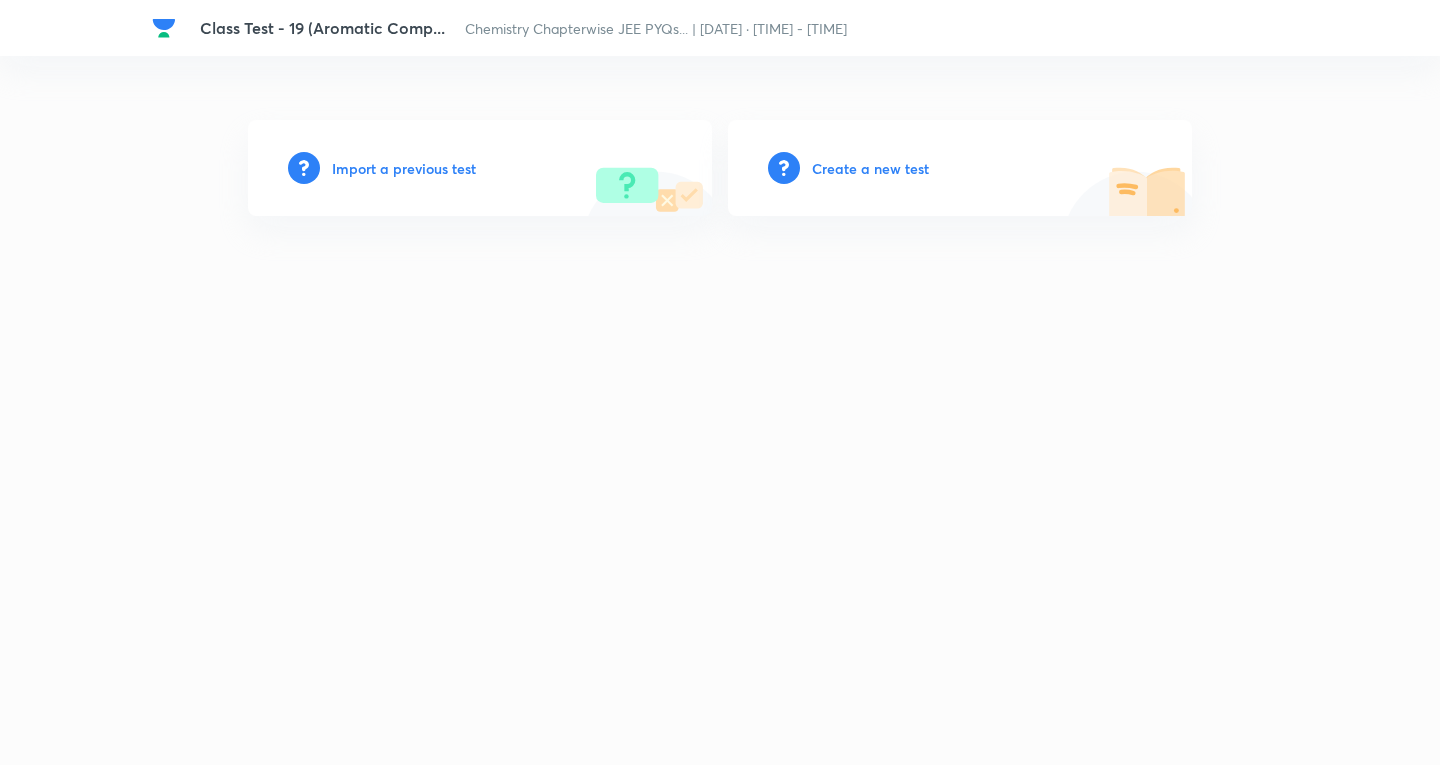 scroll, scrollTop: 0, scrollLeft: 0, axis: both 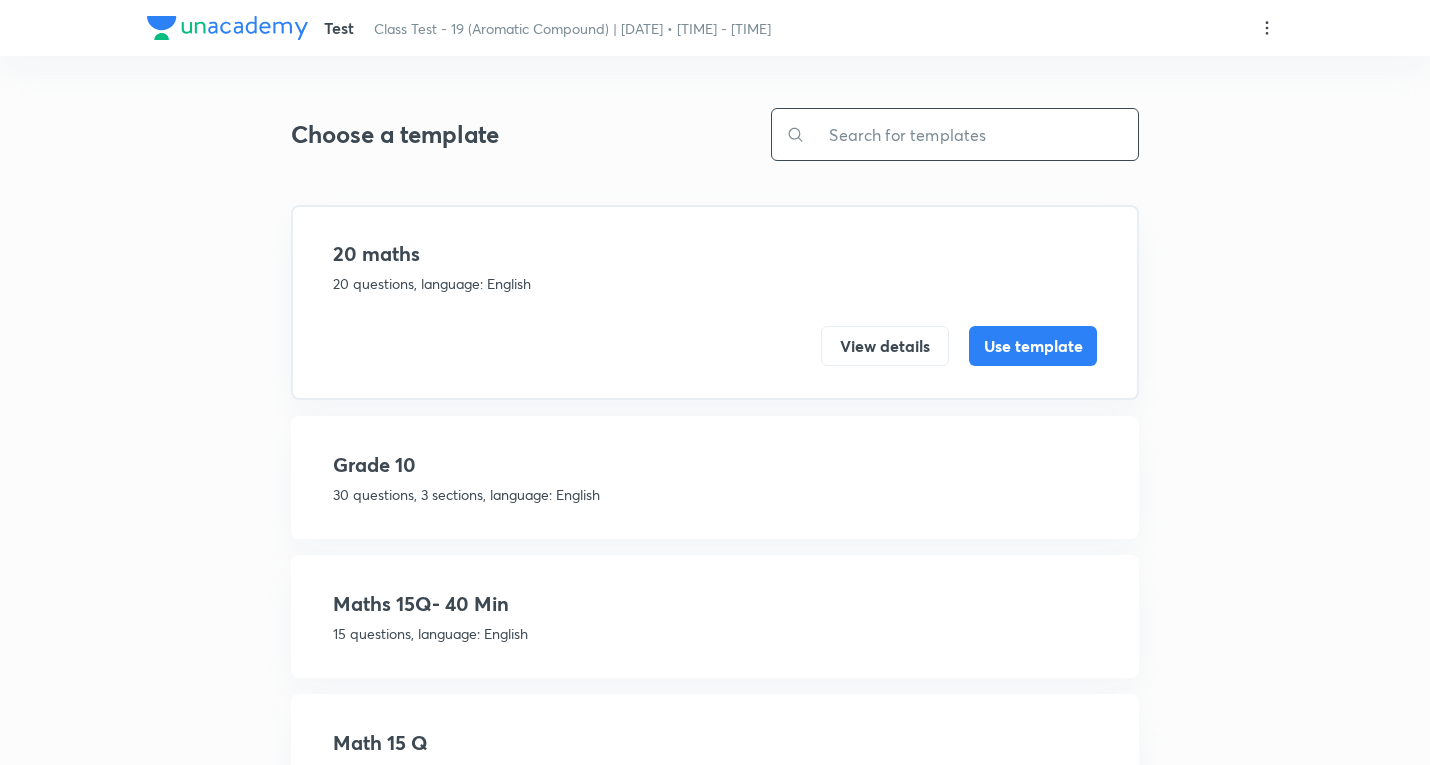 click at bounding box center (971, 134) 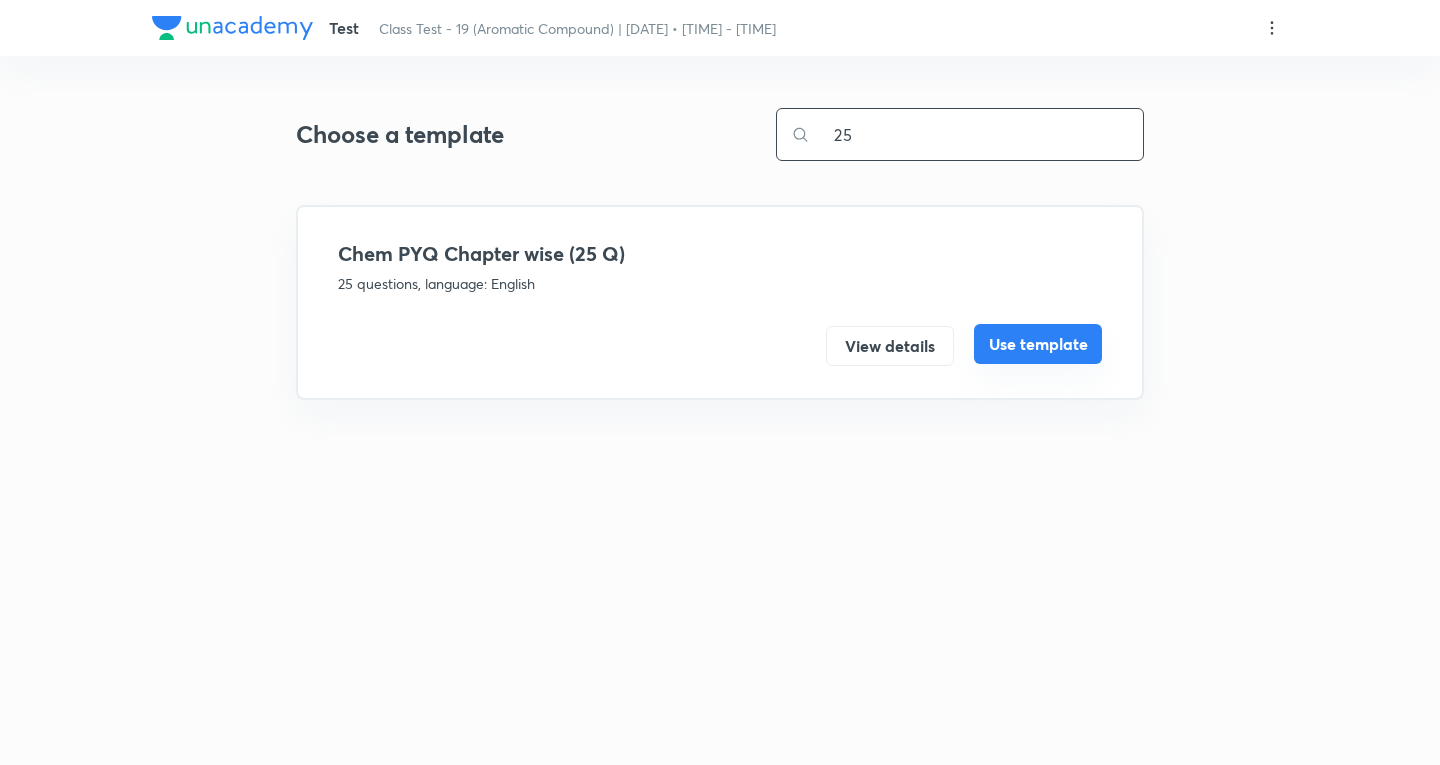 type on "25" 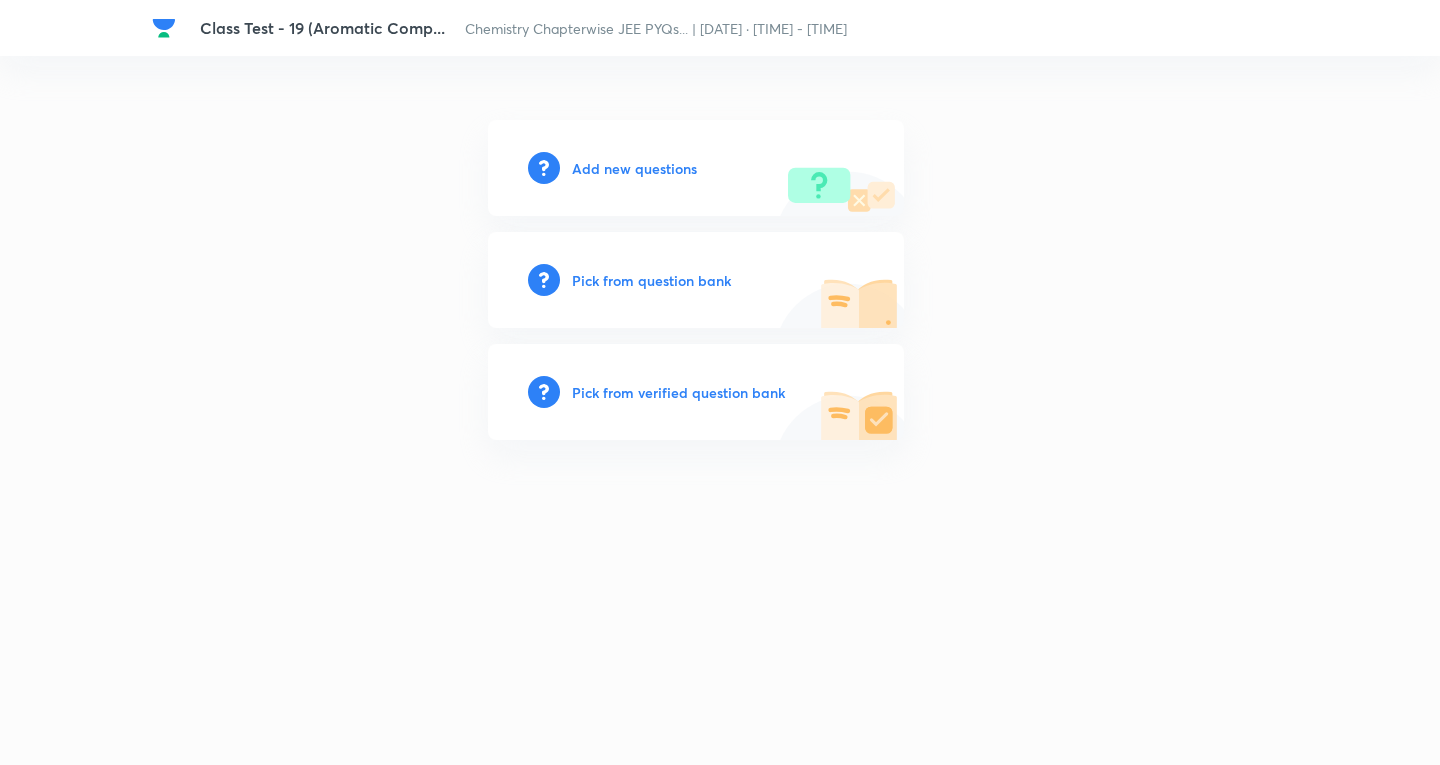 click on "Add new questions" at bounding box center [634, 168] 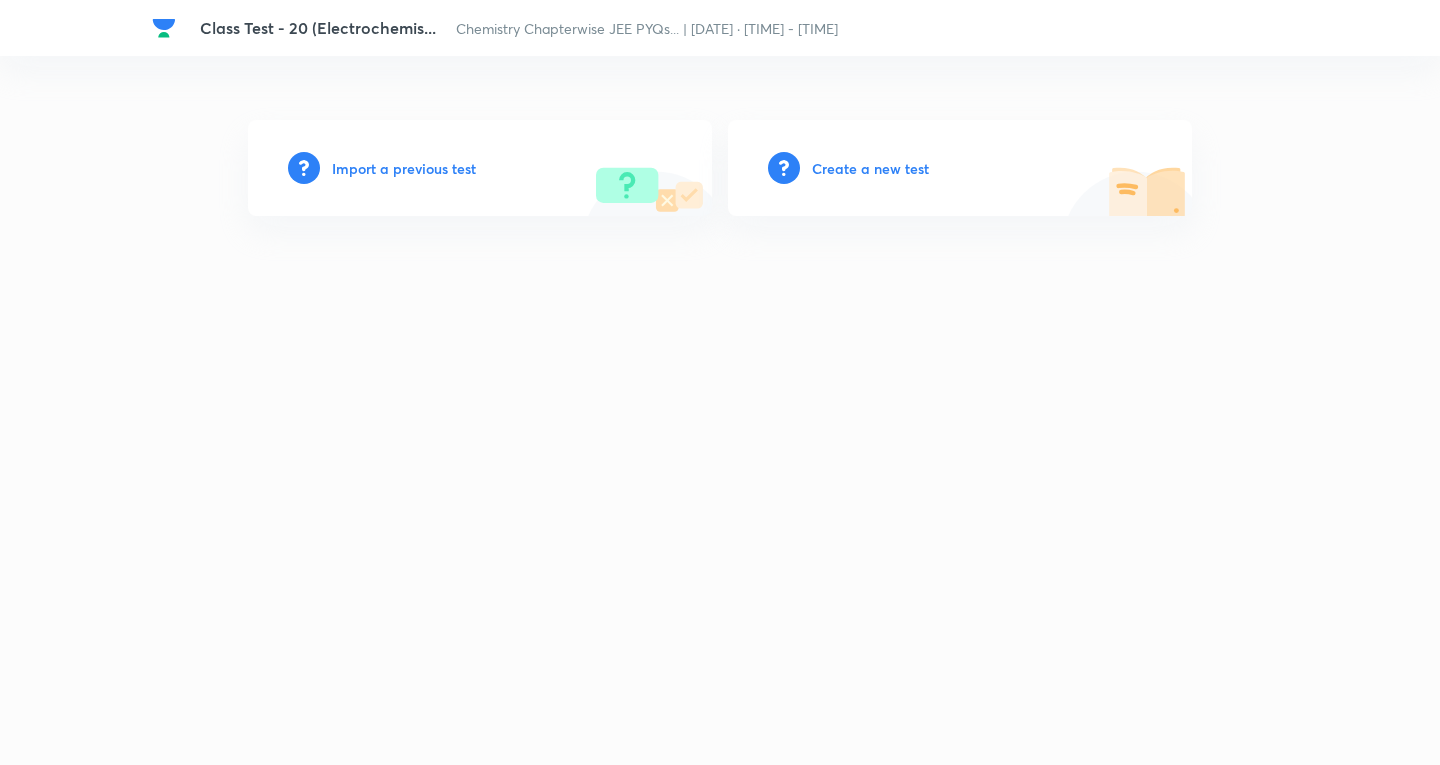 scroll, scrollTop: 0, scrollLeft: 0, axis: both 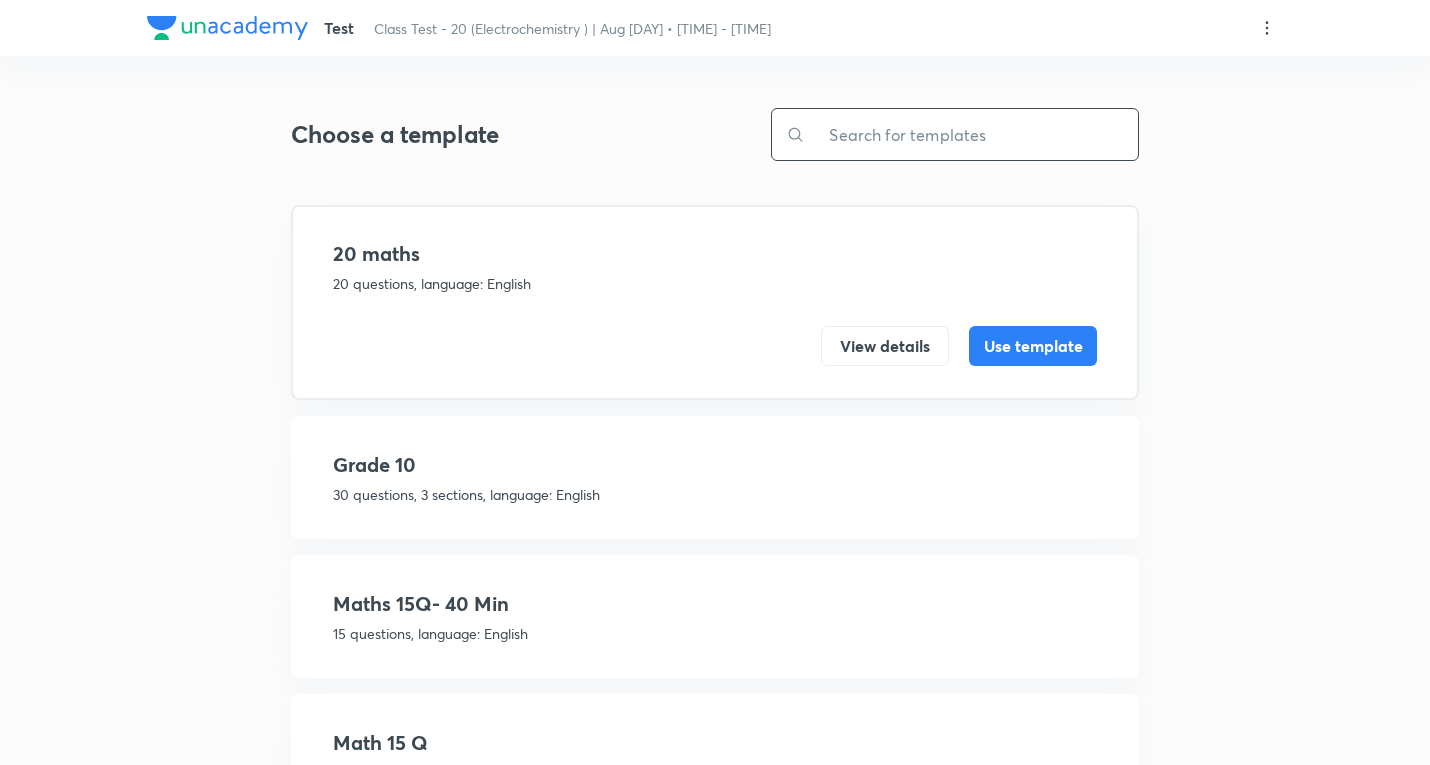 click at bounding box center [971, 134] 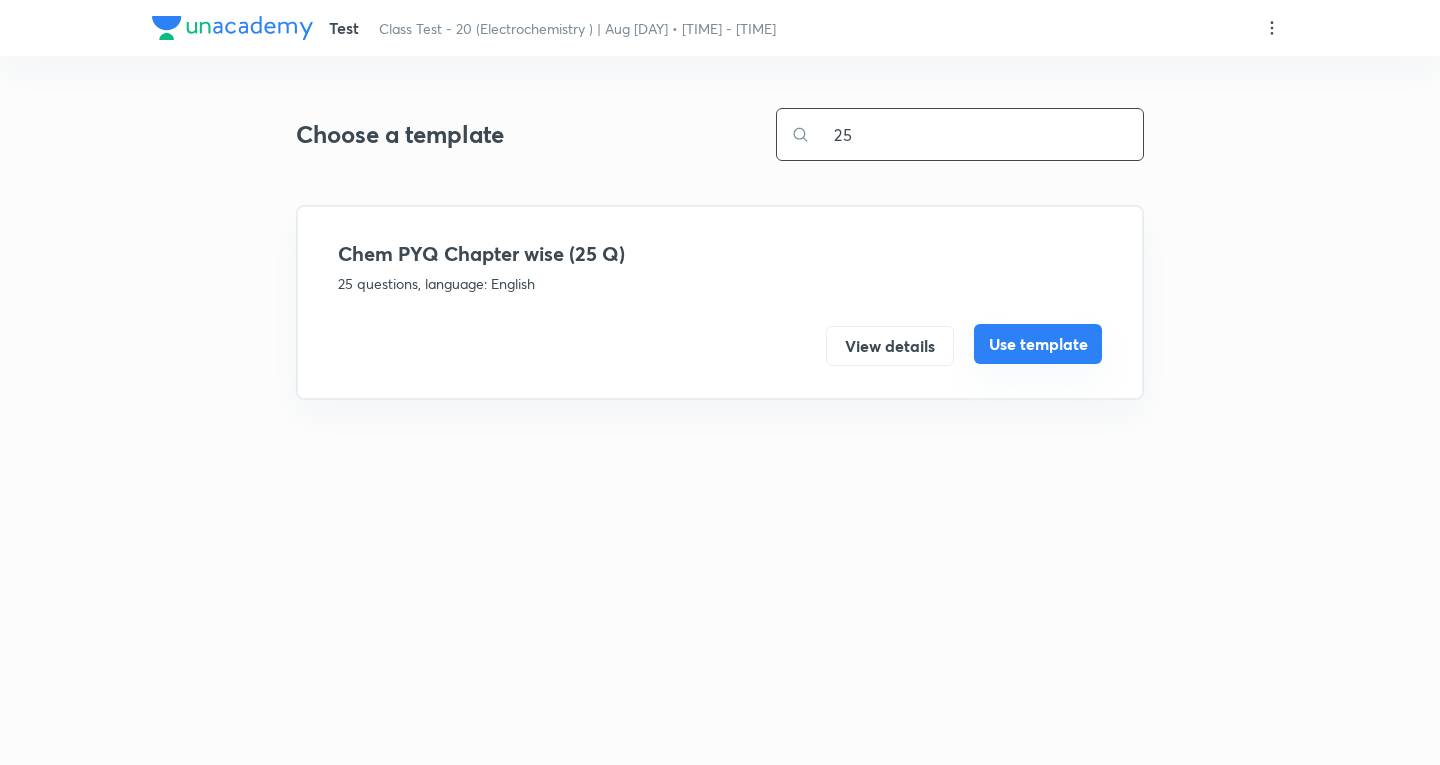 type on "25" 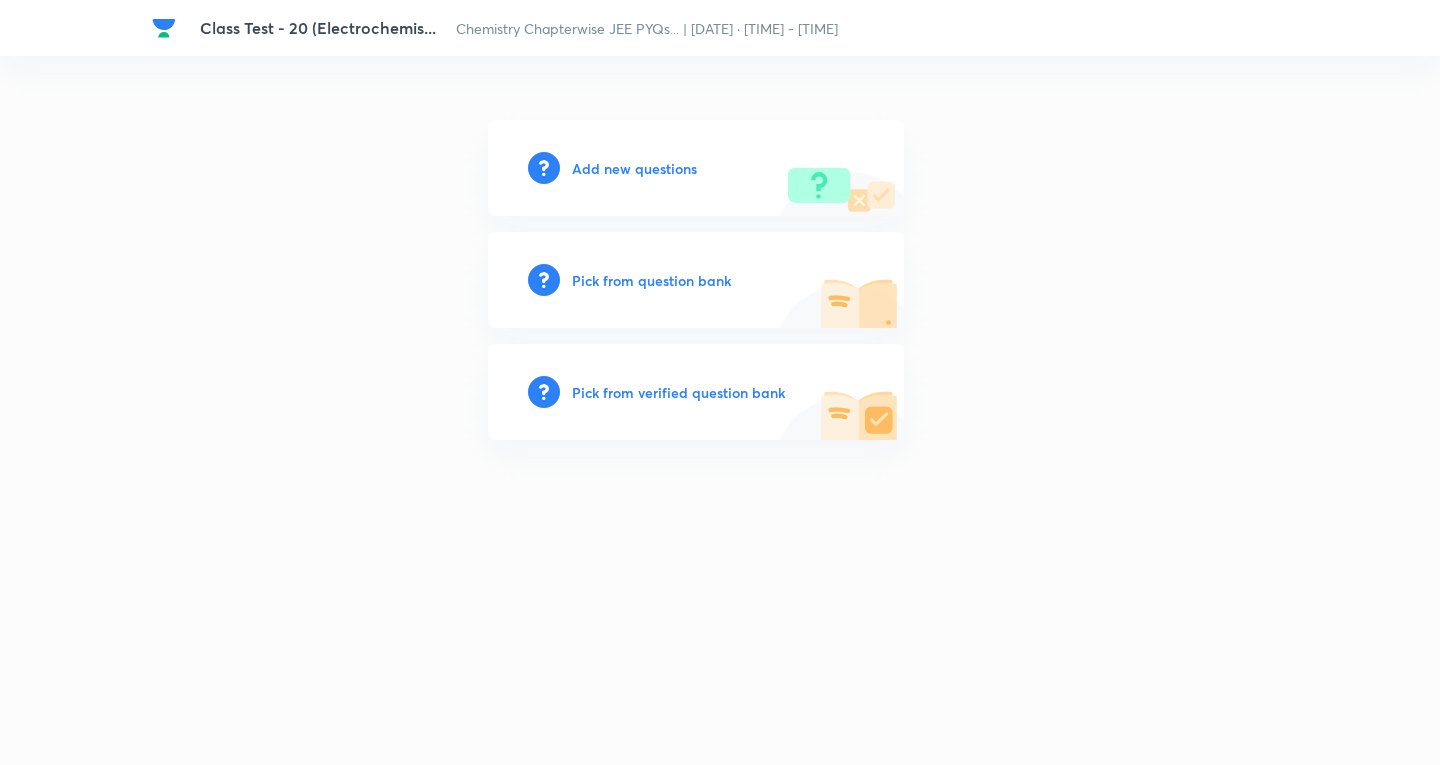 click on "Add new questions" at bounding box center (634, 168) 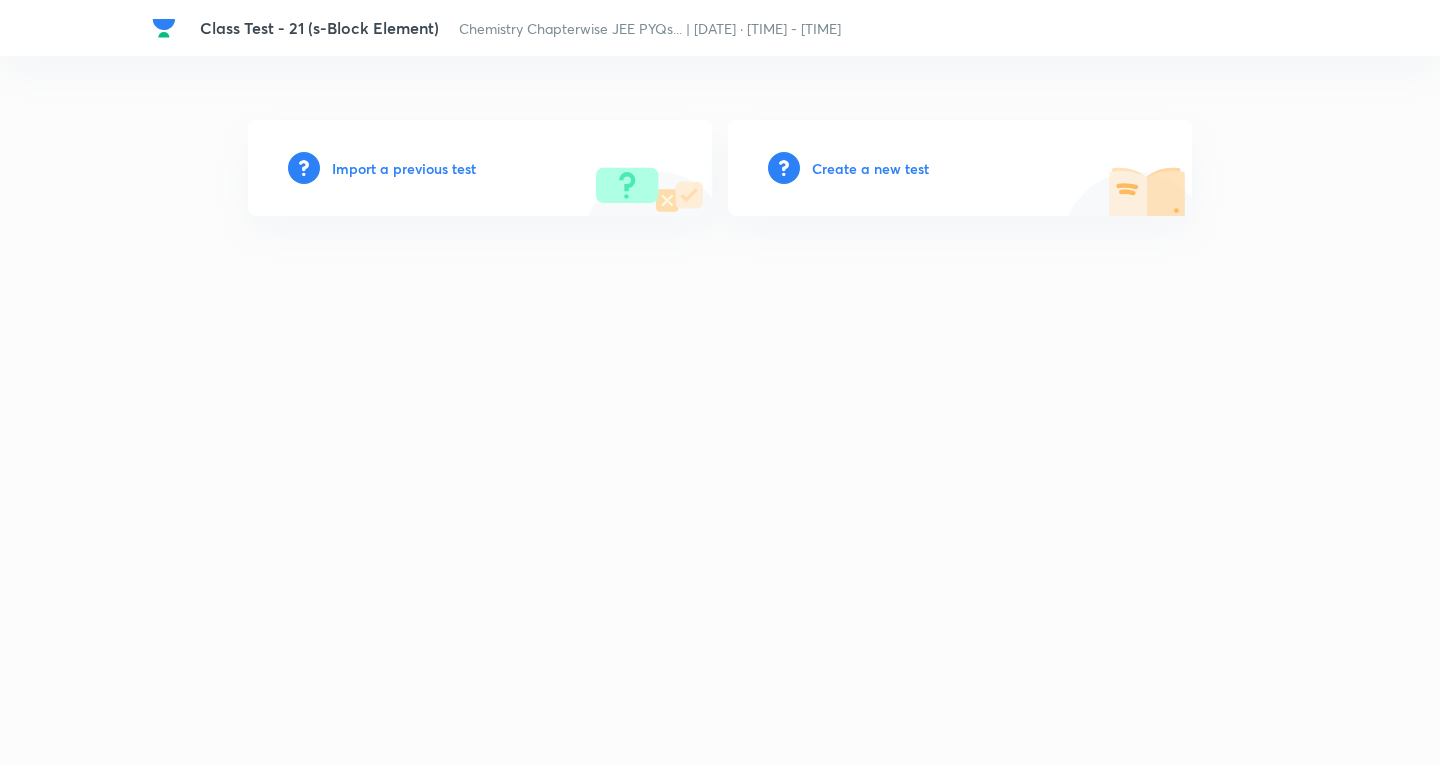 scroll, scrollTop: 0, scrollLeft: 0, axis: both 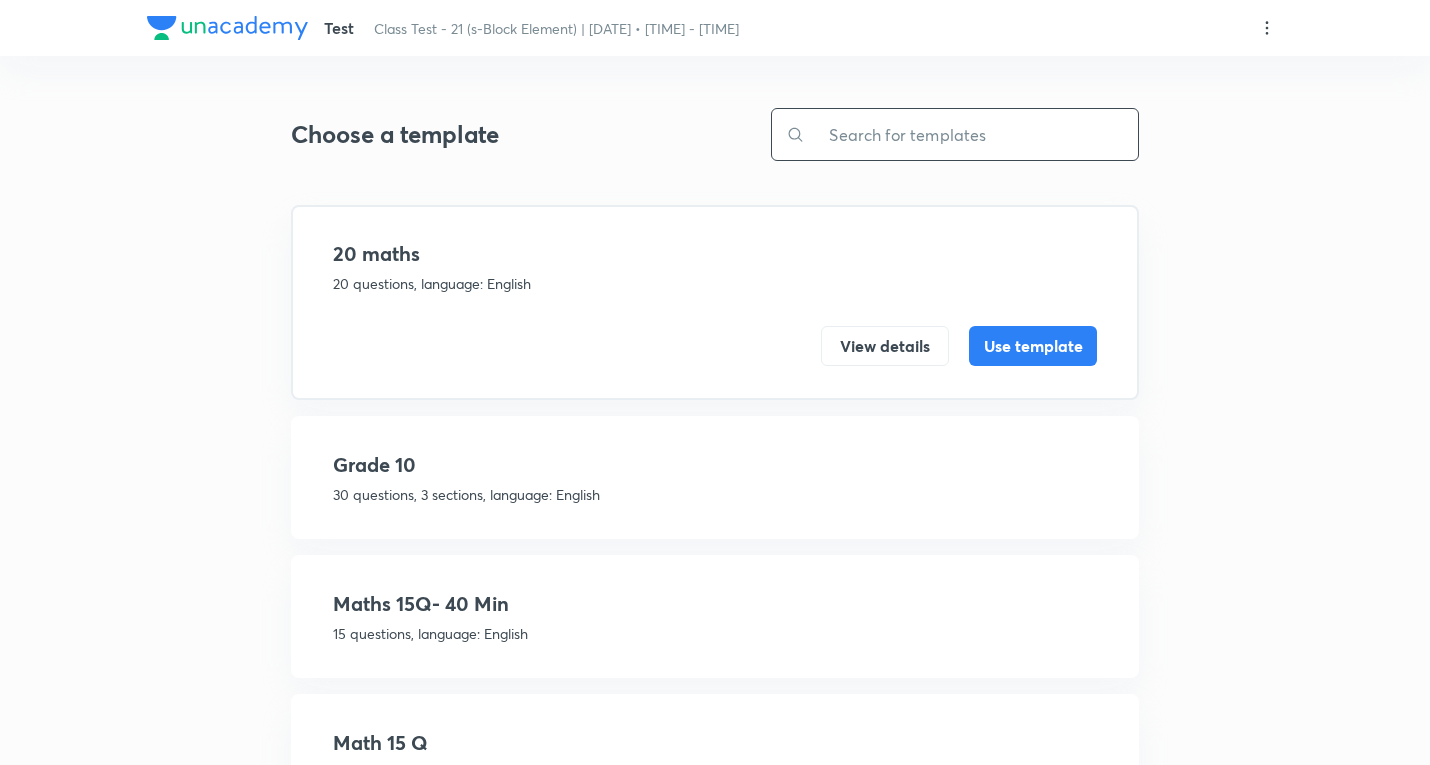 click at bounding box center (971, 134) 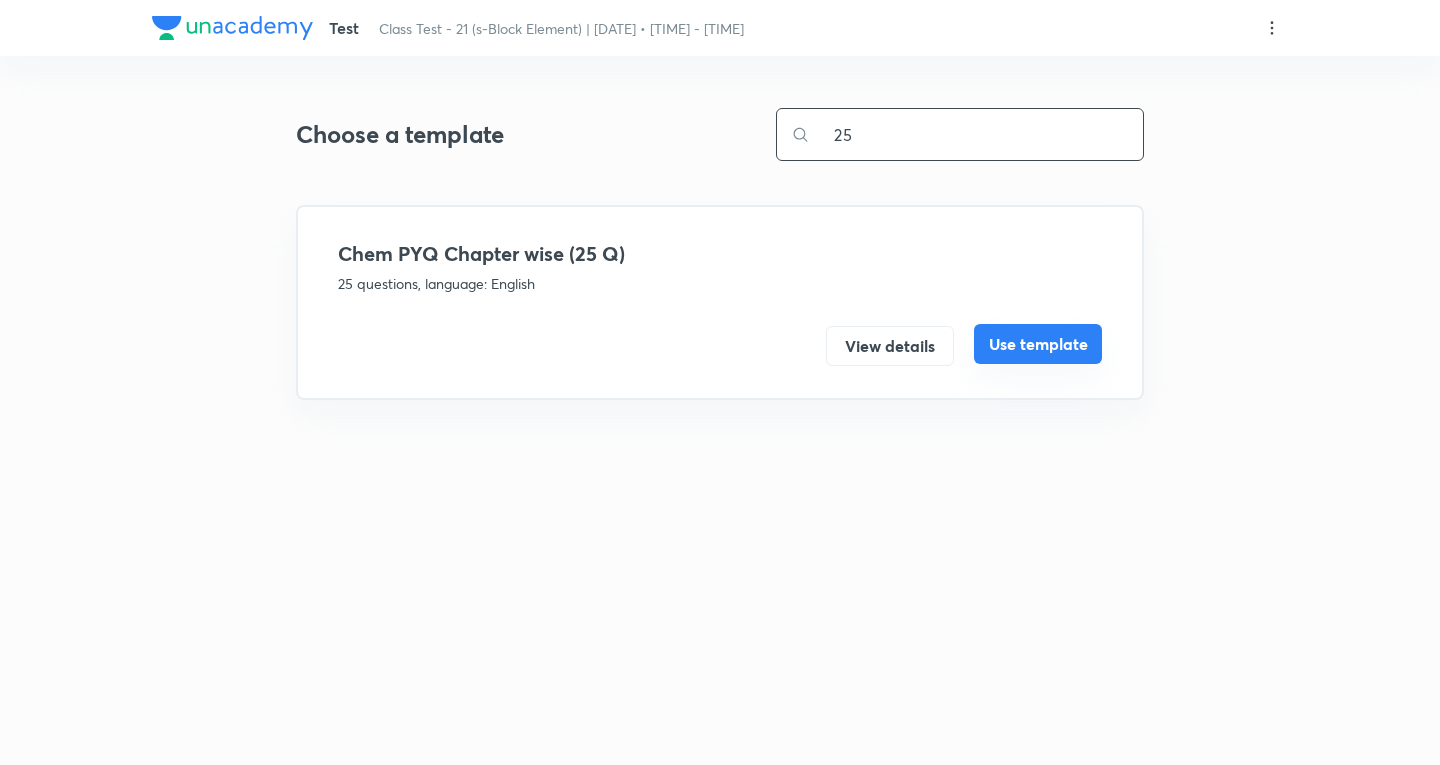 type on "25" 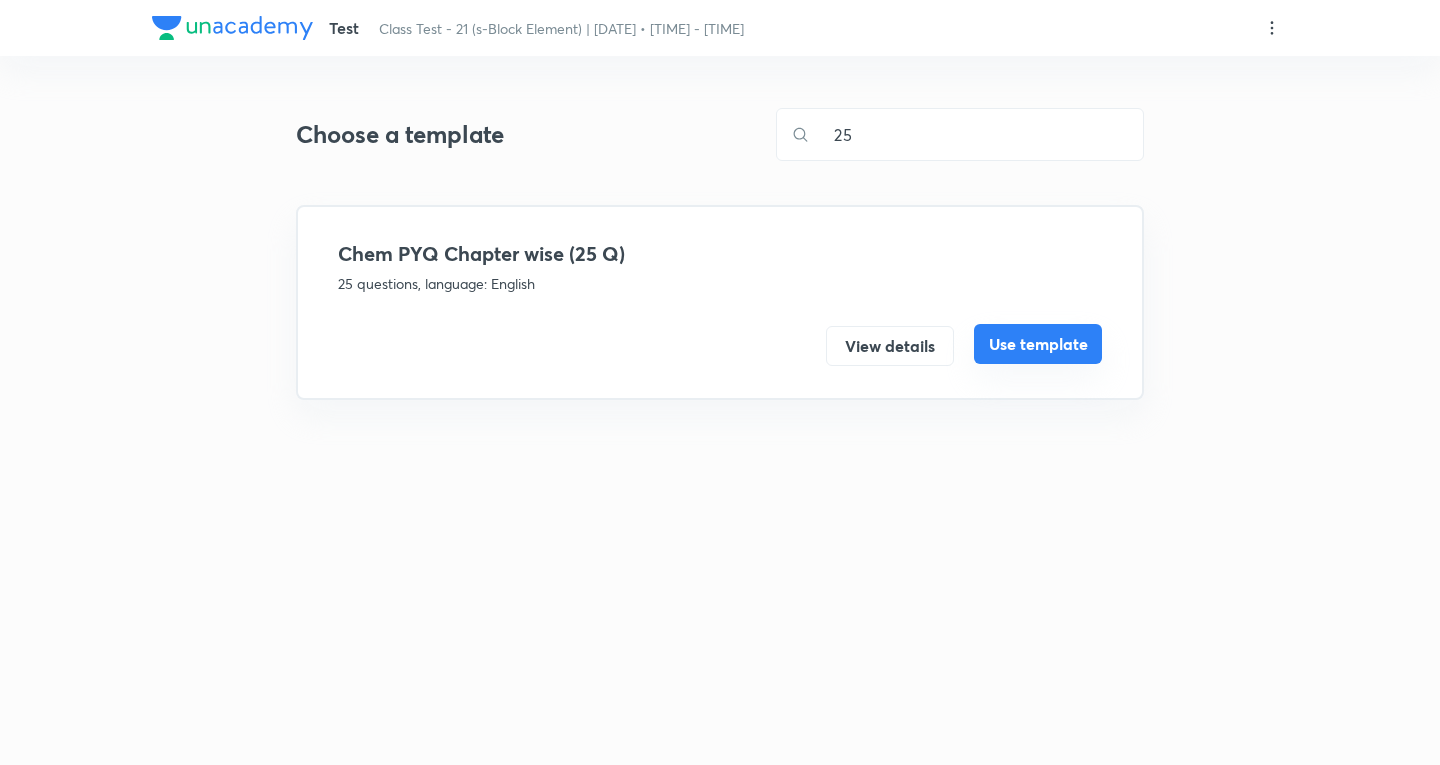 click on "Use template" at bounding box center [1038, 344] 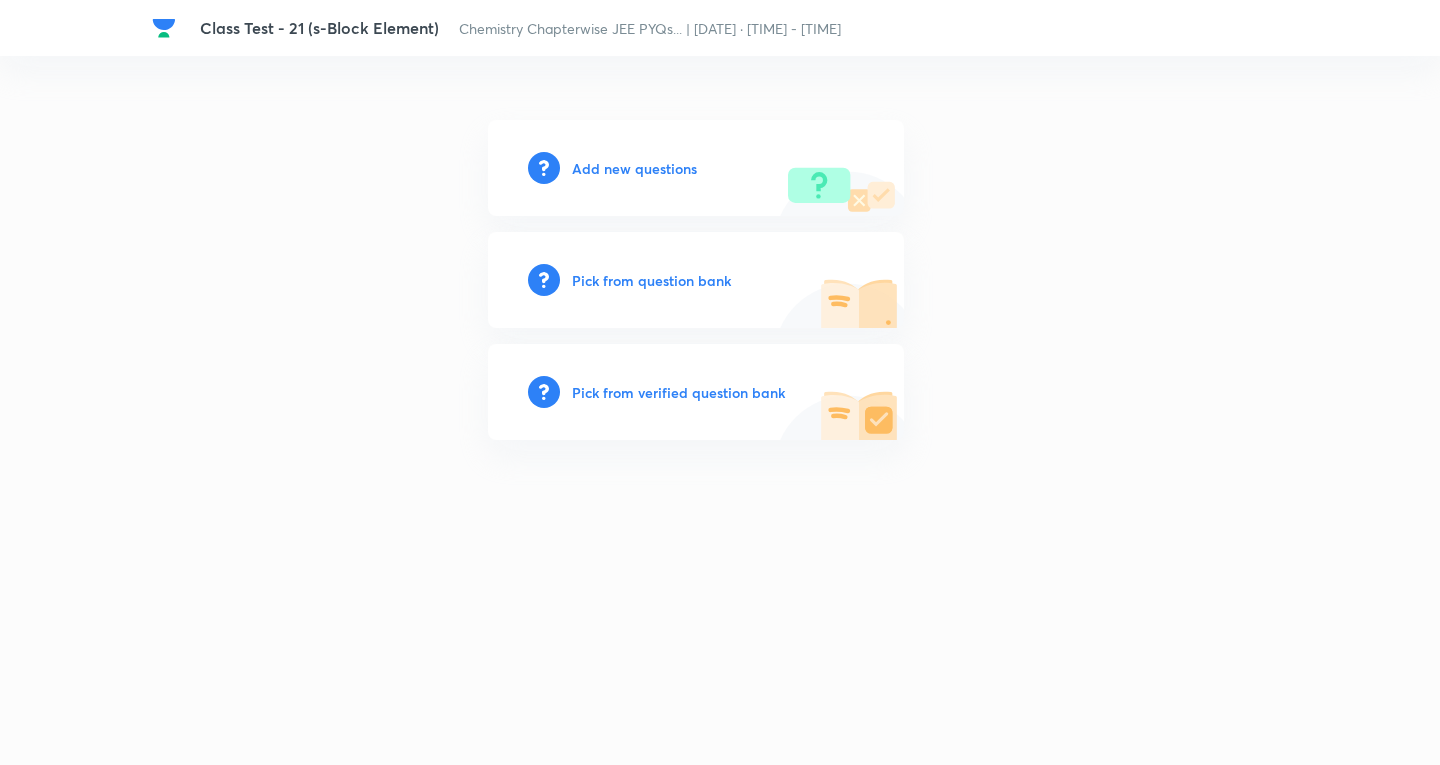click on "Add new questions" at bounding box center [634, 168] 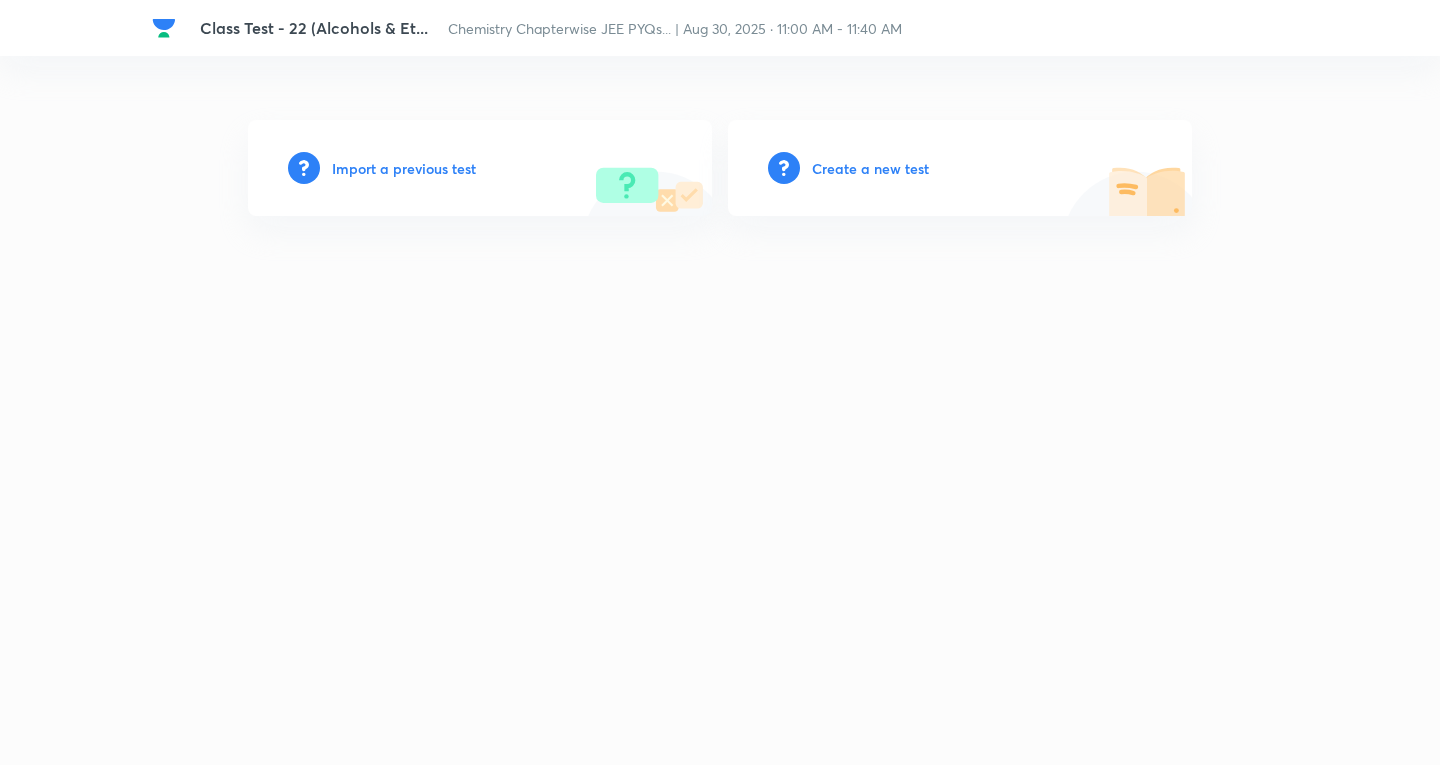 scroll, scrollTop: 0, scrollLeft: 0, axis: both 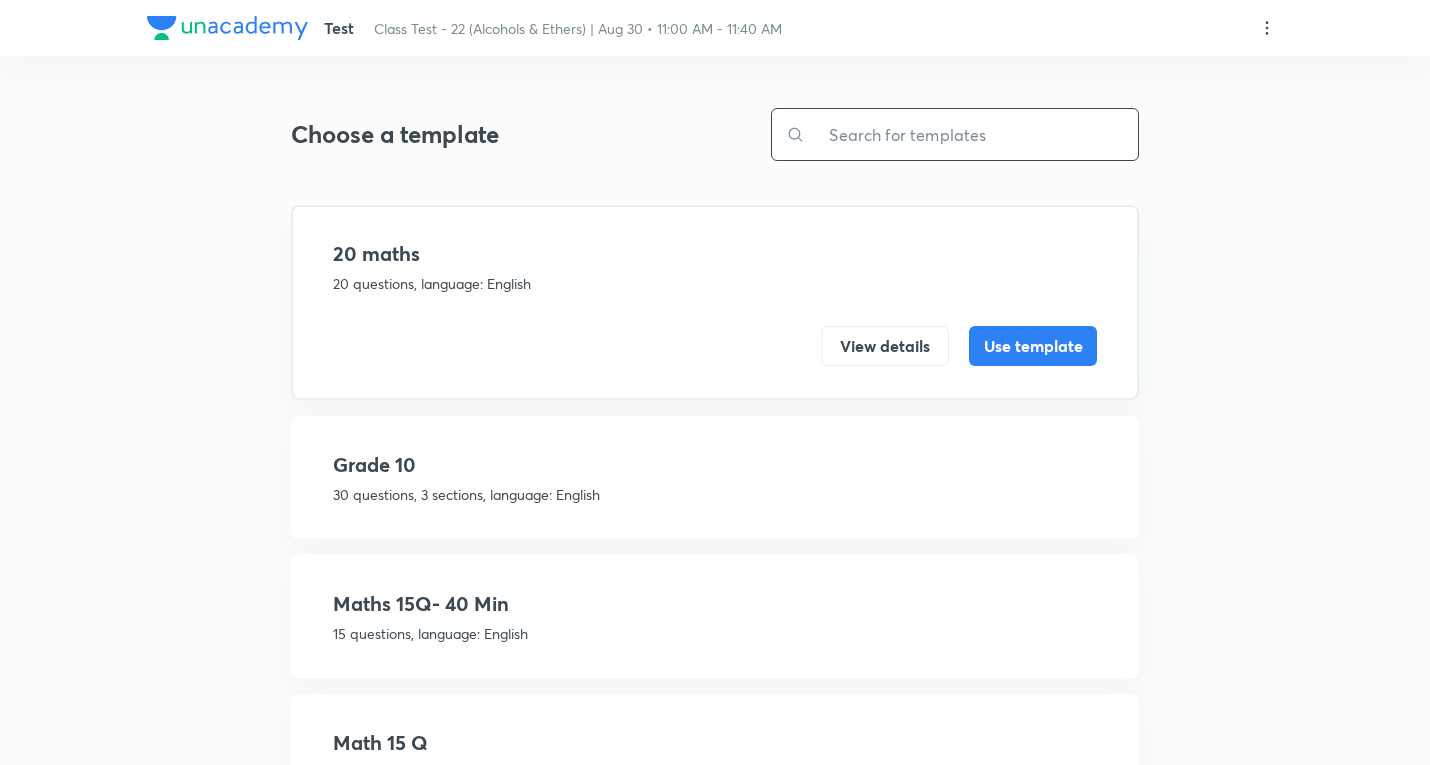 click at bounding box center (971, 134) 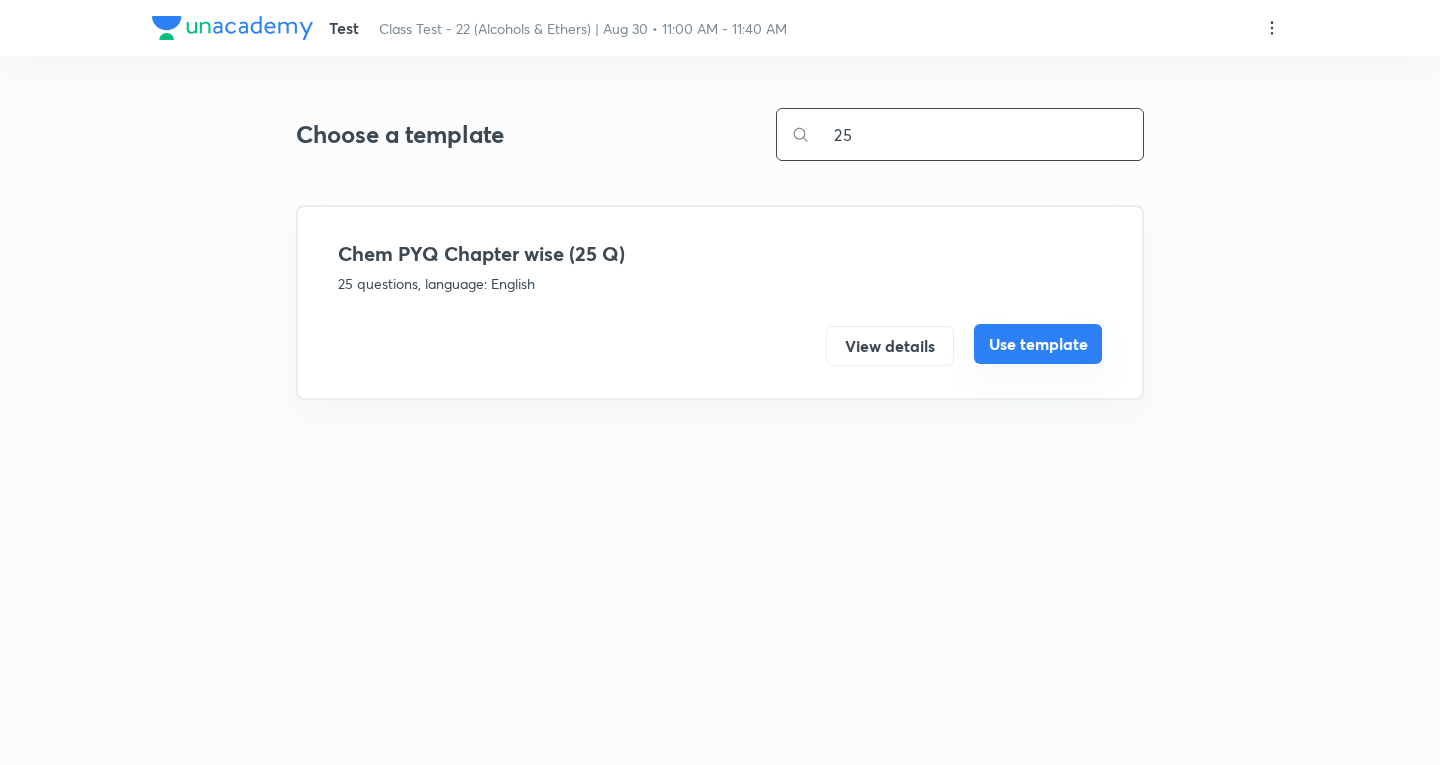 type on "25" 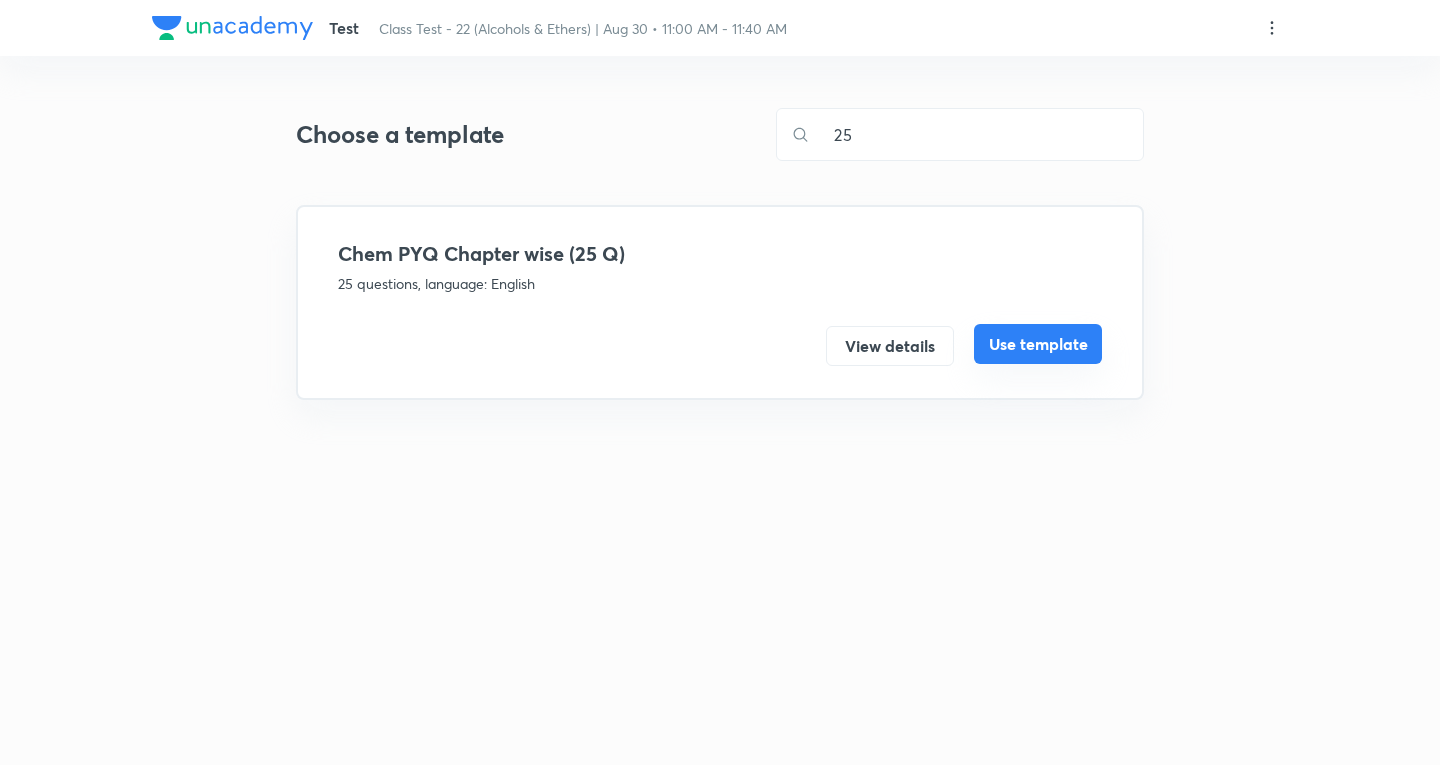 click on "Use template" at bounding box center (1038, 344) 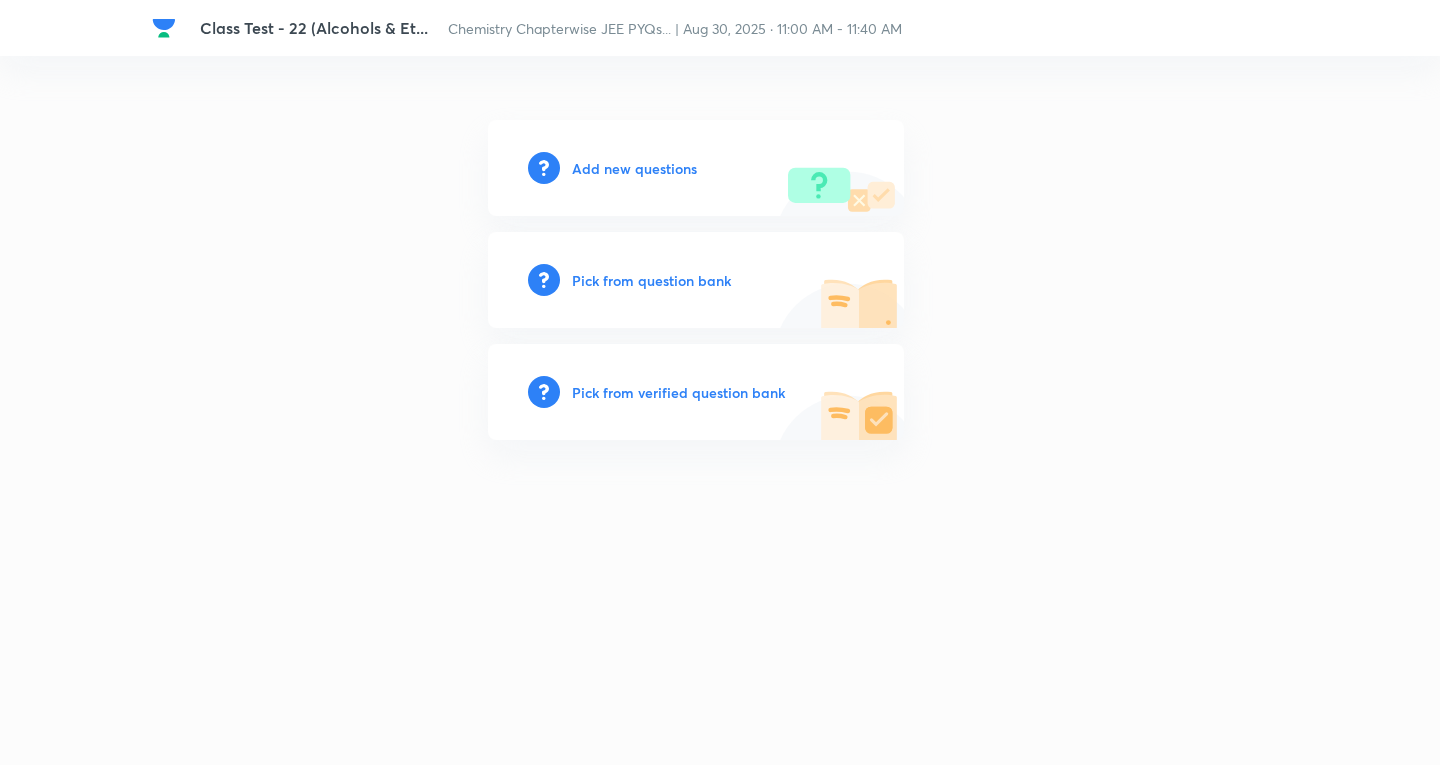 click on "Add new questions" at bounding box center [634, 168] 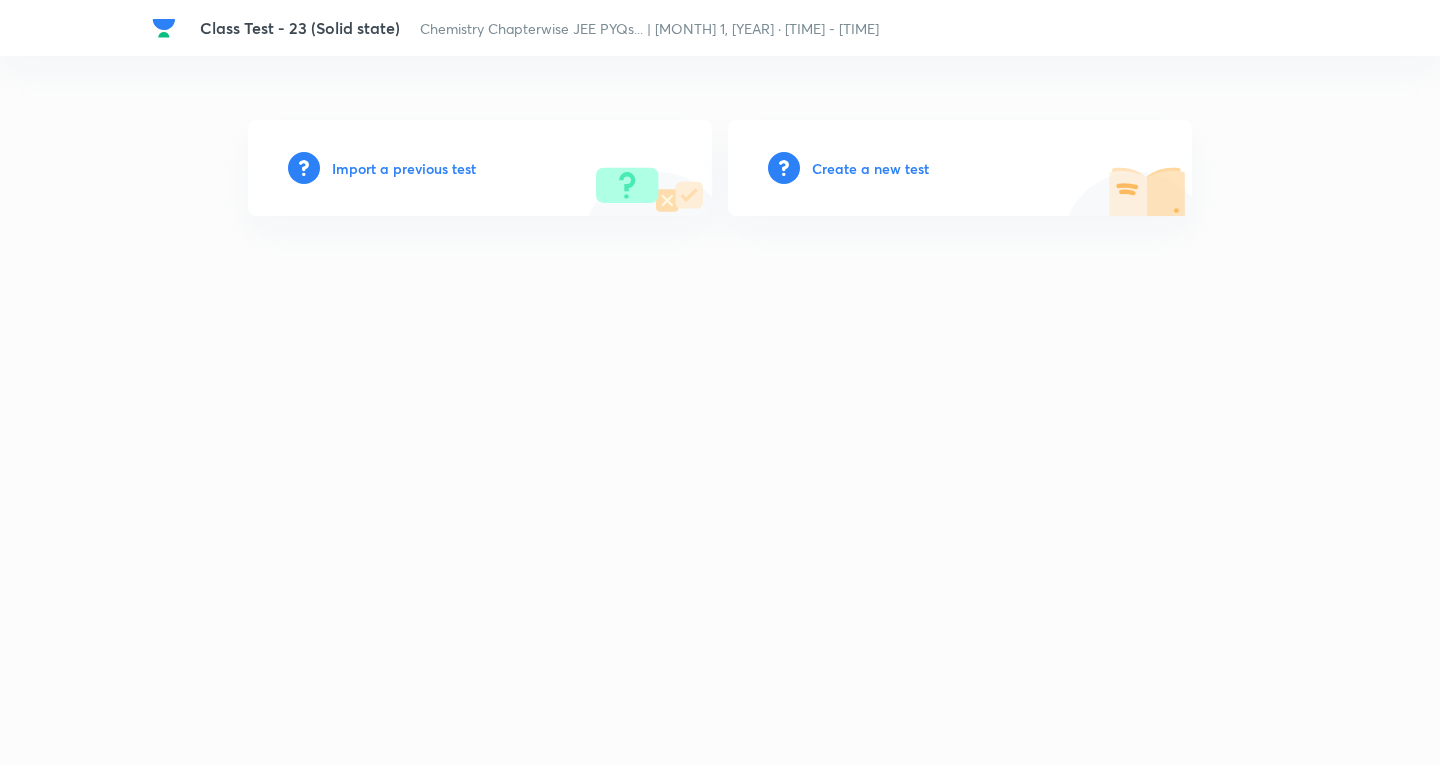 scroll, scrollTop: 0, scrollLeft: 0, axis: both 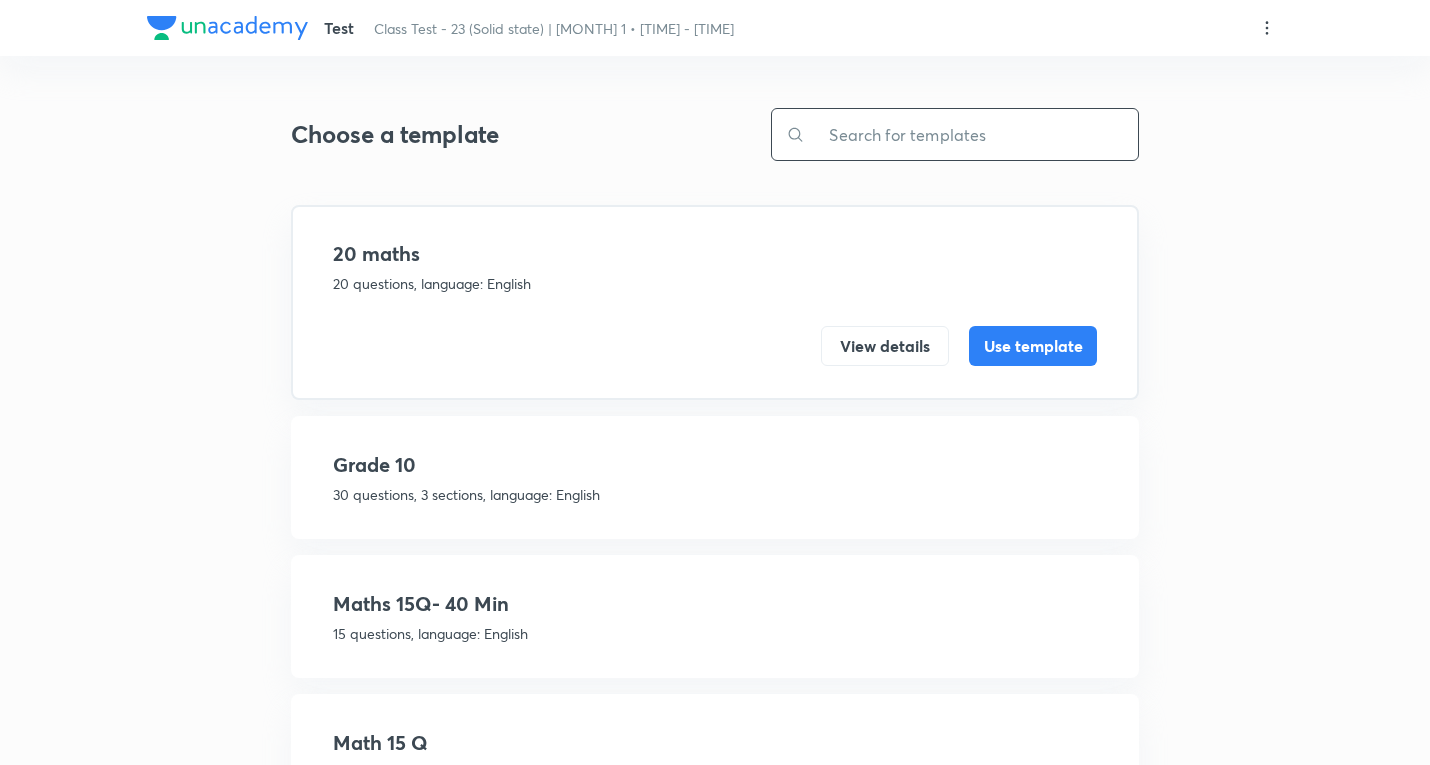 click at bounding box center (971, 134) 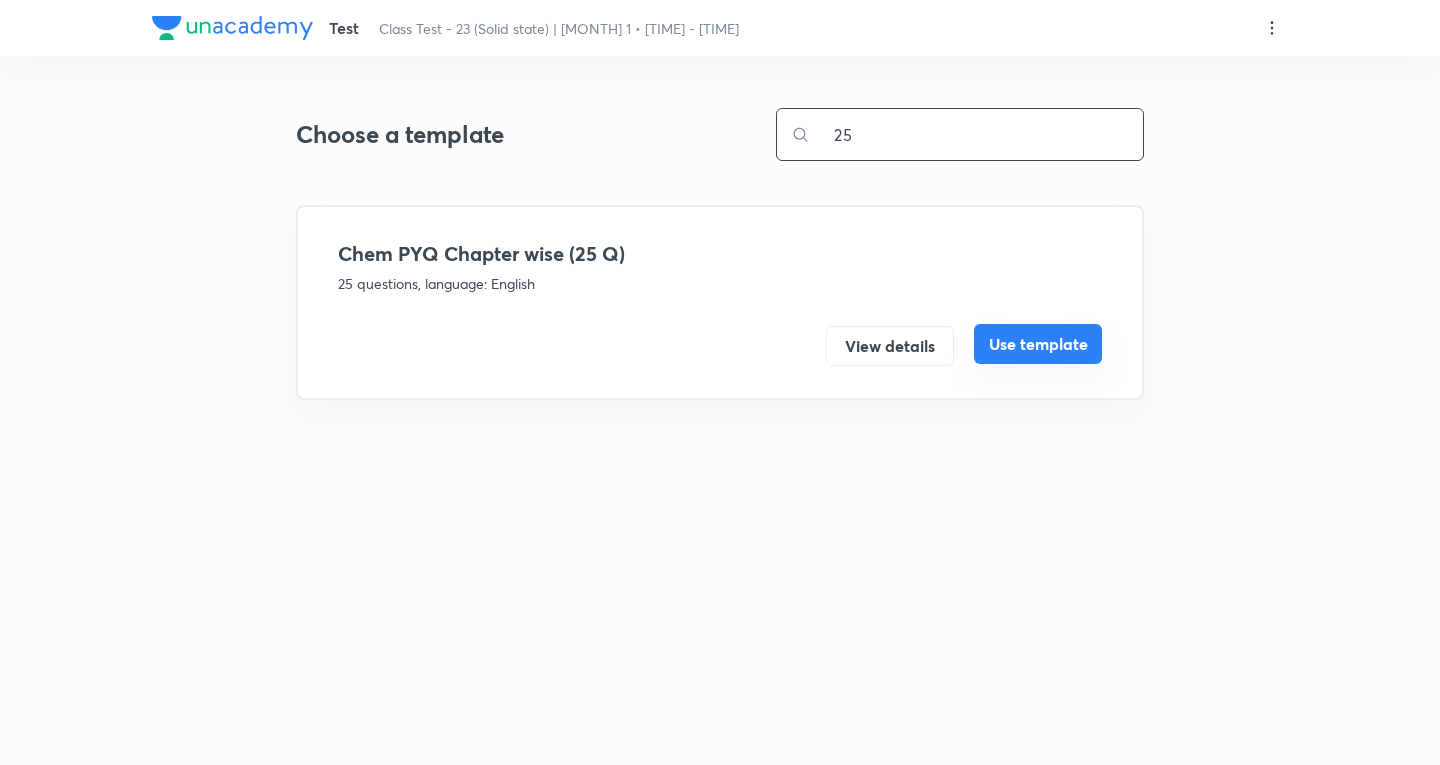 type on "25" 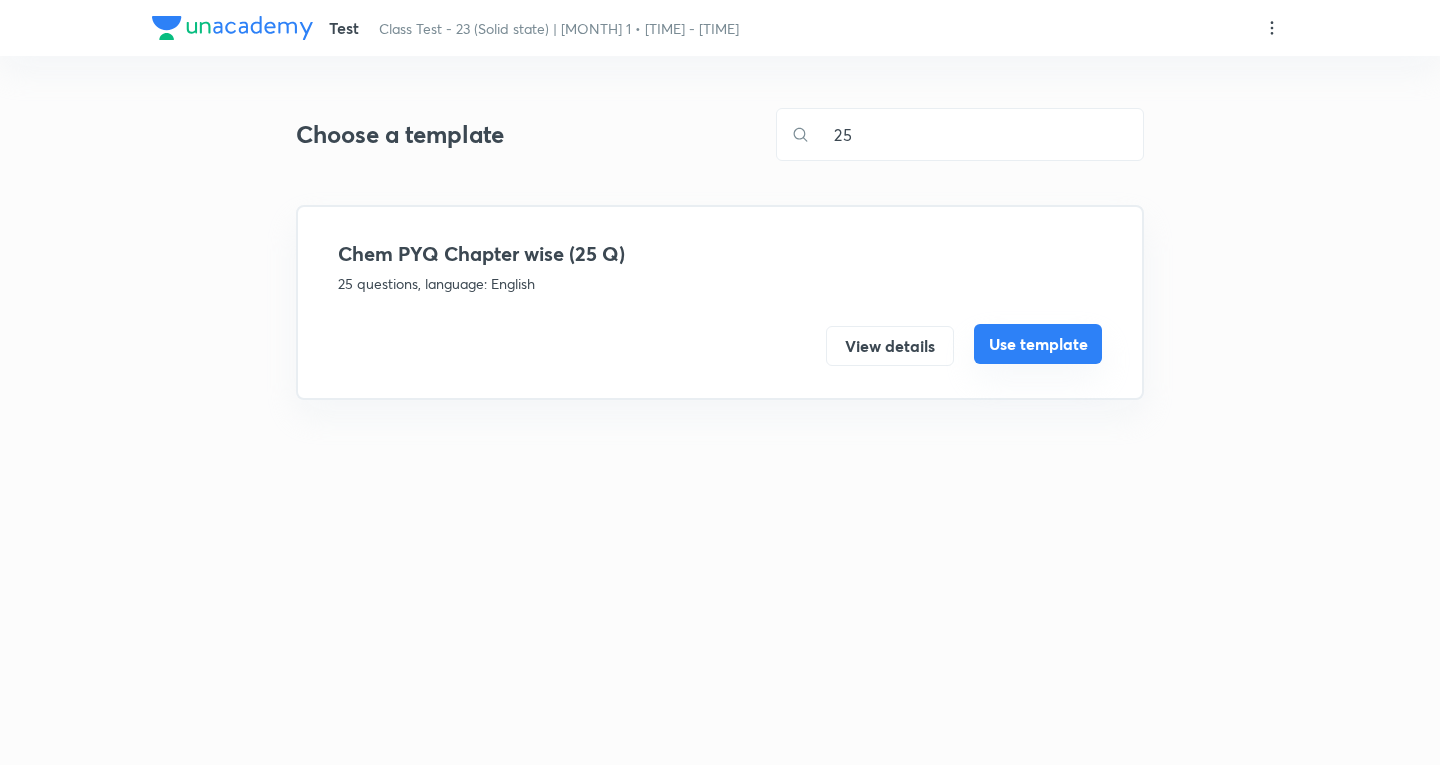 click on "Use template" at bounding box center [1038, 344] 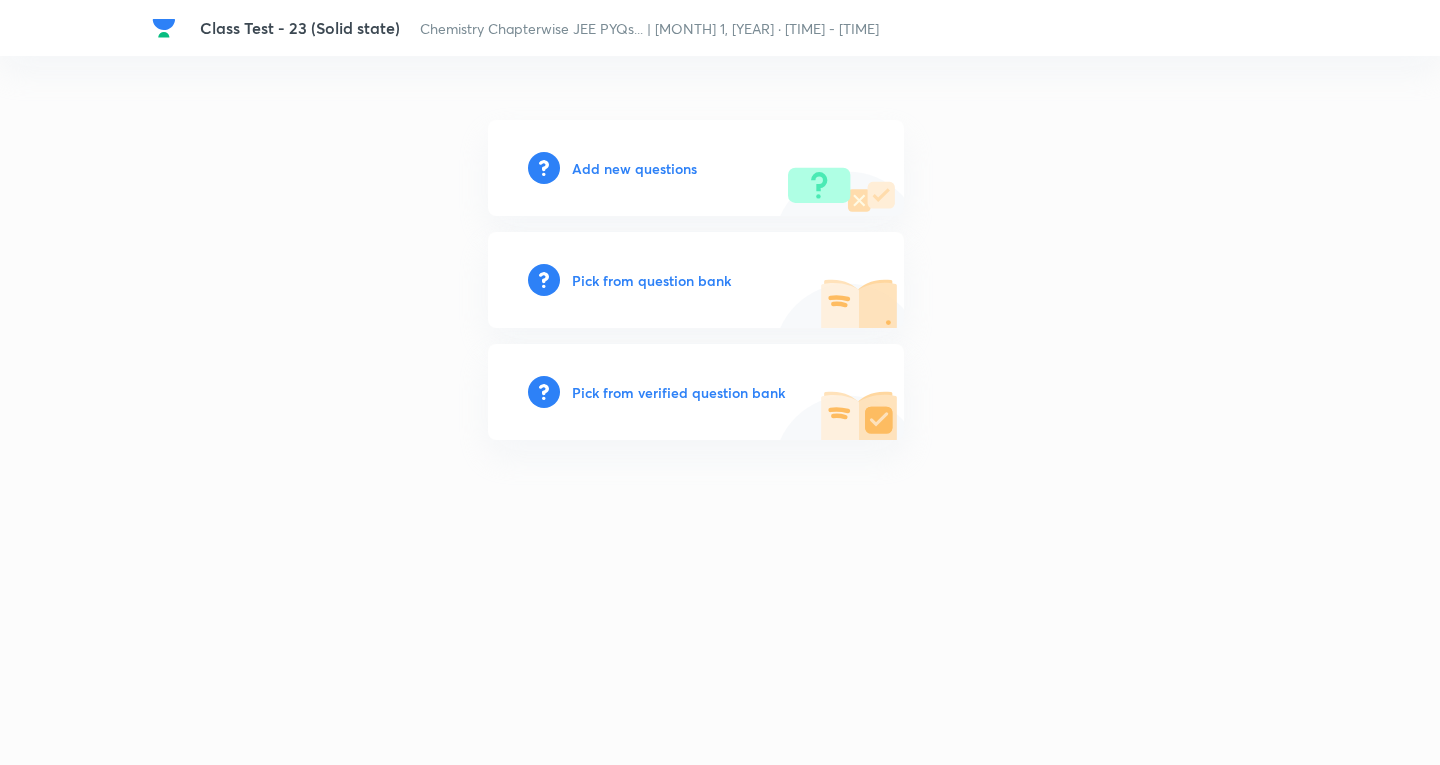 click on "Add new questions" at bounding box center [634, 168] 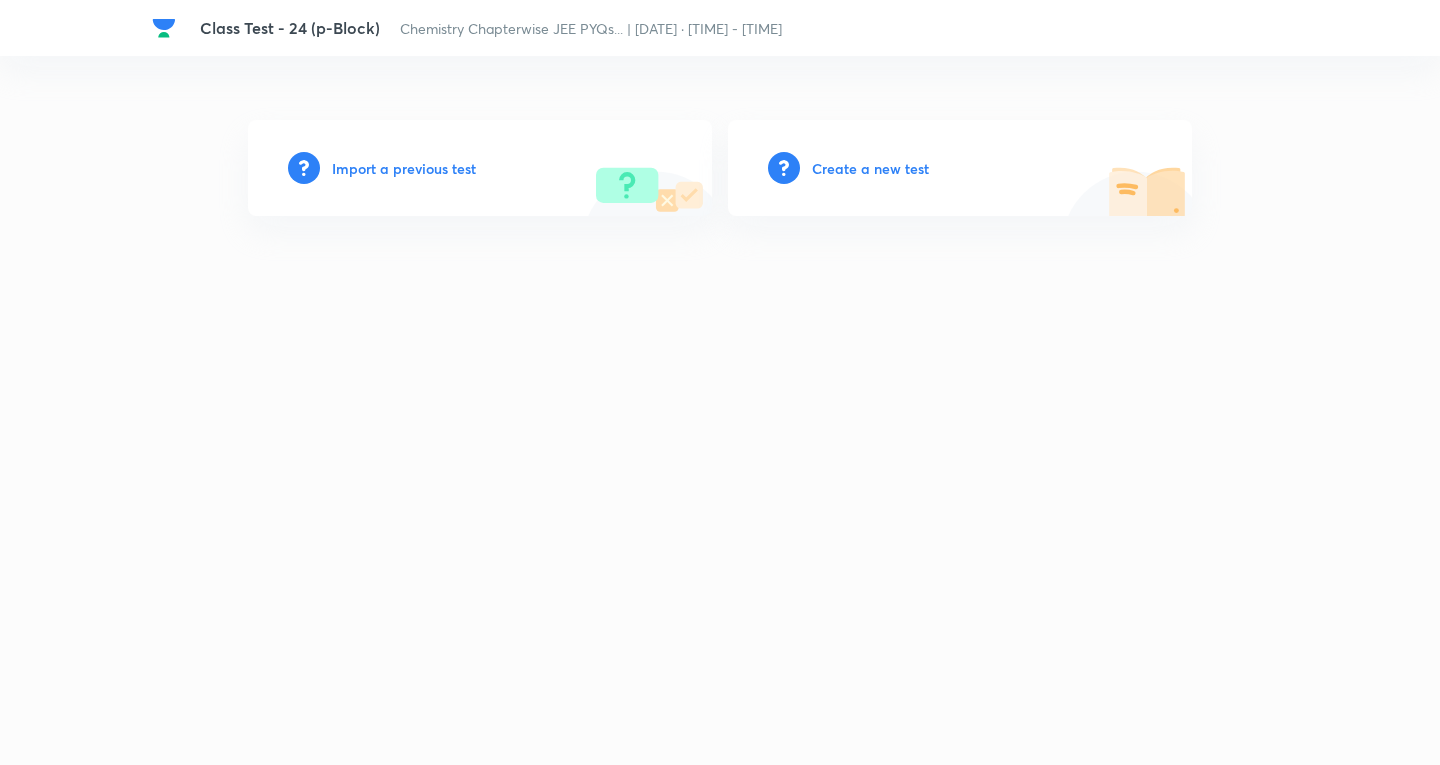 scroll, scrollTop: 0, scrollLeft: 0, axis: both 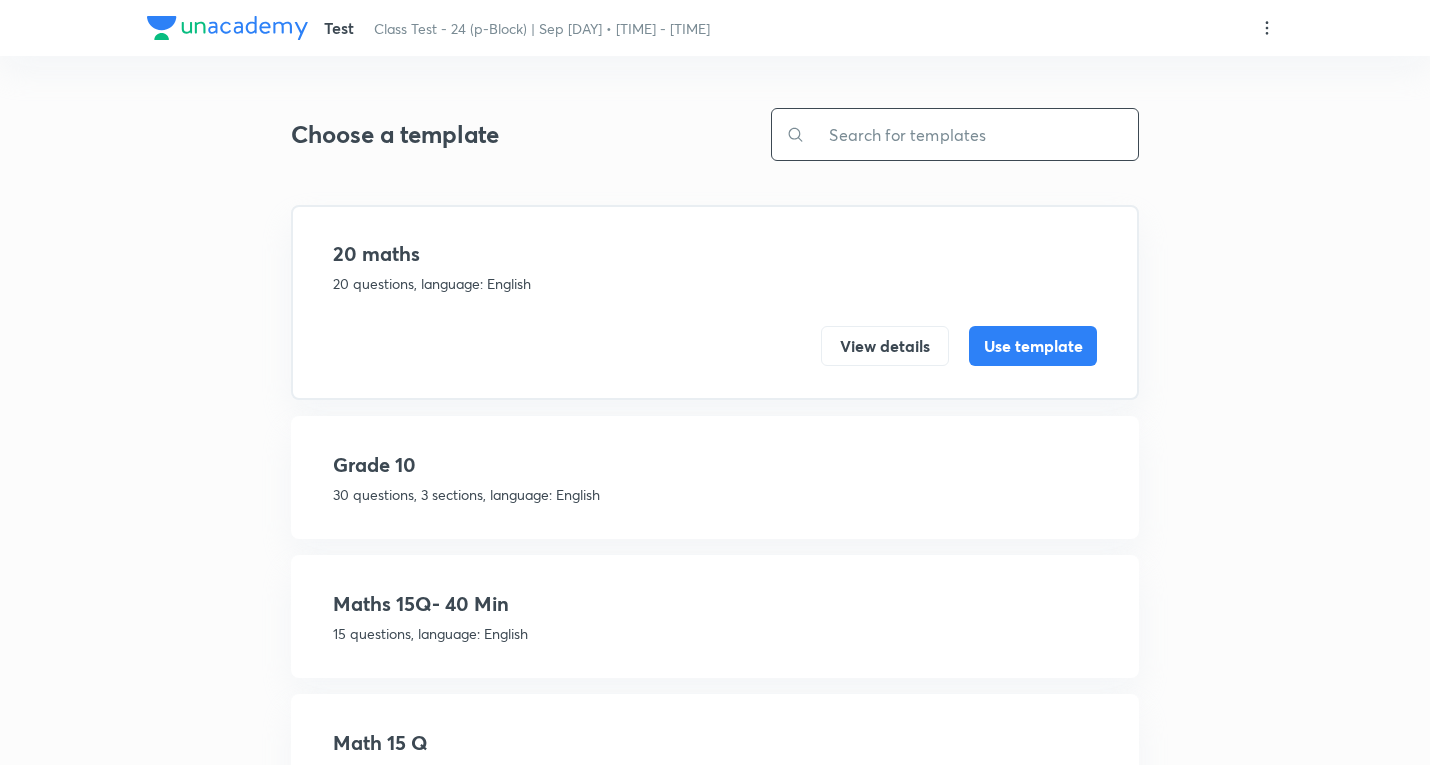 click at bounding box center [971, 134] 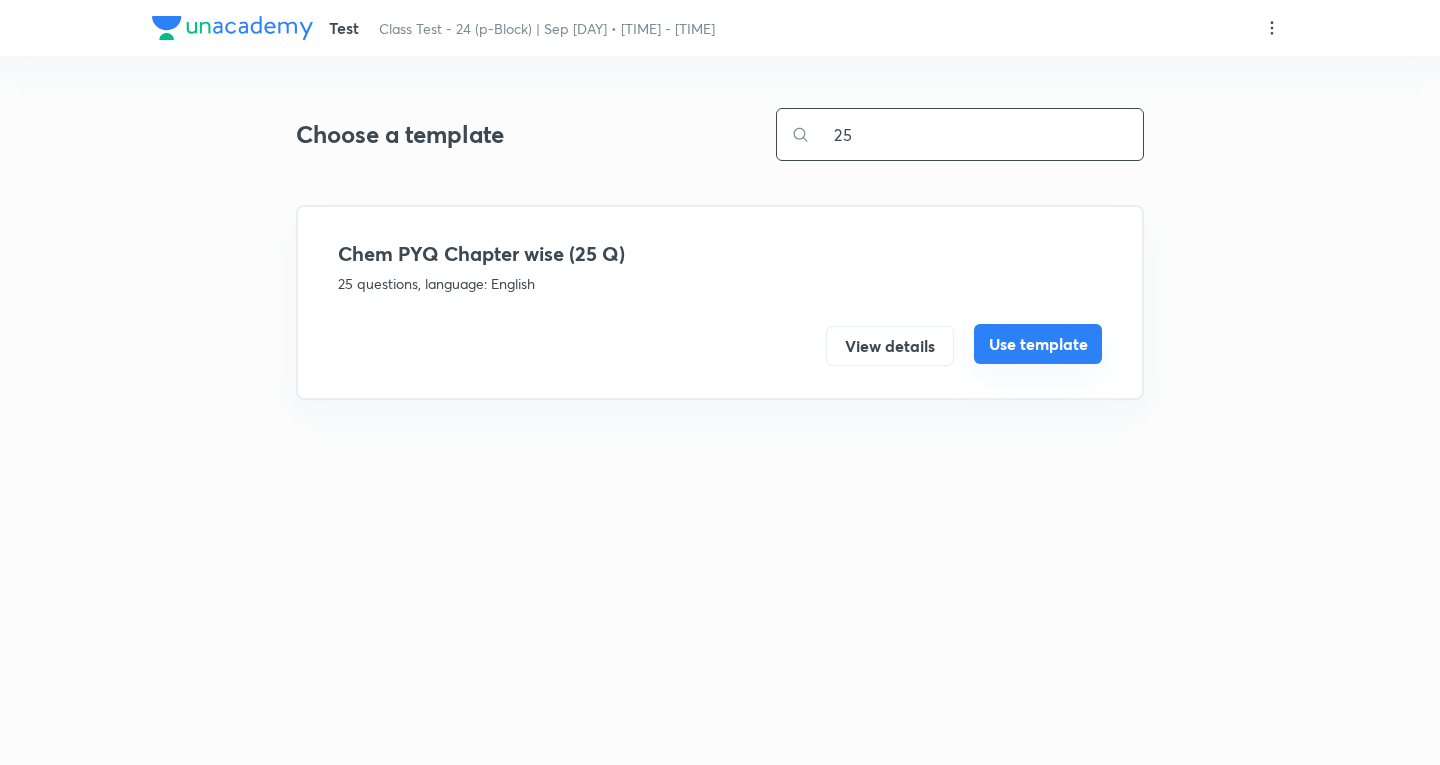 type on "25" 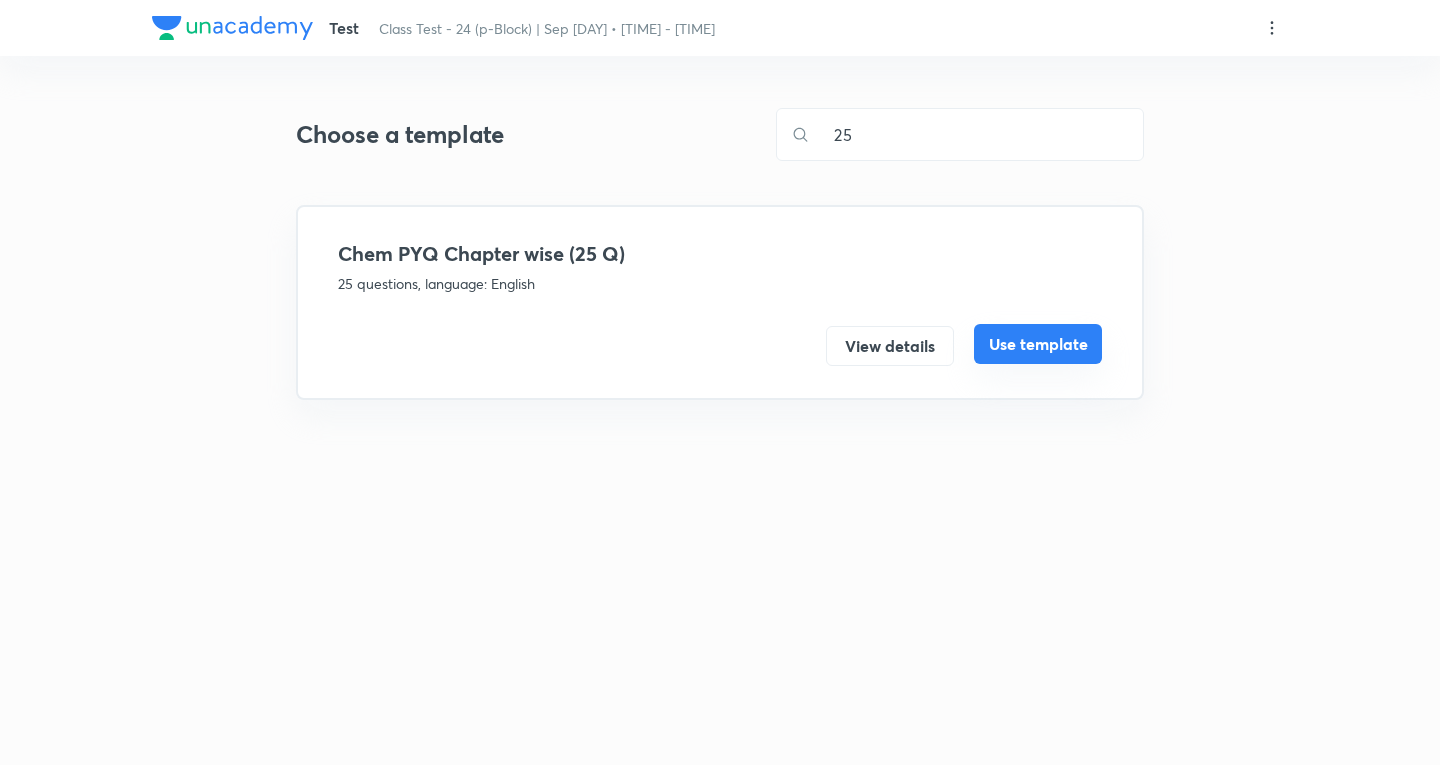 click on "Use template" at bounding box center [1038, 344] 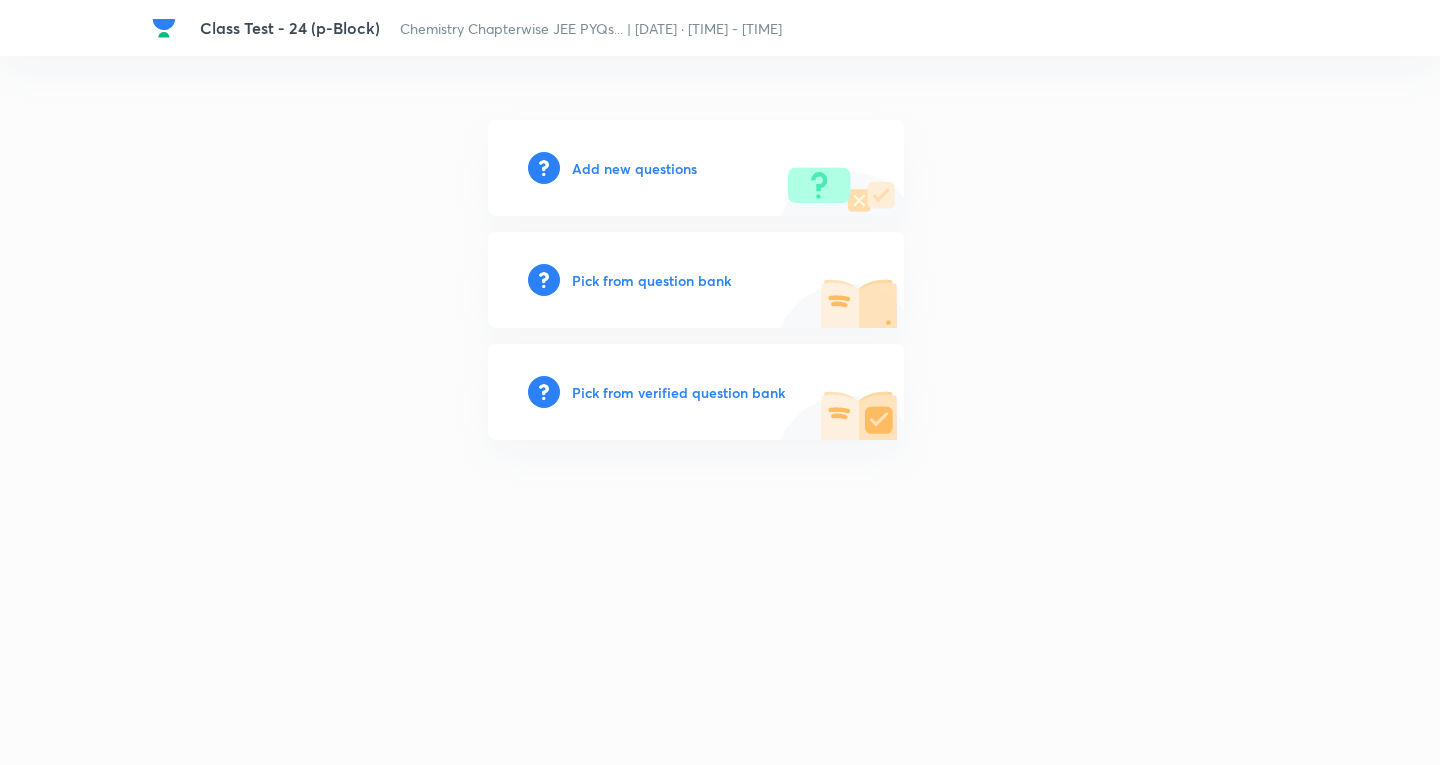 click on "Add new questions" at bounding box center (634, 168) 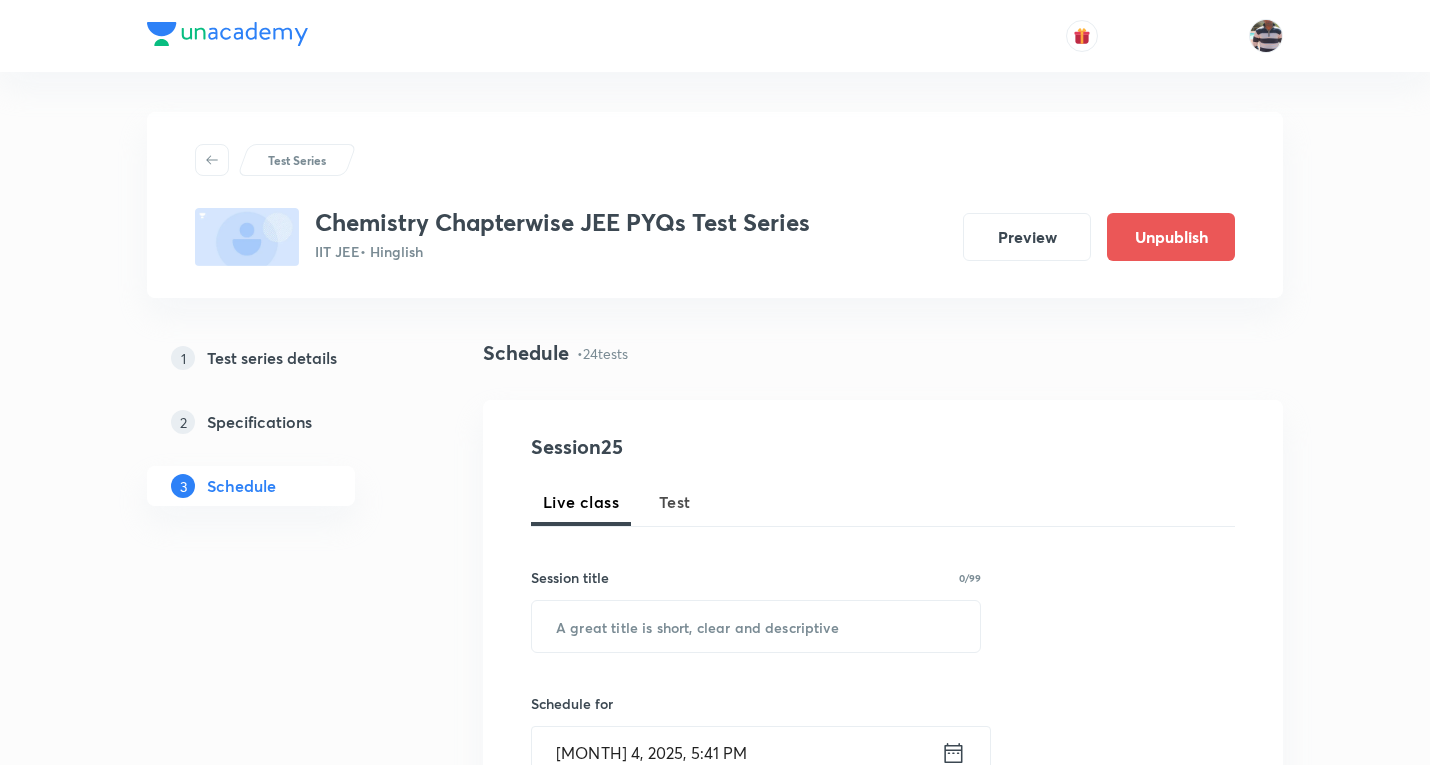 scroll, scrollTop: 5386, scrollLeft: 0, axis: vertical 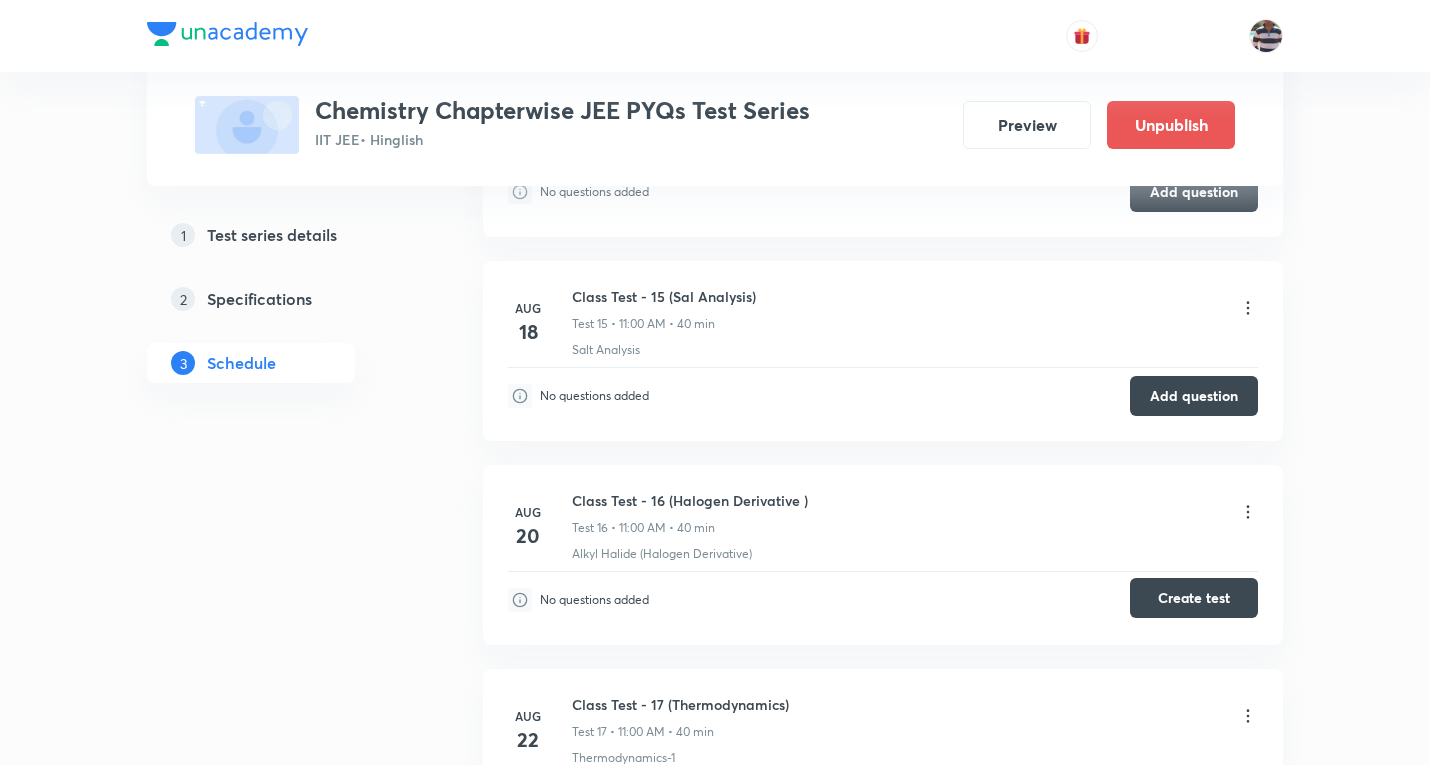 click on "Create test" at bounding box center [1194, 598] 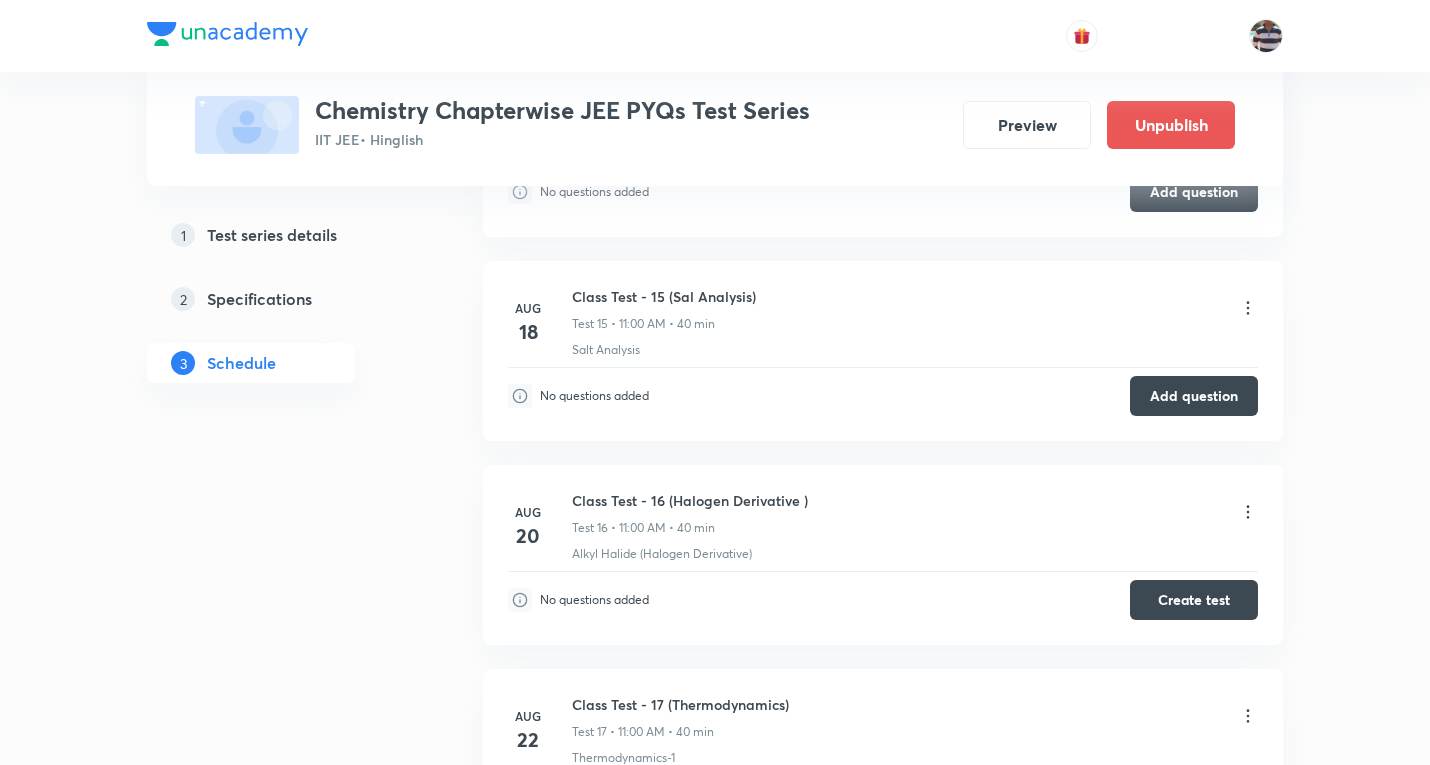 type 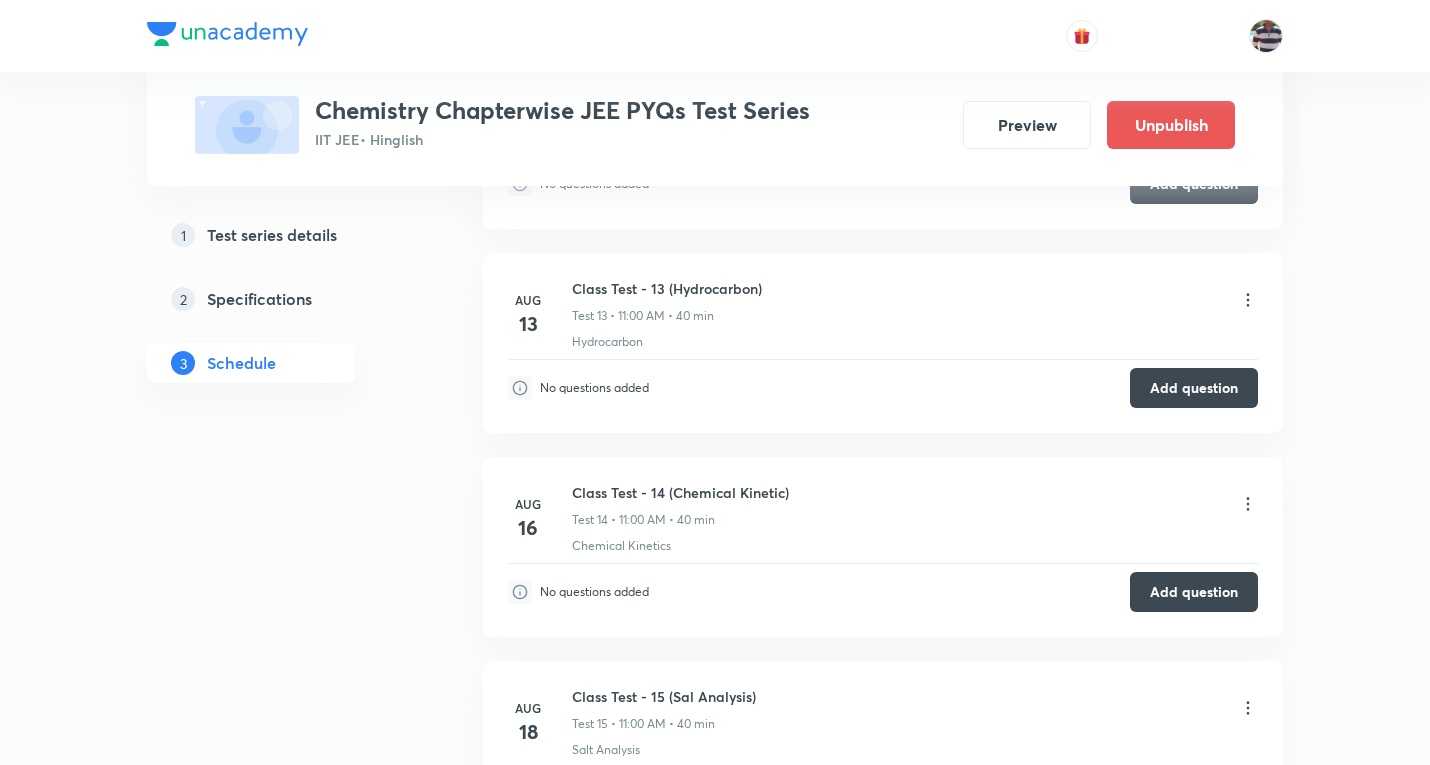 scroll, scrollTop: 3186, scrollLeft: 0, axis: vertical 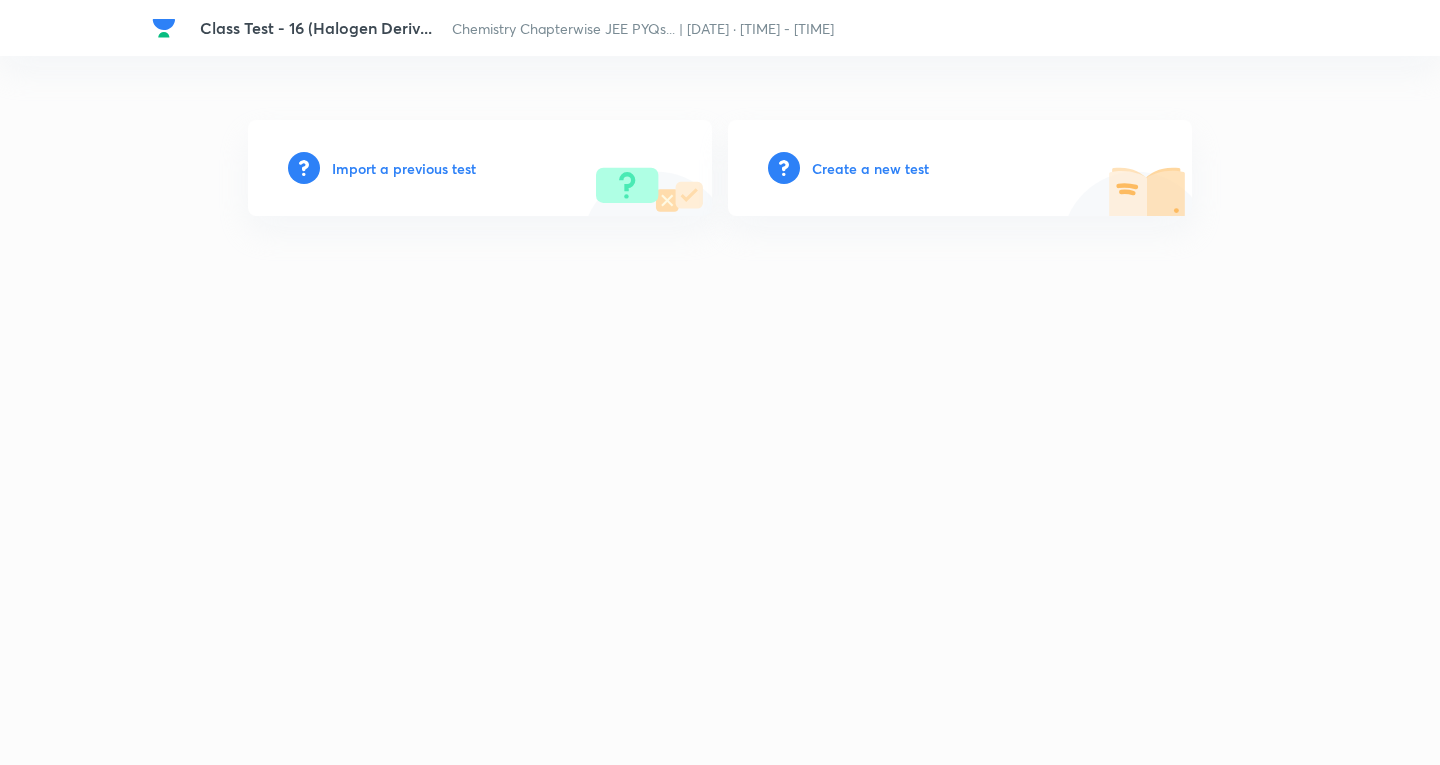 click on "Create a new test" at bounding box center [870, 168] 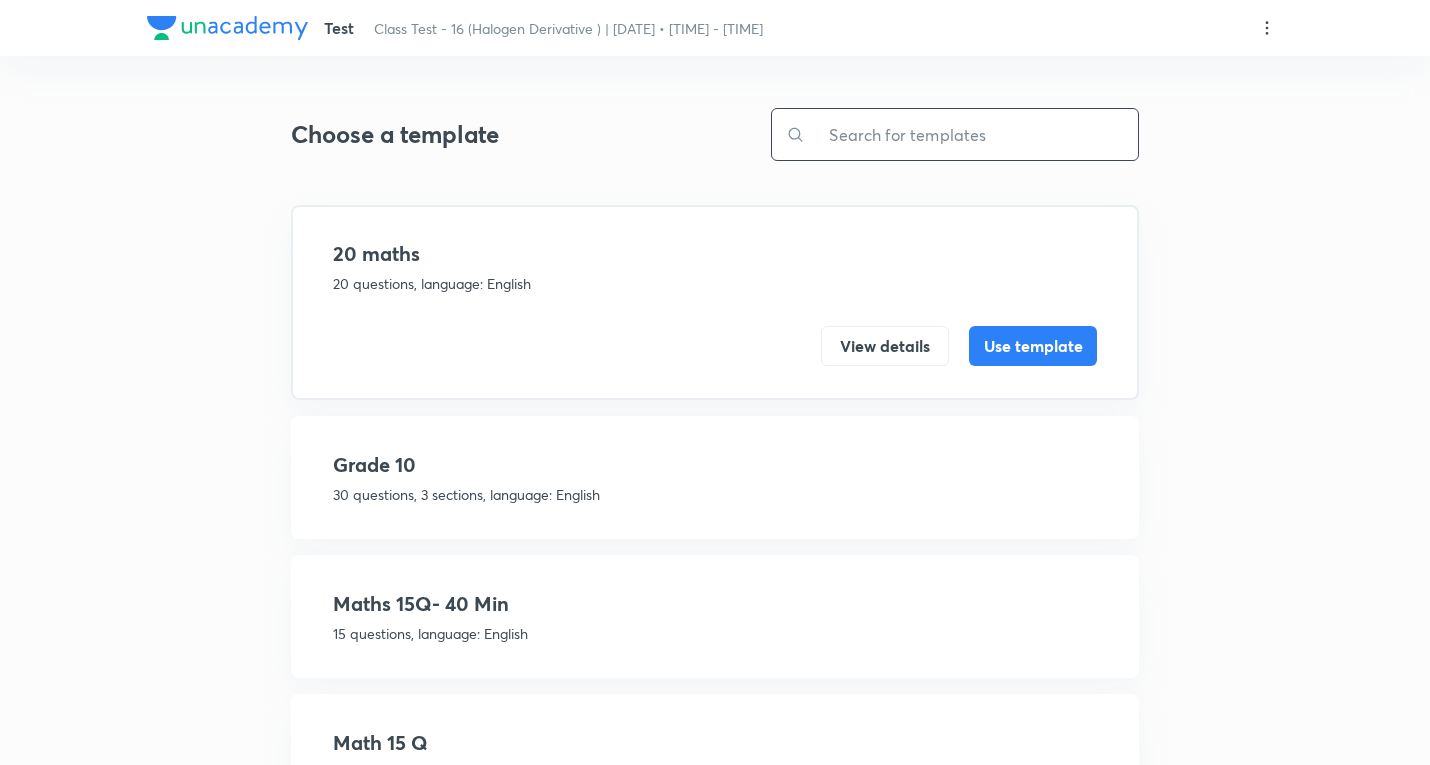 click at bounding box center [971, 134] 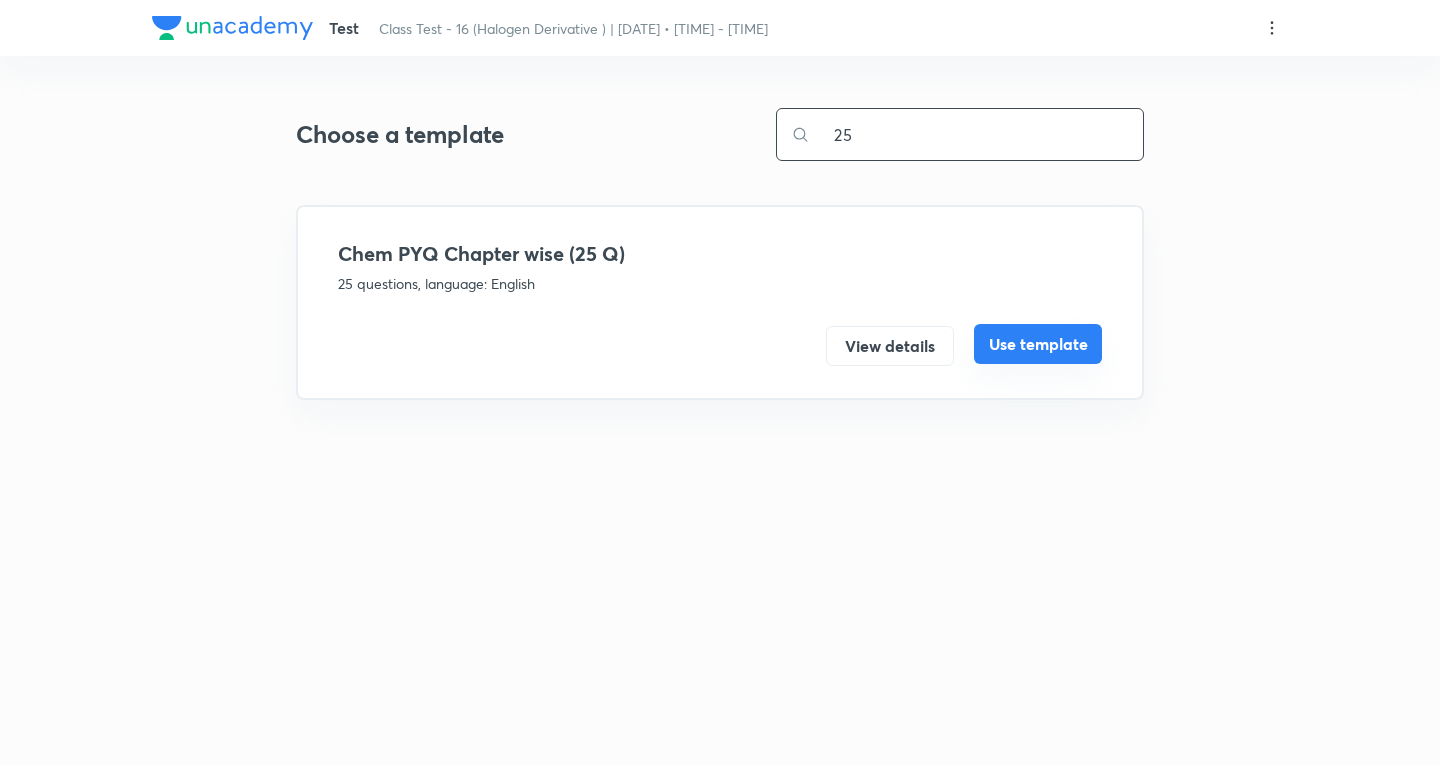 type on "25" 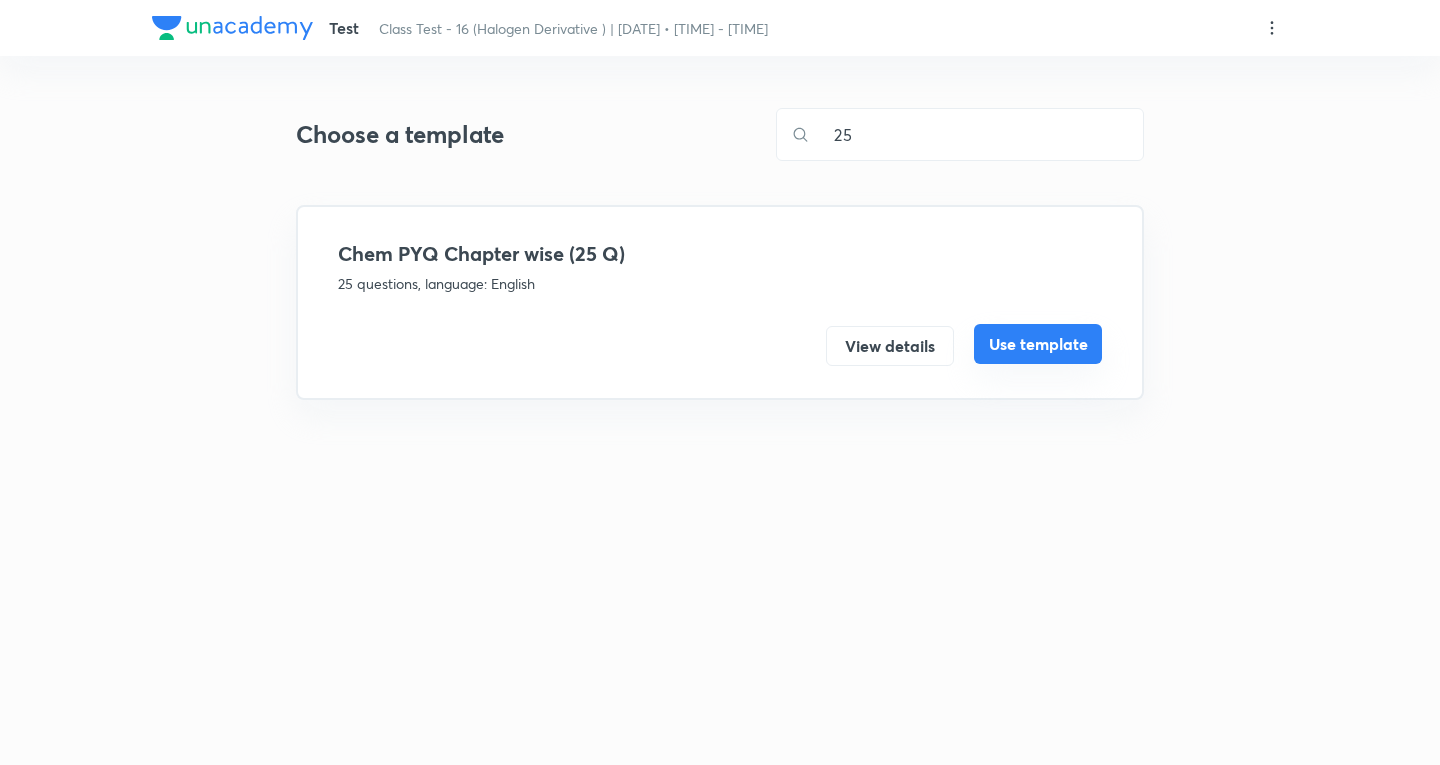 click on "Use template" at bounding box center (1038, 344) 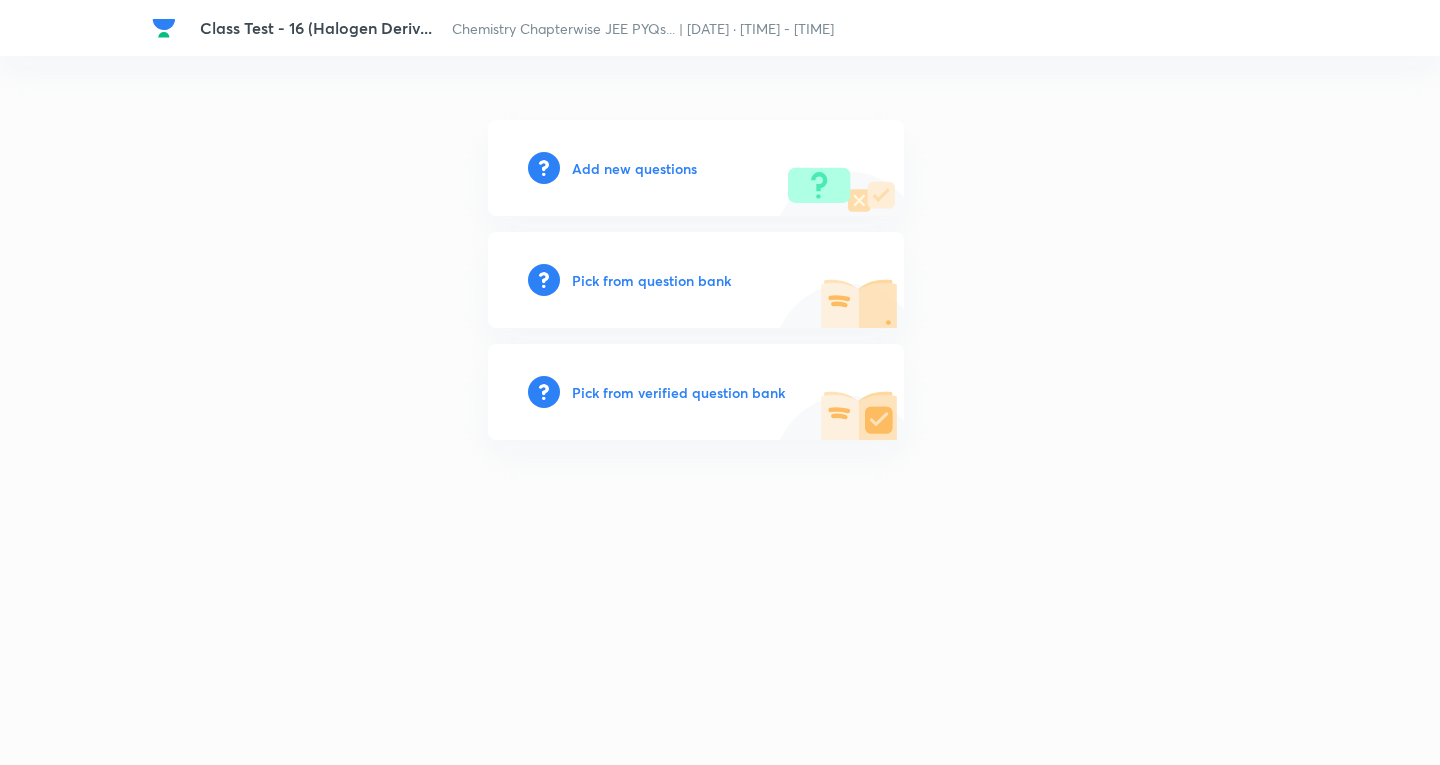 drag, startPoint x: 602, startPoint y: 168, endPoint x: 421, endPoint y: 66, distance: 207.76189 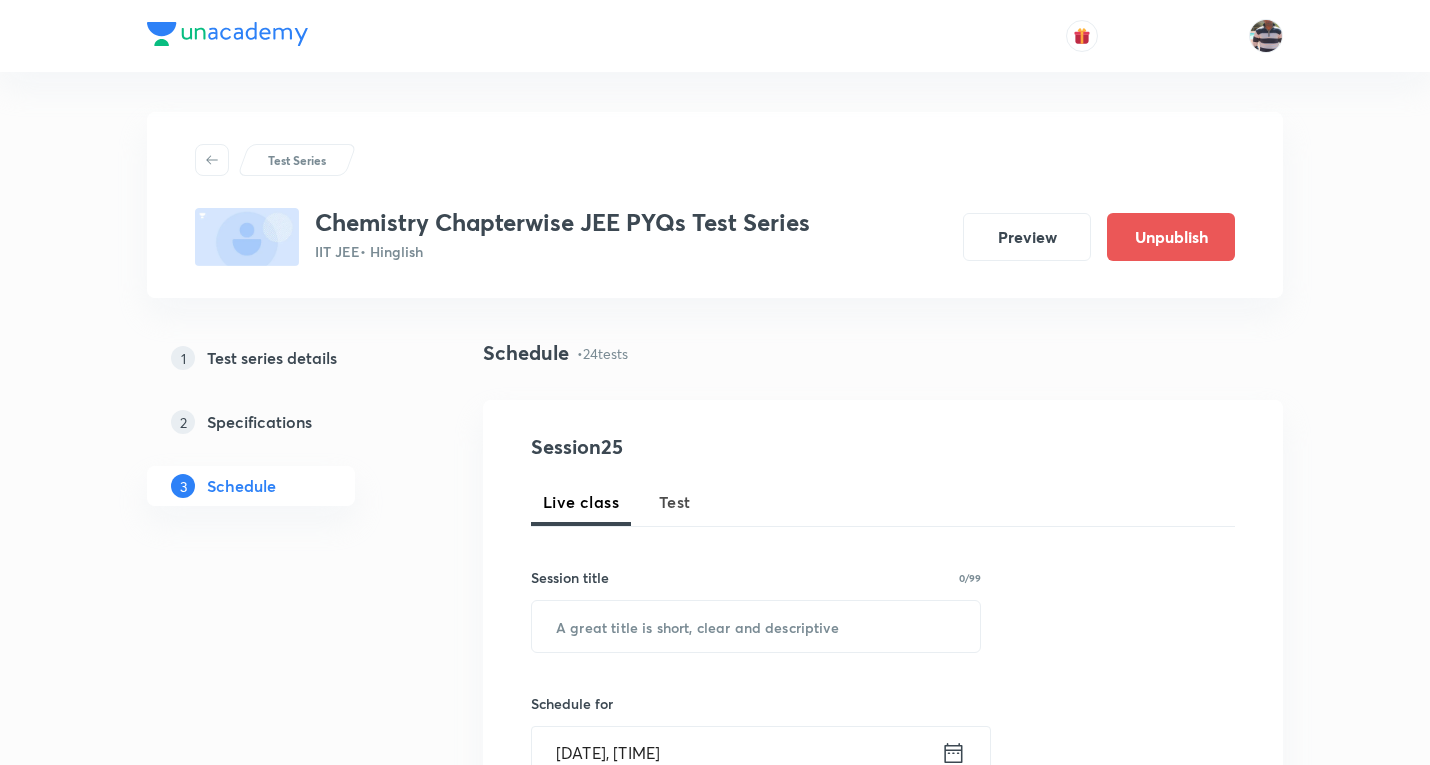 scroll, scrollTop: 3186, scrollLeft: 0, axis: vertical 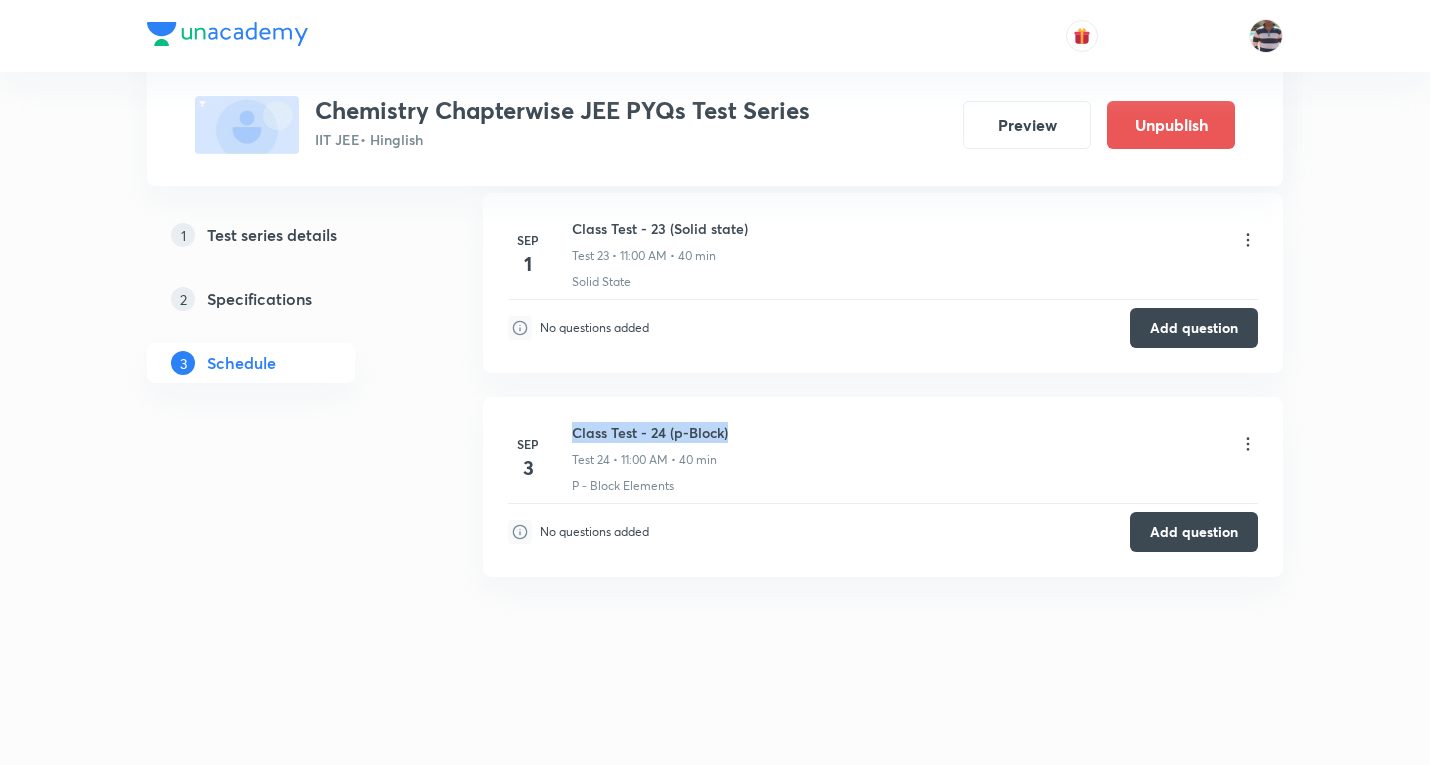 drag, startPoint x: 659, startPoint y: 430, endPoint x: 578, endPoint y: 421, distance: 81.49847 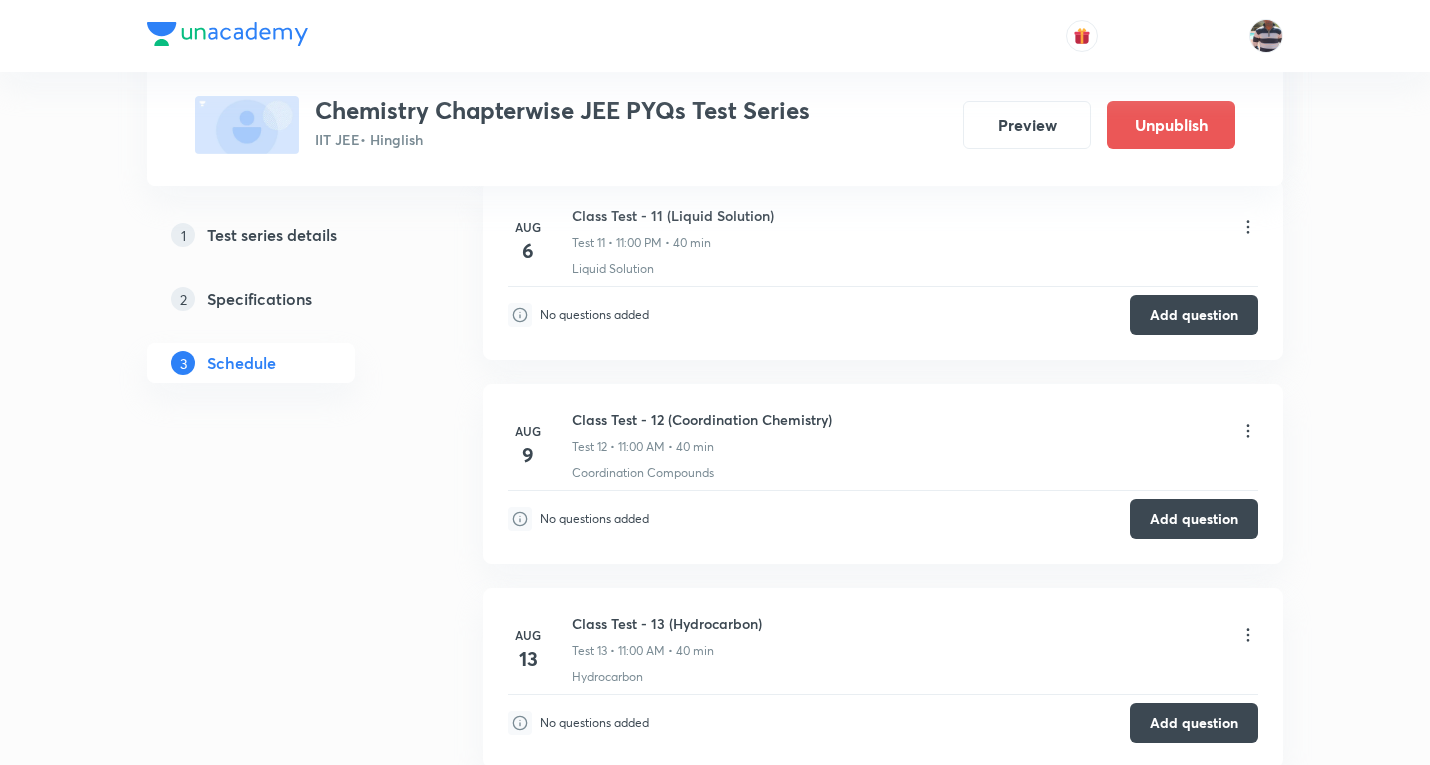 scroll, scrollTop: 2986, scrollLeft: 0, axis: vertical 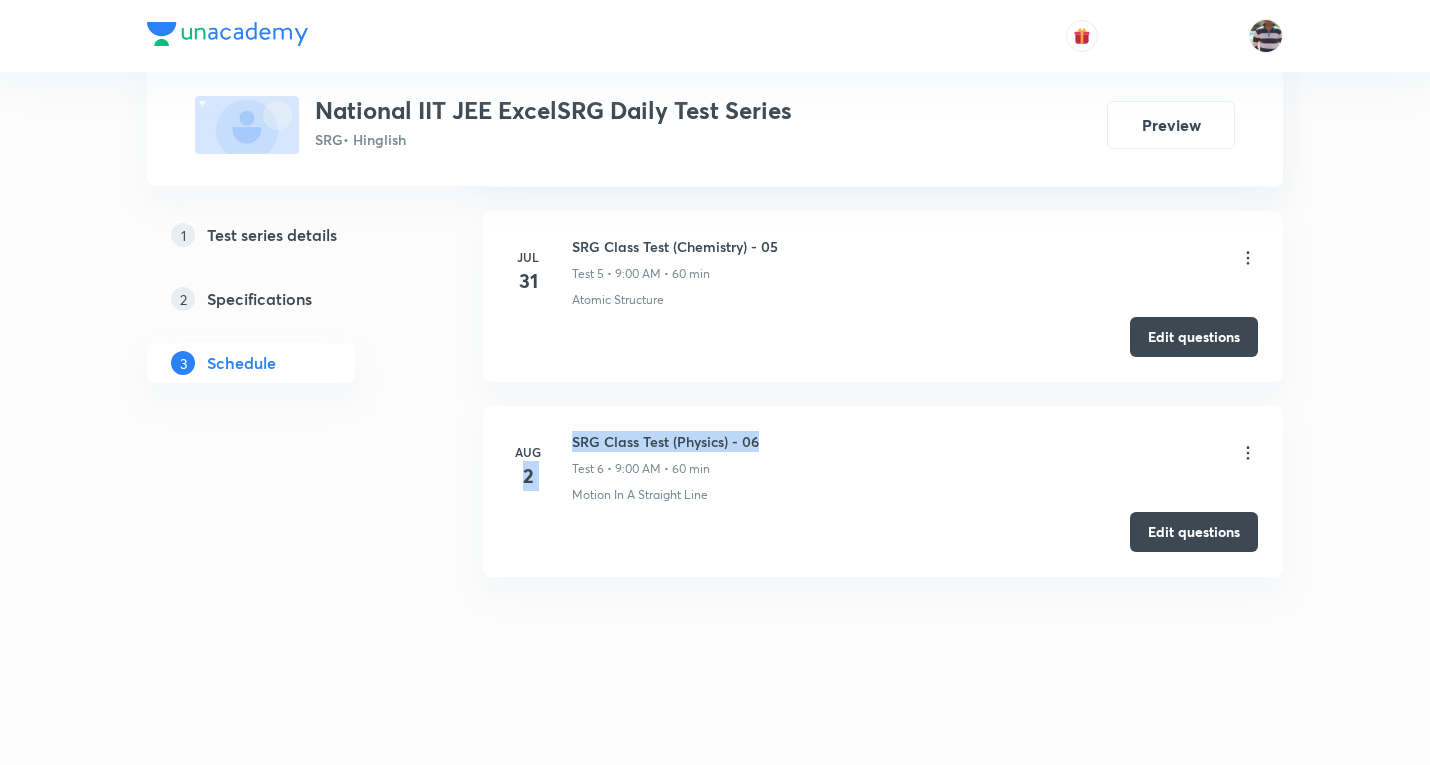 drag, startPoint x: 761, startPoint y: 440, endPoint x: 564, endPoint y: 438, distance: 197.01015 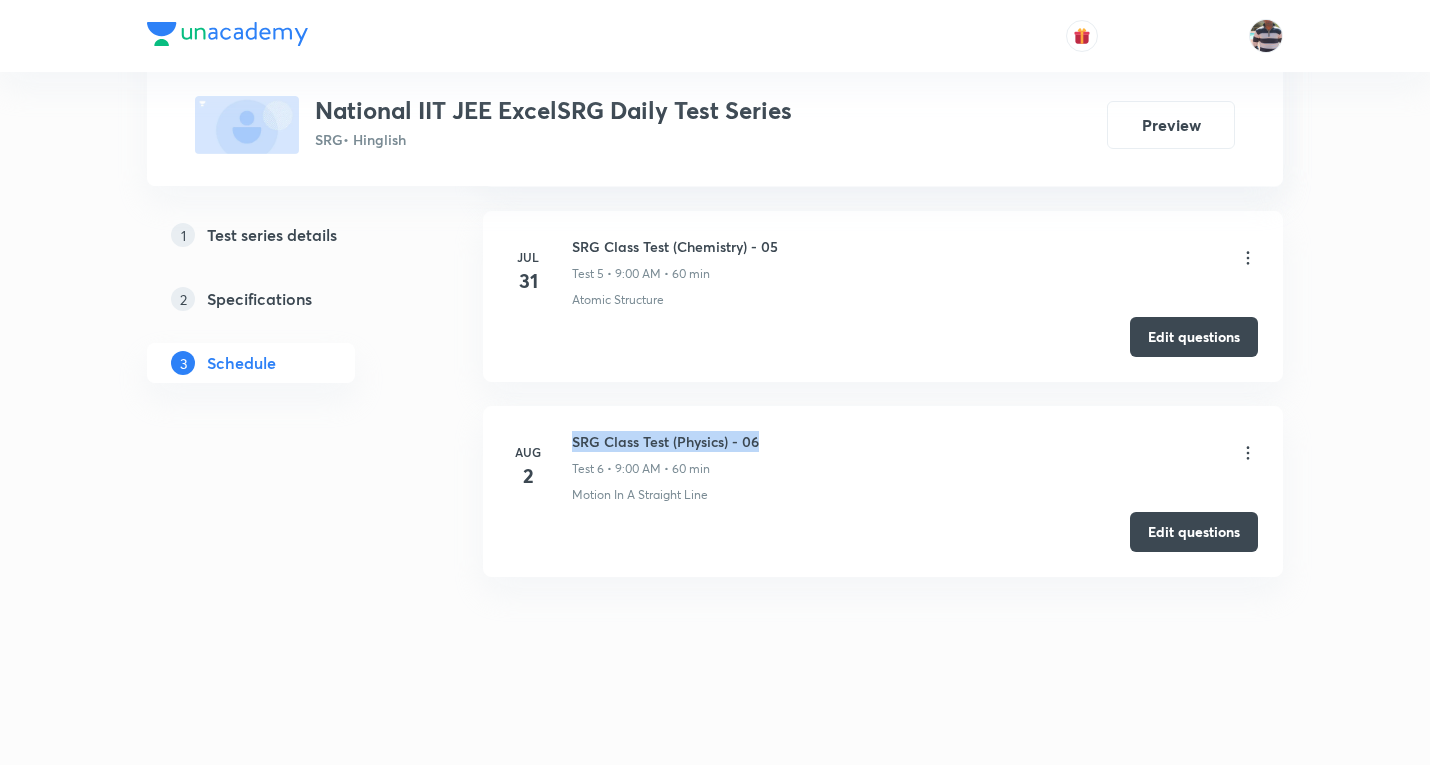 drag, startPoint x: 734, startPoint y: 436, endPoint x: 576, endPoint y: 425, distance: 158.38245 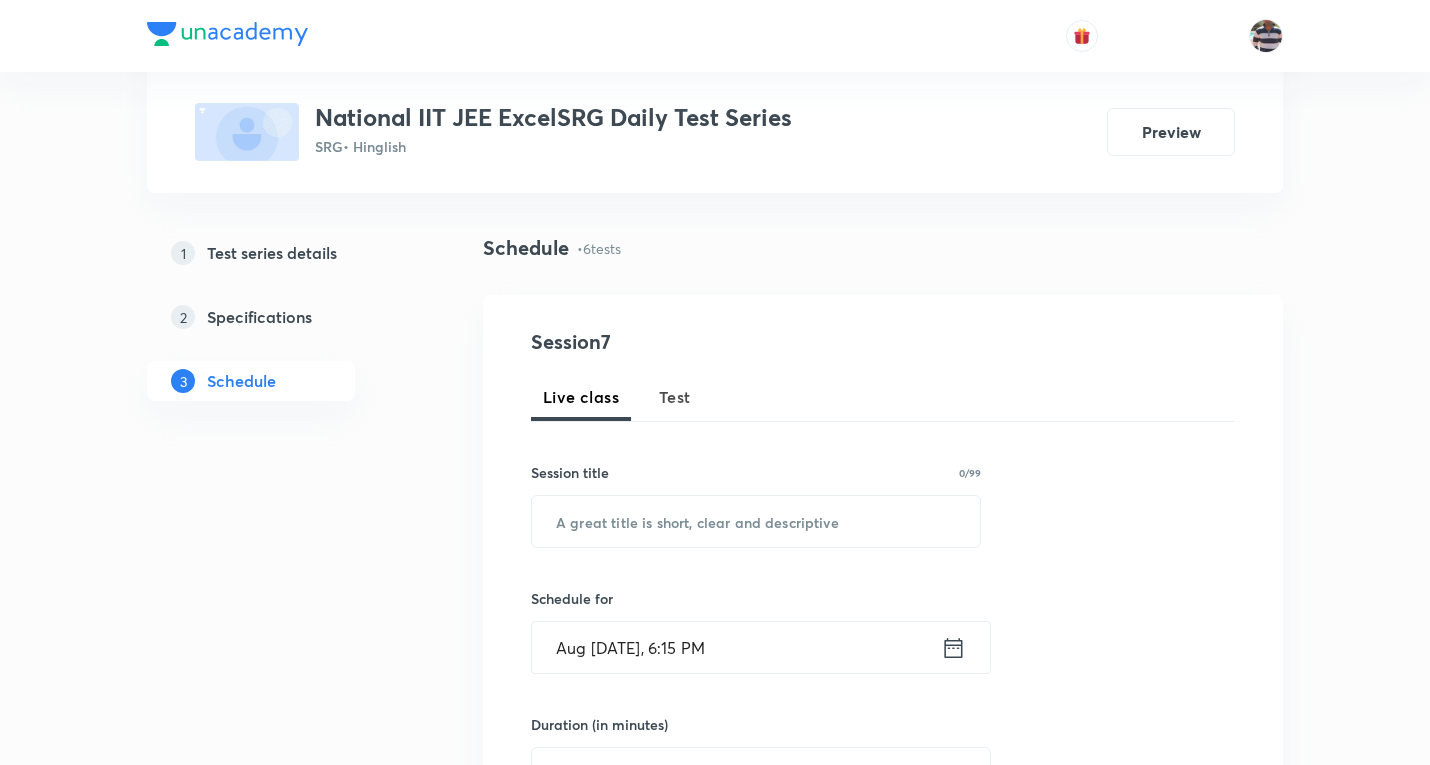 scroll, scrollTop: 200, scrollLeft: 0, axis: vertical 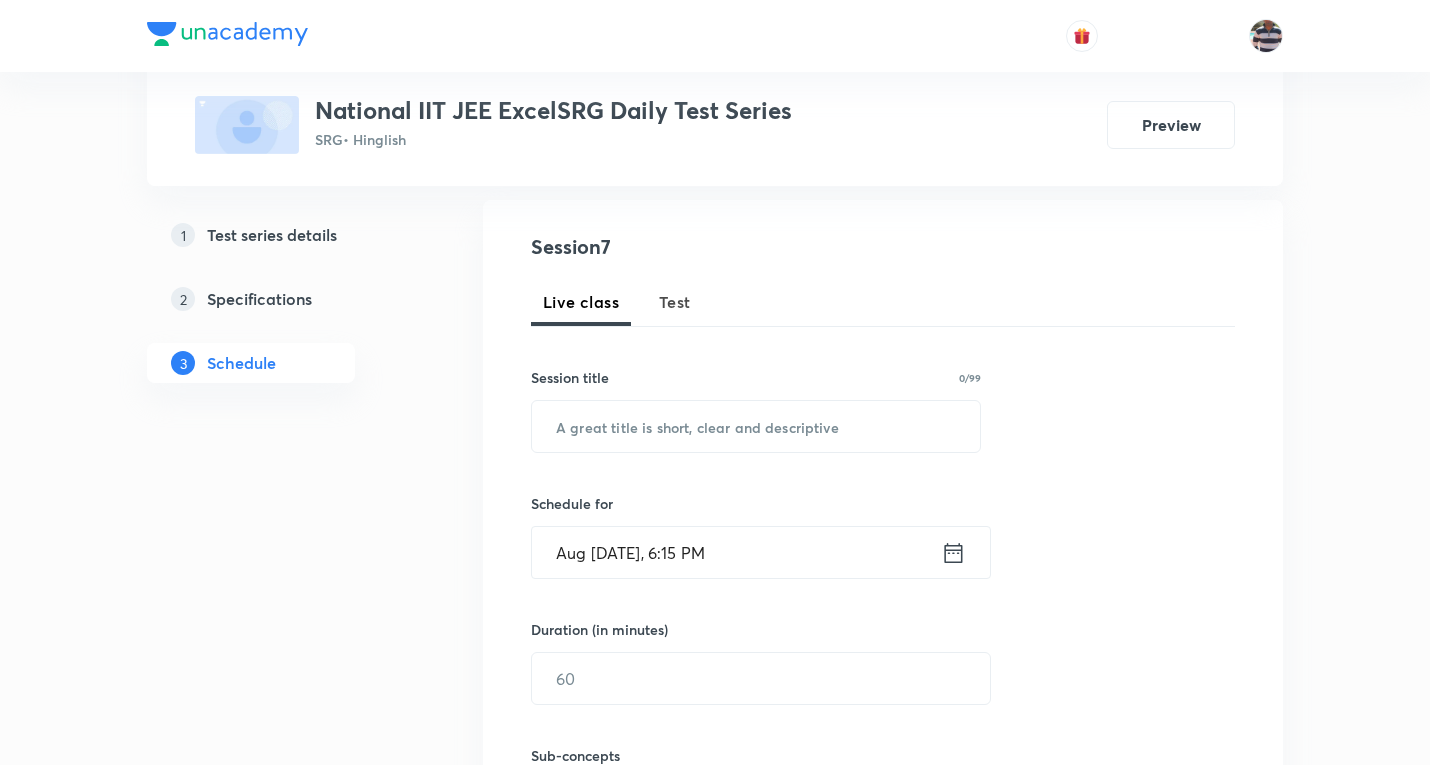 click on "Test" at bounding box center [675, 302] 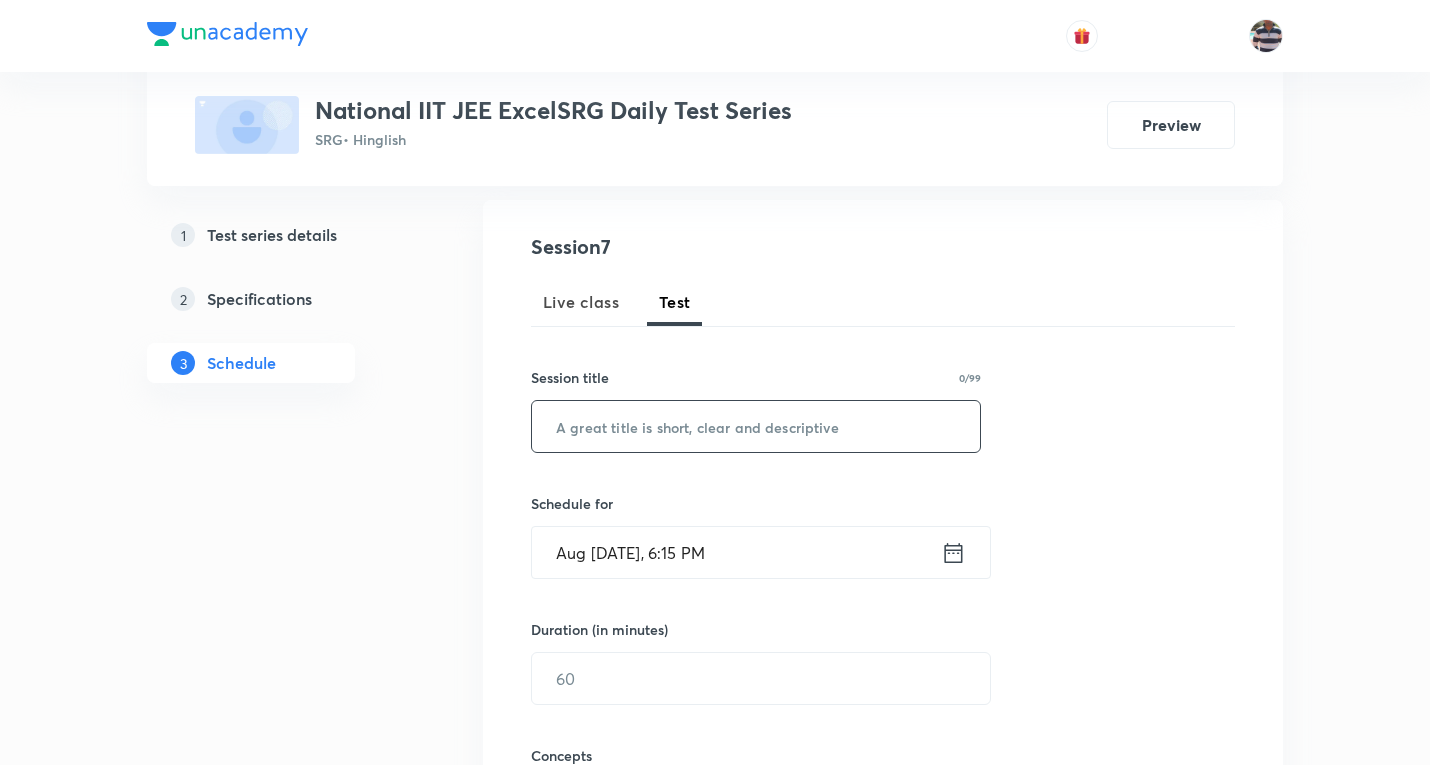 click at bounding box center (756, 426) 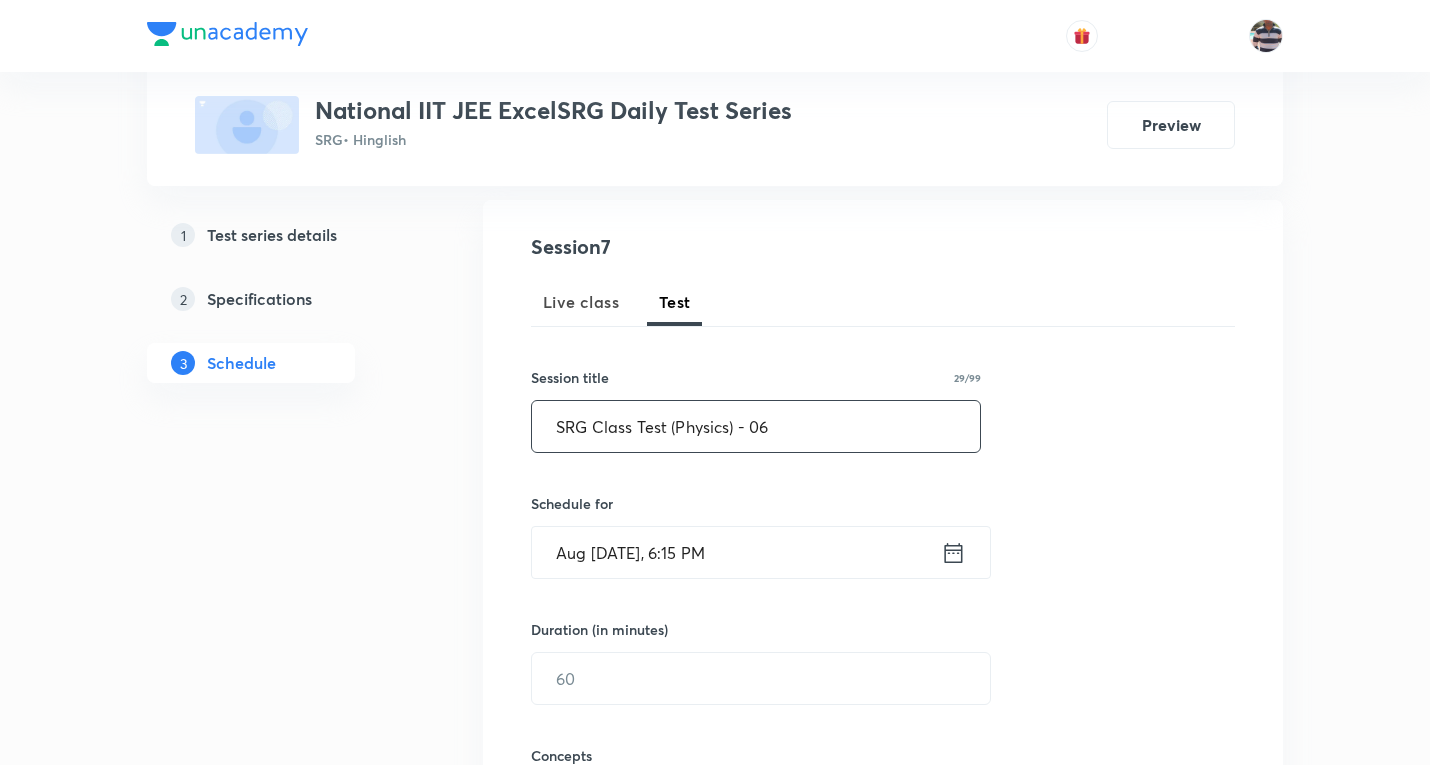 click on "SRG Class Test (Physics) - 06" at bounding box center [756, 426] 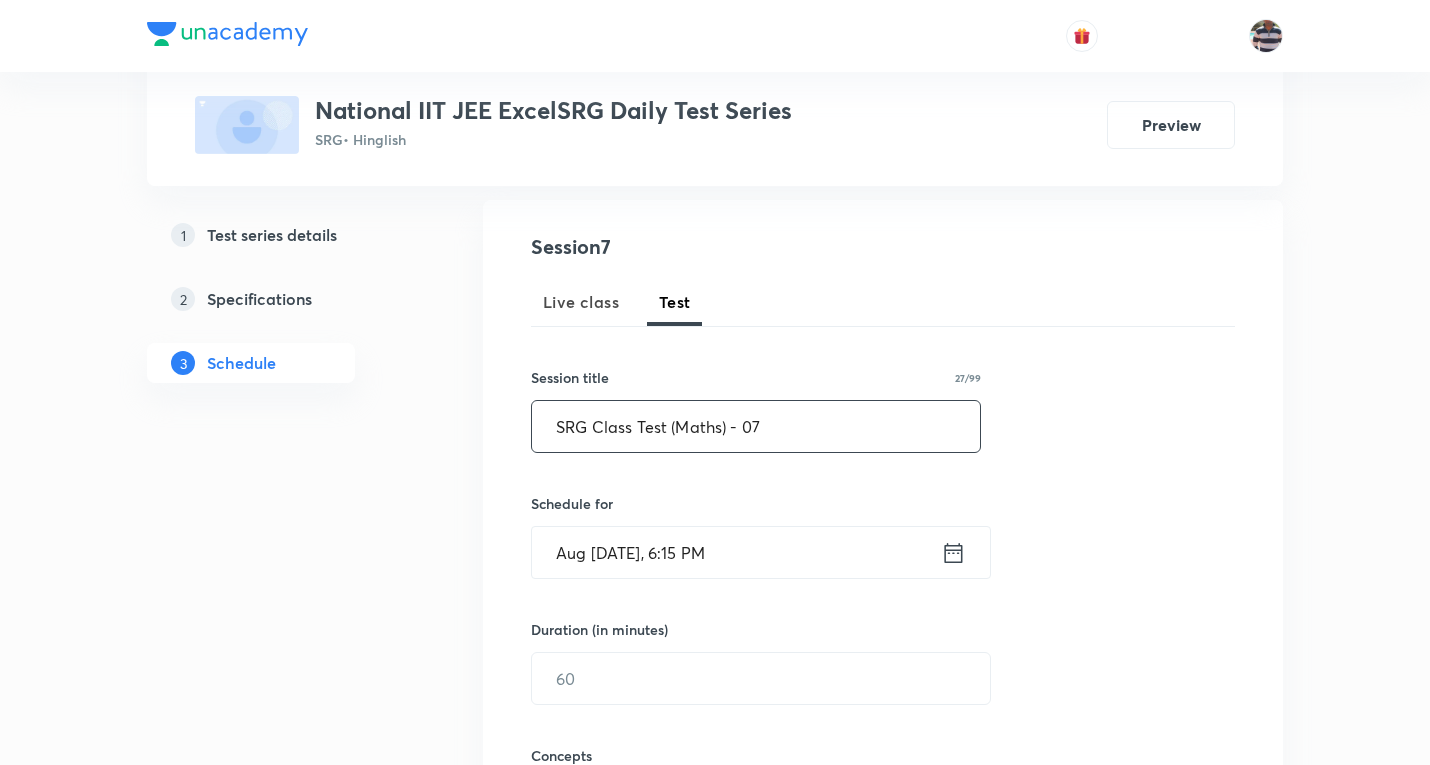 scroll, scrollTop: 400, scrollLeft: 0, axis: vertical 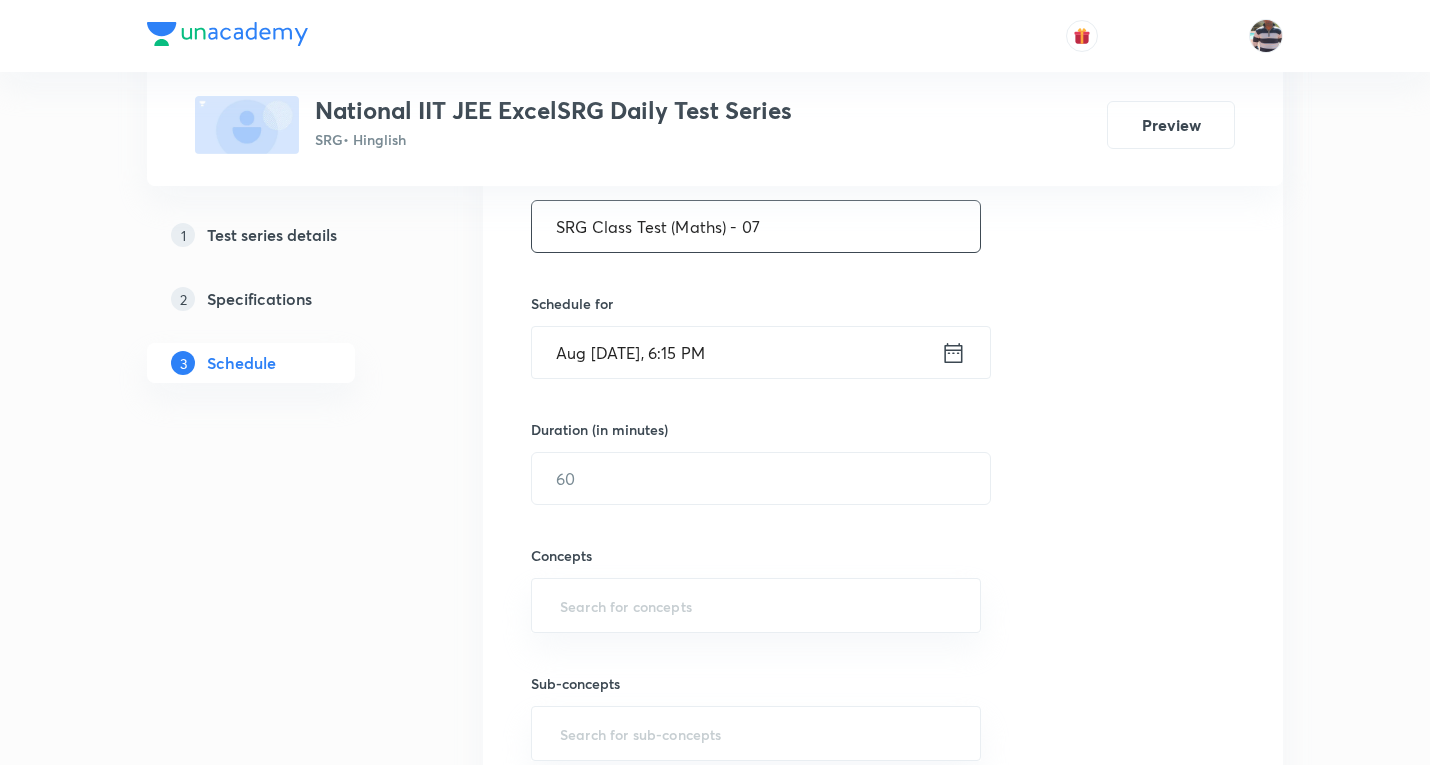 type on "SRG Class Test (Maths) - 07" 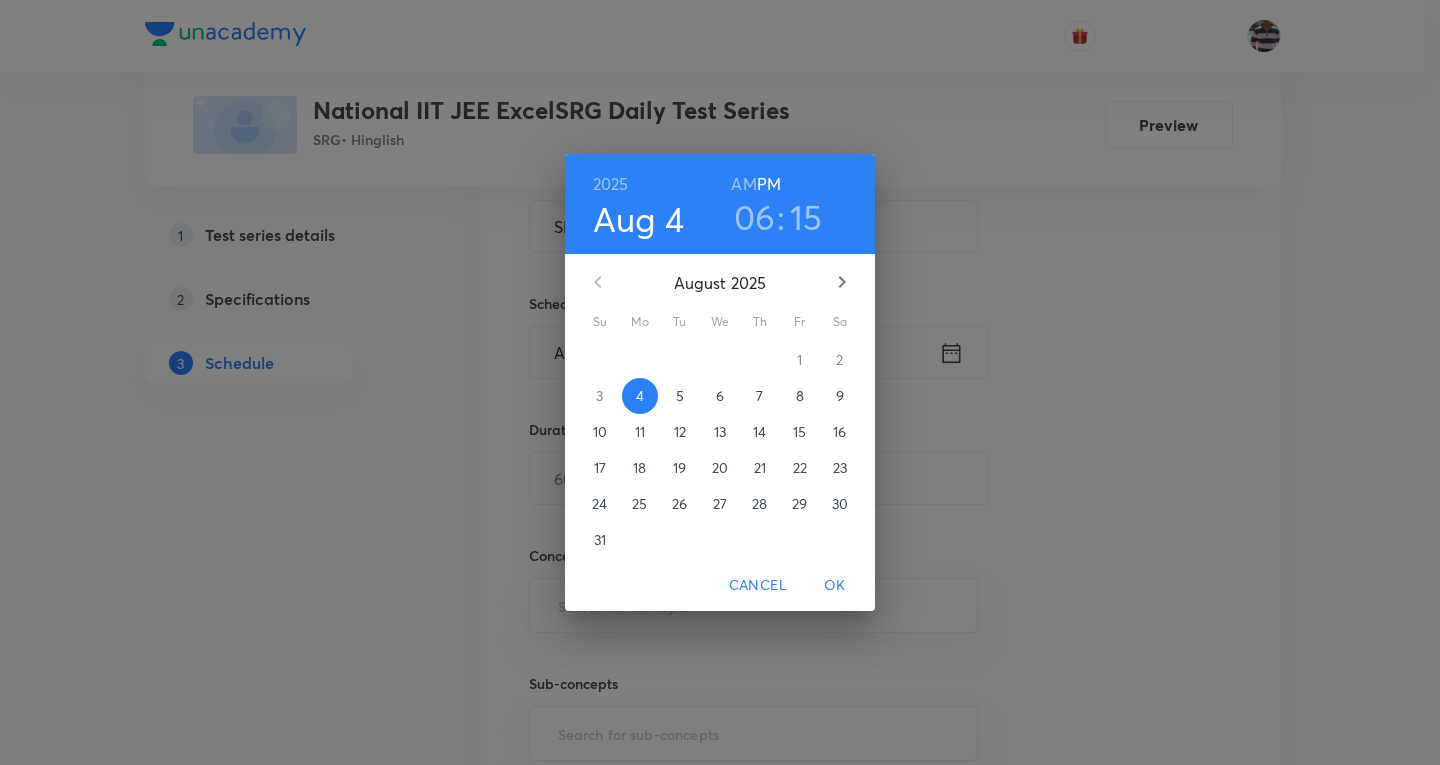 click on "5" at bounding box center (680, 396) 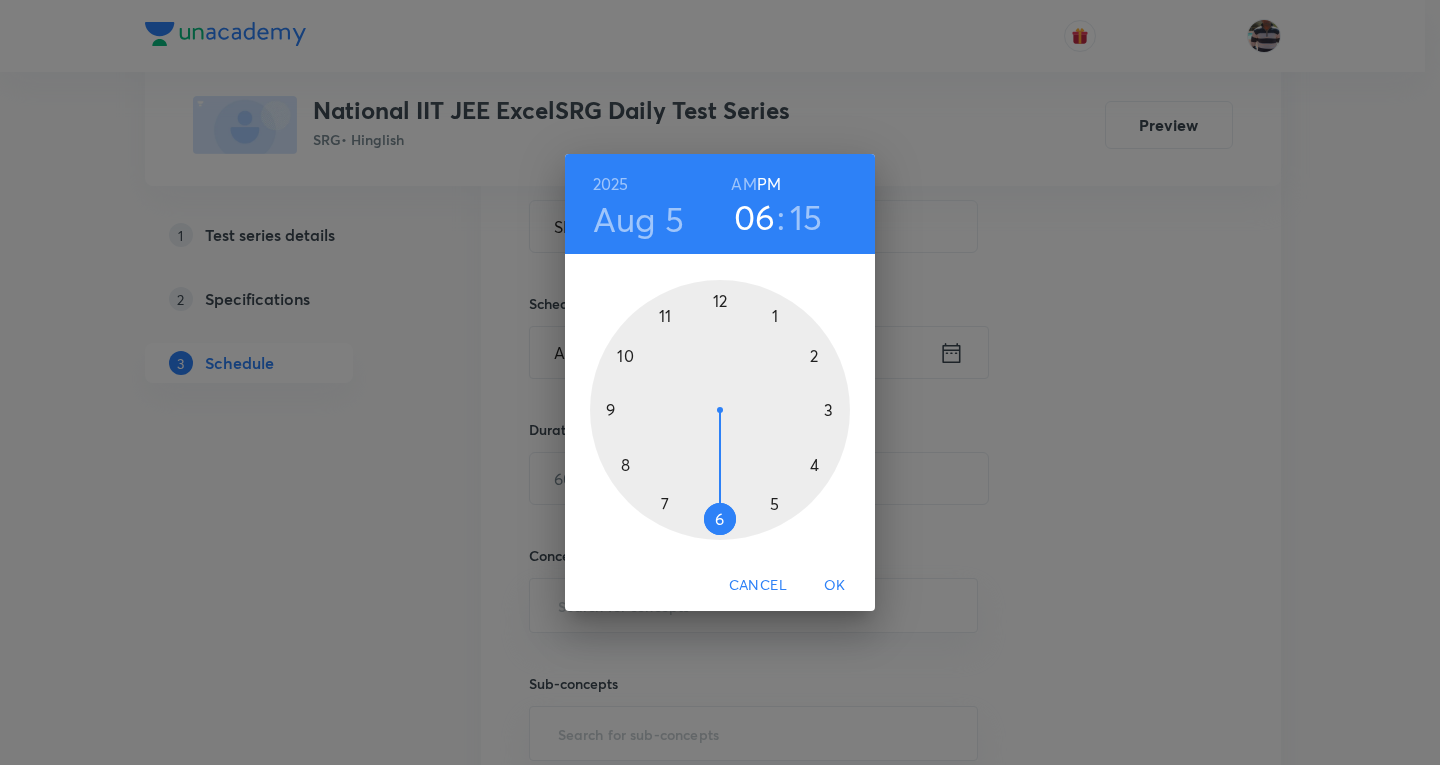 click at bounding box center (720, 410) 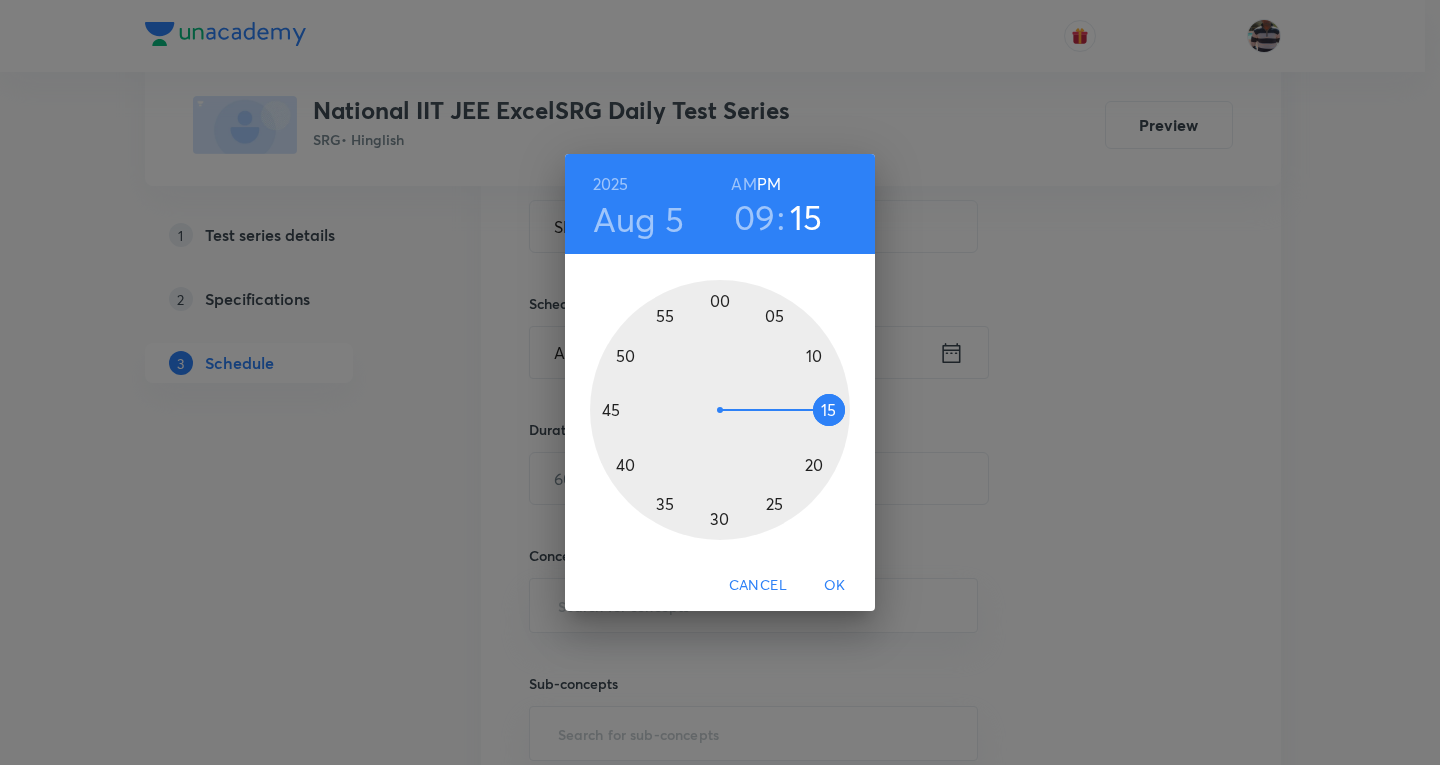 click on "AM" at bounding box center (743, 184) 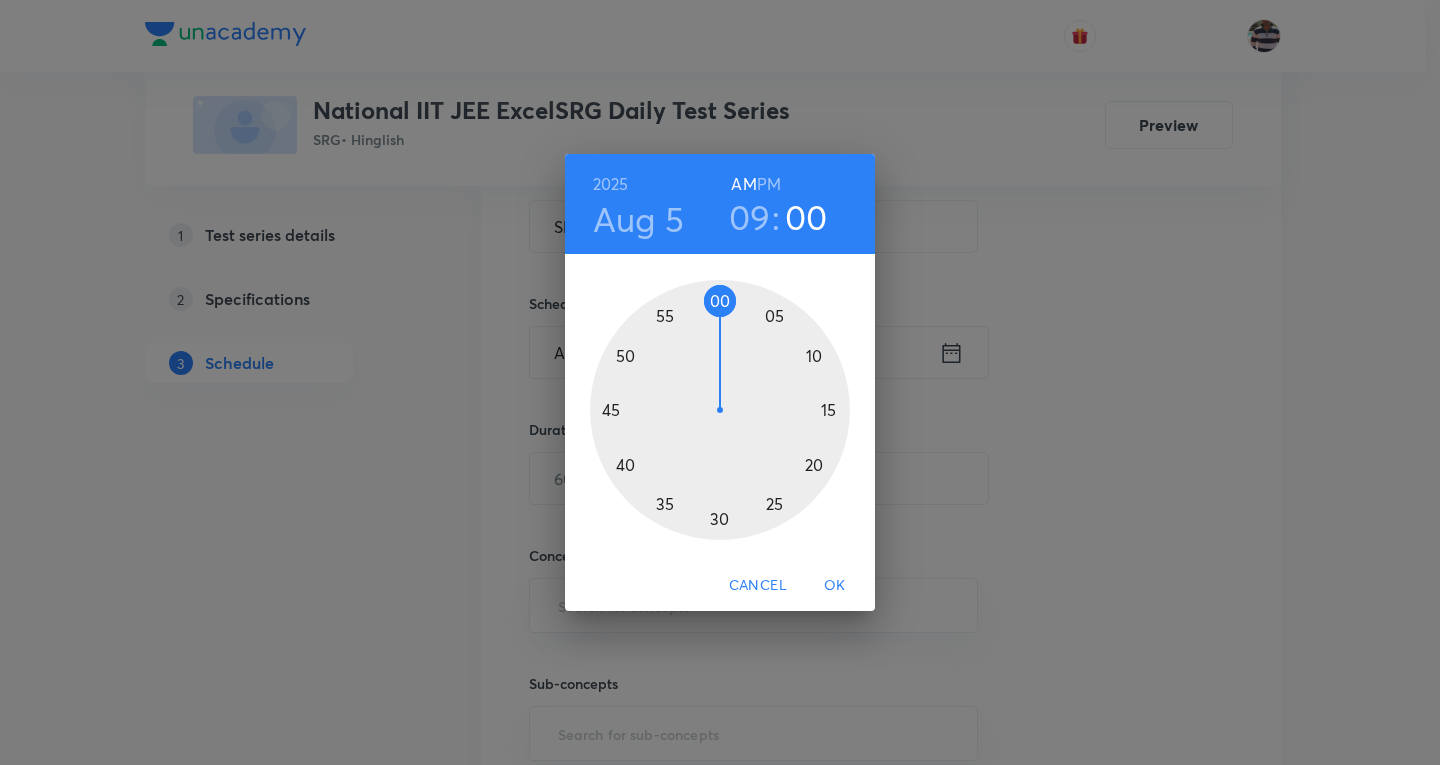 drag, startPoint x: 840, startPoint y: 408, endPoint x: 721, endPoint y: 330, distance: 142.28493 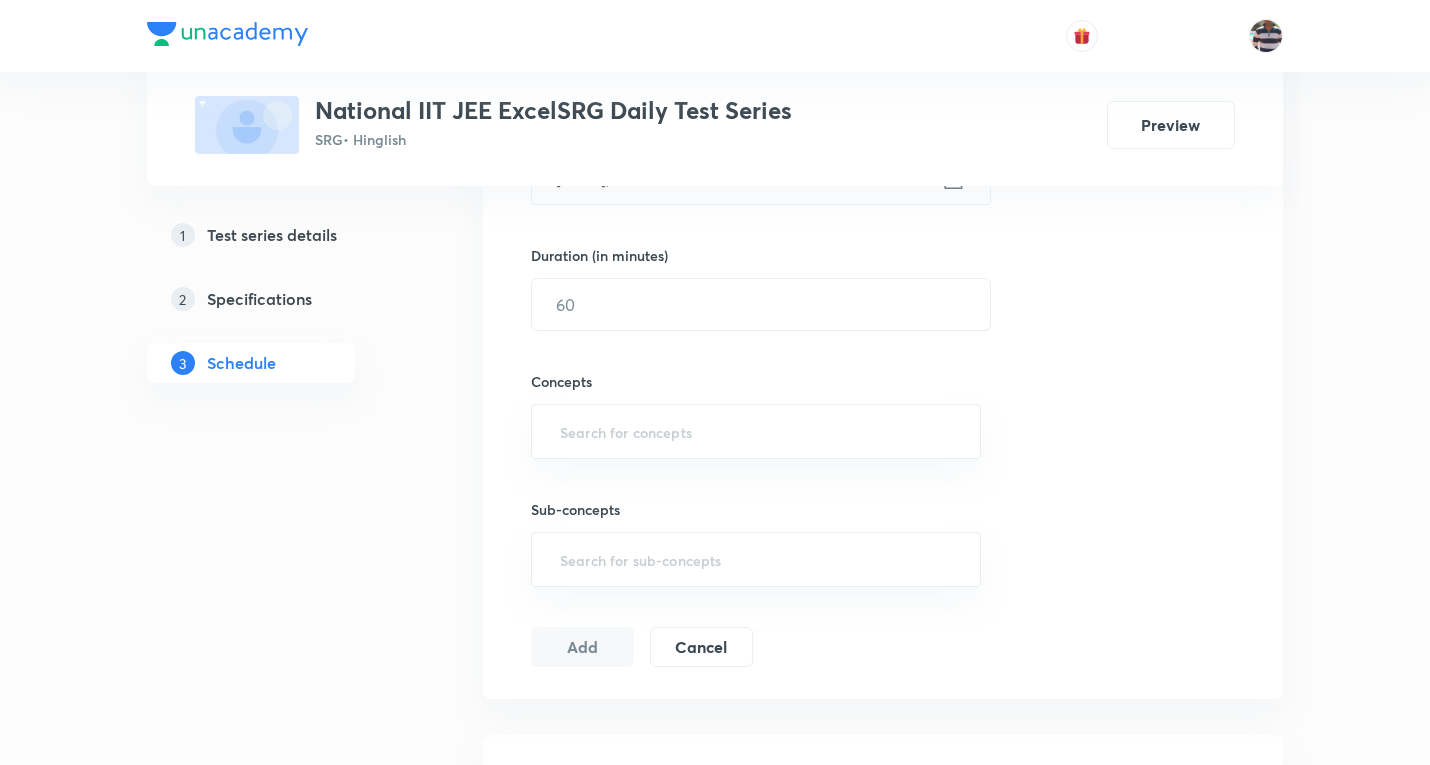 scroll, scrollTop: 600, scrollLeft: 0, axis: vertical 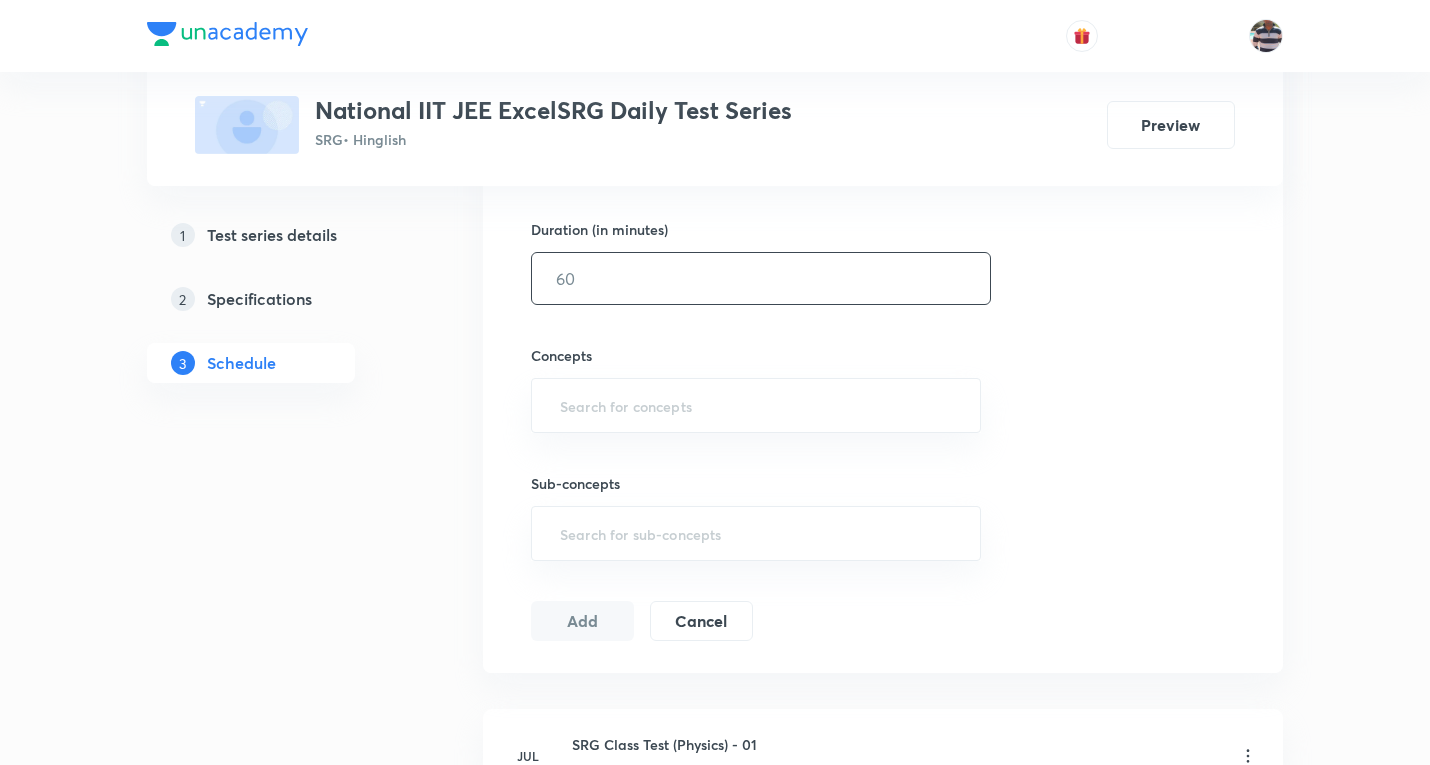 click at bounding box center [761, 278] 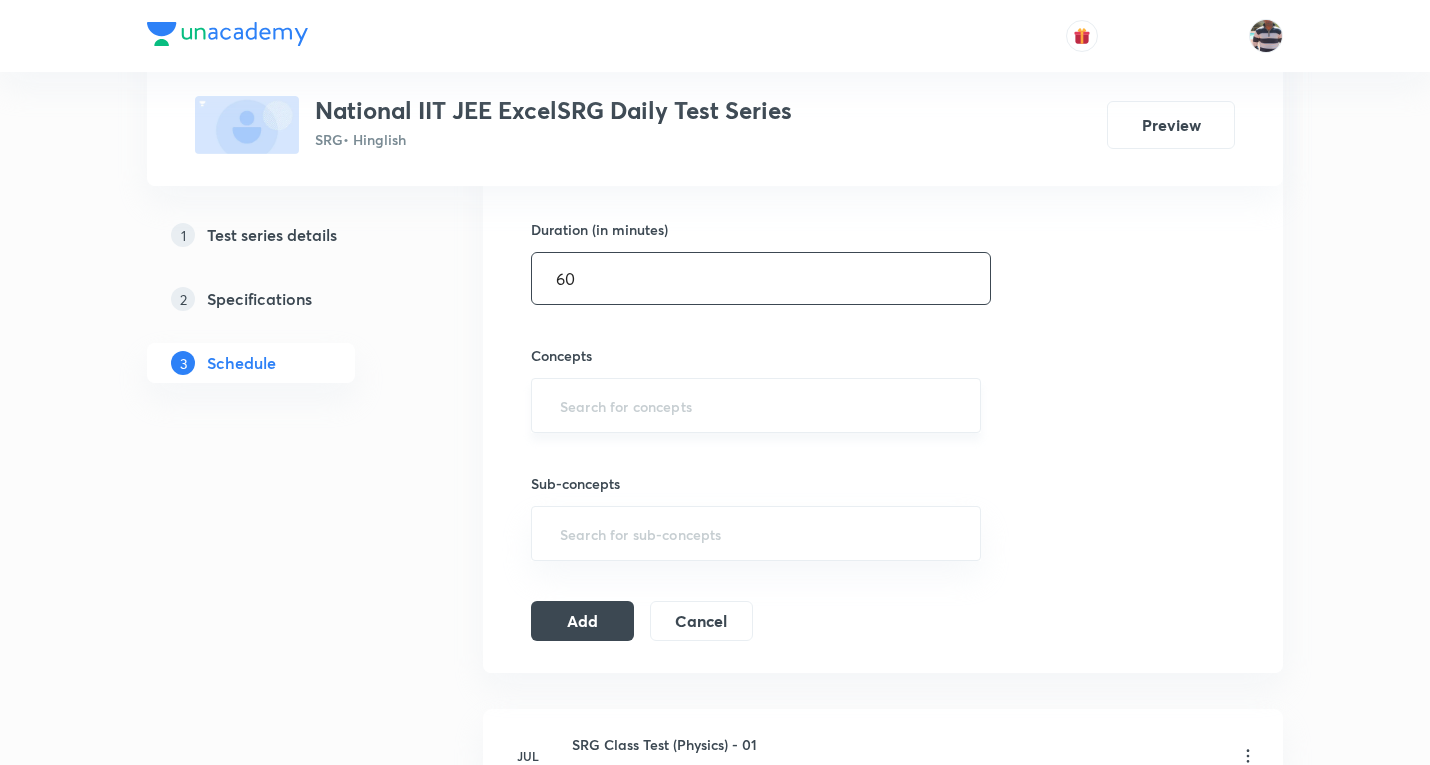 type on "60" 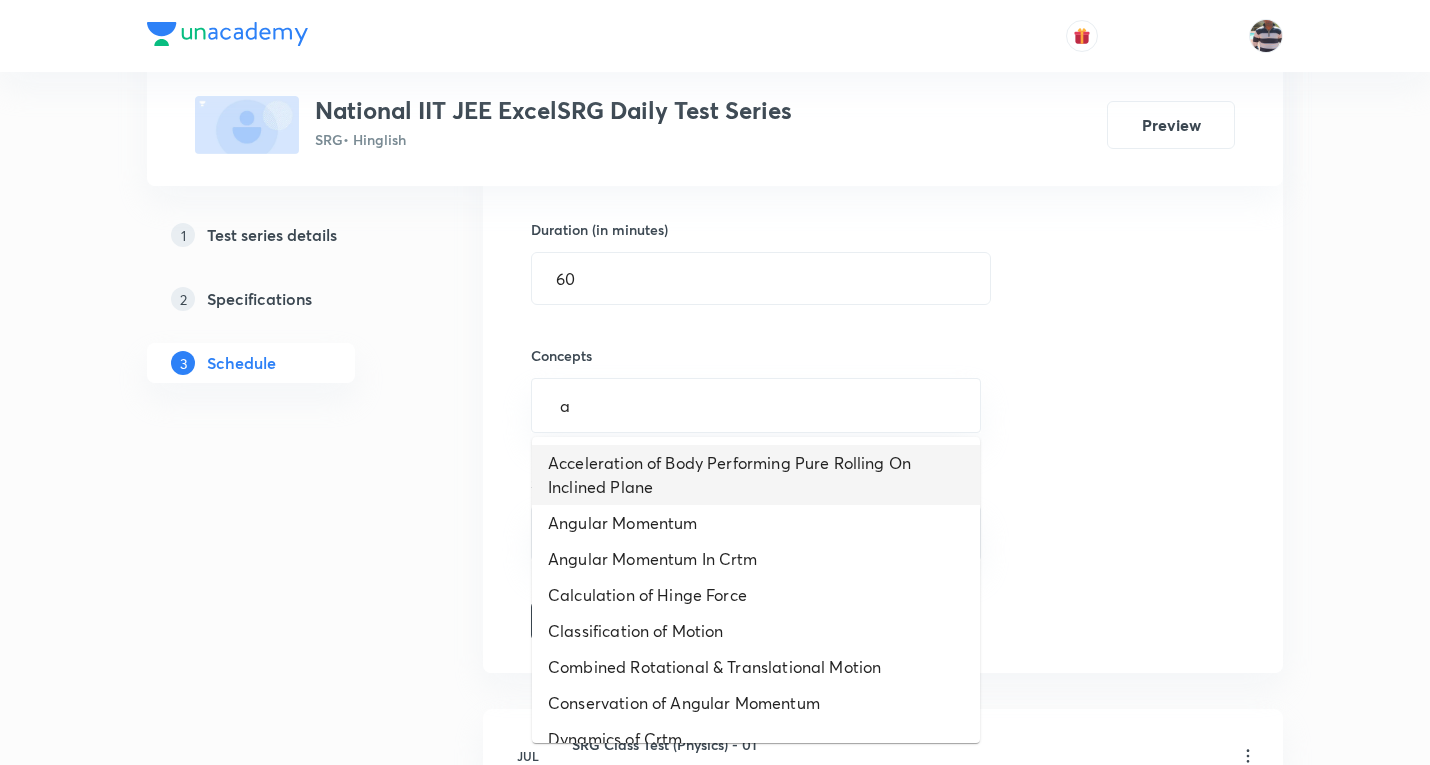 click on "Test Series National IIT JEE ExcelSRG Daily Test Series SRG  • Hinglish Preview 1 Test series details 2 Specifications 3 Schedule Schedule •  6  tests Session  7 Live class Test Session title 27/99 SRG Class Test (Maths) - 07 ​ Schedule for Aug 5, 2025, 9:00 AM ​ Duration (in minutes) 60 ​ Concepts a ​ Sub-concepts ​ Add Cancel Jul 22 SRG Class Test (Physics) - 01 Test 1 • 9:00 AM • 60 min Inequalities and Modulus Function · Theory of Equations · Set Theory Edit questions Jul 24 SRG Class Test (Chemistry) - 02 Test 2 • 9:00 AM • 60 min Acceleration of Body Performing Pure Rolling On Inclined Plane Edit questions Jul 26 SRG Class Test (Physics) - 03 Test 3 • 9:00 AM • 60 min Reflection From Plane Mirror · Displacement and Distance Edit questions Jul 29 SRG Class Test (Maths) - 04 Test 4 • 9:00 AM • 60 min Inequalities and Modulus Function No questions added  Add question Jul 31 SRG Class Test (Chemistry) - 05 Test 5 • 9:00 AM • 60 min Atomic Structure Edit questions Aug 2" at bounding box center [715, 764] 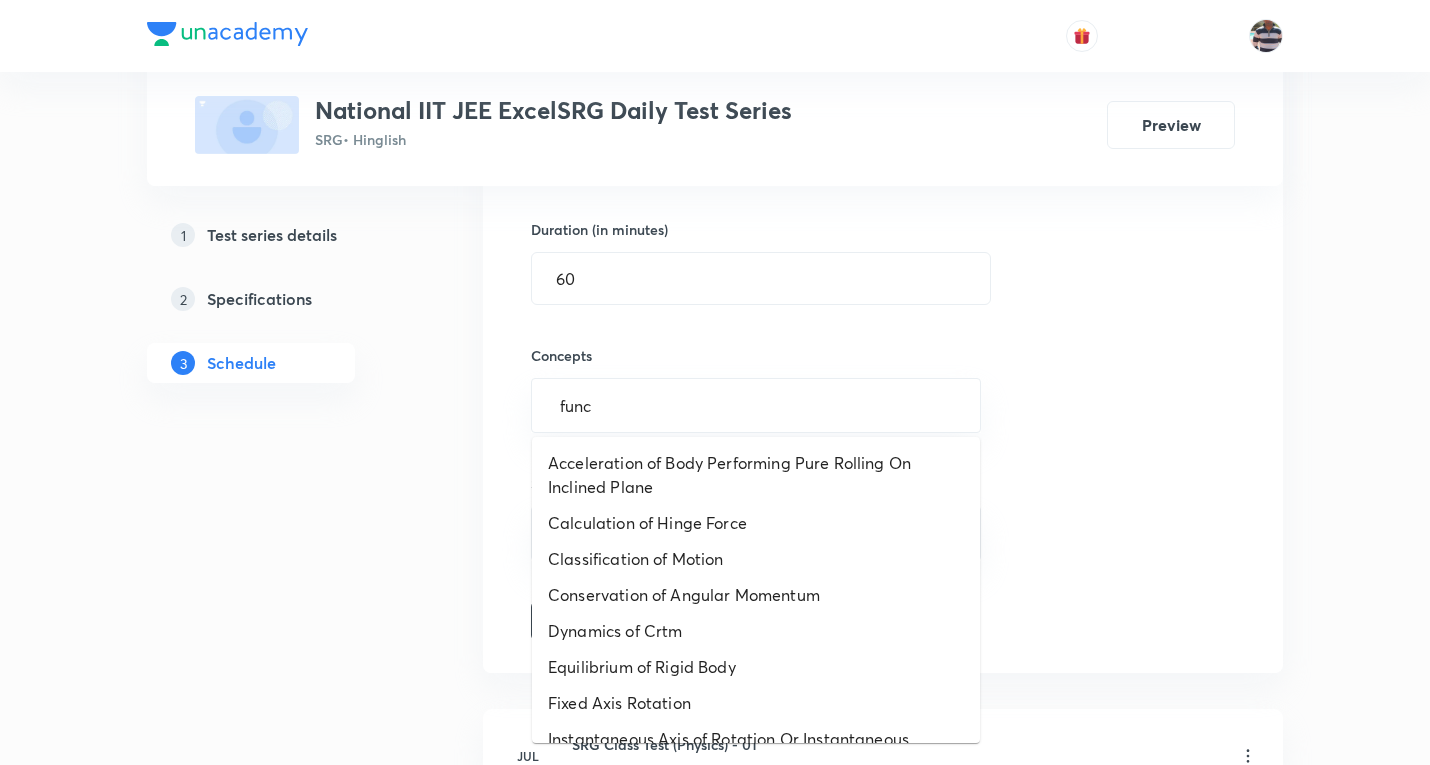 type on "funct" 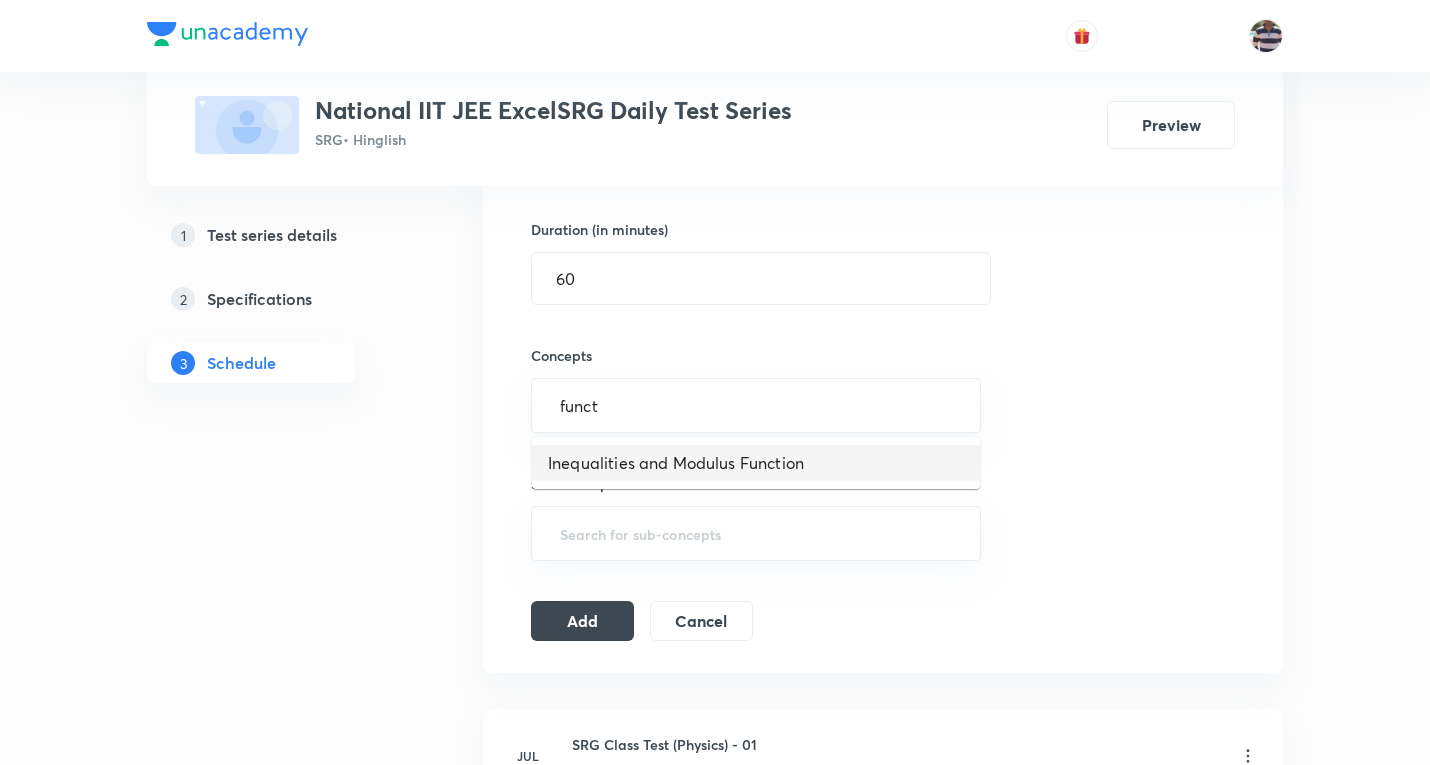 click on "Inequalities and Modulus Function" at bounding box center [756, 463] 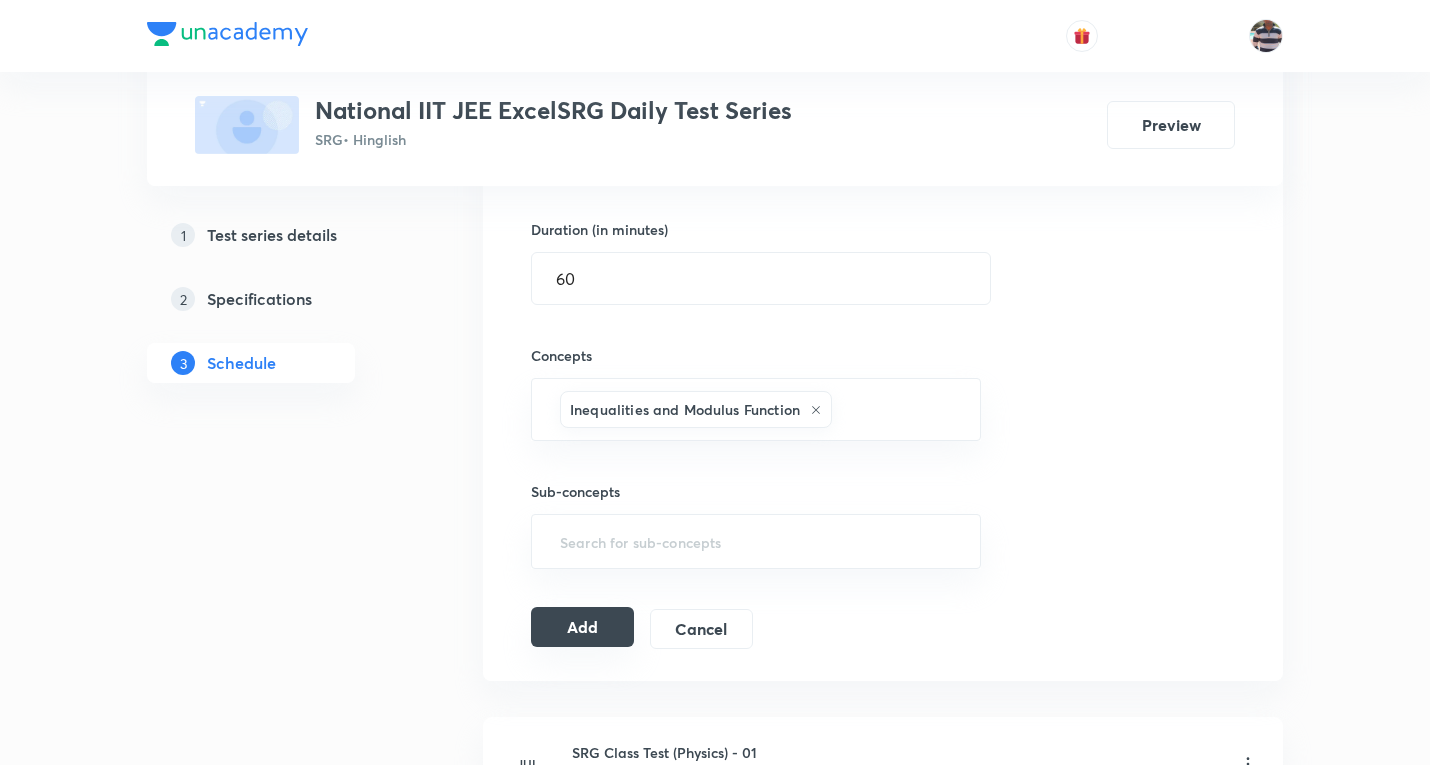 click on "Add" at bounding box center (582, 627) 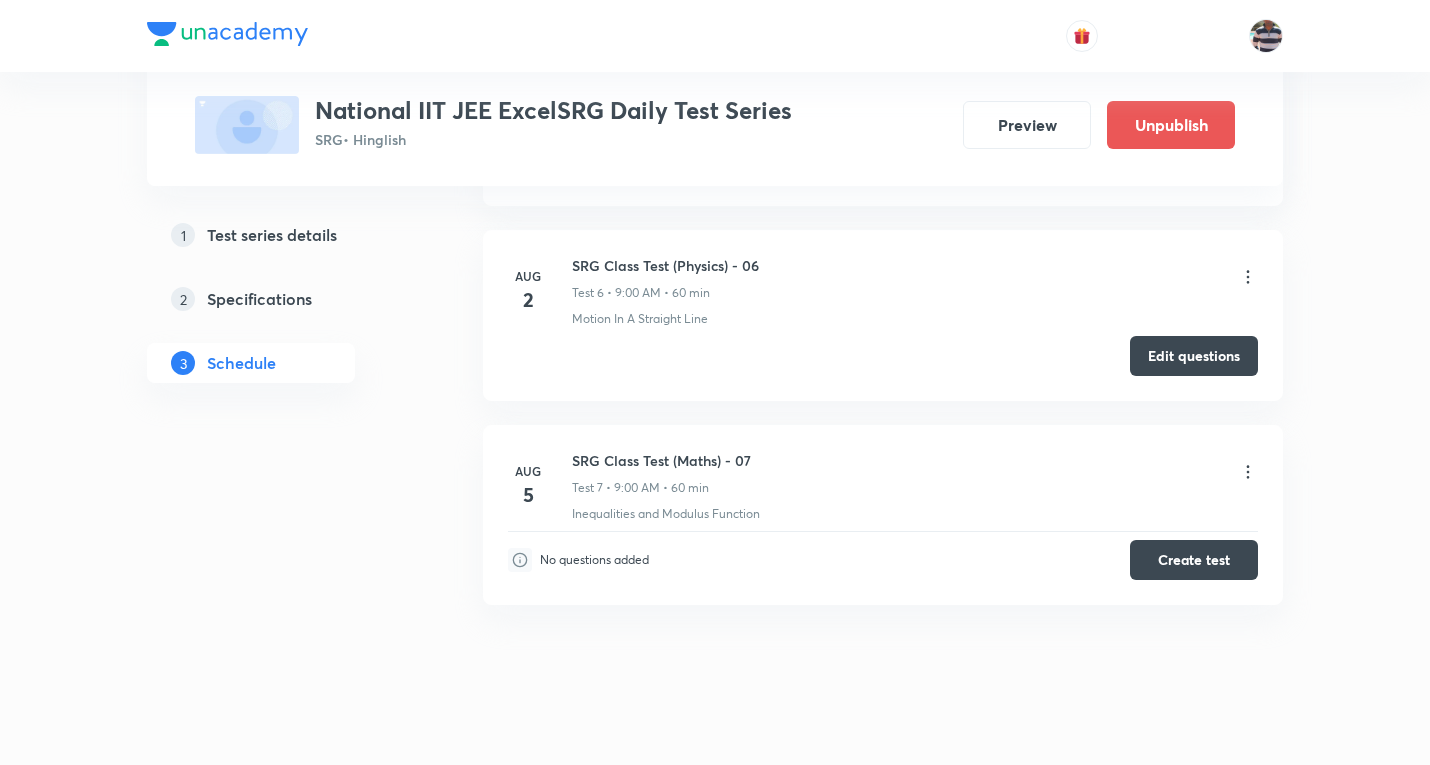 scroll, scrollTop: 1303, scrollLeft: 0, axis: vertical 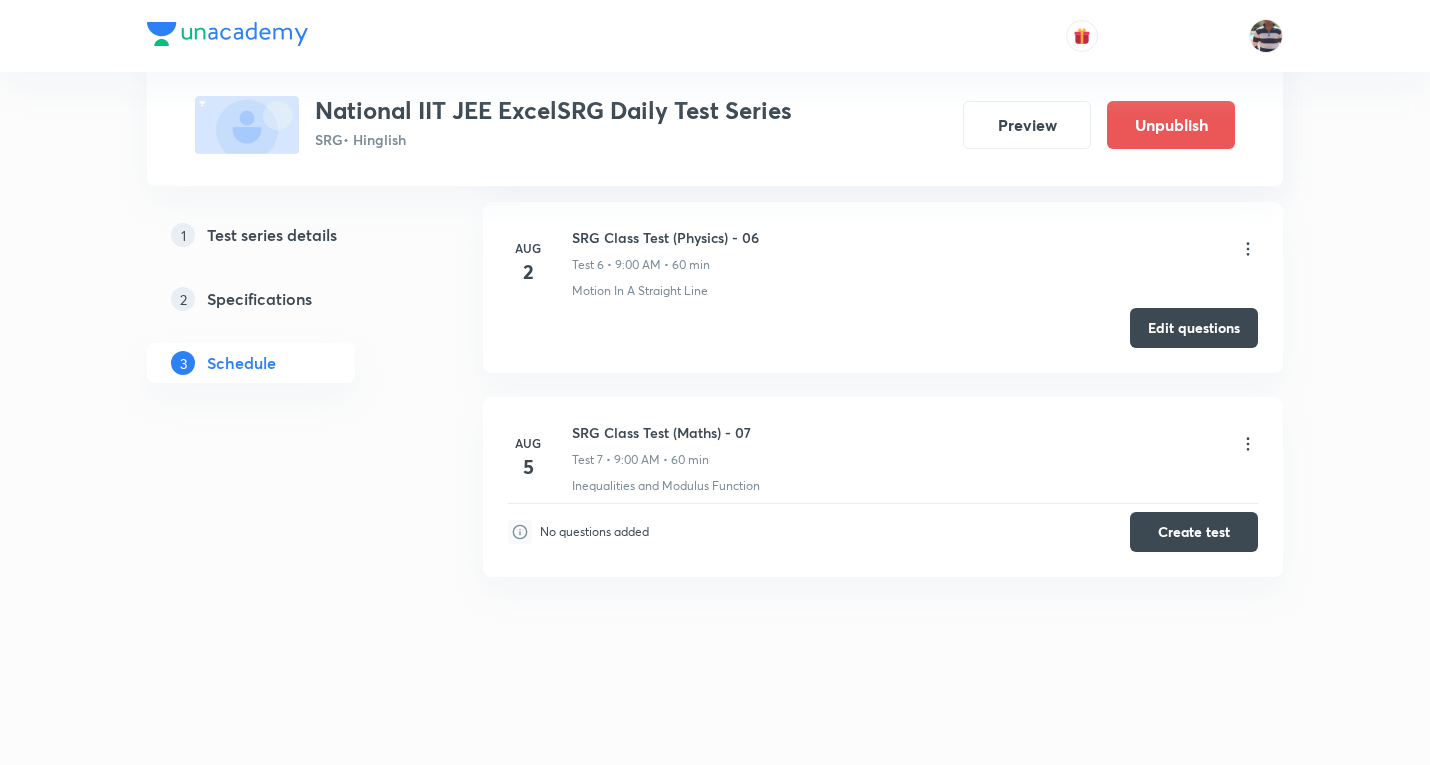click 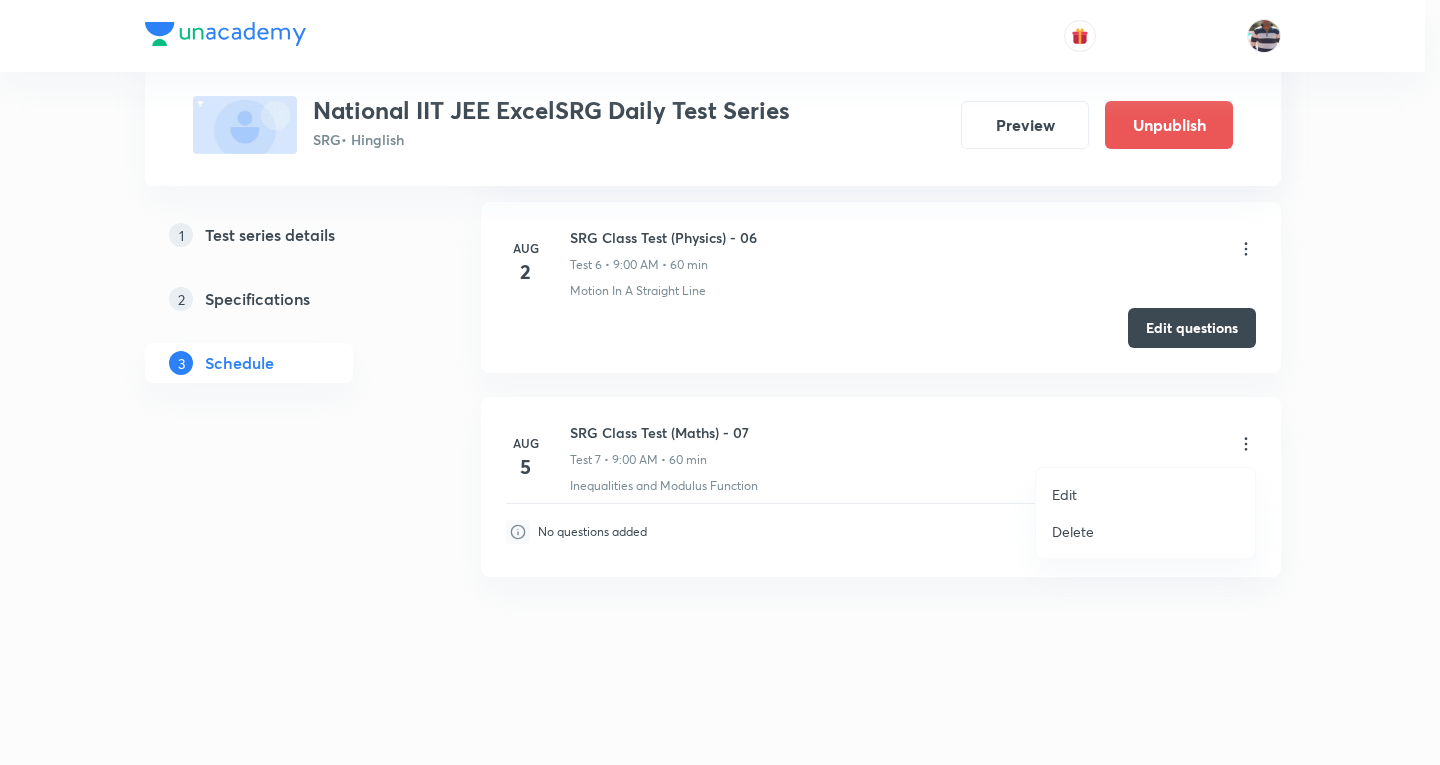 click on "Edit" at bounding box center (1145, 494) 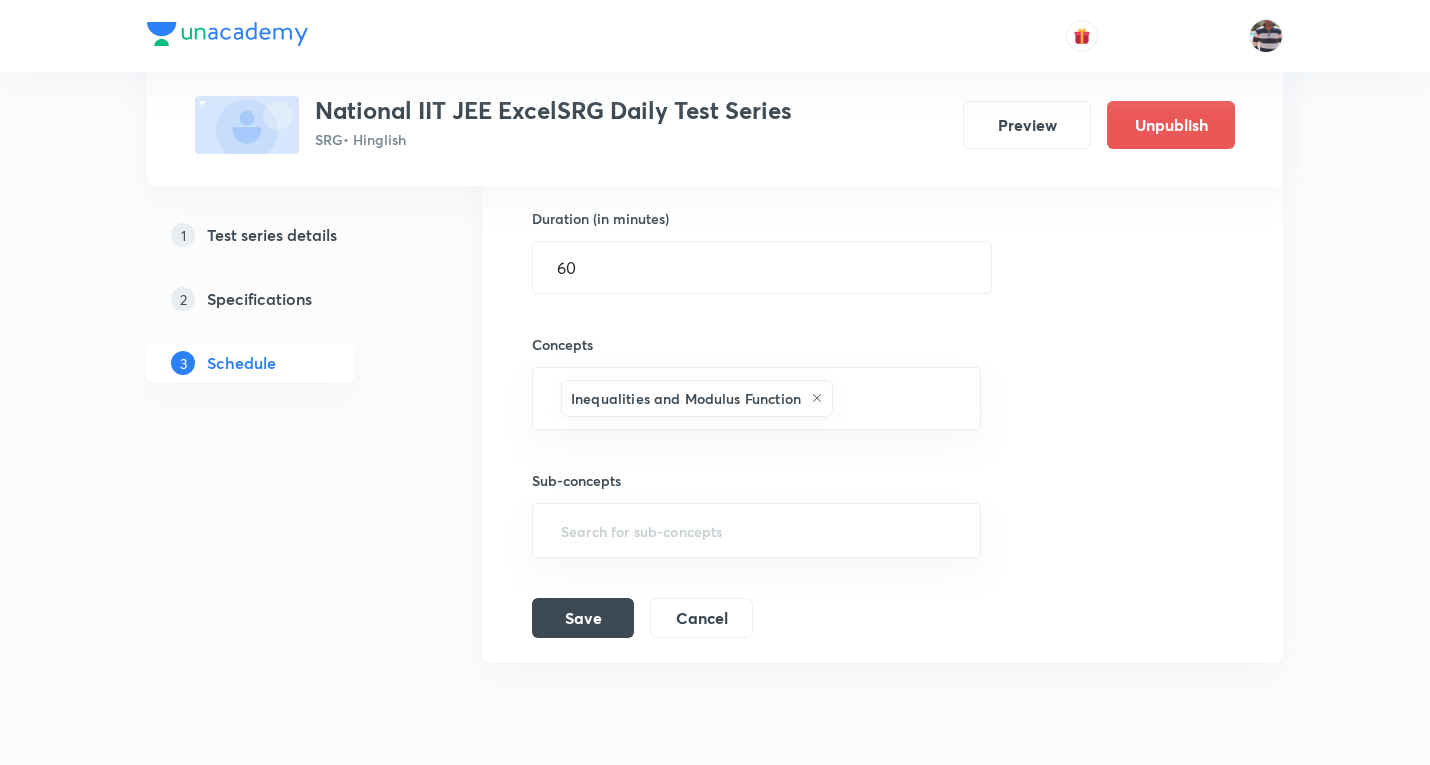 scroll, scrollTop: 1874, scrollLeft: 0, axis: vertical 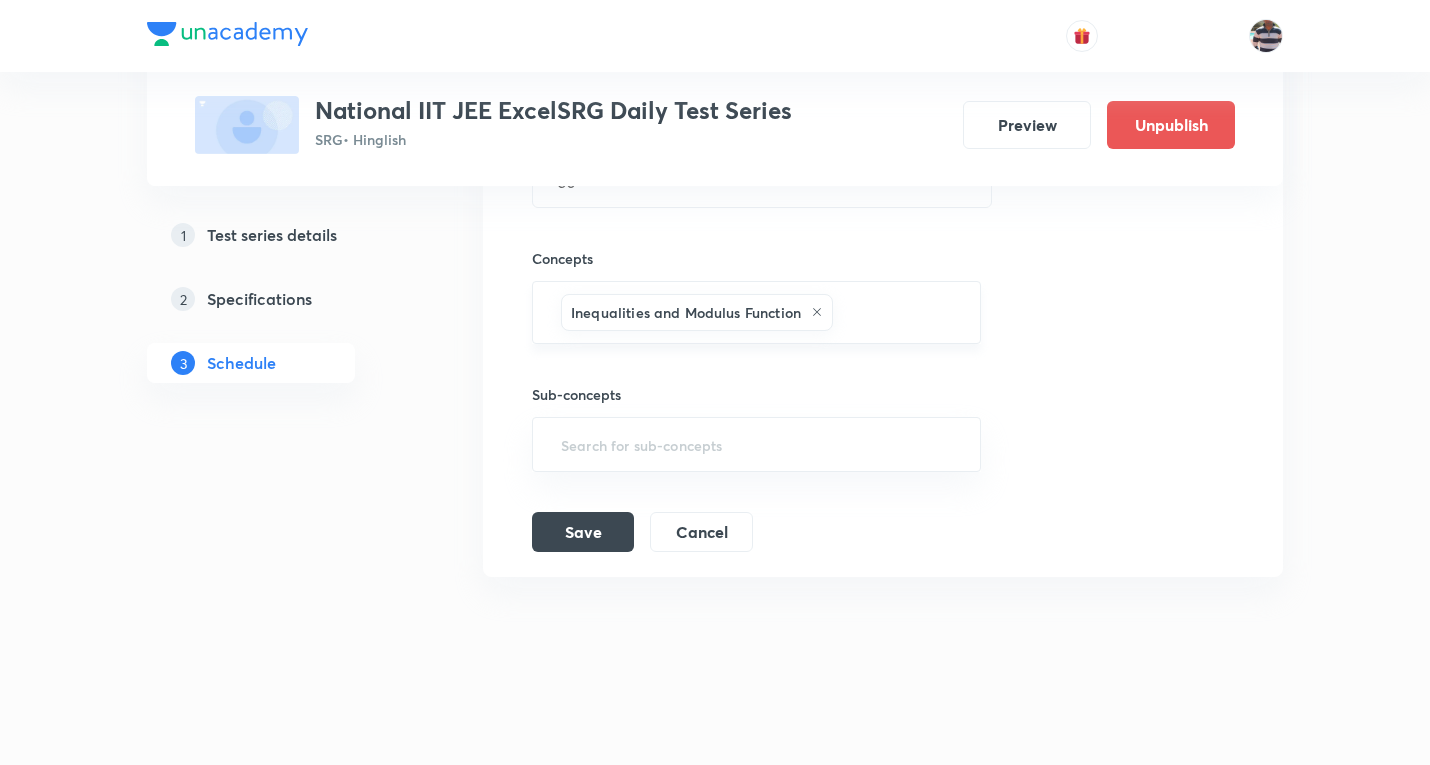 click 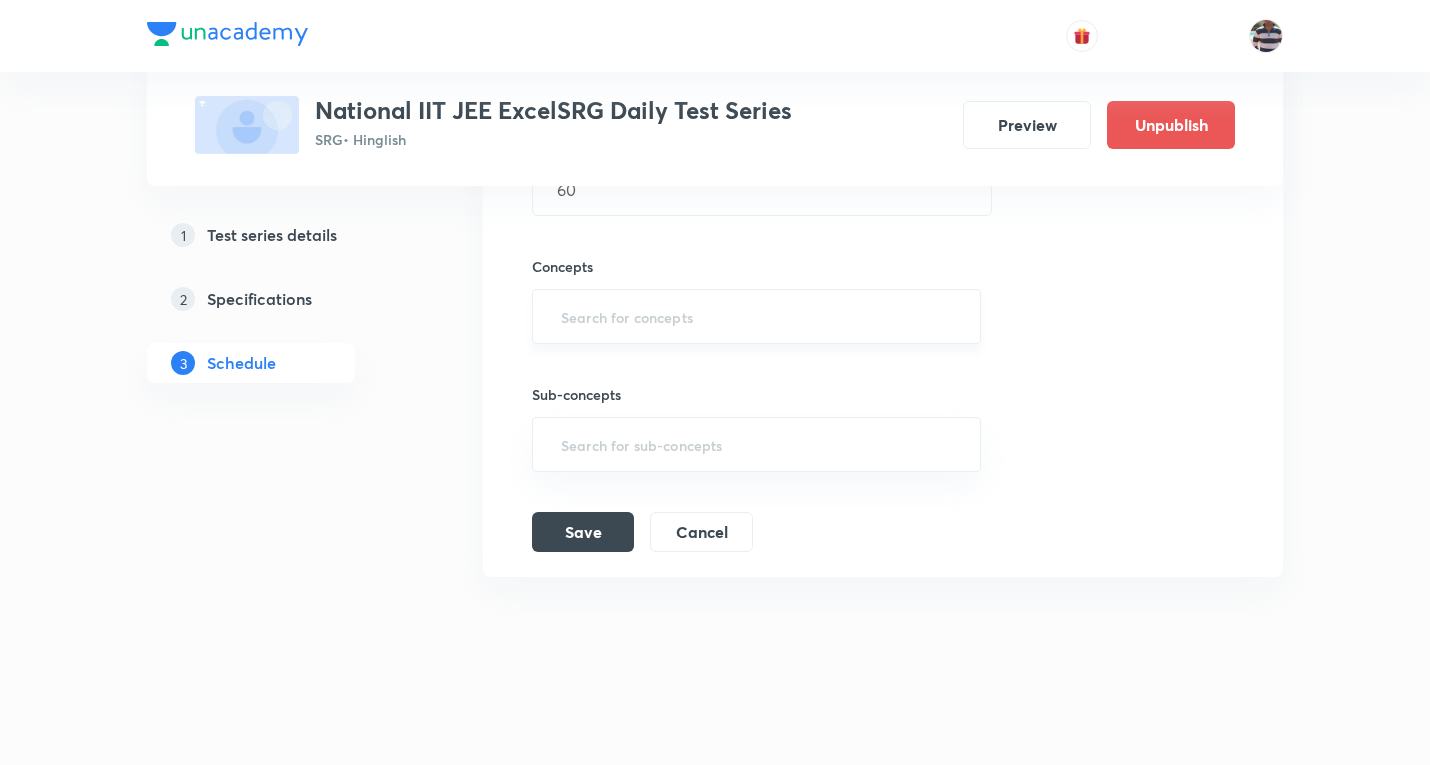 scroll, scrollTop: 1866, scrollLeft: 0, axis: vertical 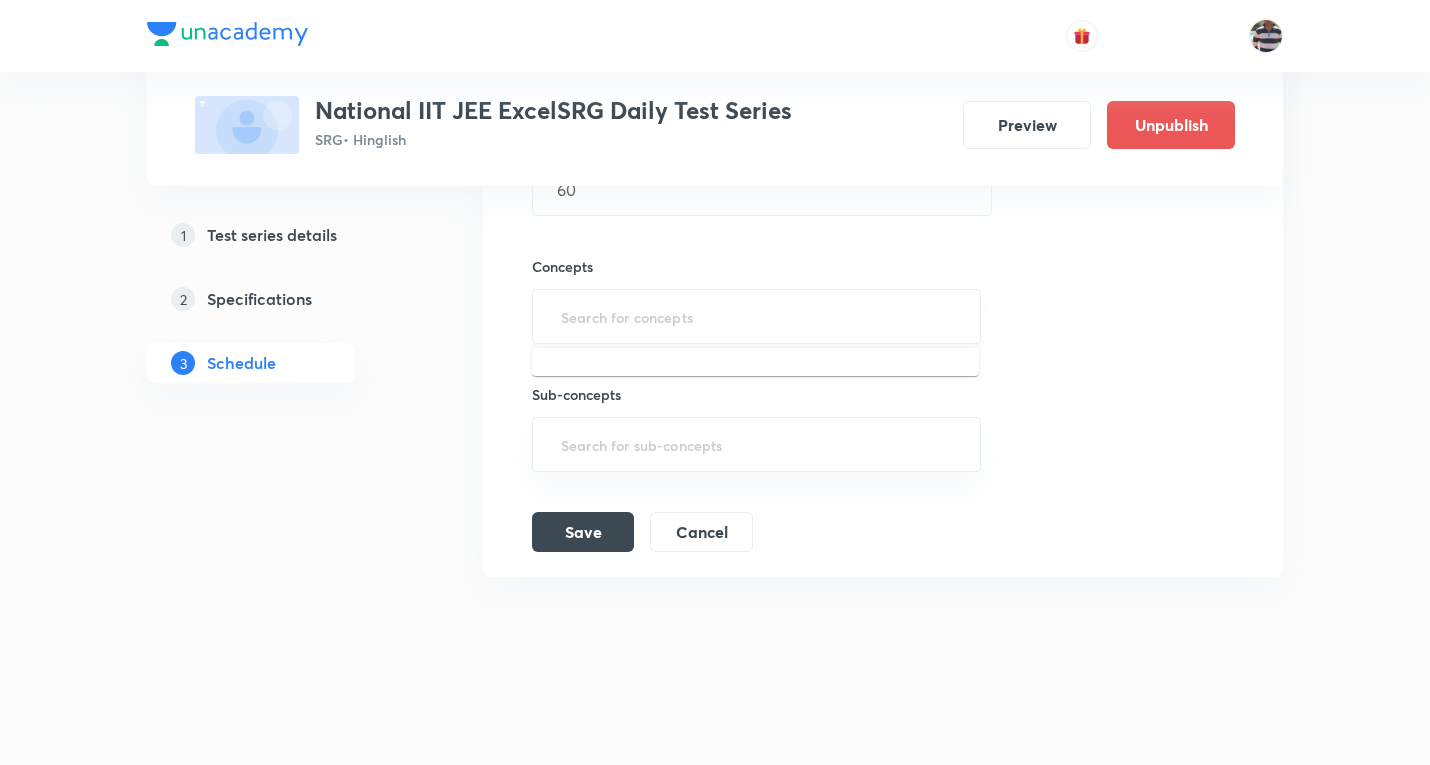 paste on "Matrices" 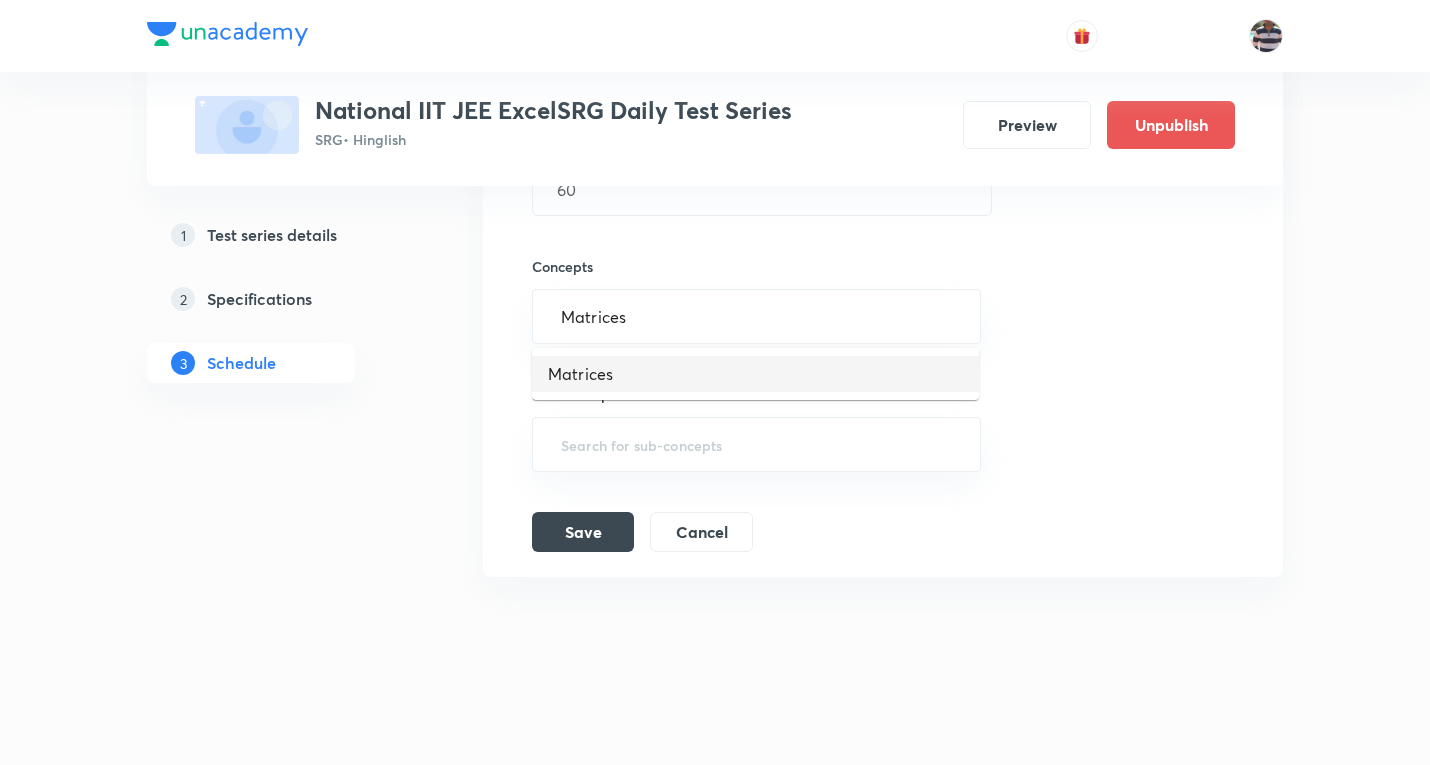 click on "Matrices" at bounding box center (755, 374) 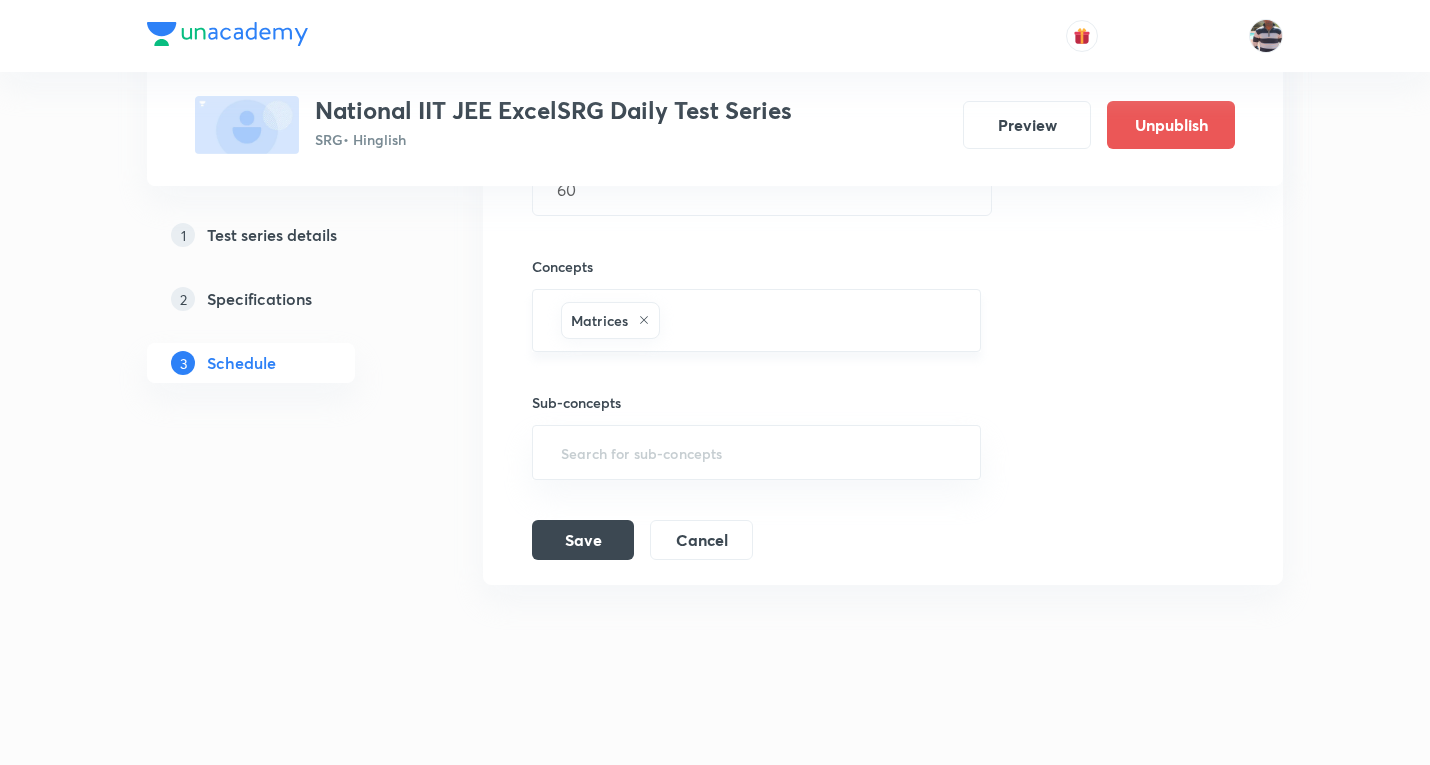 click at bounding box center [809, 320] 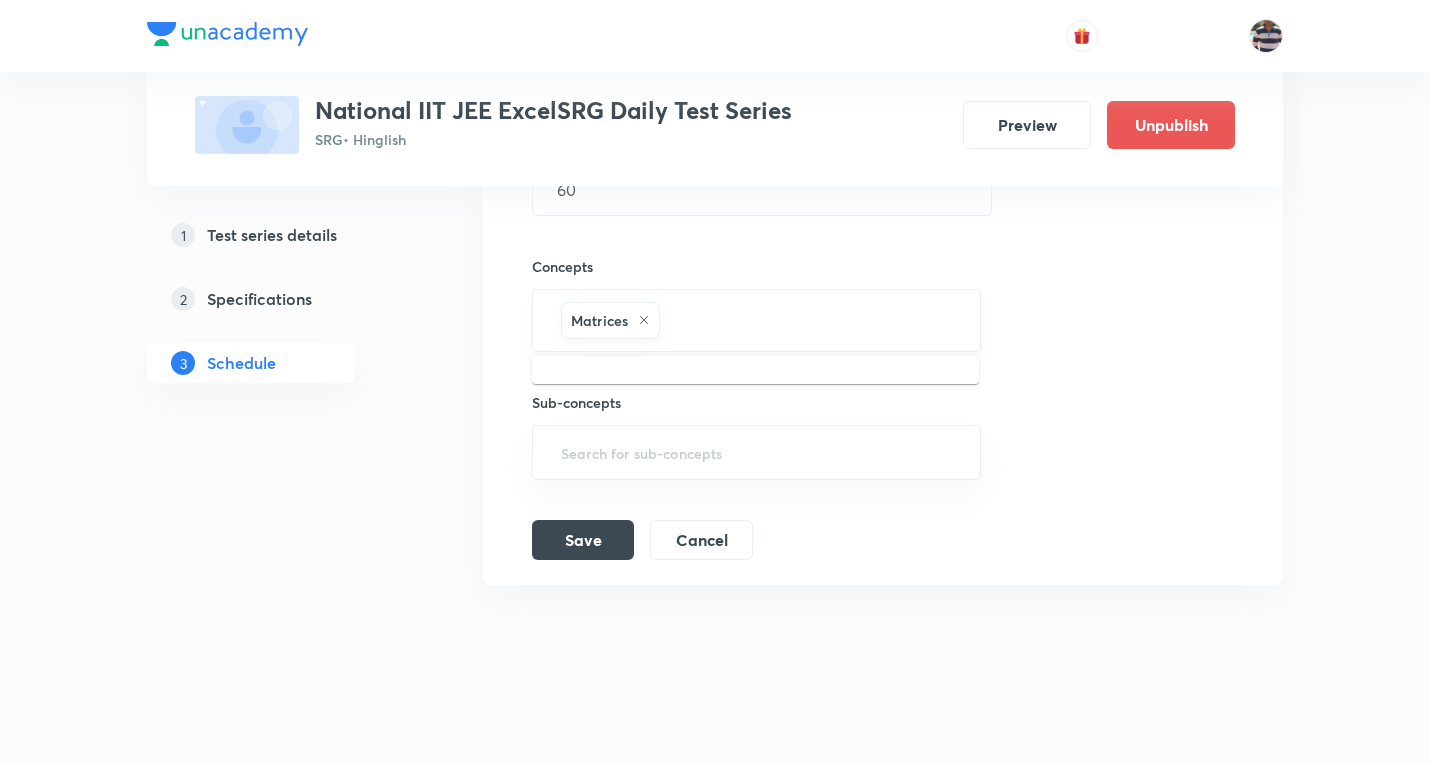 paste on "Set Theory" 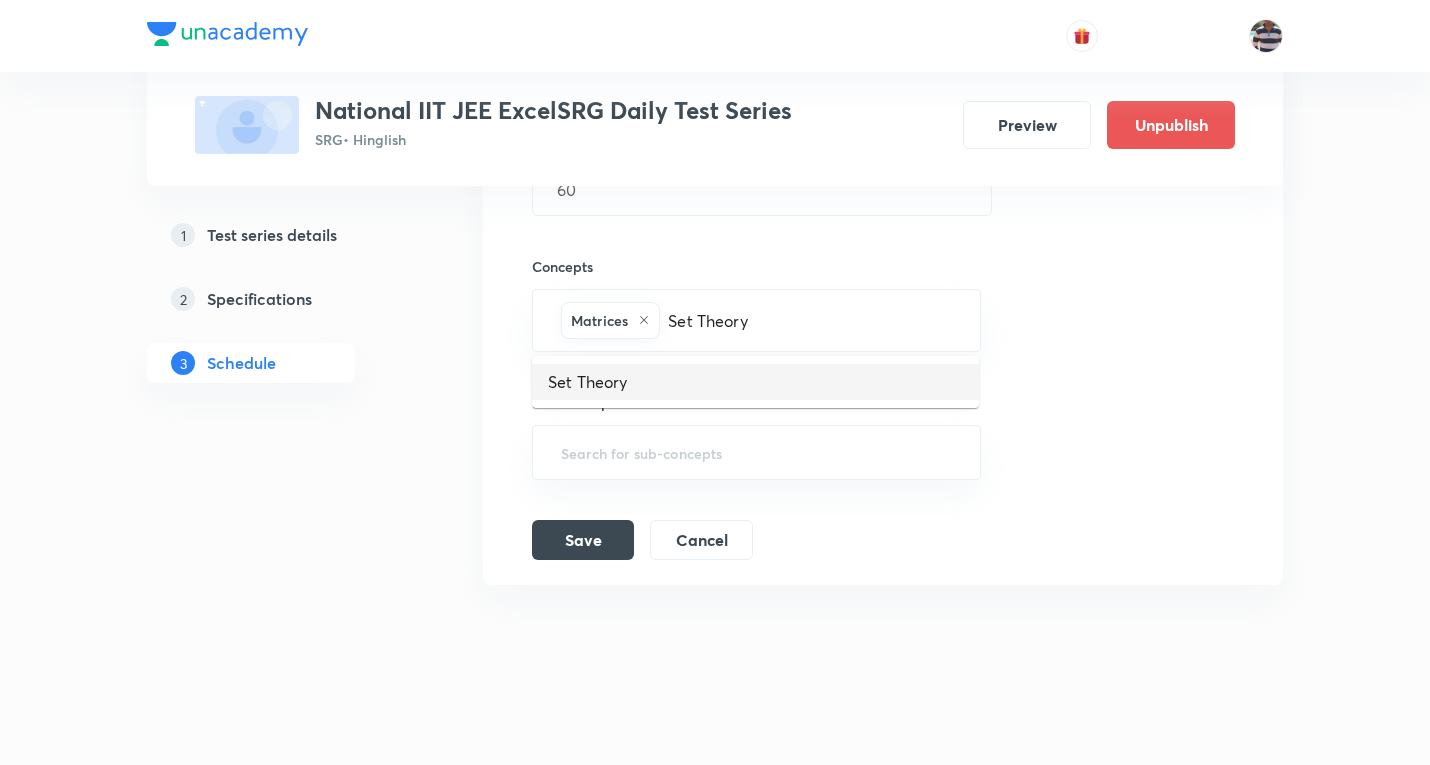 click on "Set Theory" at bounding box center (755, 382) 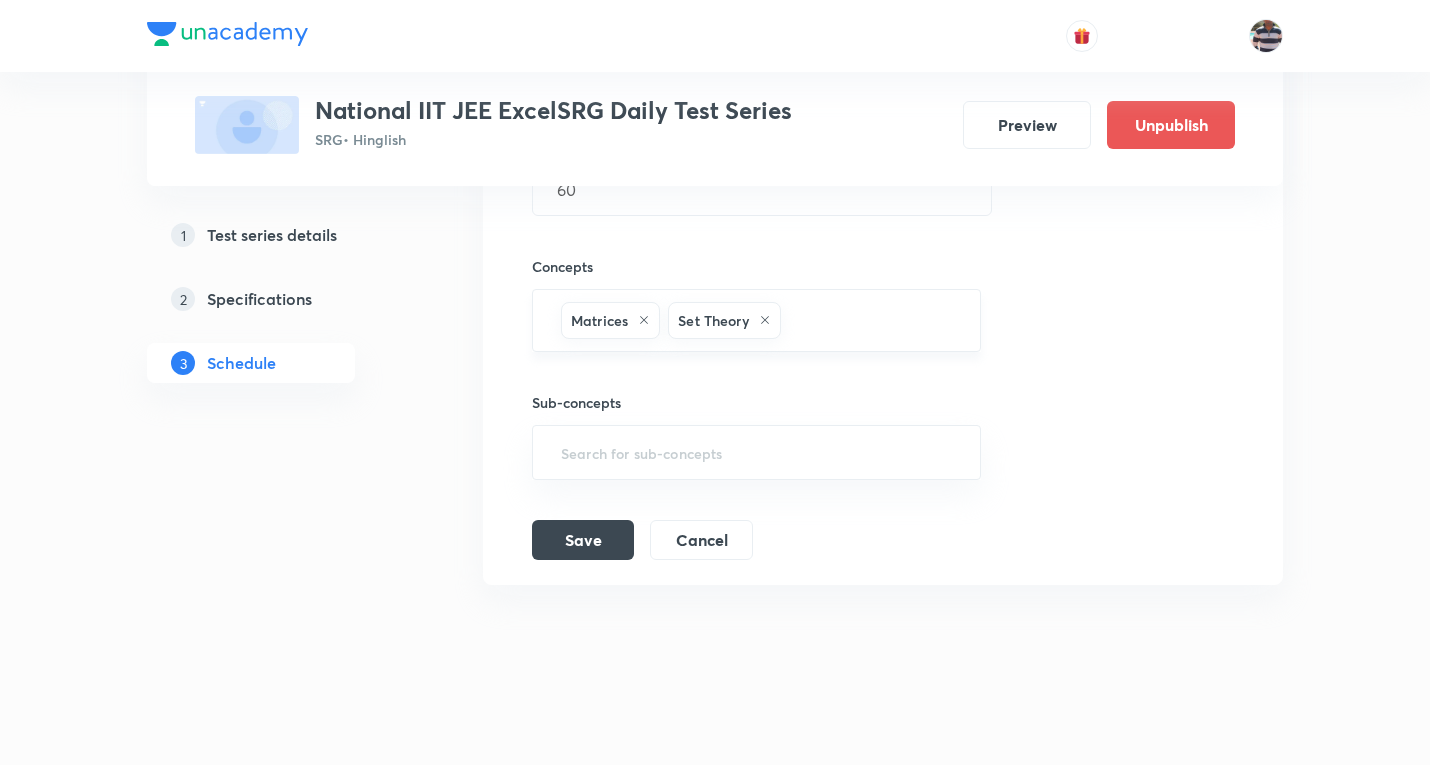 click at bounding box center (870, 320) 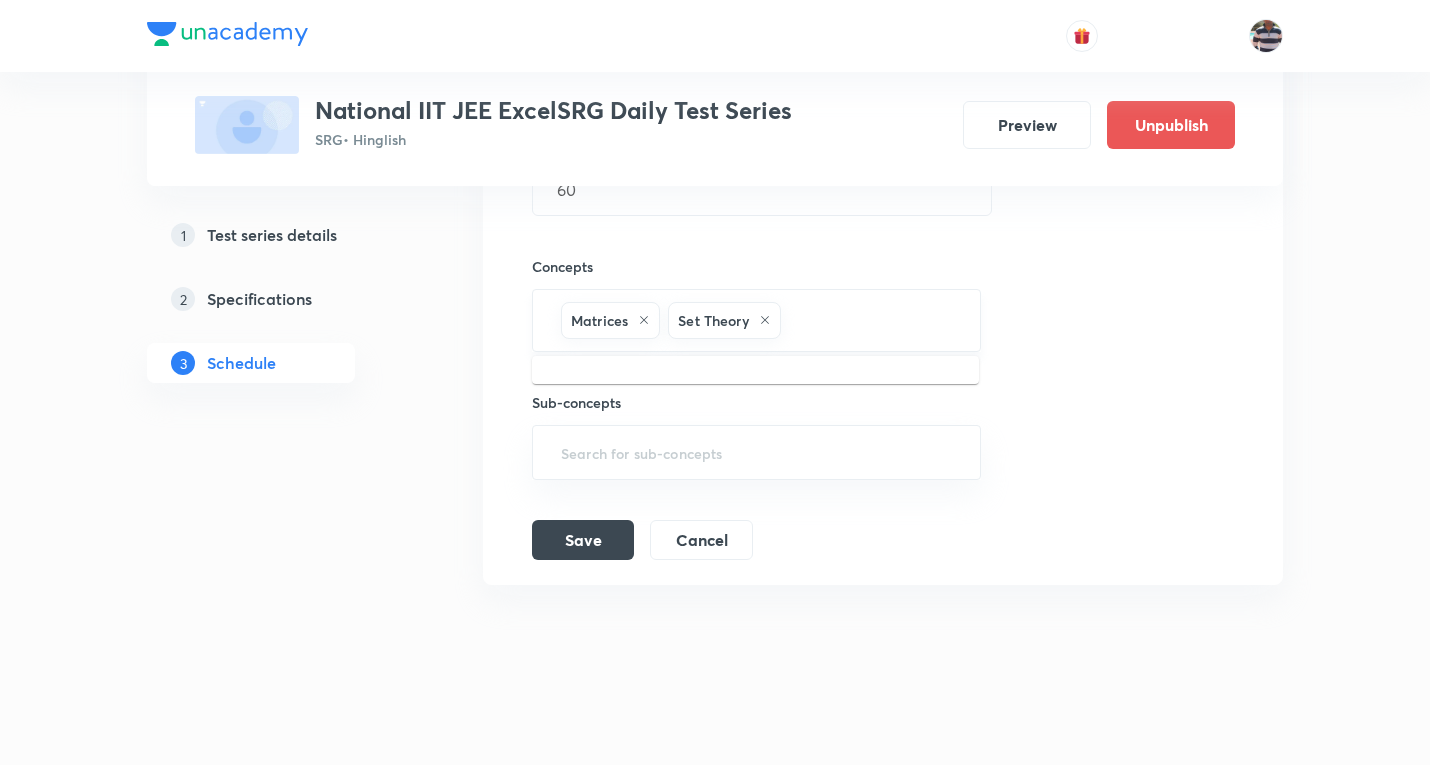 paste on "Functions & Graphs" 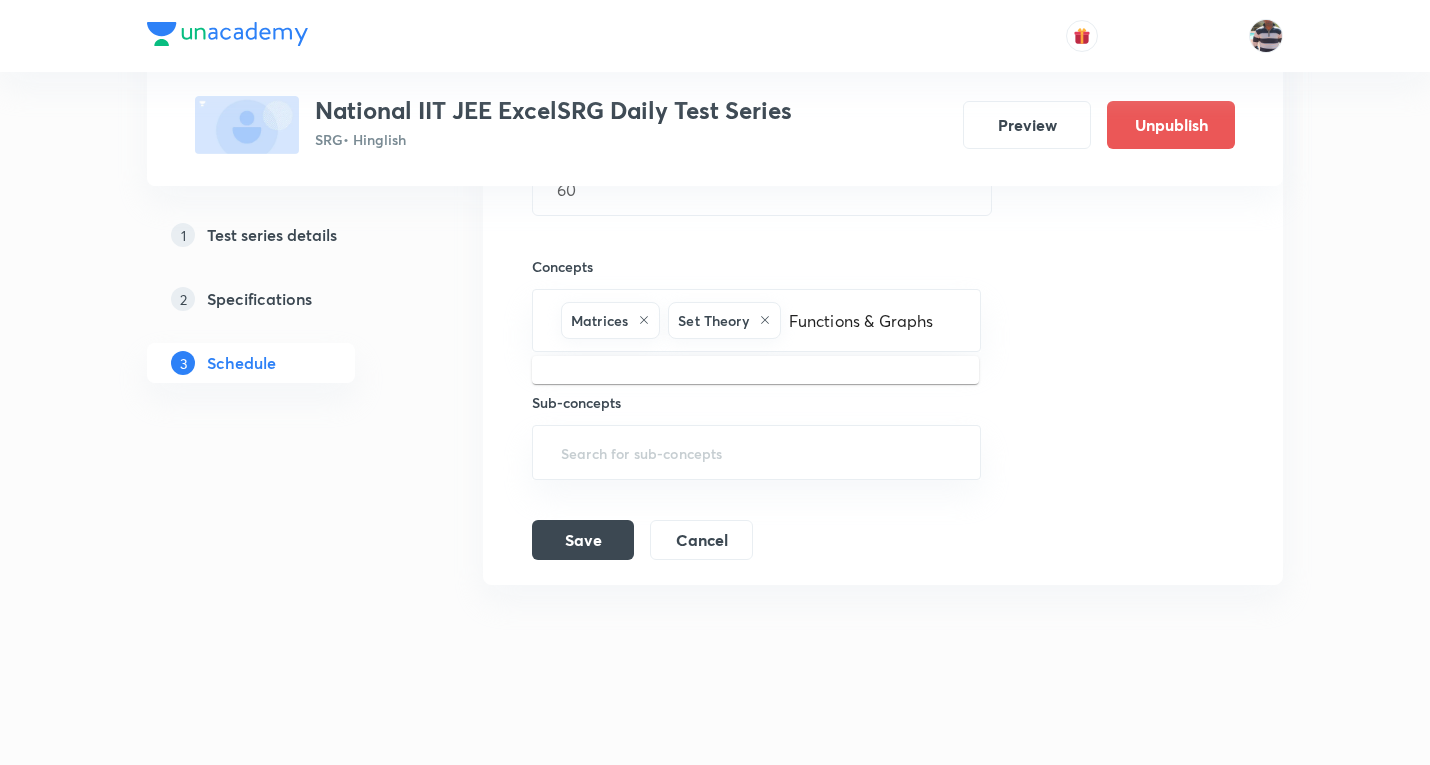 type on "Functions & Graphs" 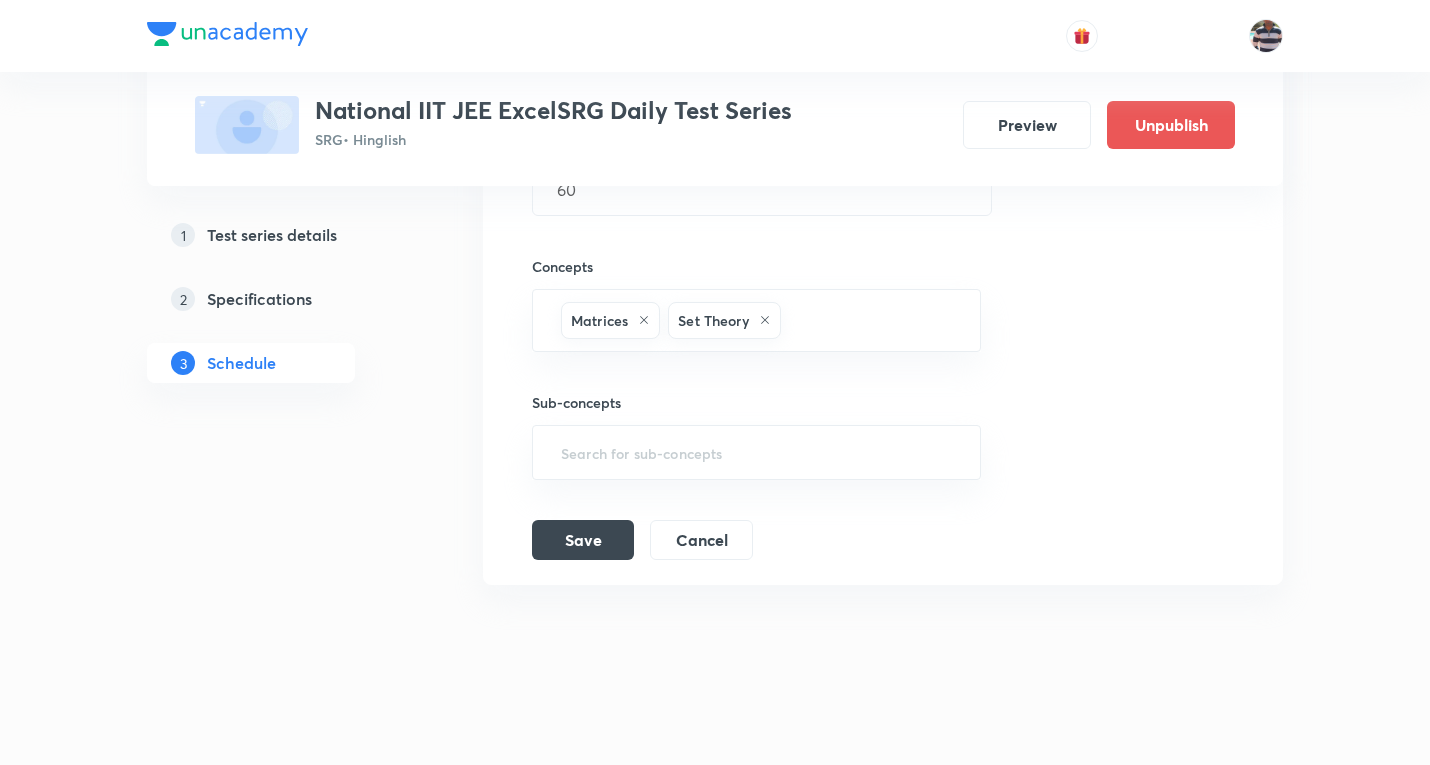 paste on "Logarithm & Its Applications" 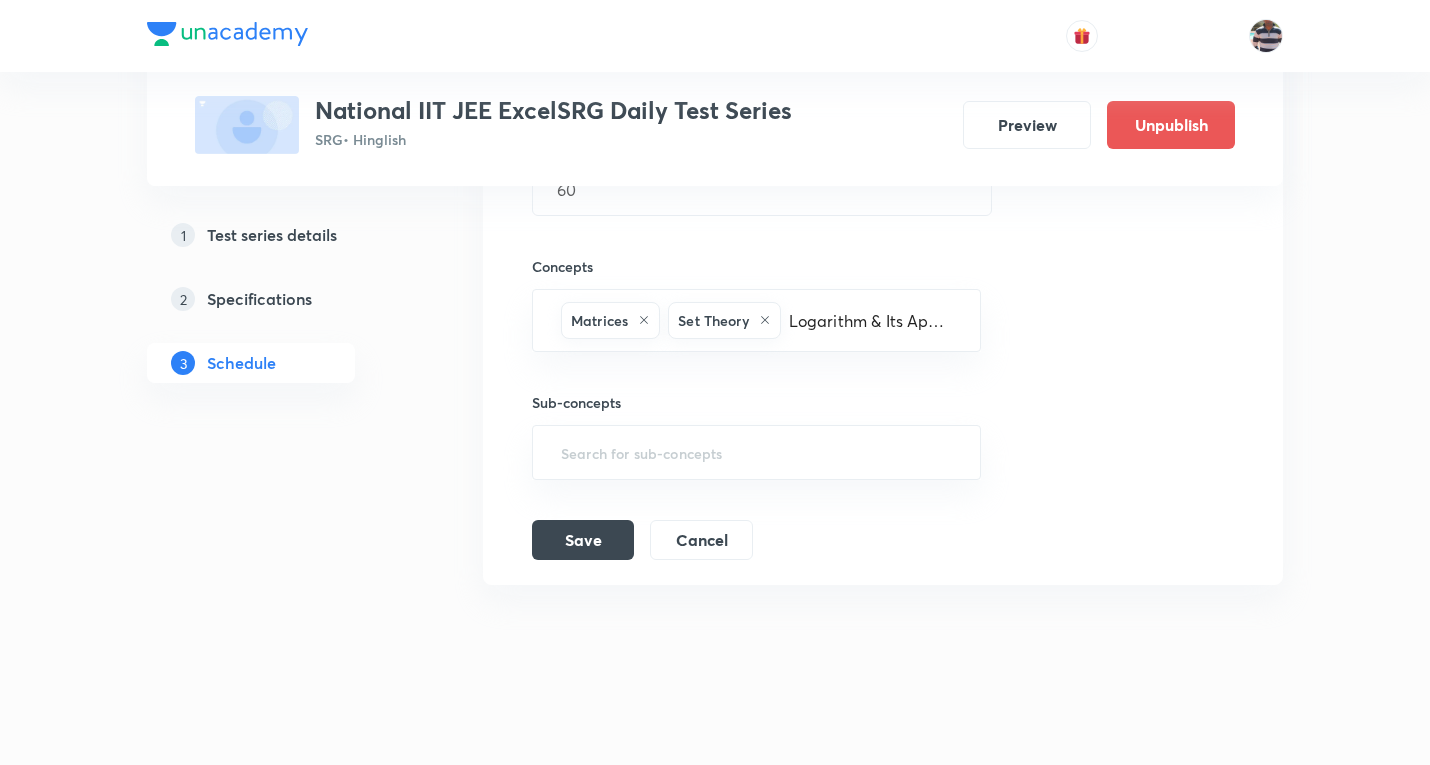 scroll, scrollTop: 0, scrollLeft: 52, axis: horizontal 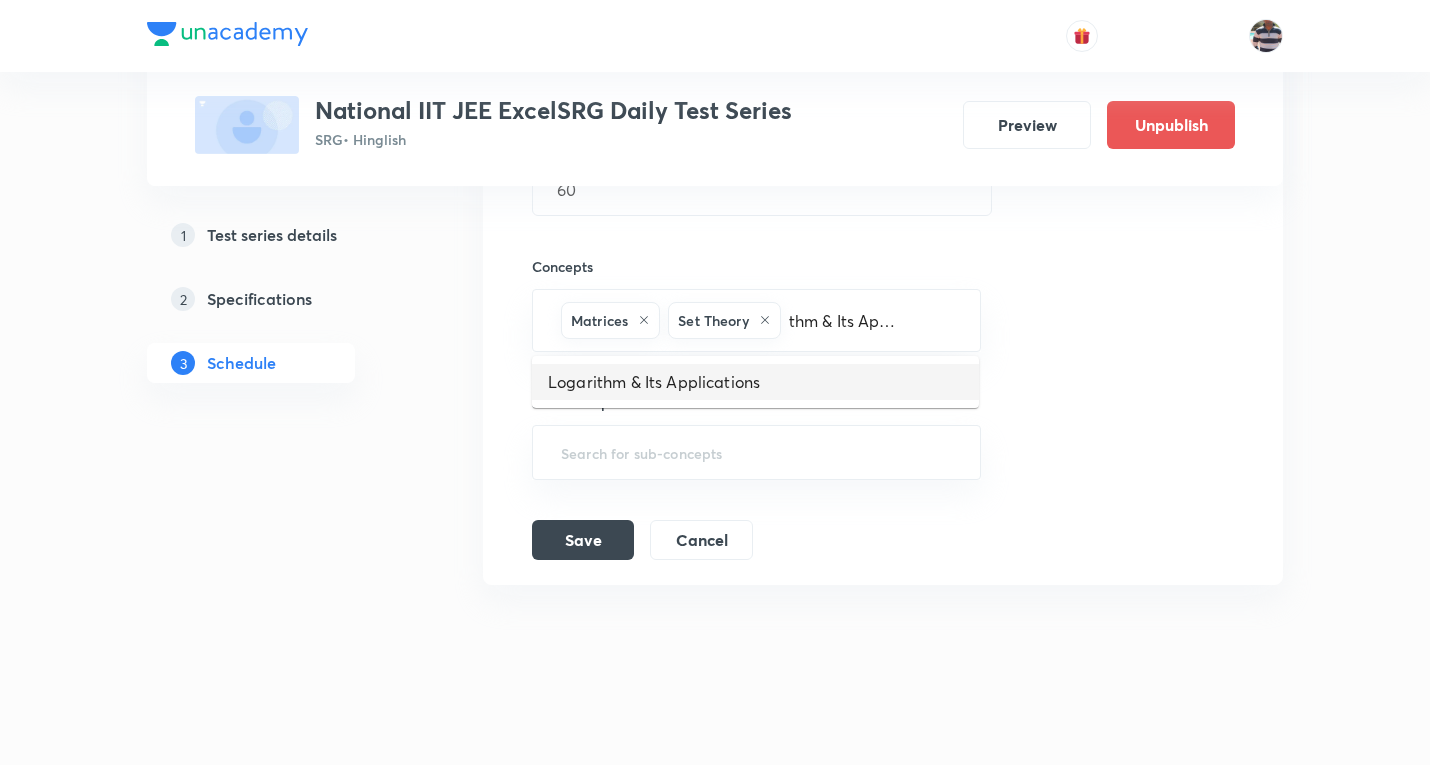 click on "Logarithm & Its Applications" at bounding box center (755, 382) 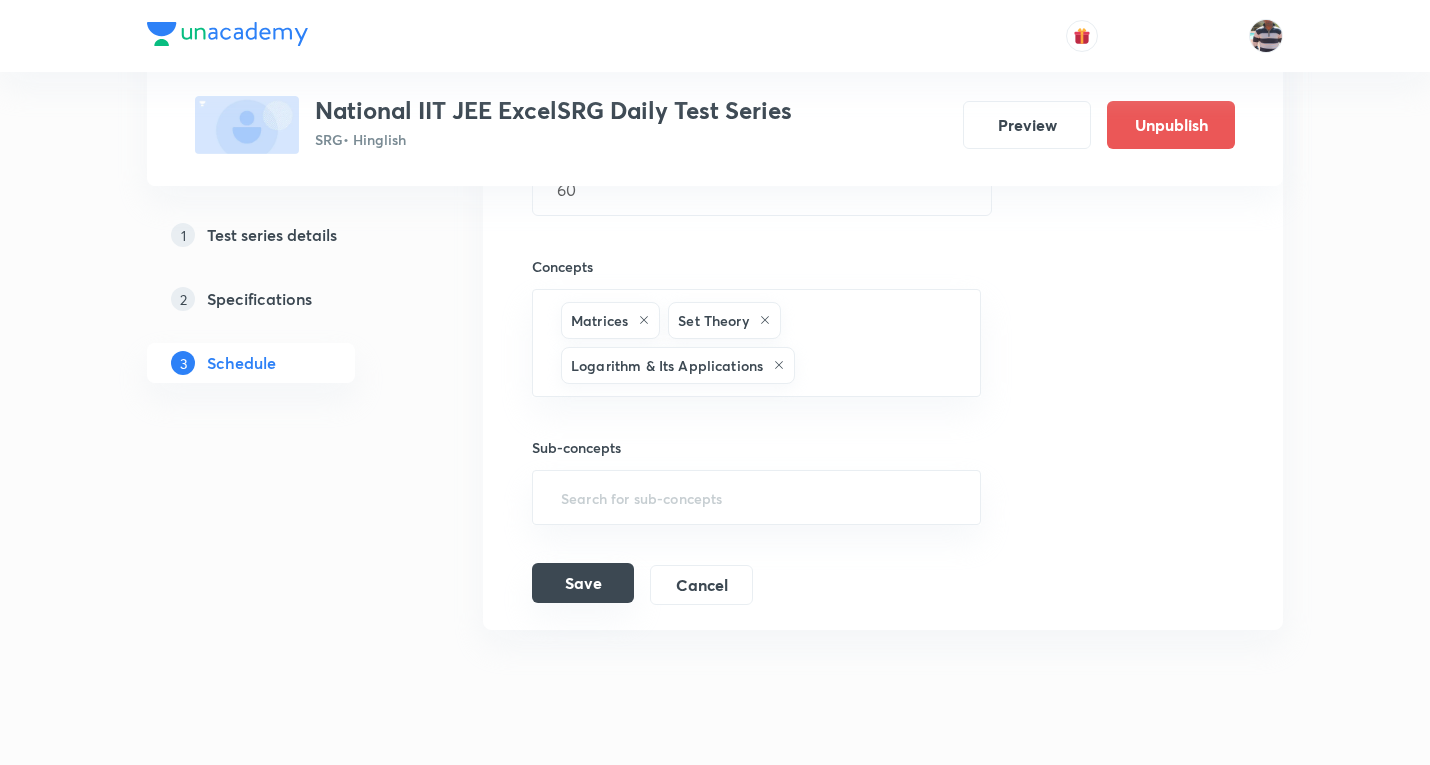 click on "Save" at bounding box center (583, 583) 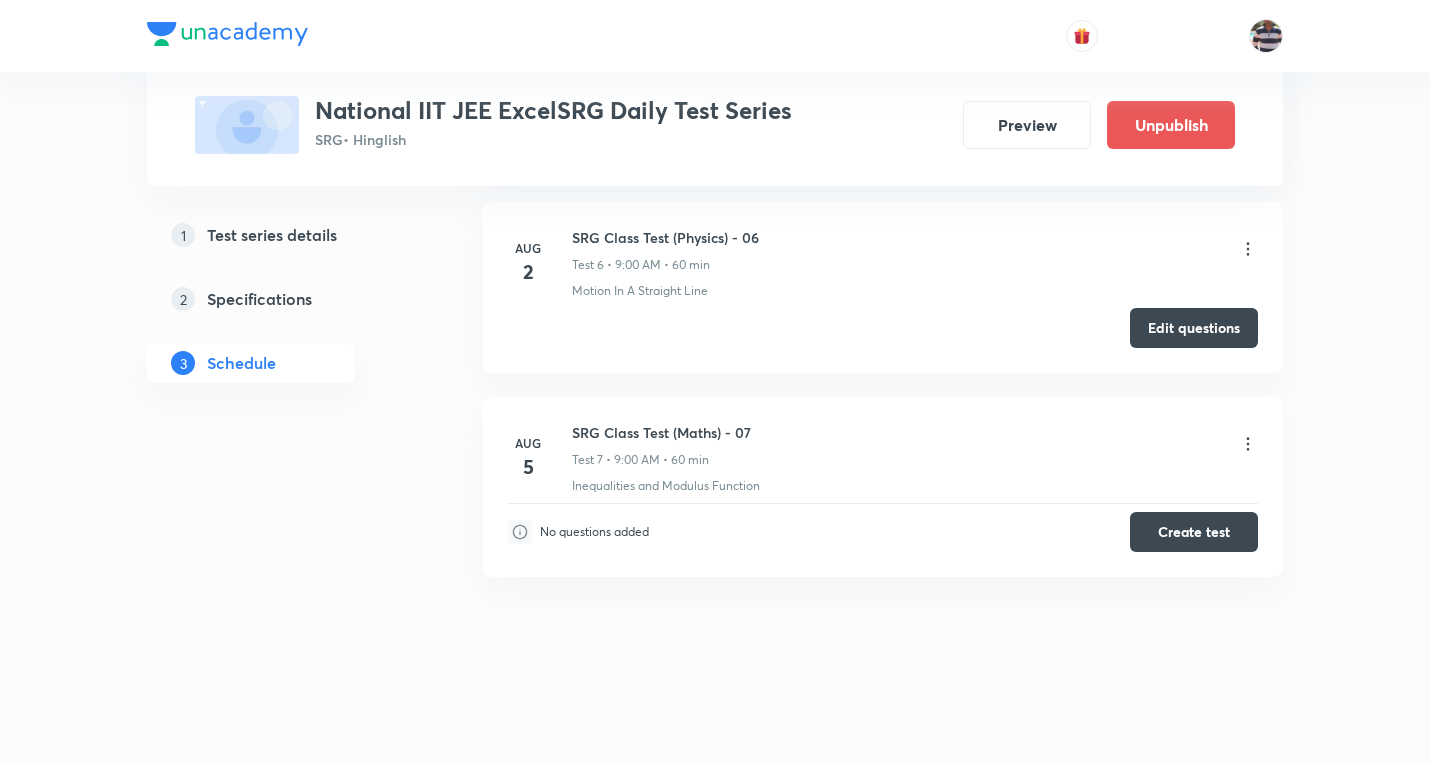 scroll, scrollTop: 1303, scrollLeft: 0, axis: vertical 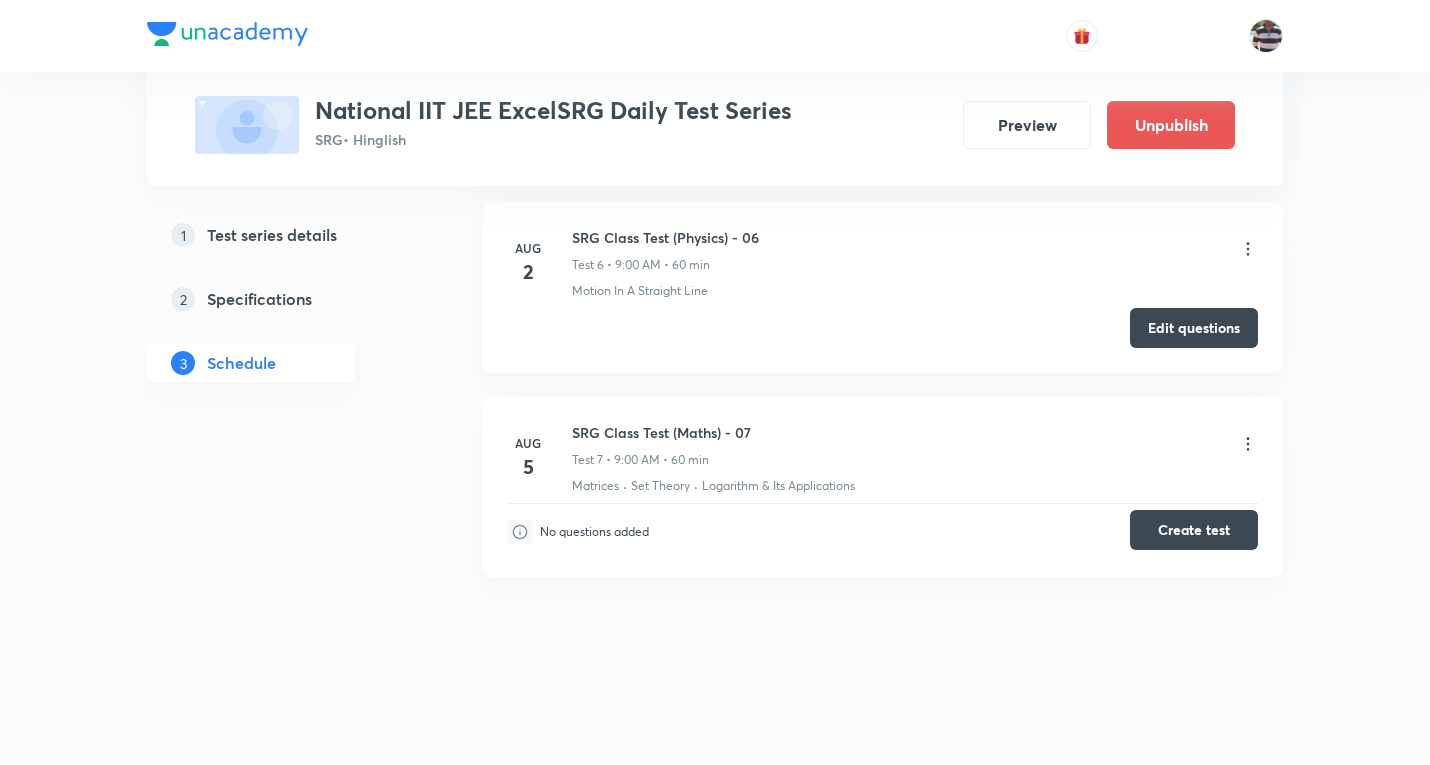 click on "Create test" at bounding box center (1194, 530) 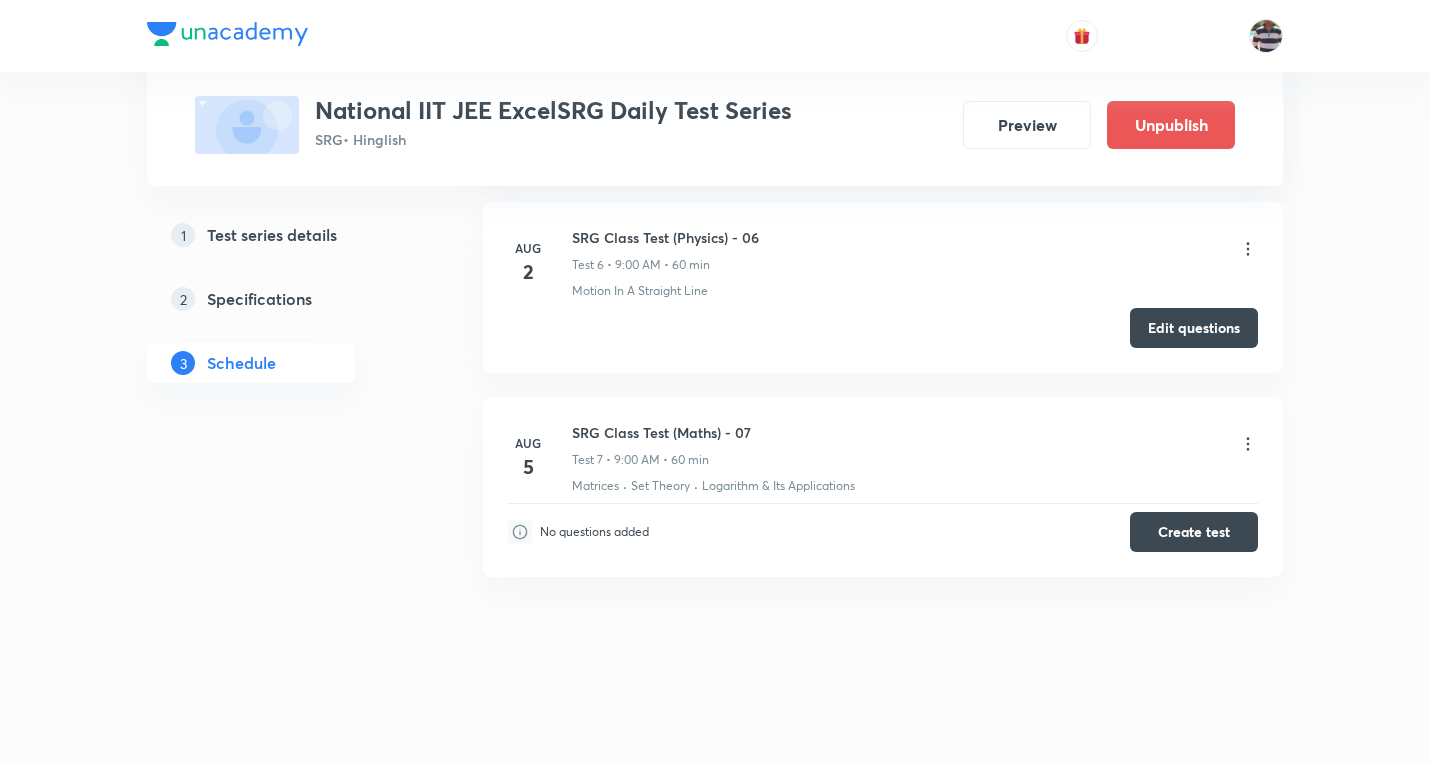 type 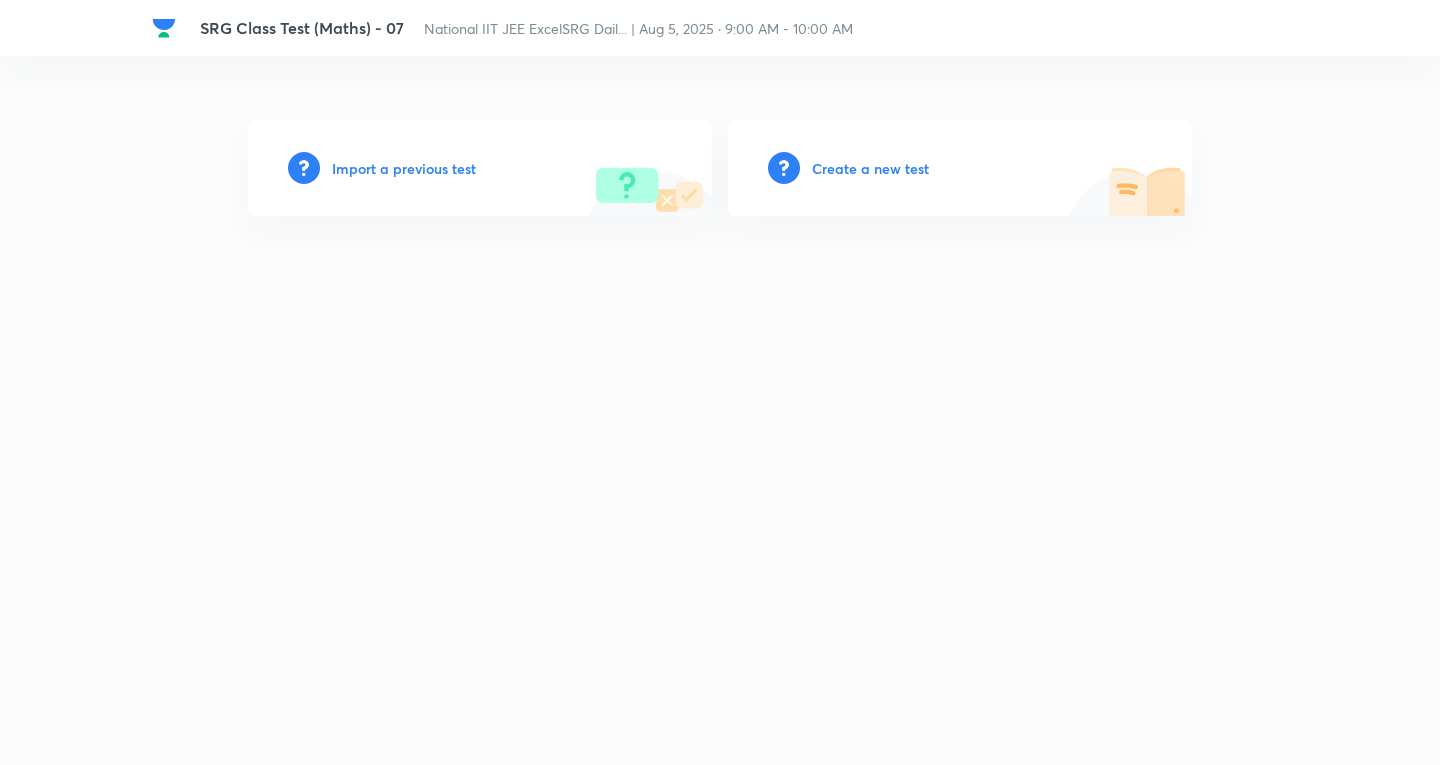 scroll, scrollTop: 0, scrollLeft: 0, axis: both 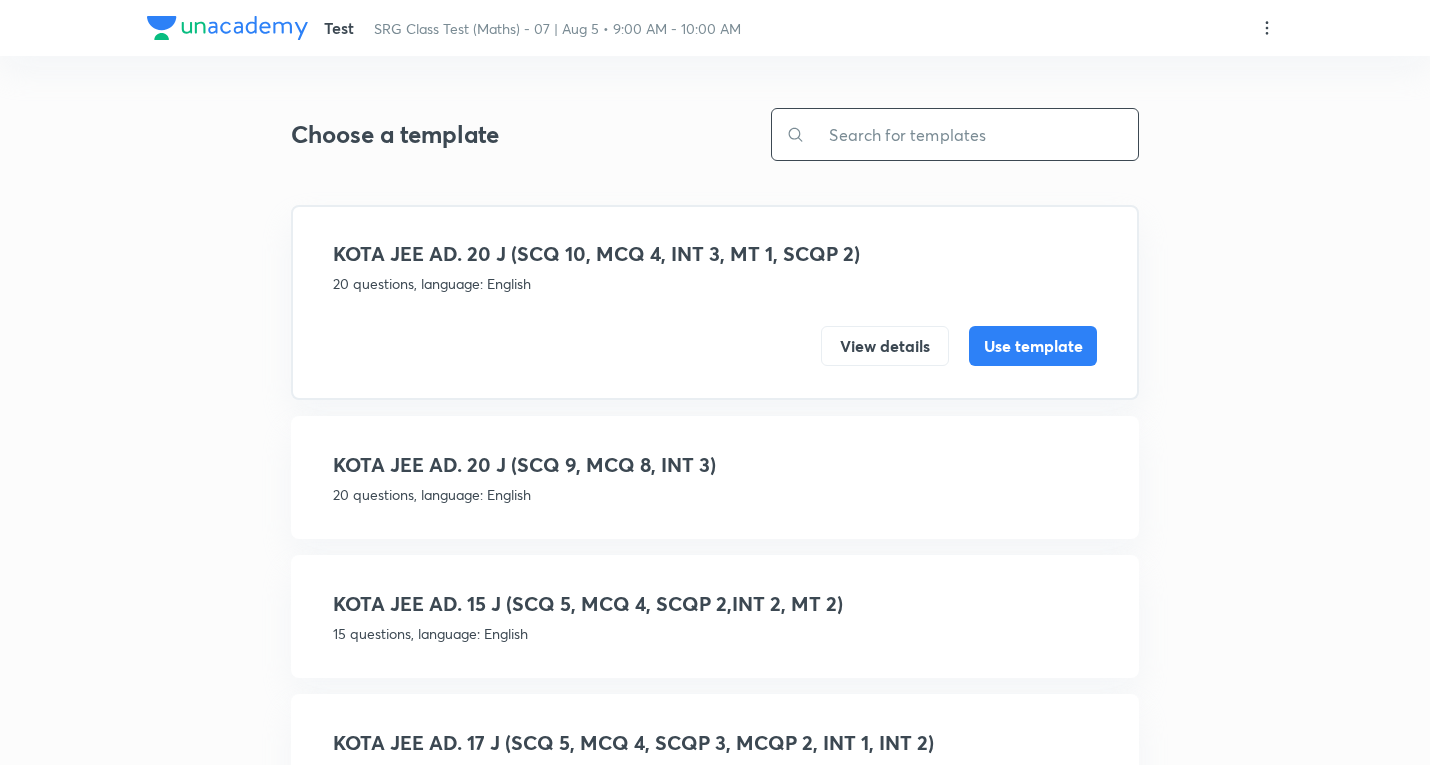 click at bounding box center (971, 134) 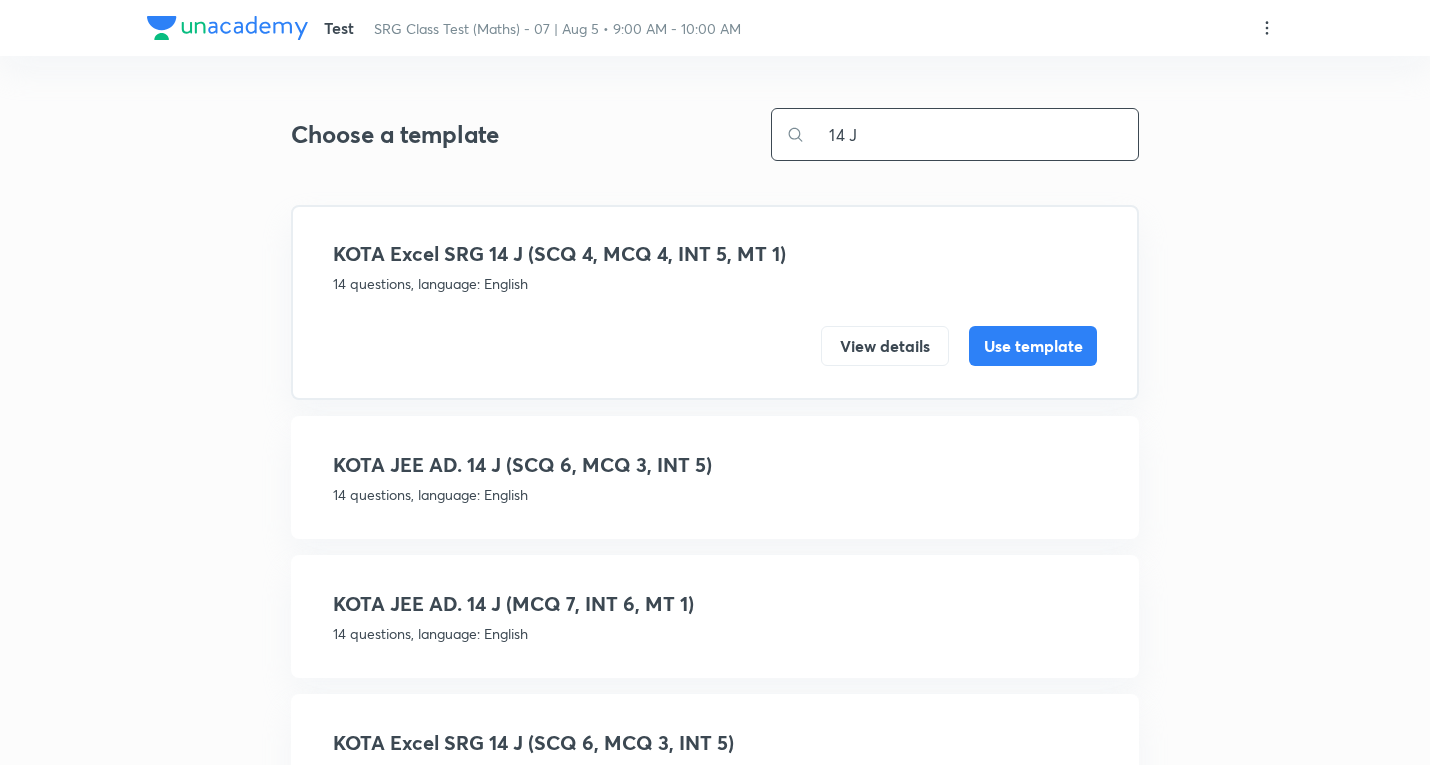 type on "14 J" 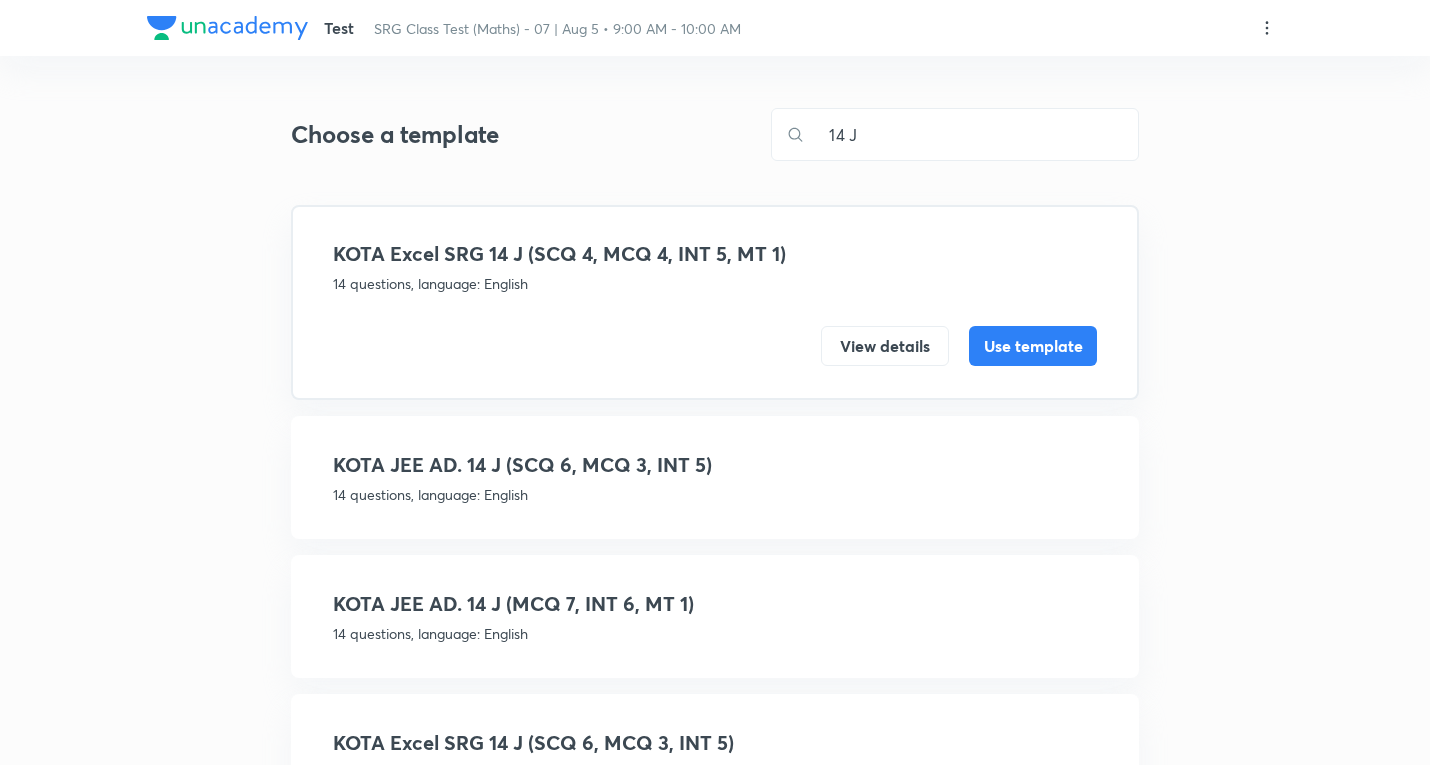 drag, startPoint x: 633, startPoint y: 462, endPoint x: 644, endPoint y: 458, distance: 11.7046995 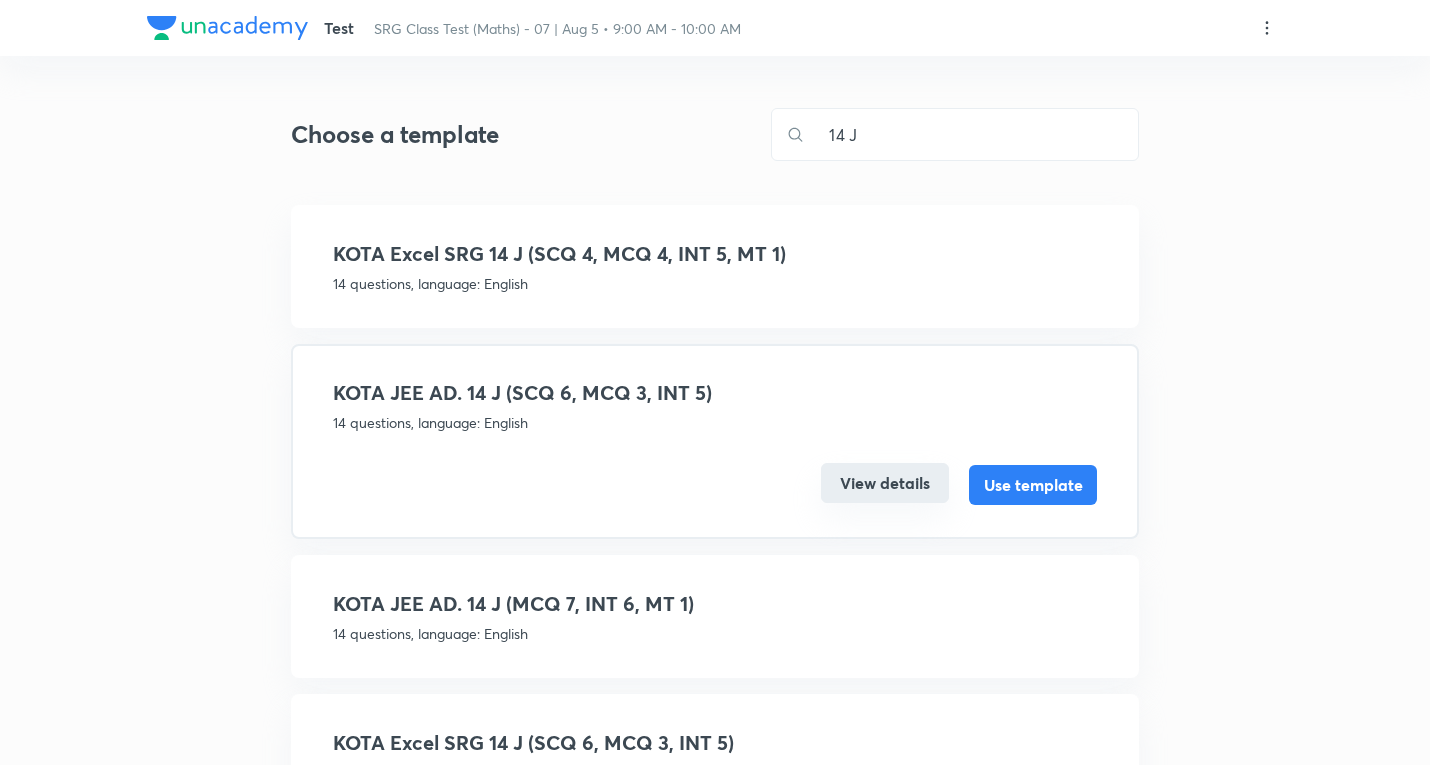 click on "View details" at bounding box center (885, 483) 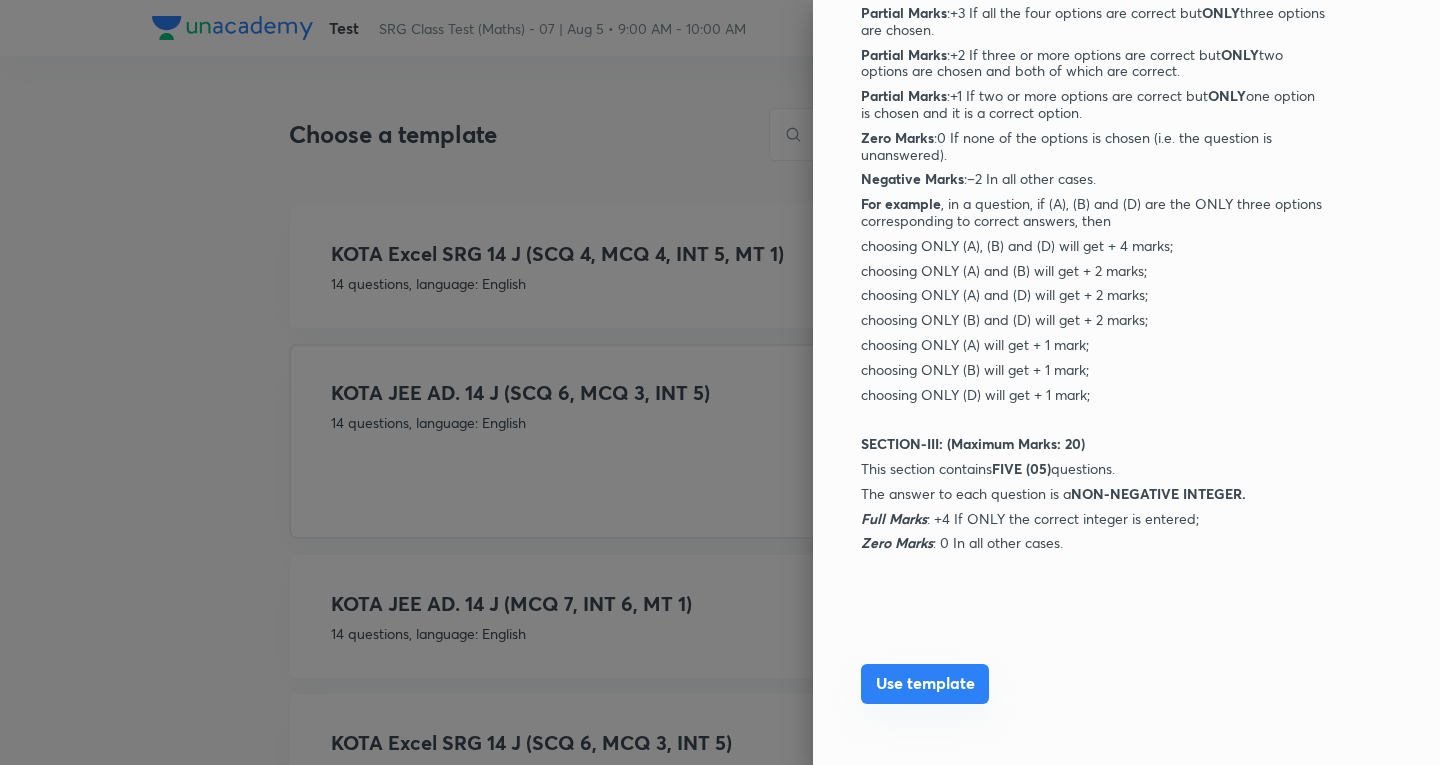 scroll, scrollTop: 1142, scrollLeft: 0, axis: vertical 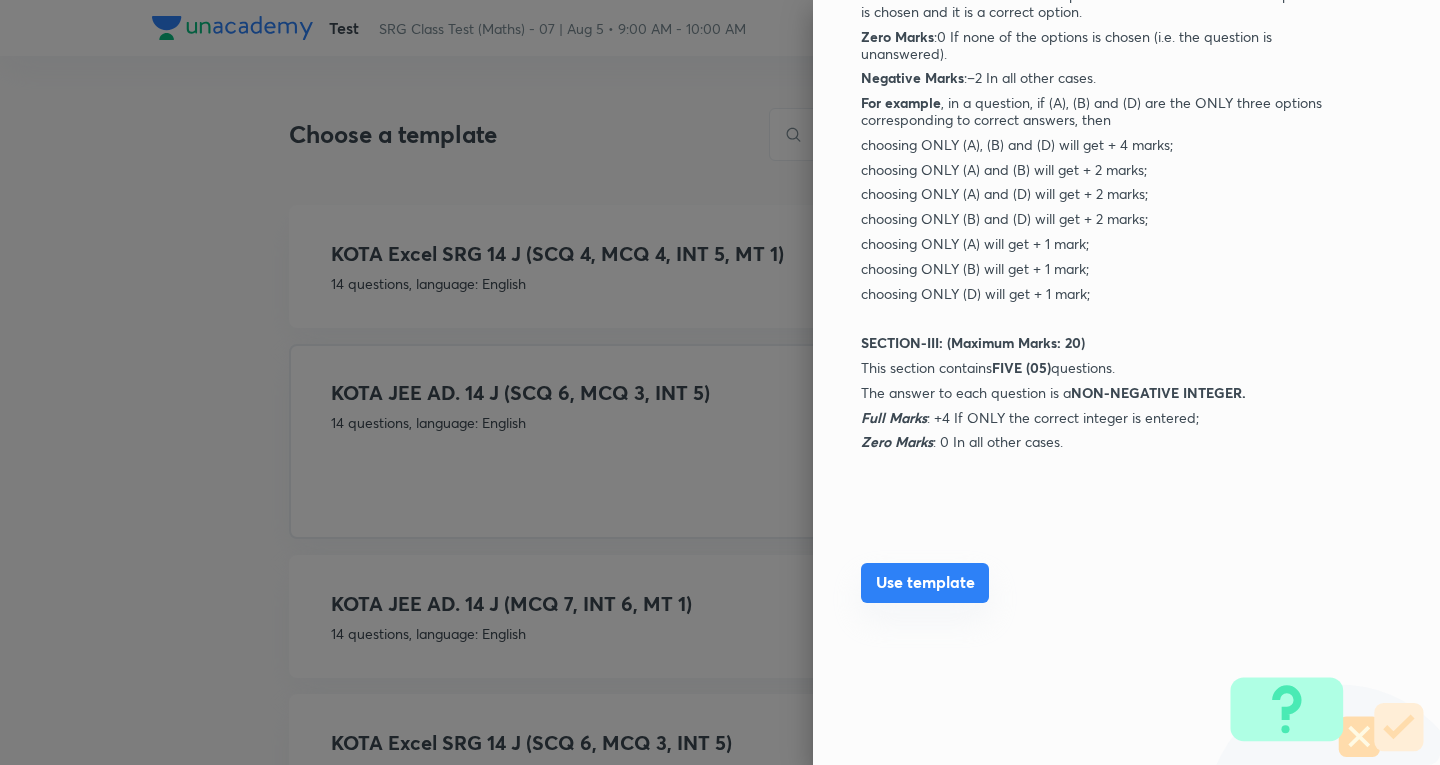 click on "Use template" at bounding box center [925, 583] 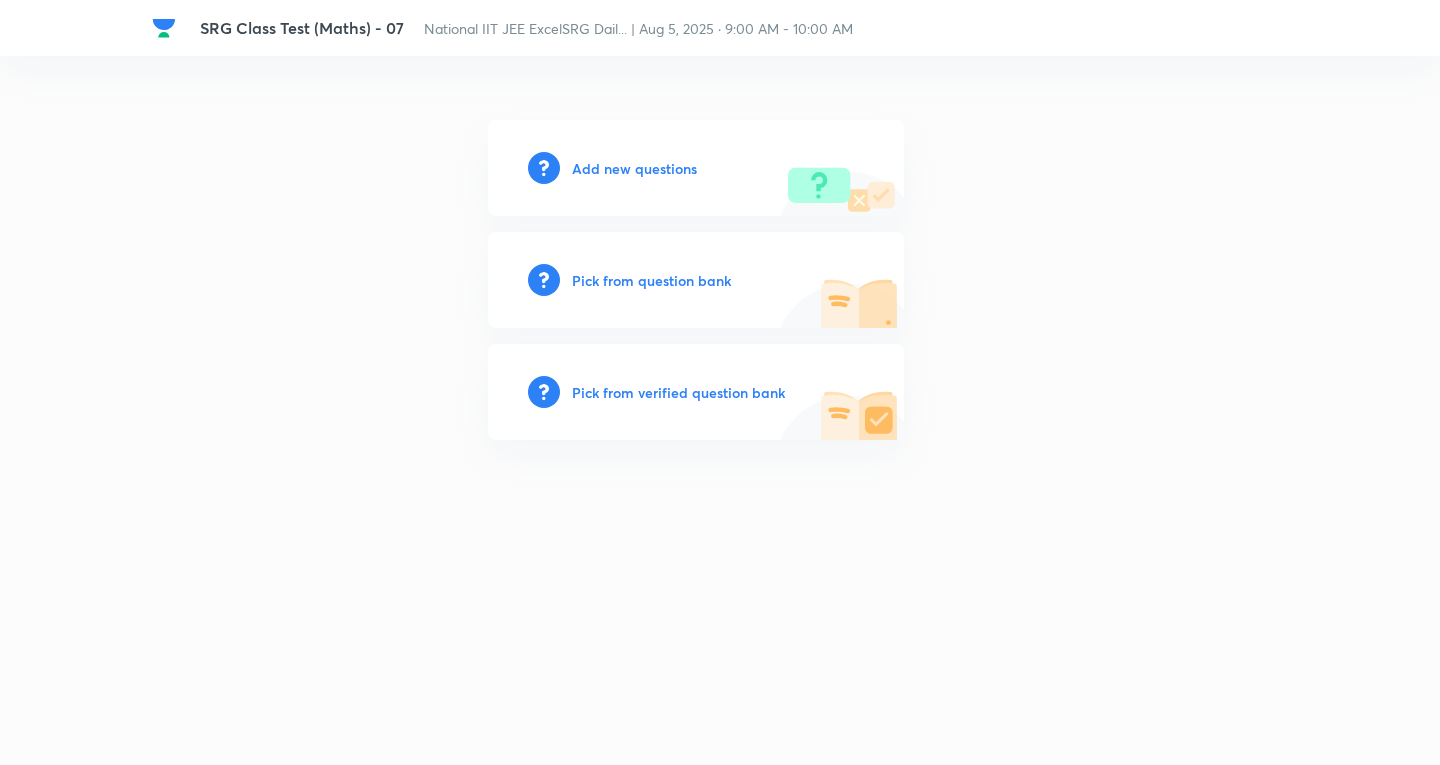 click on "Add new questions" at bounding box center [634, 168] 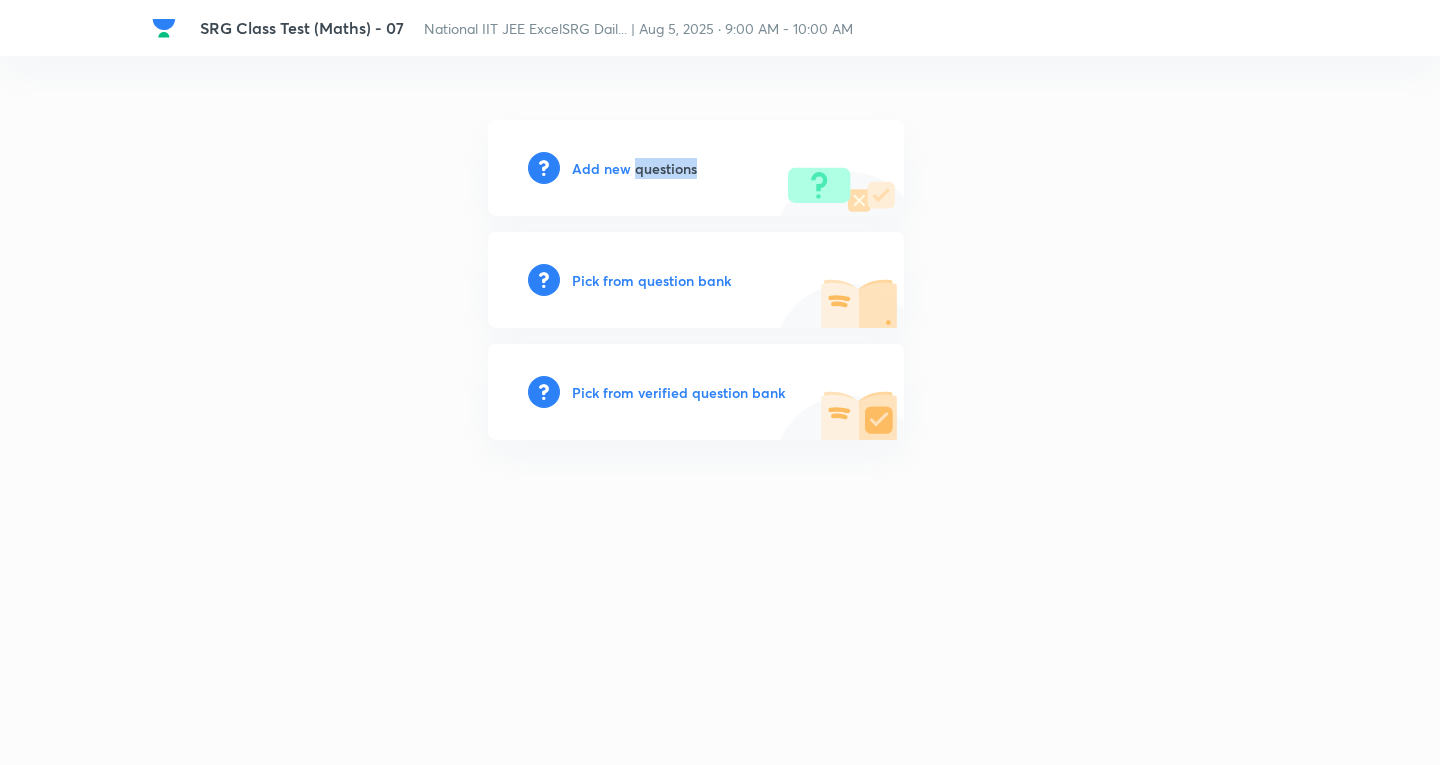 click on "Add new questions" at bounding box center (634, 168) 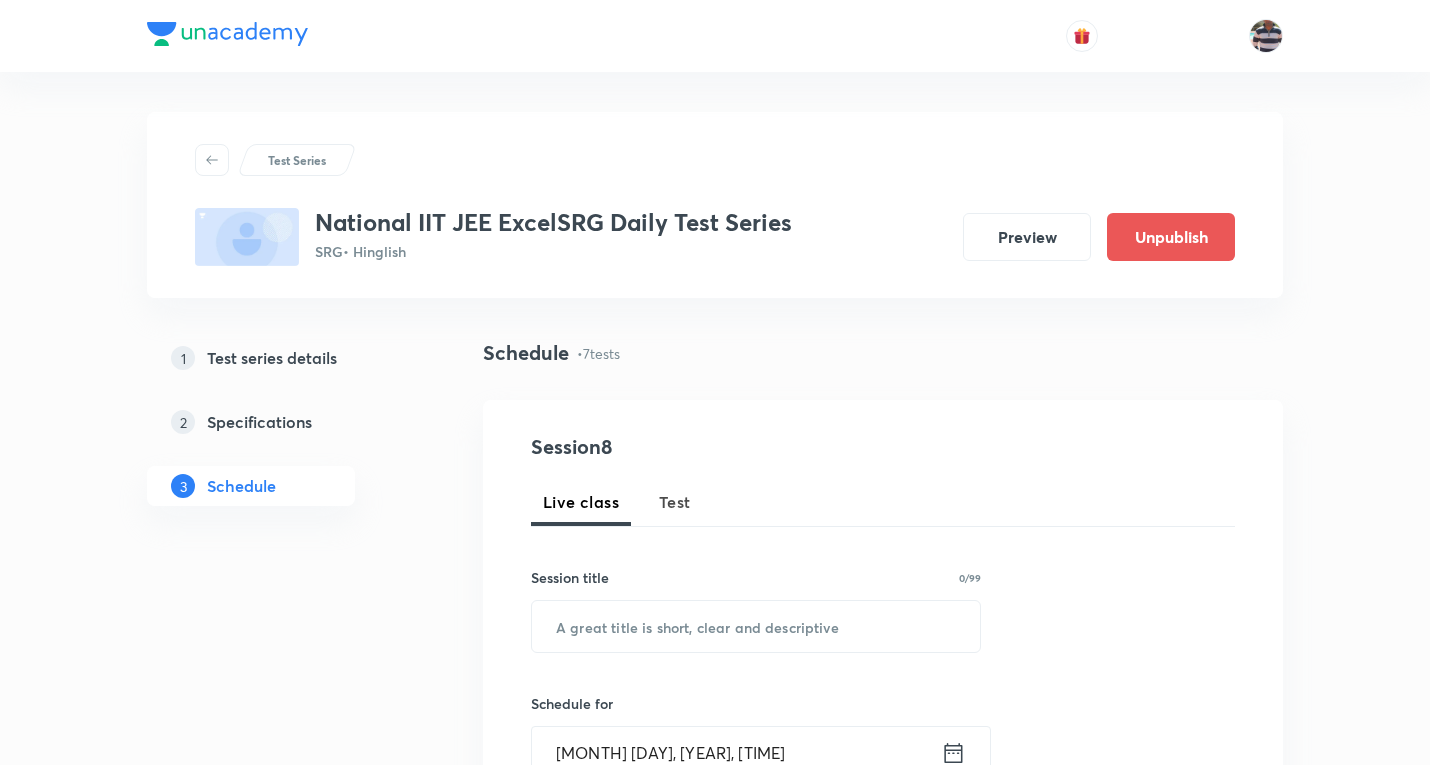scroll, scrollTop: 1303, scrollLeft: 0, axis: vertical 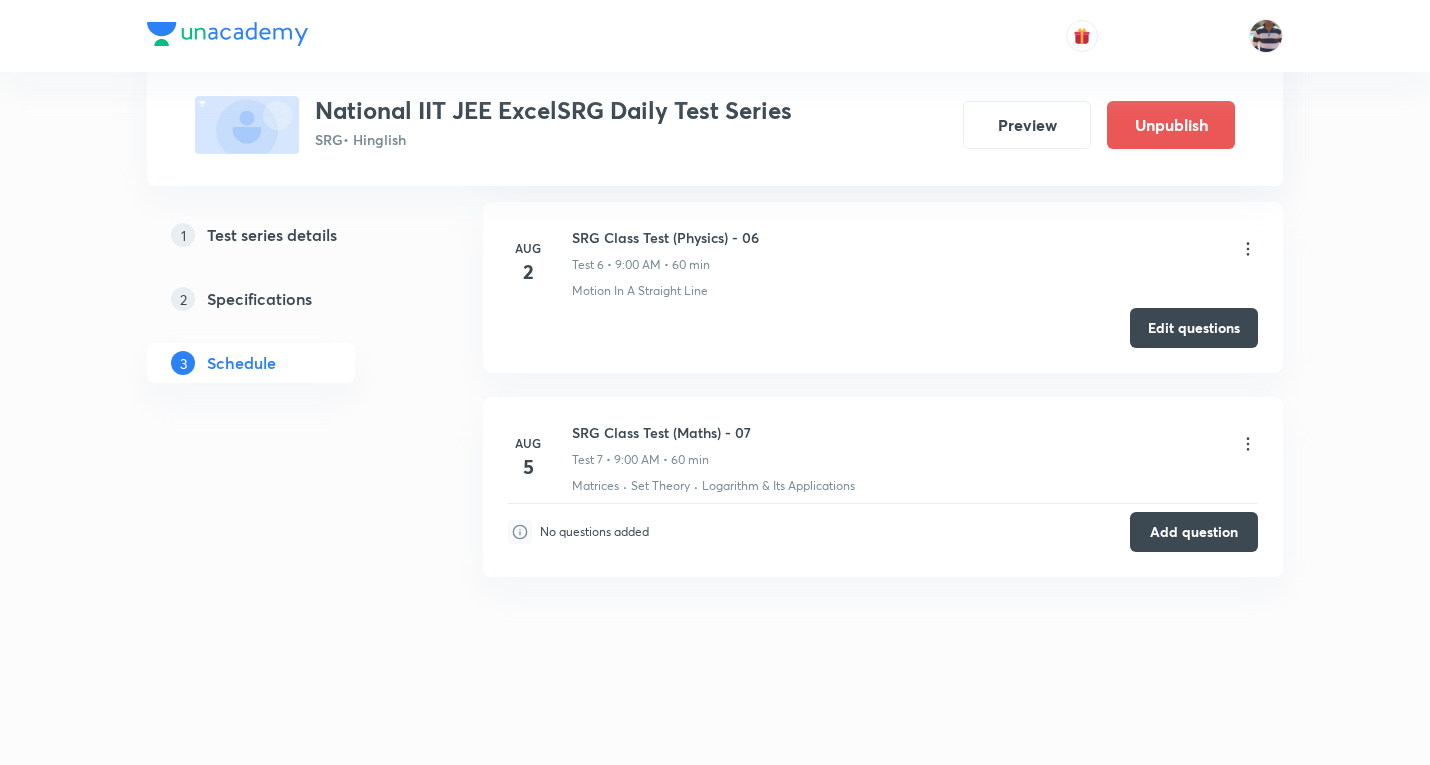 click 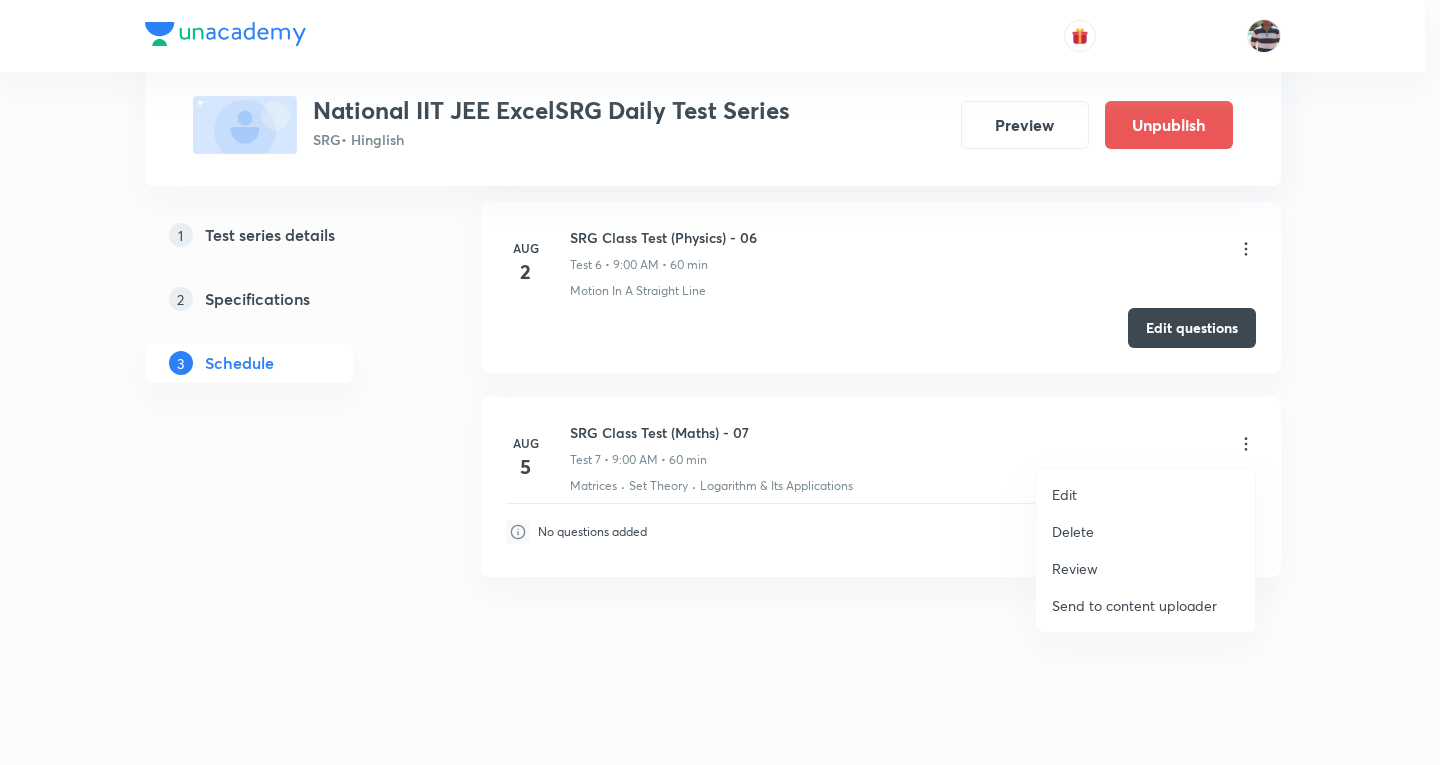 click on "Edit" at bounding box center (1145, 494) 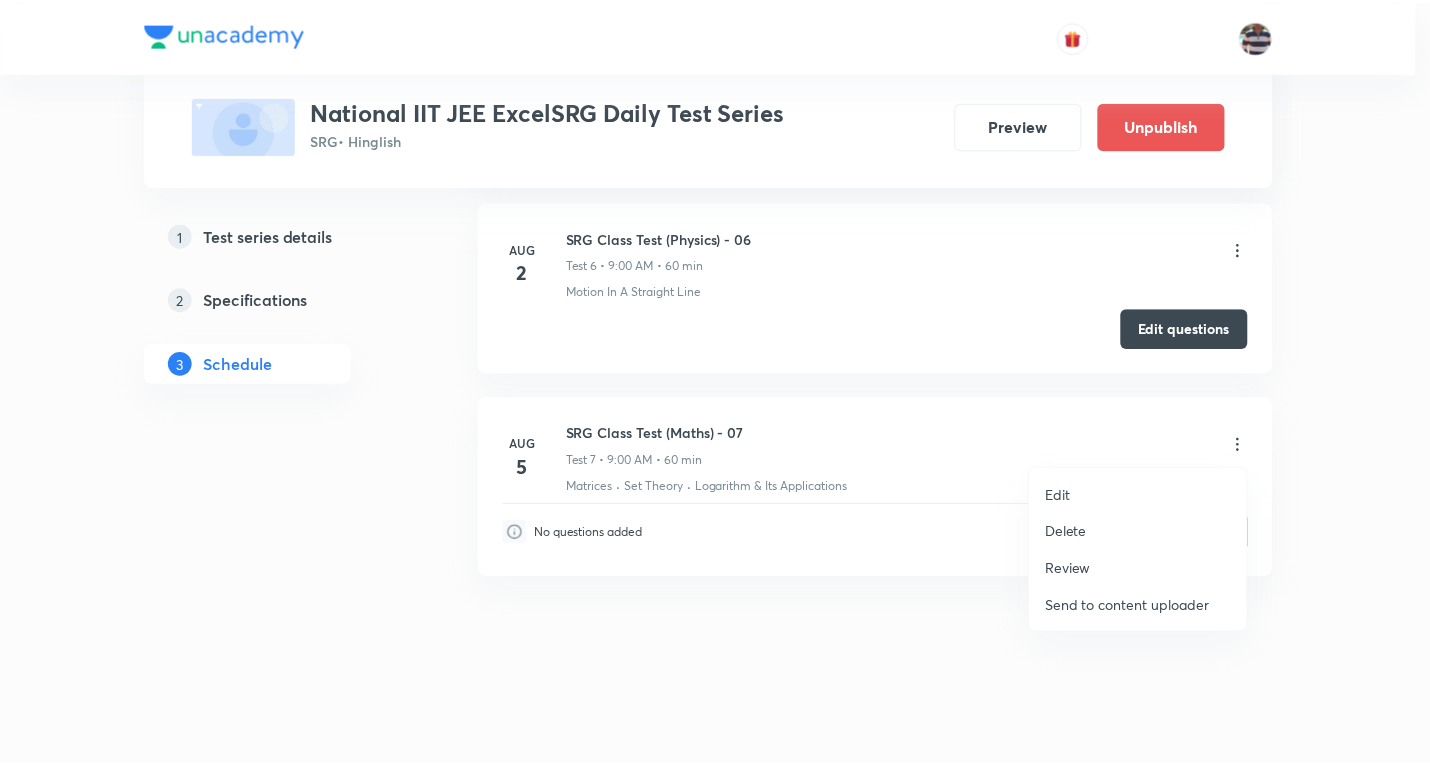 scroll, scrollTop: 1919, scrollLeft: 0, axis: vertical 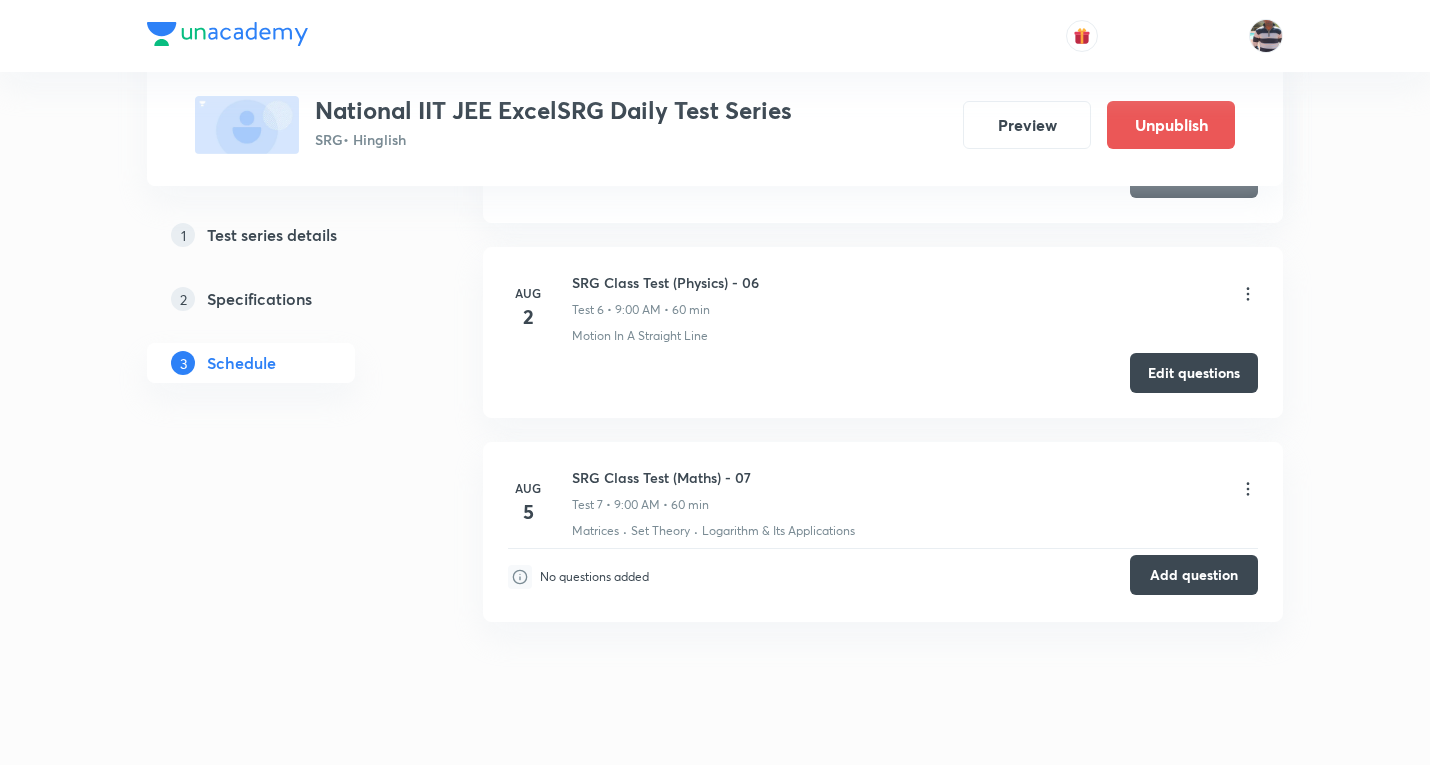 click on "Add question" at bounding box center [1194, 575] 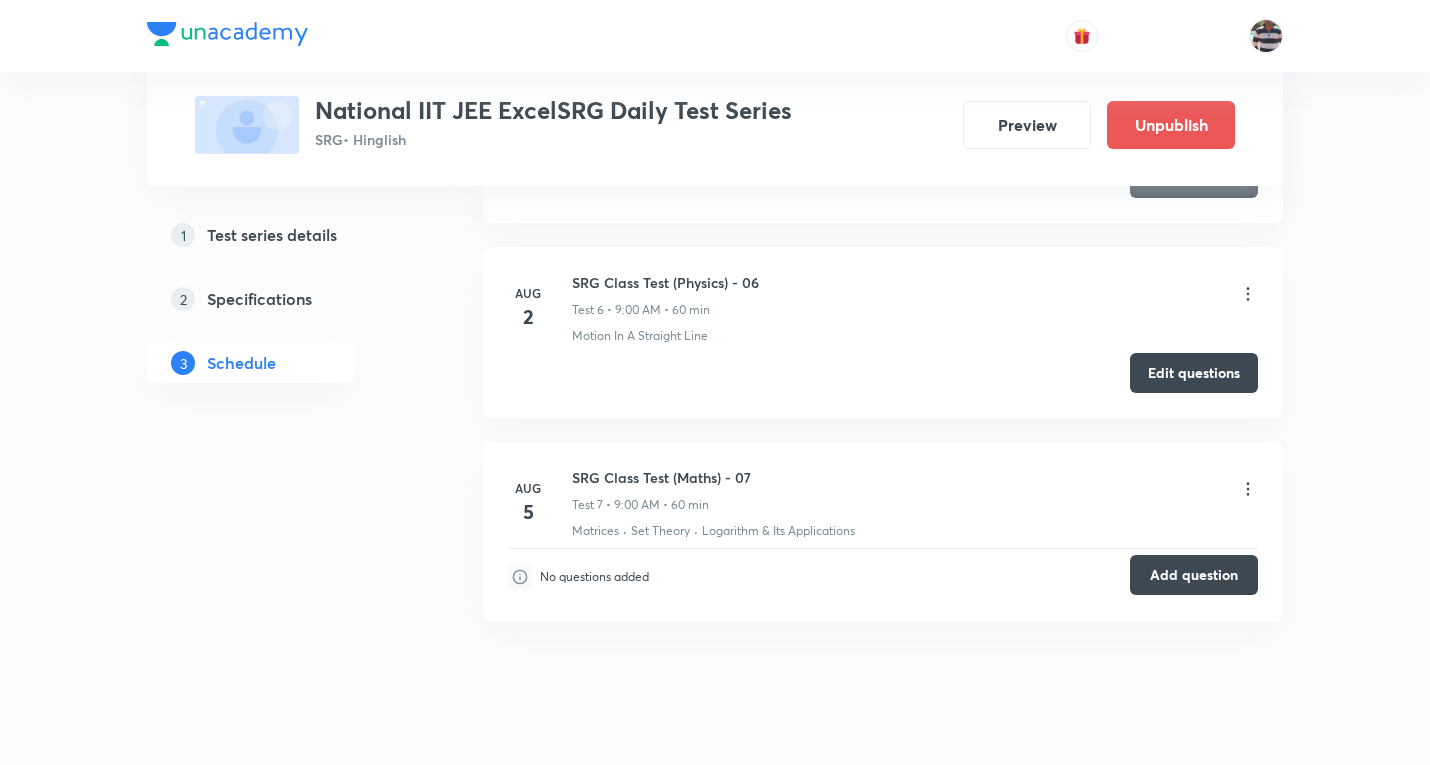 type 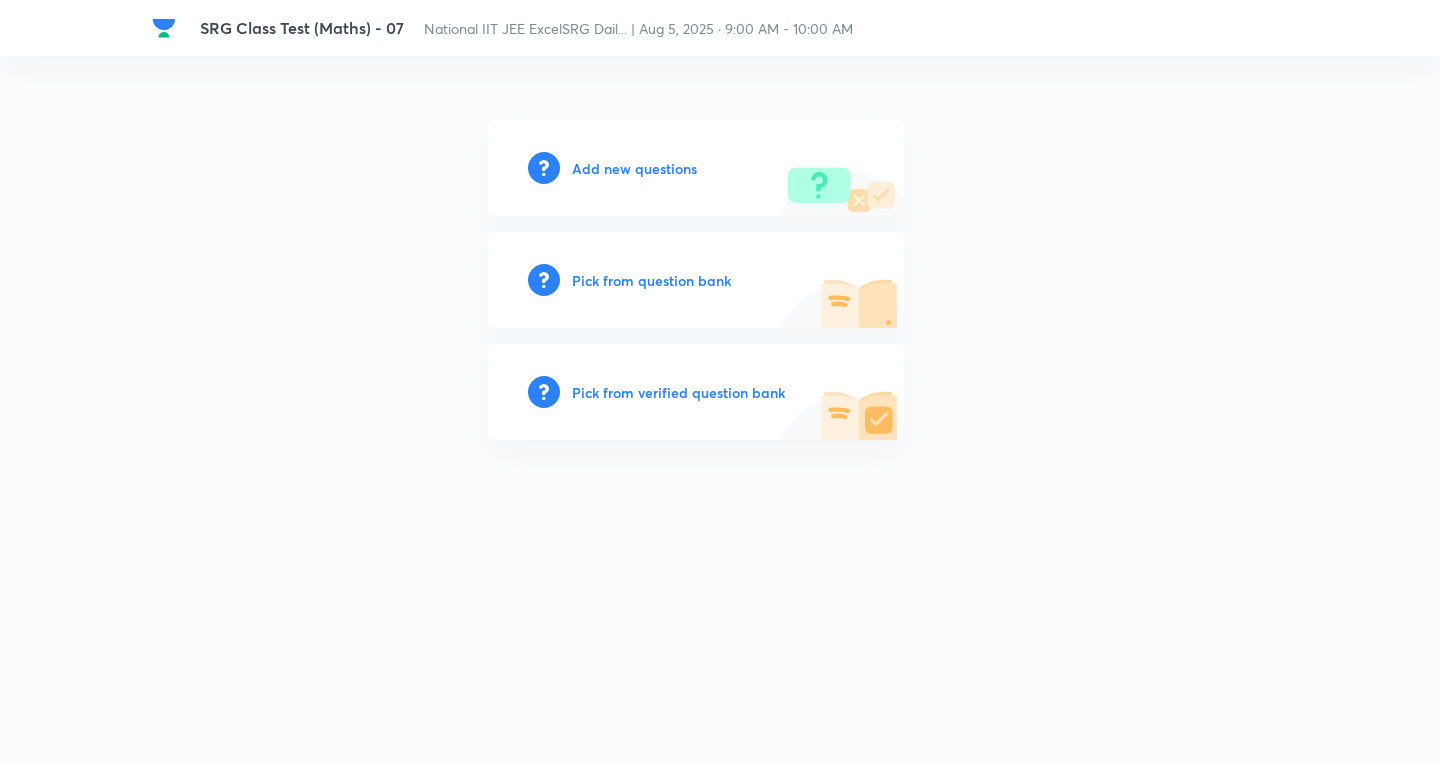 scroll, scrollTop: 0, scrollLeft: 0, axis: both 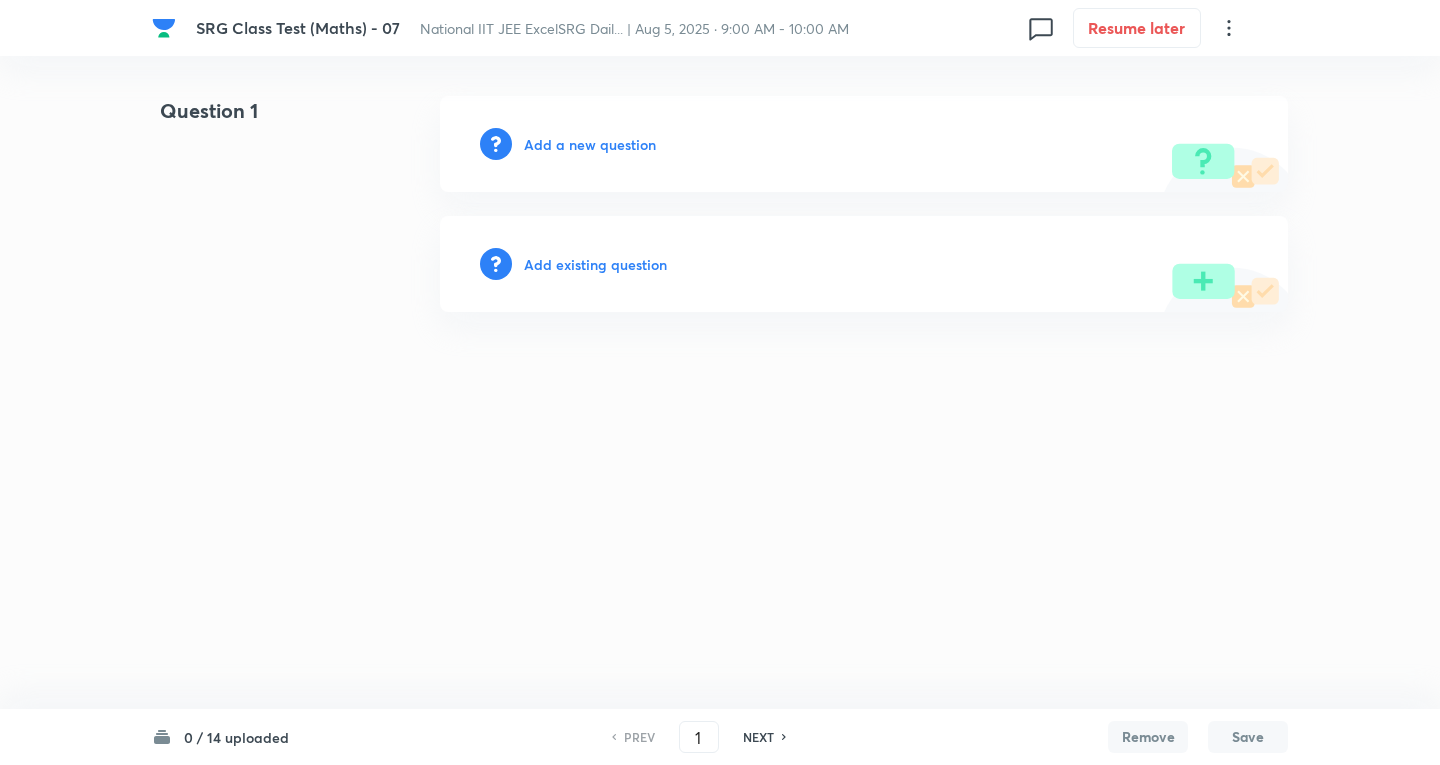 click 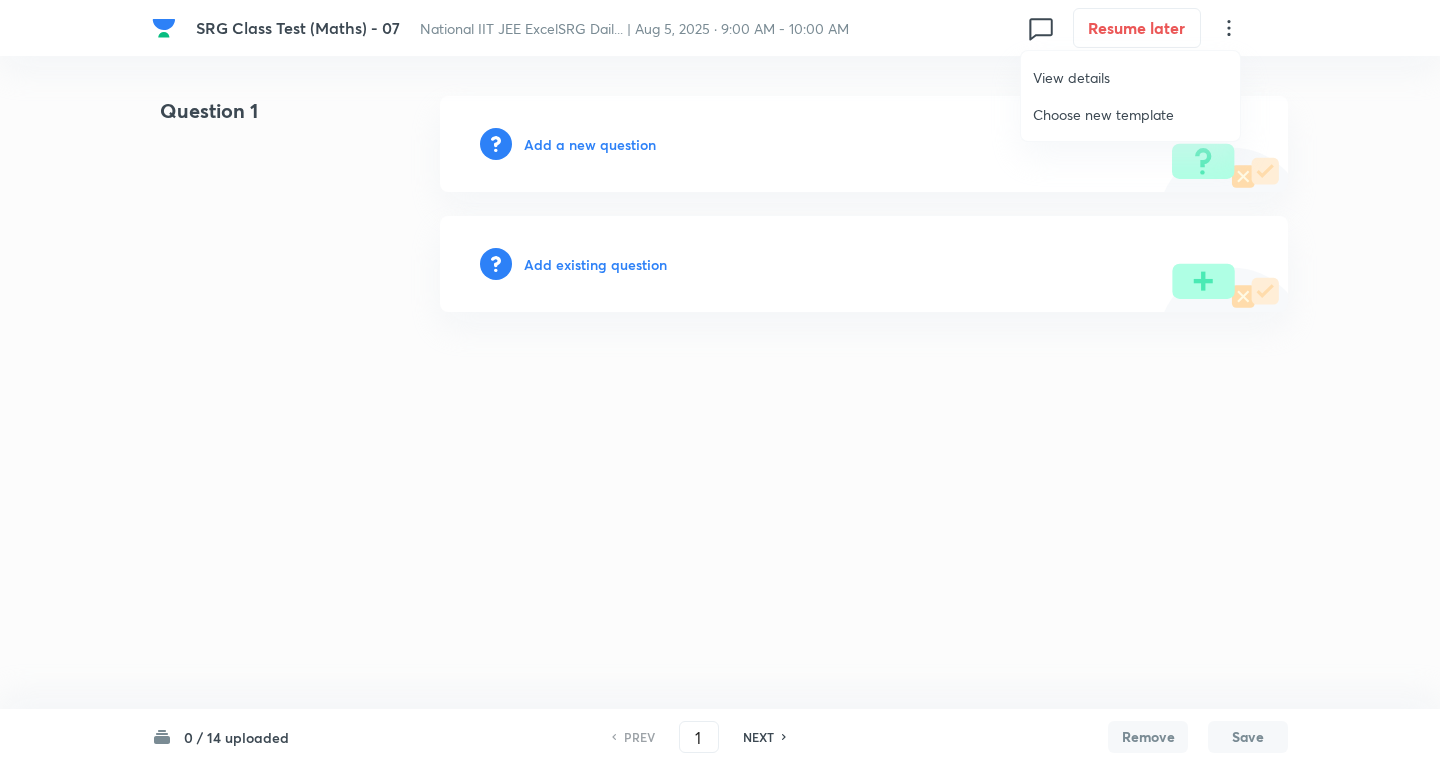 click on "View details" at bounding box center (1130, 77) 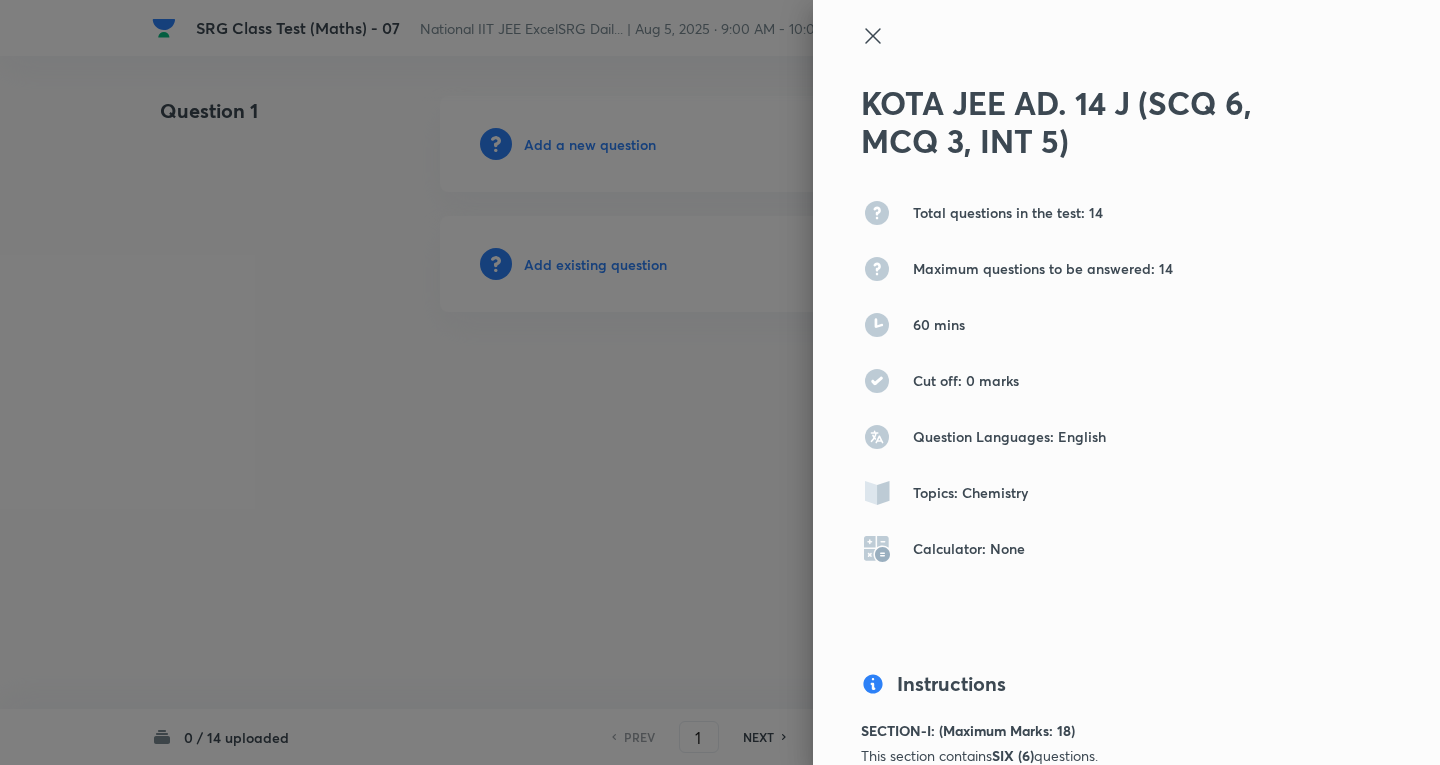 click 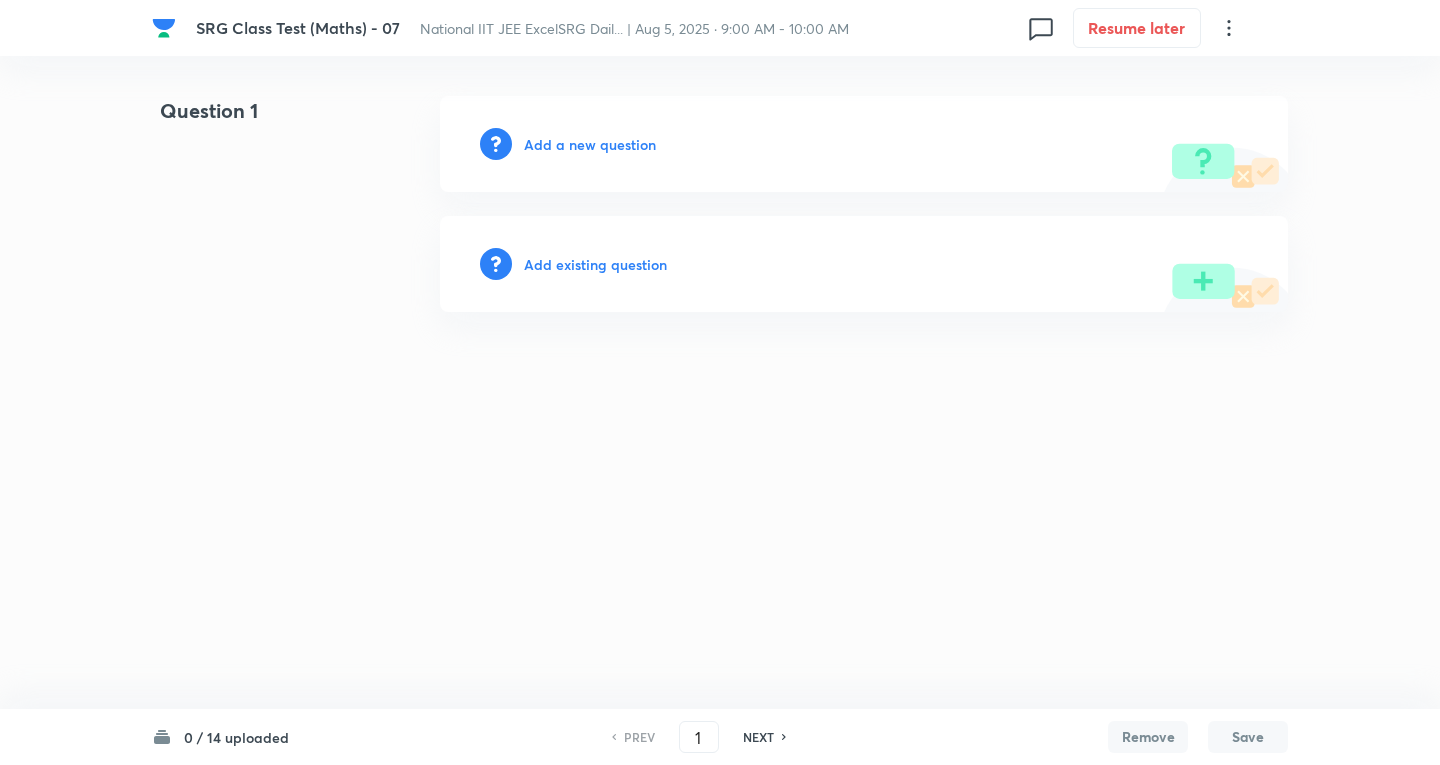 click 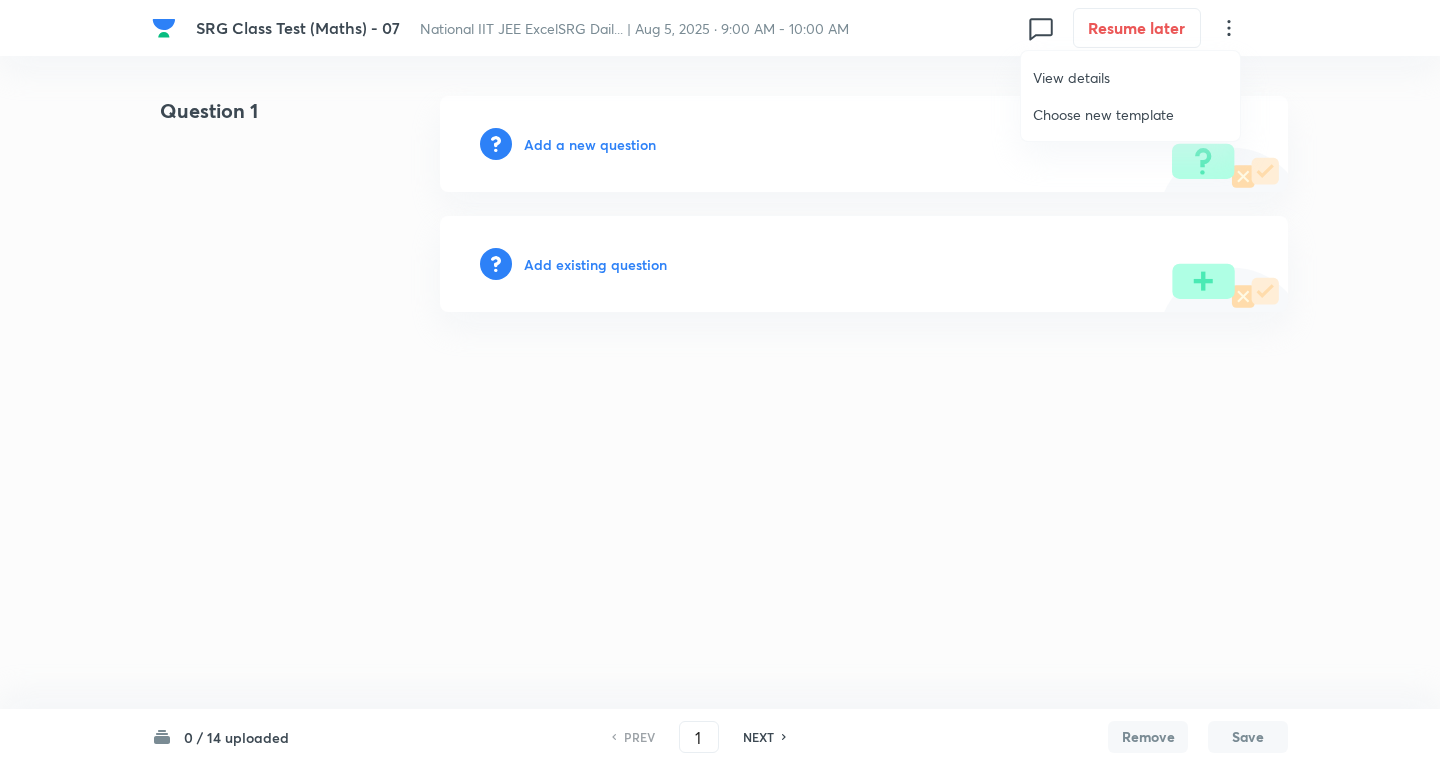 click on "Choose new template" at bounding box center (1130, 114) 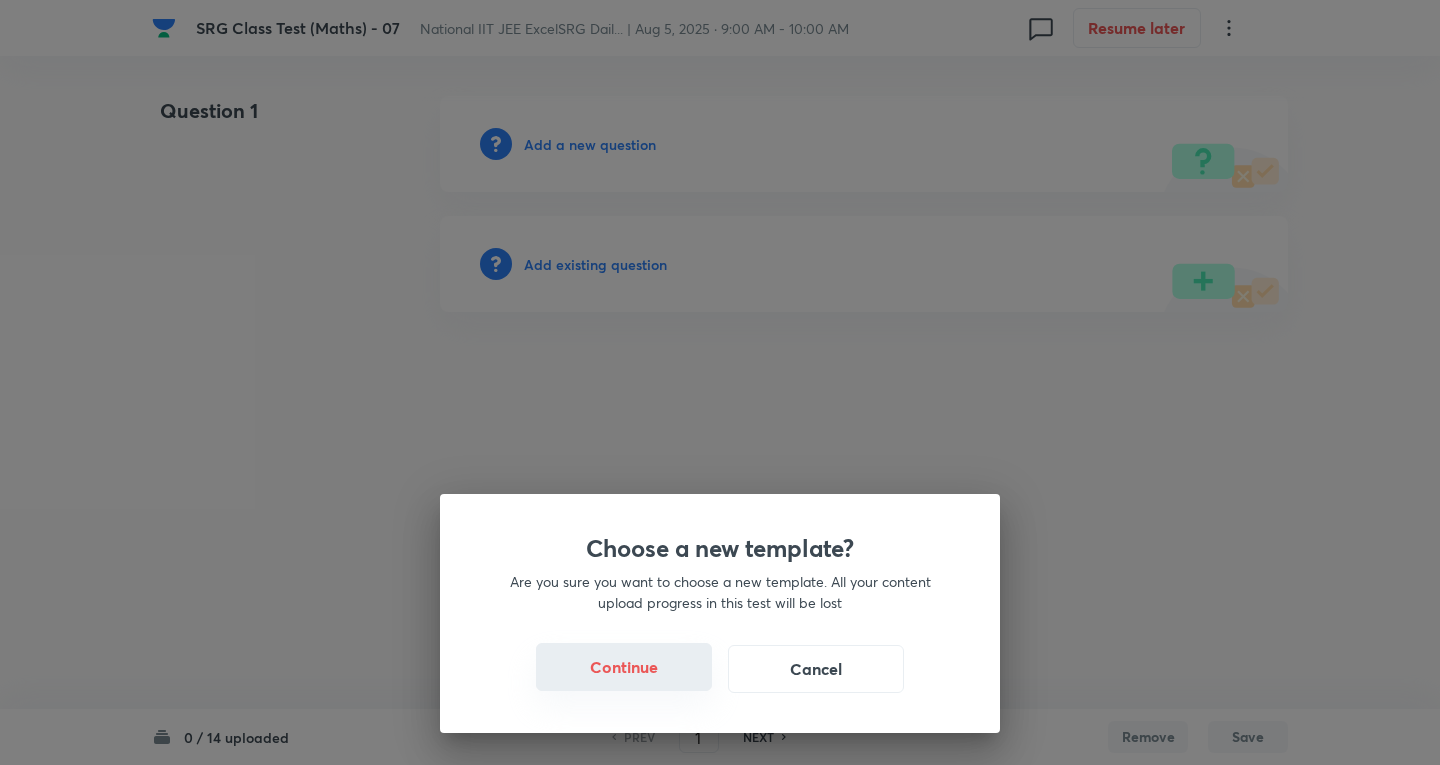 click on "Continue" at bounding box center [624, 667] 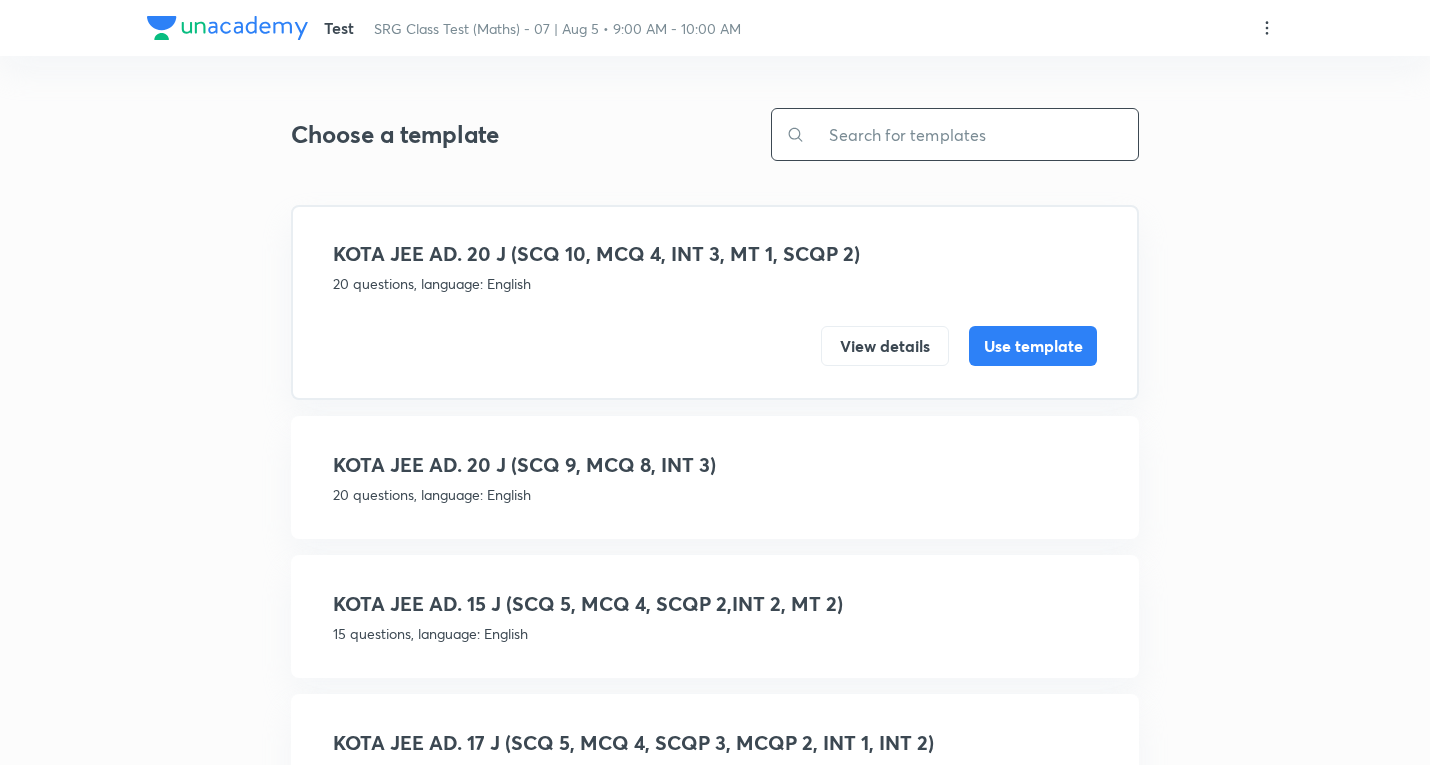 click at bounding box center (971, 134) 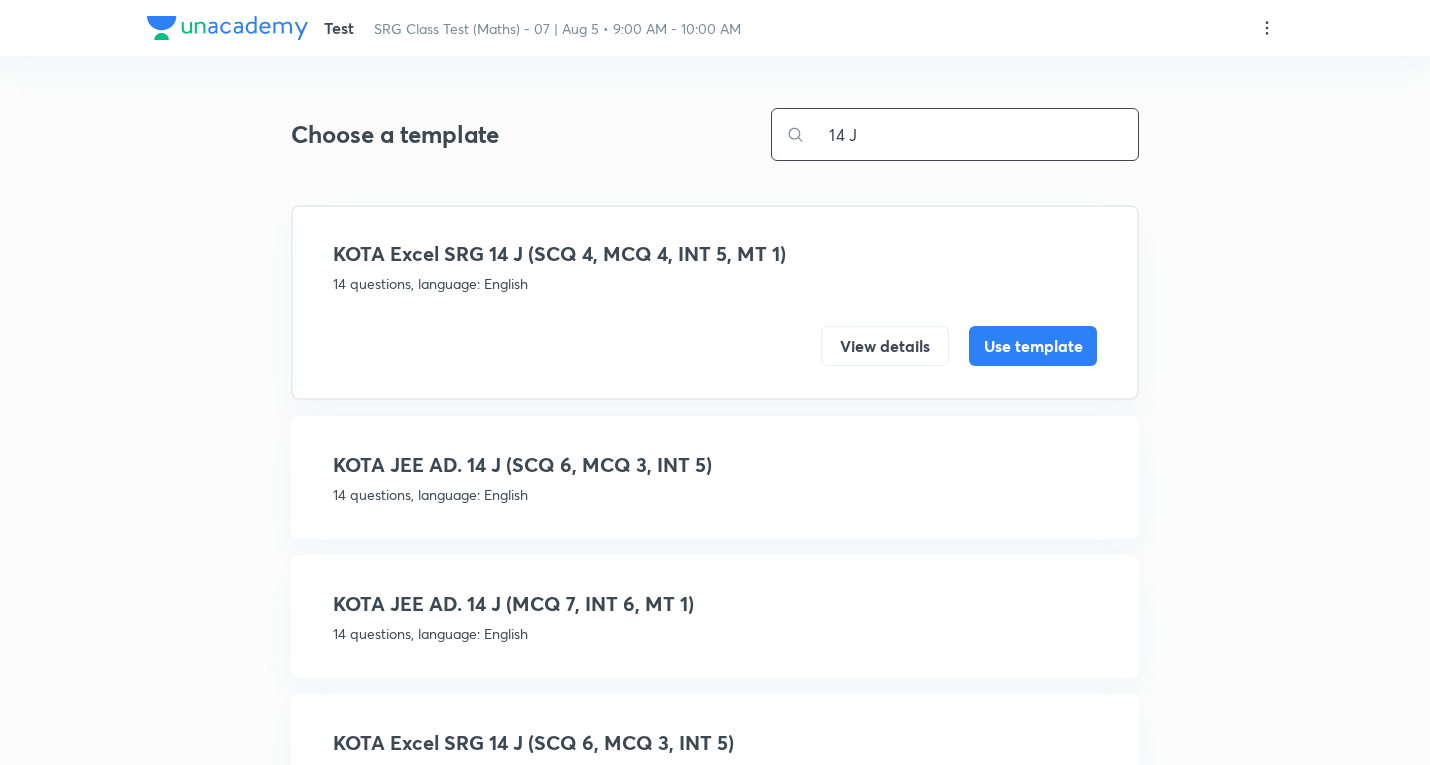 scroll, scrollTop: 104, scrollLeft: 0, axis: vertical 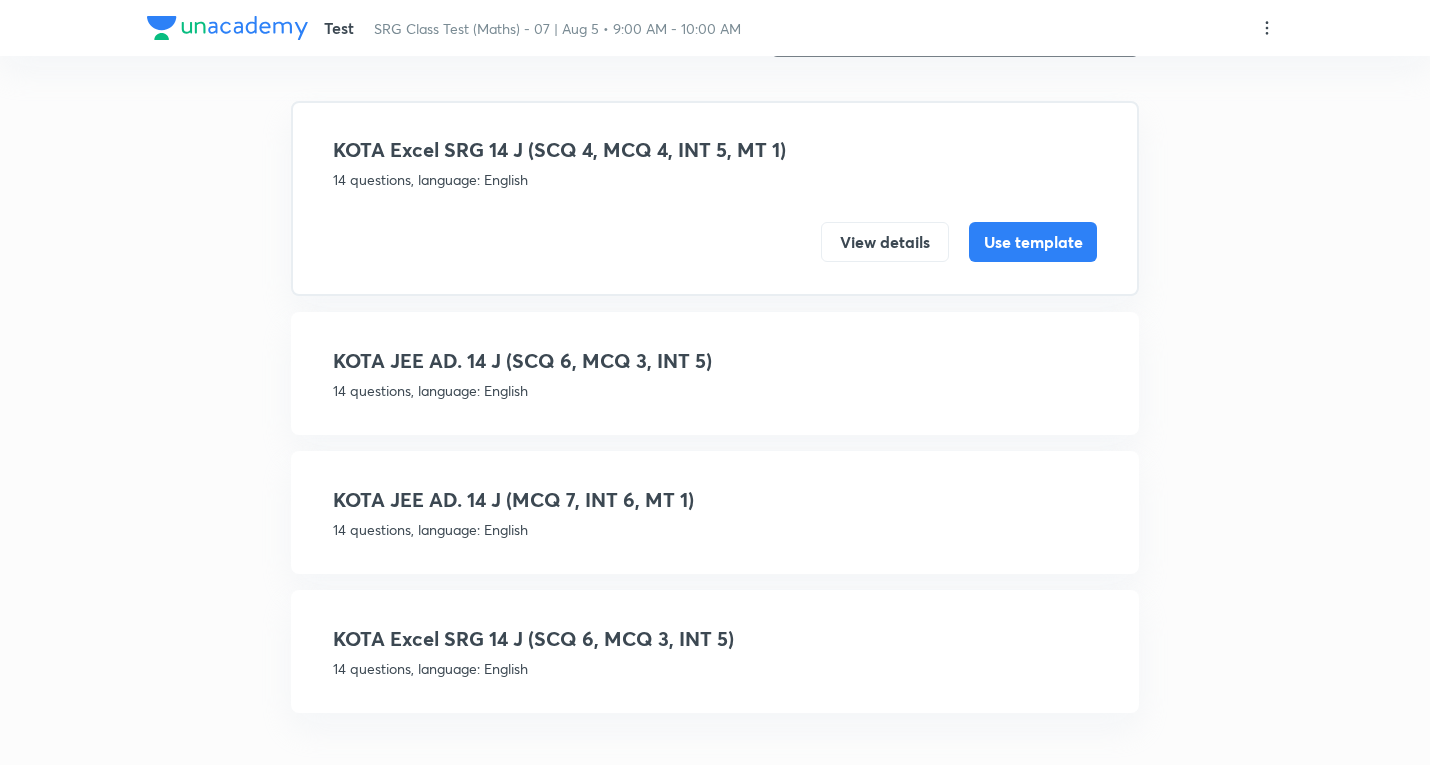 type on "14 J" 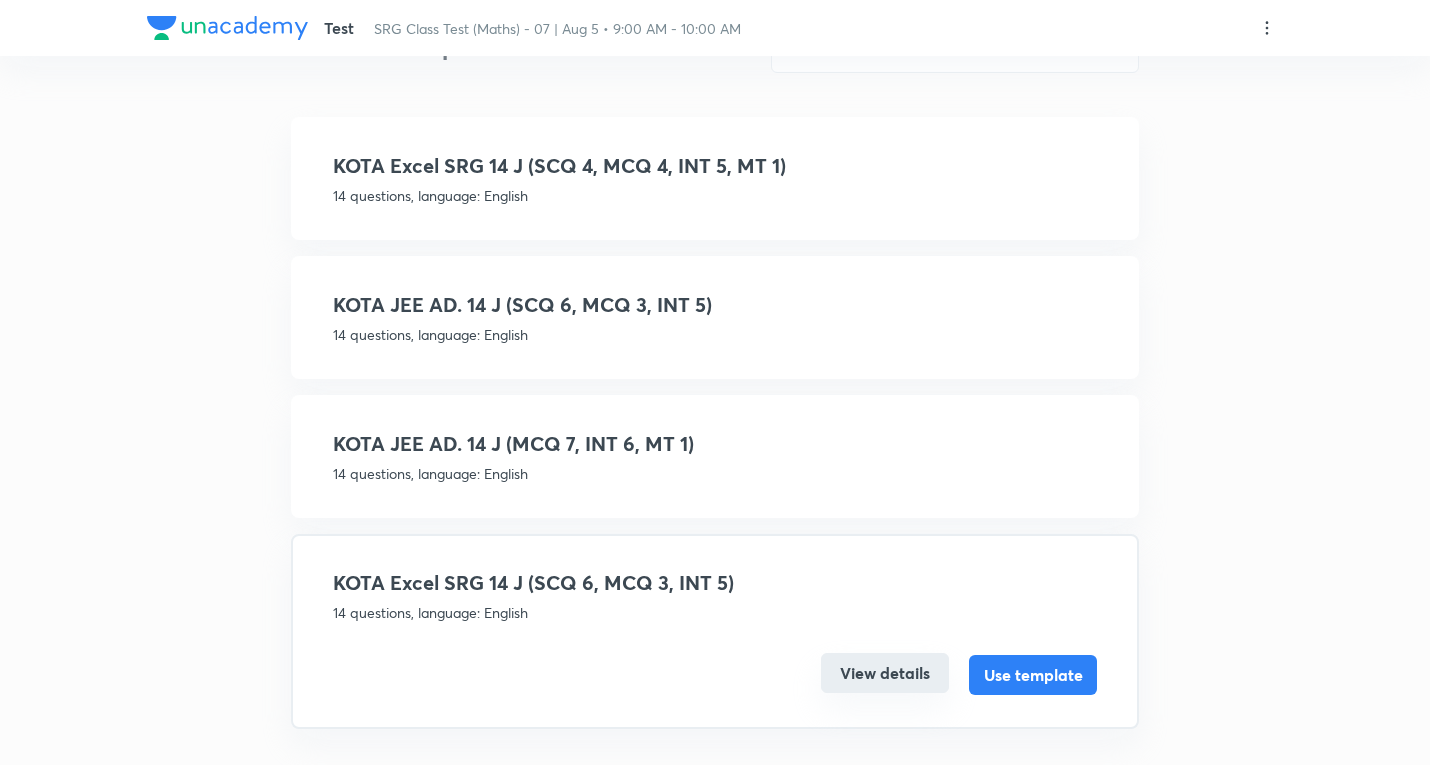 click on "View details" at bounding box center [885, 673] 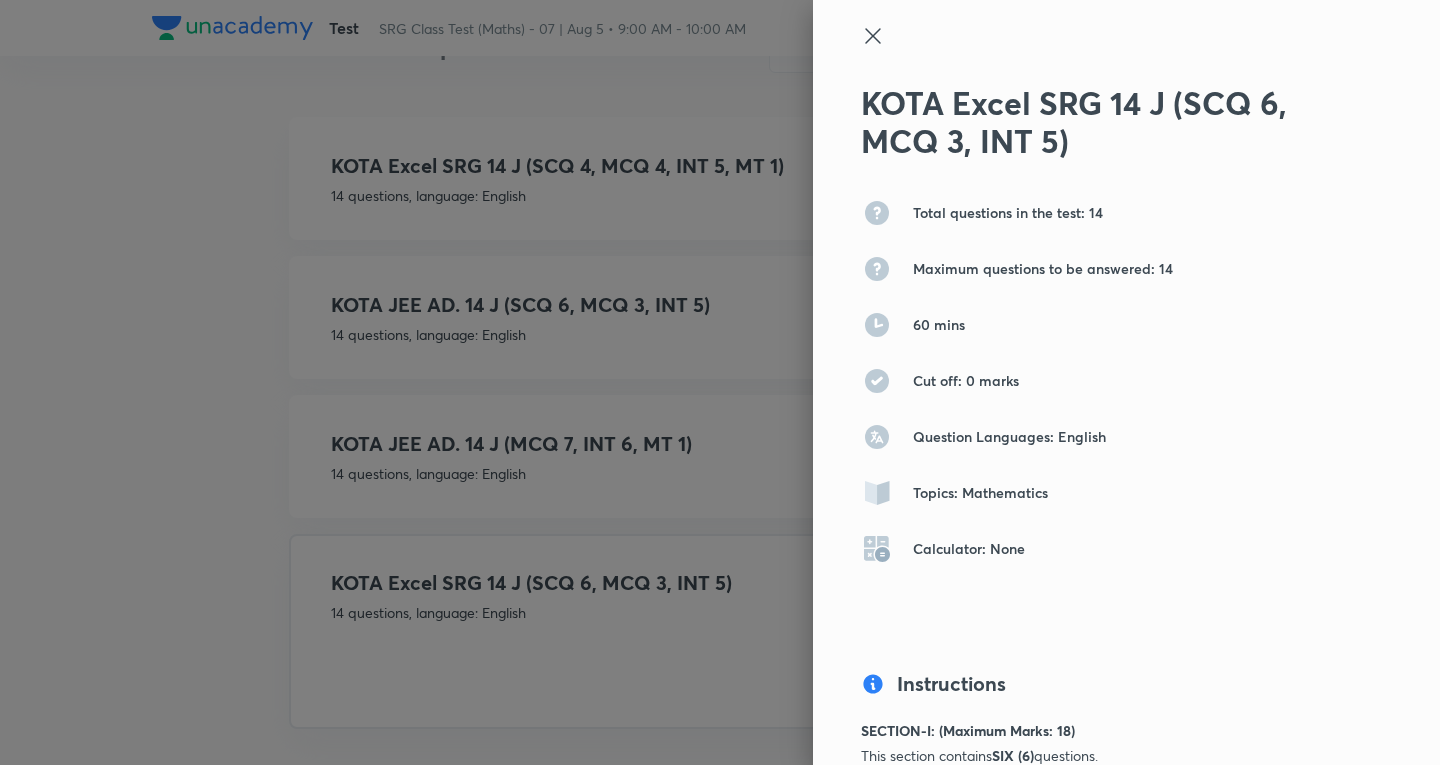 click 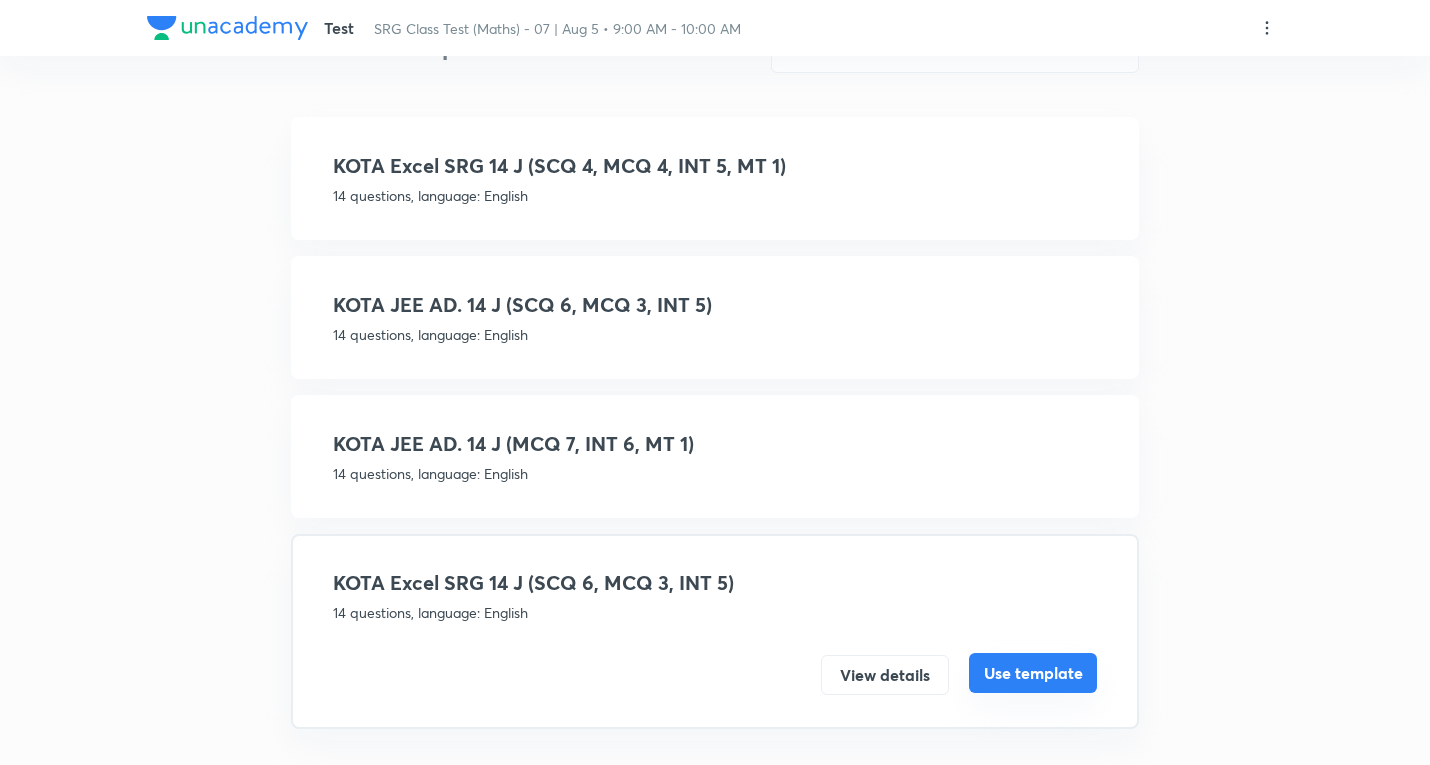click on "Use template" at bounding box center [1033, 673] 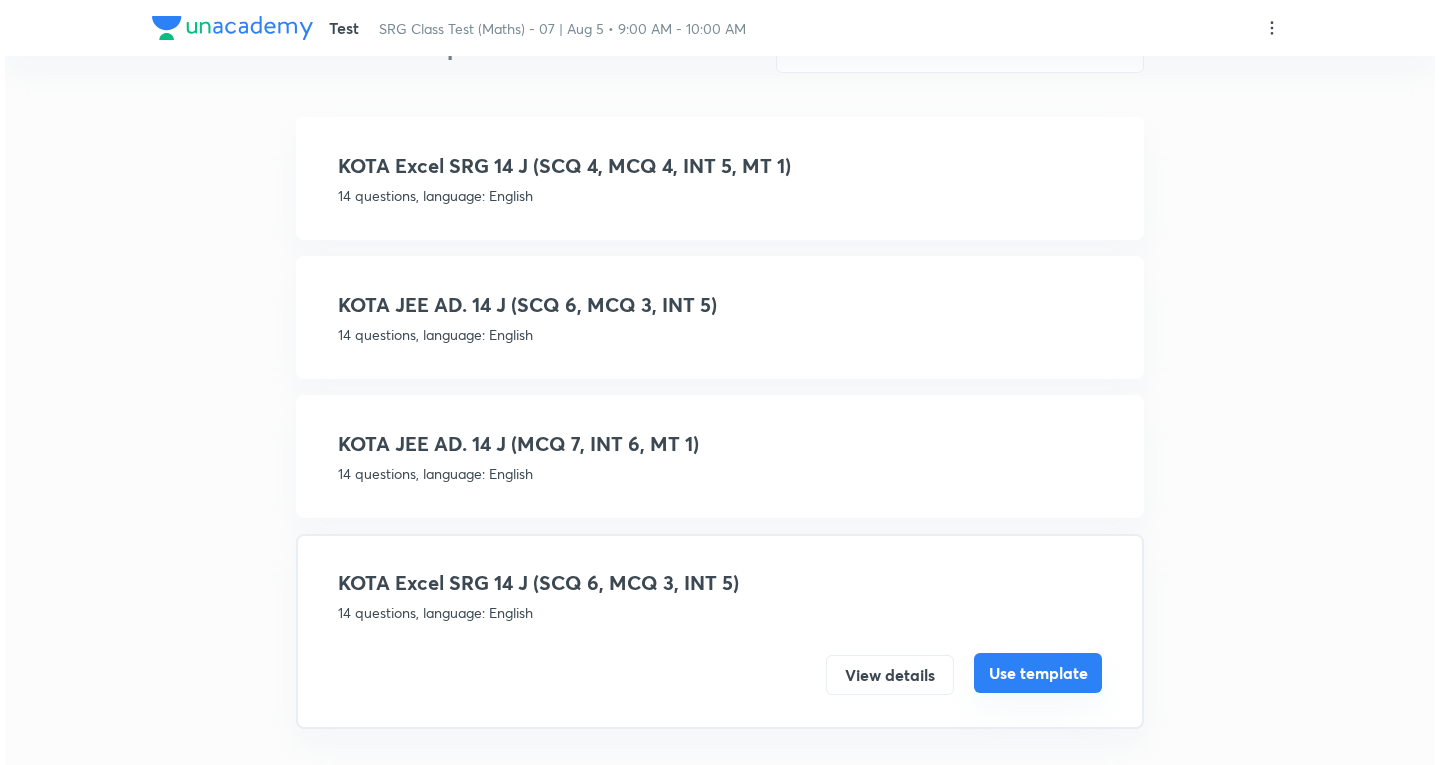 scroll, scrollTop: 0, scrollLeft: 0, axis: both 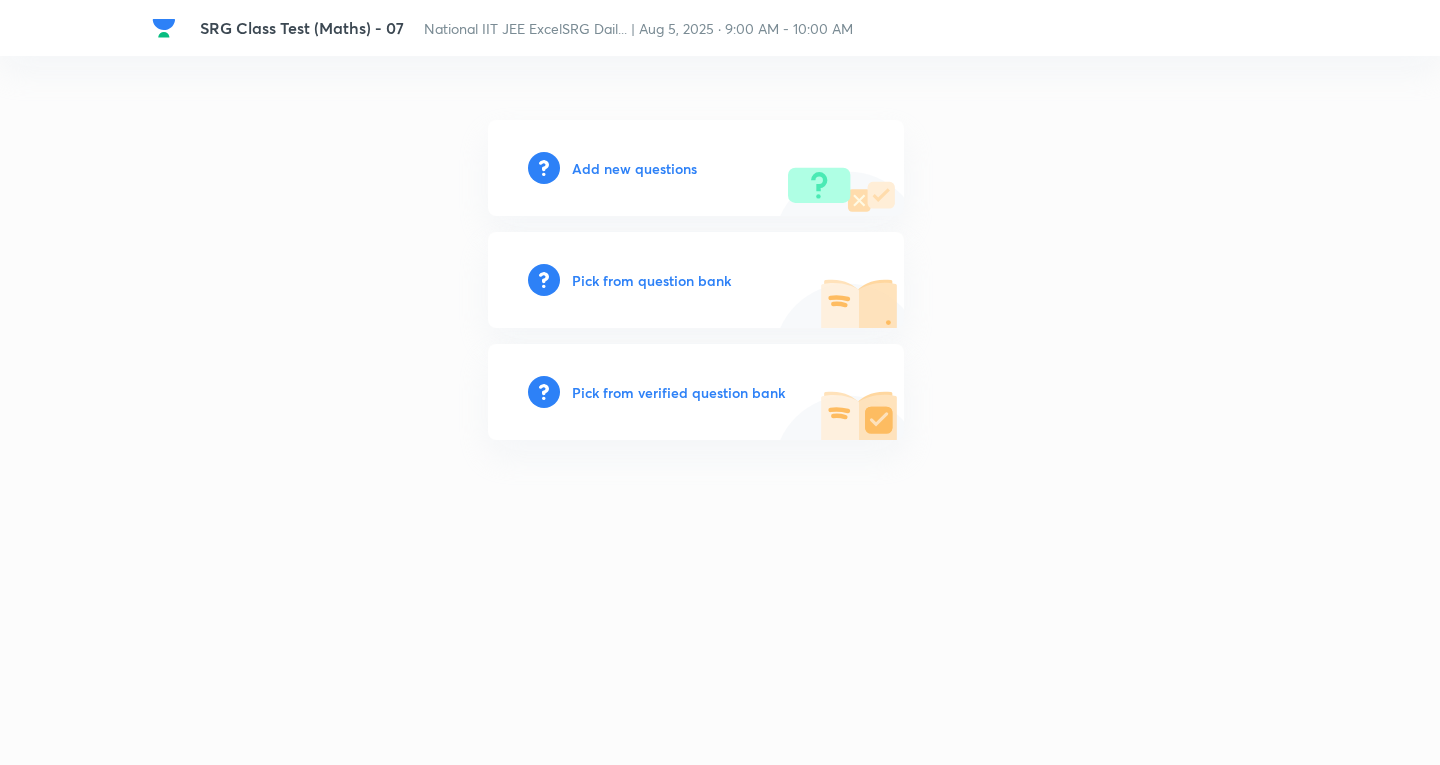 click on "Add new questions" at bounding box center (634, 168) 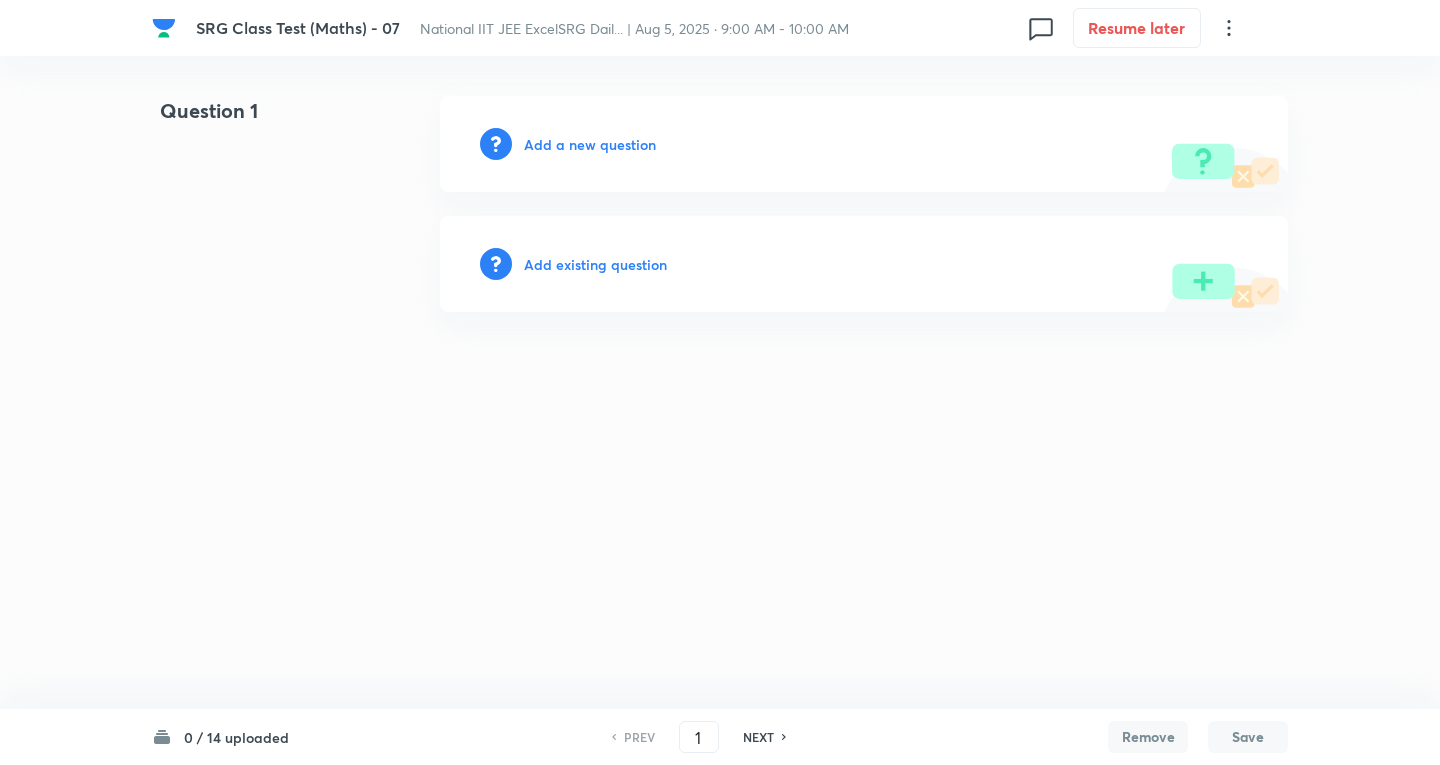click 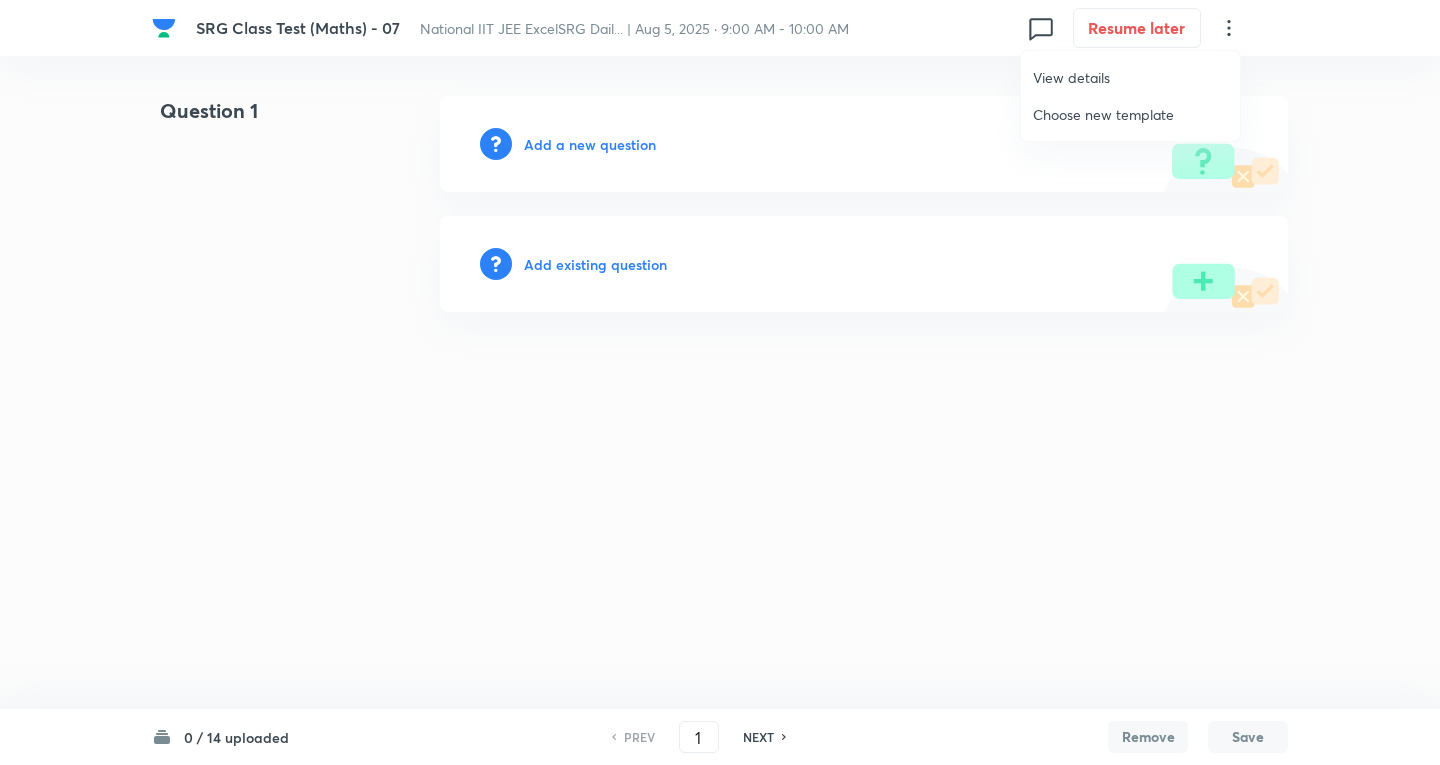 click on "View details" at bounding box center (1130, 77) 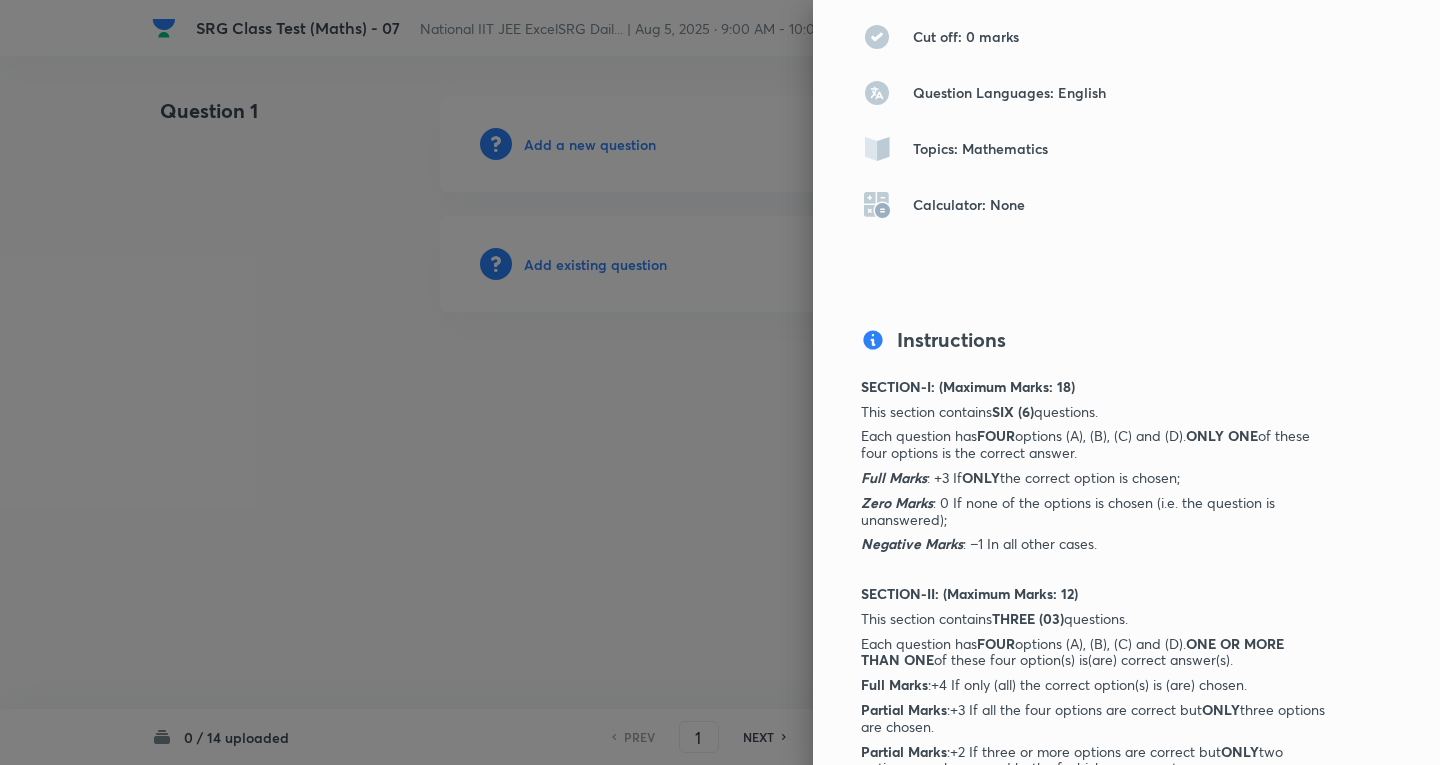 scroll, scrollTop: 200, scrollLeft: 0, axis: vertical 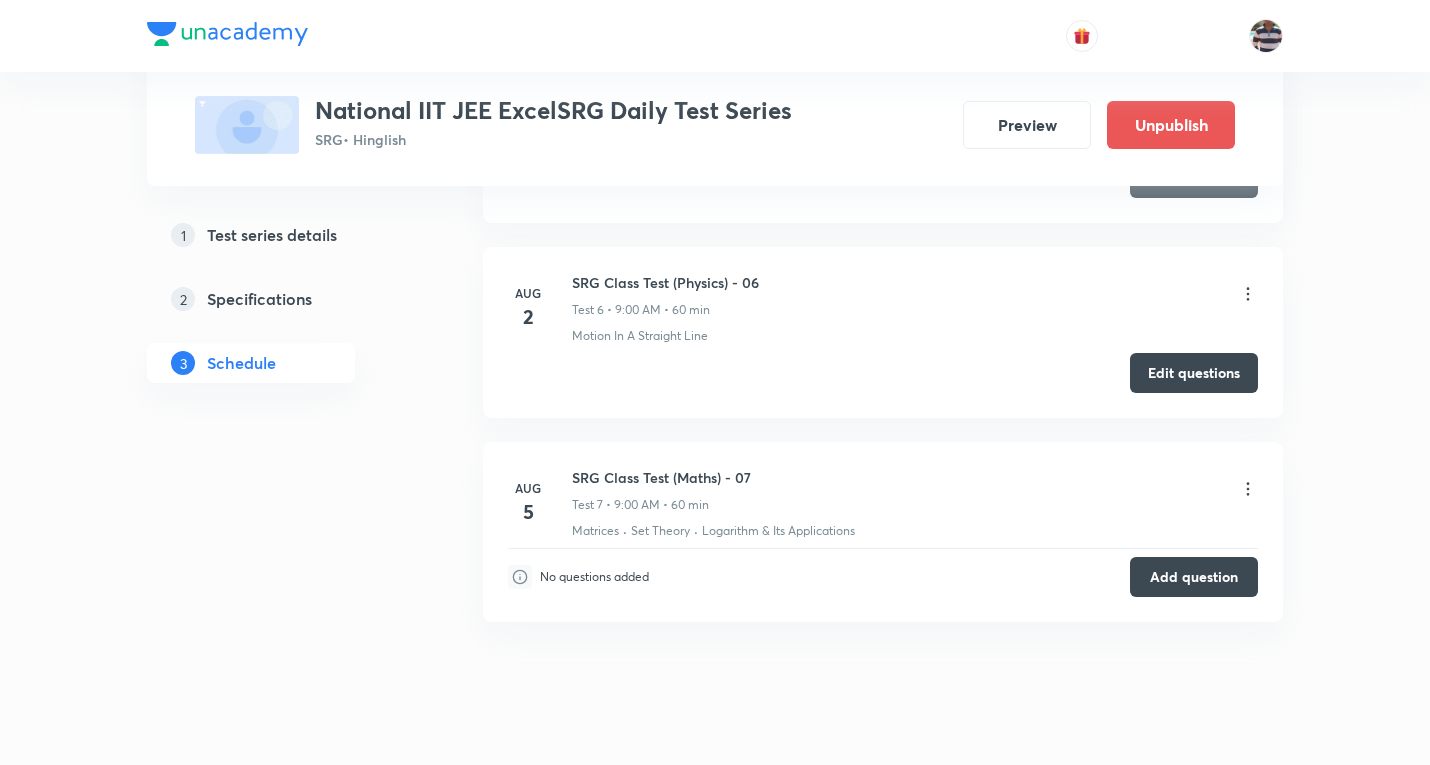 click on "National IIT JEE ExcelSRG Daily Test Series SRG  • Hinglish Preview Unpublish" at bounding box center (715, 125) 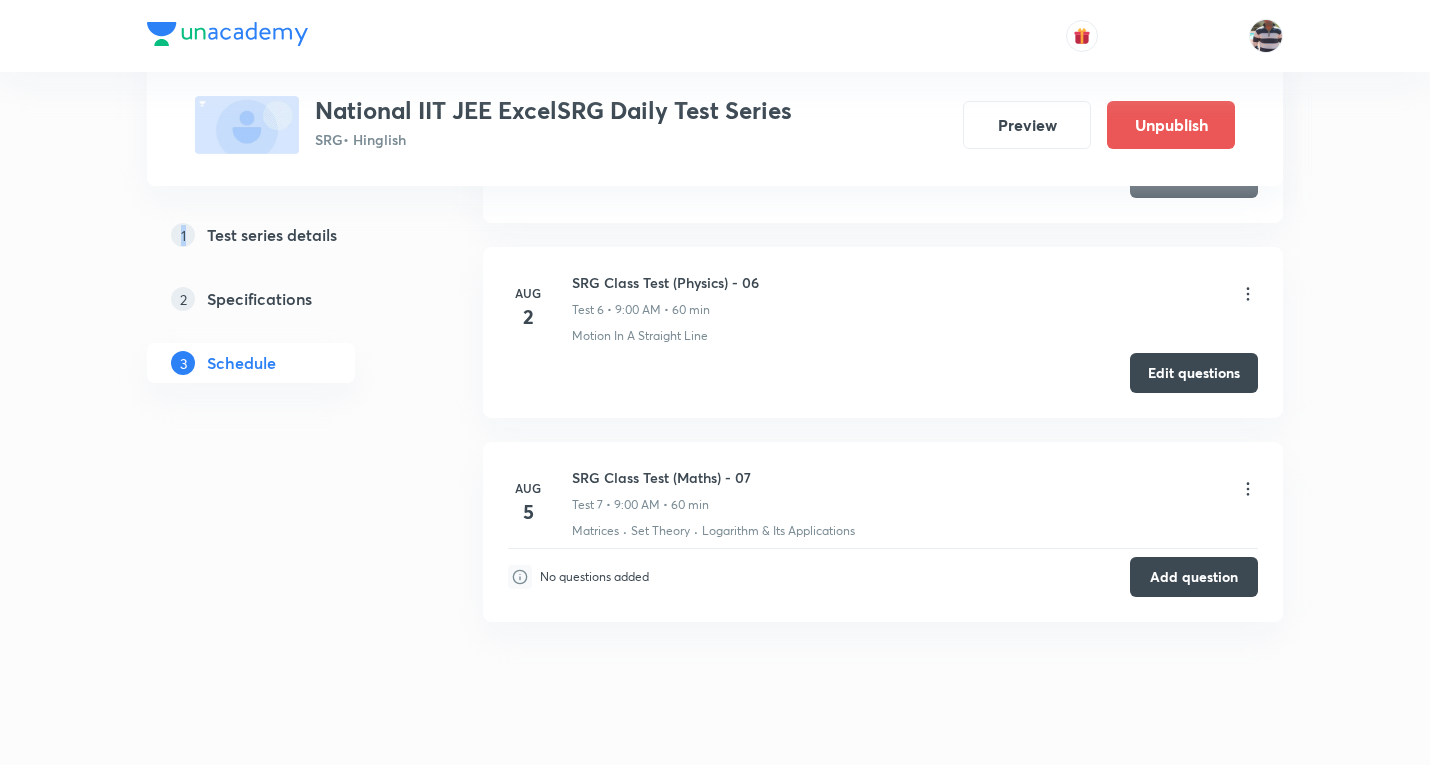 click on "National IIT JEE ExcelSRG Daily Test Series SRG  • Hinglish Preview Unpublish" at bounding box center (715, 125) 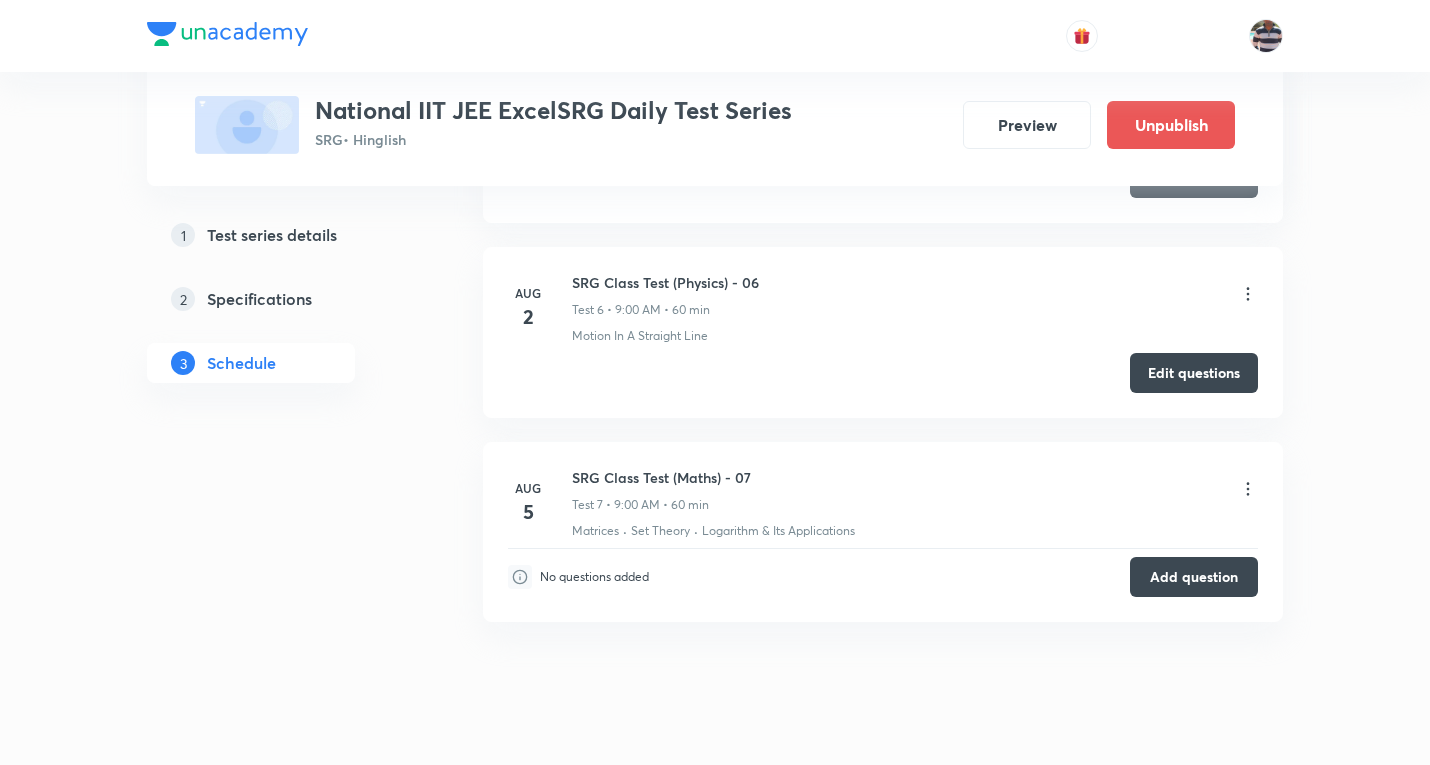 click on "Aug 2 SRG Class Test (Physics) - 06 Test 6 • 9:00 AM • 60 min Motion In A Straight Line Edit questions" at bounding box center (883, 332) 